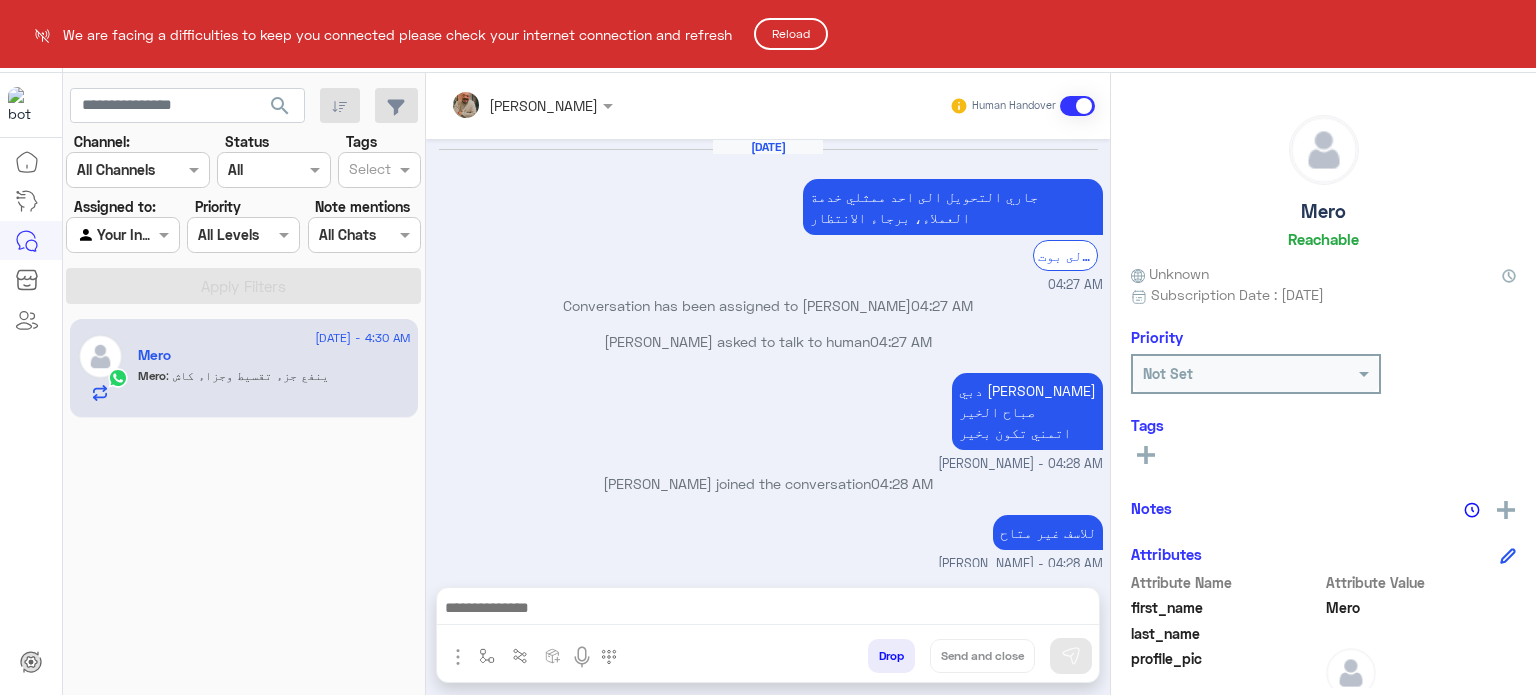 scroll, scrollTop: 0, scrollLeft: 0, axis: both 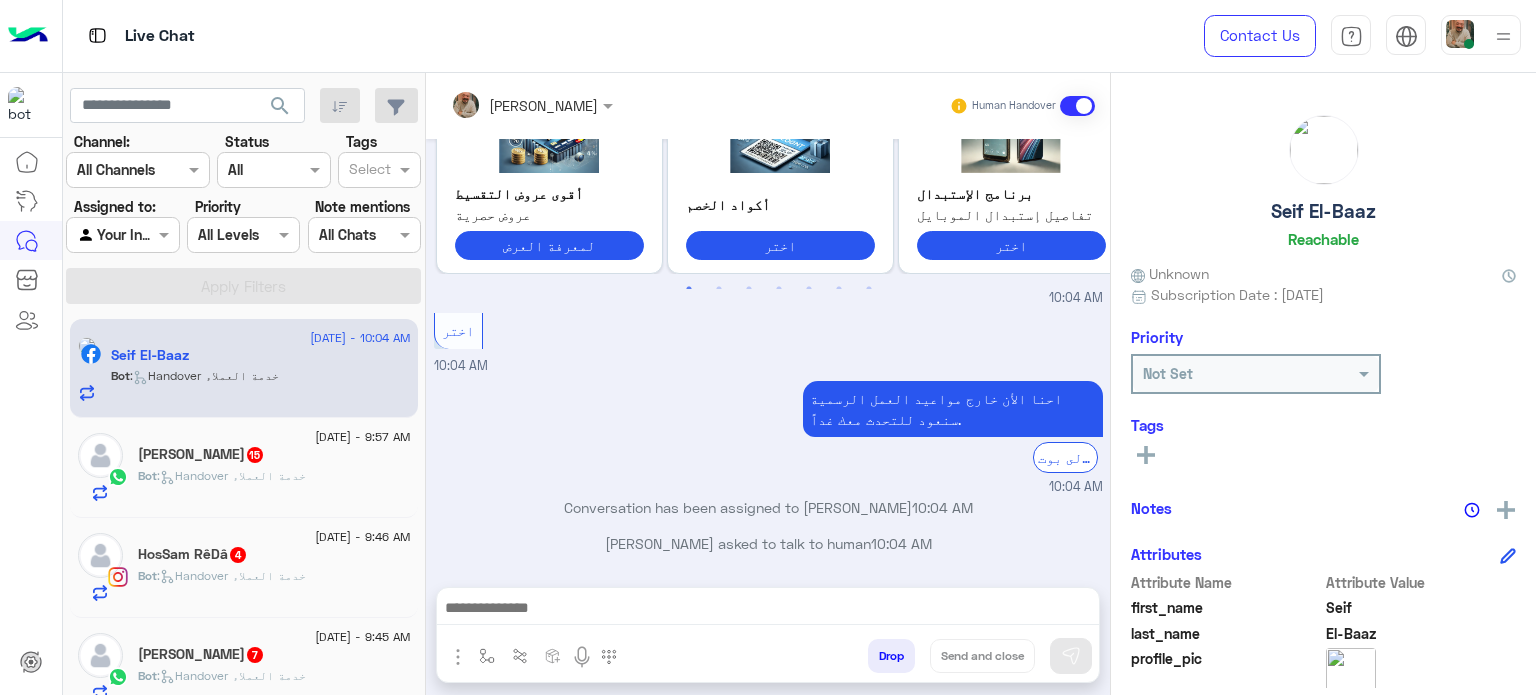 click on "Abdelrhman   15" 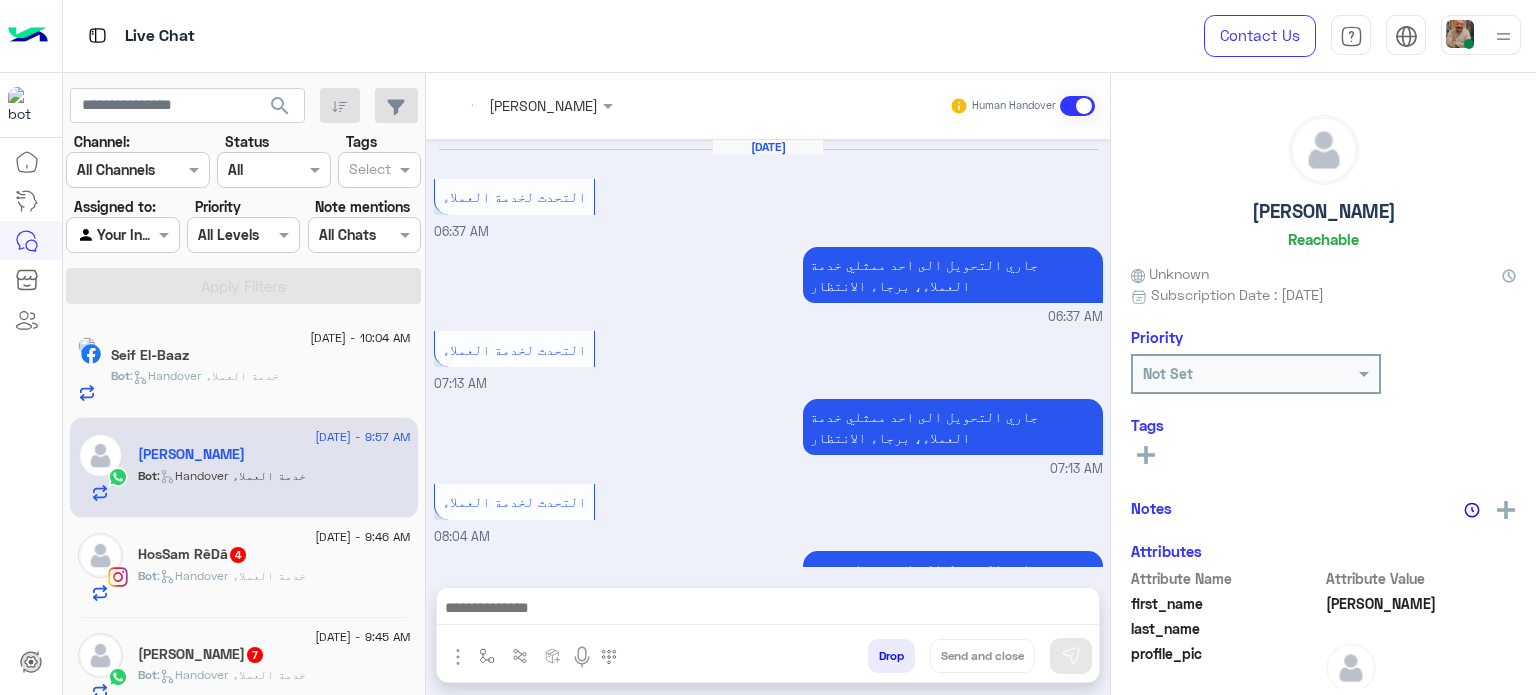scroll, scrollTop: 367, scrollLeft: 0, axis: vertical 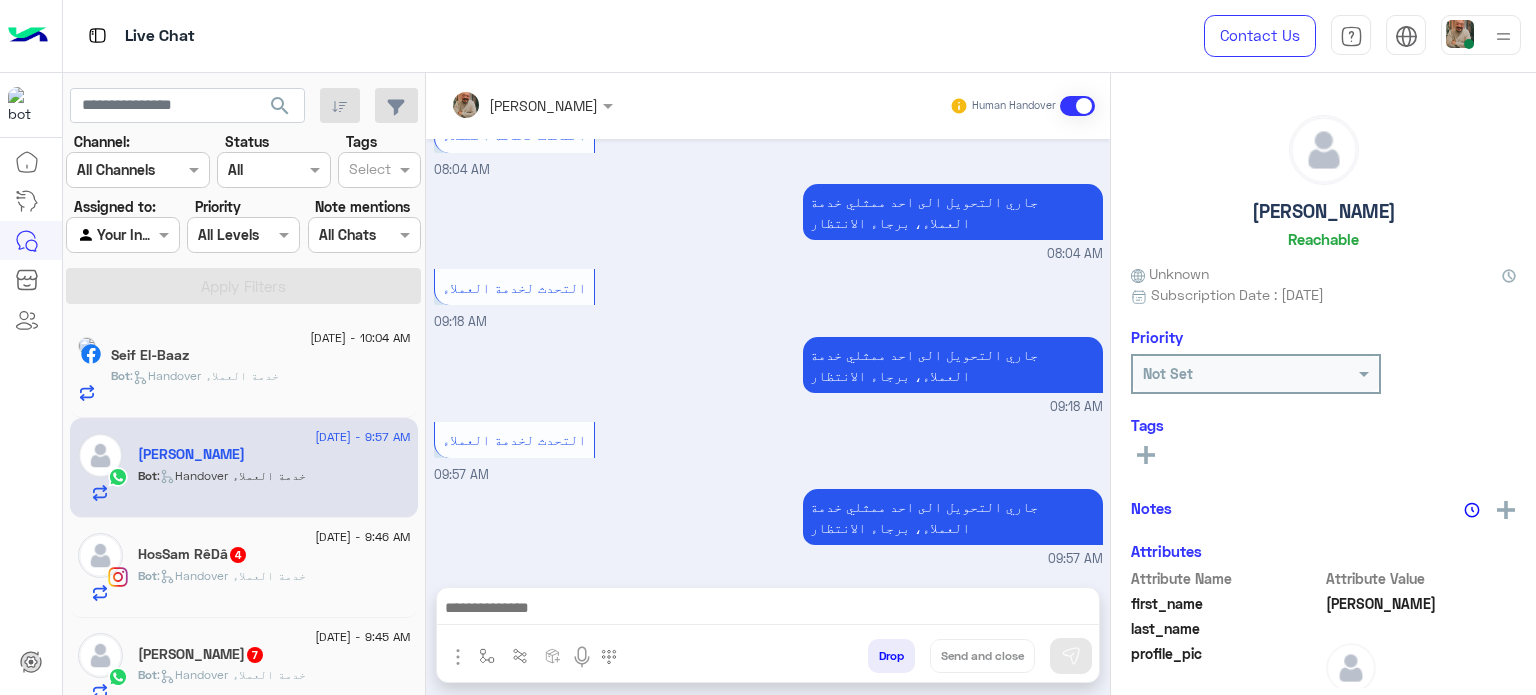 click on "6 July - 9:46 AM" 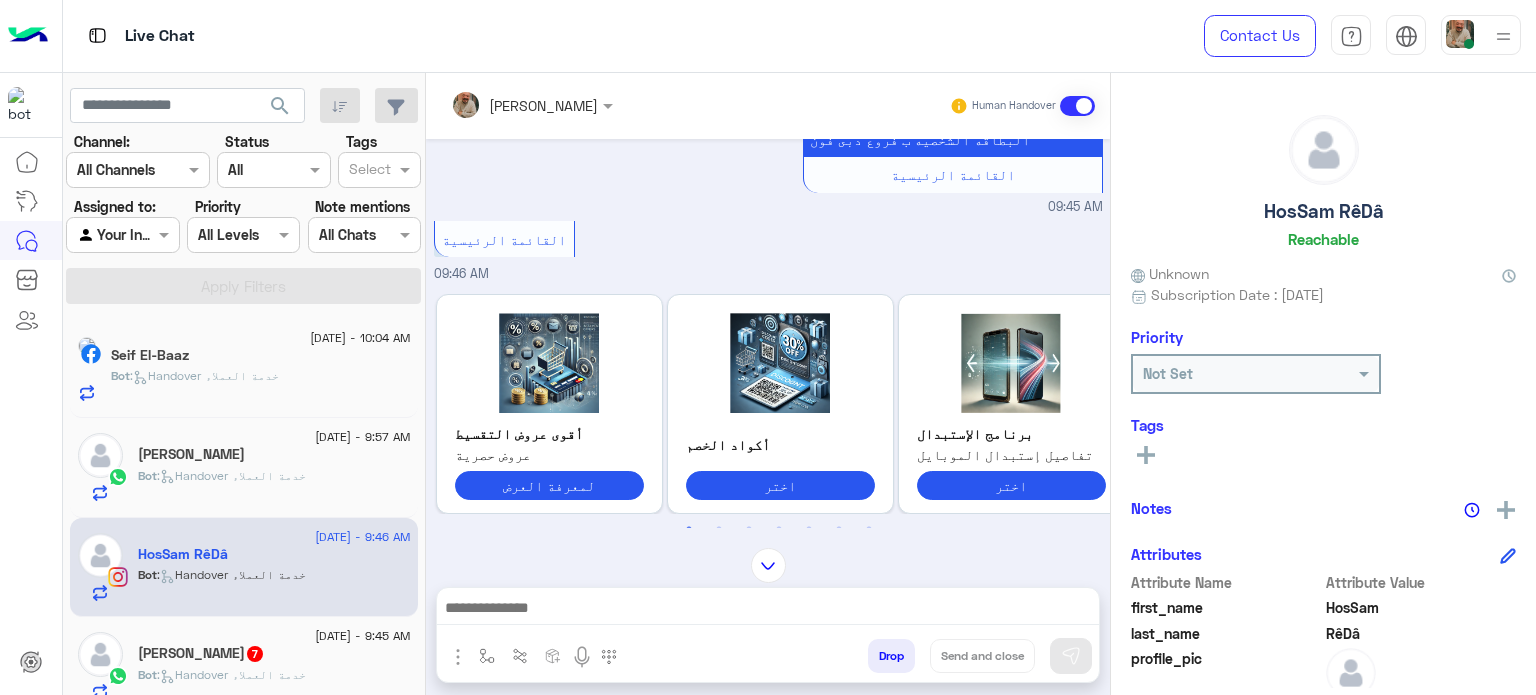 scroll, scrollTop: 392, scrollLeft: 0, axis: vertical 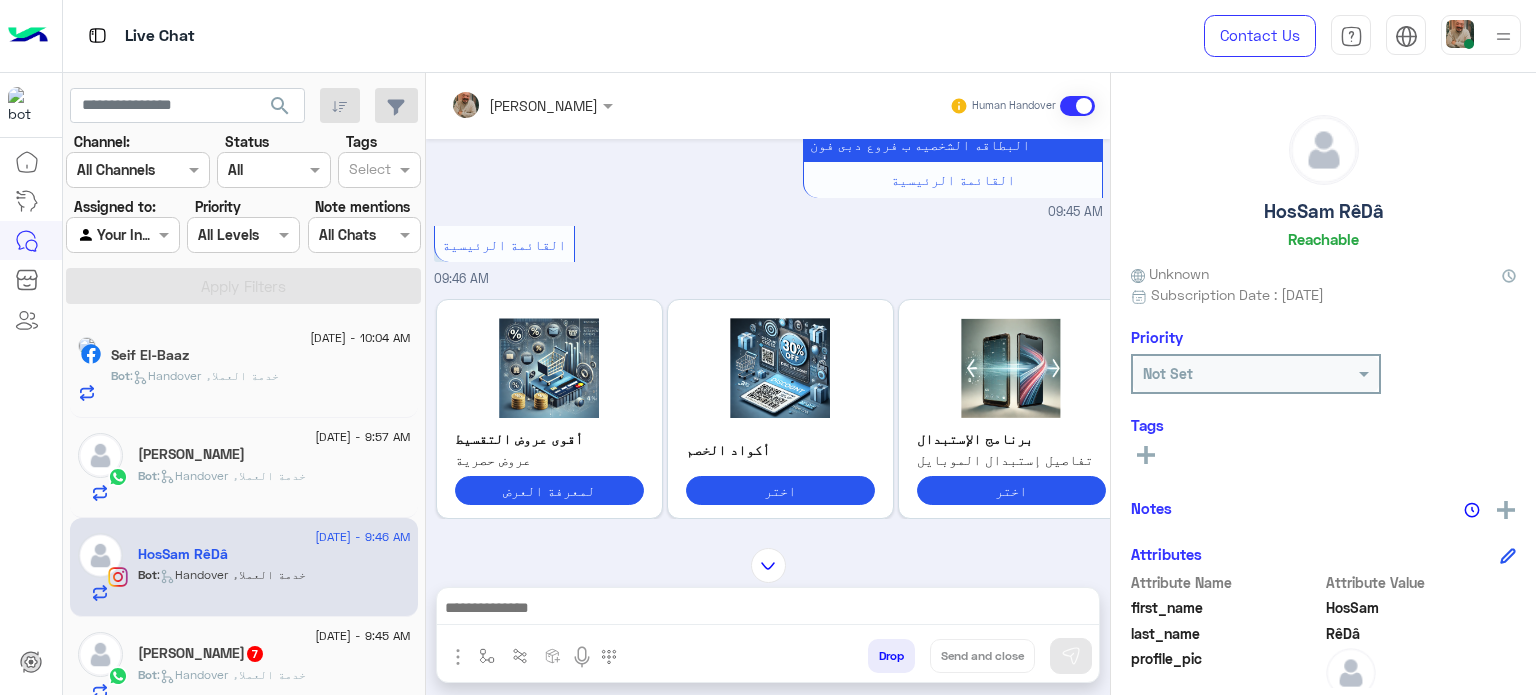 click on "HosSam RêDâ" 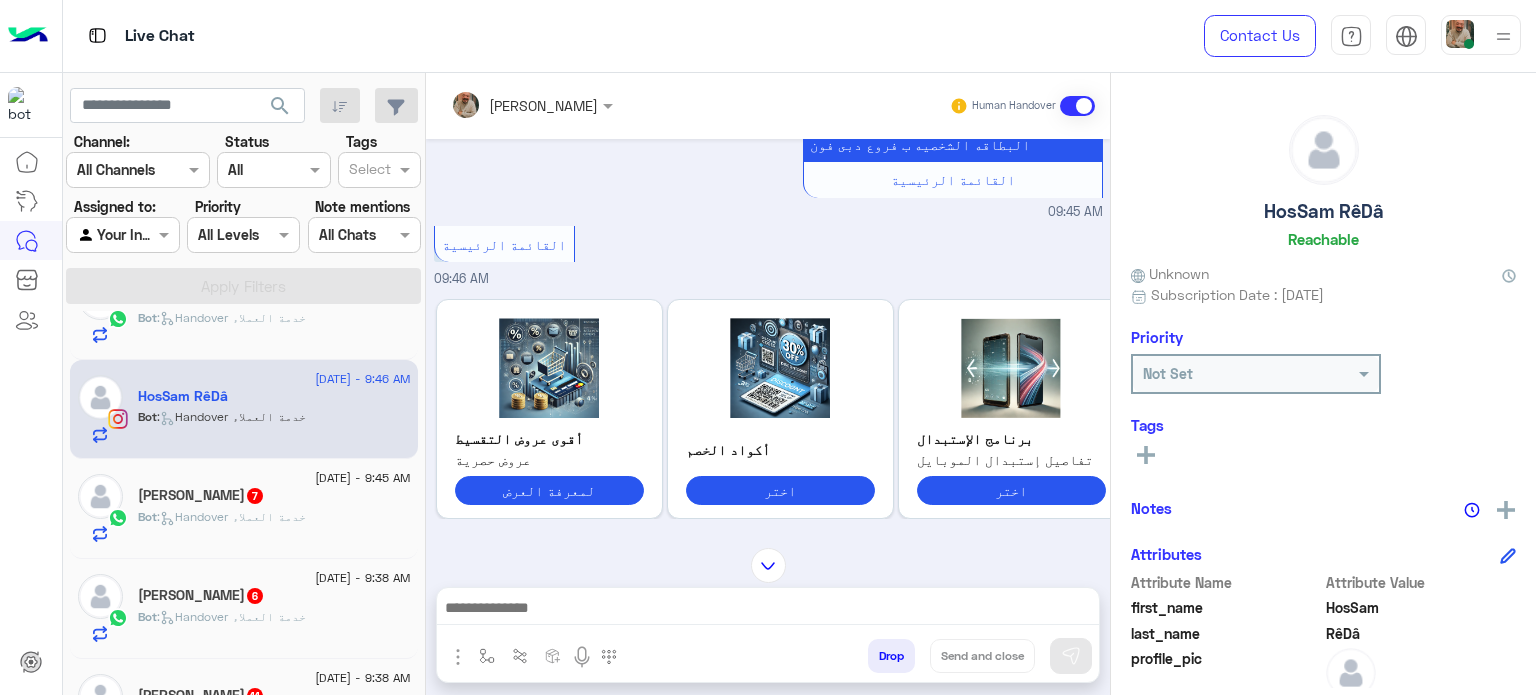 scroll, scrollTop: 200, scrollLeft: 0, axis: vertical 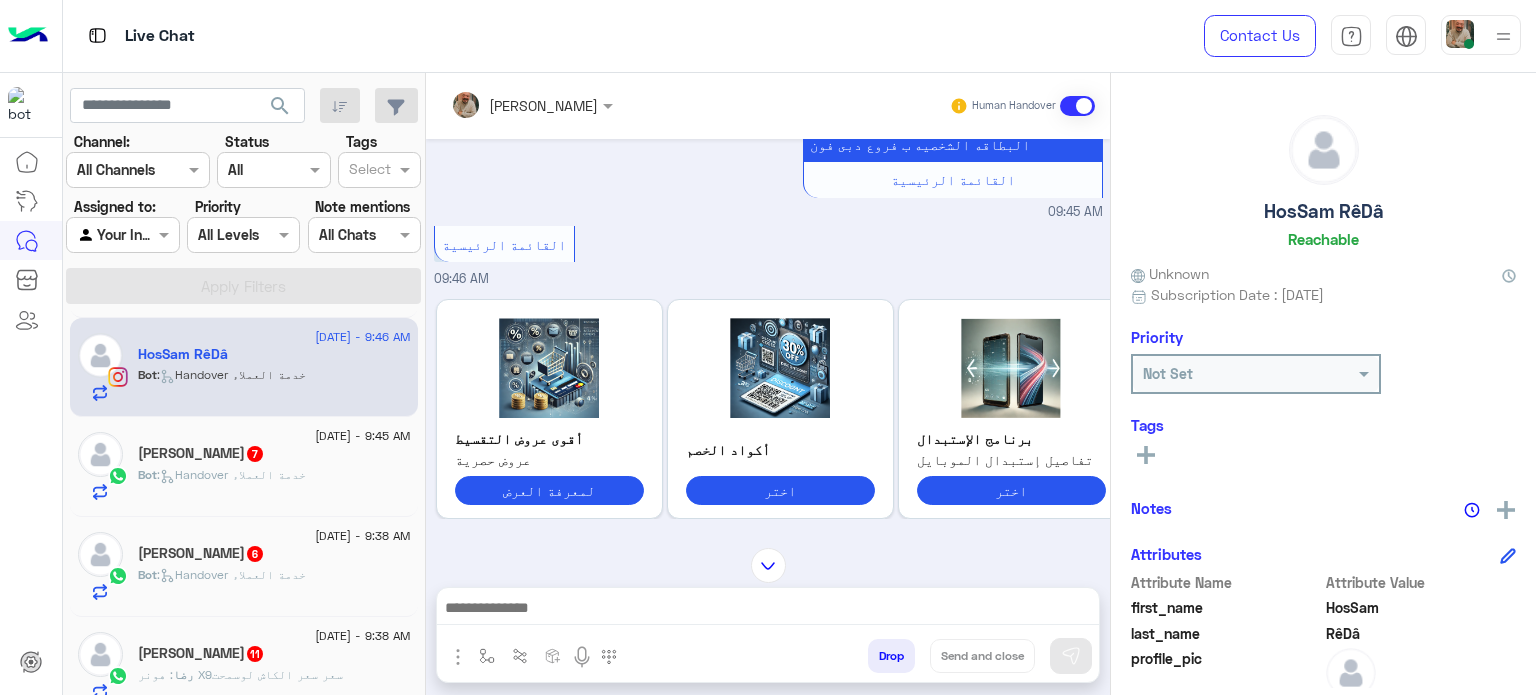 click on ":   Handover خدمة العملاء" 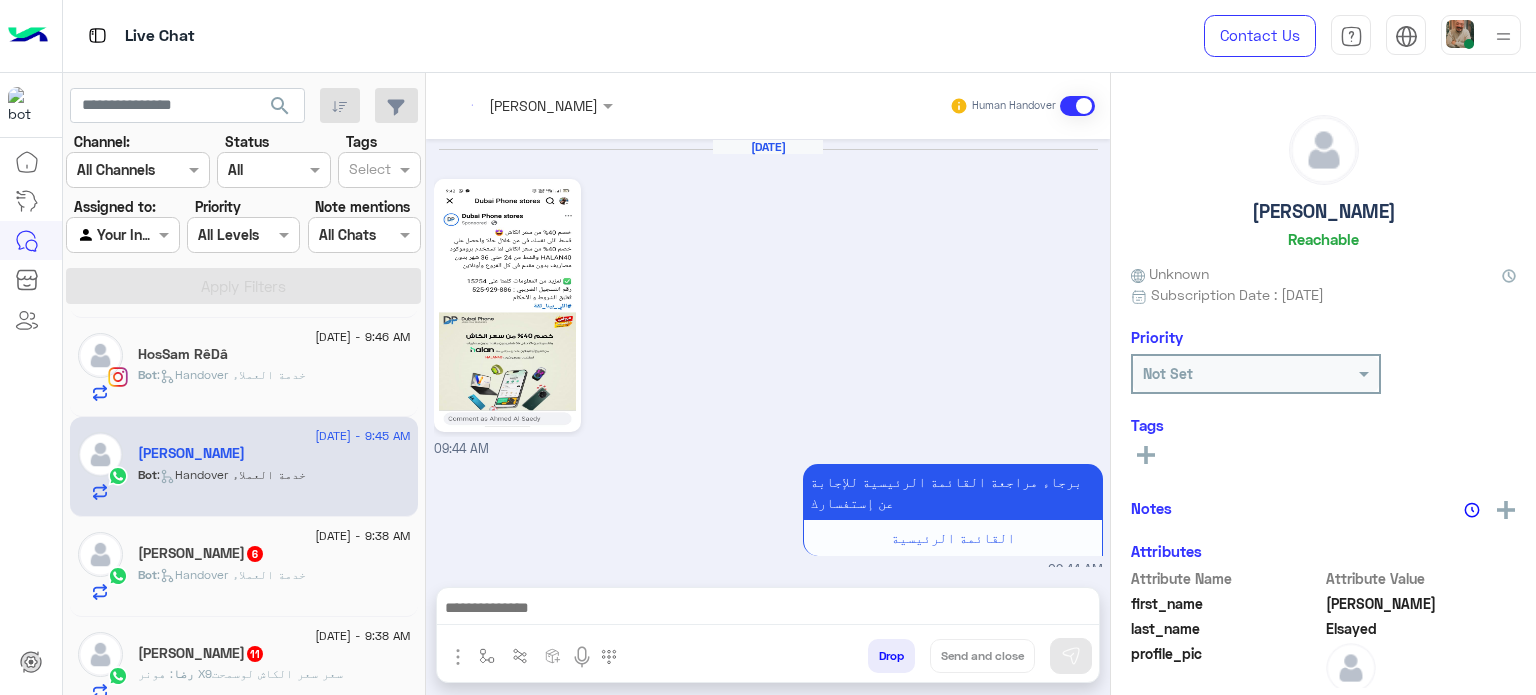 scroll, scrollTop: 1592, scrollLeft: 0, axis: vertical 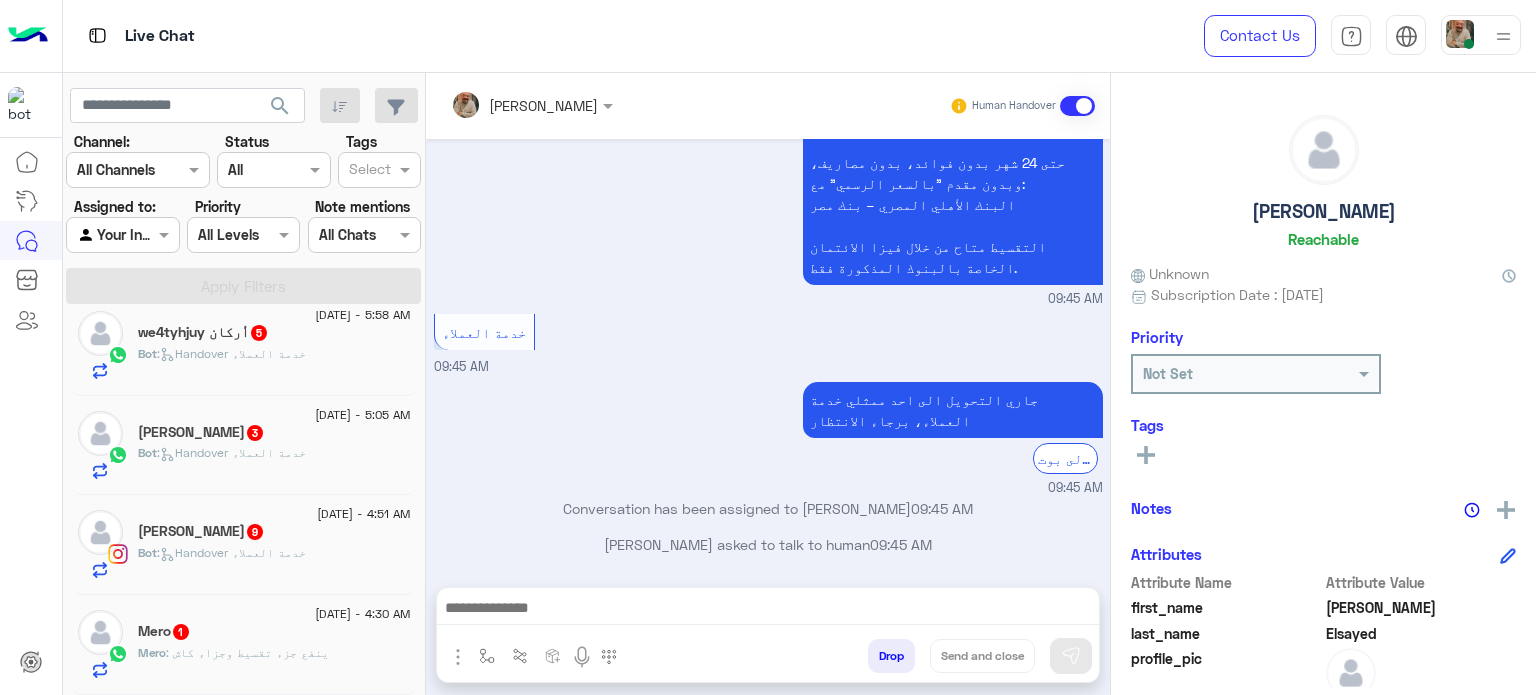 click on "Mero   1" 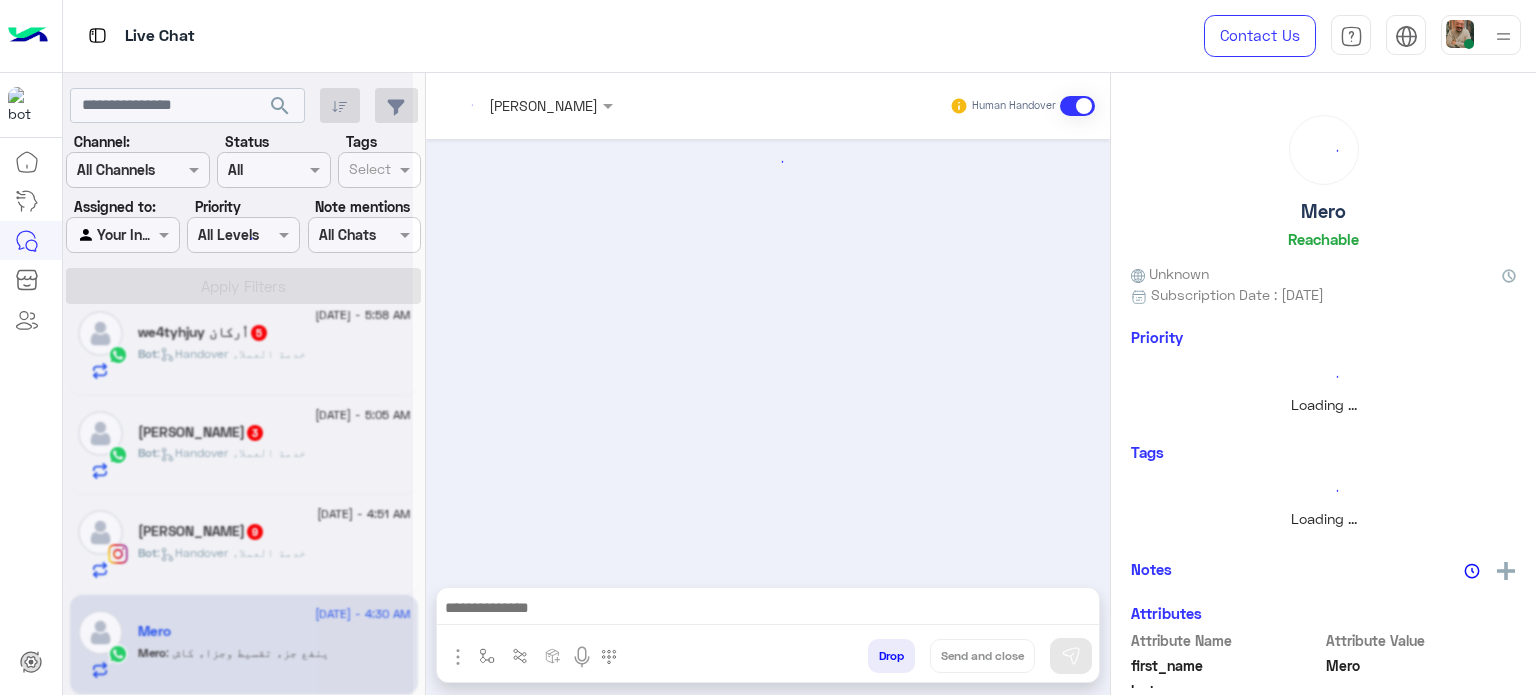 scroll, scrollTop: 1622, scrollLeft: 0, axis: vertical 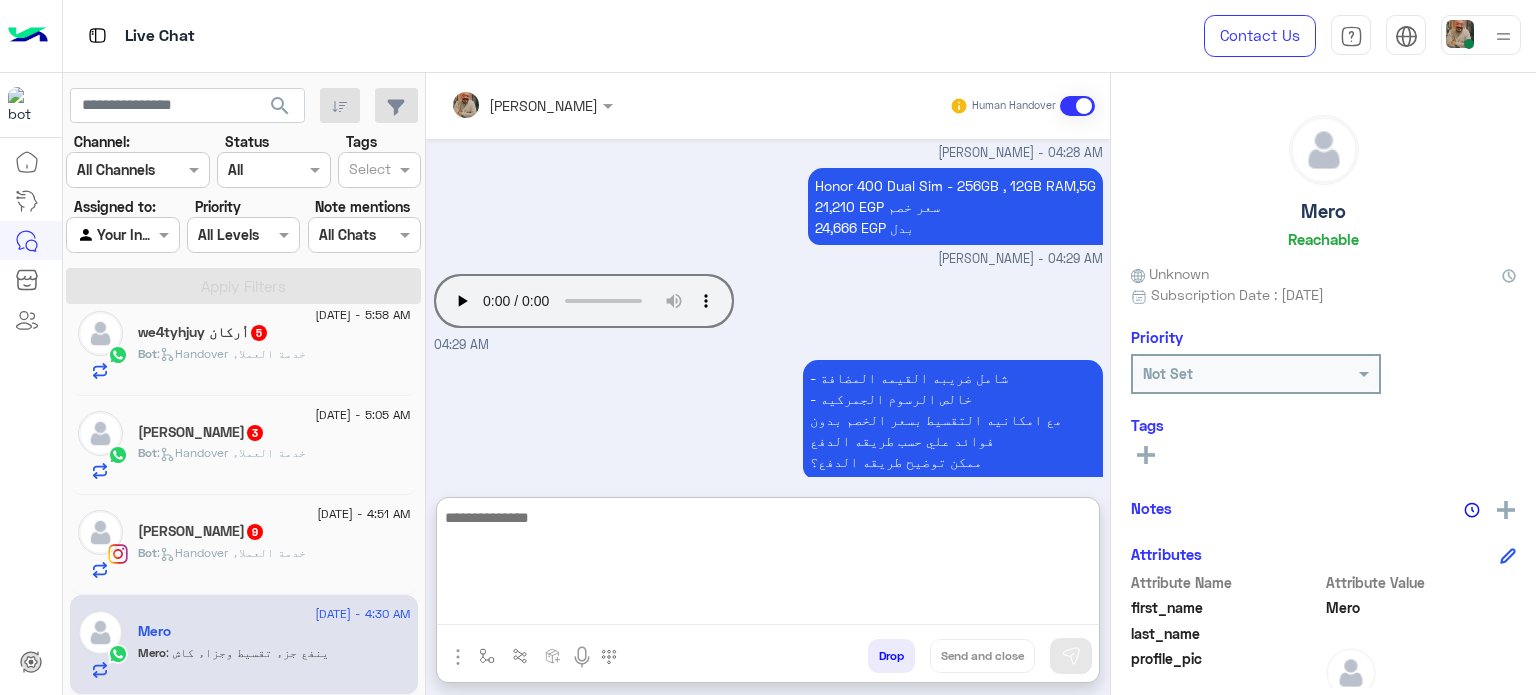 click at bounding box center [768, 565] 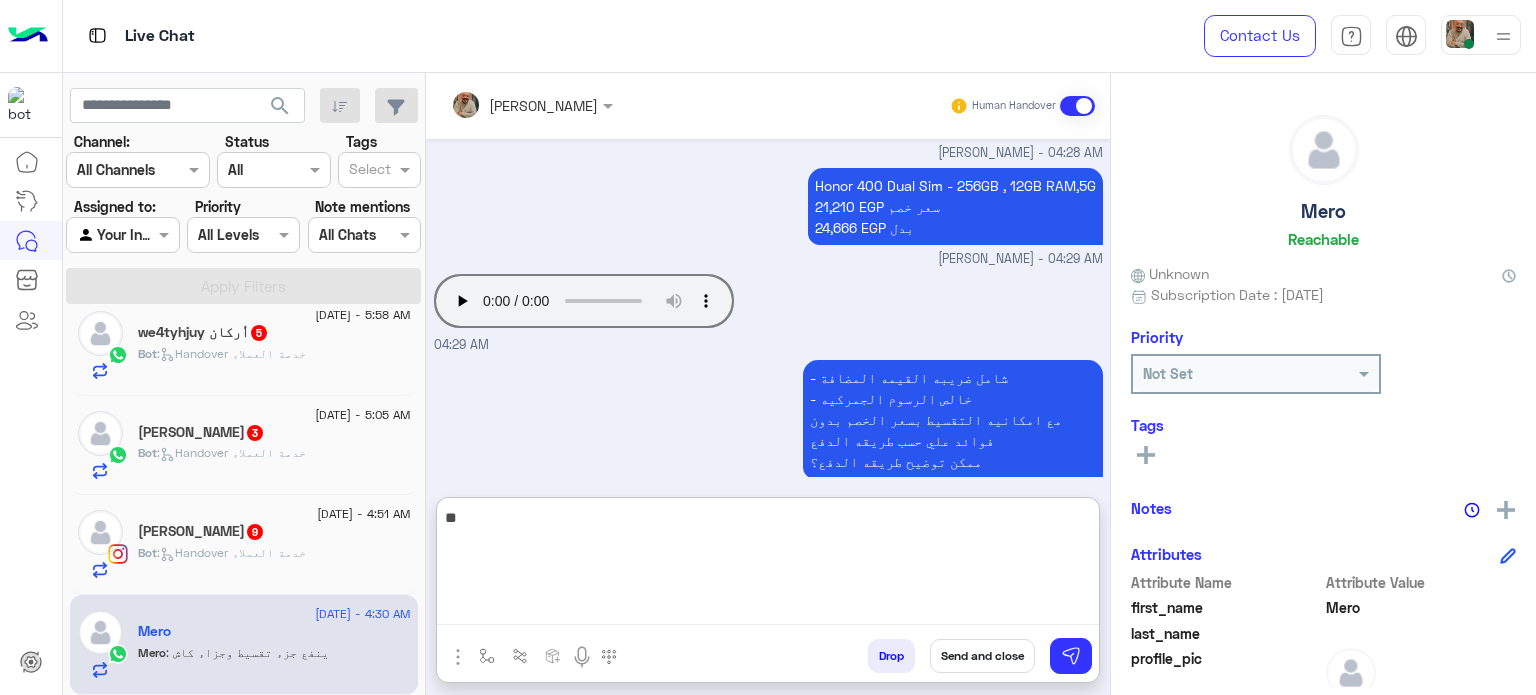 type on "*" 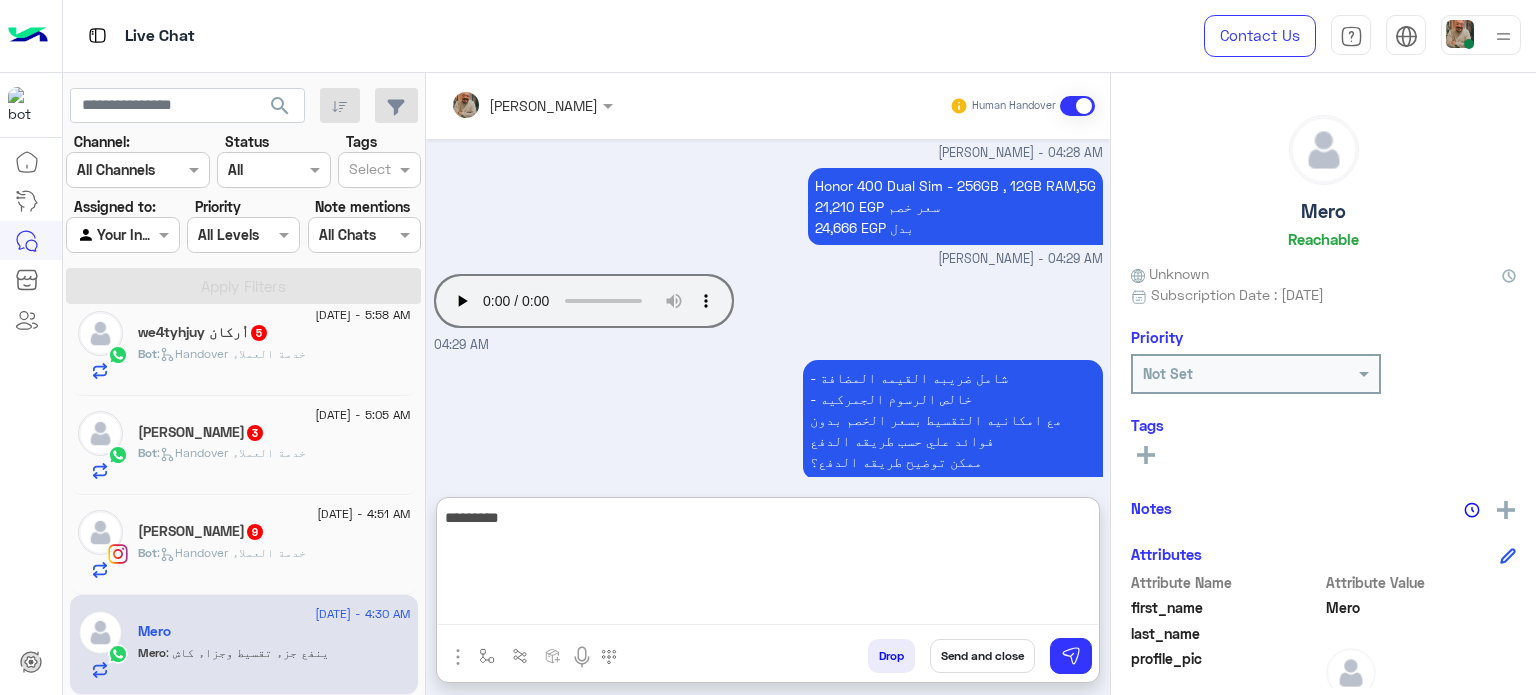 type on "**********" 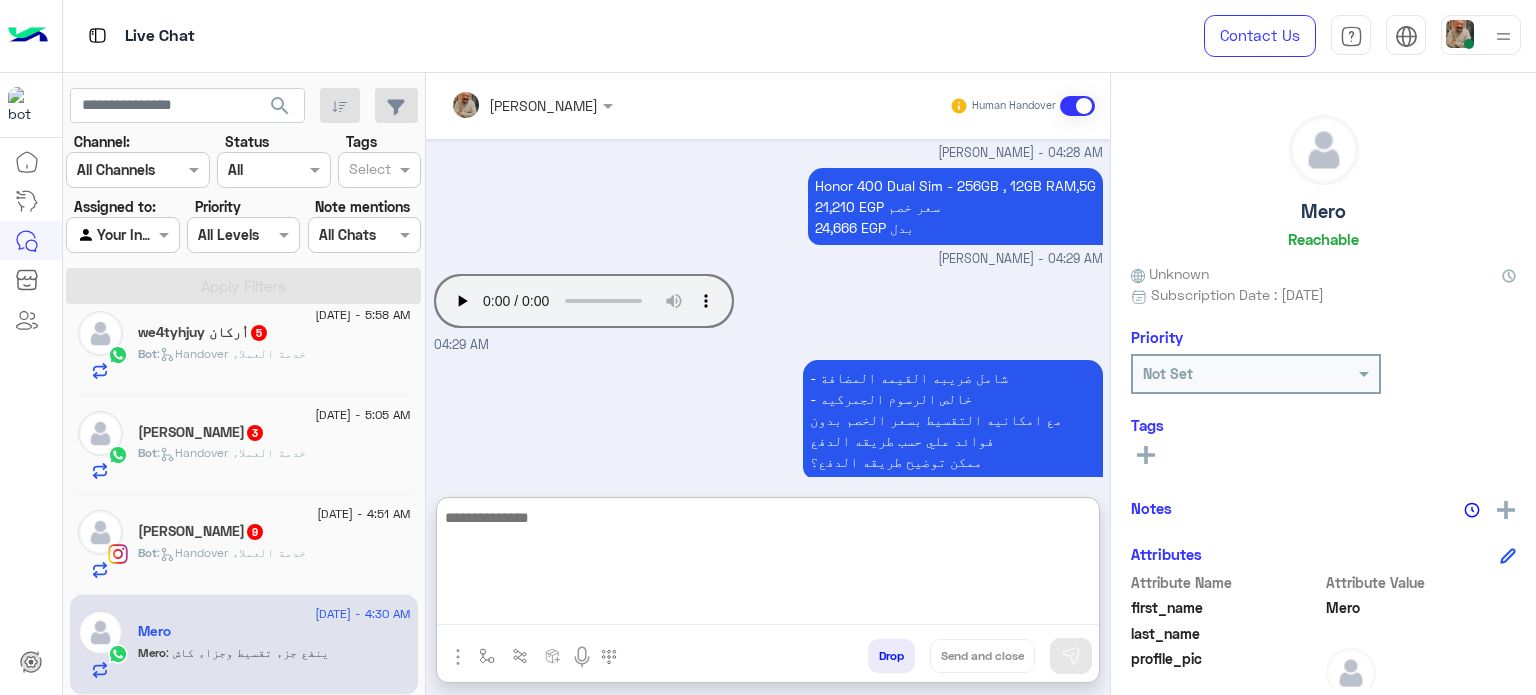 scroll, scrollTop: 508, scrollLeft: 0, axis: vertical 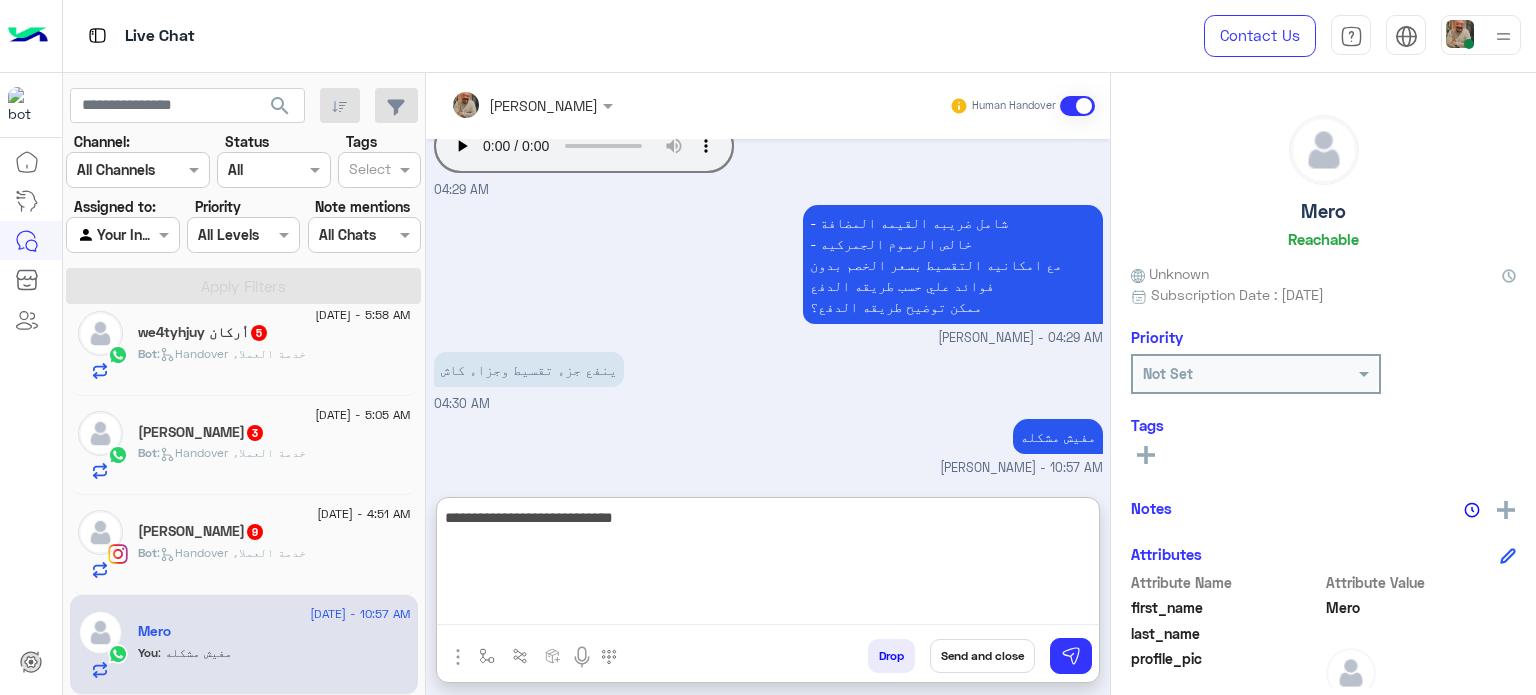 type on "**********" 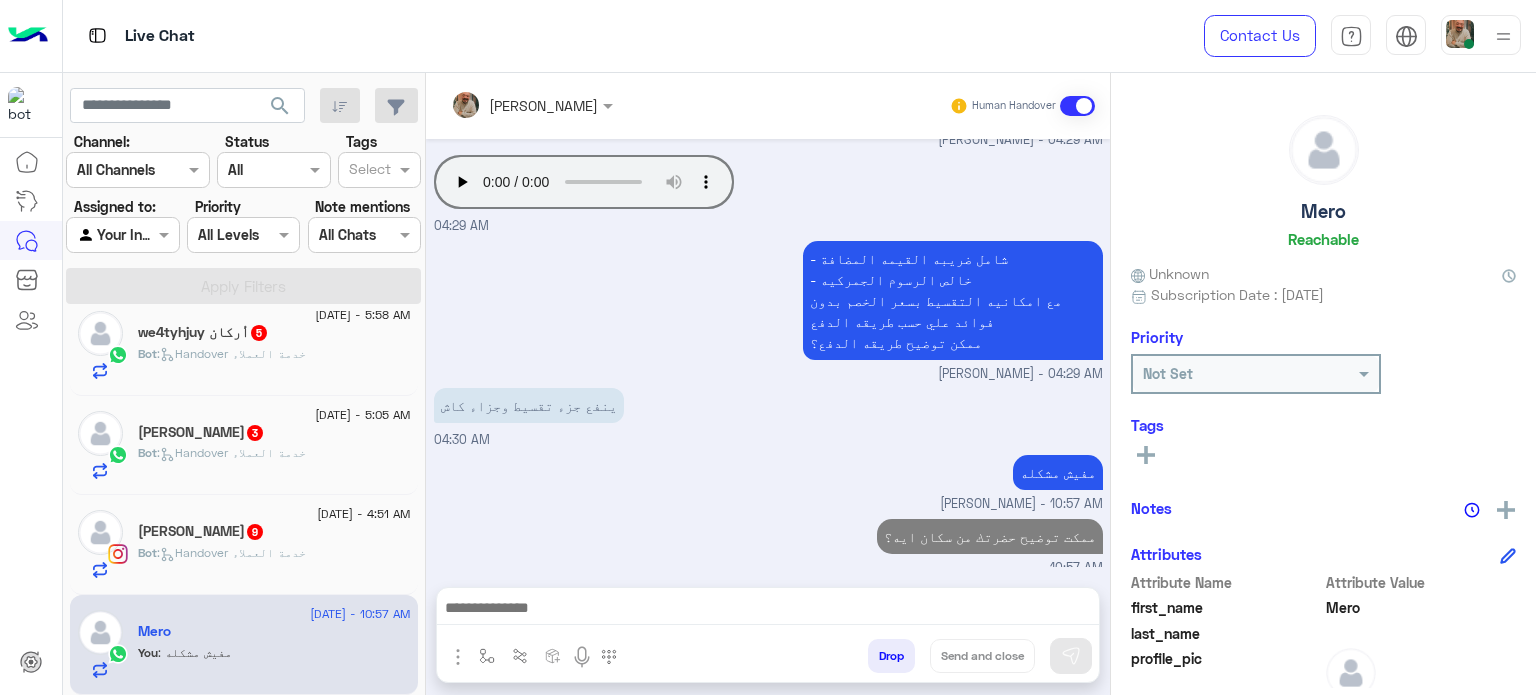 scroll, scrollTop: 481, scrollLeft: 0, axis: vertical 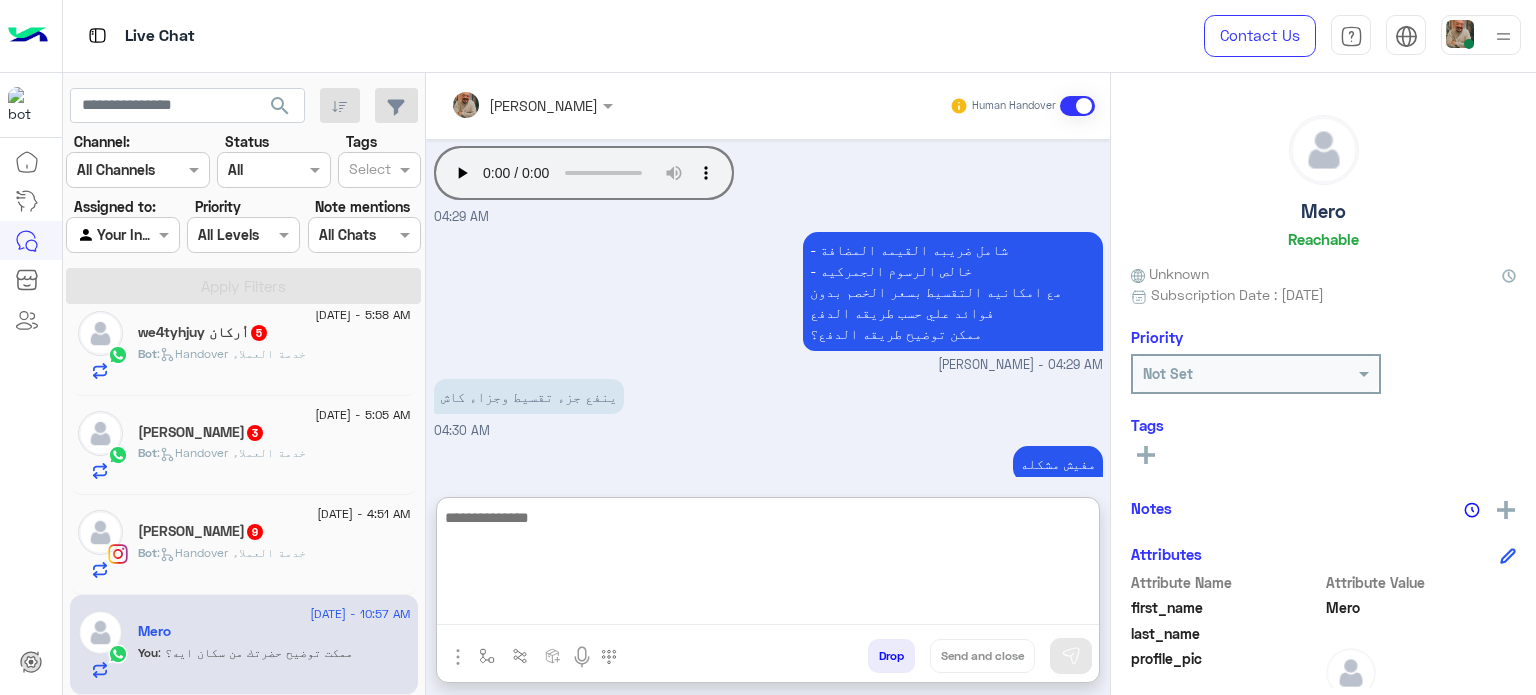click at bounding box center (768, 565) 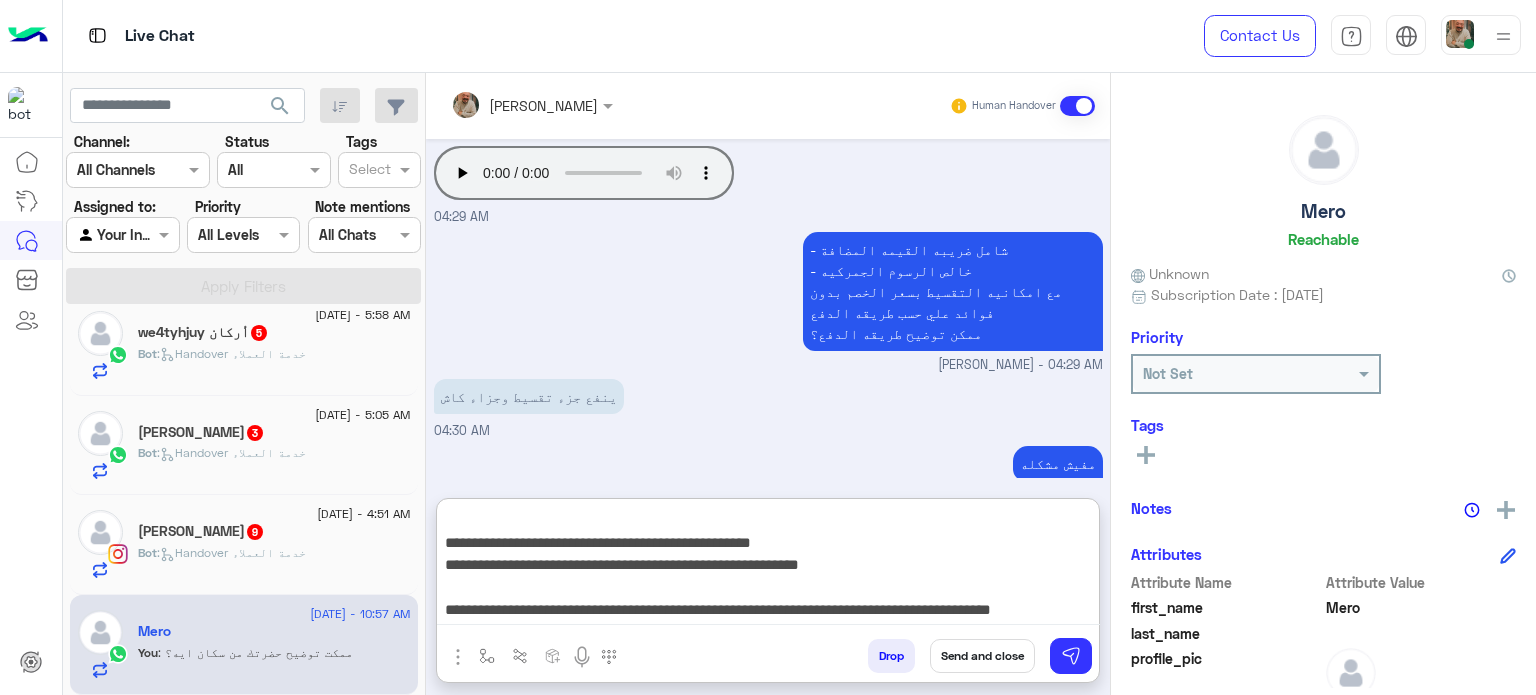 scroll, scrollTop: 200, scrollLeft: 0, axis: vertical 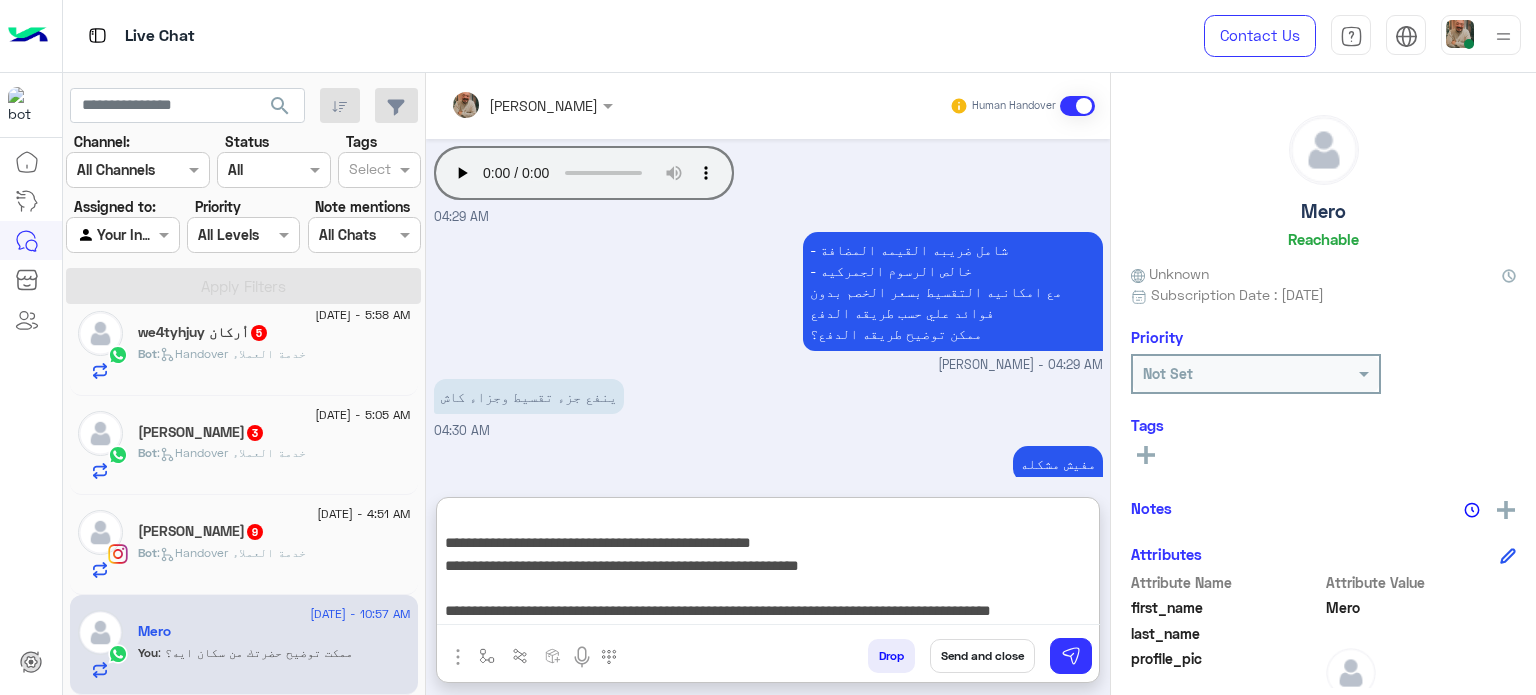 type on "**********" 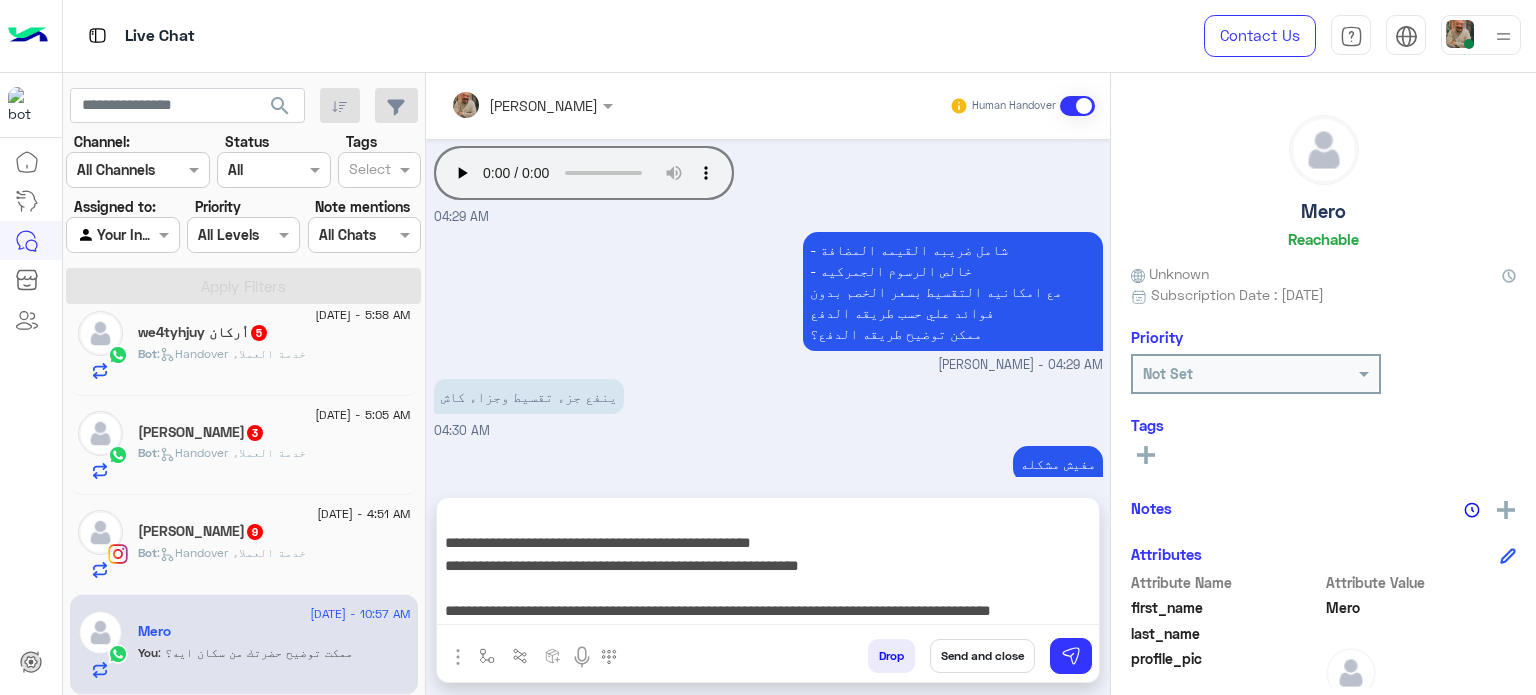 click on "Send and close" at bounding box center (982, 656) 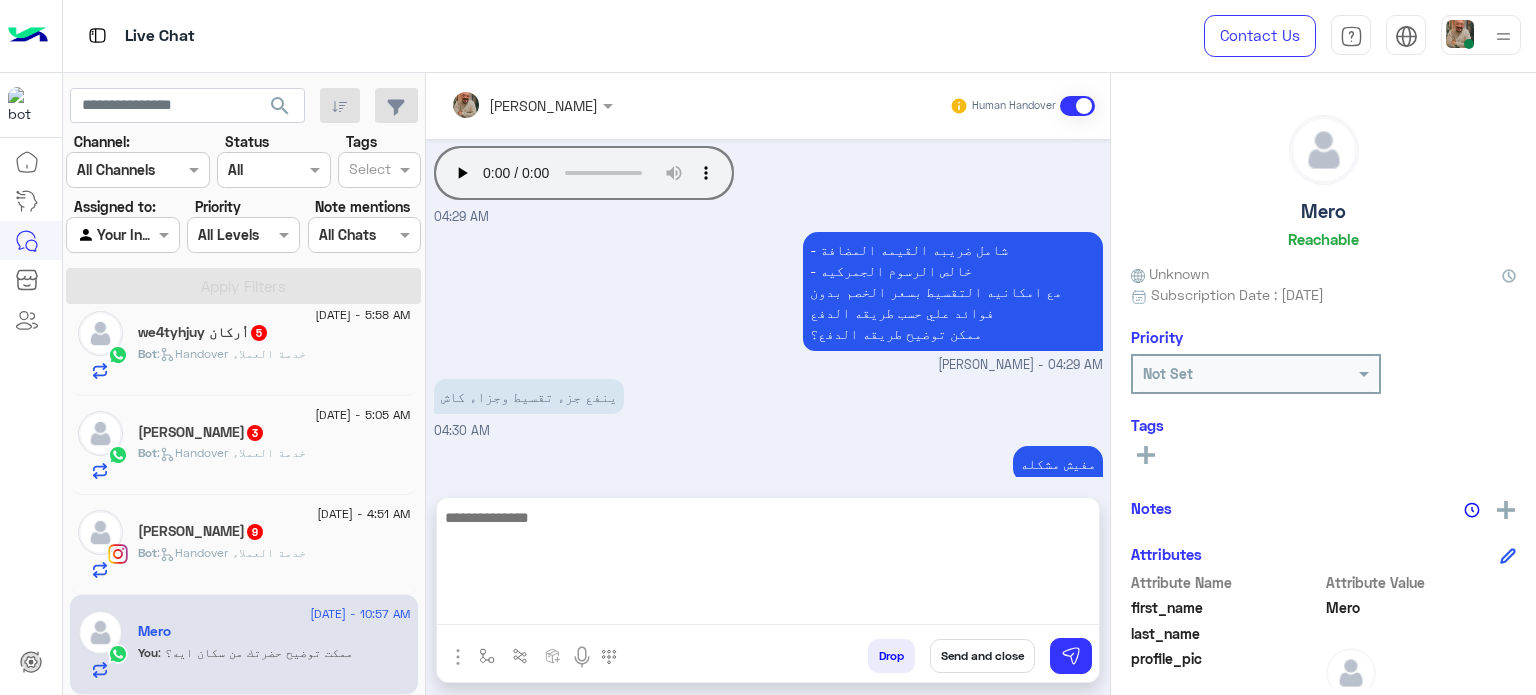 scroll, scrollTop: 0, scrollLeft: 0, axis: both 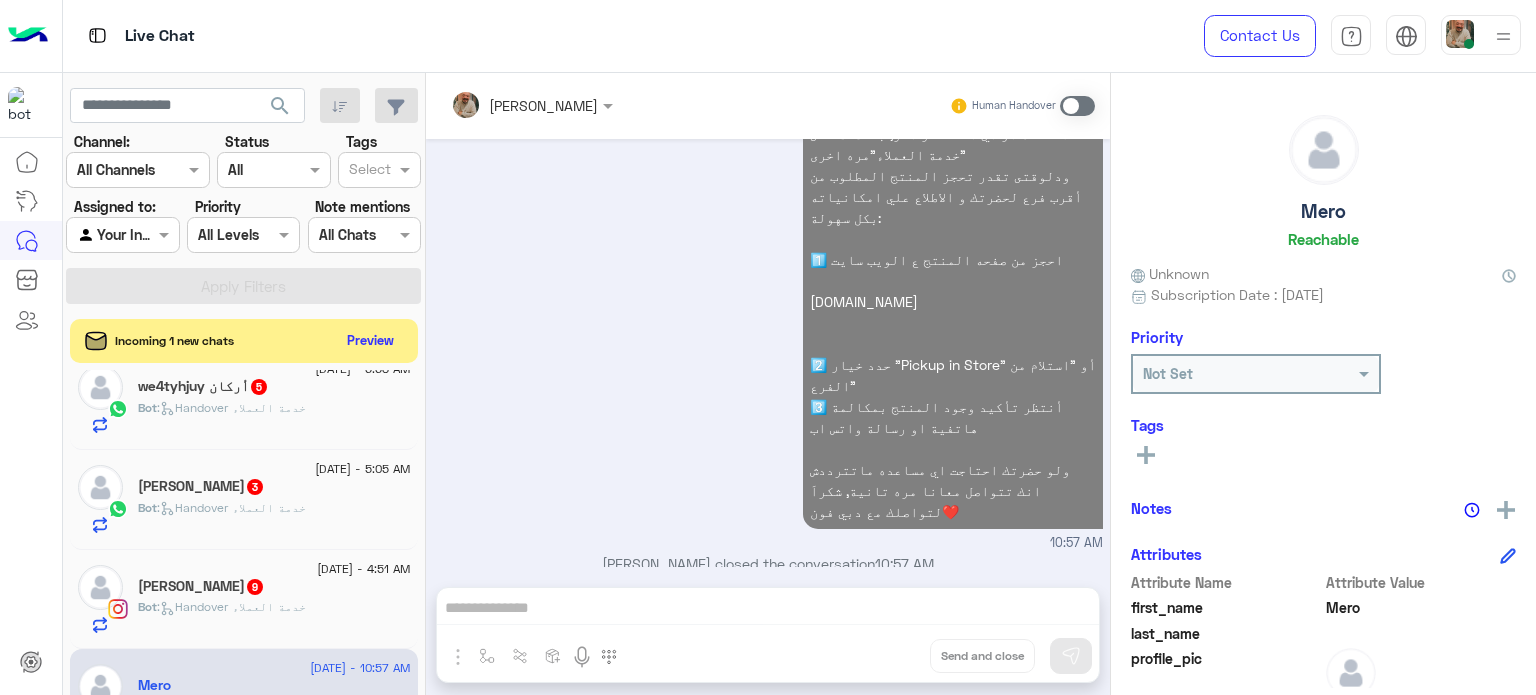 click at bounding box center (1503, 36) 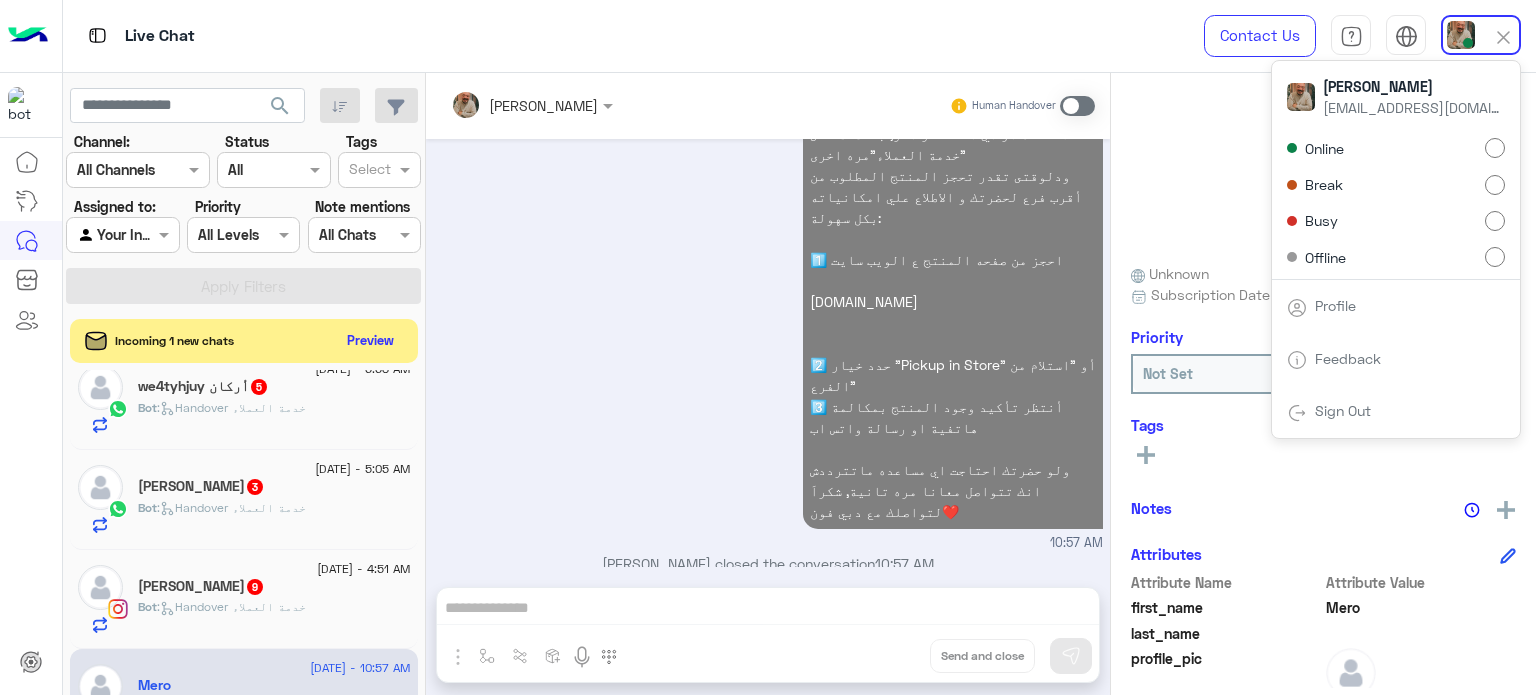 click on "Offline" at bounding box center [1396, 257] 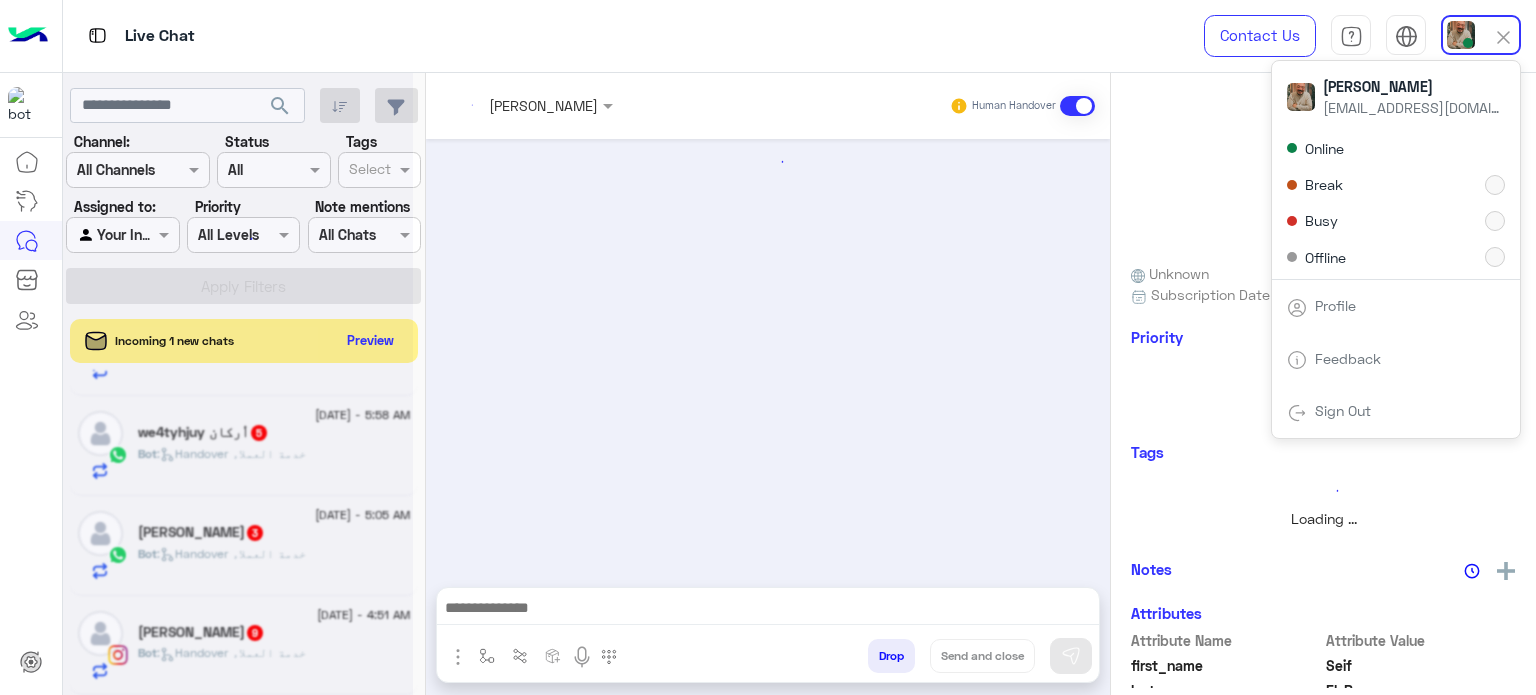 scroll, scrollTop: 1581, scrollLeft: 0, axis: vertical 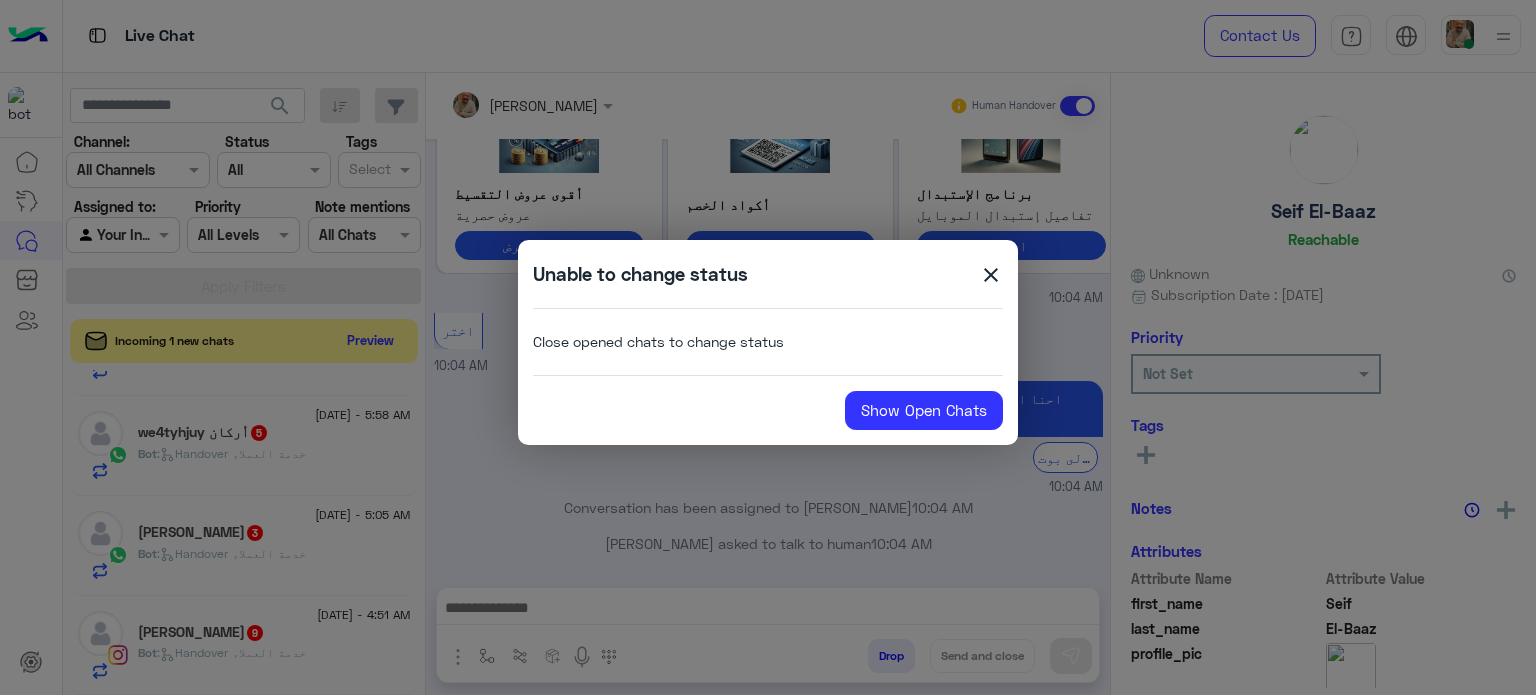 click on "close" 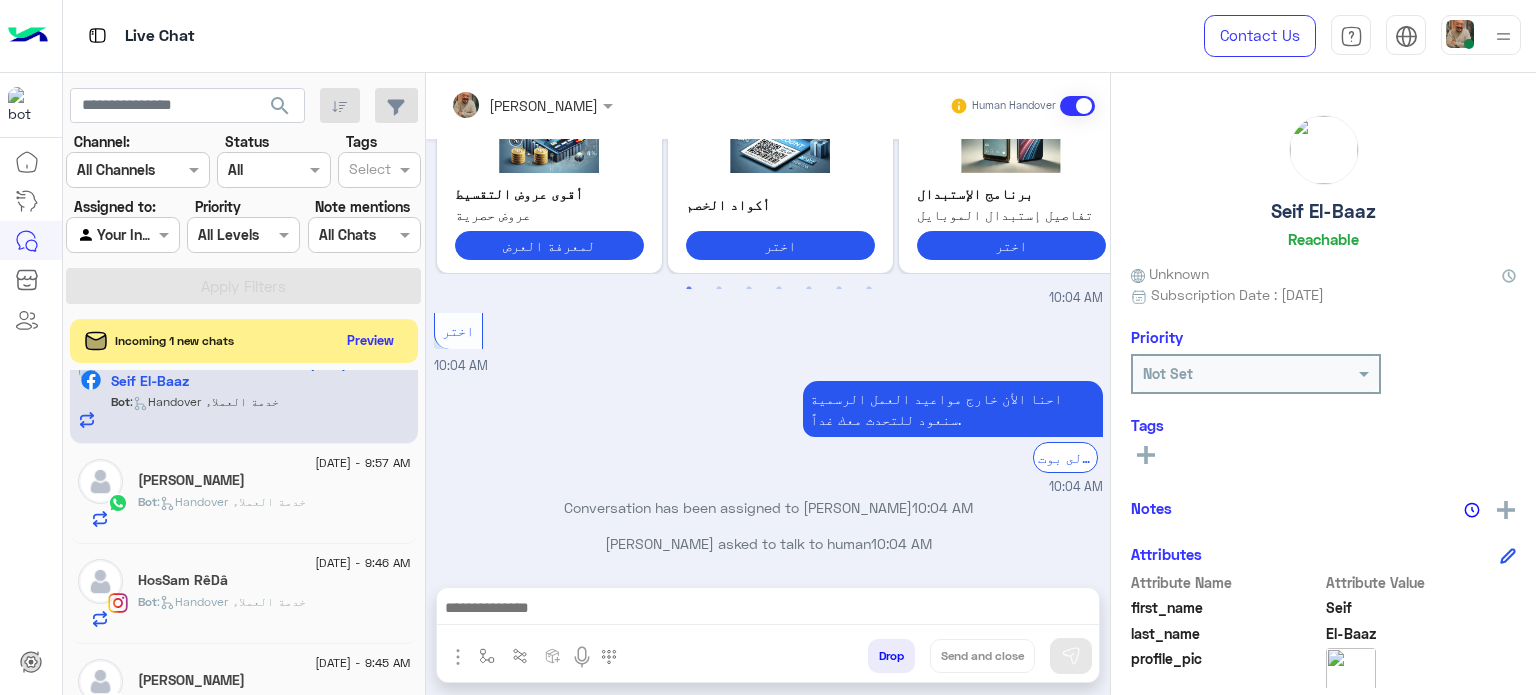 scroll, scrollTop: 0, scrollLeft: 0, axis: both 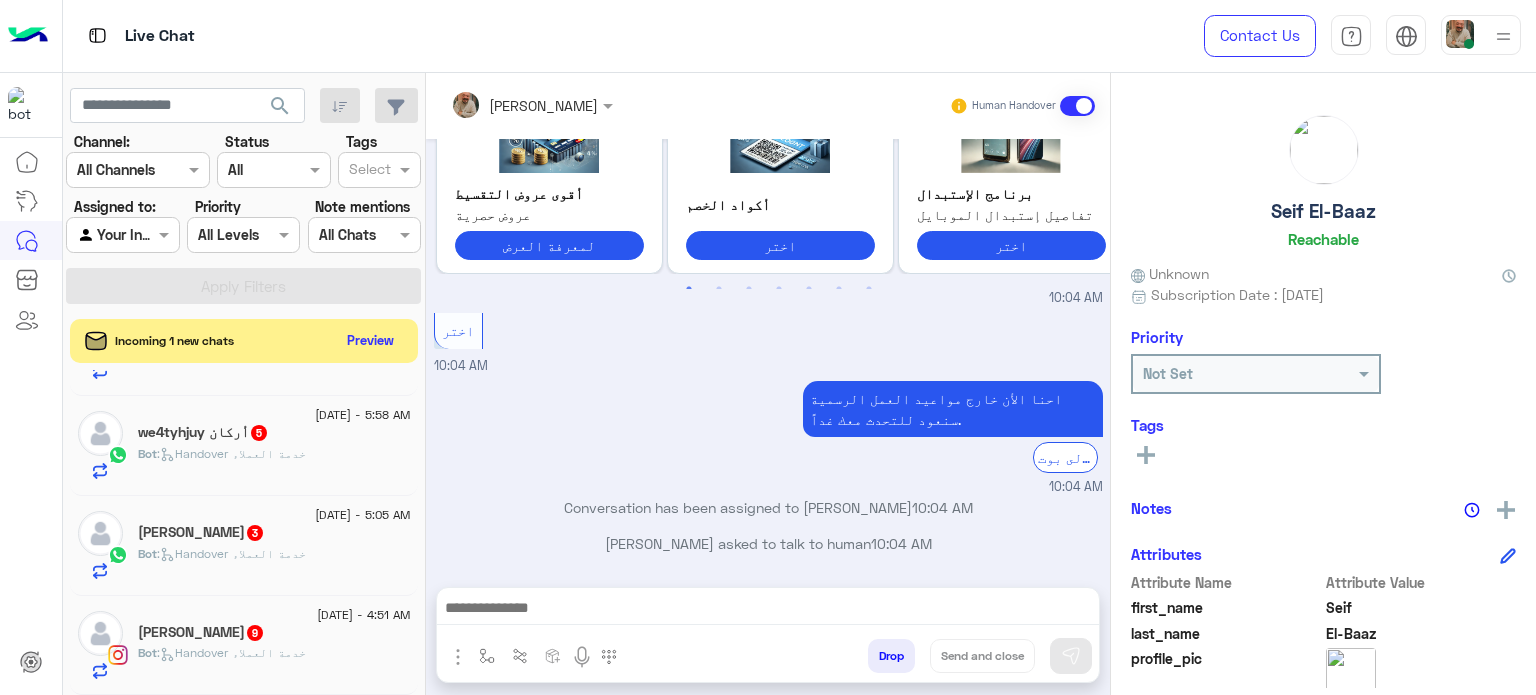 click on "Rwan Khaled  9" 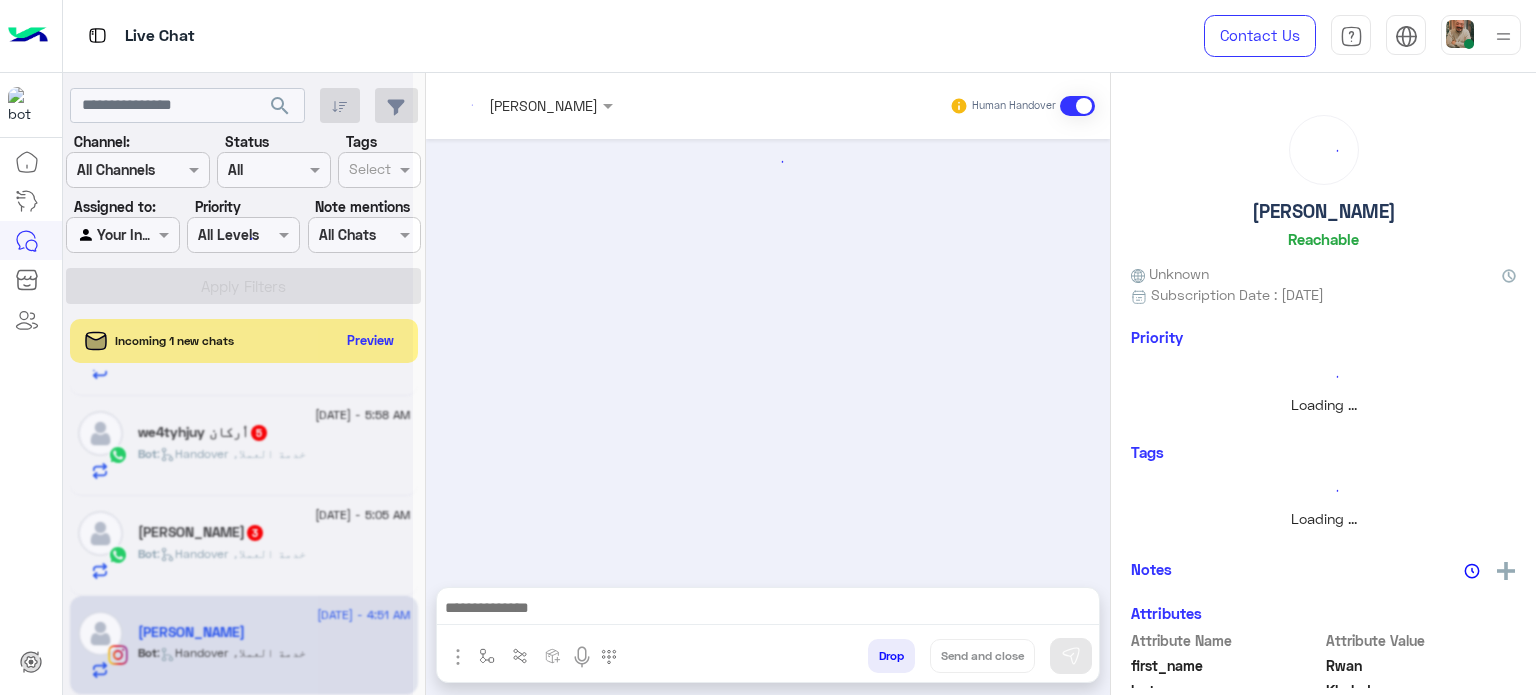scroll, scrollTop: 1580, scrollLeft: 0, axis: vertical 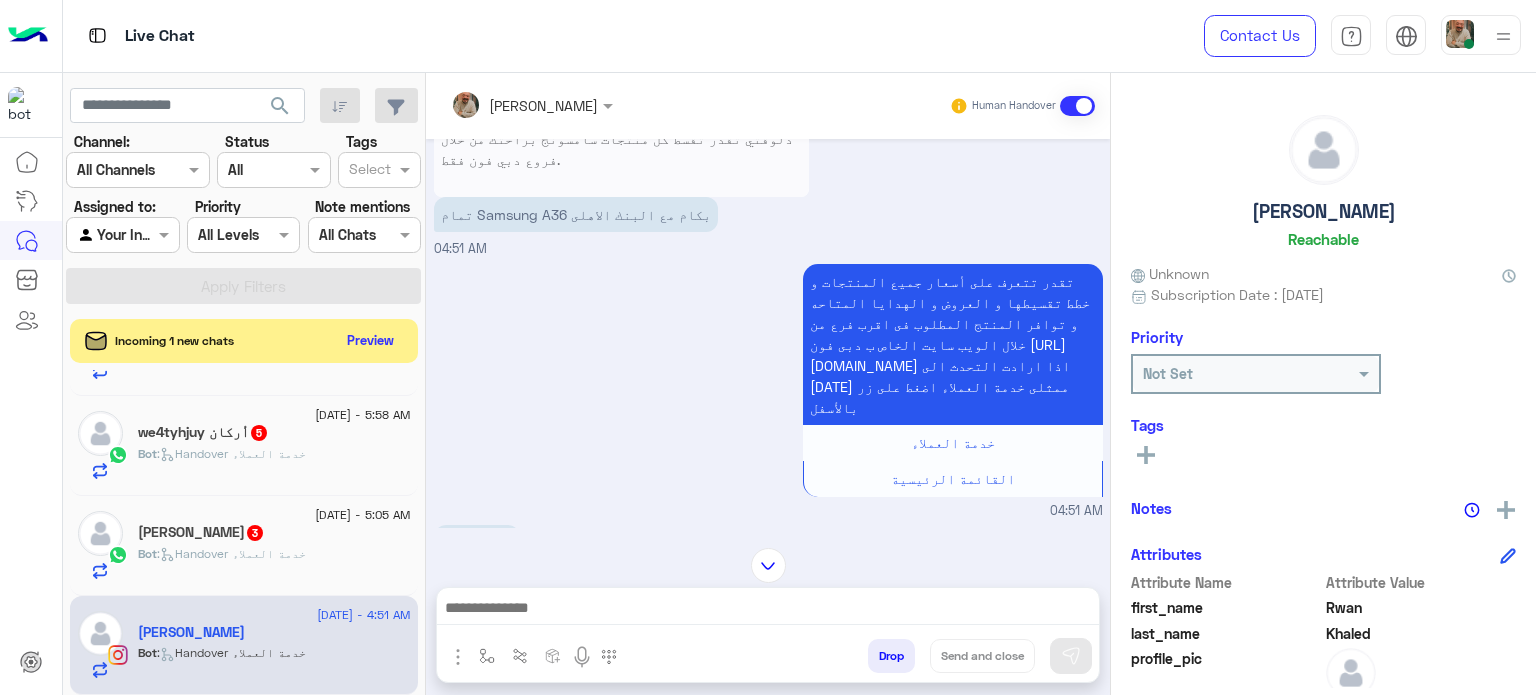 click on "Bot :   Handover خدمة العملاء" 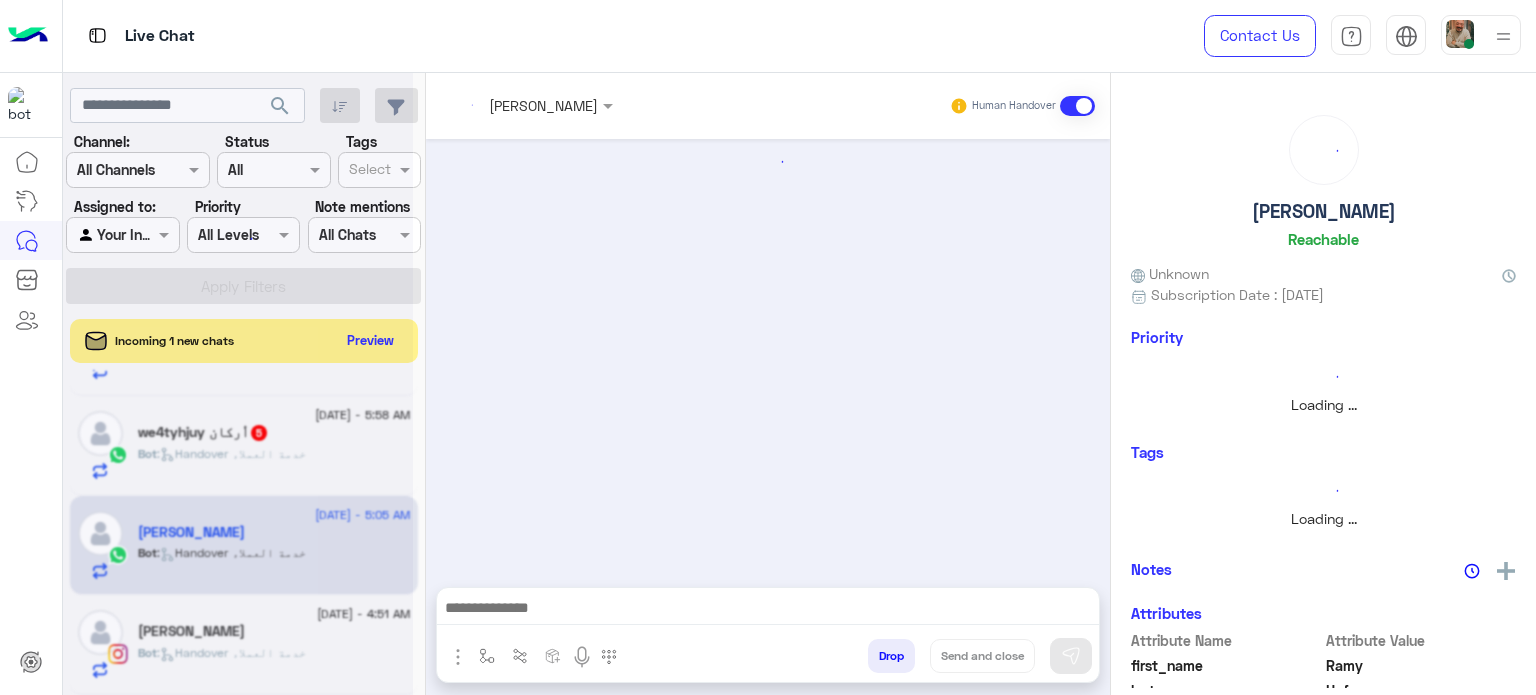 scroll 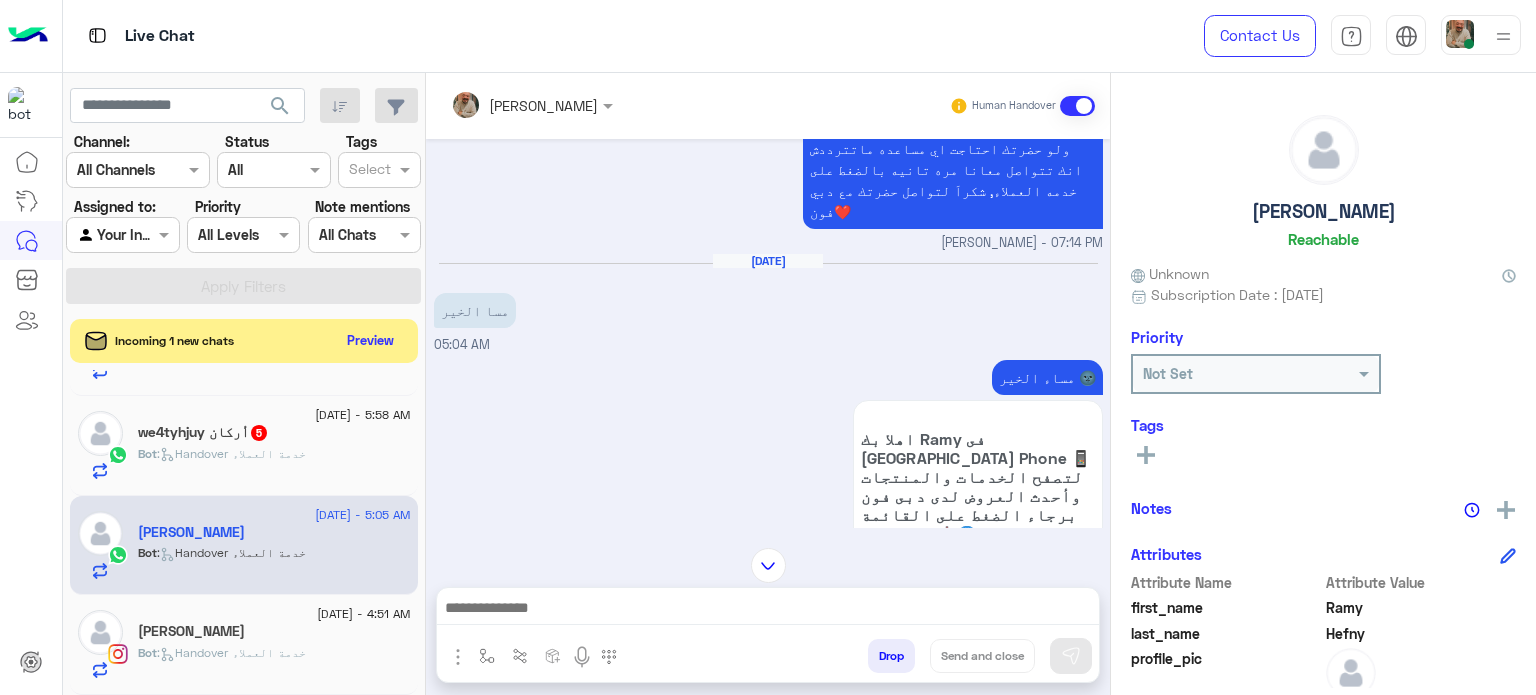 click 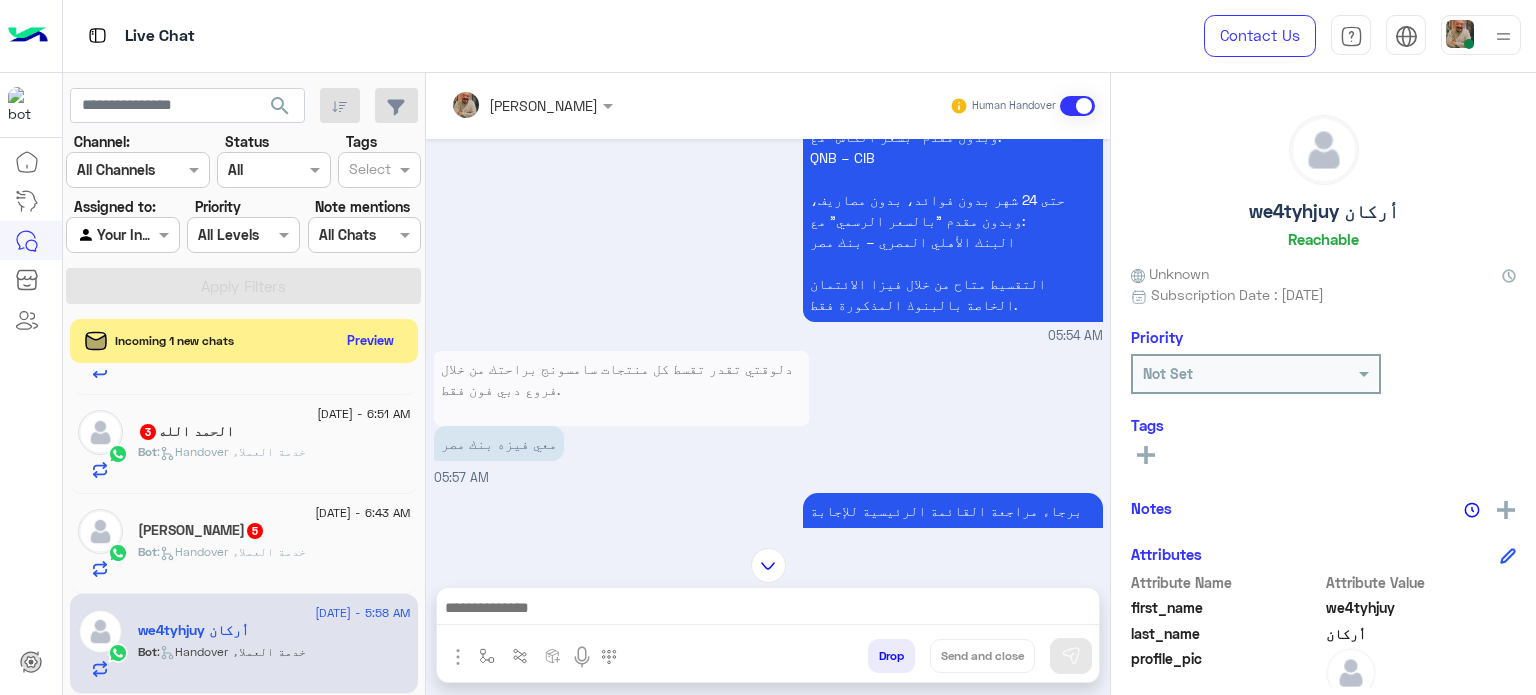 click on "Don Ga  5" 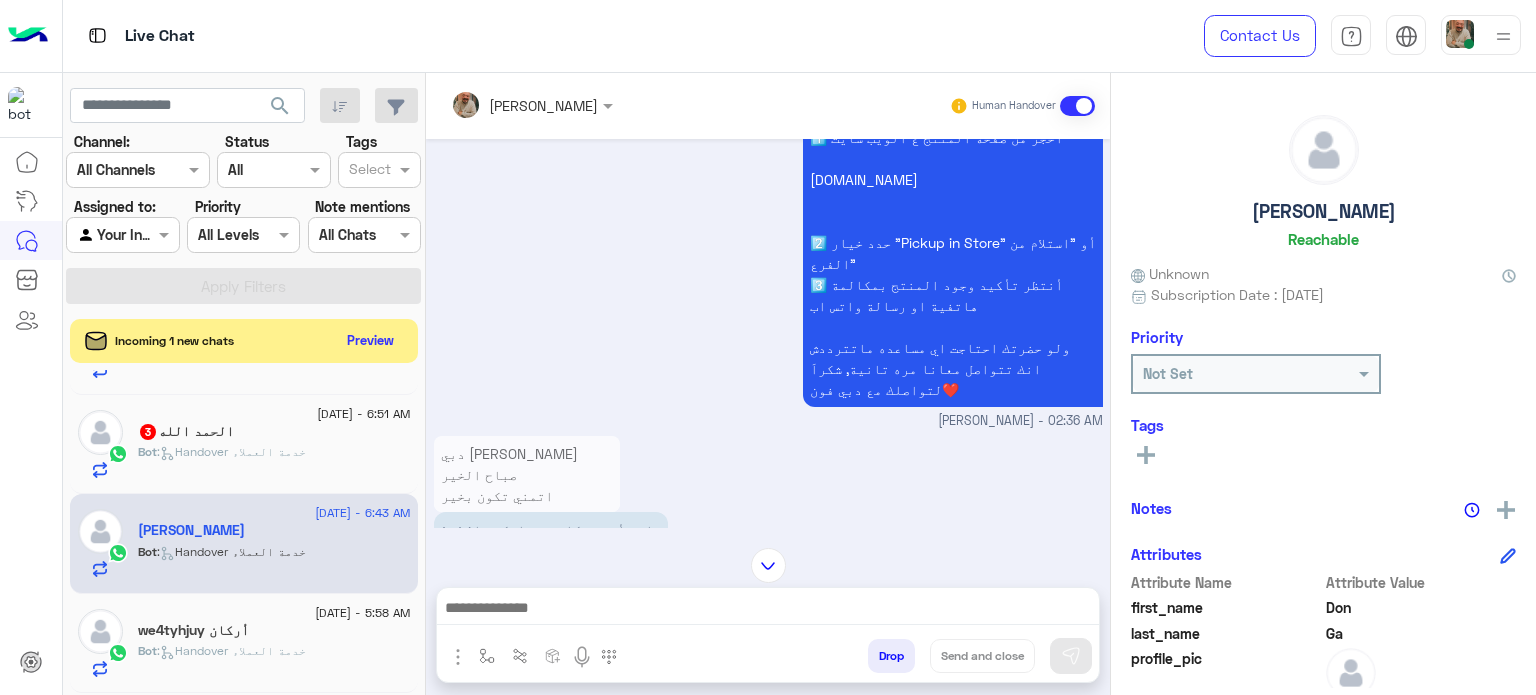 click at bounding box center (1469, 44) 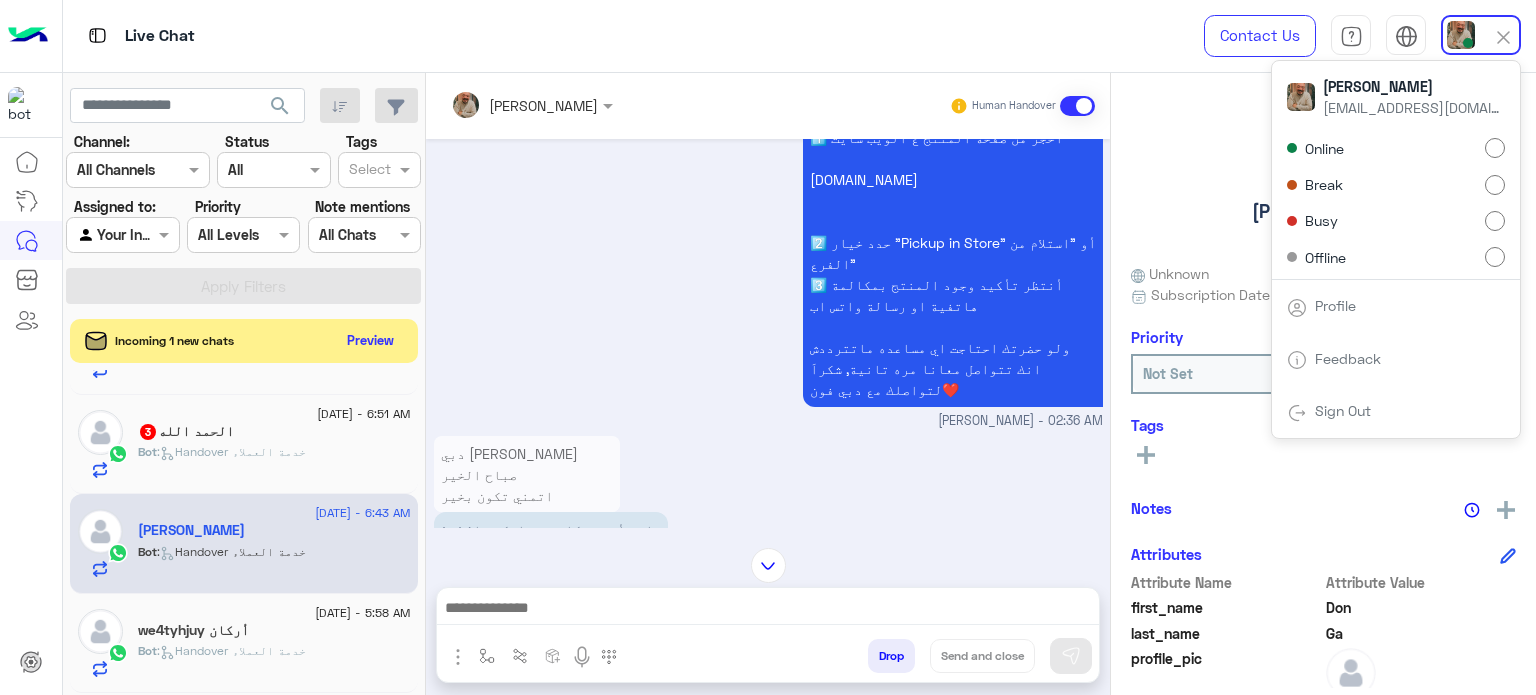 click on "Break" at bounding box center [1396, 184] 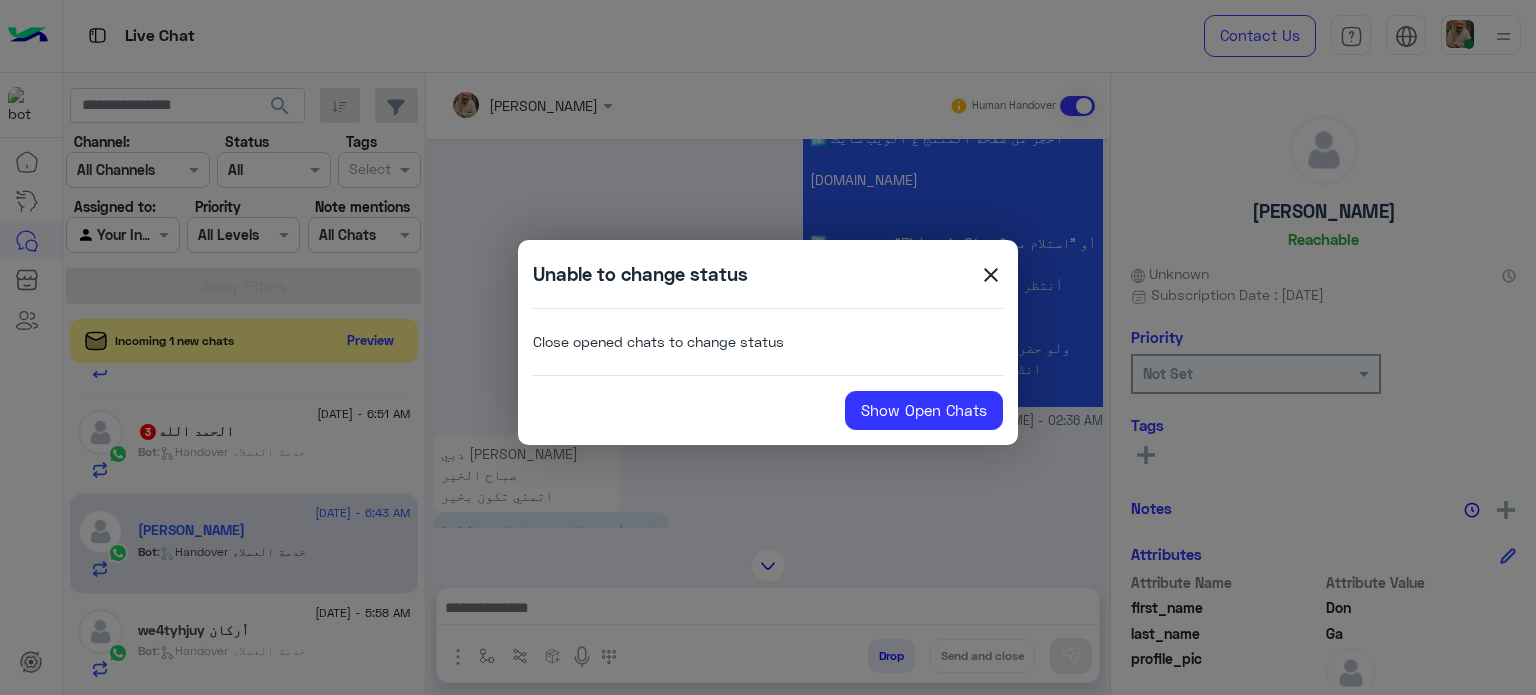 click on "close" 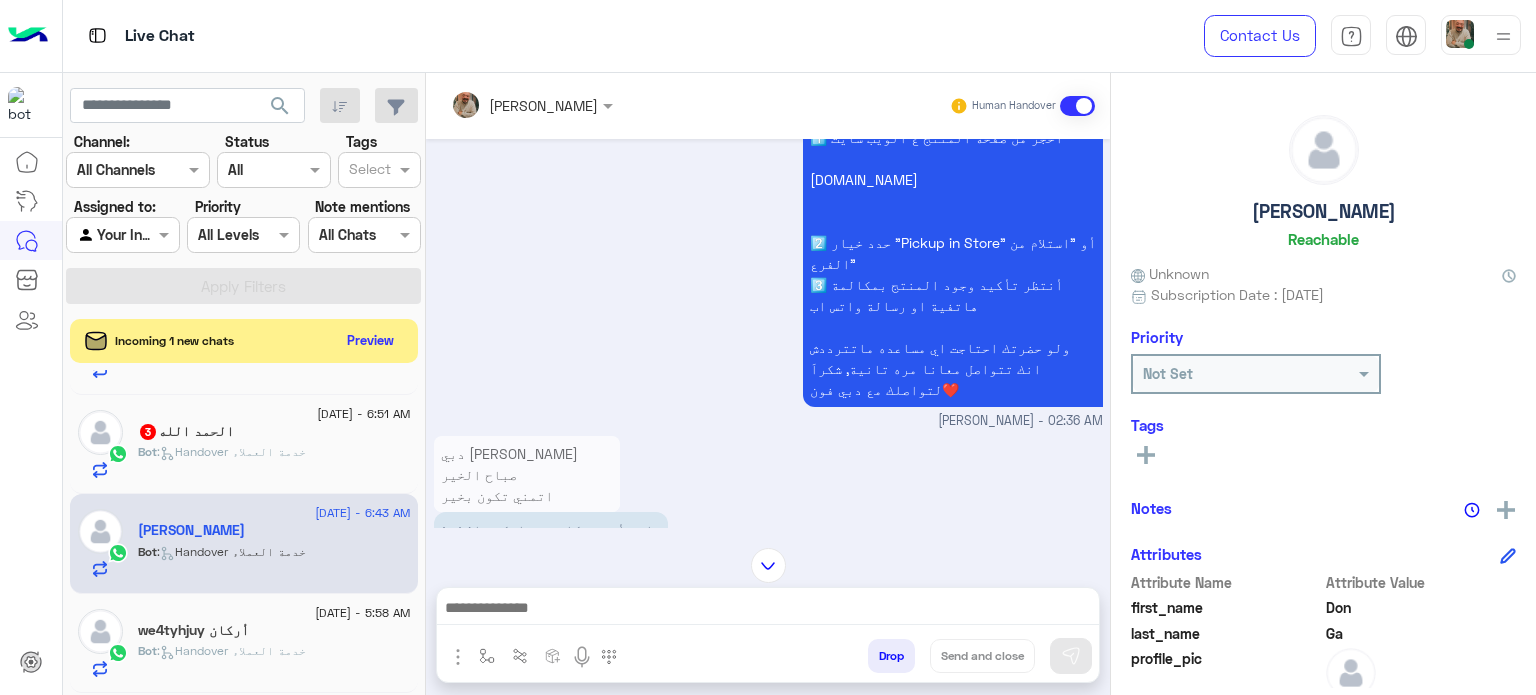 click on ":   Handover خدمة العملاء" 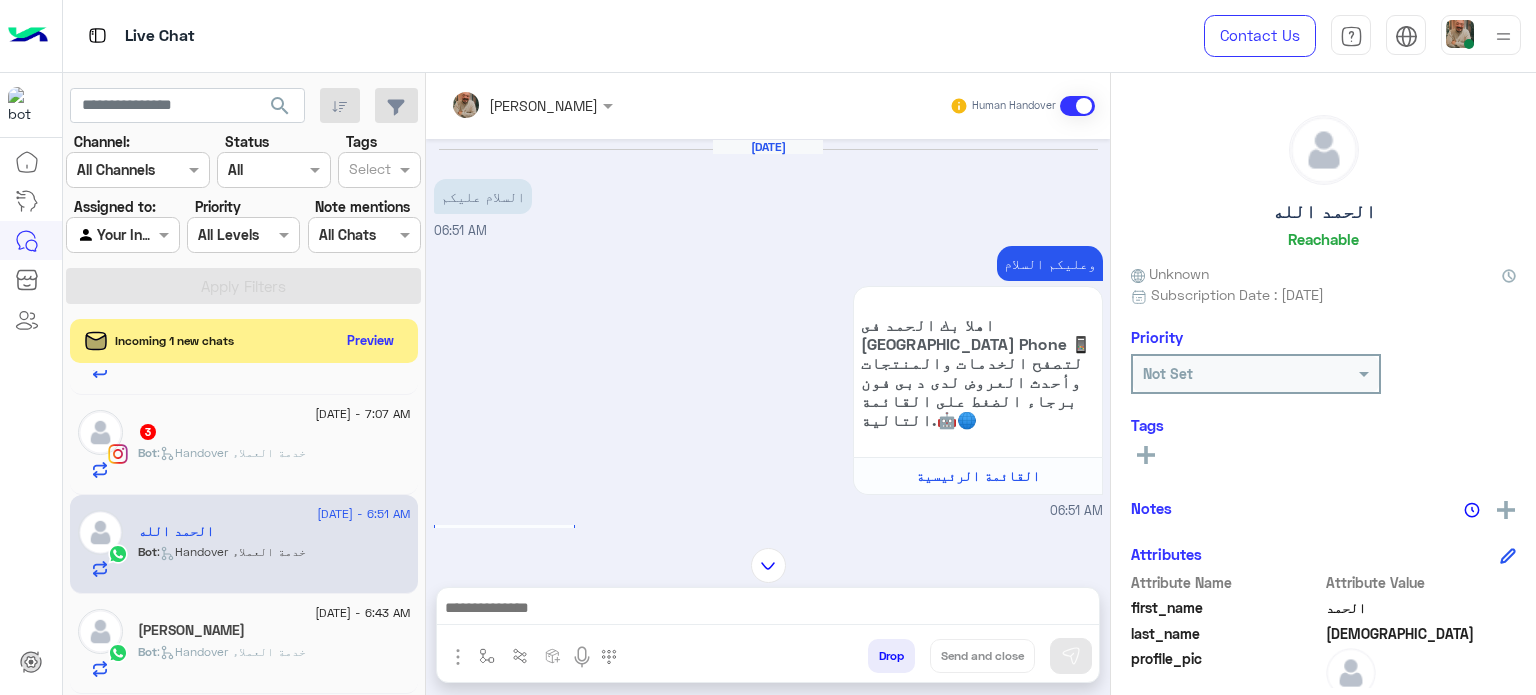 click on ":   Handover خدمة العملاء" 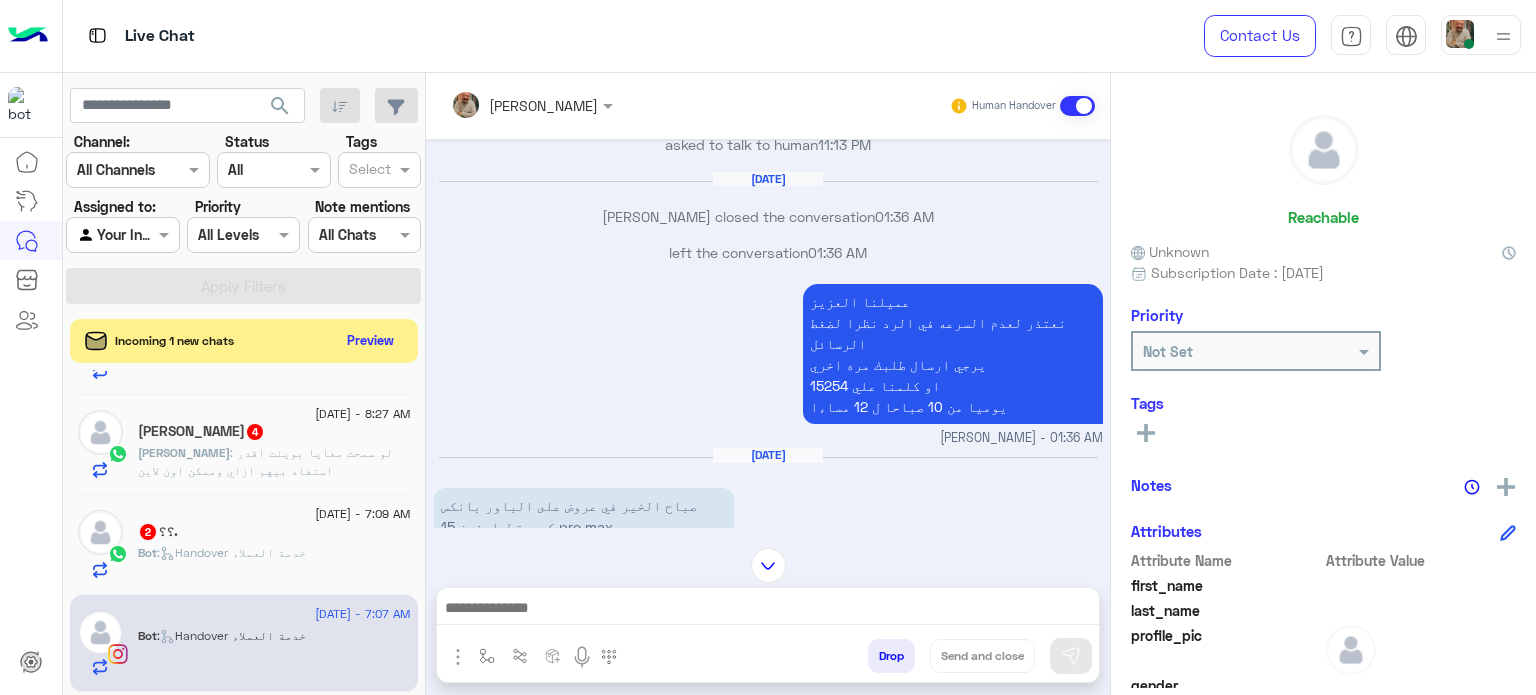 click on ".؟؟   2" 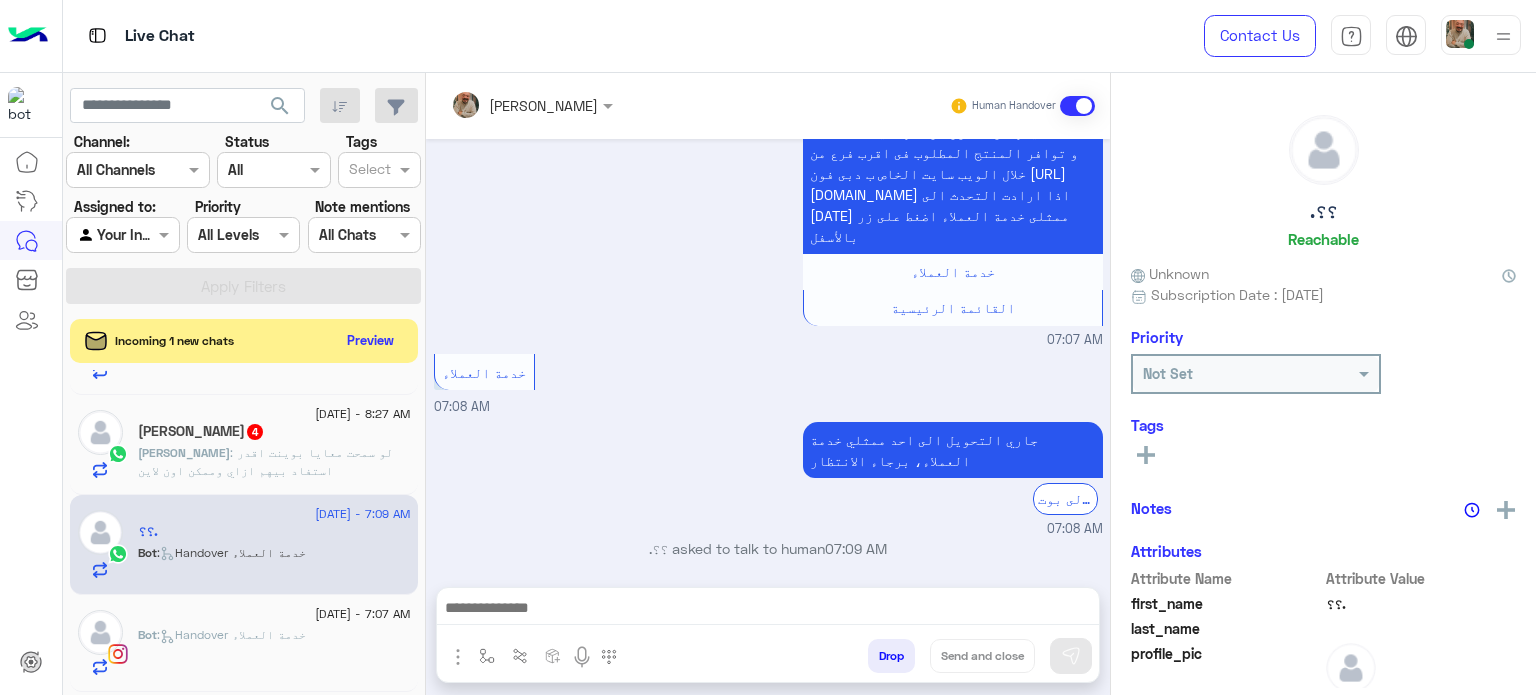 click on ": لو سمحت معايا بوينت اقدر استفاد بيهم ازاي وممكن اون لاين" 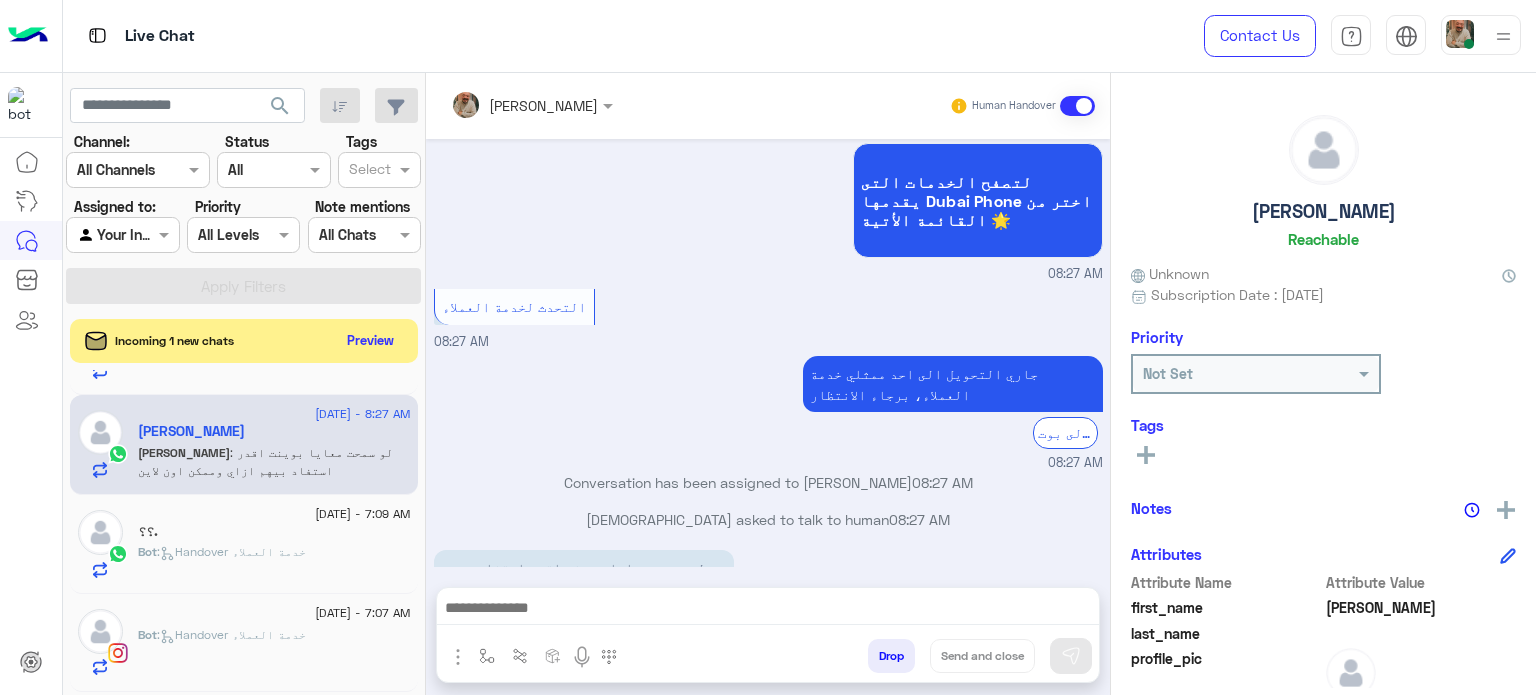 click at bounding box center (768, 610) 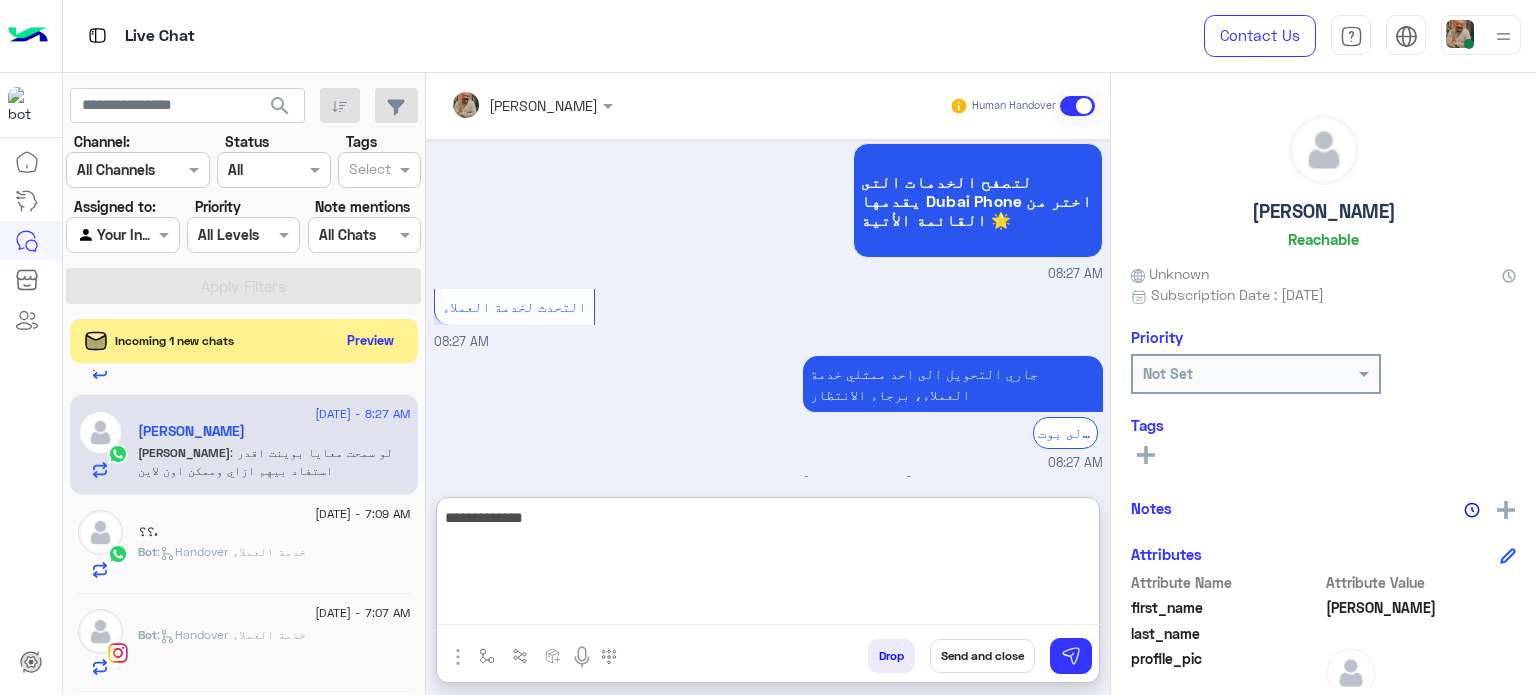 type on "**********" 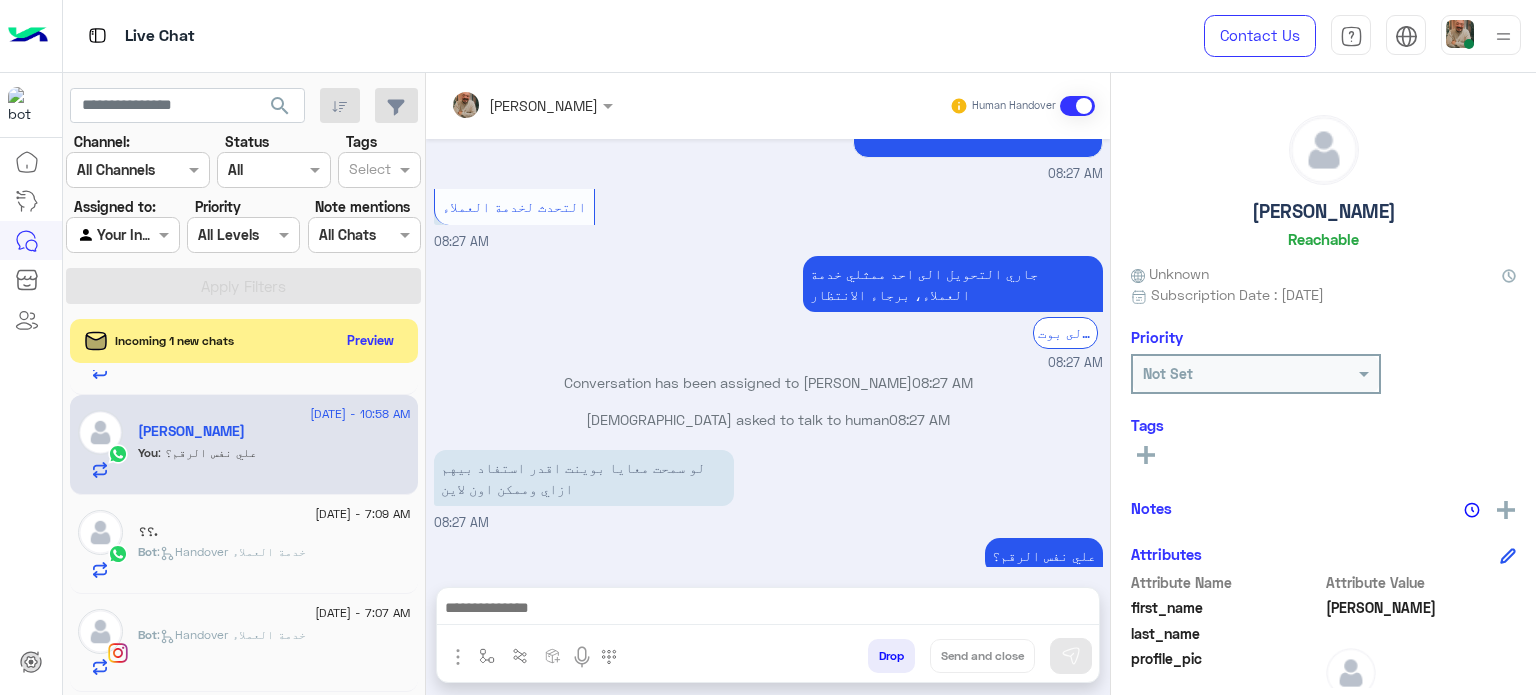 click at bounding box center [768, 610] 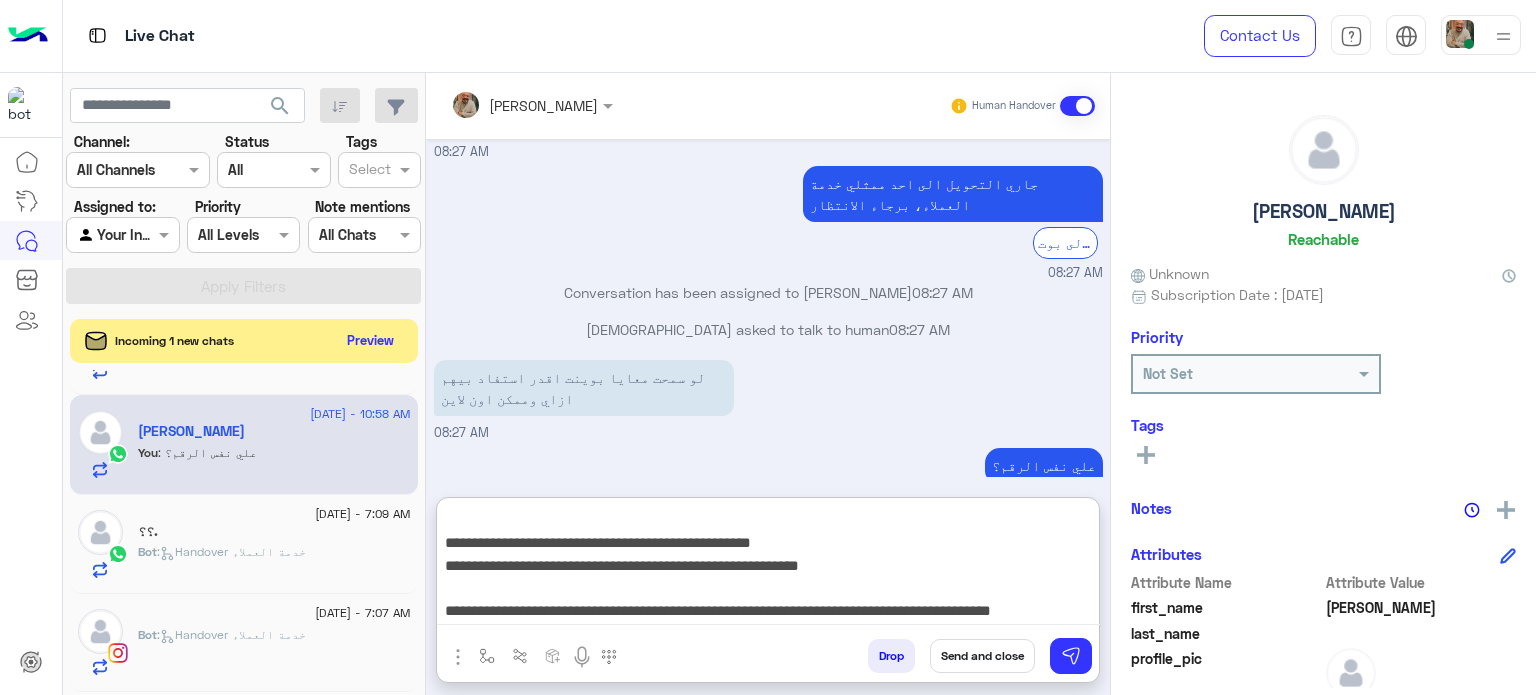 type on "**********" 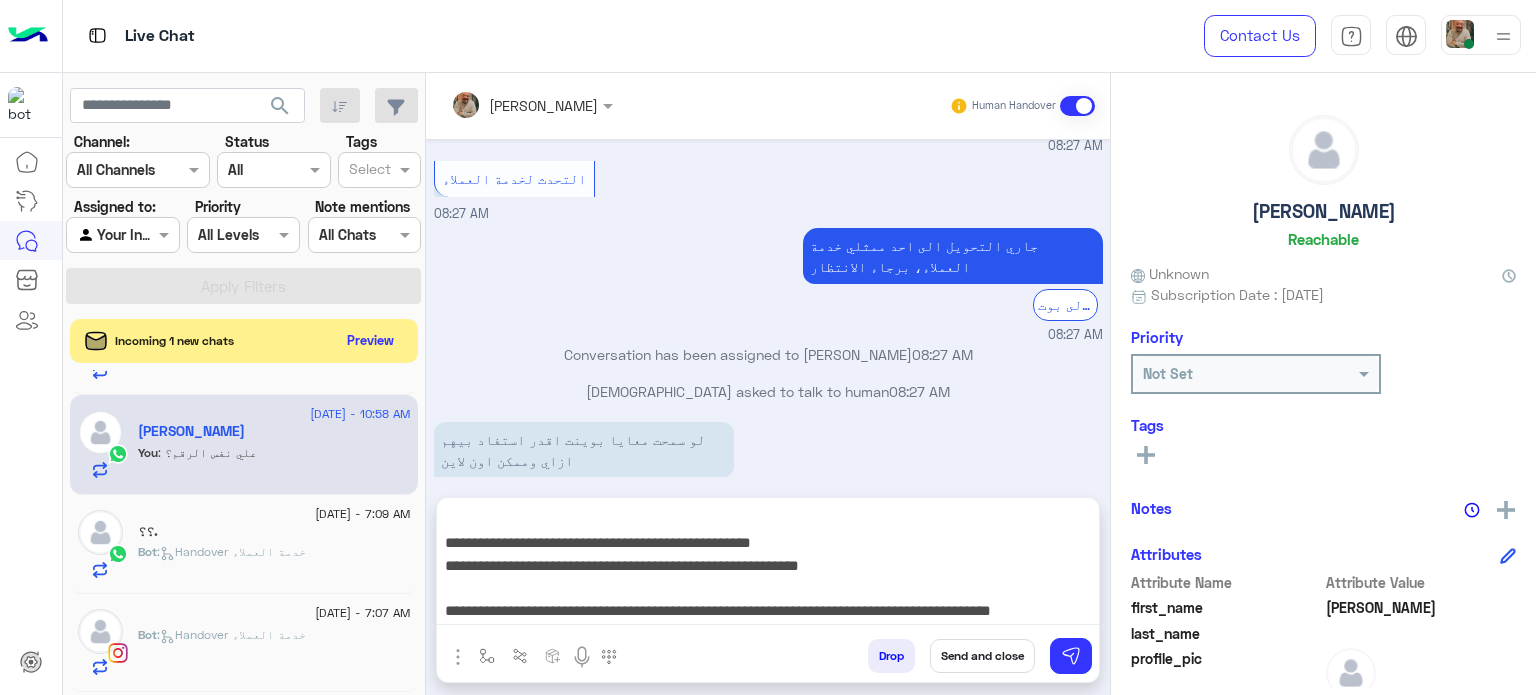 click on "Send and close" at bounding box center (982, 656) 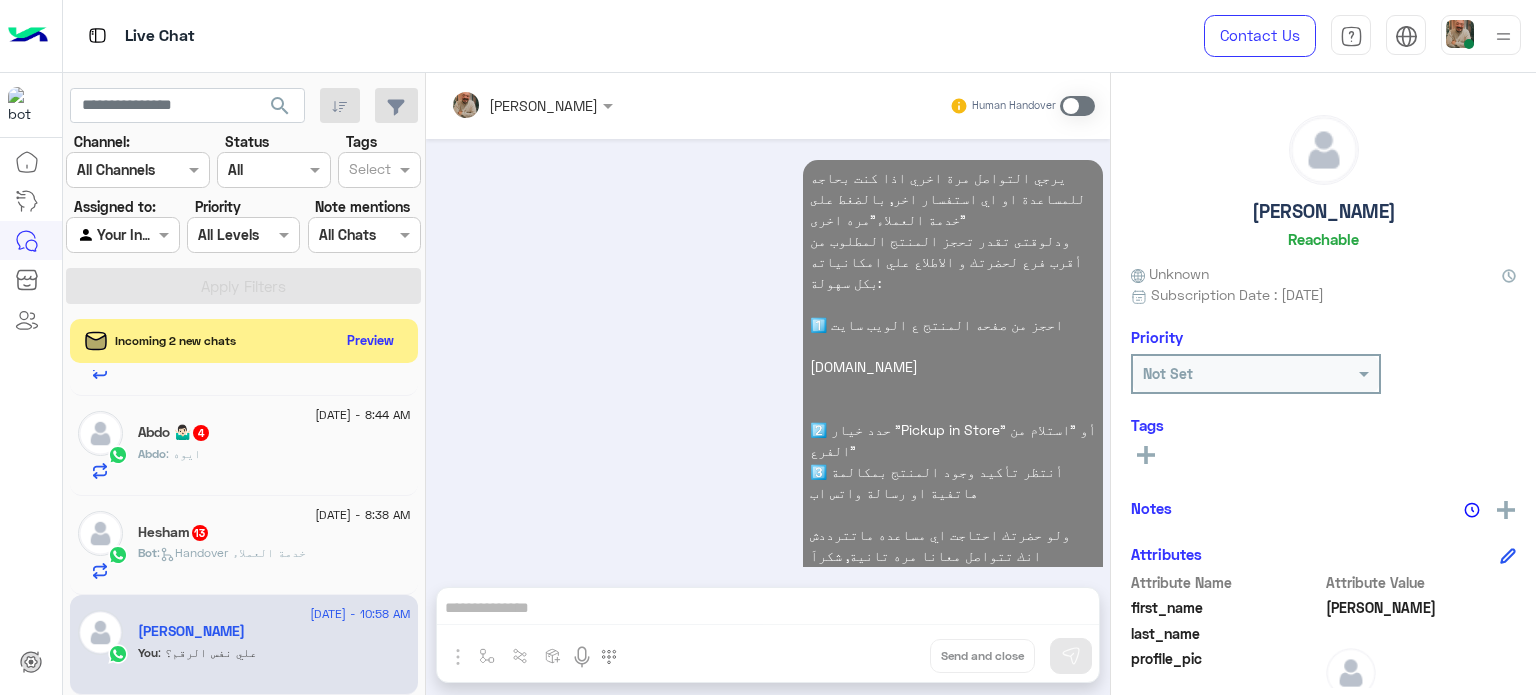 click on "Hesham   13" 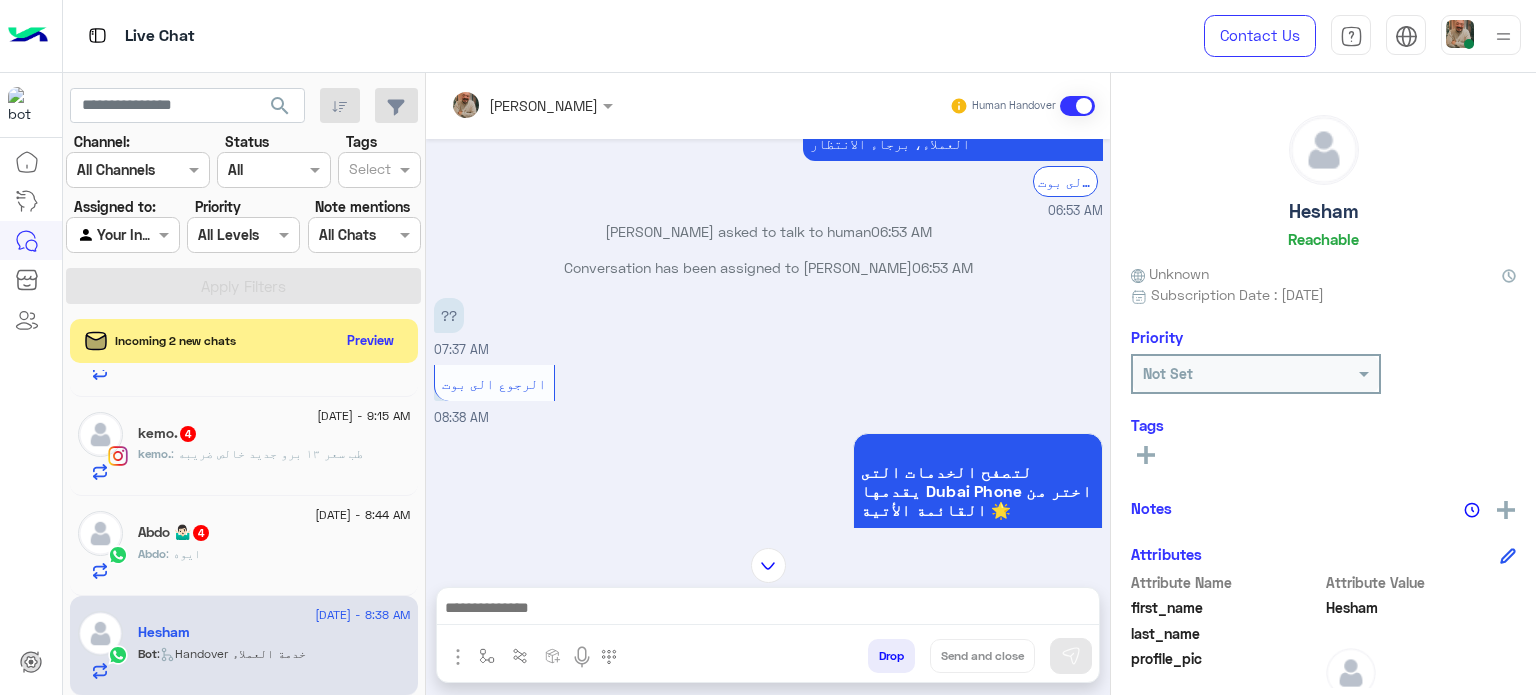 click at bounding box center [1460, 34] 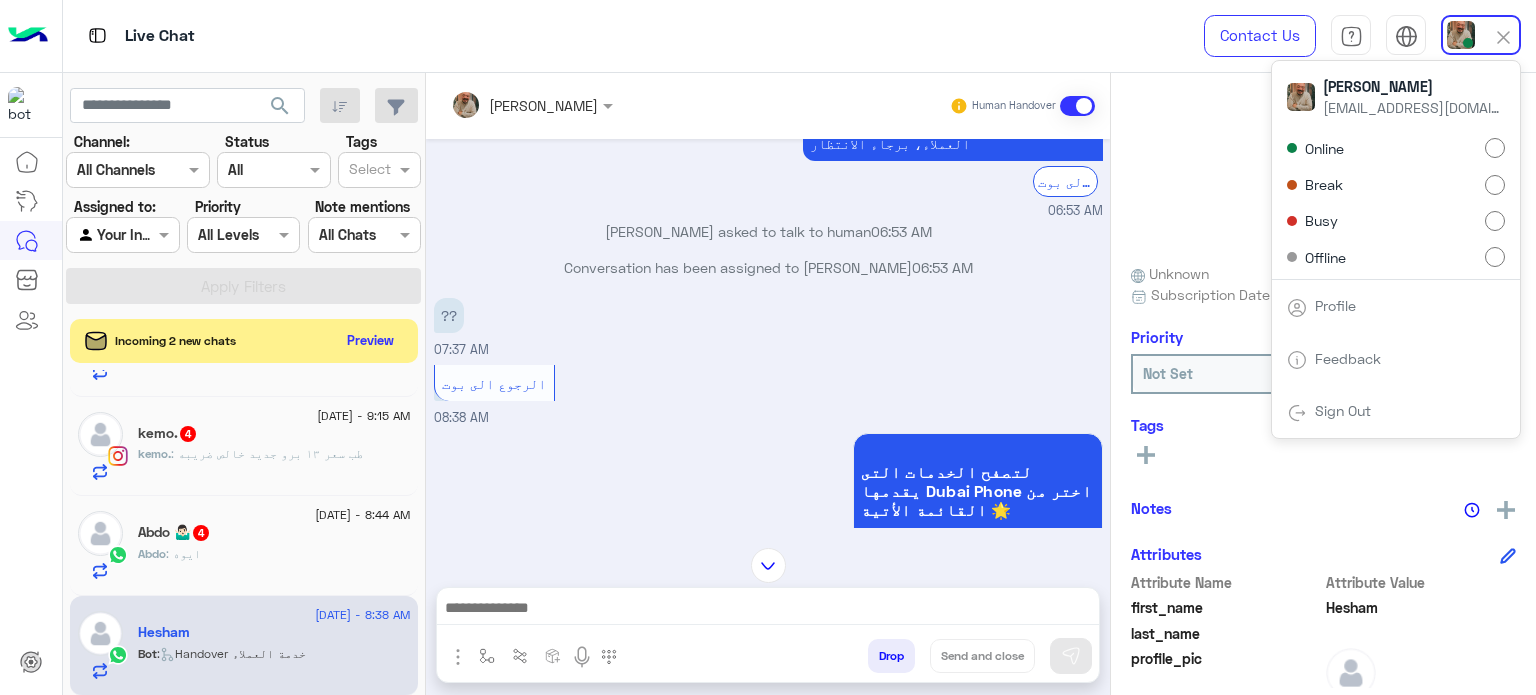 click on "Break" at bounding box center [1396, 184] 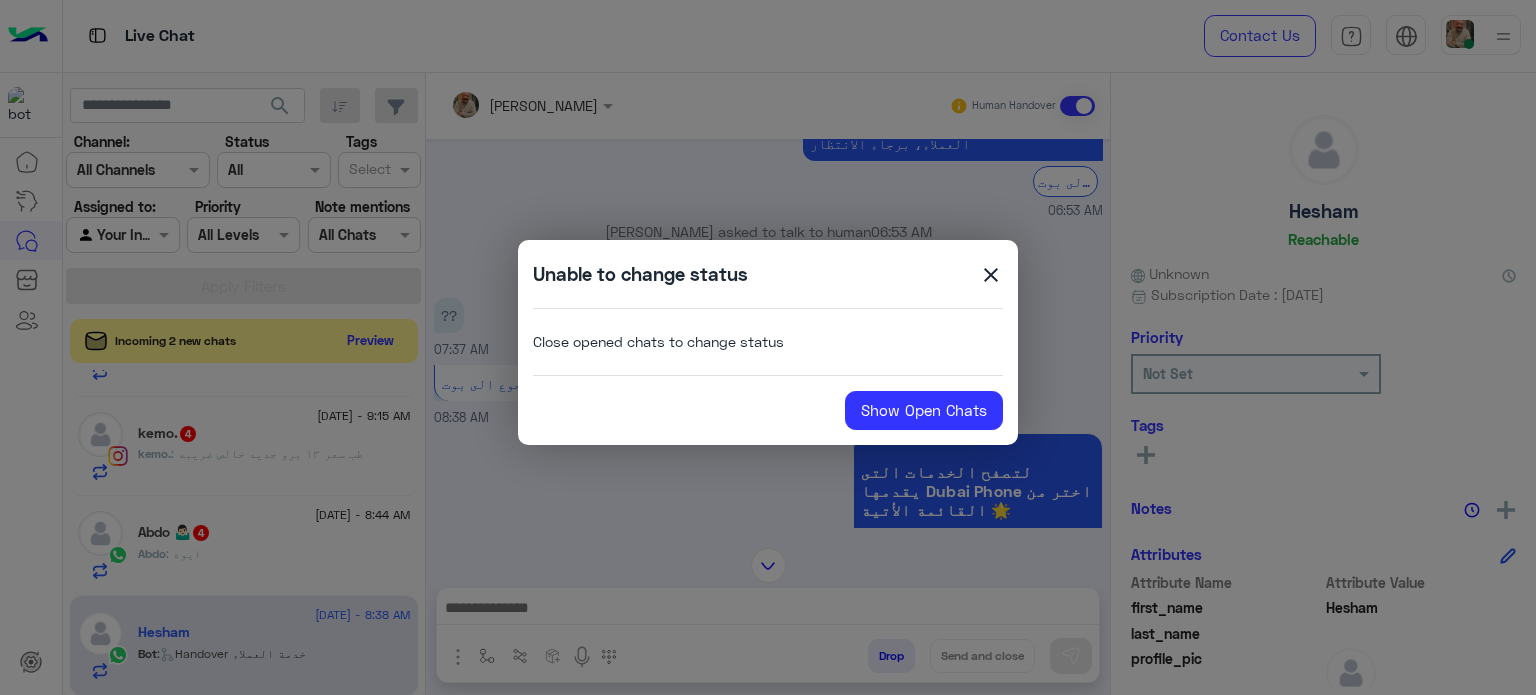 click on "close" 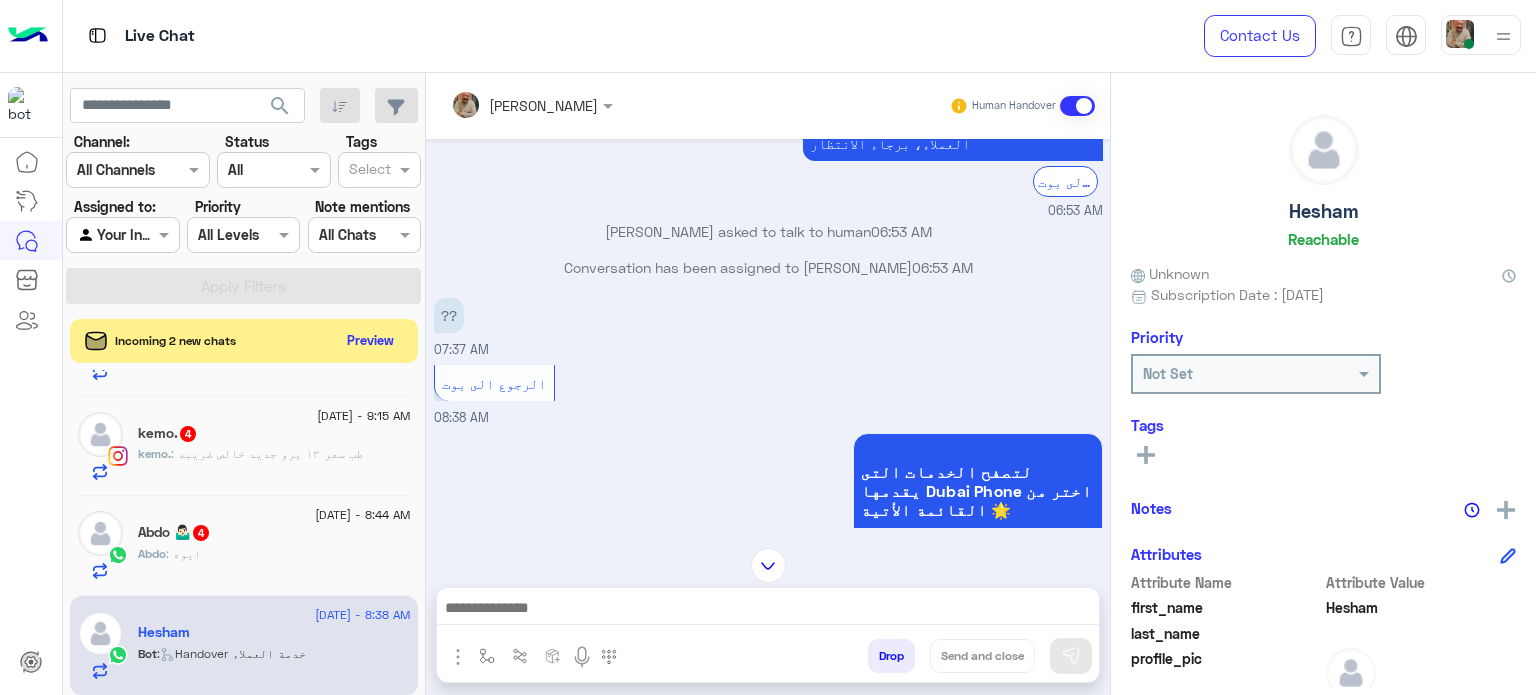 click on "Abdo : ايوه" 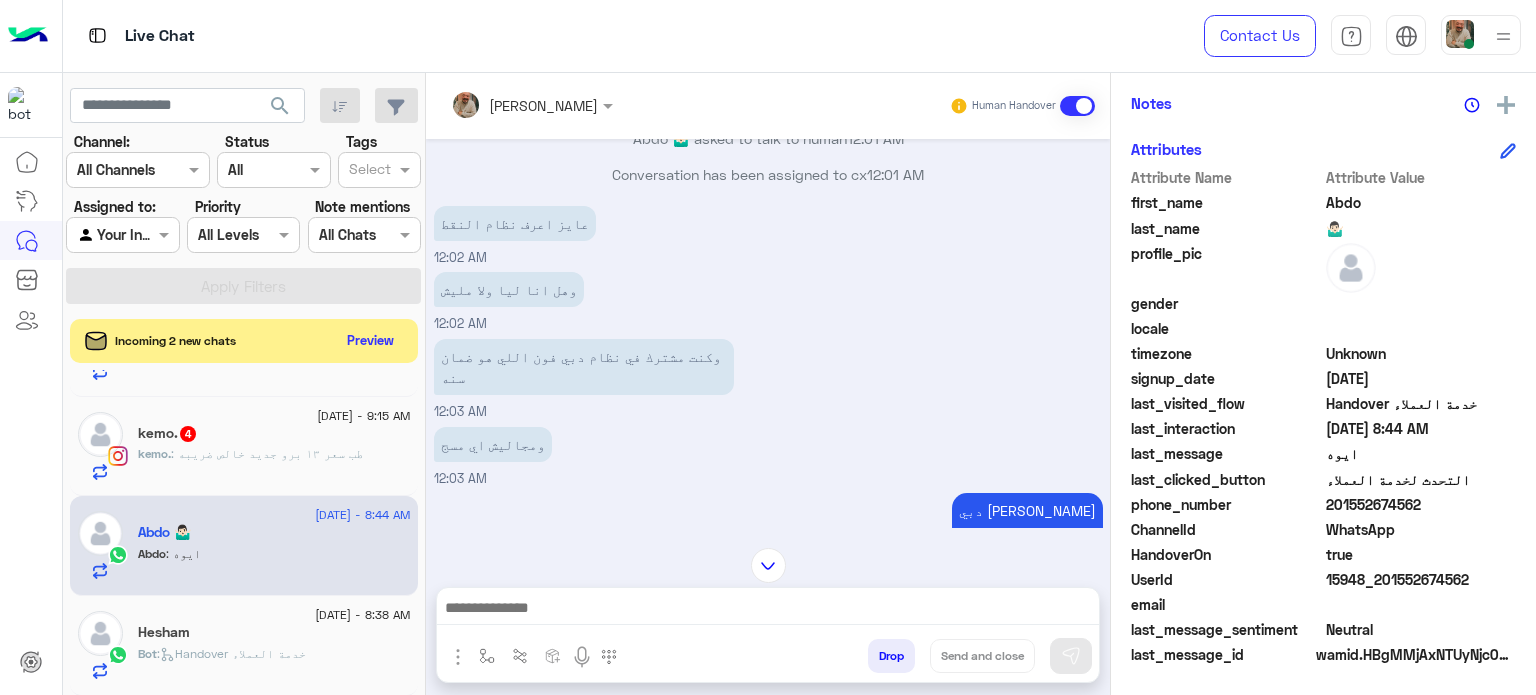 copy on "01552674562" 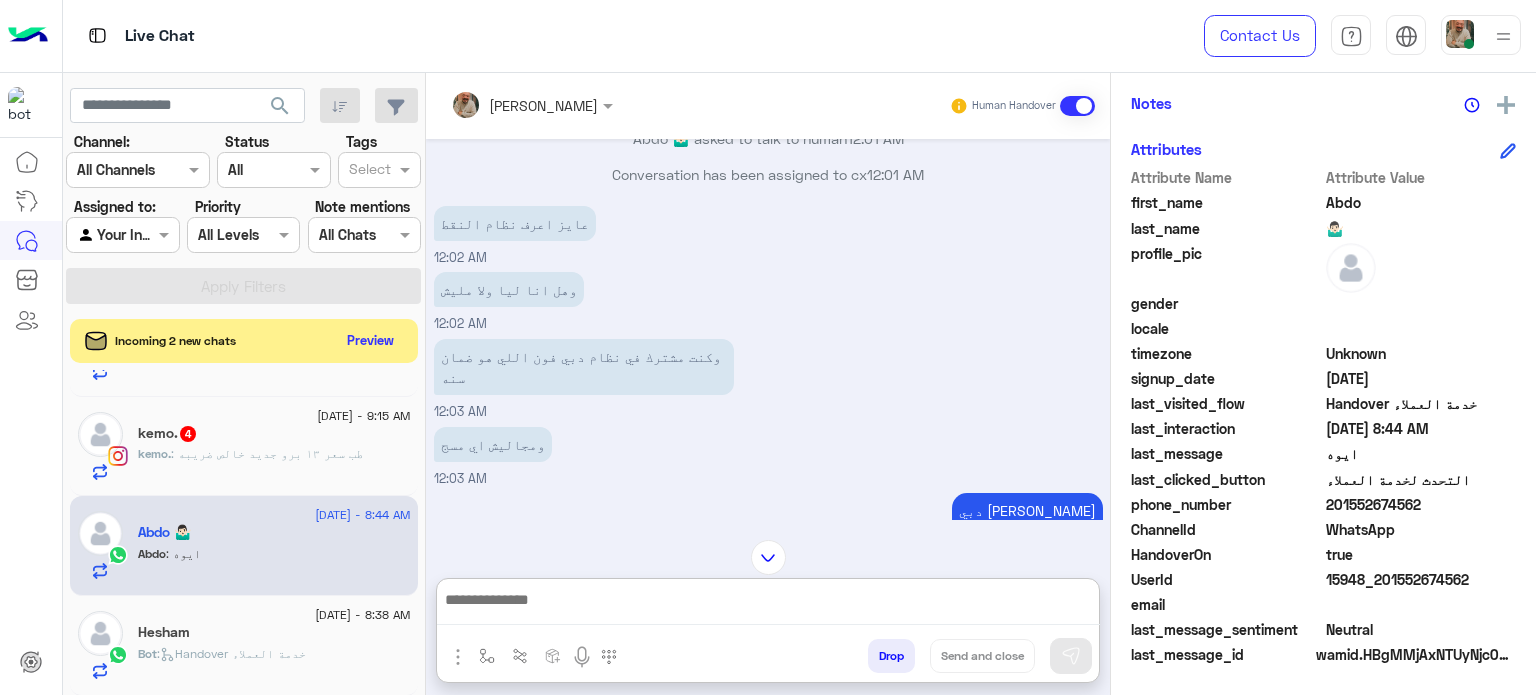 click at bounding box center [768, 606] 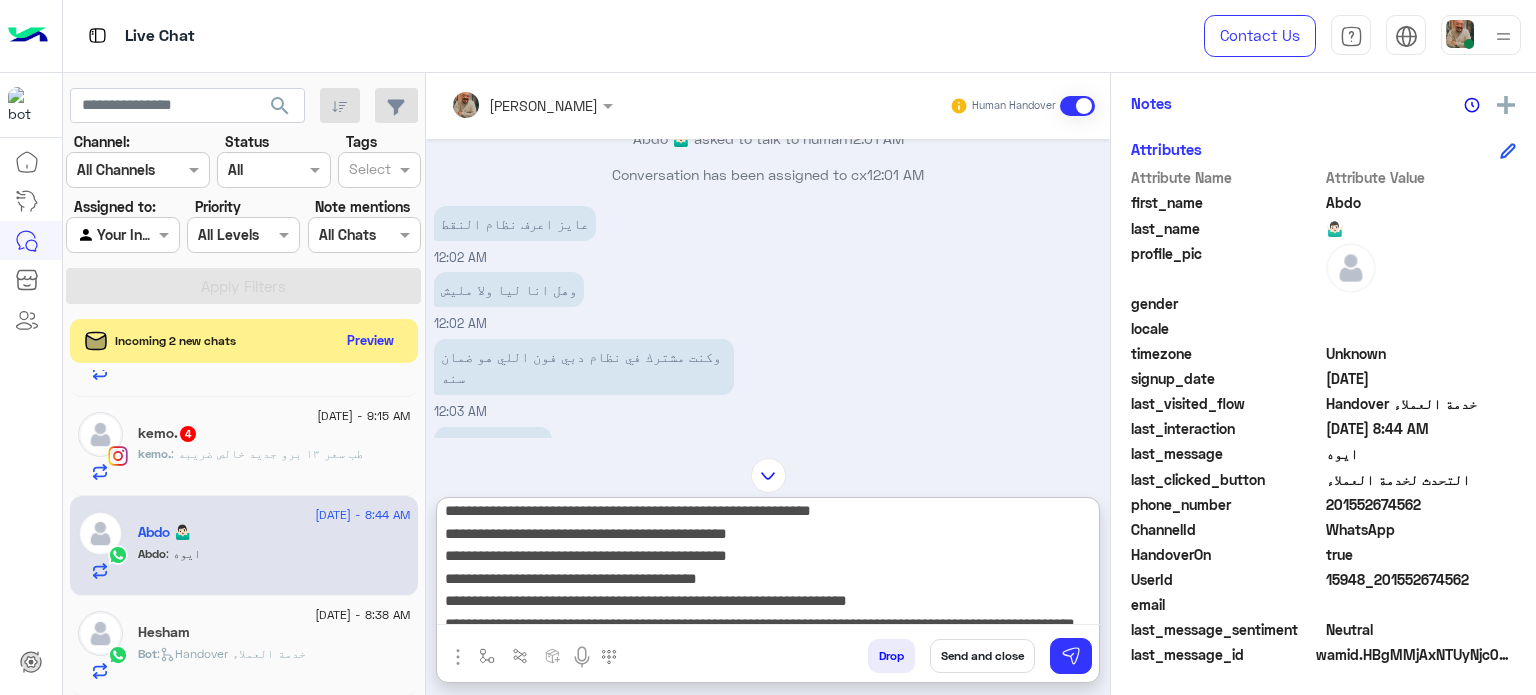scroll, scrollTop: 0, scrollLeft: 0, axis: both 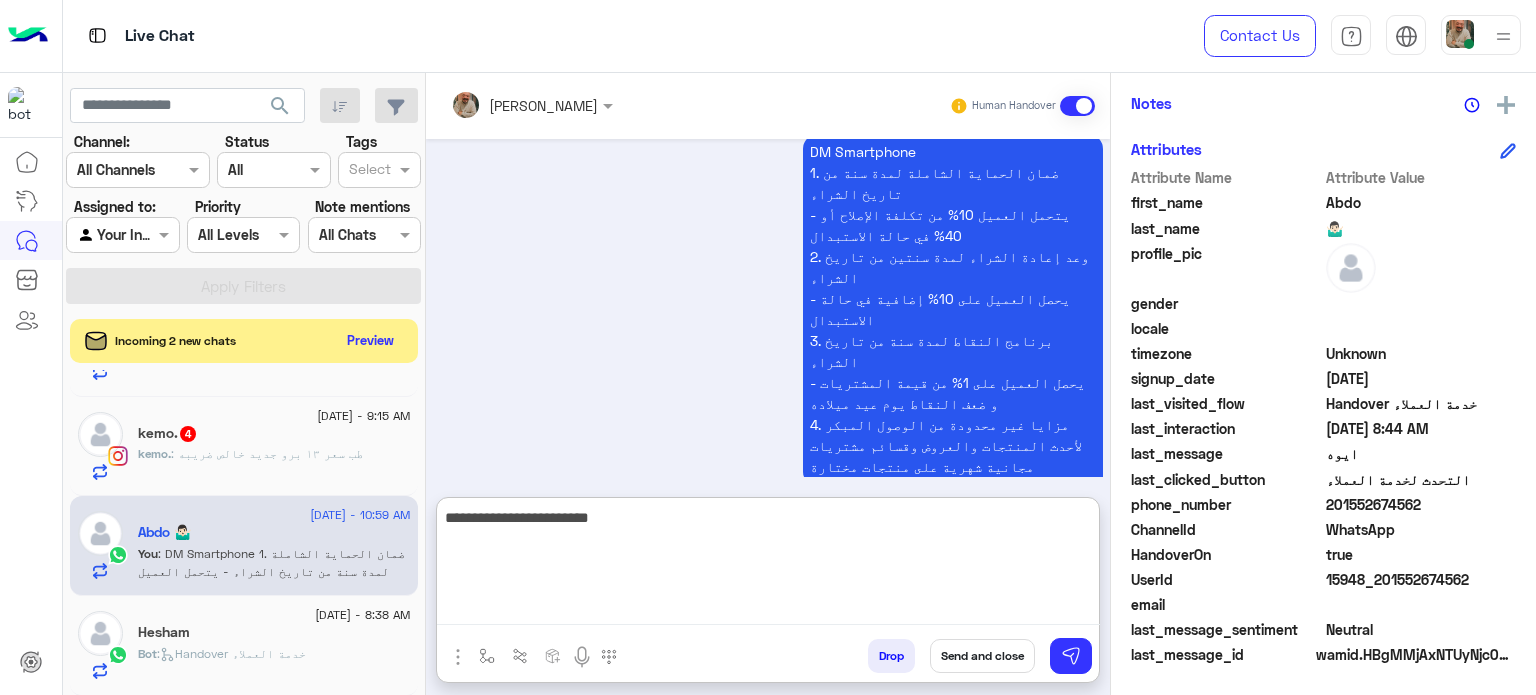 type on "**********" 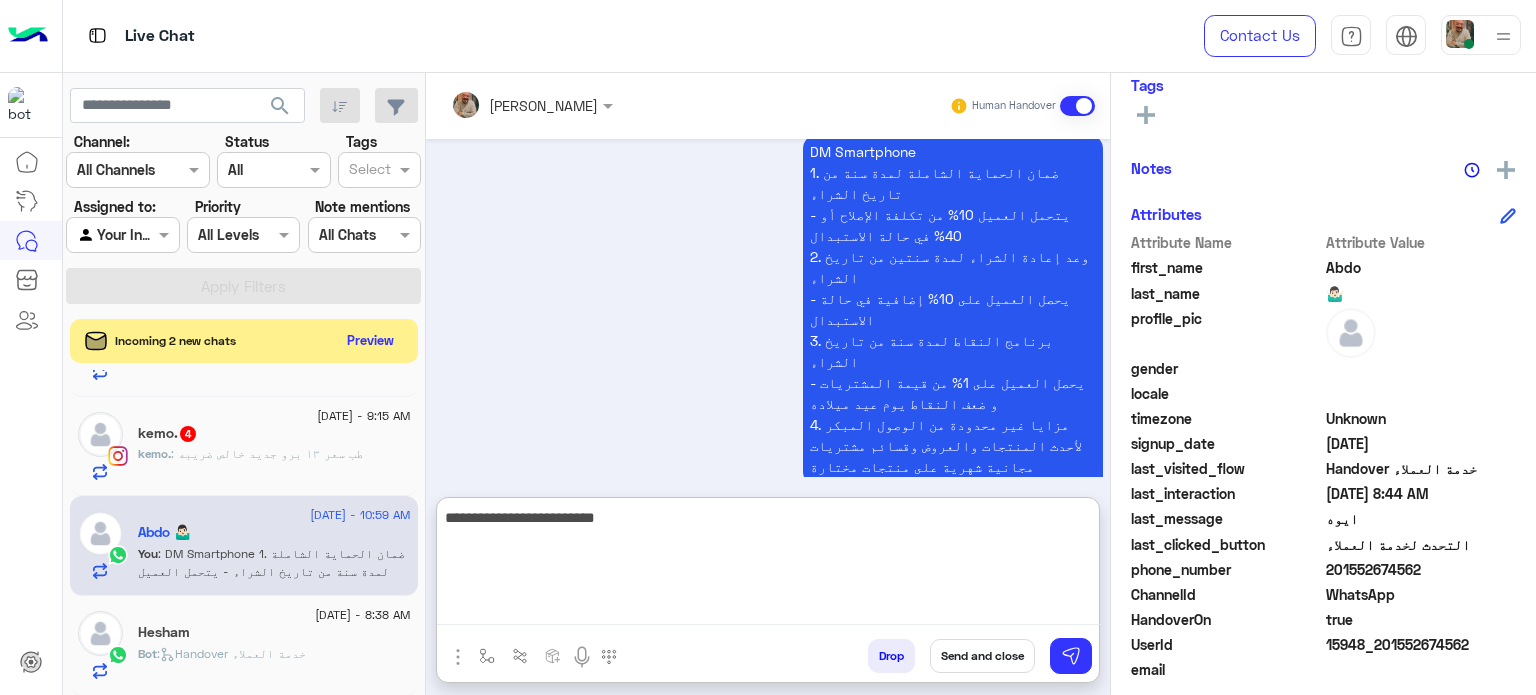 scroll, scrollTop: 305, scrollLeft: 0, axis: vertical 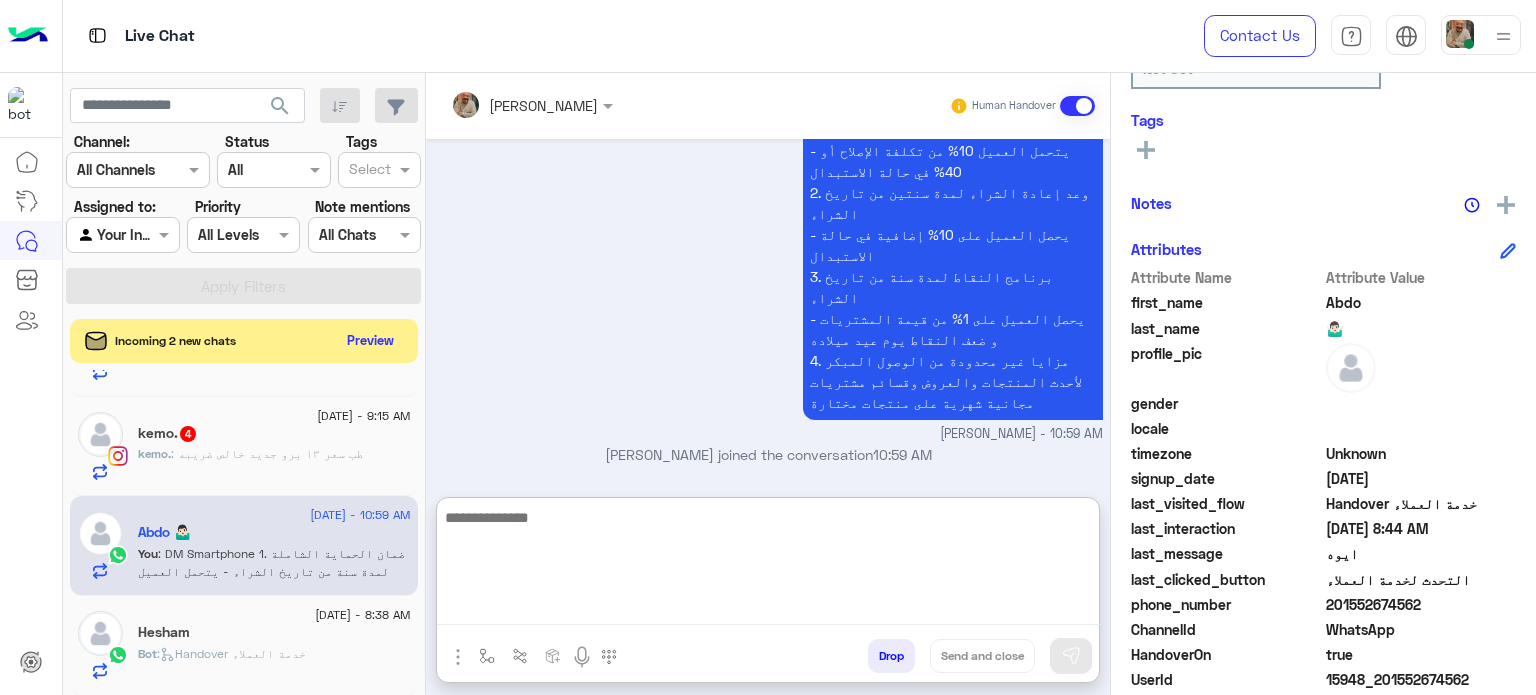 click at bounding box center [768, 565] 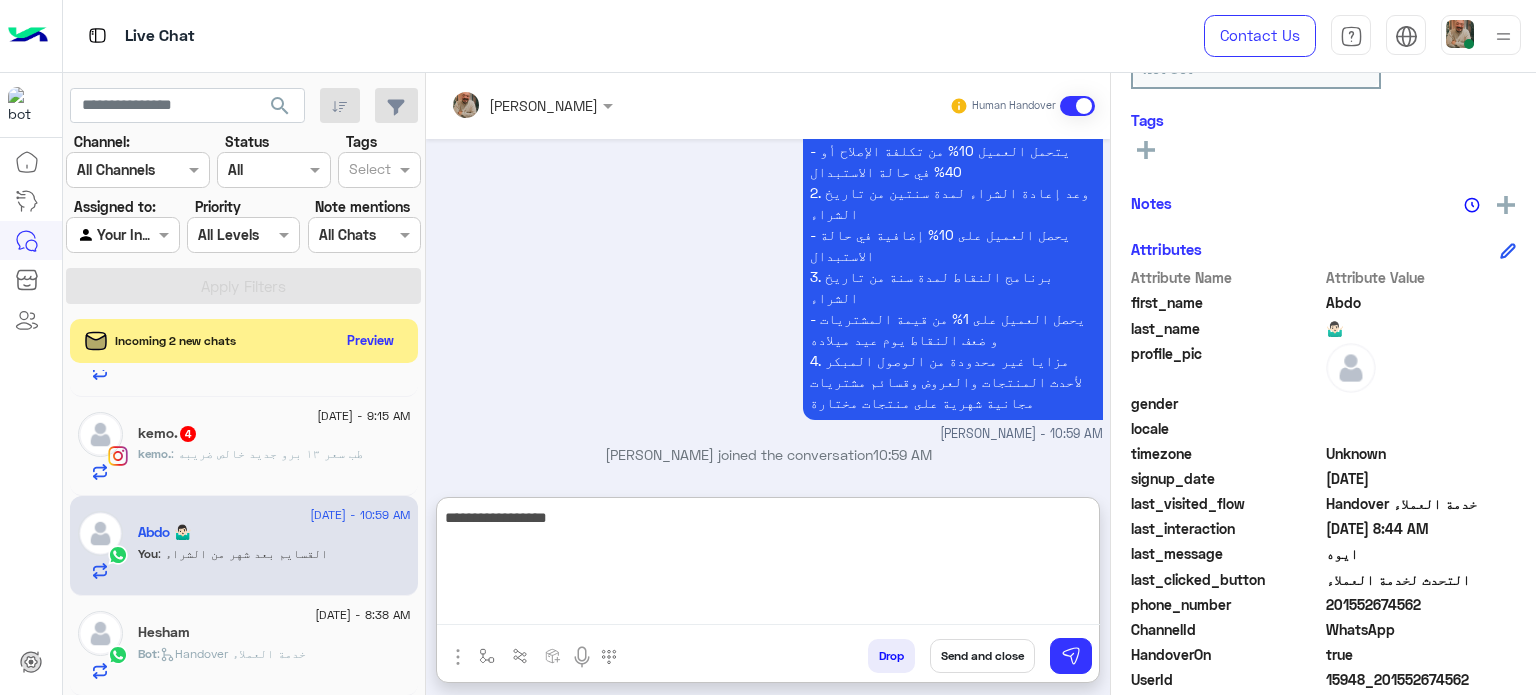 type on "**********" 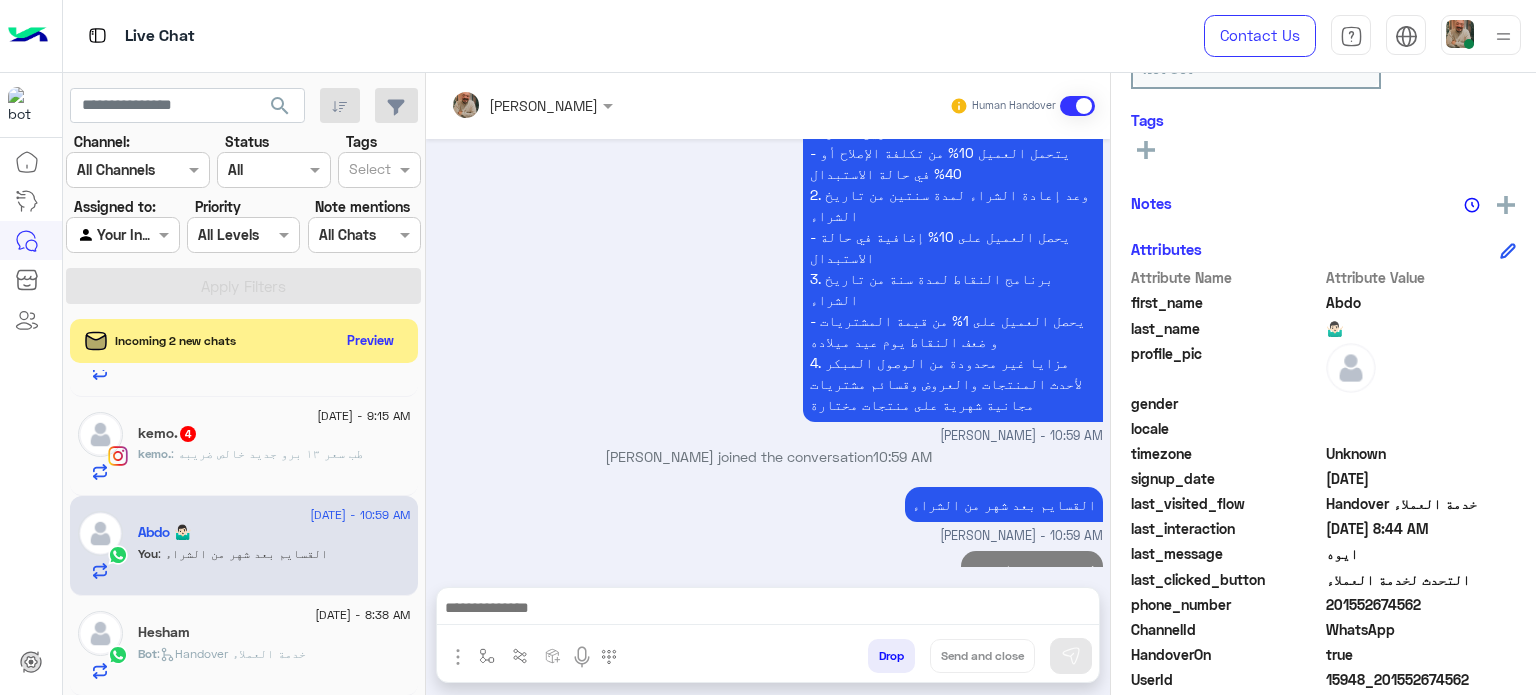 scroll, scrollTop: 1947, scrollLeft: 0, axis: vertical 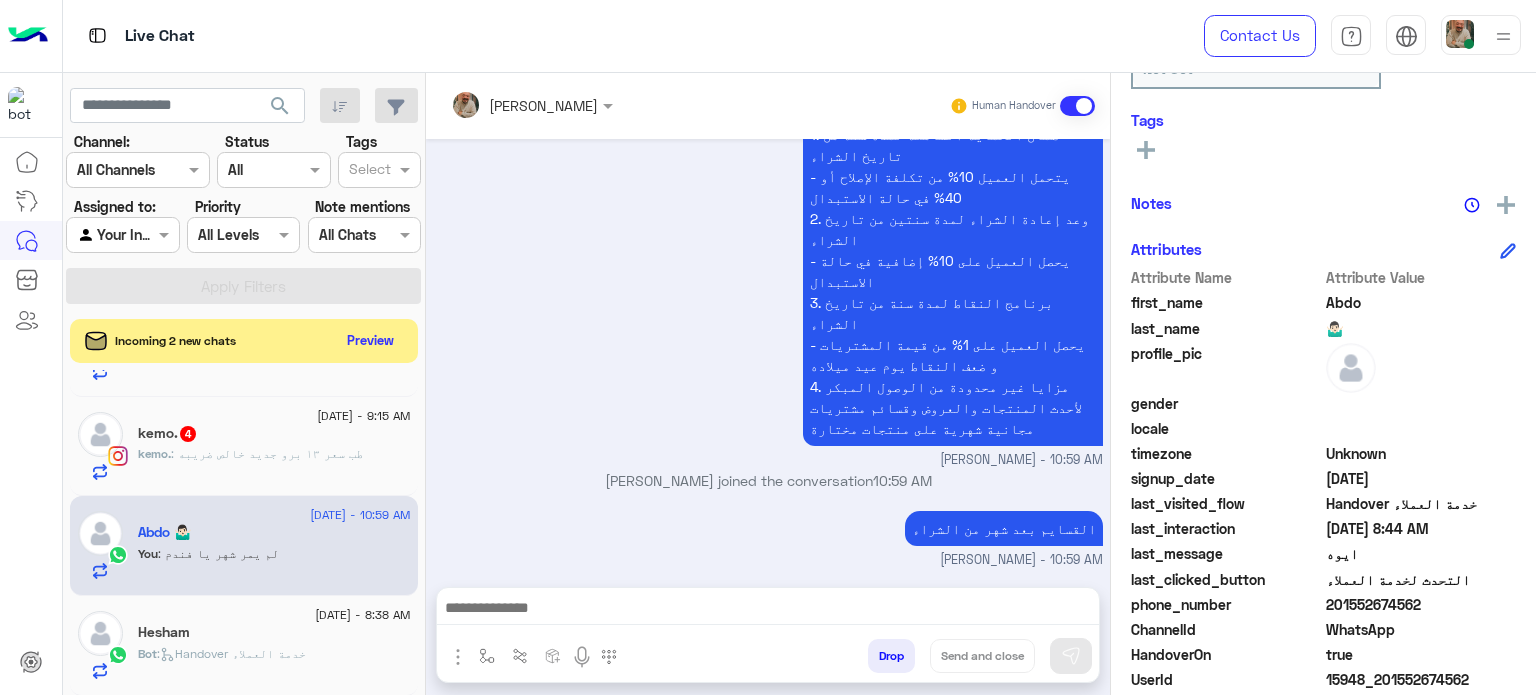 click on "phone_number  201552674562" 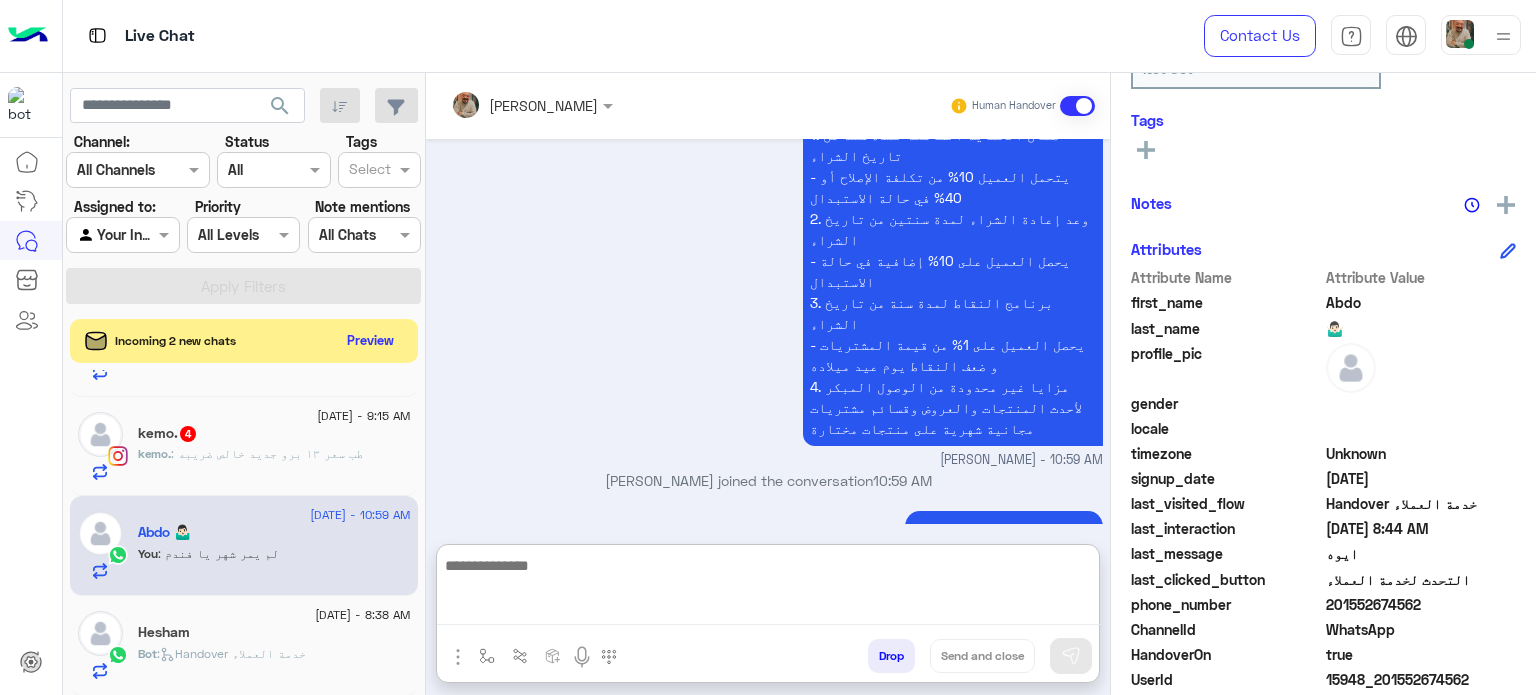 click at bounding box center (768, 589) 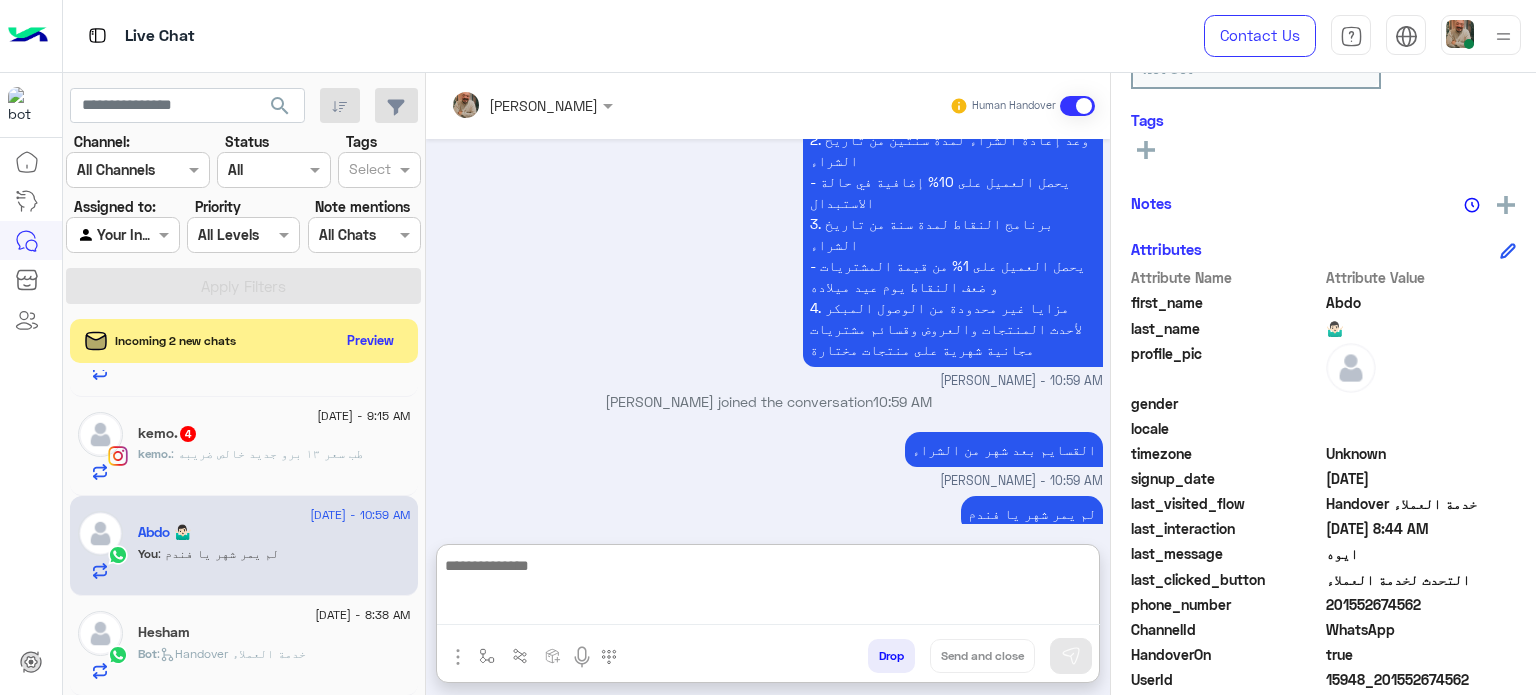 scroll, scrollTop: 2037, scrollLeft: 0, axis: vertical 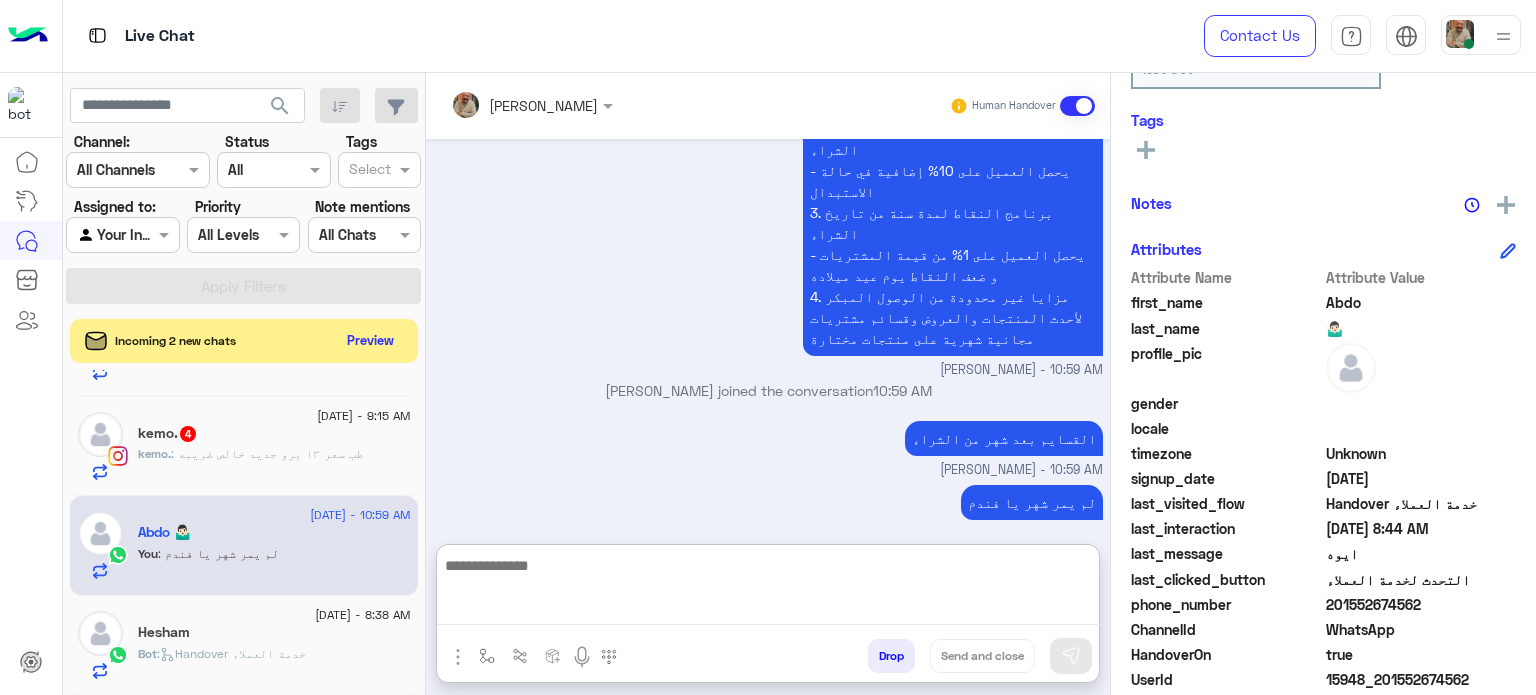 paste on "**********" 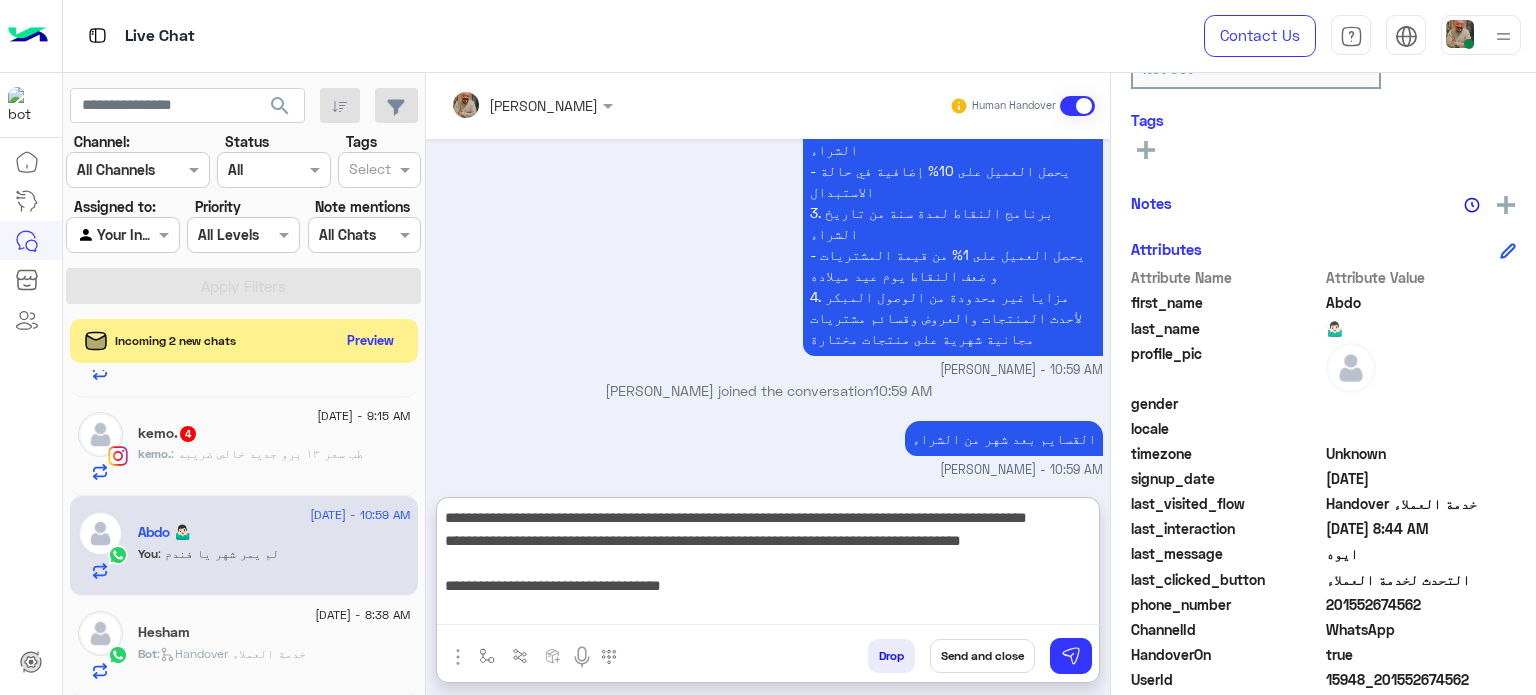 scroll, scrollTop: 195, scrollLeft: 0, axis: vertical 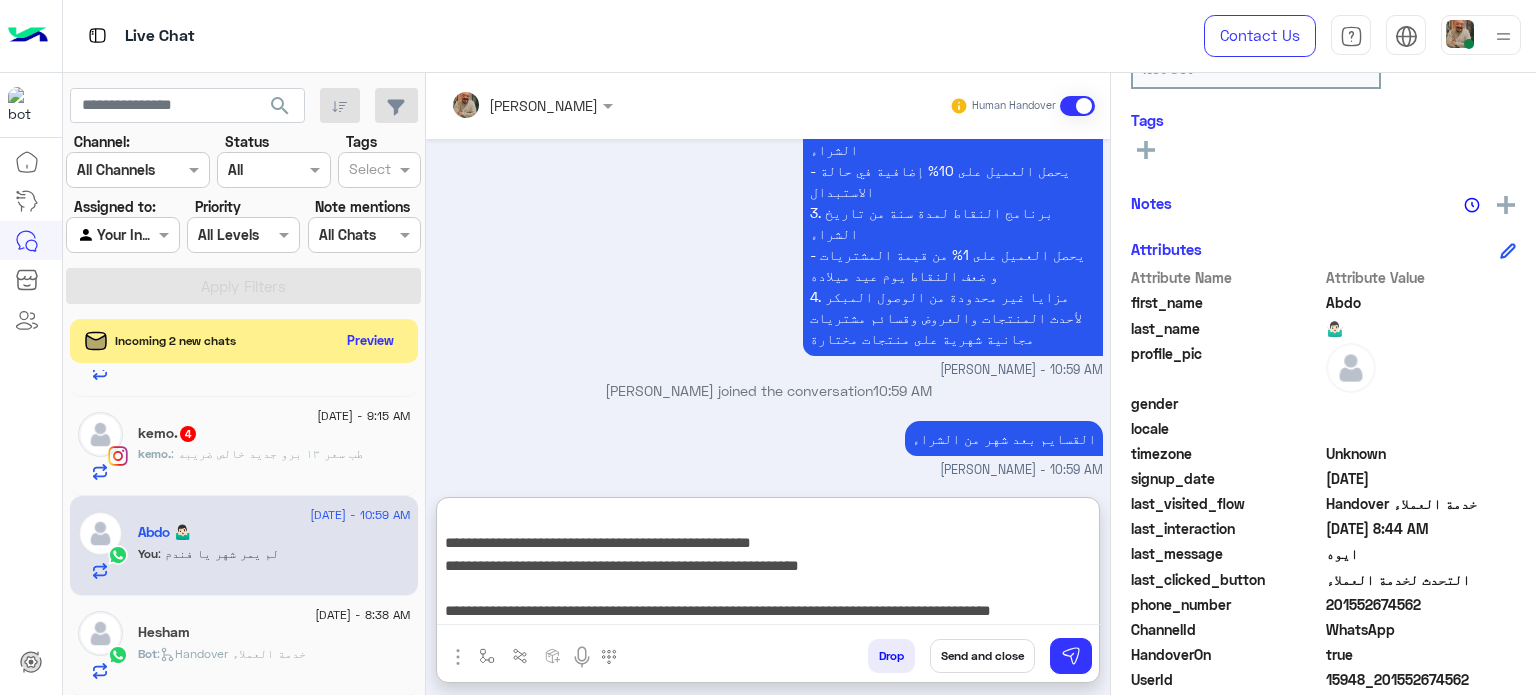 type on "**********" 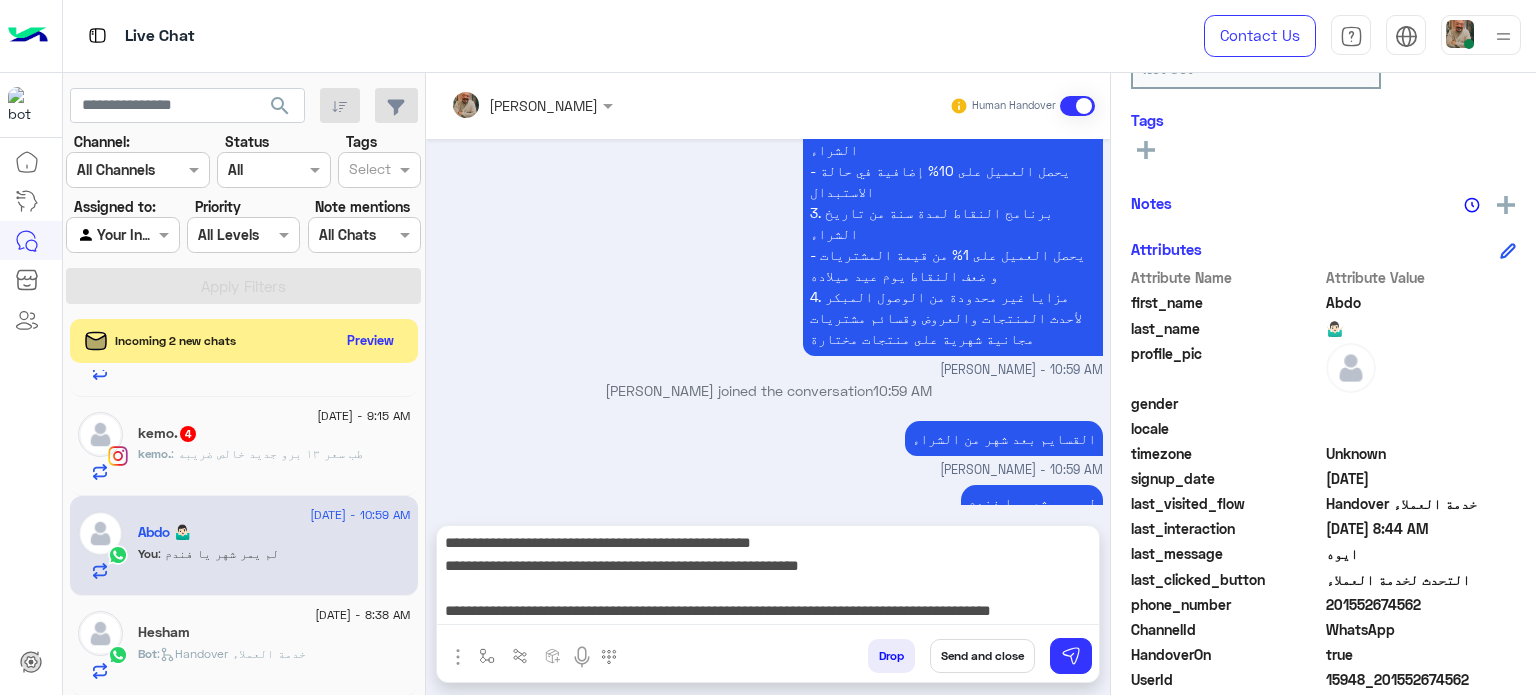 scroll, scrollTop: 1947, scrollLeft: 0, axis: vertical 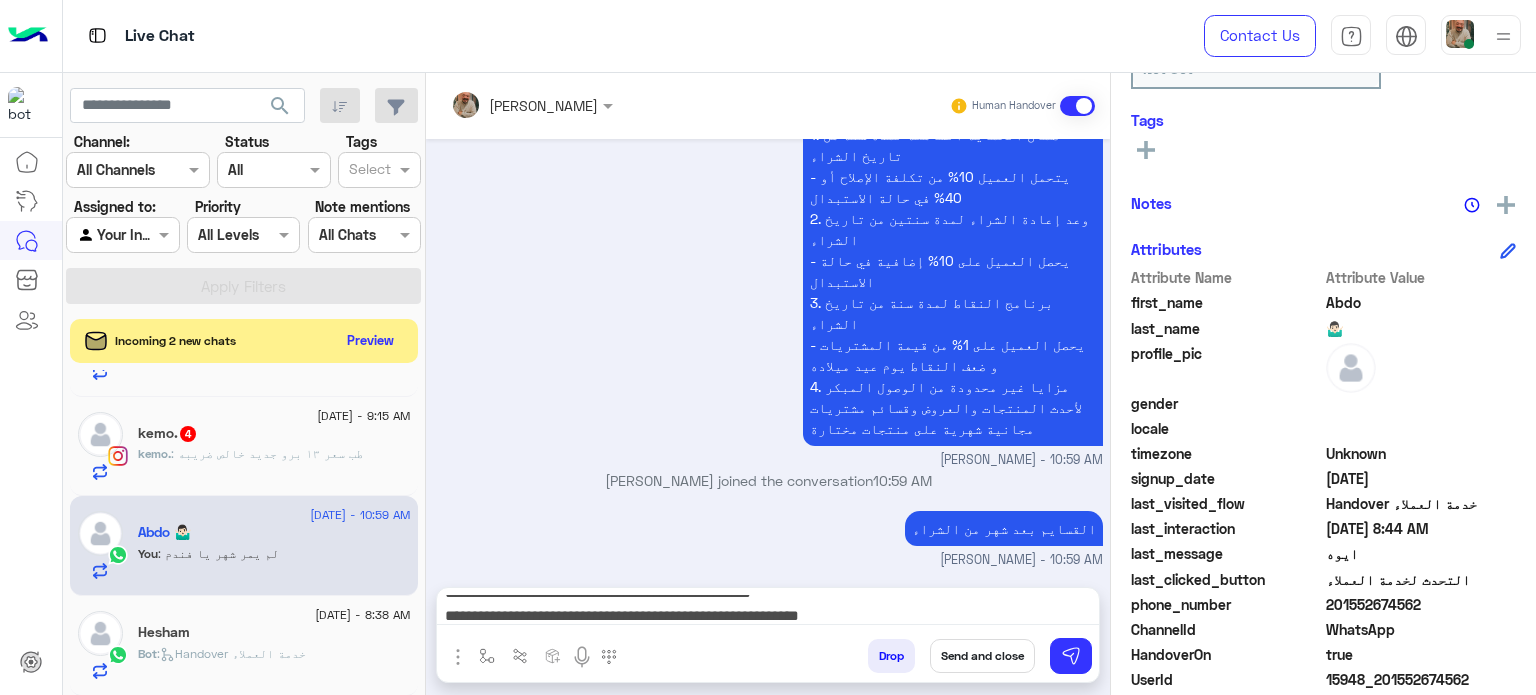 click on "Send and close" at bounding box center [982, 656] 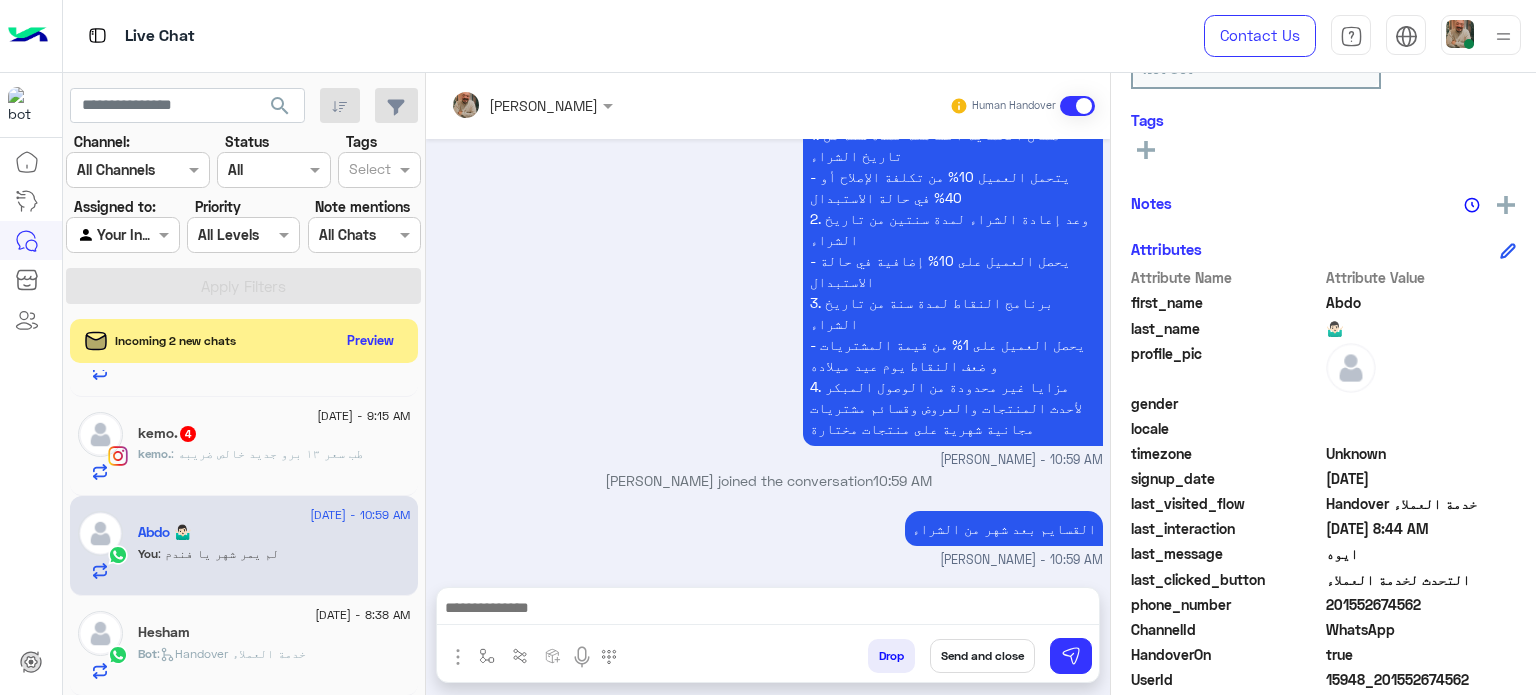 scroll, scrollTop: 0, scrollLeft: 0, axis: both 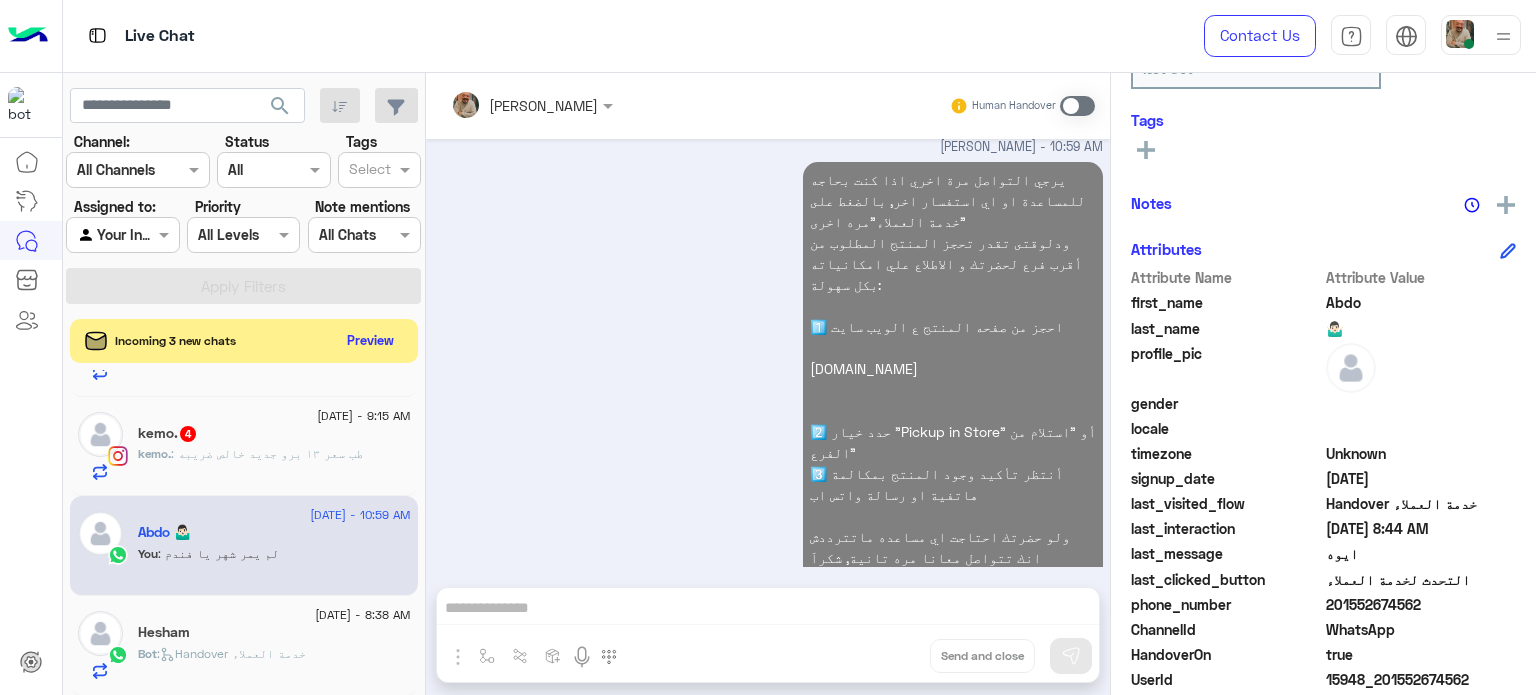 click at bounding box center (1460, 34) 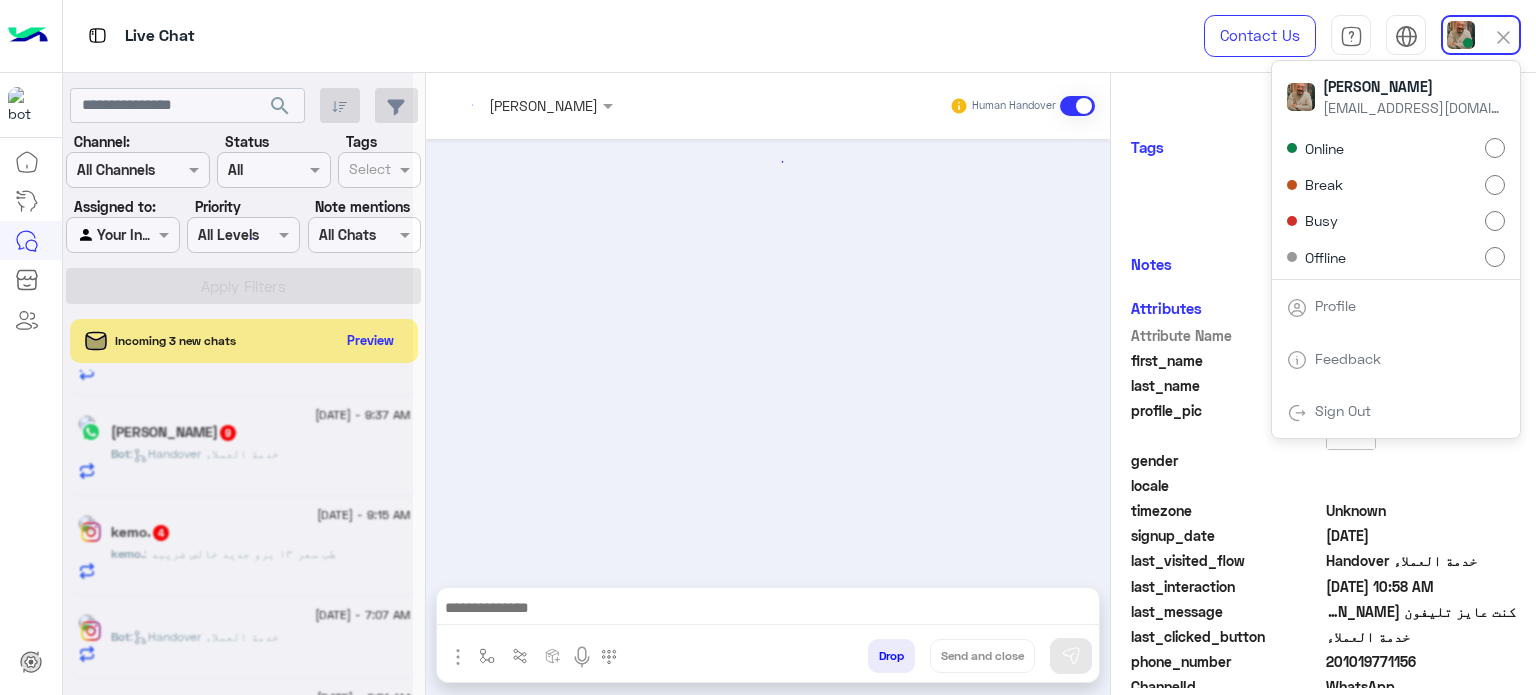 scroll, scrollTop: 372, scrollLeft: 0, axis: vertical 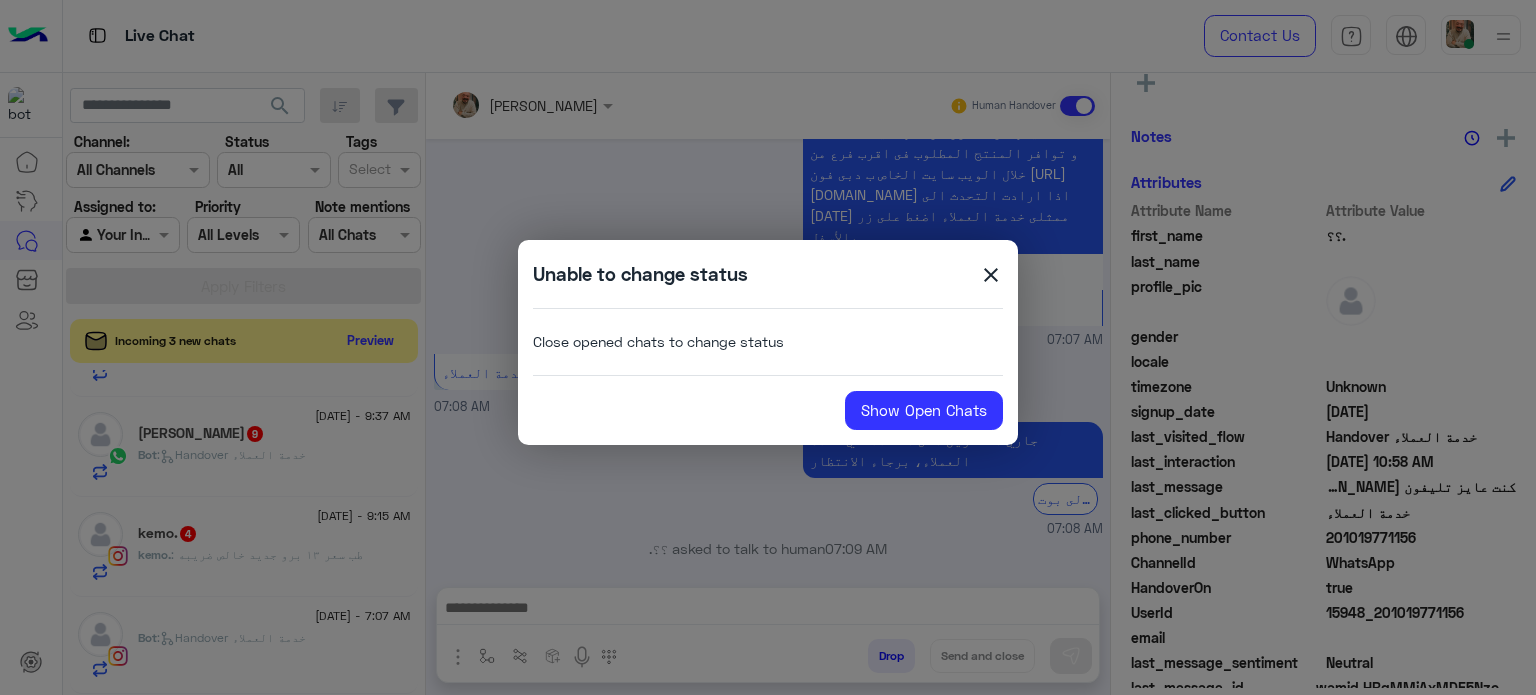 click on "close" 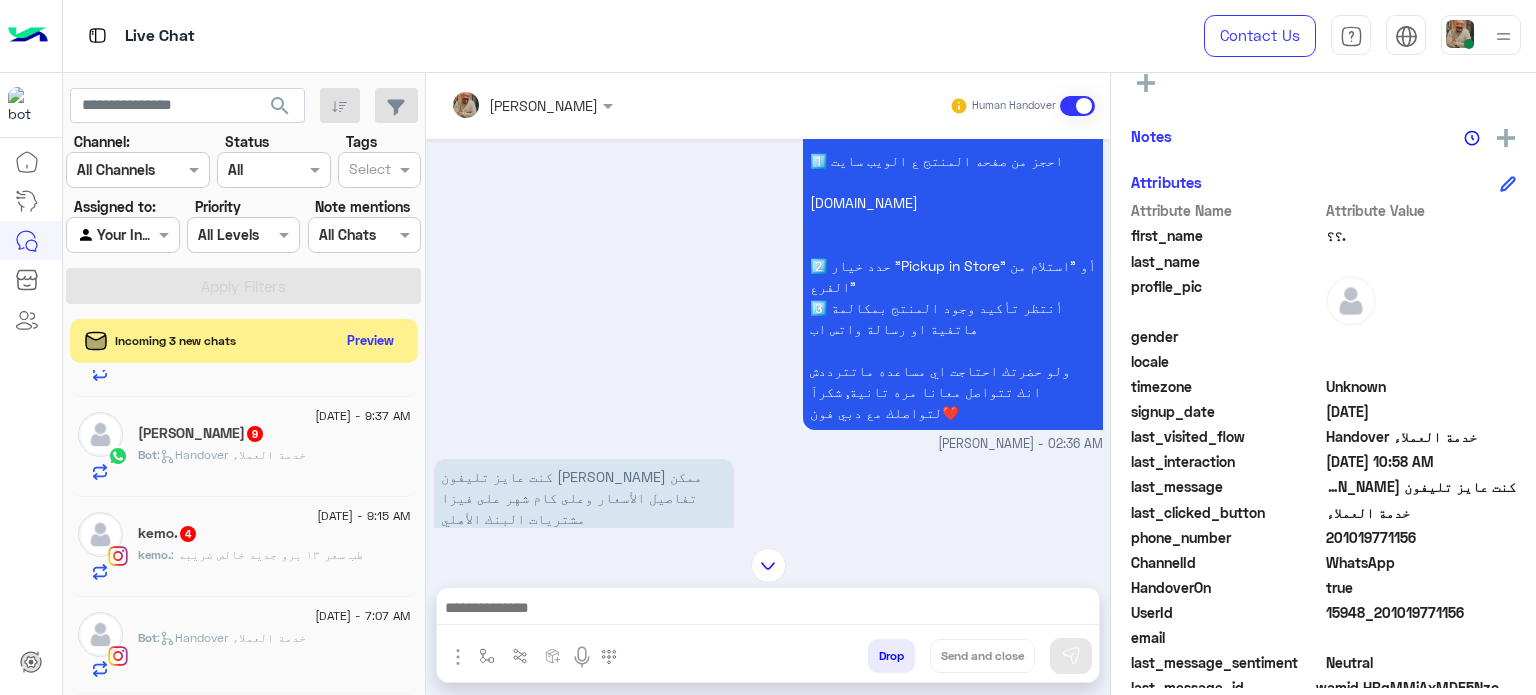 scroll, scrollTop: 357, scrollLeft: 0, axis: vertical 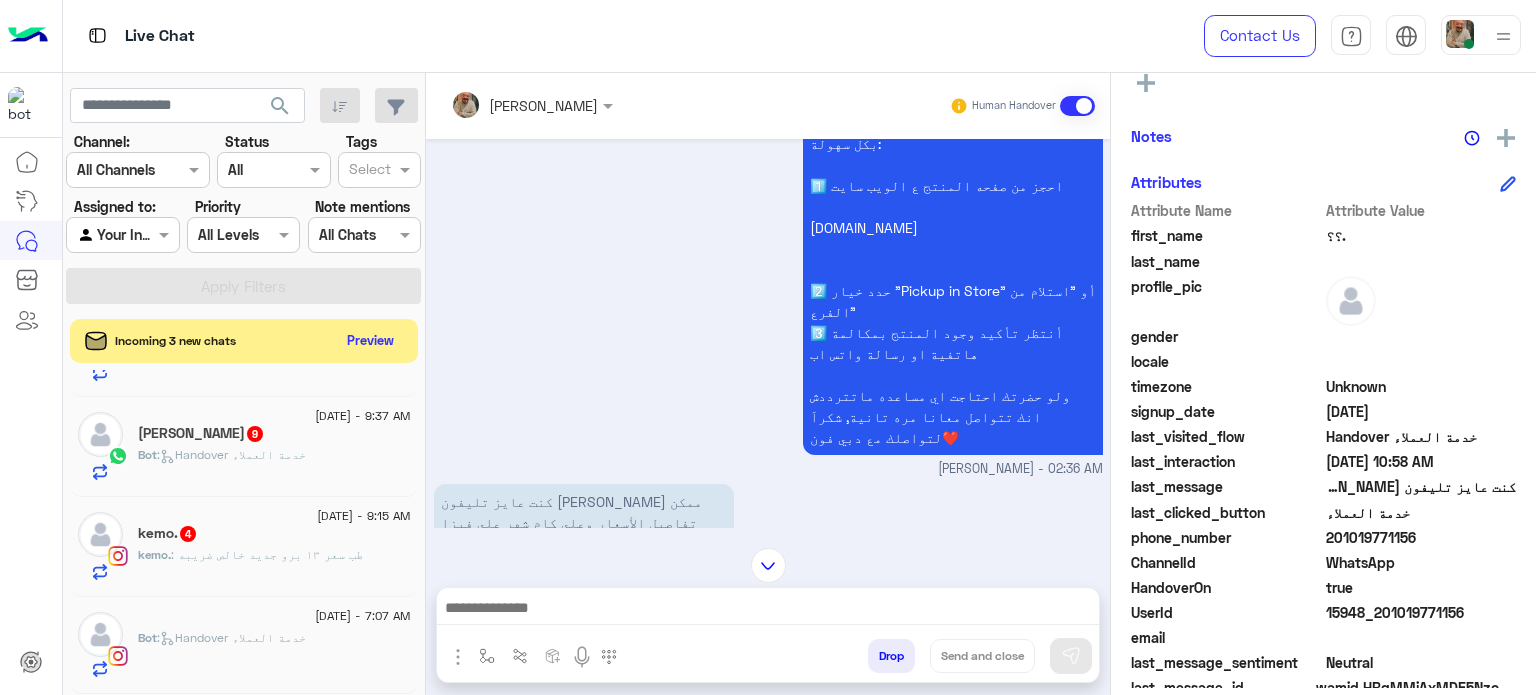 click at bounding box center (768, 610) 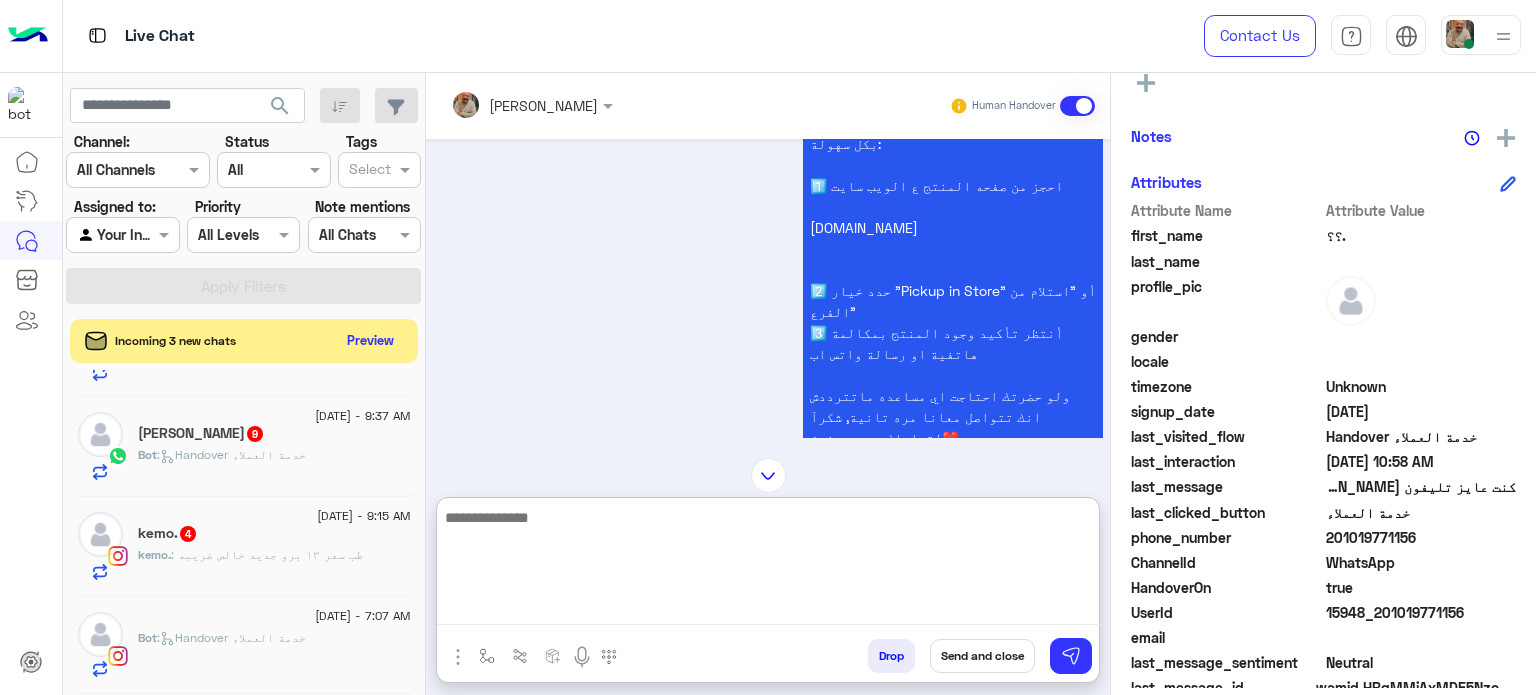 scroll, scrollTop: 0, scrollLeft: 0, axis: both 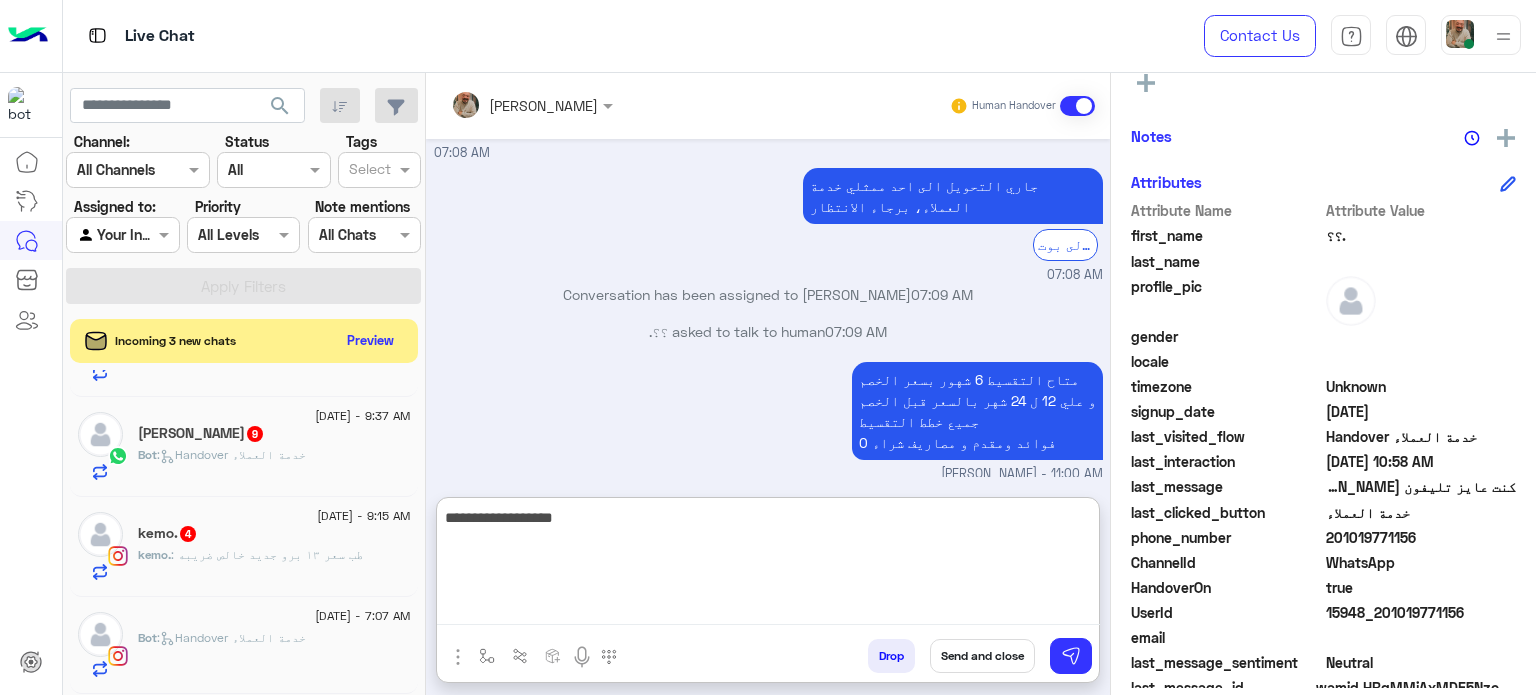 type on "**********" 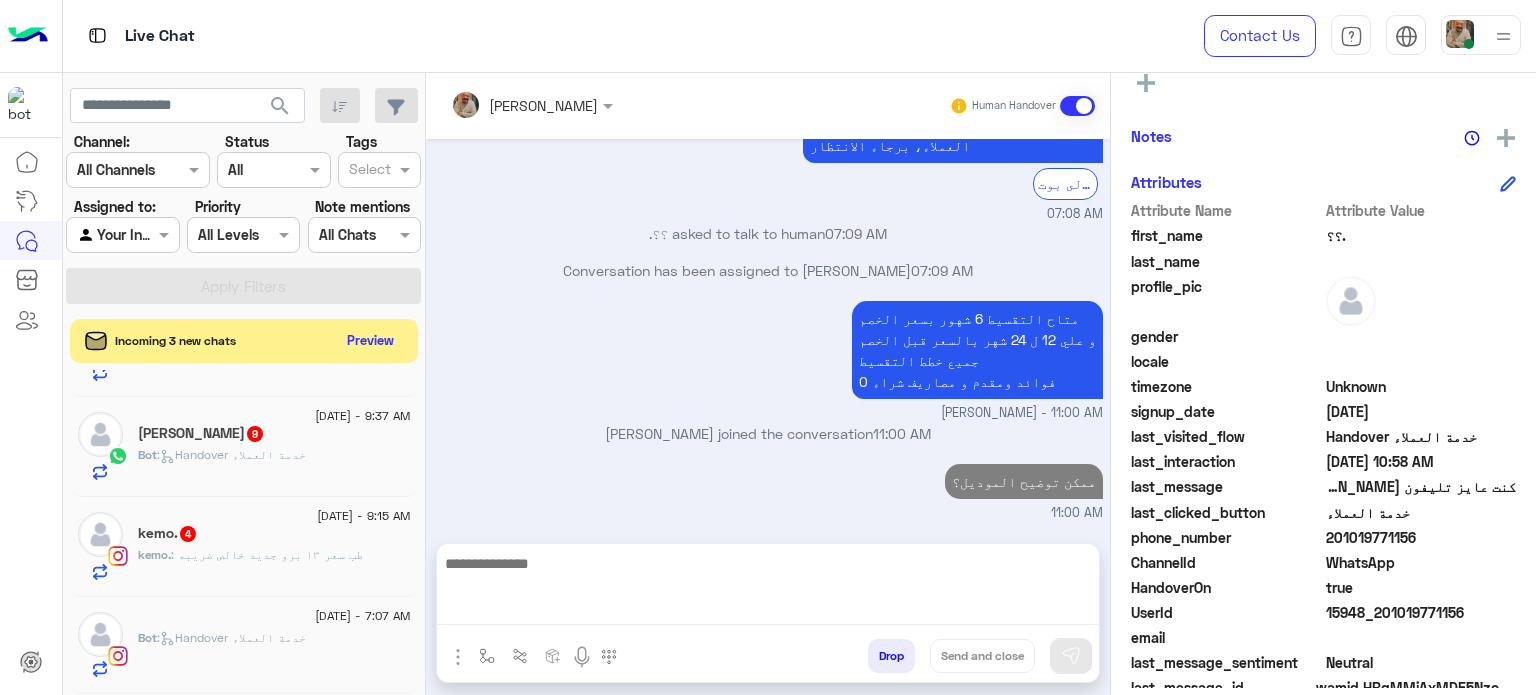 scroll, scrollTop: 1084, scrollLeft: 0, axis: vertical 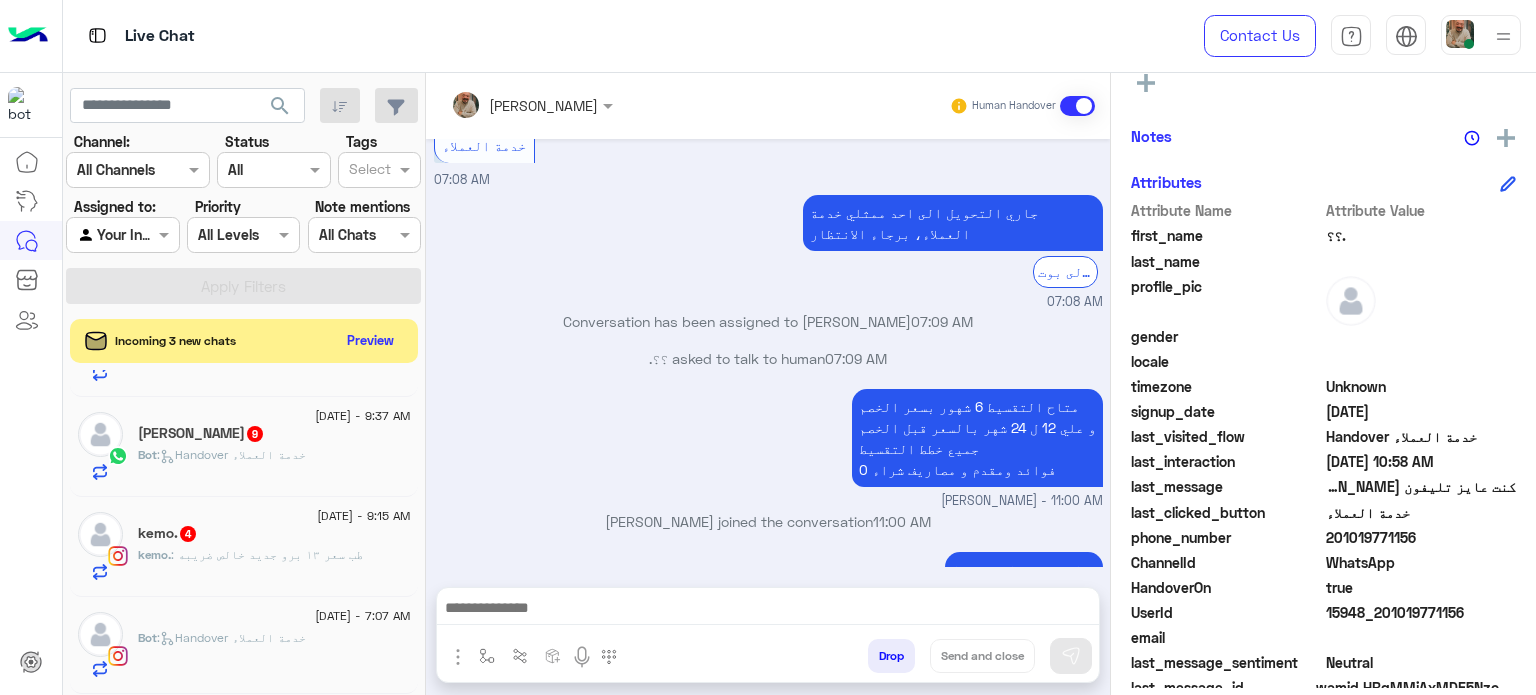 drag, startPoint x: 858, startPoint y: 631, endPoint x: 857, endPoint y: 614, distance: 17.029387 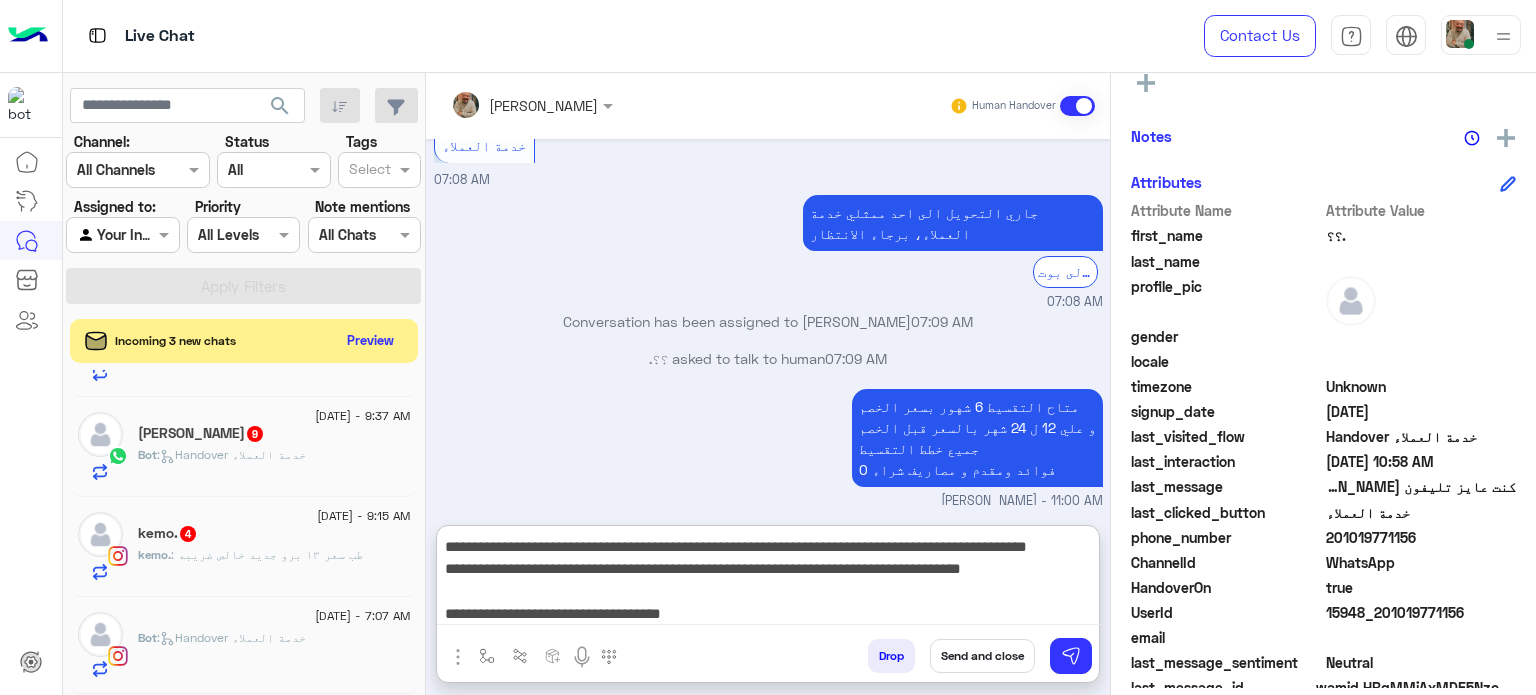 scroll, scrollTop: 1174, scrollLeft: 0, axis: vertical 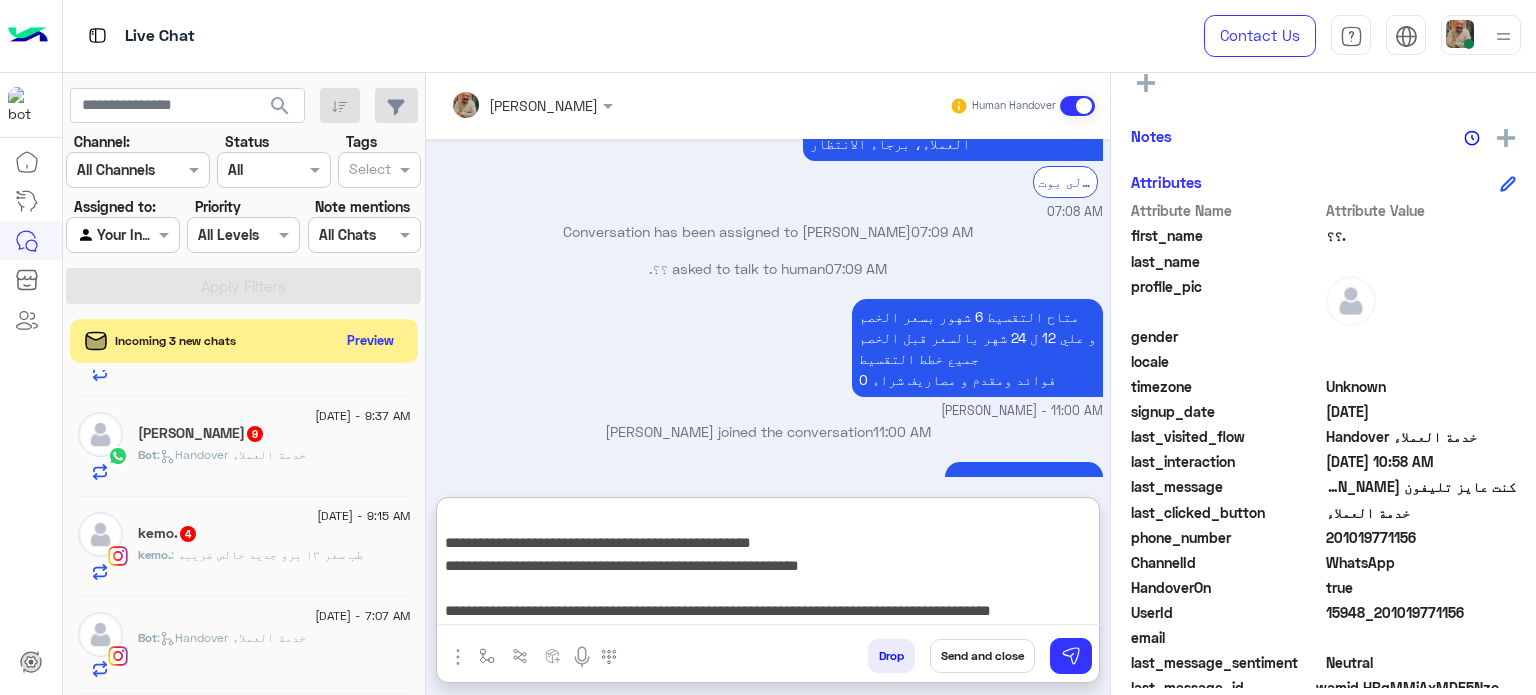 type on "**********" 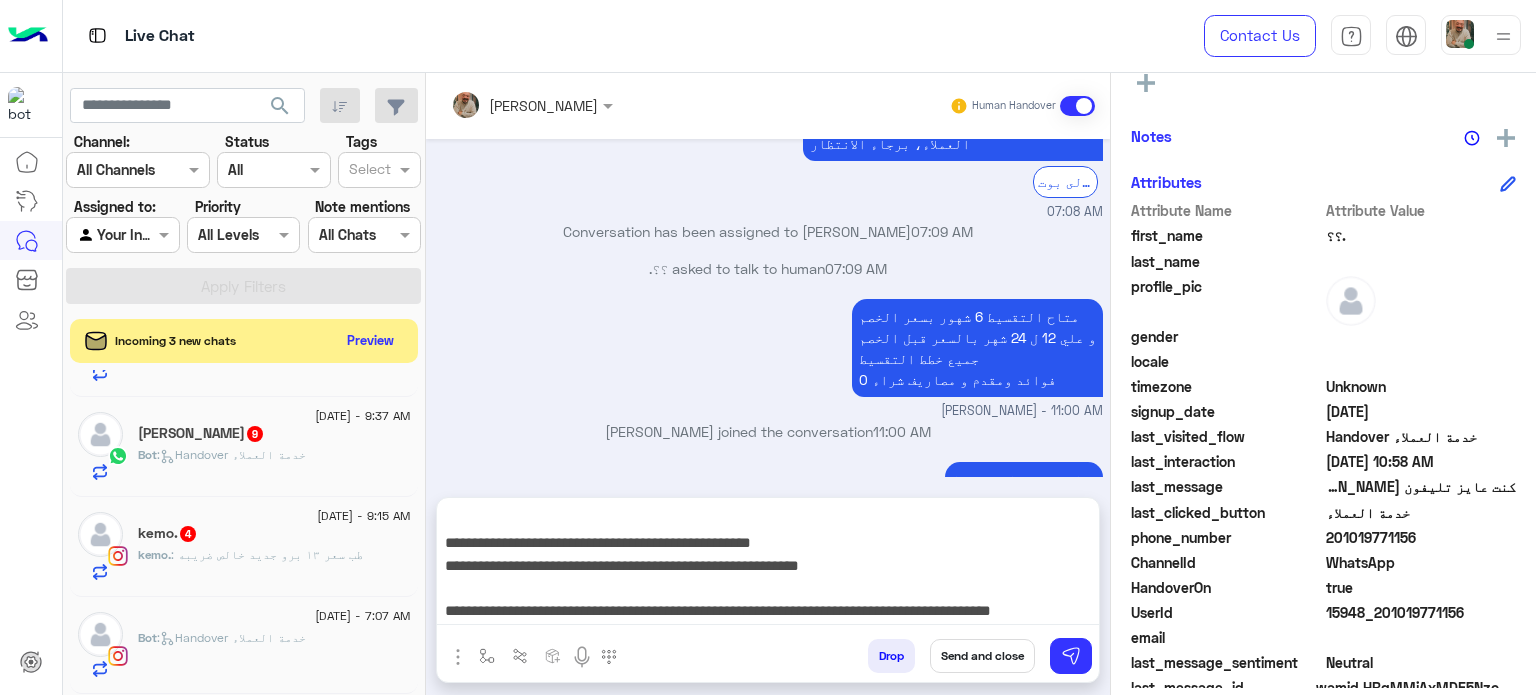 click on "Send and close" at bounding box center [982, 656] 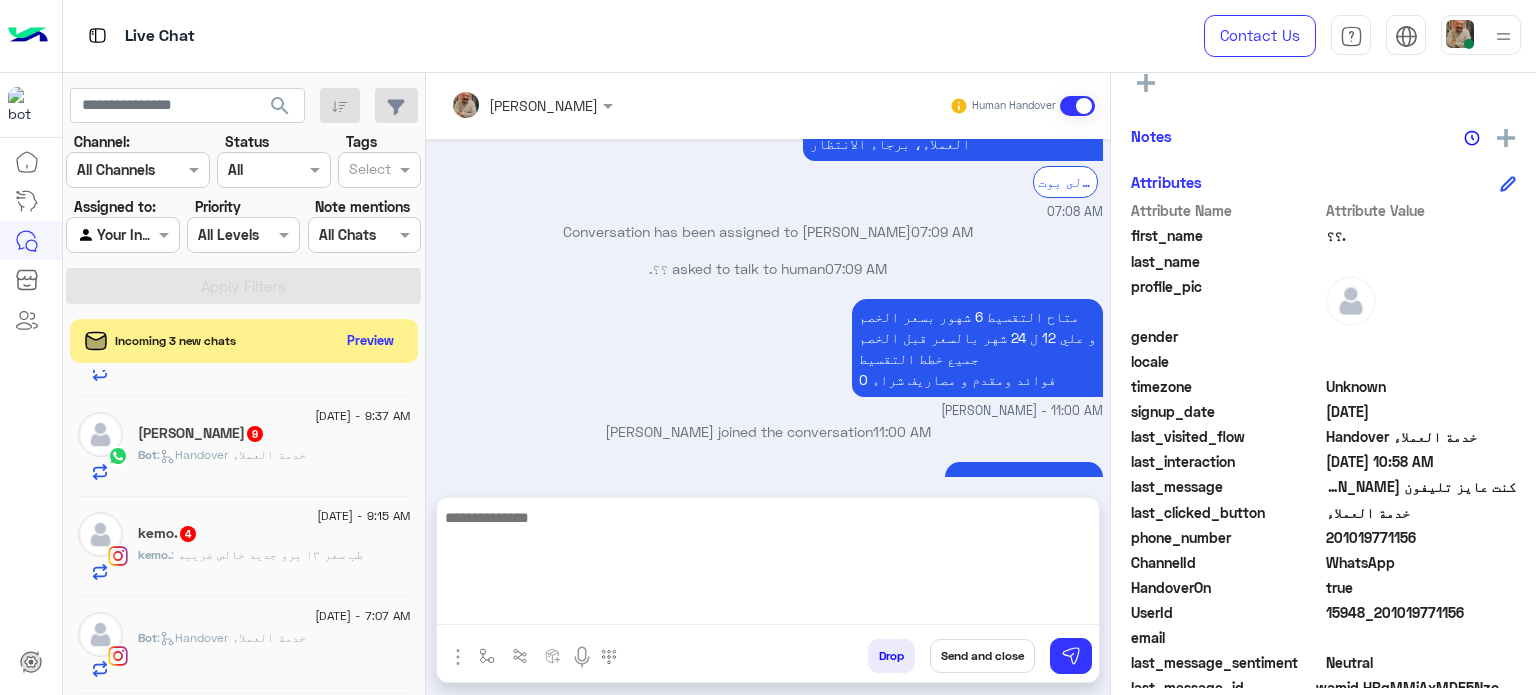 scroll, scrollTop: 1549, scrollLeft: 0, axis: vertical 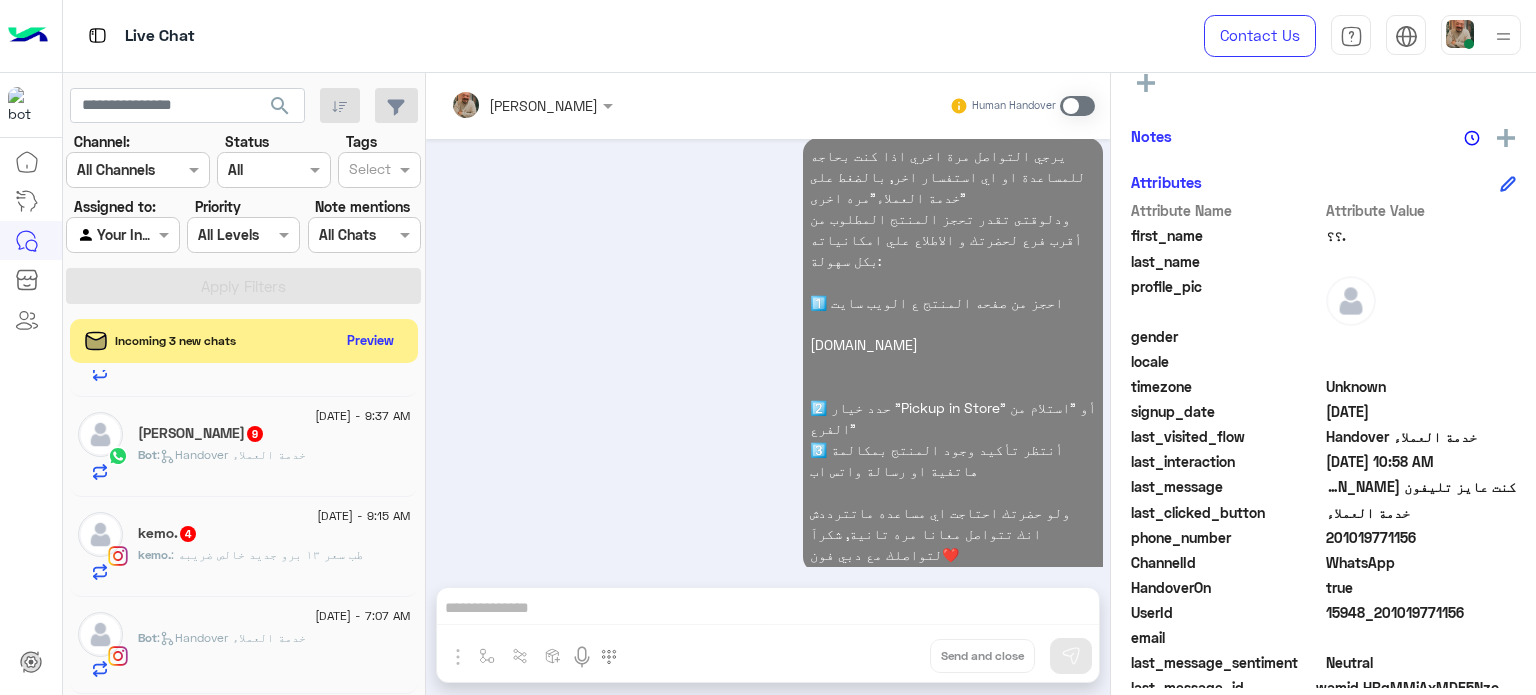 click at bounding box center (1503, 36) 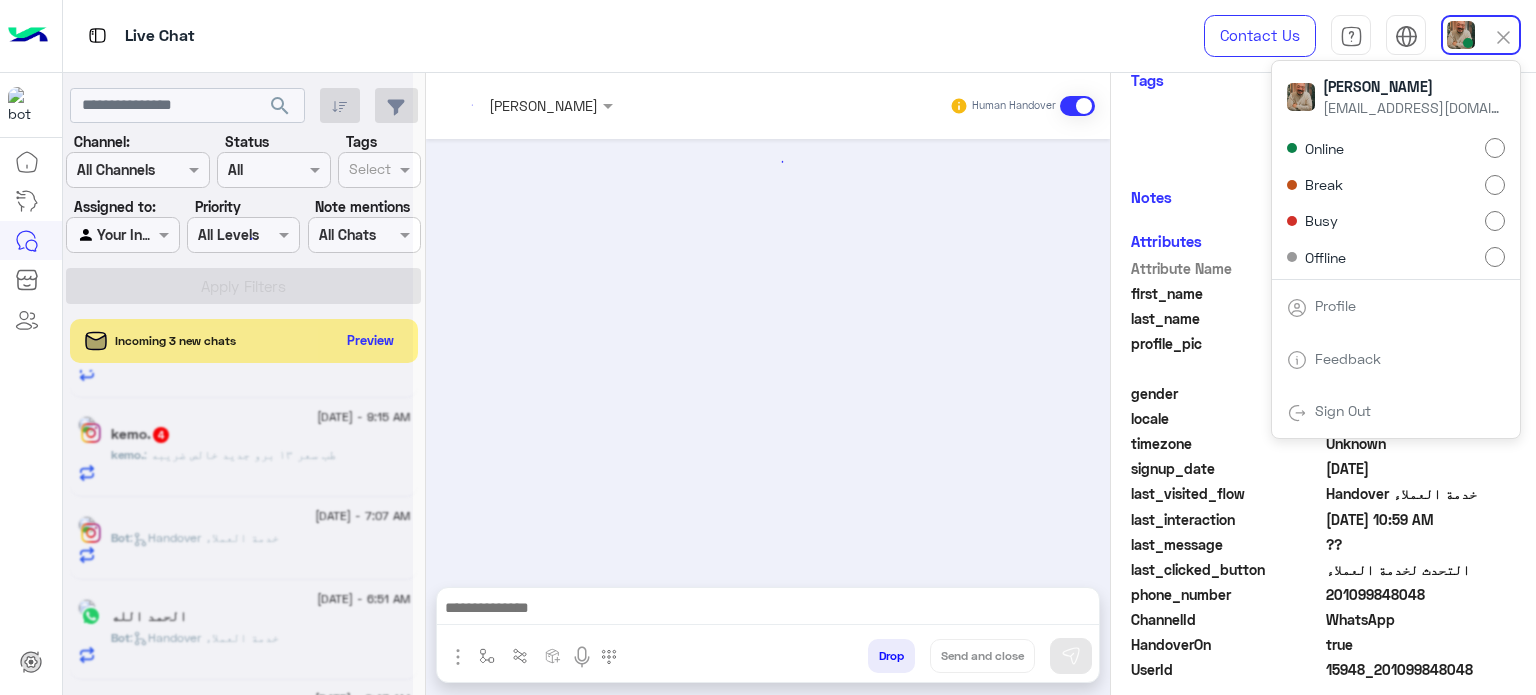 scroll, scrollTop: 0, scrollLeft: 0, axis: both 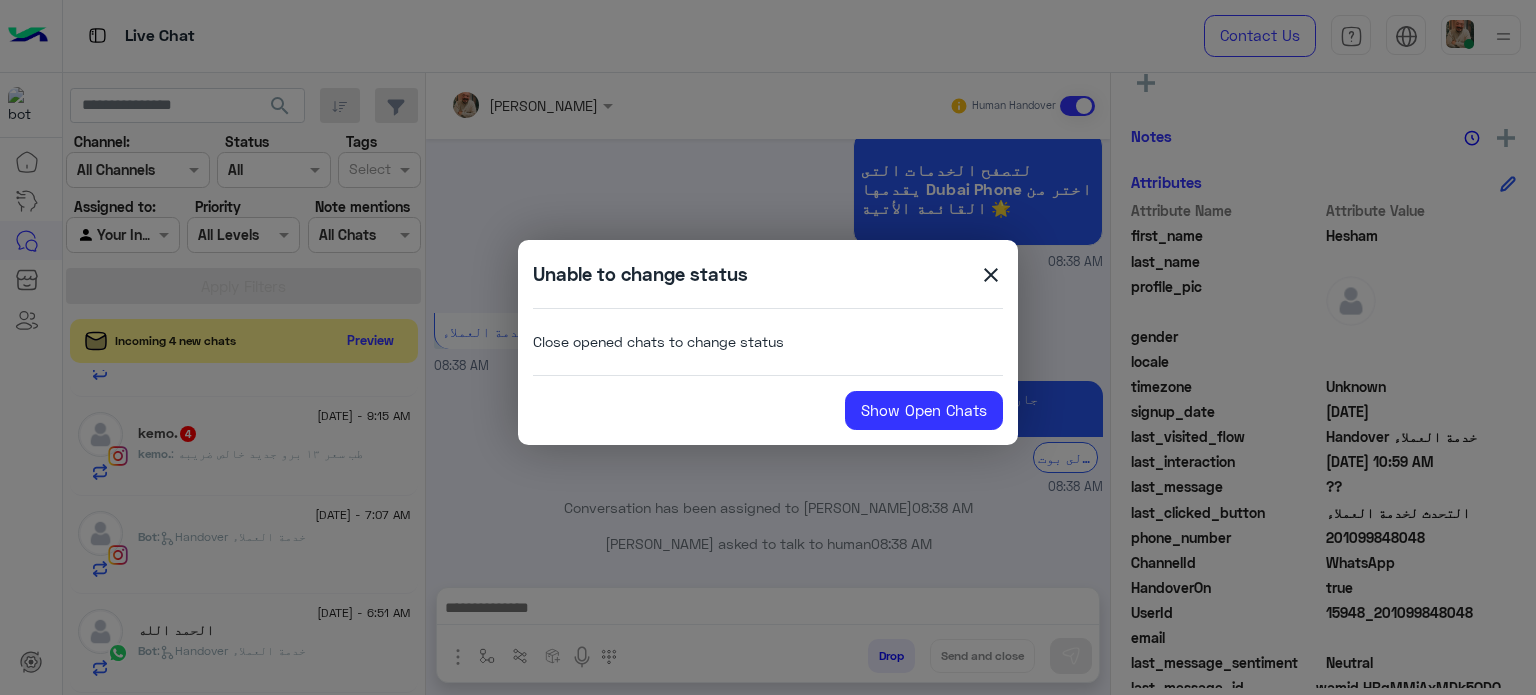 click on "Unable to change status  close  Close opened chats to change status Show Open Chats" 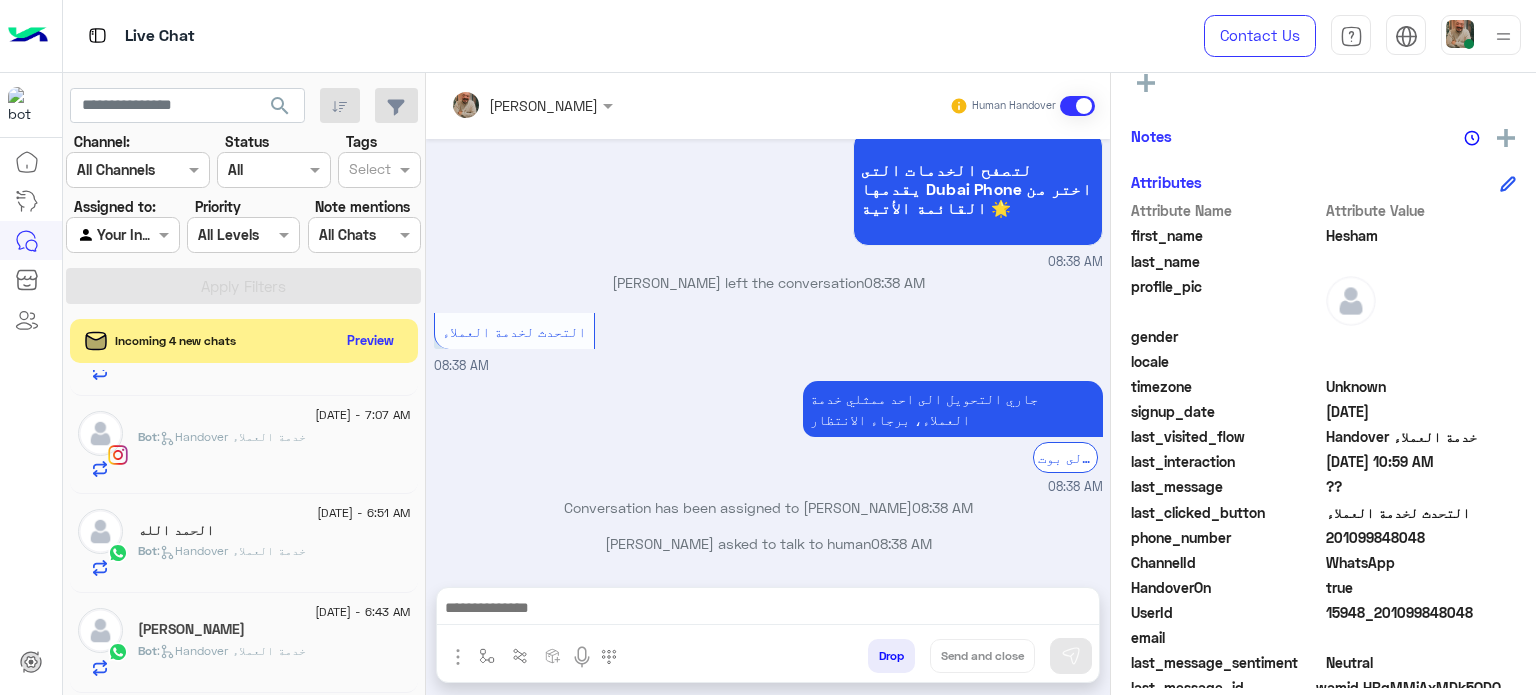 scroll, scrollTop: 878, scrollLeft: 0, axis: vertical 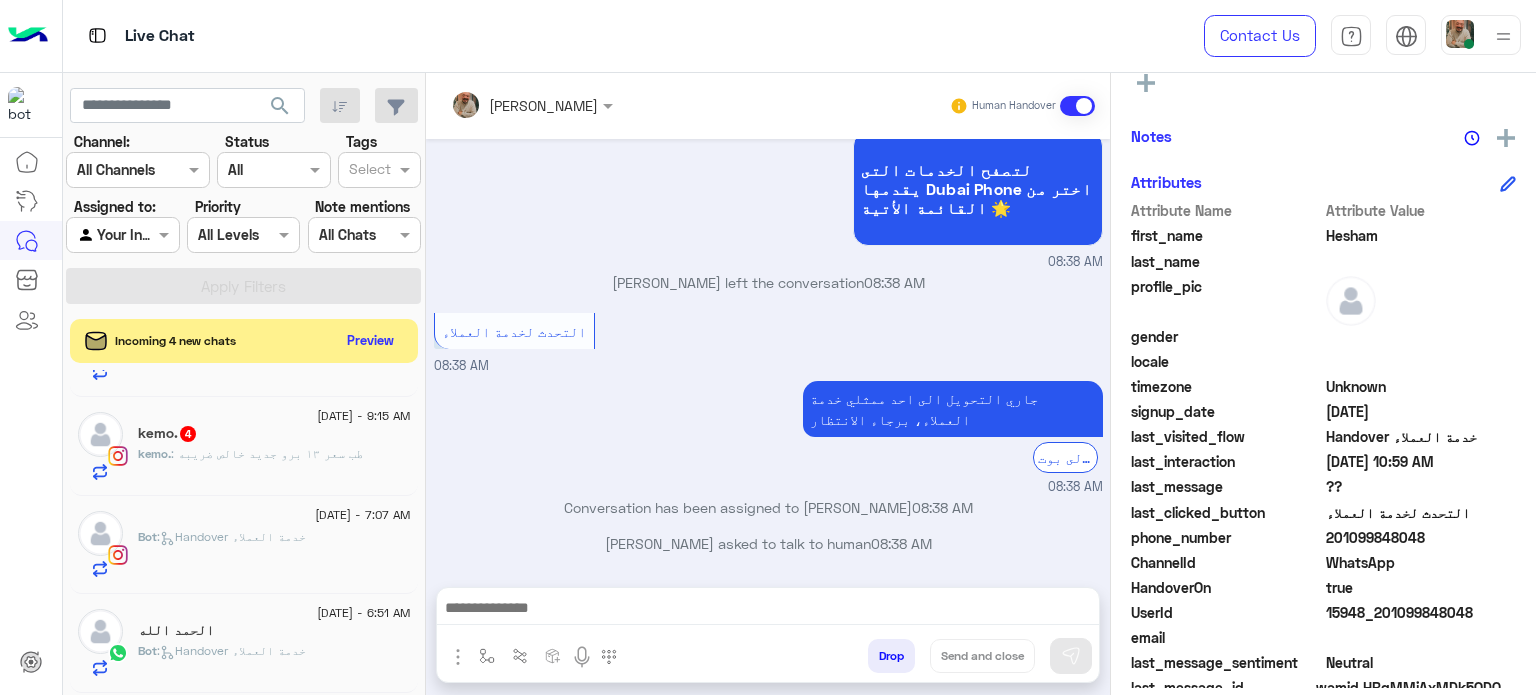 click on ":   Handover خدمة العملاء" 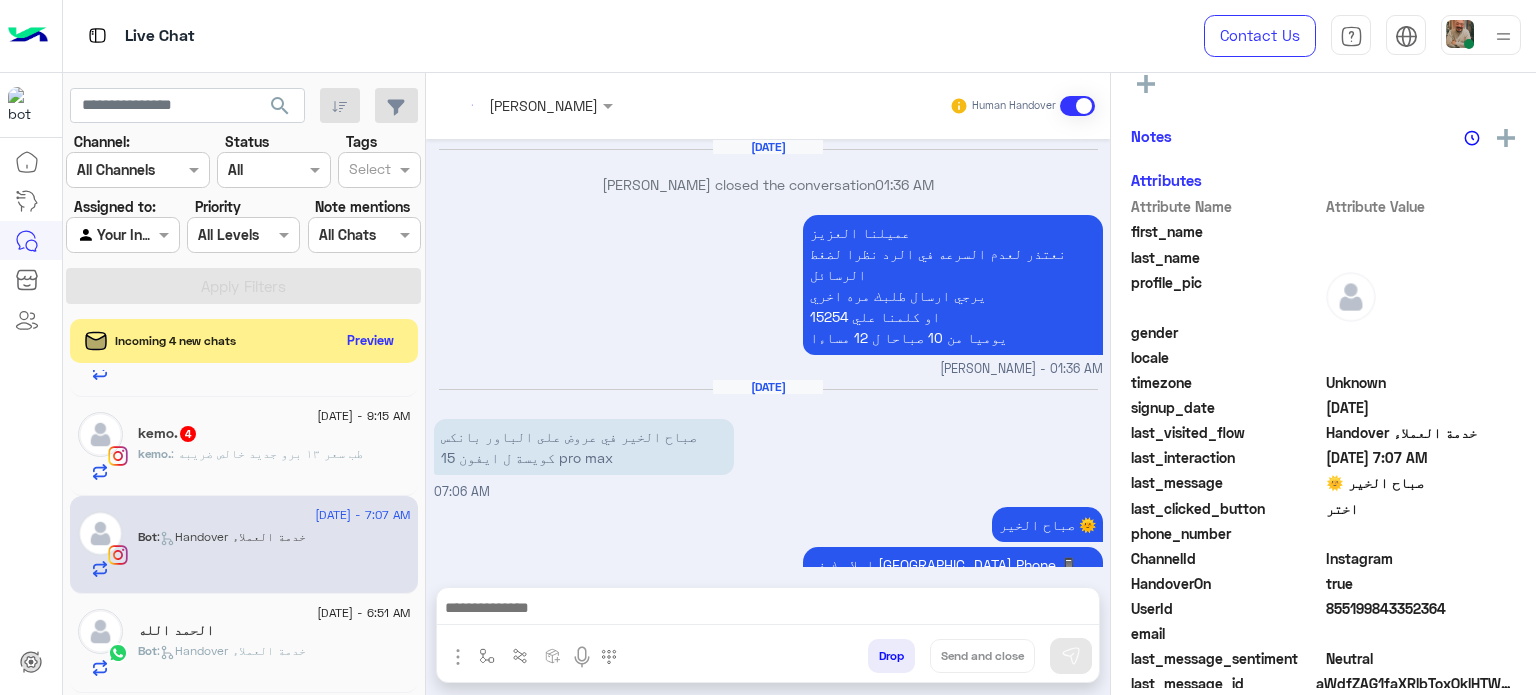 scroll, scrollTop: 349, scrollLeft: 0, axis: vertical 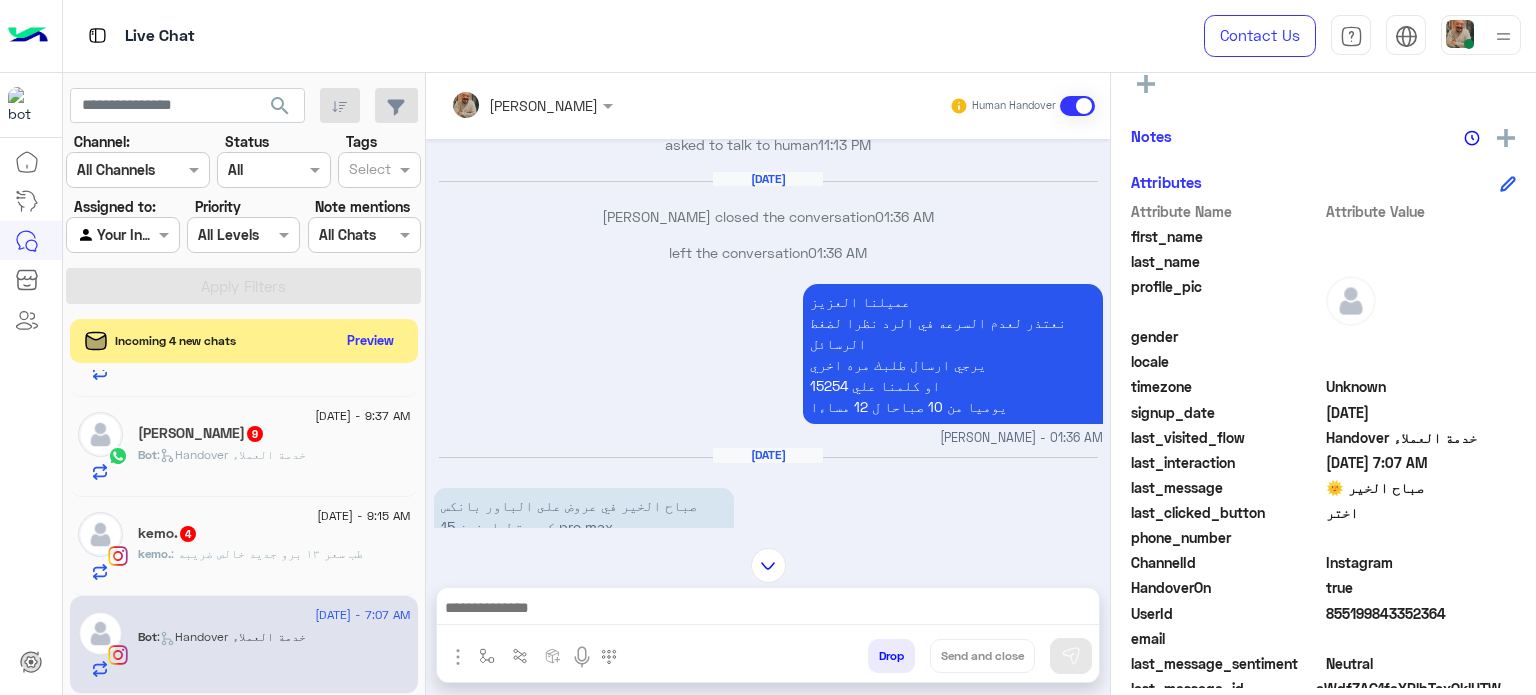 click on "kemo. : طب سعر ١٣ برو جديد خالص ضريبه" 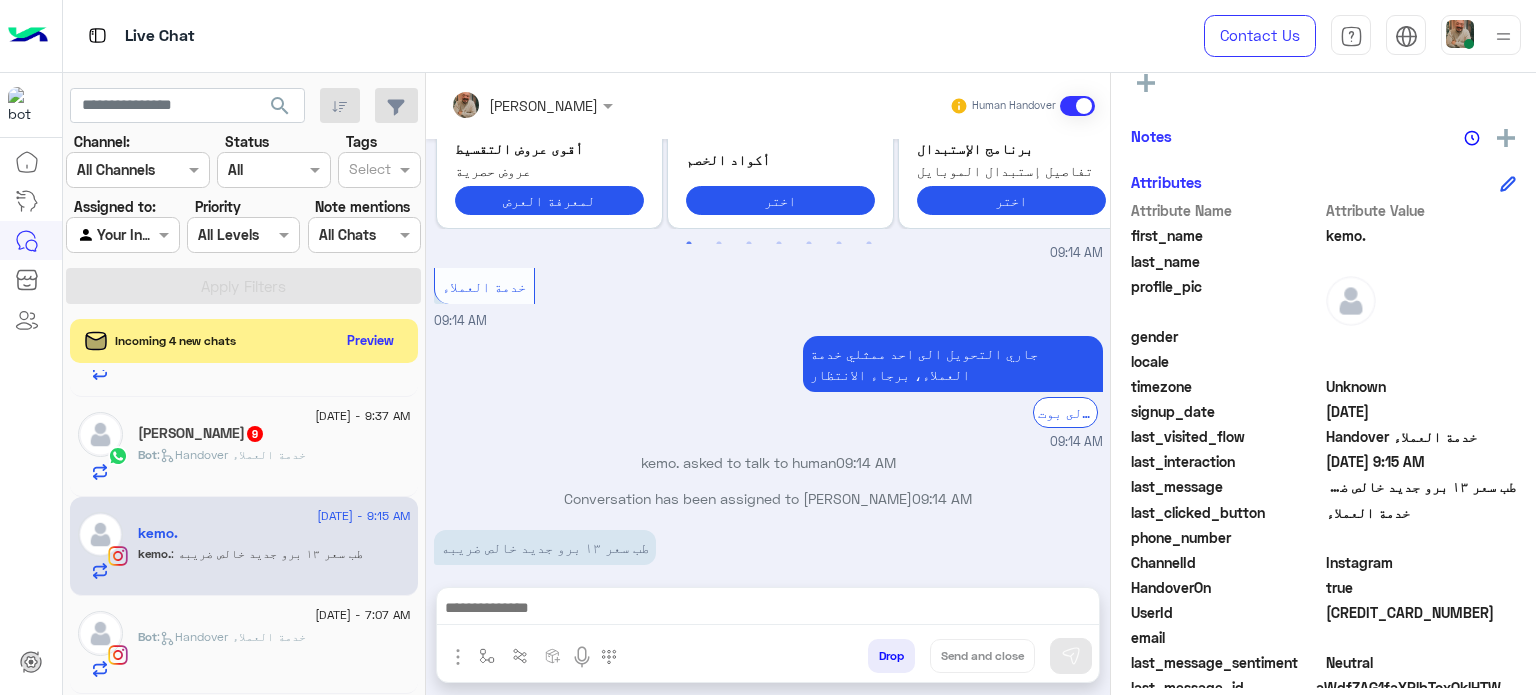 click at bounding box center [768, 610] 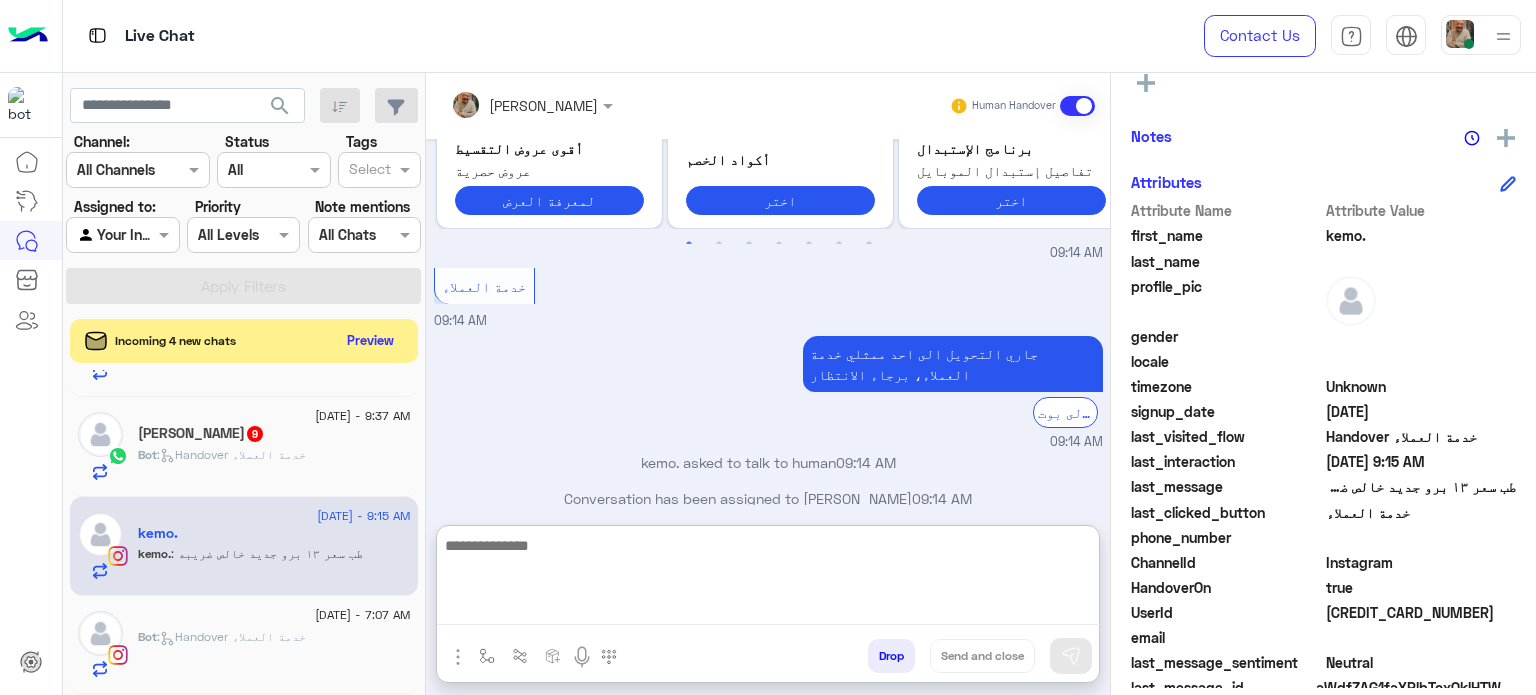 paste on "**********" 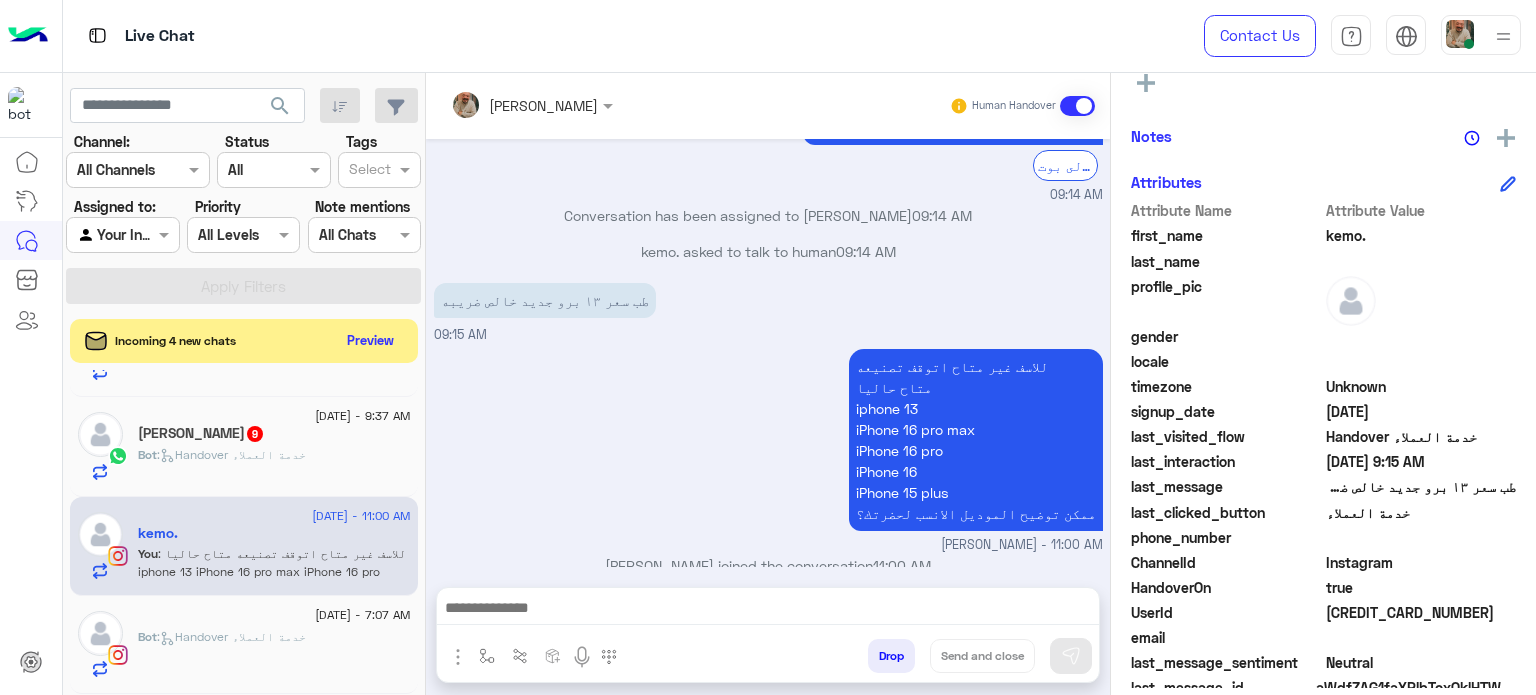 click at bounding box center [768, 613] 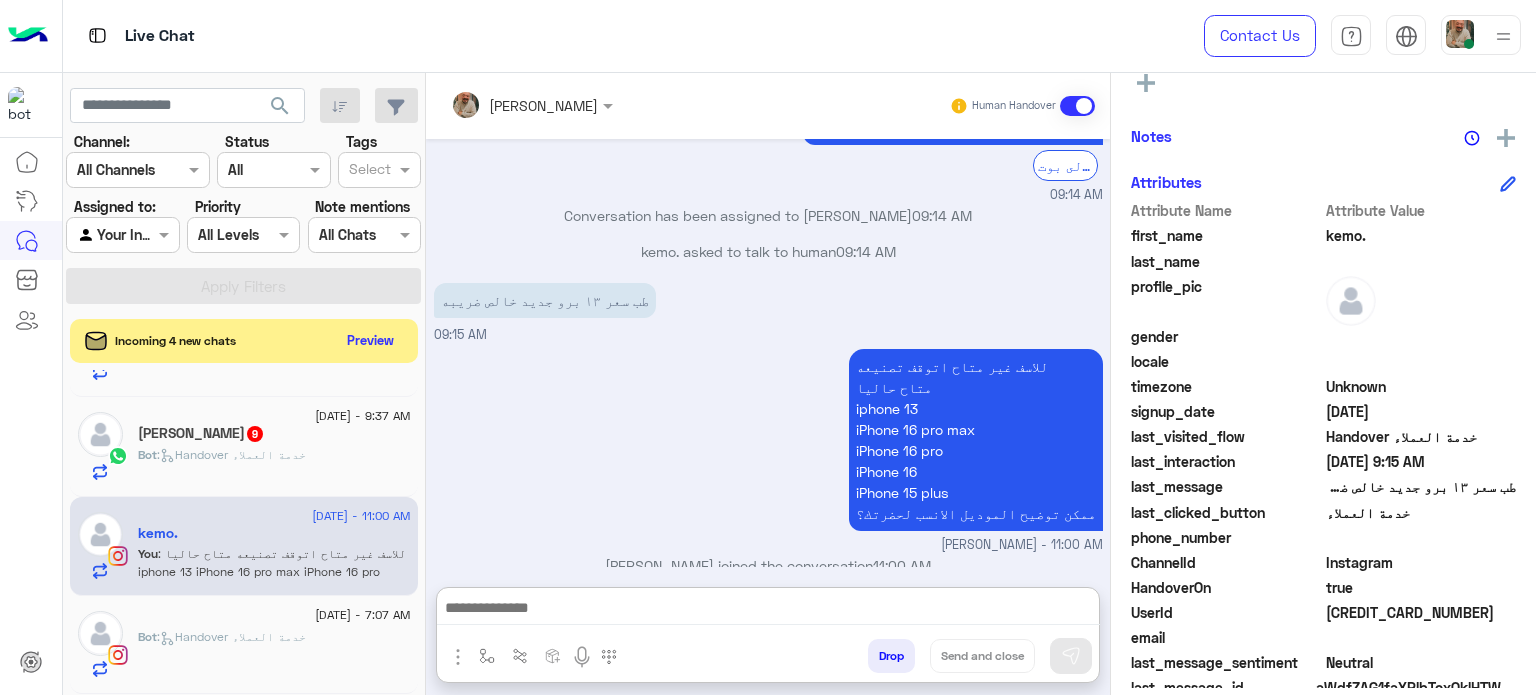 click at bounding box center [768, 610] 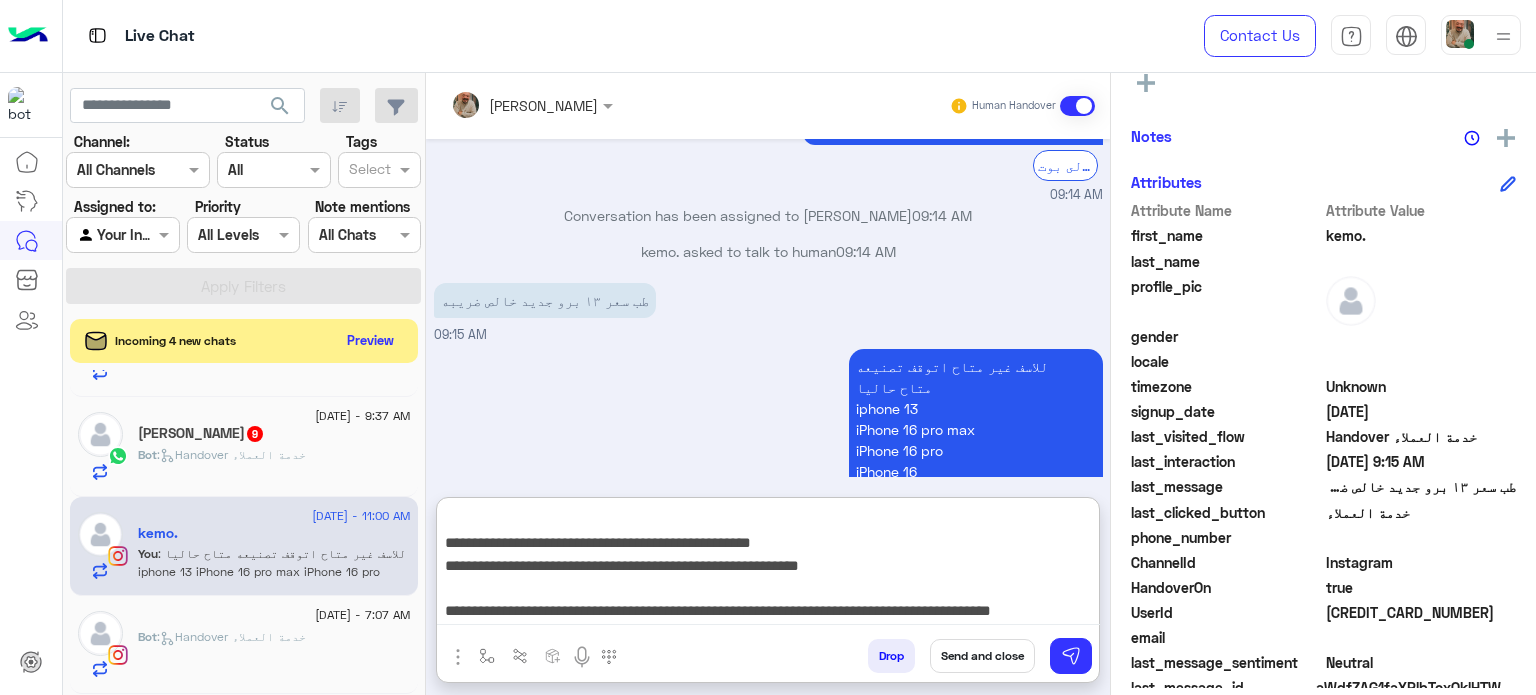 type on "**********" 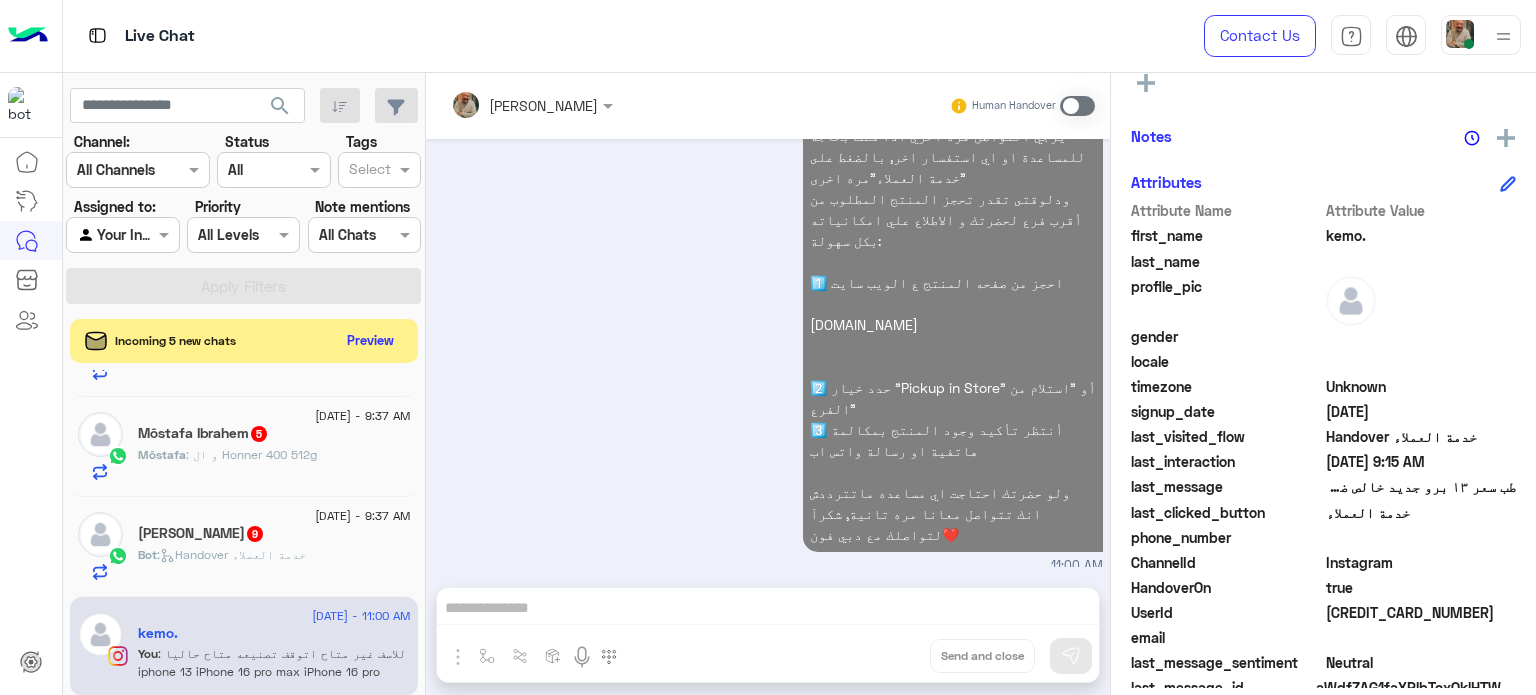 click on "Bot :   Handover خدمة العملاء" 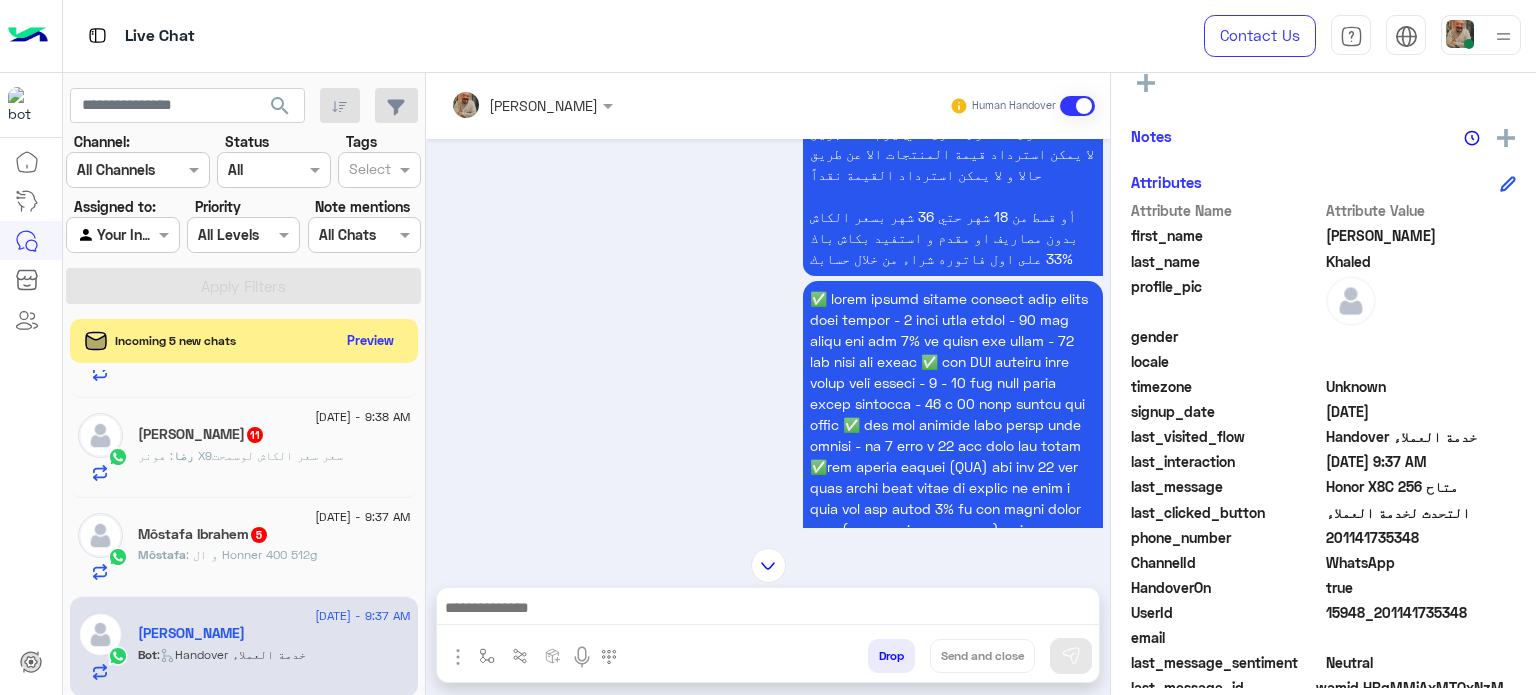 click on "5" 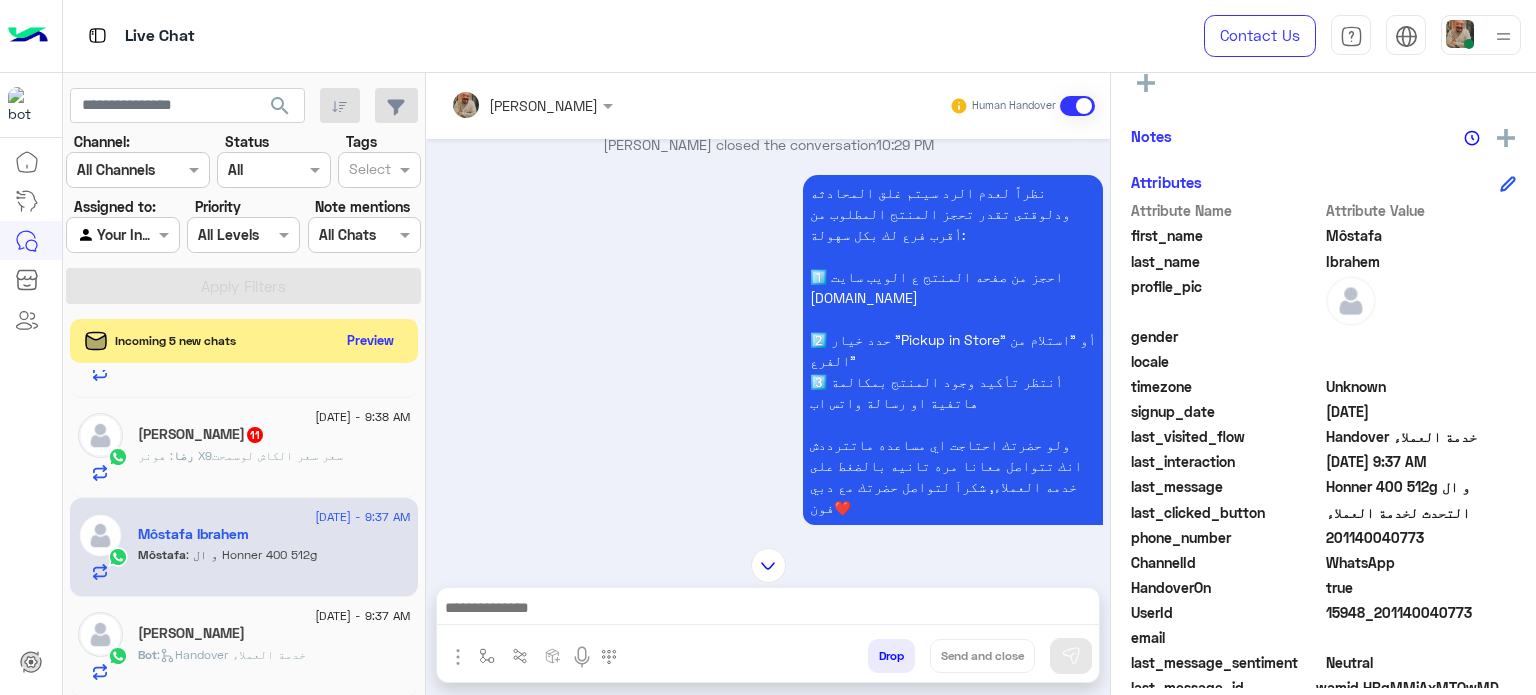 click on "6 July - 9:38 AM  رضا العليمى  11 رضا : هونر X9سعر سعر الكاش لوسمحت" 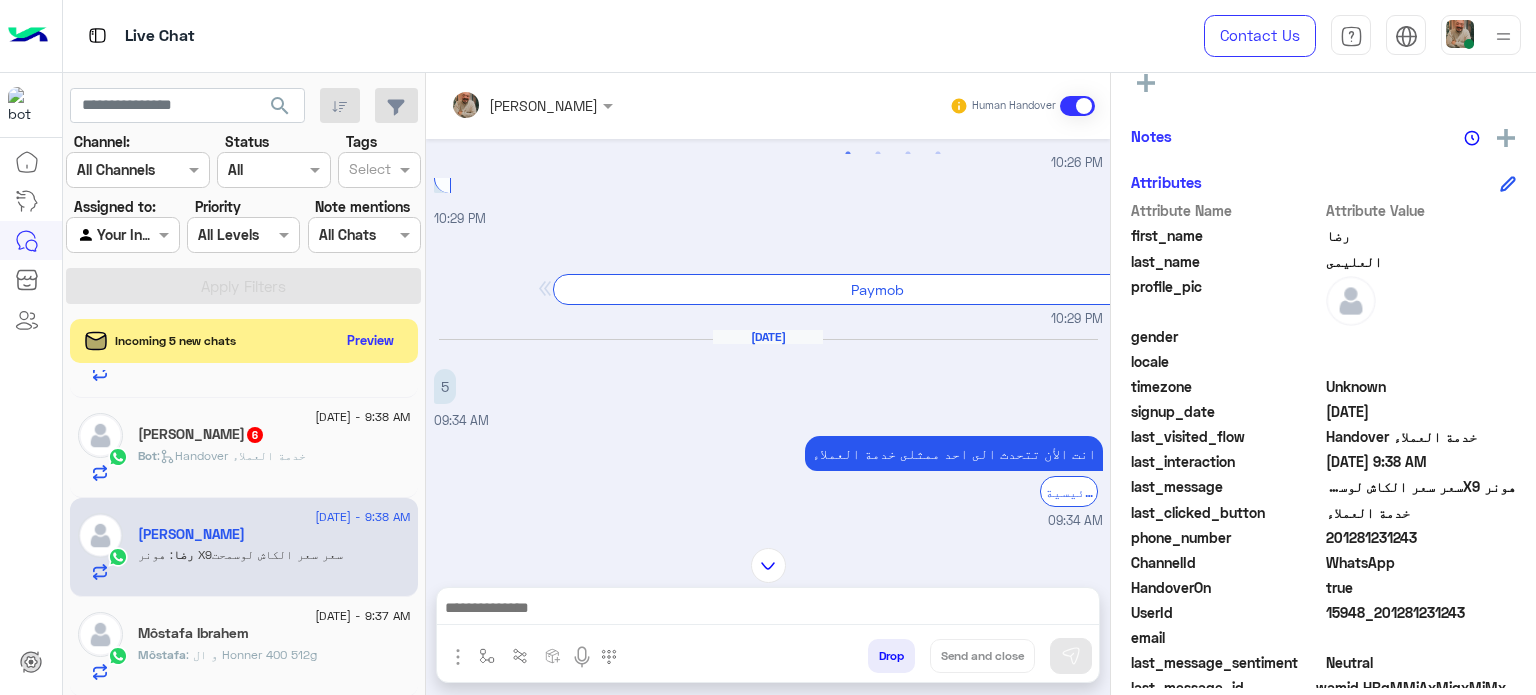 click on ":   Handover خدمة العملاء" 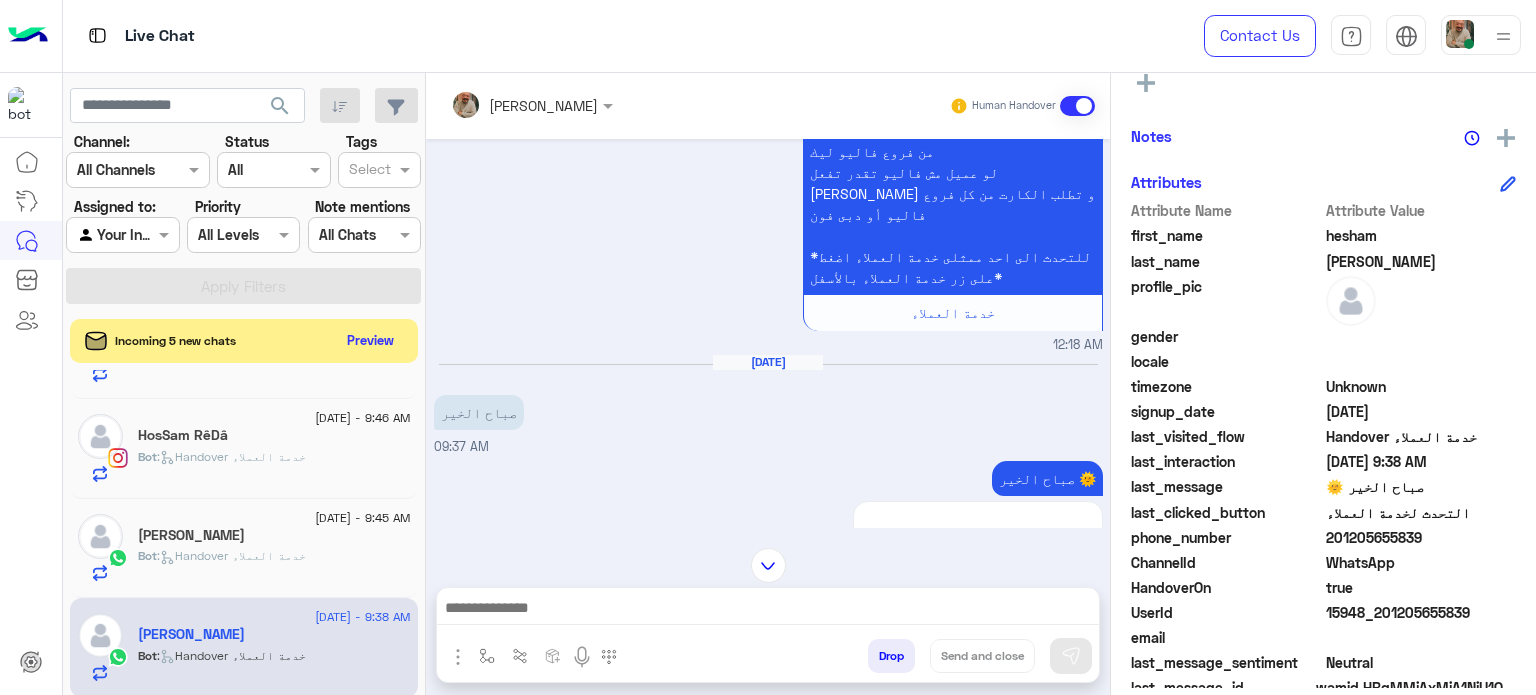 click on "Ahmed Elsayed" 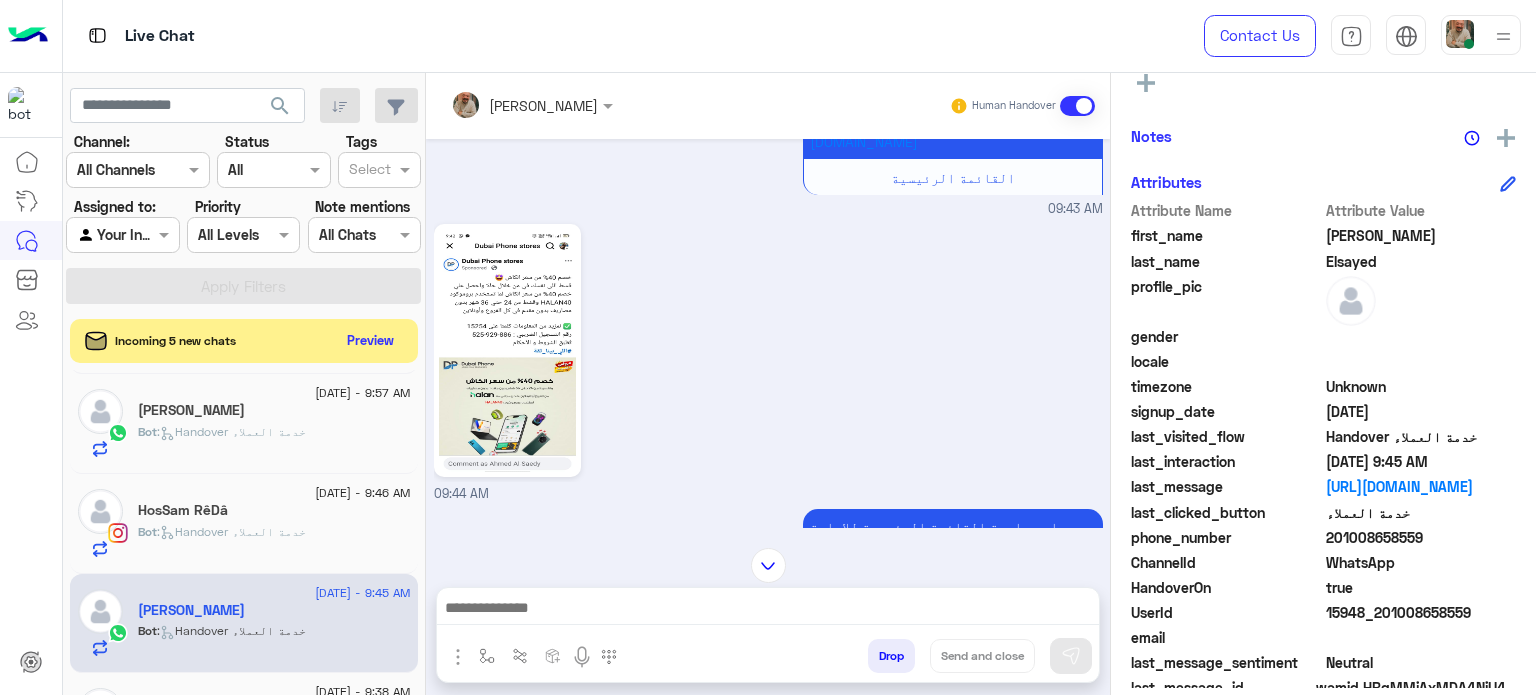 click on "HosSam RêDâ" 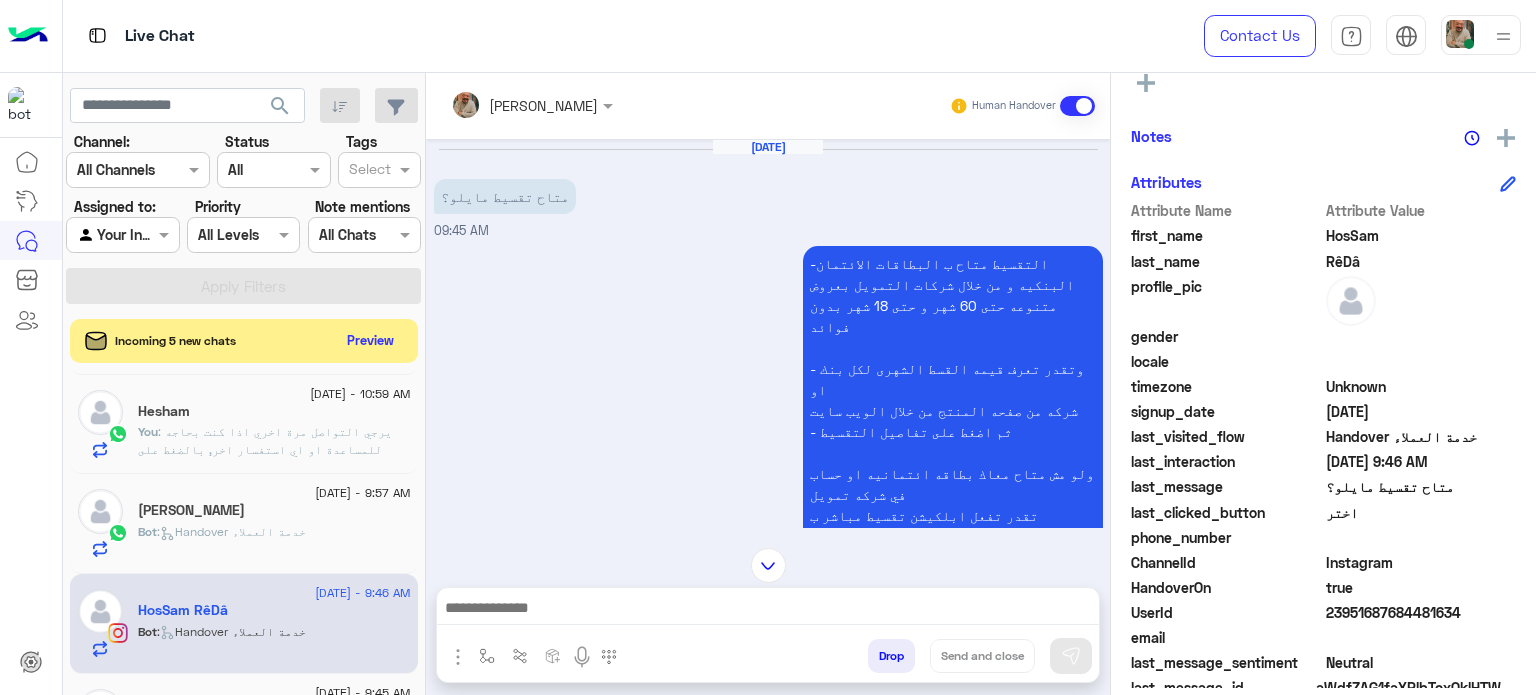 click on ":   Handover خدمة العملاء" 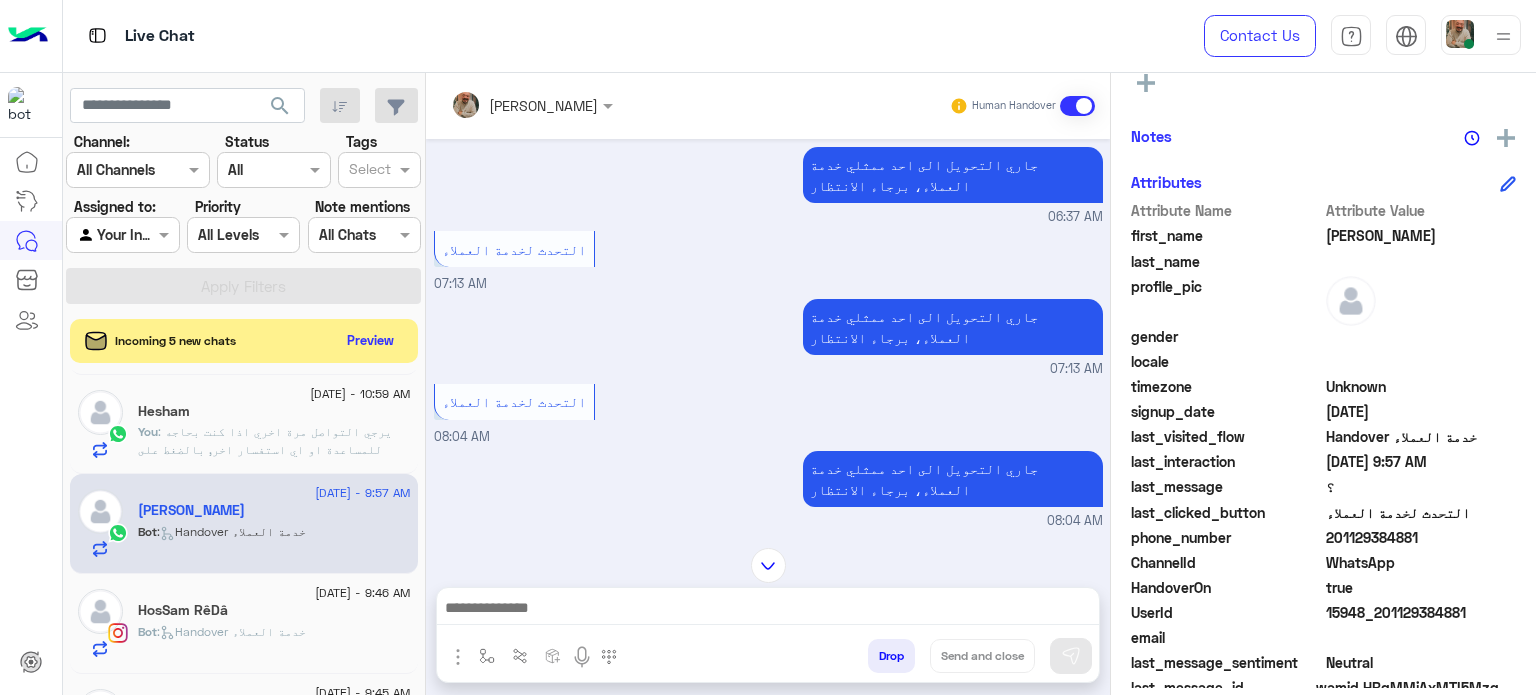 click on "You  : يرجي التواصل مرة اخري اذا كنت بحاجه للمساعدة او اي استفسار اخر, بالضغط على "خدمة العملاء"مره اخرى
ودلوقتى تقدر تحجز المنتج المطلوب من أقرب فرع لحضرتك و الاطلاع علي امكانياته بكل سهولة:
1️⃣ احجز من صفحه المنتج ع الويب سايت
Www.dubaiphone.net
2️⃣ حدد خيار "Pickup in Store" أو "استلام من الفرع"
3️⃣ أنتظر تأكيد وجود المنتج بمكالمة هاتفية او رسالة واتس اب
ولو حضرتك احتاجت اي مساعده ماتترددش انك تتواصل معانا مره تانية, شكراَ لتواصلك مع دبي فون❤️" 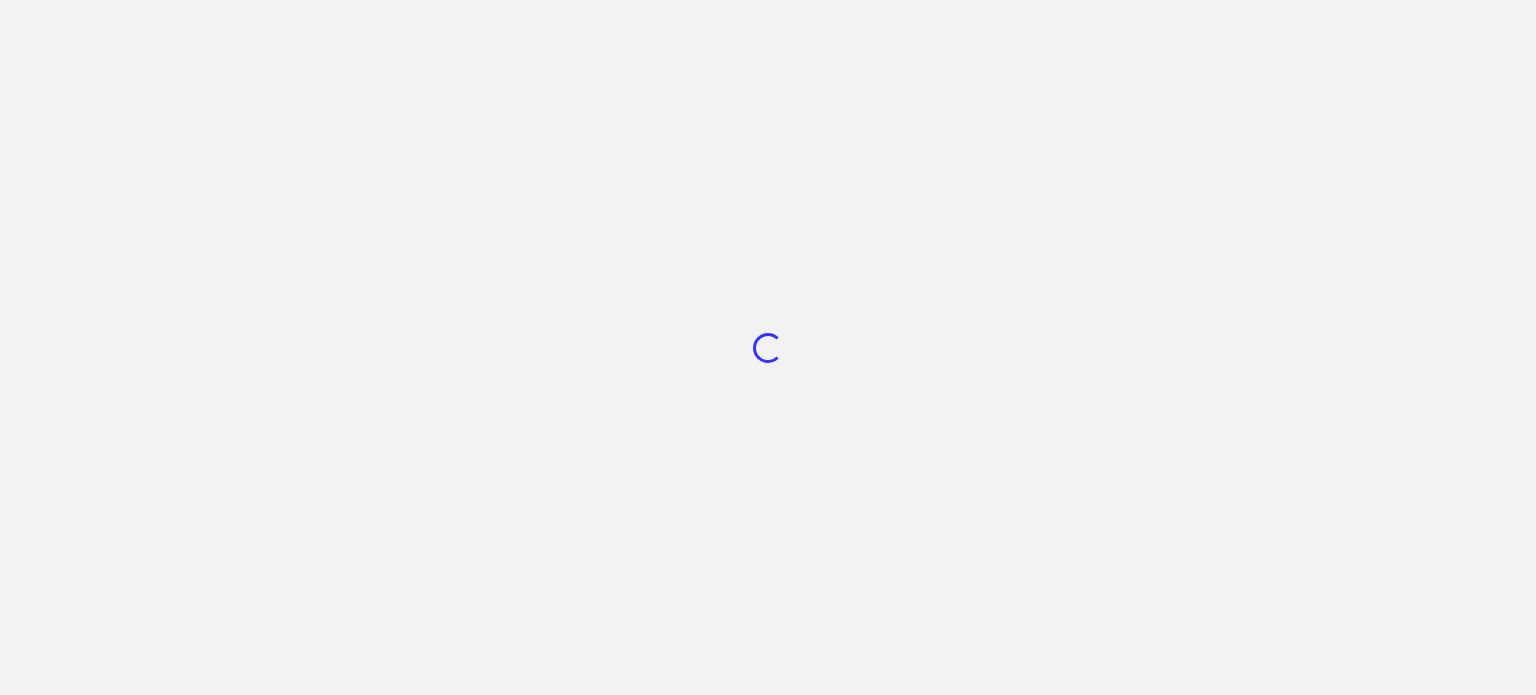 scroll, scrollTop: 0, scrollLeft: 0, axis: both 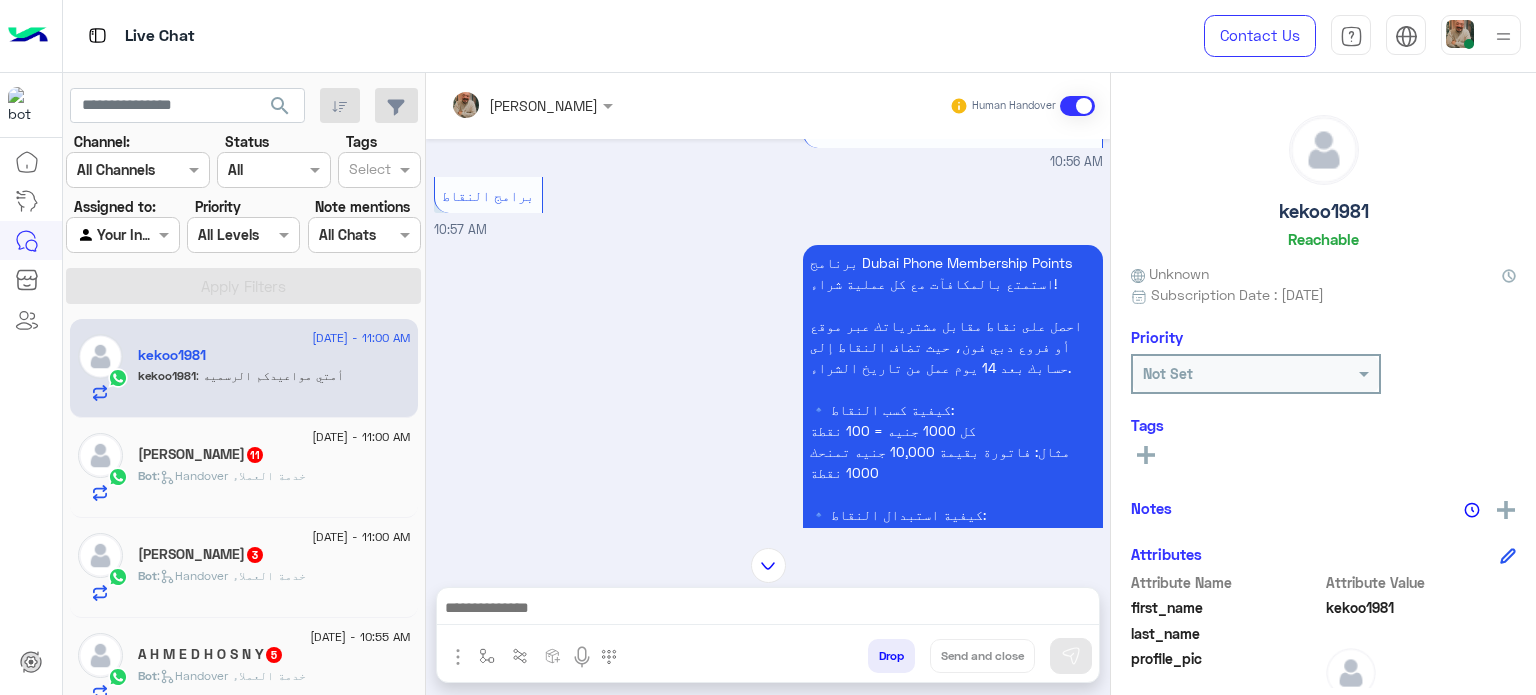 click on "Contact Us  Help Center عربي English" at bounding box center [1355, 36] 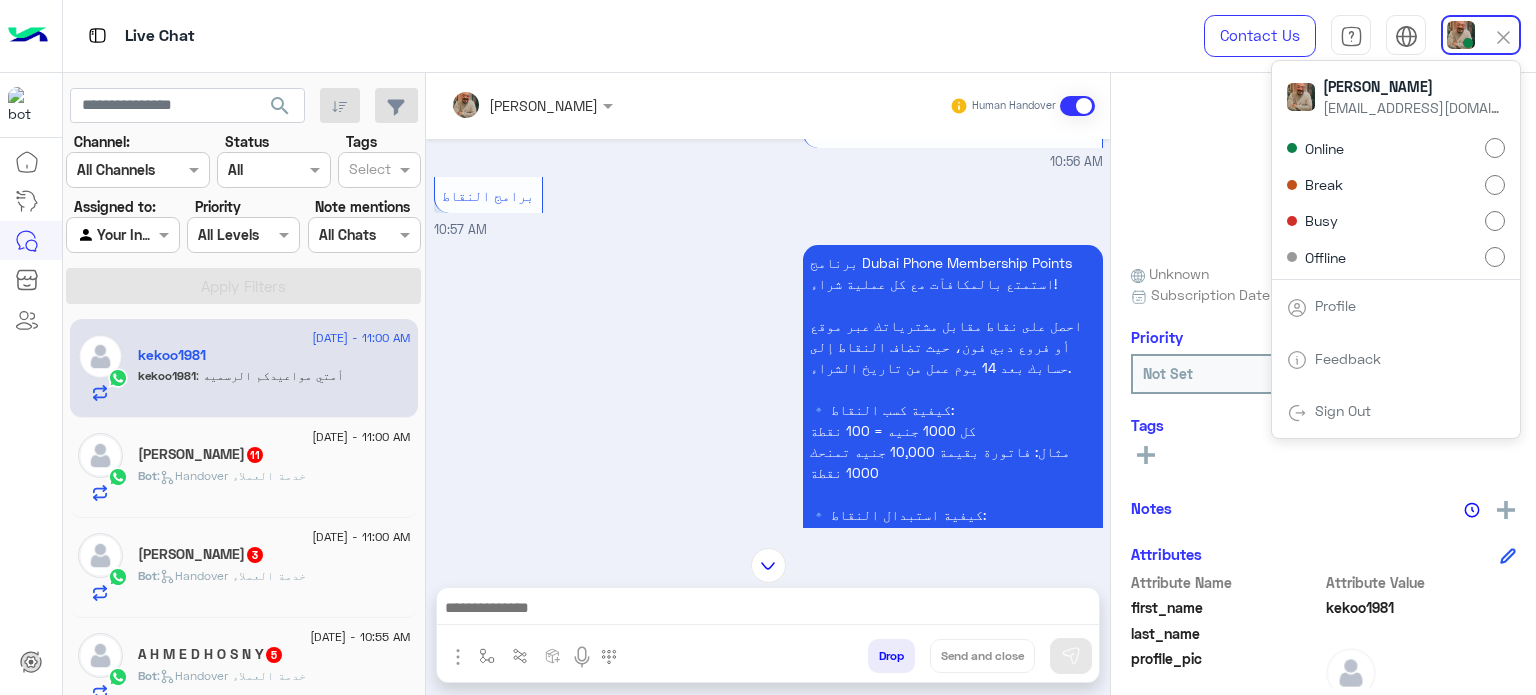 click on "Break" at bounding box center [1396, 184] 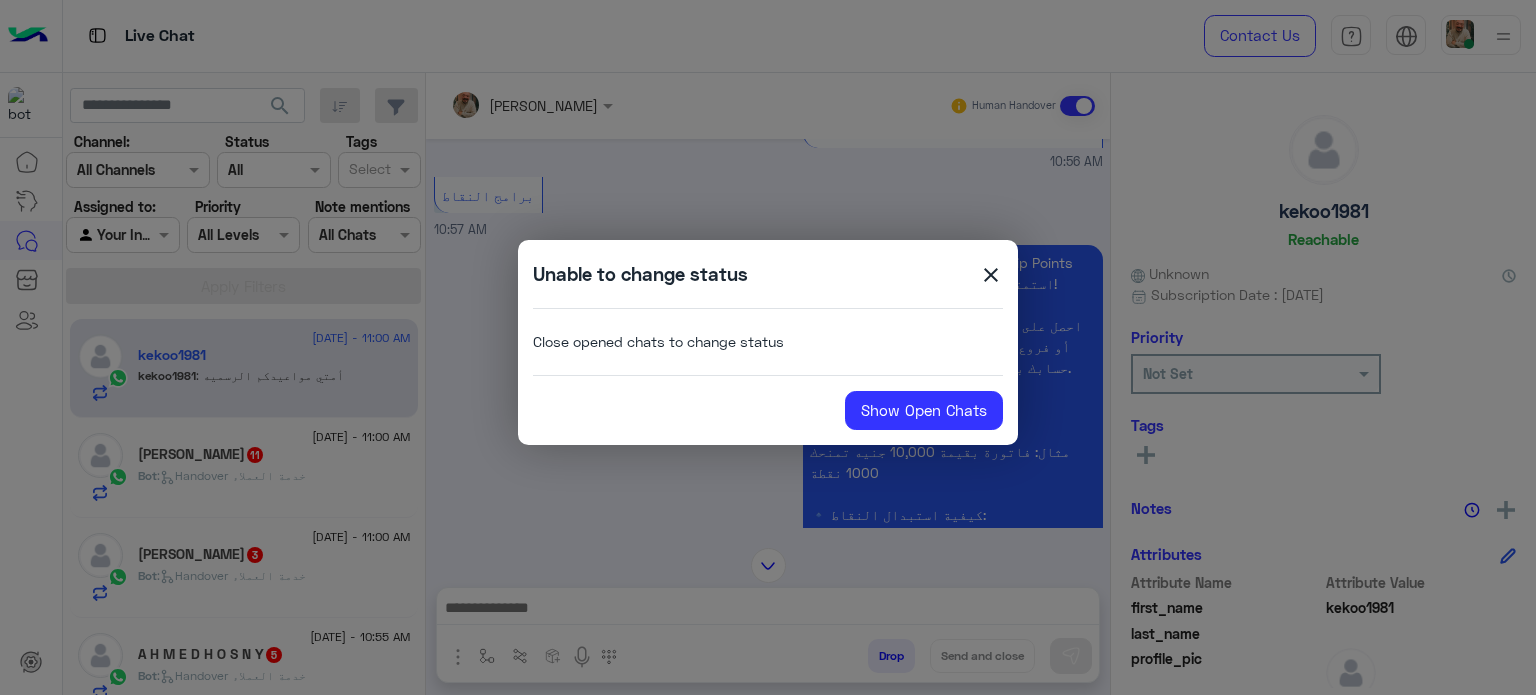 drag, startPoint x: 988, startPoint y: 279, endPoint x: 786, endPoint y: 315, distance: 205.18285 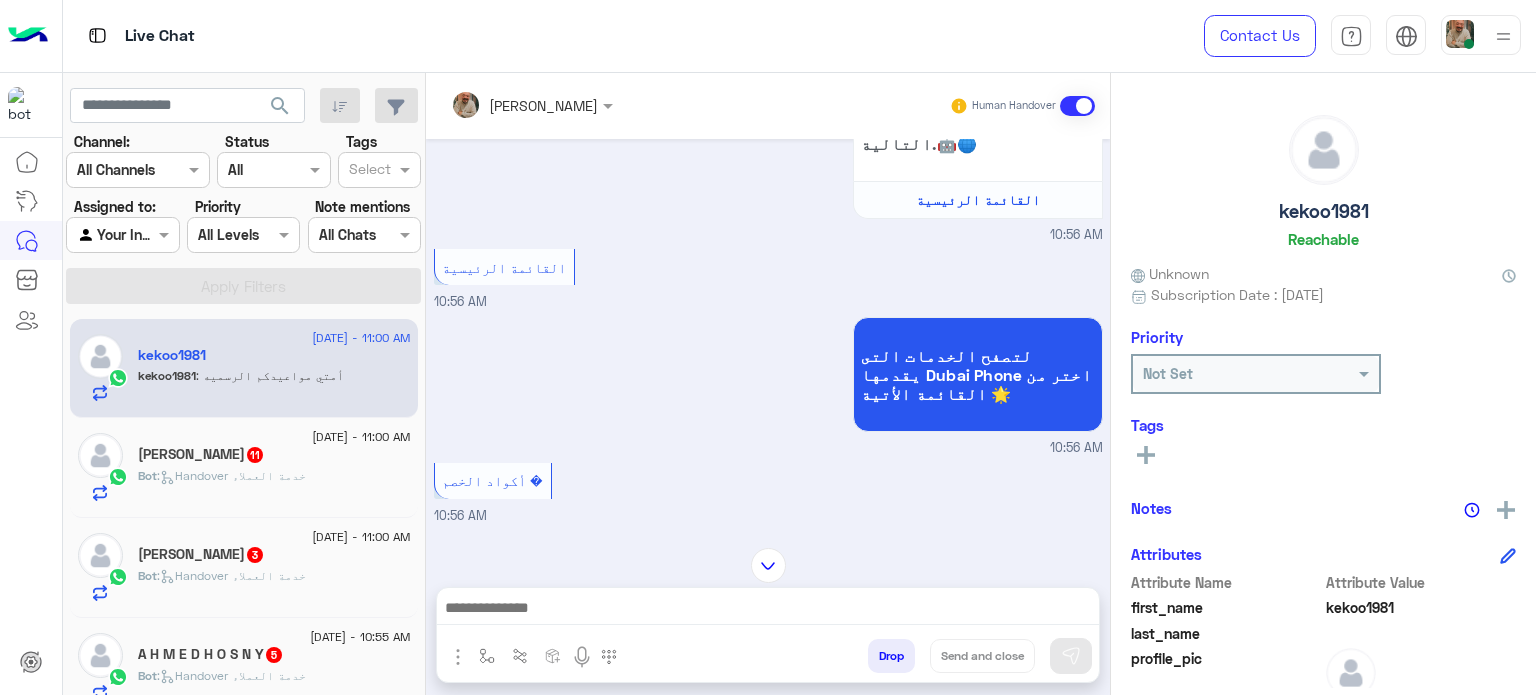 scroll, scrollTop: 0, scrollLeft: 0, axis: both 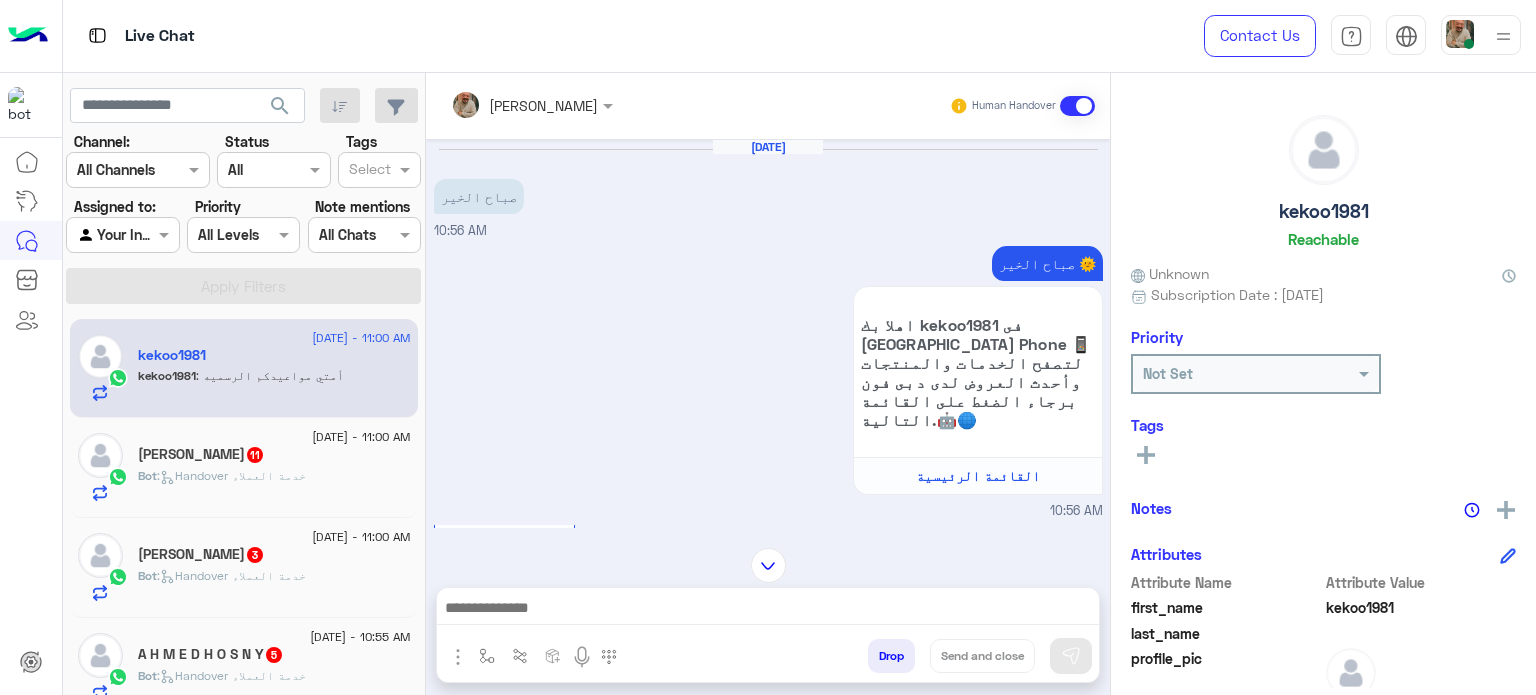 click on "Mostafa Rahma  11" 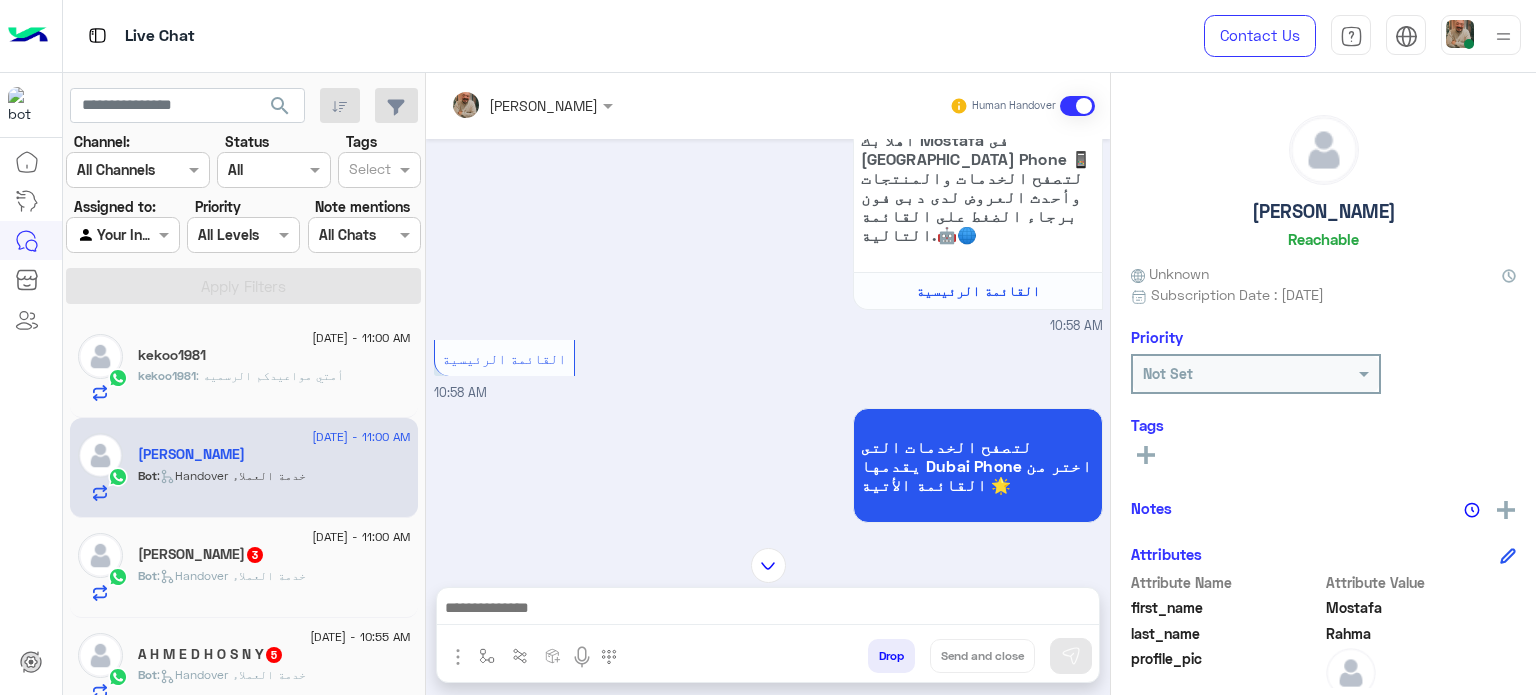 scroll, scrollTop: 0, scrollLeft: 0, axis: both 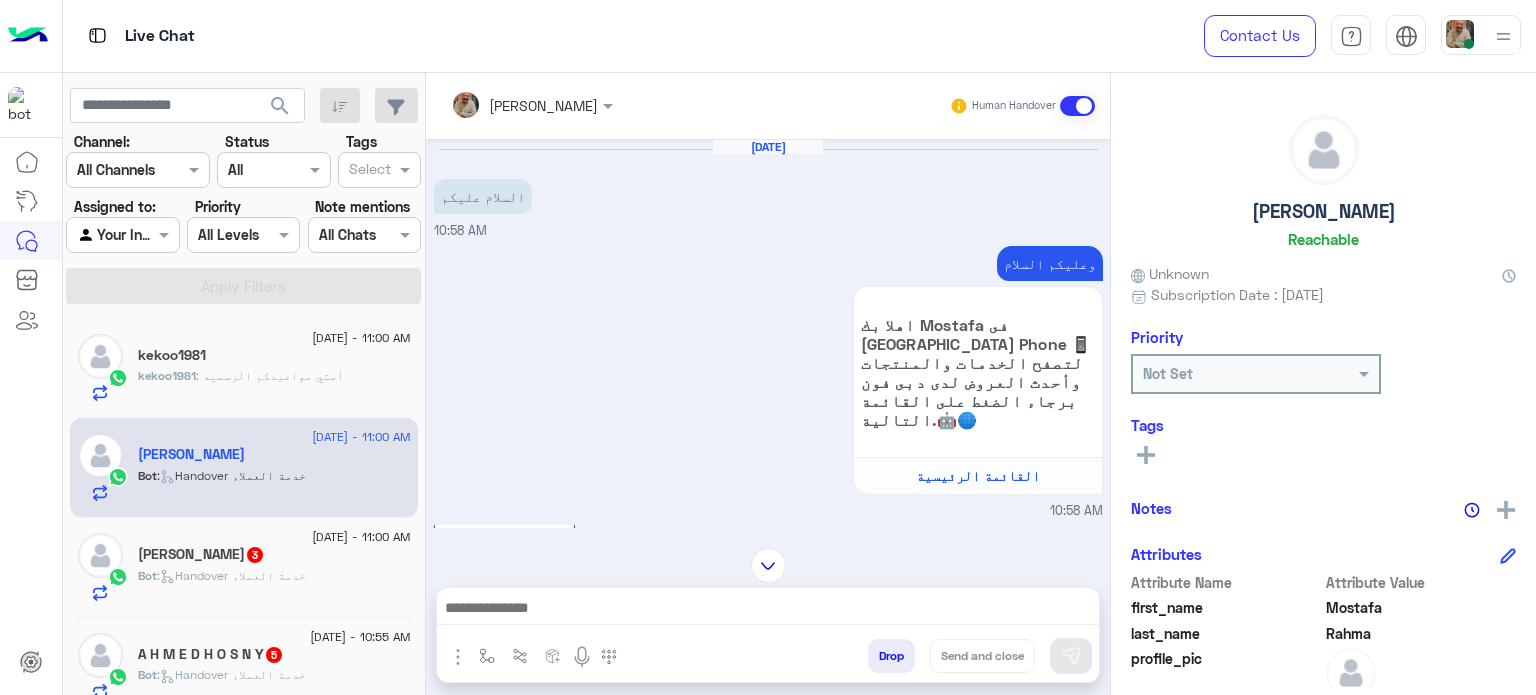 click on "6 July - 11:00 AM" 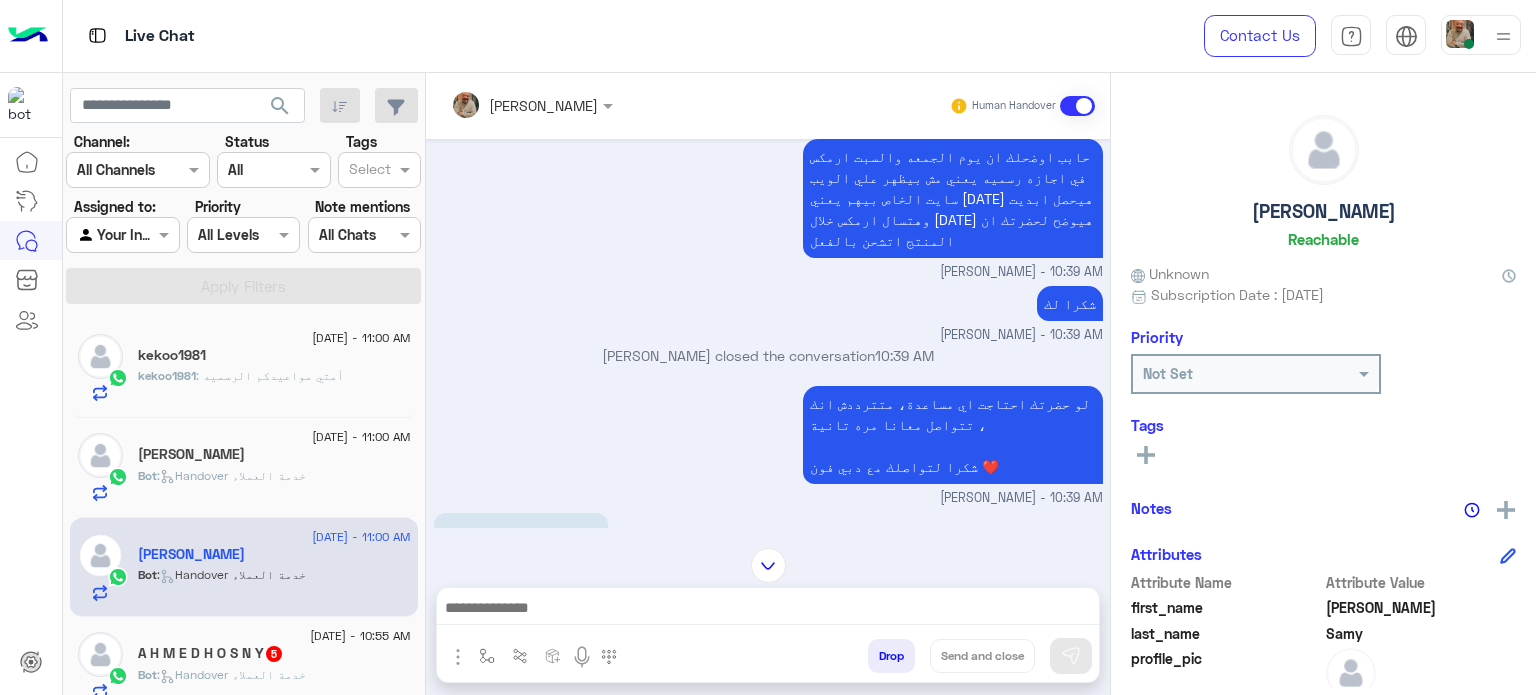 scroll, scrollTop: 896, scrollLeft: 0, axis: vertical 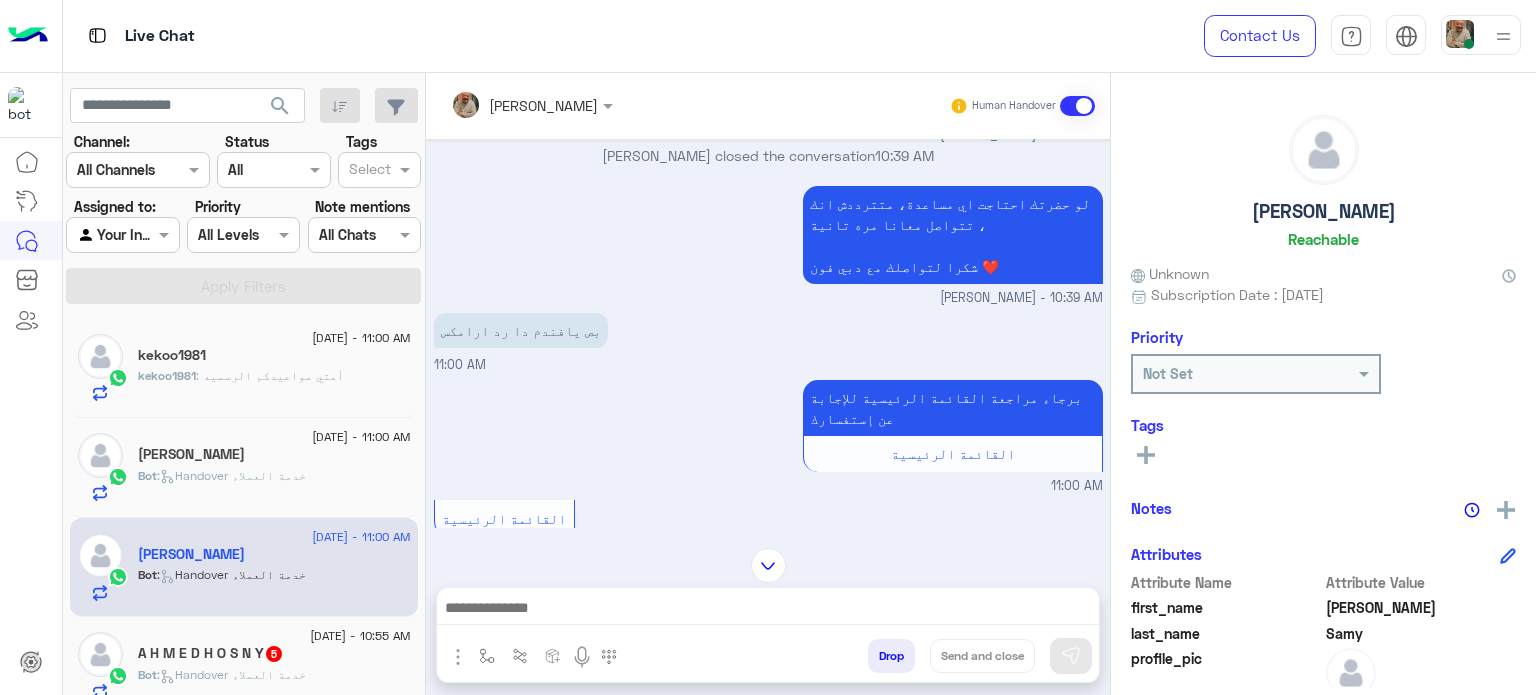 drag, startPoint x: 623, startPoint y: 437, endPoint x: 616, endPoint y: 451, distance: 15.652476 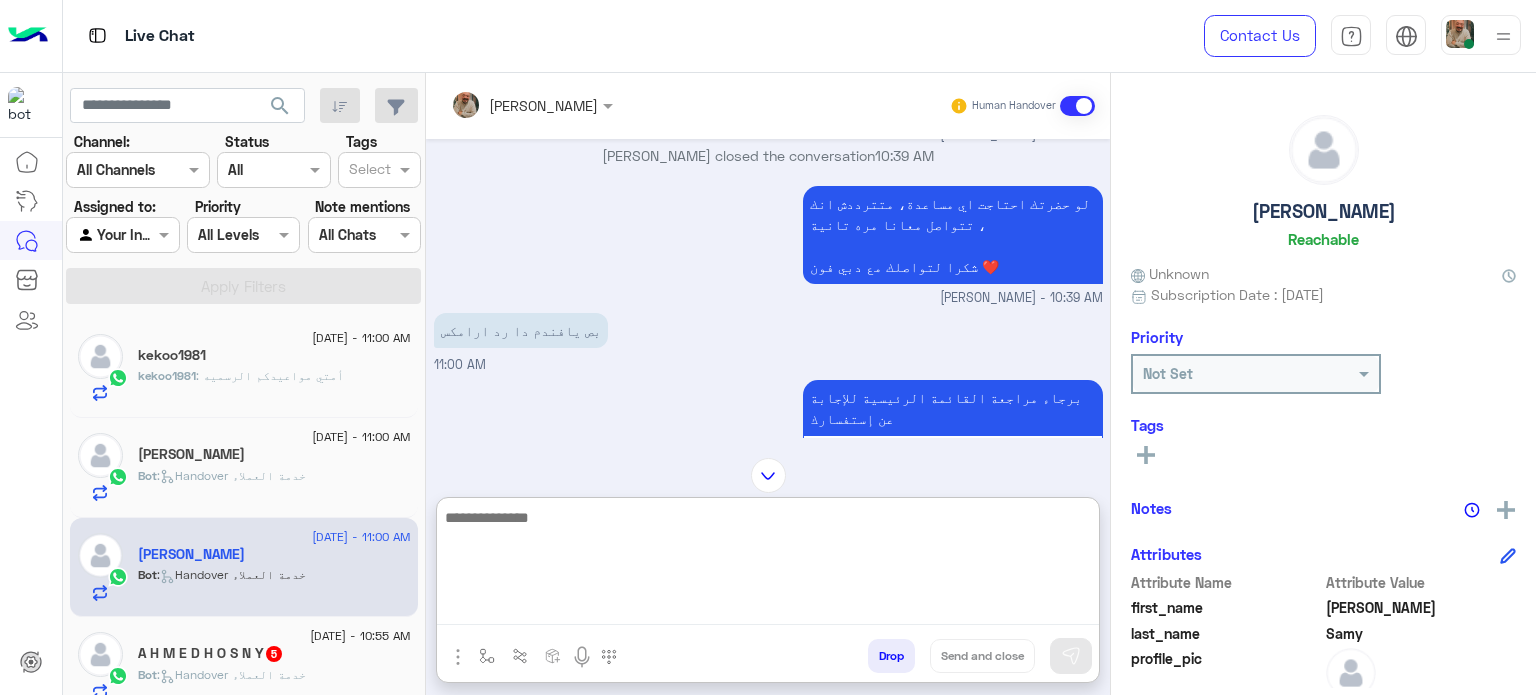 click at bounding box center [768, 565] 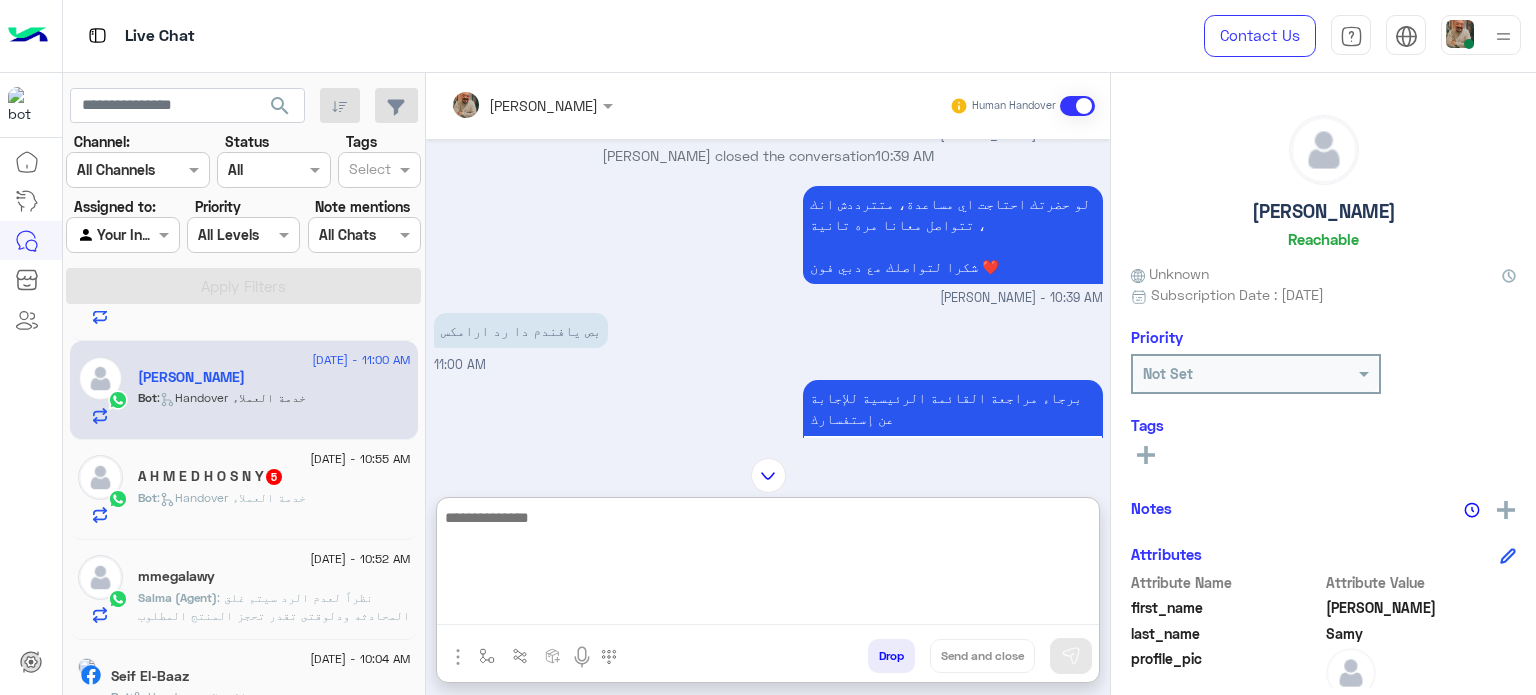 scroll, scrollTop: 200, scrollLeft: 0, axis: vertical 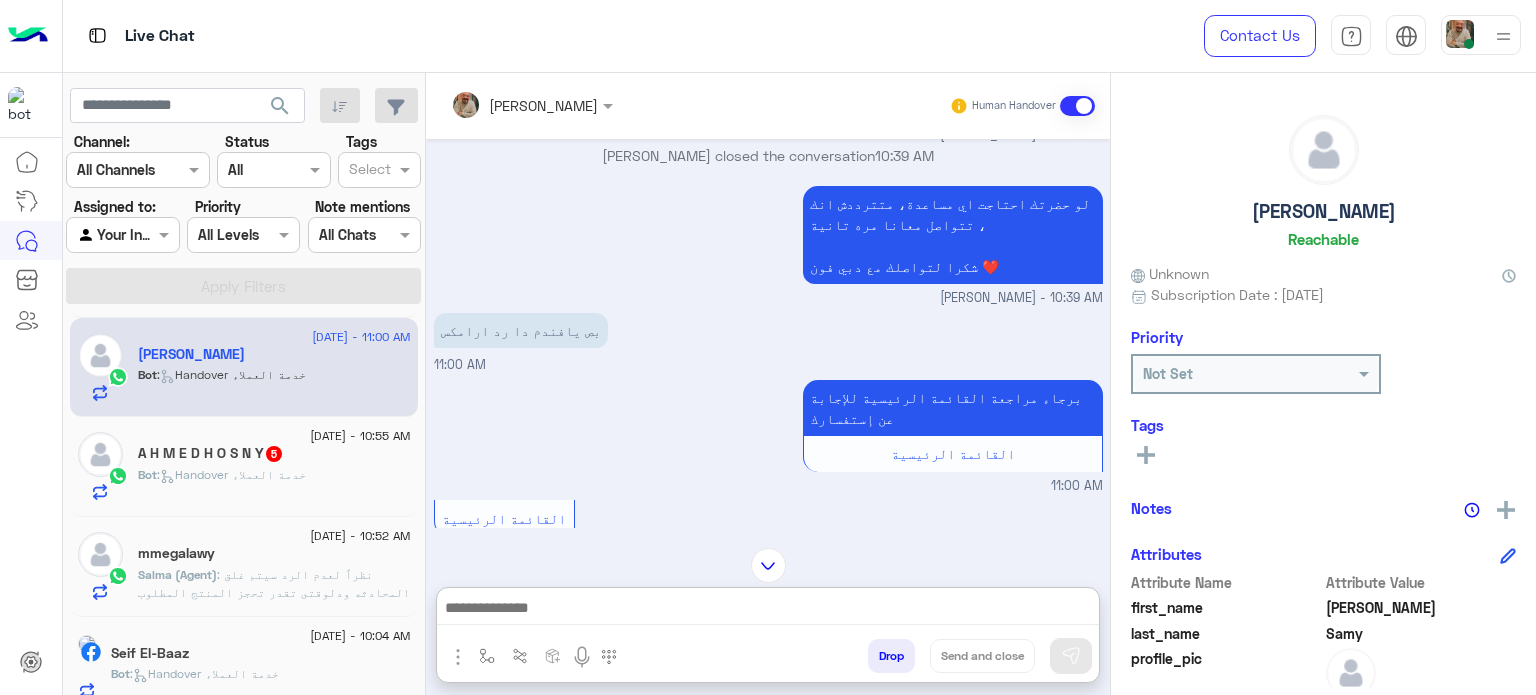 click on "5" 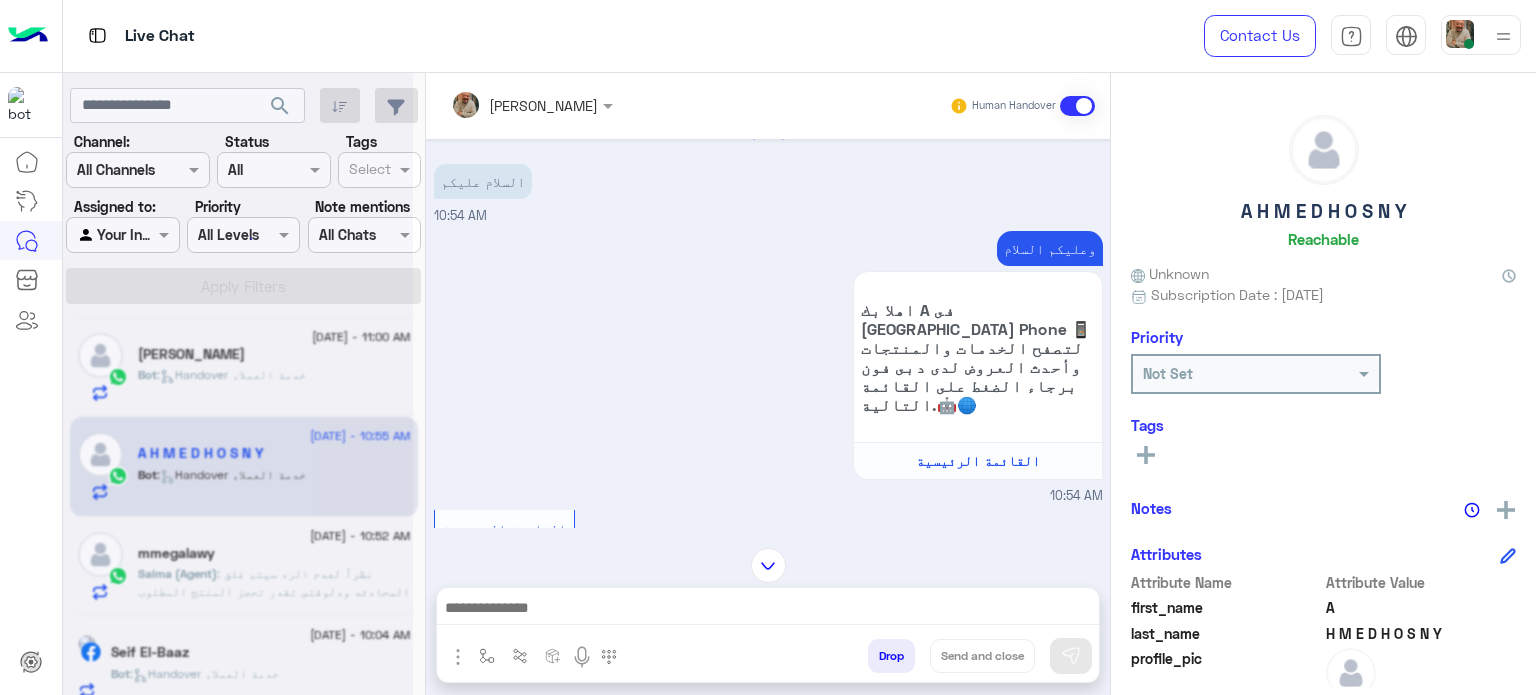 scroll, scrollTop: 0, scrollLeft: 0, axis: both 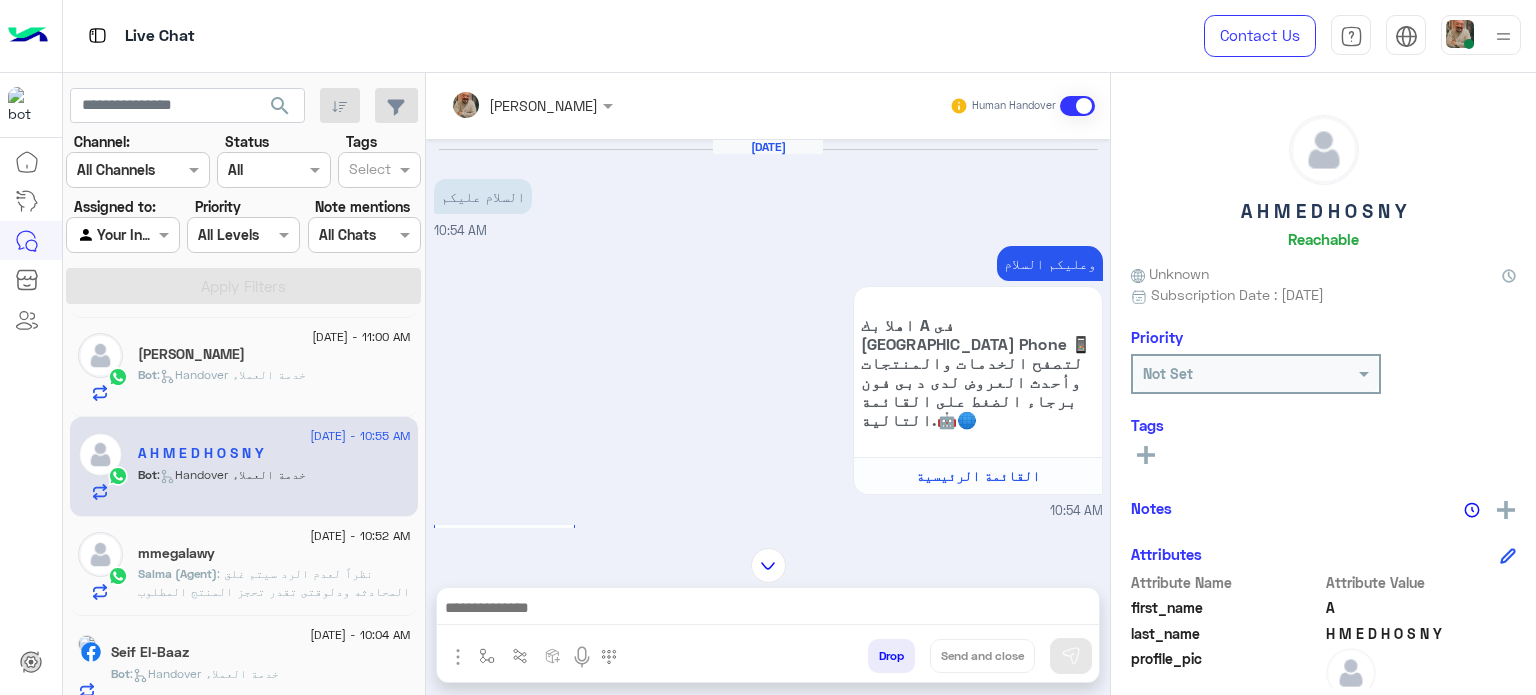 click on "mmegalawy" 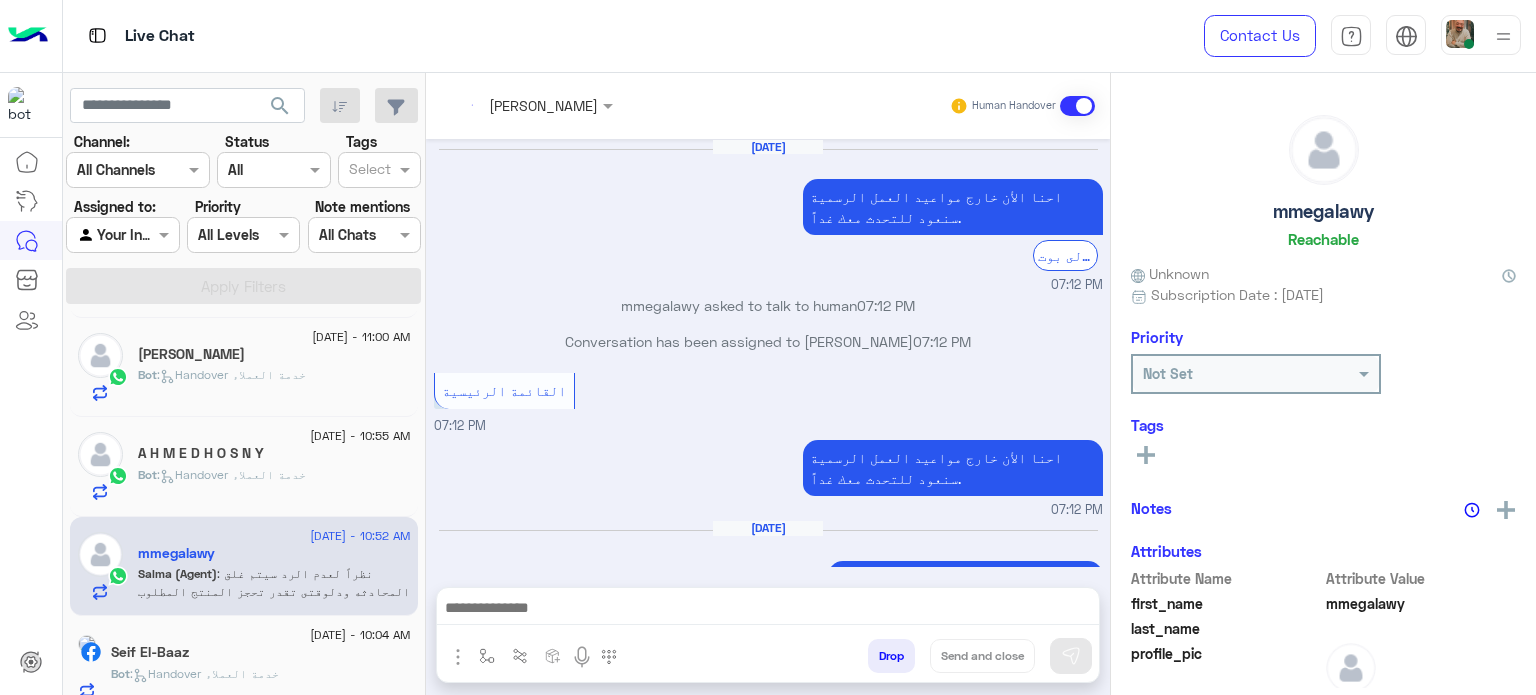 scroll, scrollTop: 516, scrollLeft: 0, axis: vertical 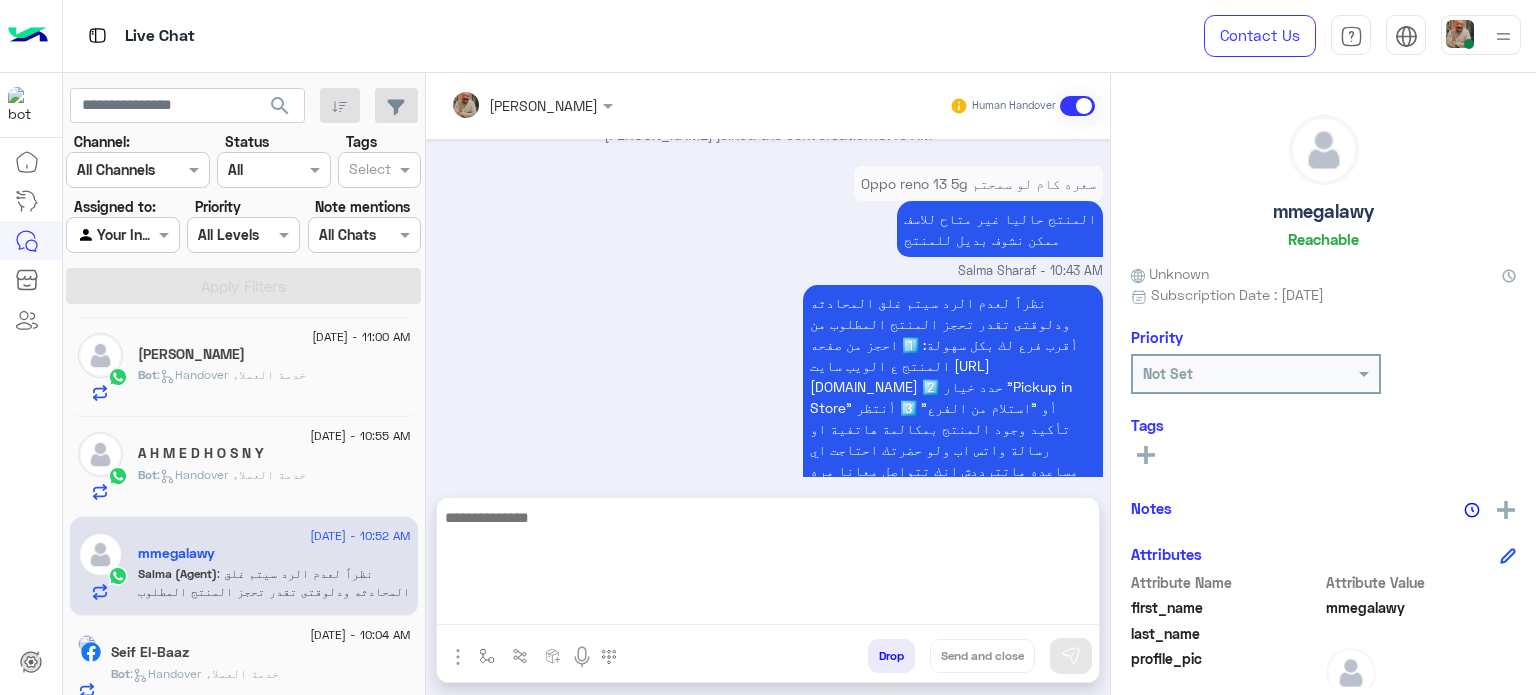 click at bounding box center [768, 565] 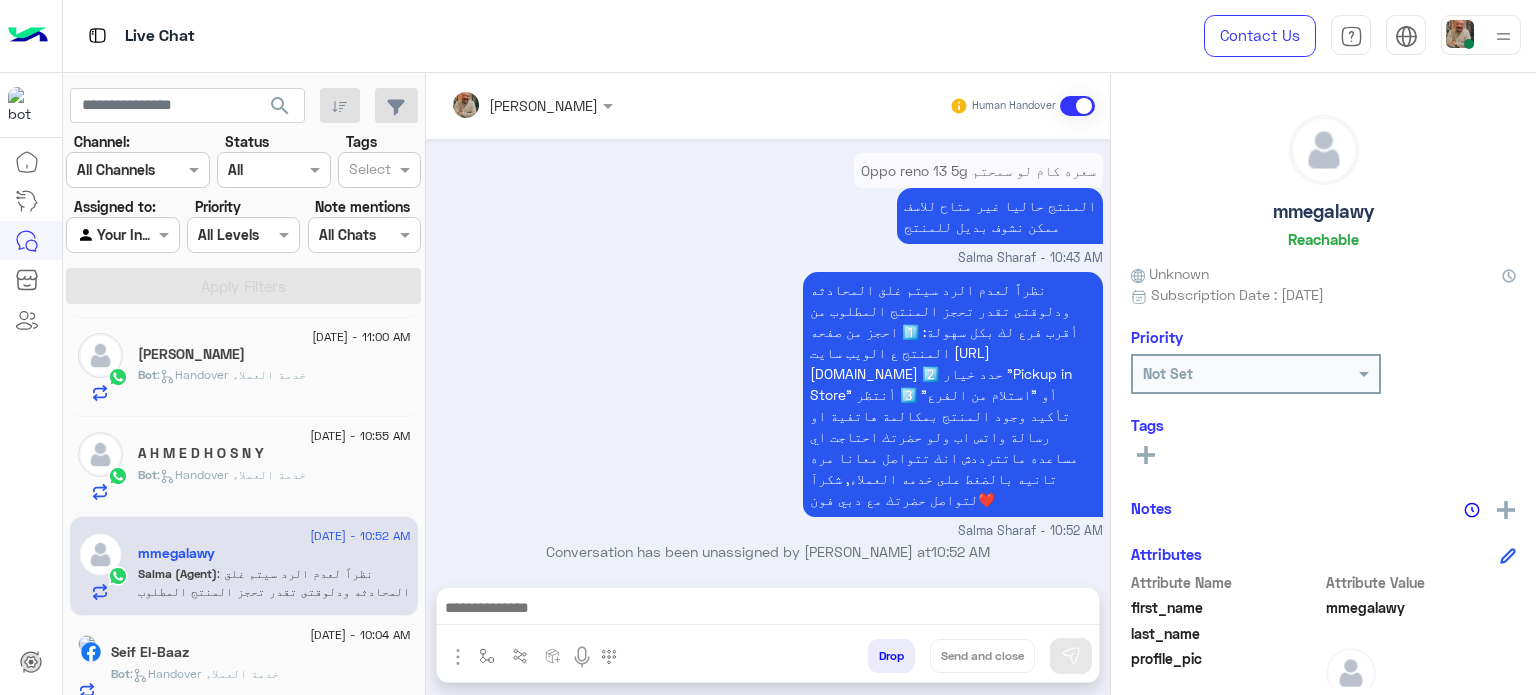 scroll, scrollTop: 516, scrollLeft: 0, axis: vertical 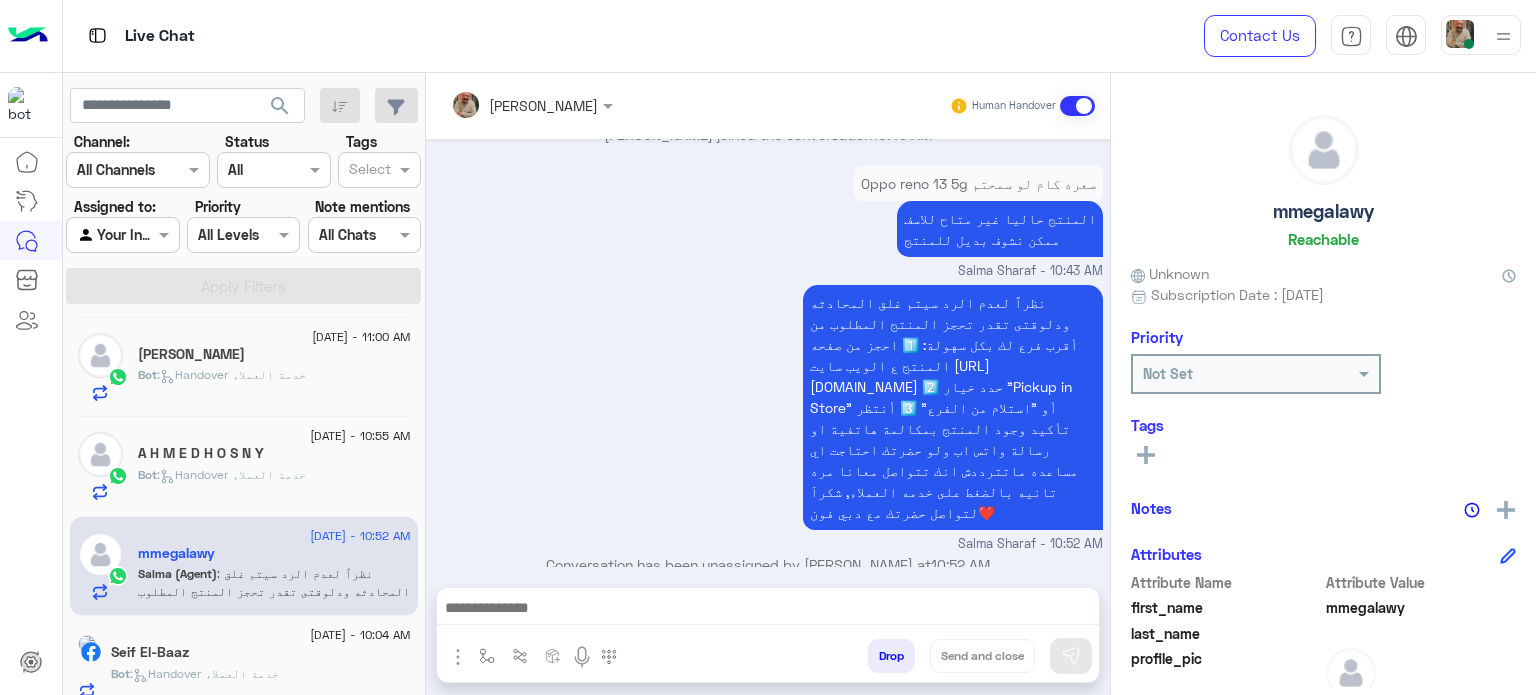 drag, startPoint x: 838, startPoint y: 574, endPoint x: 845, endPoint y: 603, distance: 29.832869 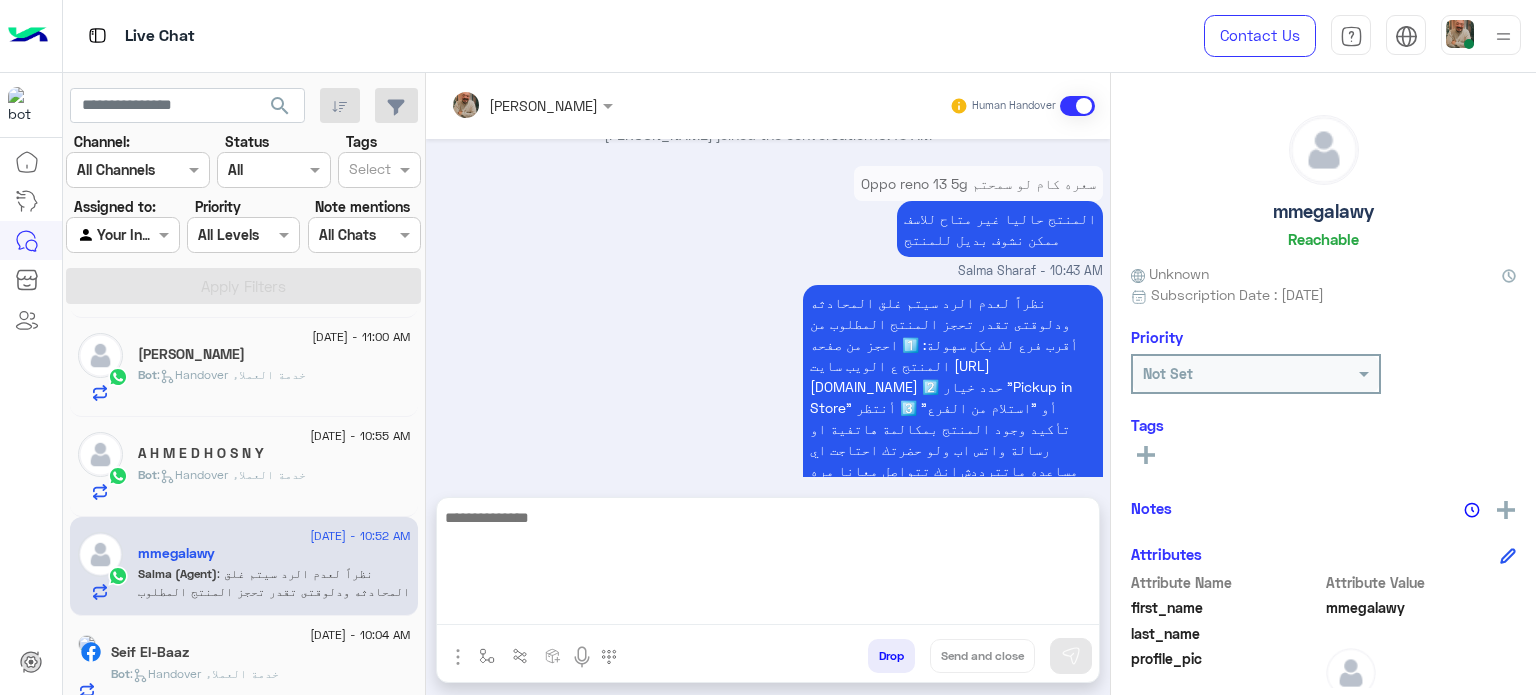 click at bounding box center (768, 565) 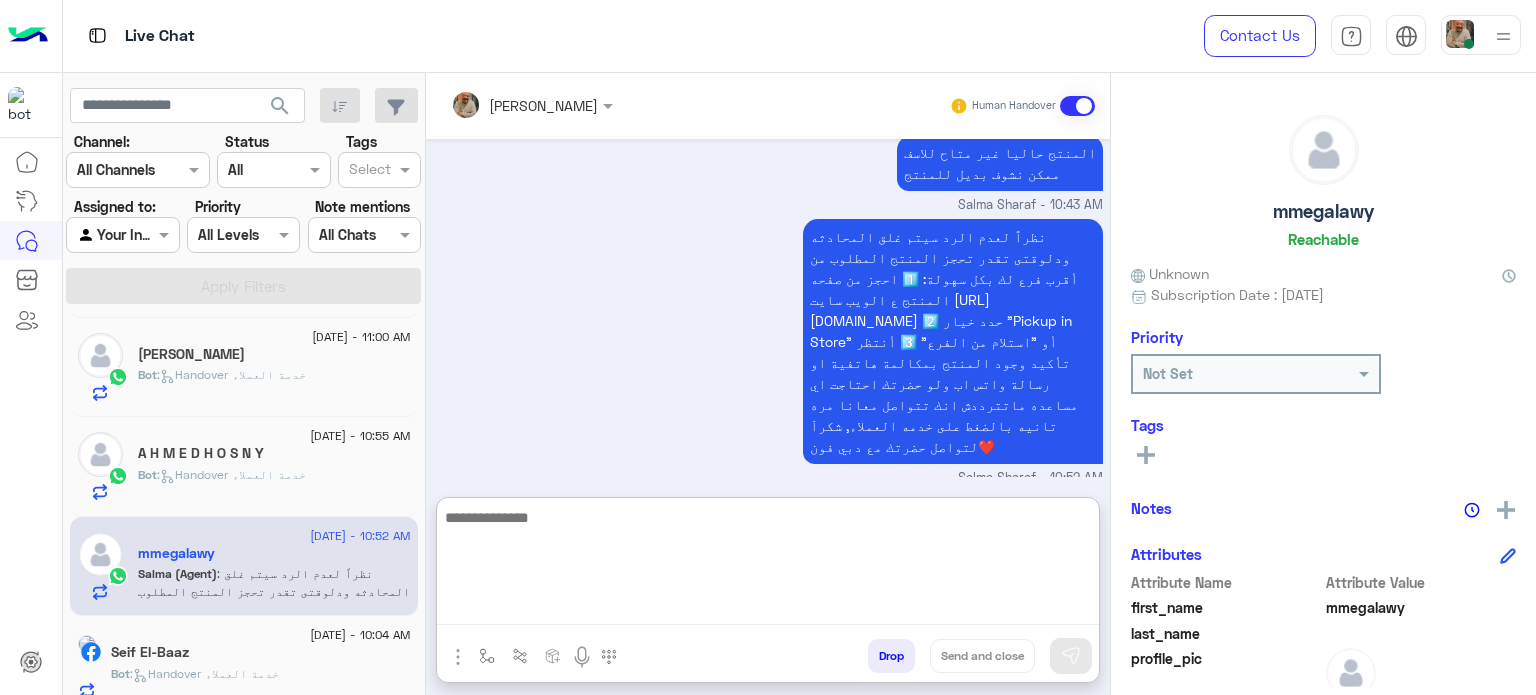 paste on "**********" 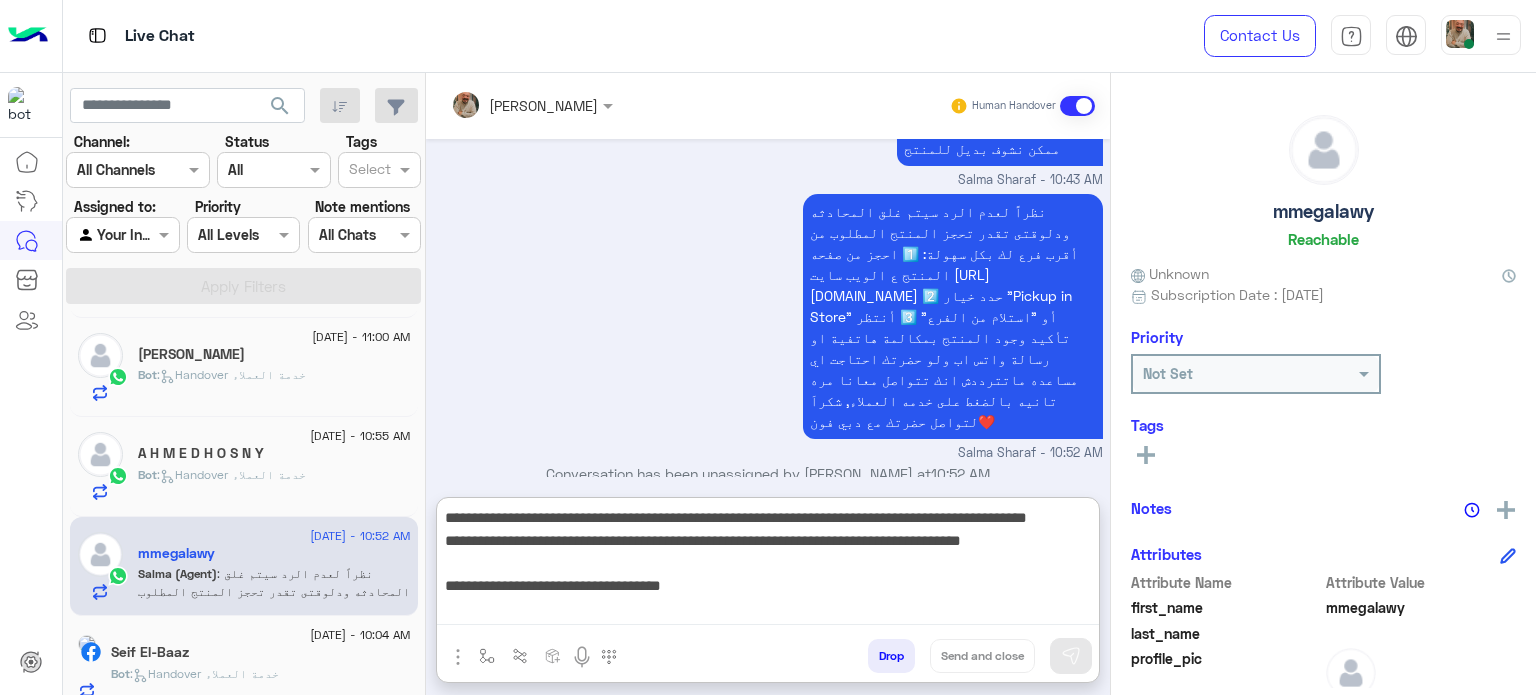 scroll, scrollTop: 196, scrollLeft: 0, axis: vertical 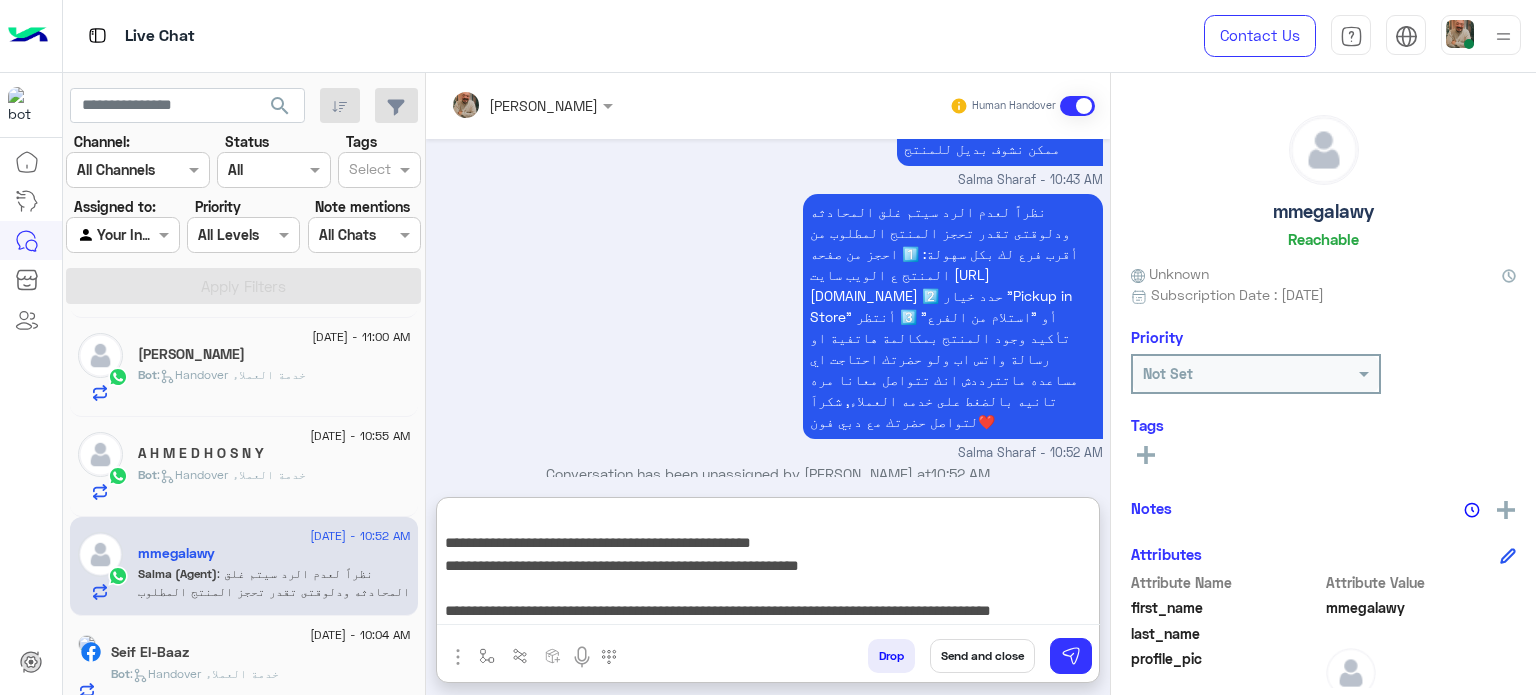 type on "**********" 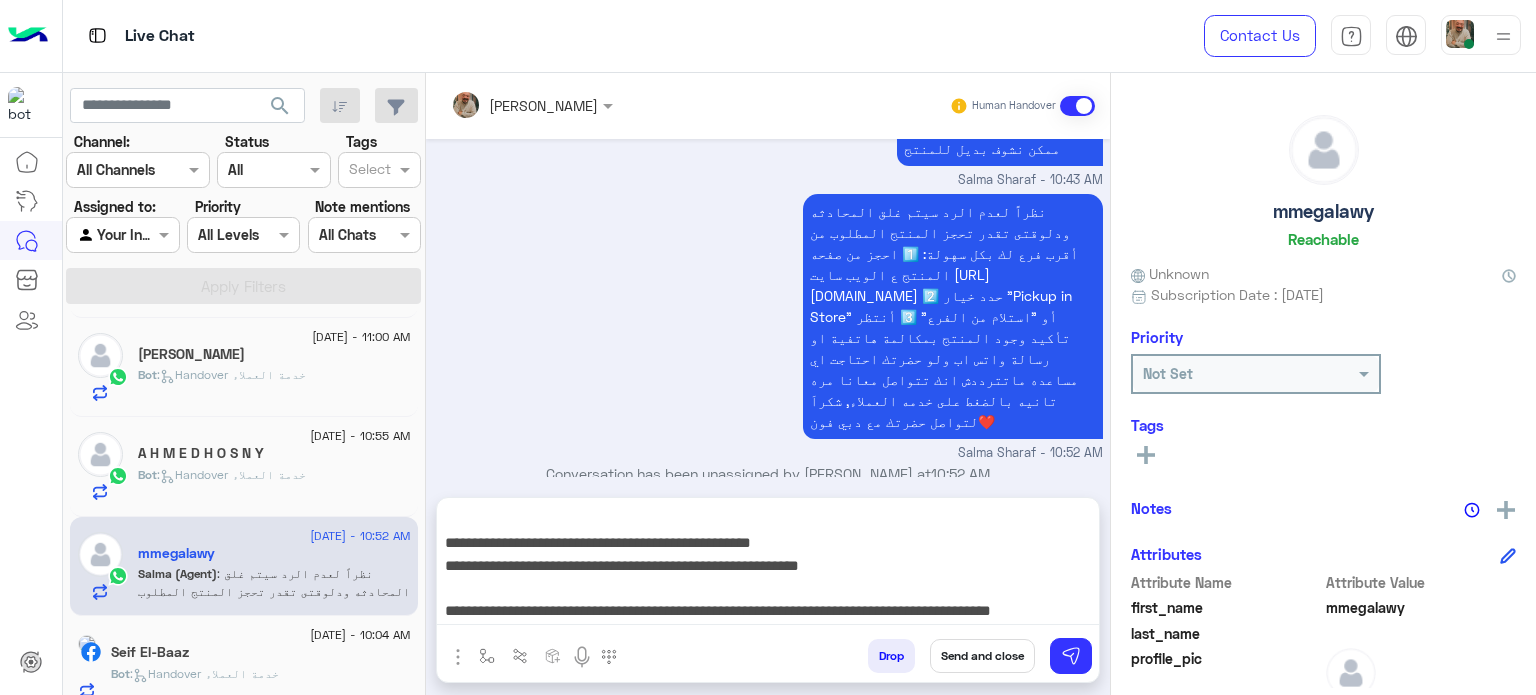 click on "Send and close" at bounding box center [982, 656] 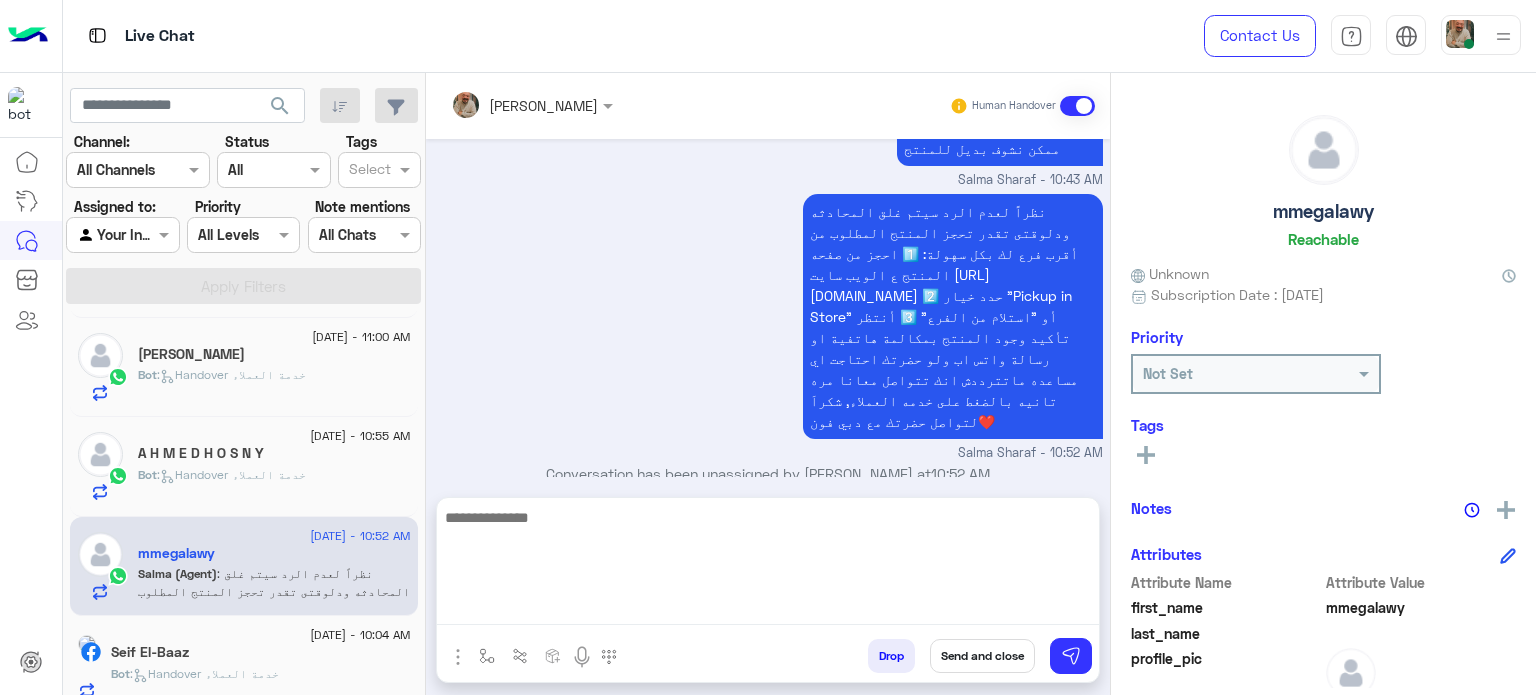scroll, scrollTop: 971, scrollLeft: 0, axis: vertical 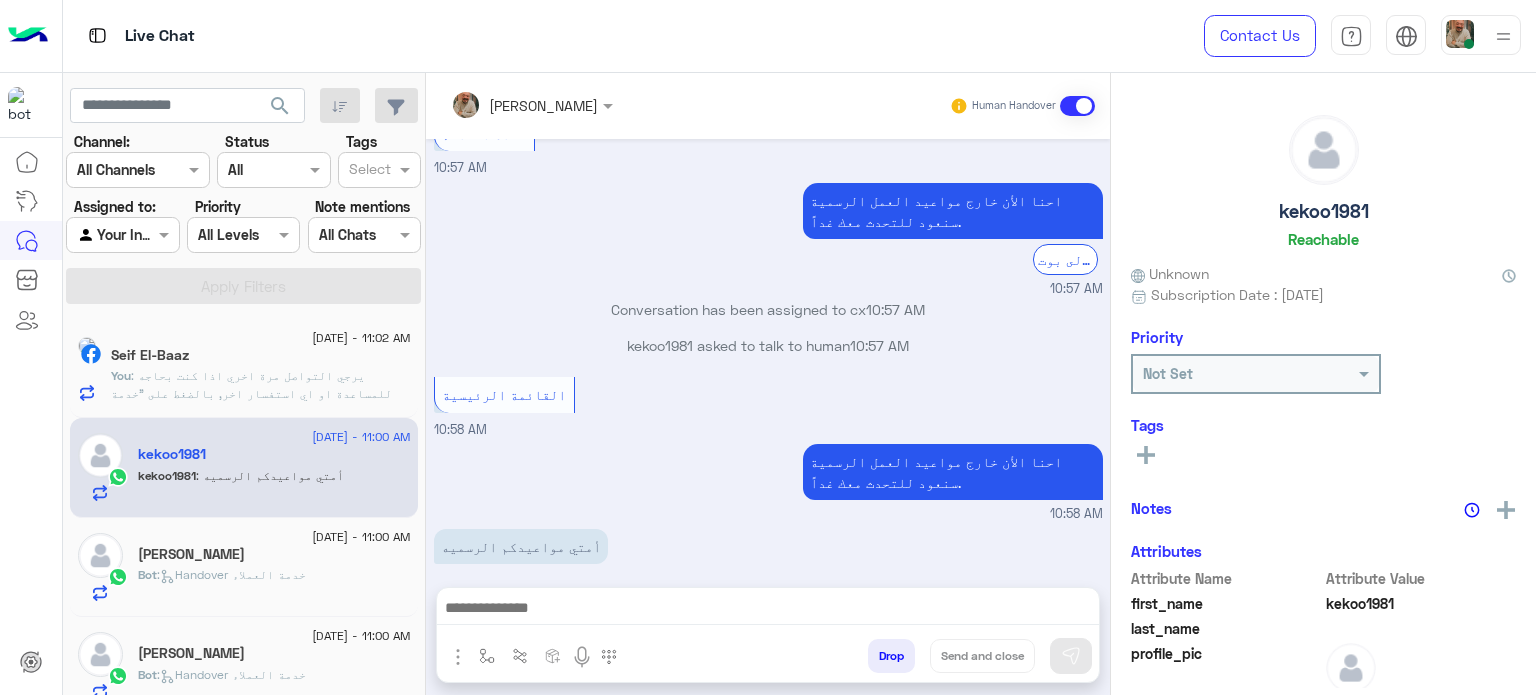 click on "Mostafa Rahma" 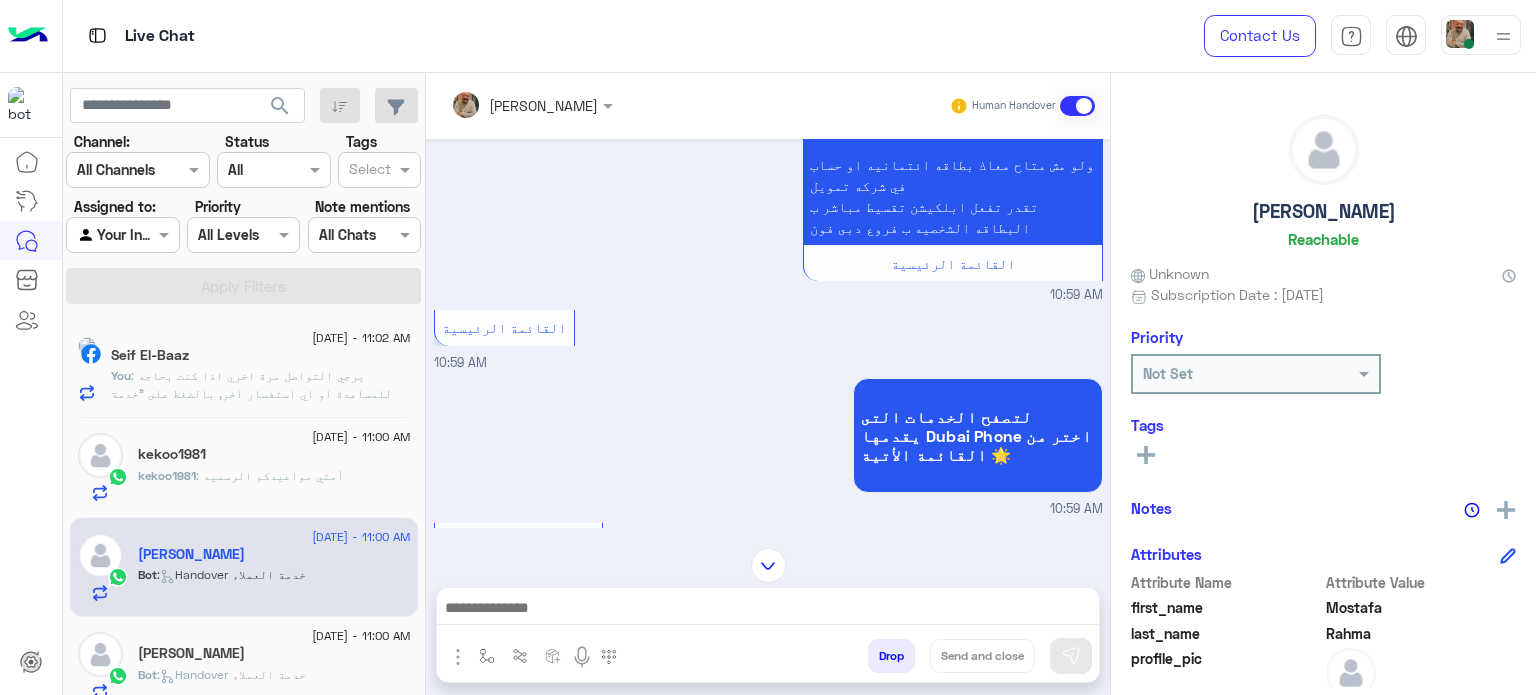 click at bounding box center [1481, 35] 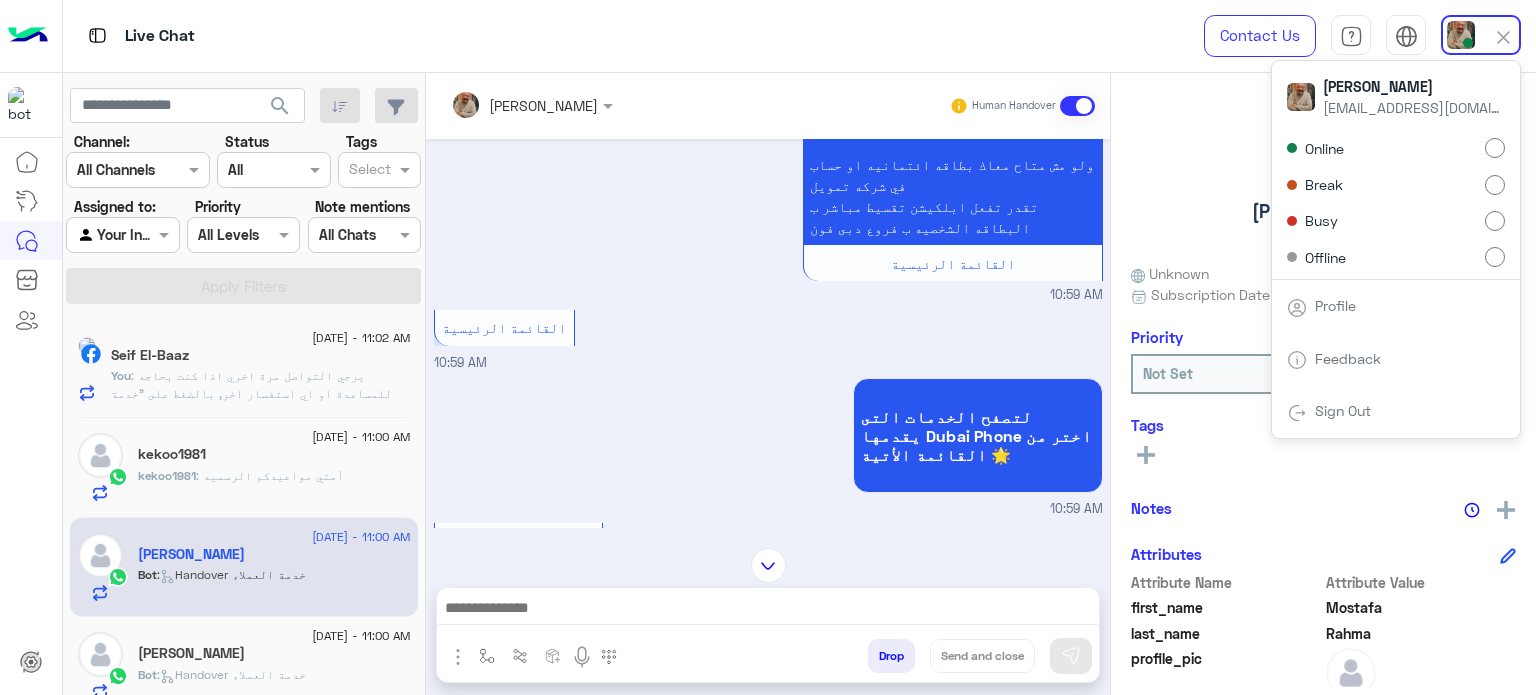 click on "Break" at bounding box center (1396, 184) 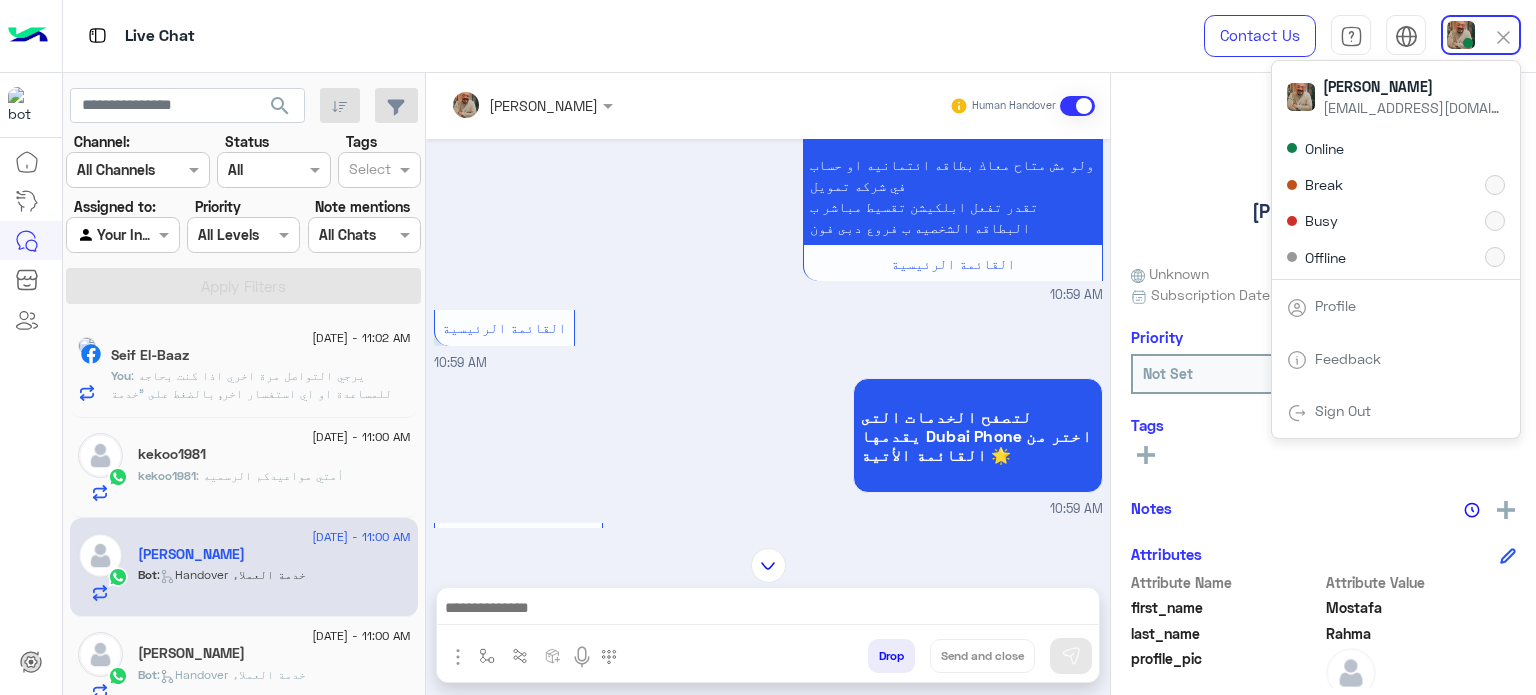 click on "Online Break Busy Offline" at bounding box center [1396, 207] 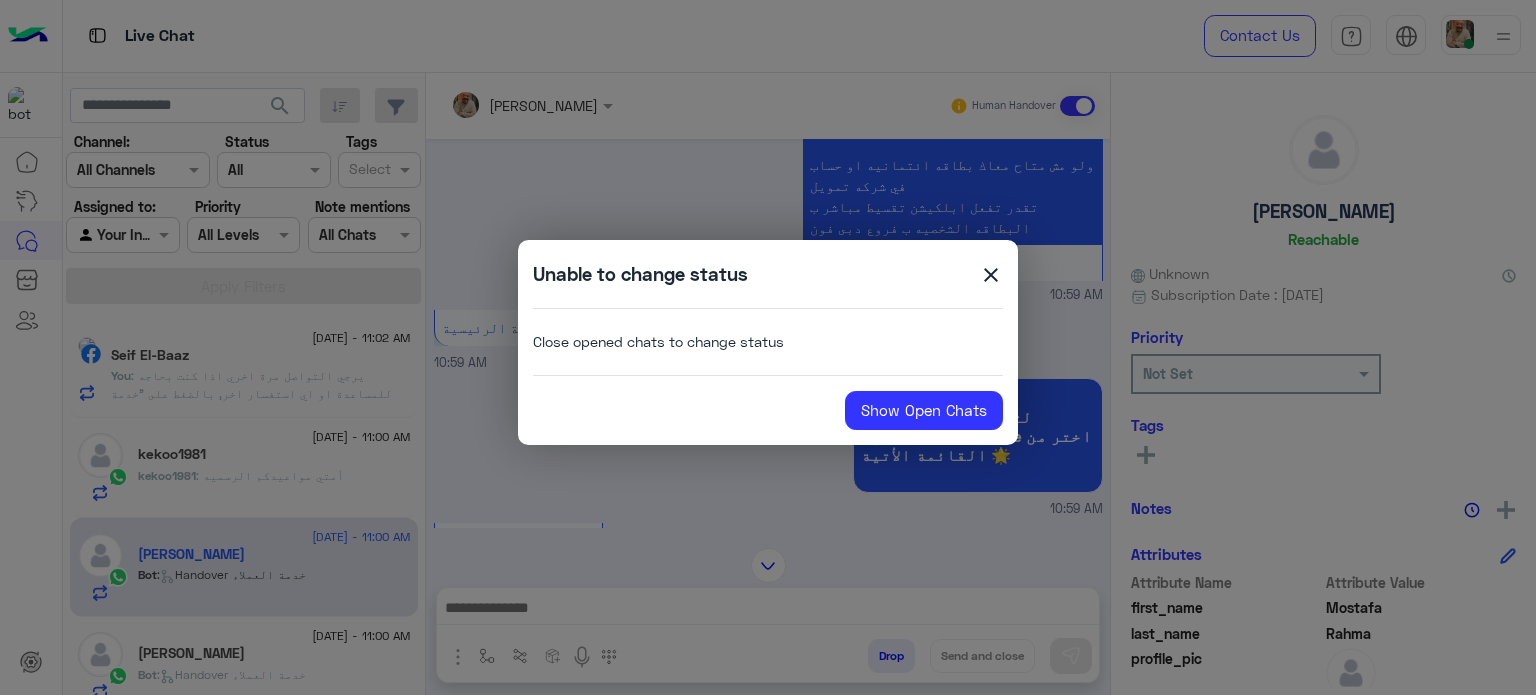 click on "Unable to change status  close  Close opened chats to change status Show Open Chats" 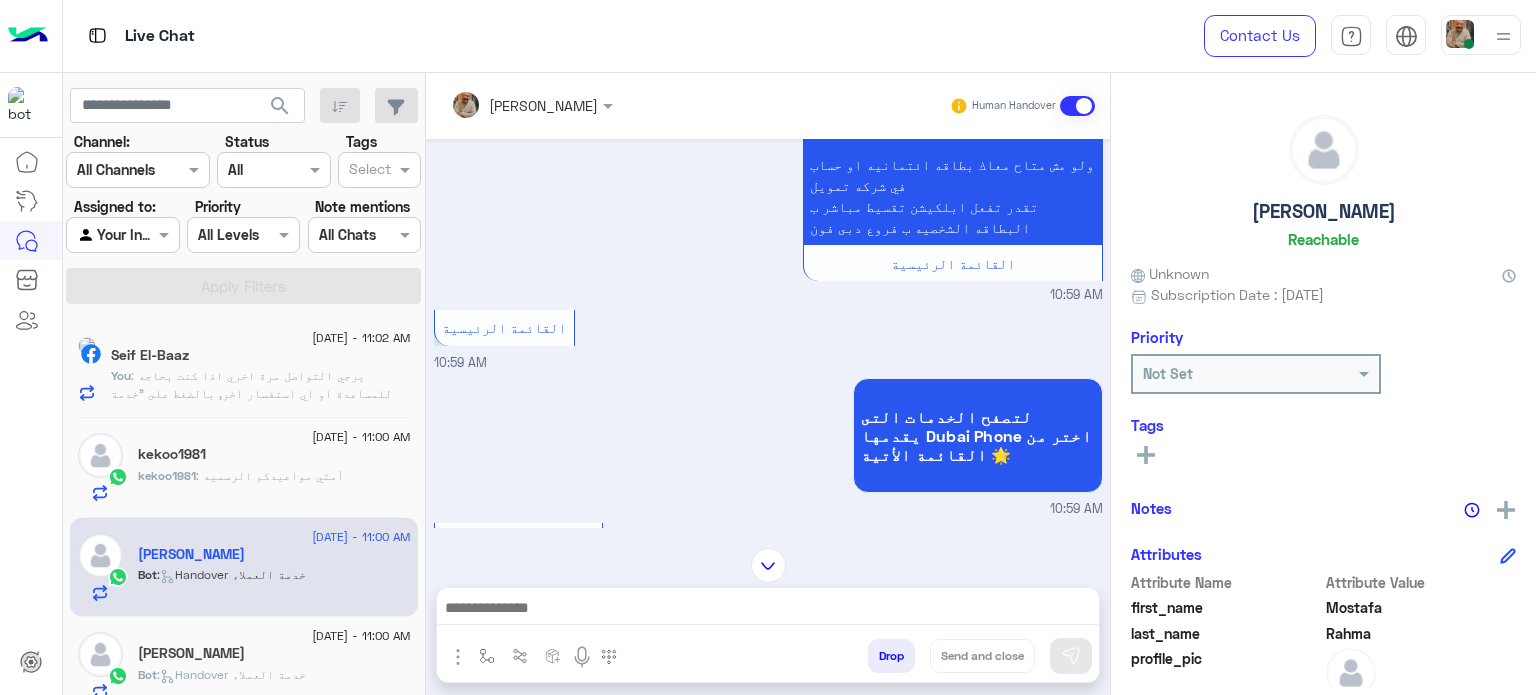 click on "kekoo1981 : أمتي مواعيدكم الرسميه" 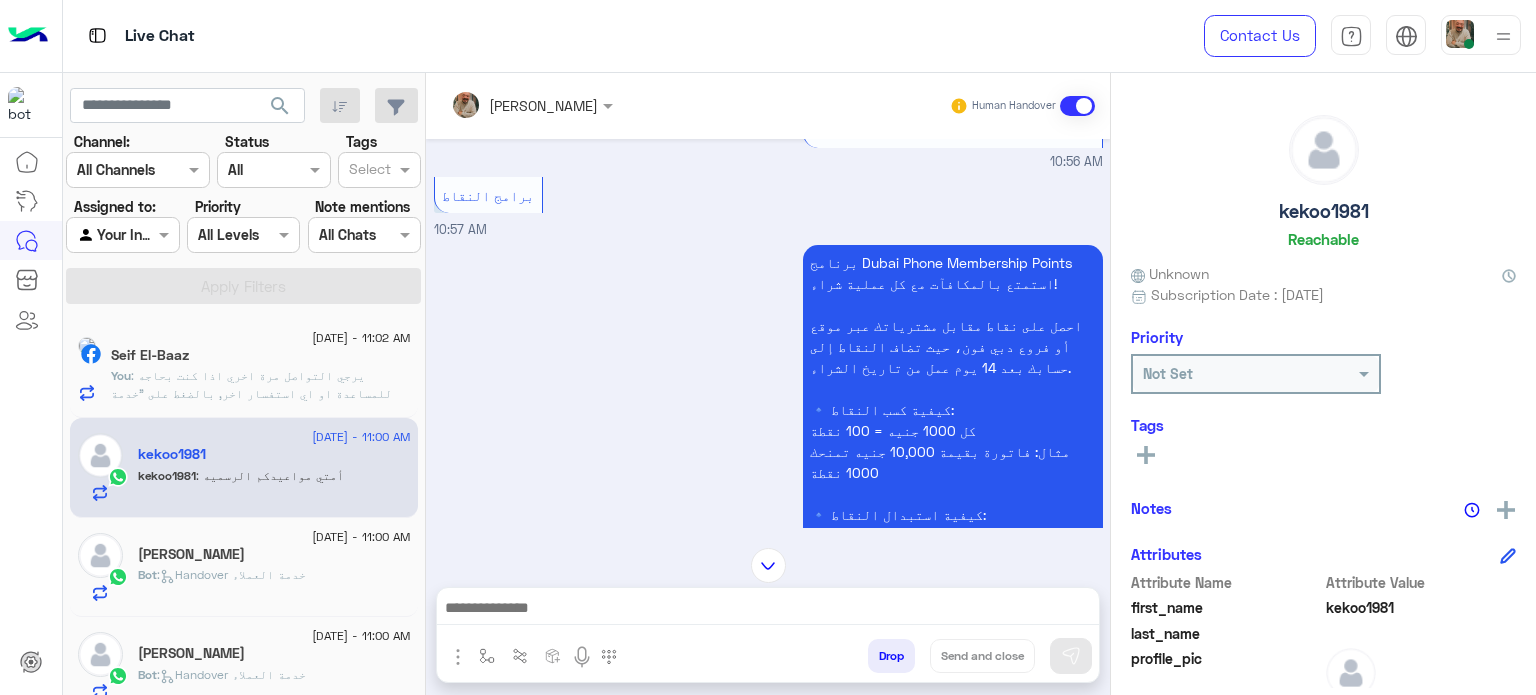 click on ": يرجي التواصل مرة اخري اذا كنت بحاجه للمساعدة او اي استفسار اخر, بالضغط على "خدمة العملاء"مره اخرى
ودلوقتى تقدر تحجز المنتج المطلوب من أقرب فرع لحضرتك و الاطلاع علي امكانياته بكل سهولة:
1️⃣ احجز من صفحه المنتج ع الويب سايت
Www.dubaiphone.net
2️⃣ حدد خيار "Pickup in Store" أو "استلام من الفرع"
3️⃣ أنتظر تأكيد وجود المنتج بمكالمة هاتفية او رسالة واتس اب
ولو حضرتك احتاجت اي مساعده ماتترددش انك تتواصل معانا مره تانية, شكراَ لتواصلك مع دبي فون❤️" 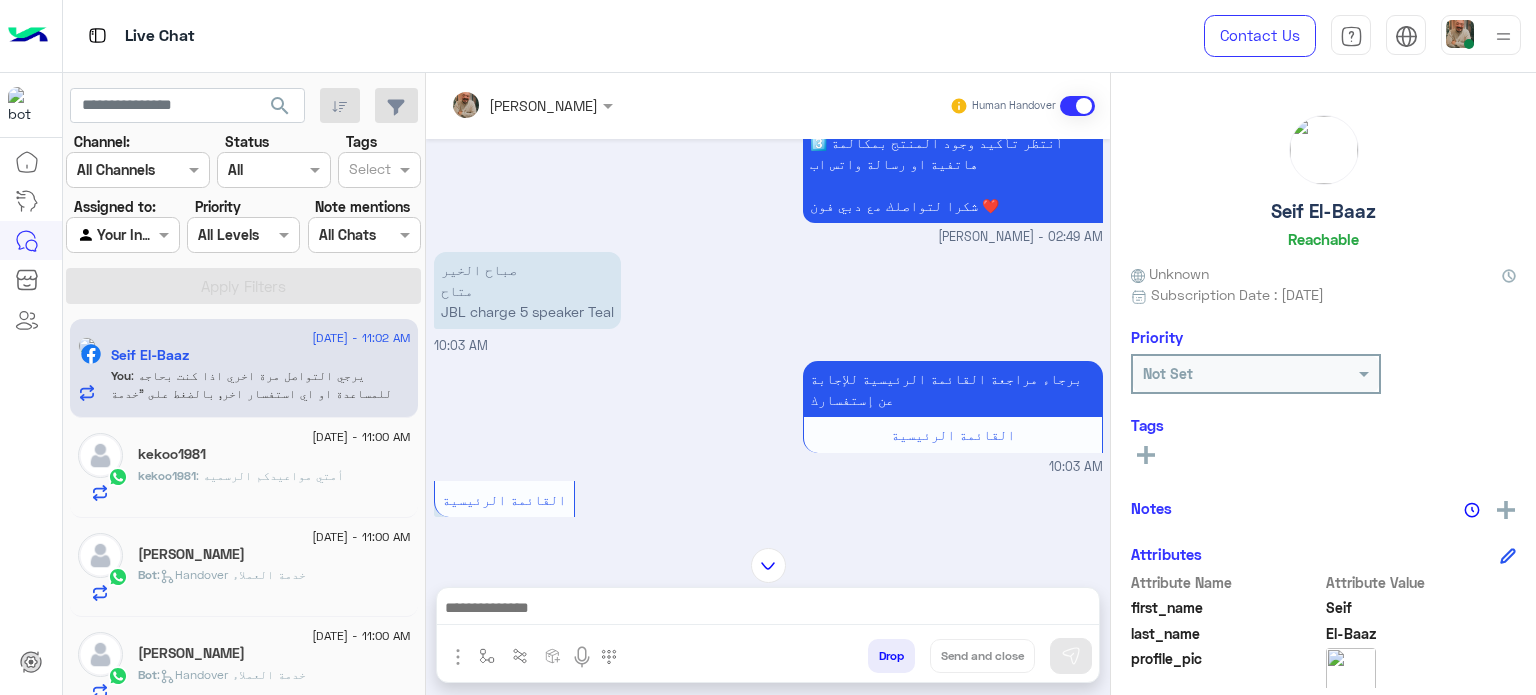 click on "kekoo1981" 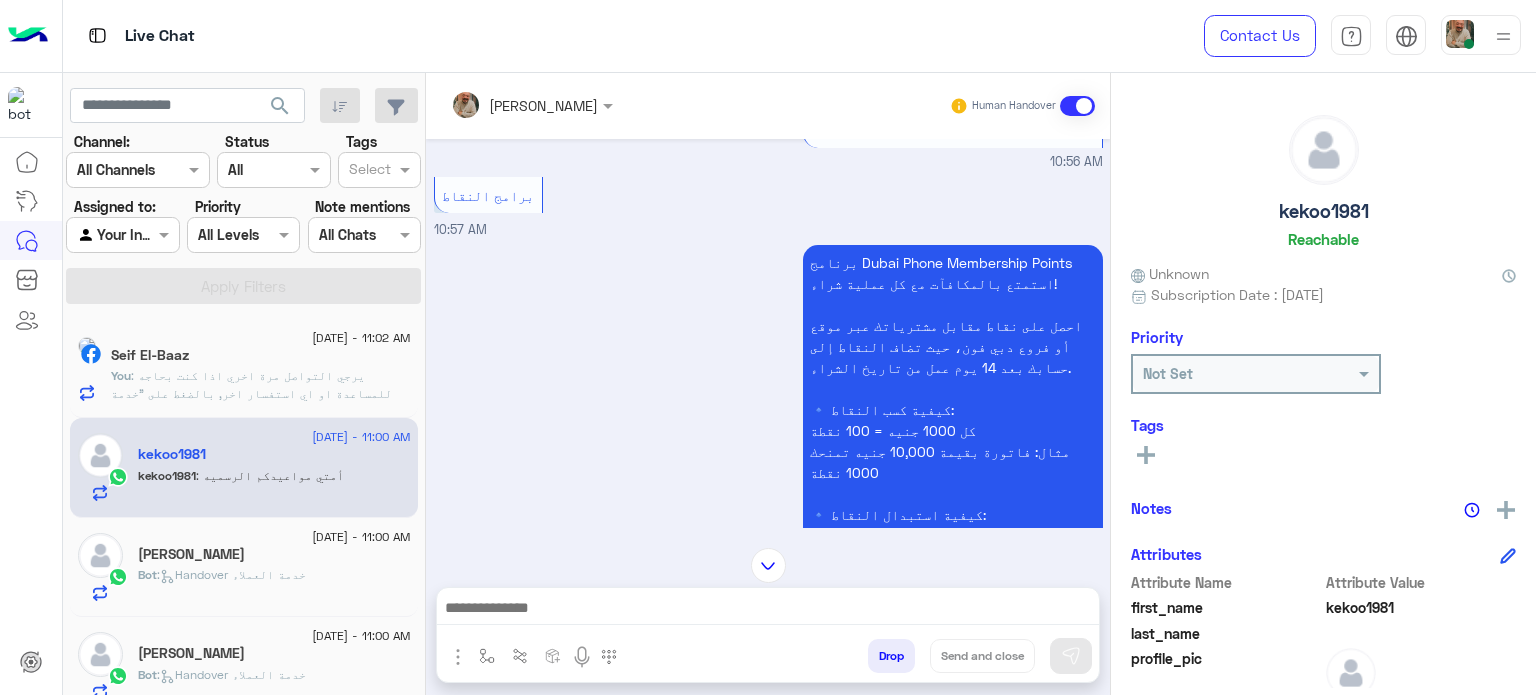 click on ":   Handover خدمة العملاء" 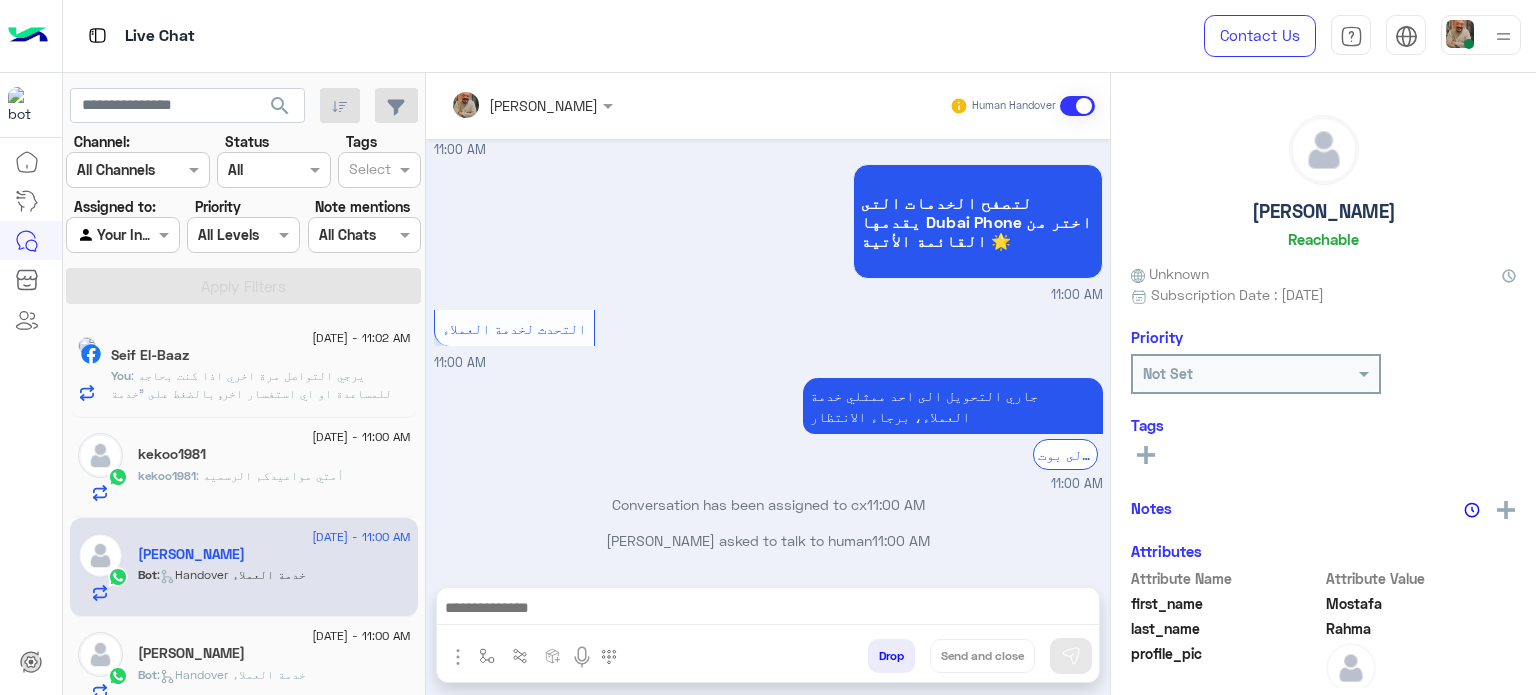 drag, startPoint x: 204, startPoint y: 567, endPoint x: 892, endPoint y: 505, distance: 690.78796 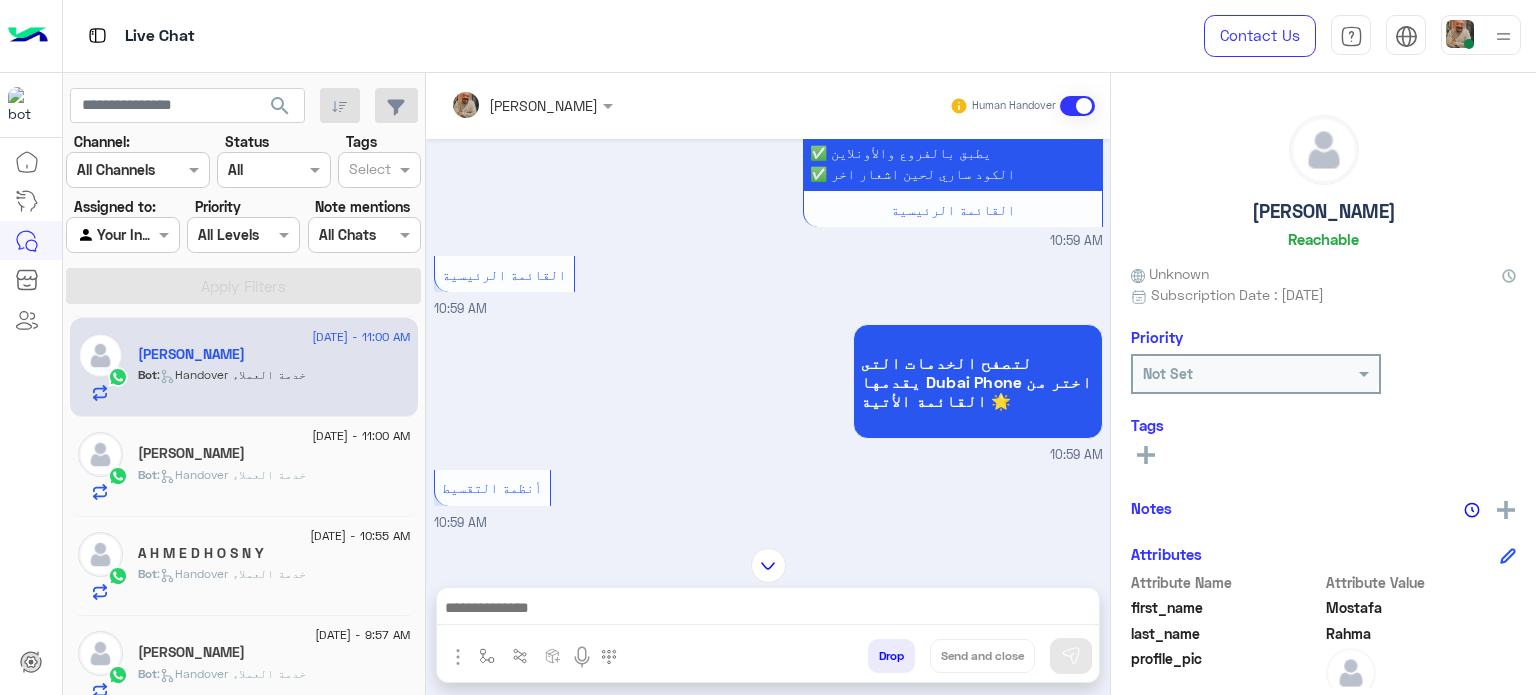 click on "Bot :   Handover خدمة العملاء" 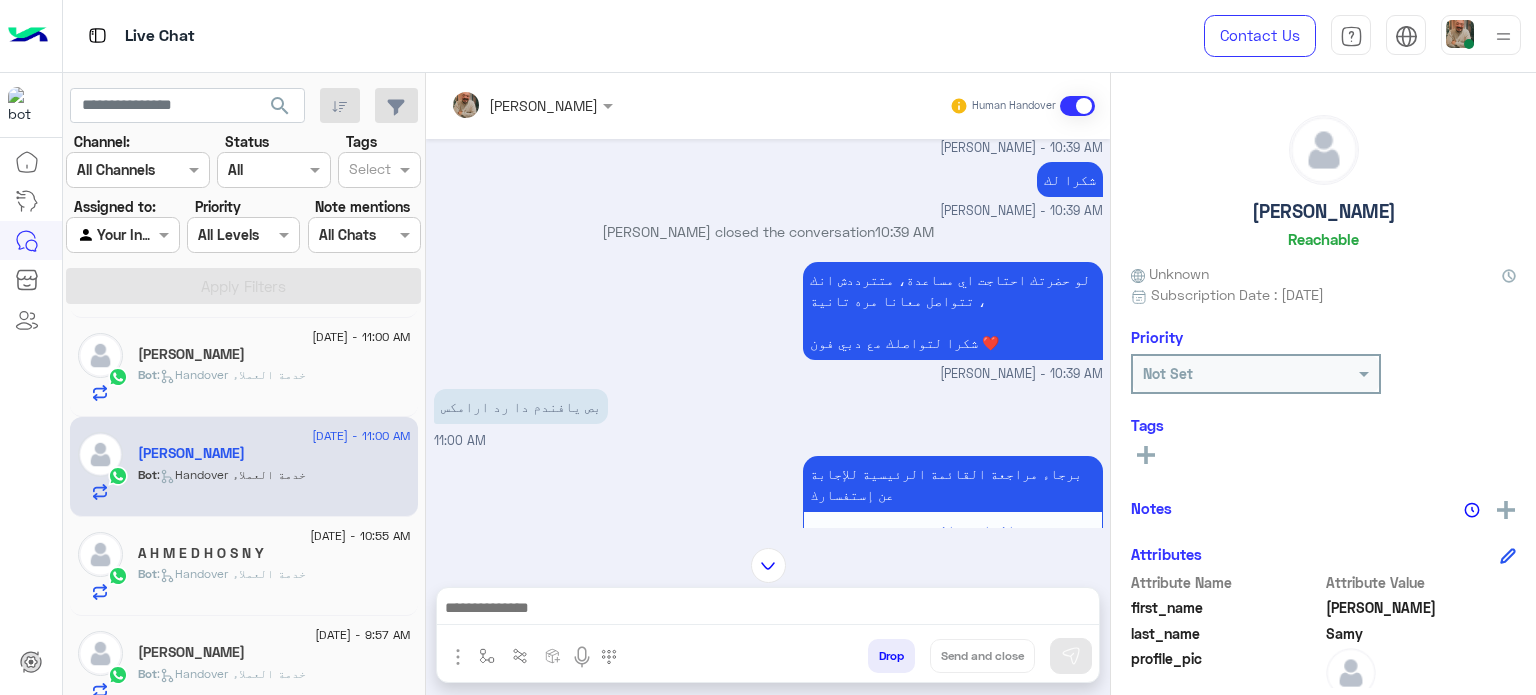 click at bounding box center (505, 105) 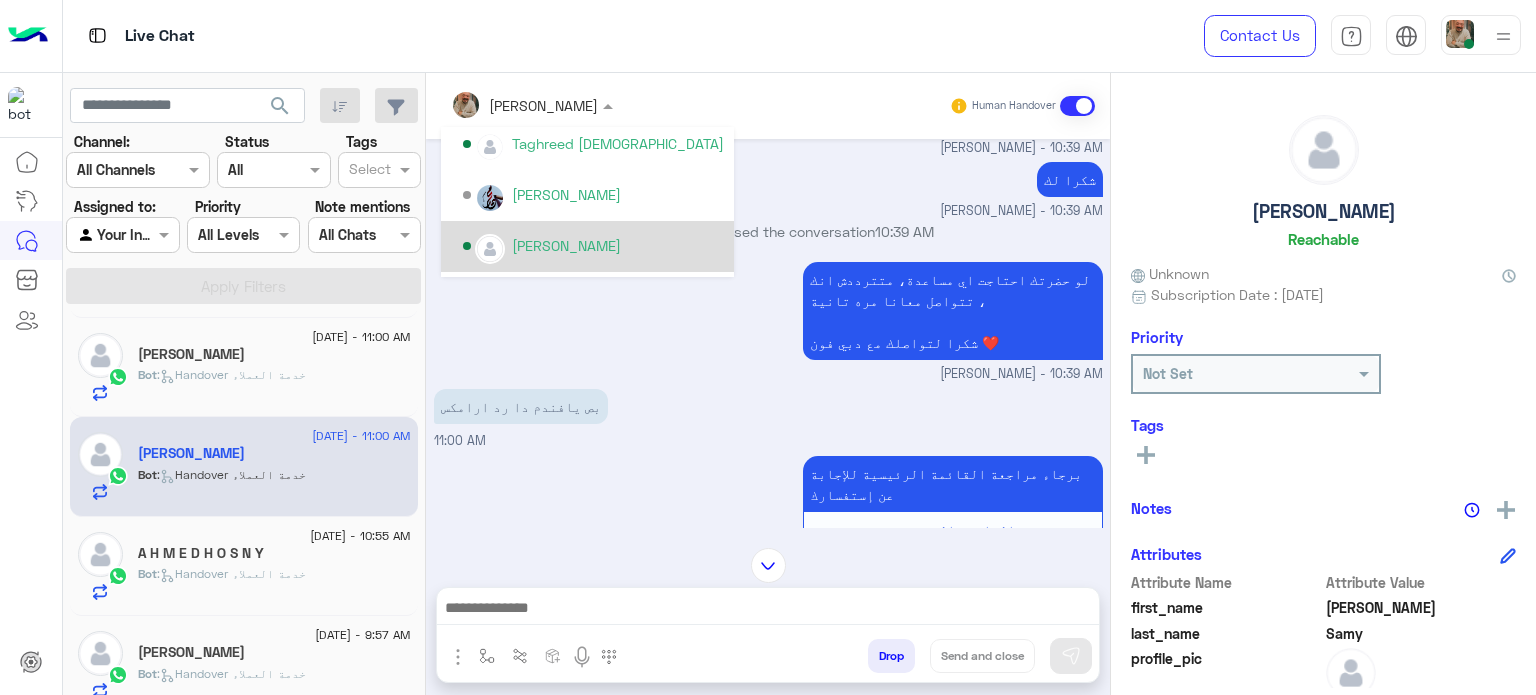 click on "[PERSON_NAME]" at bounding box center (566, 245) 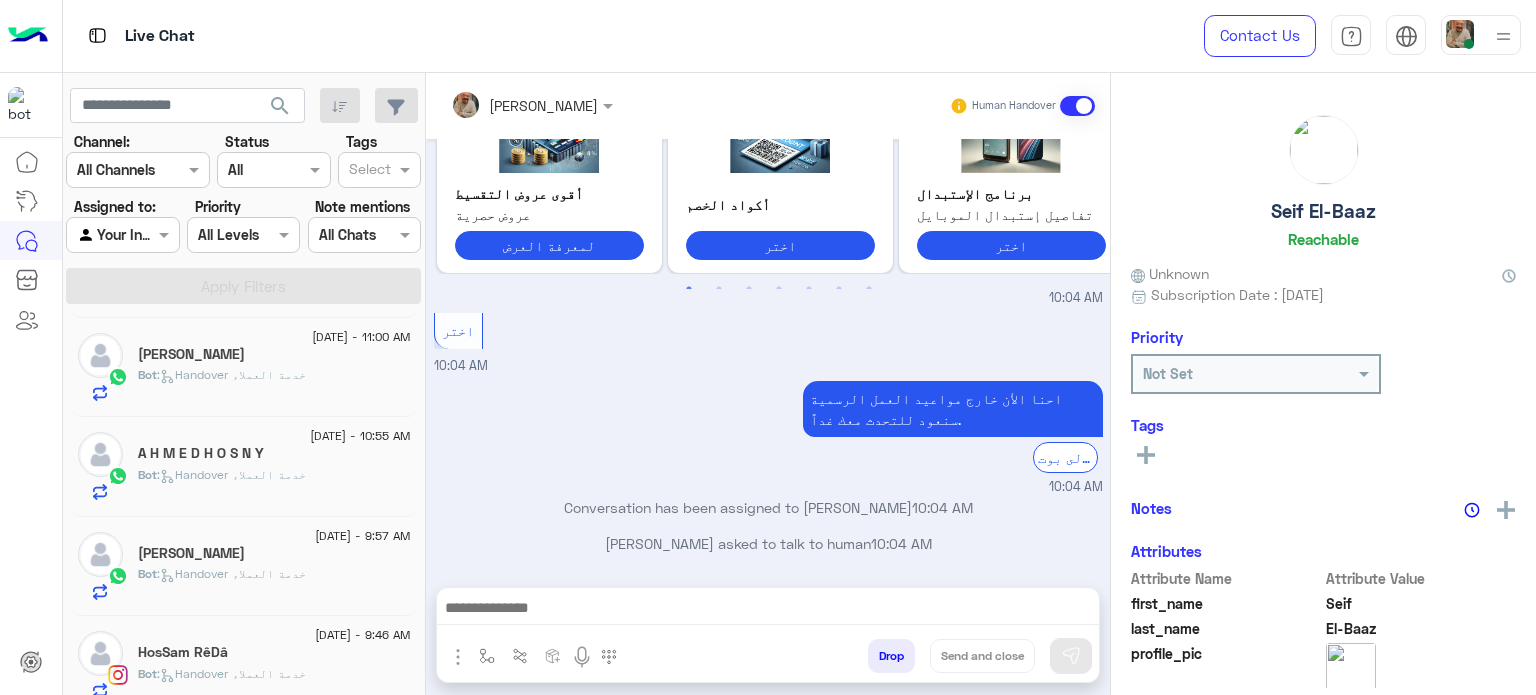 click on ":   Handover خدمة العملاء" 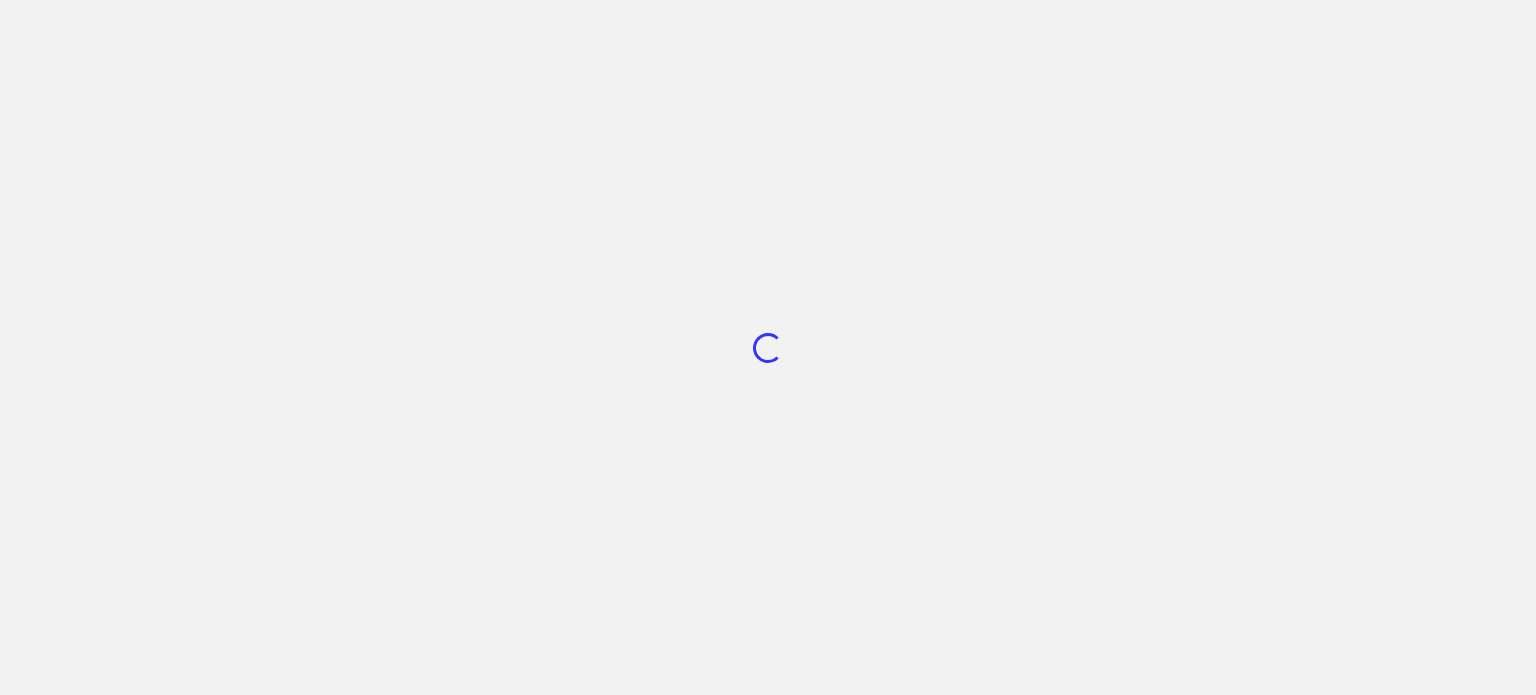 scroll, scrollTop: 0, scrollLeft: 0, axis: both 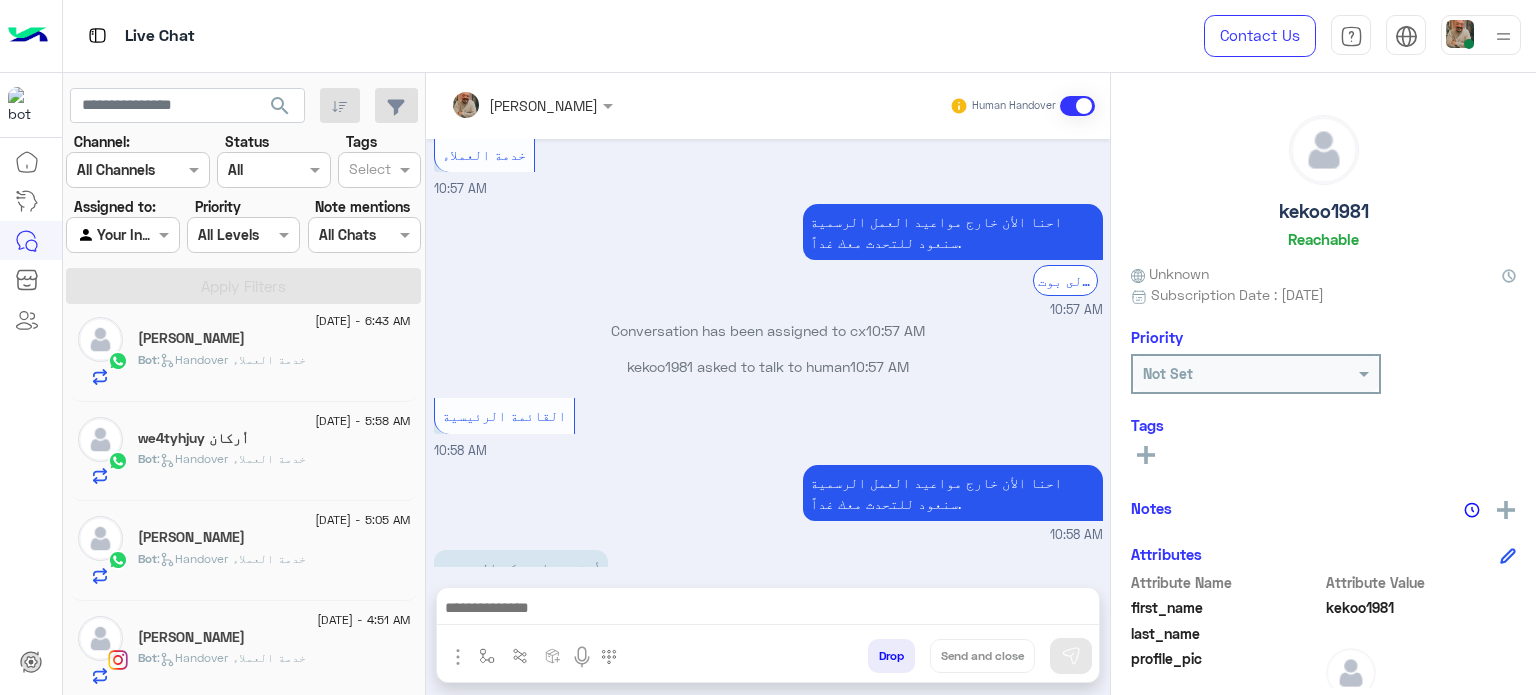 click on ":   Handover خدمة العملاء" 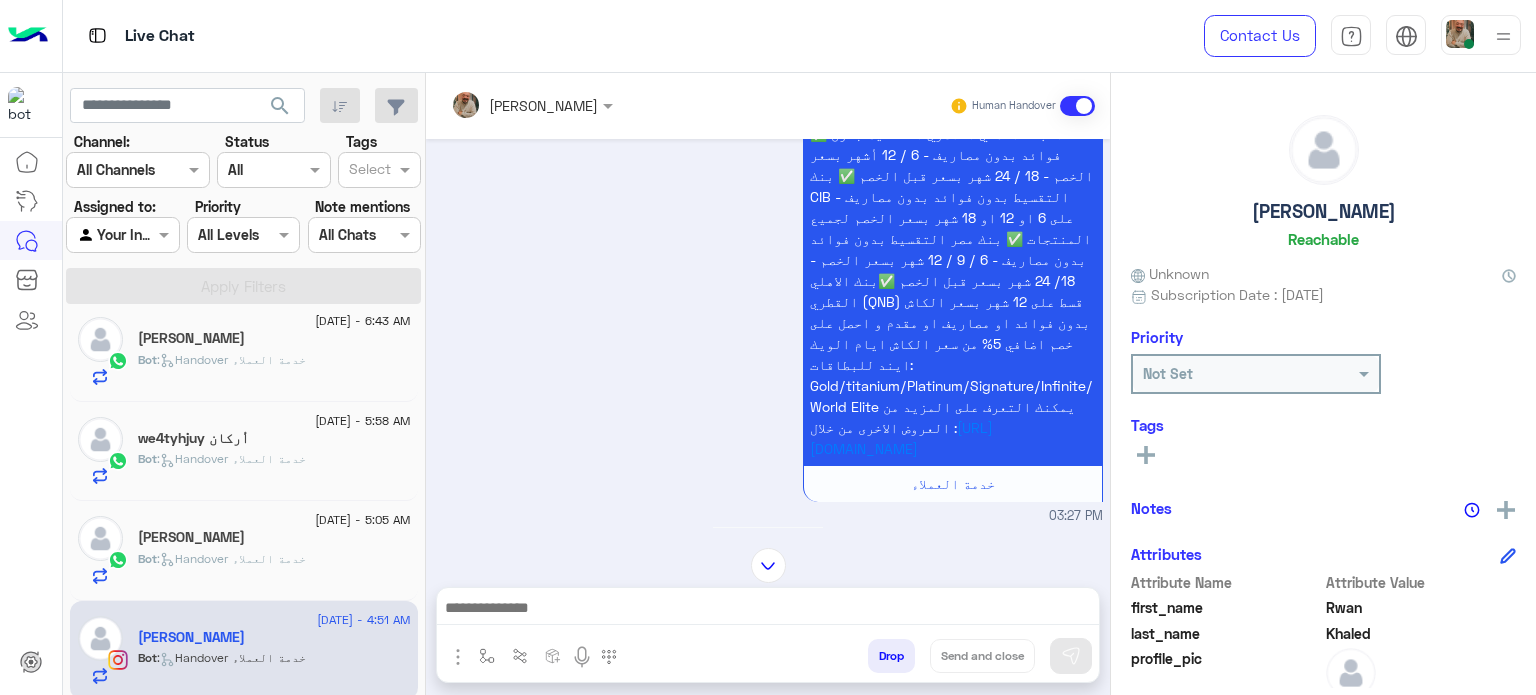 scroll, scrollTop: 1304, scrollLeft: 0, axis: vertical 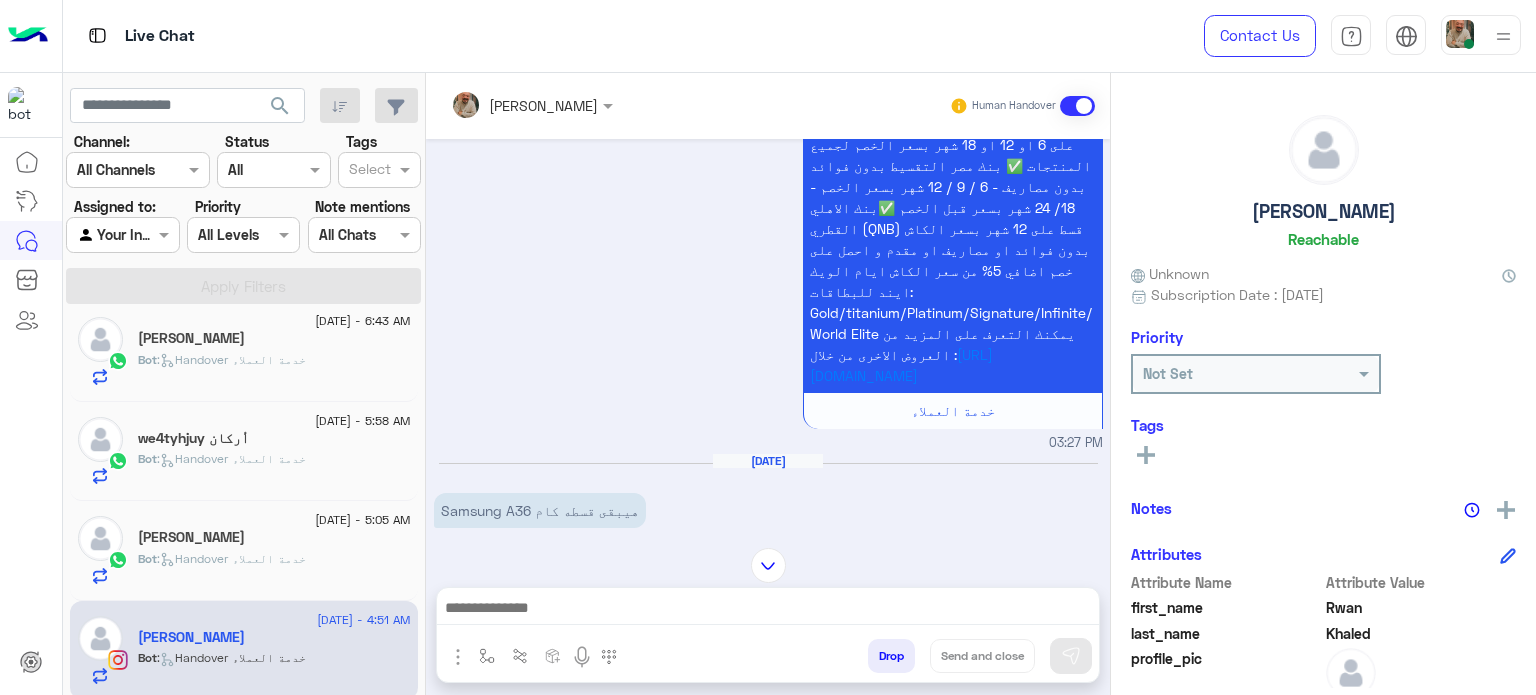 click on "Bot :   Handover خدمة العملاء" 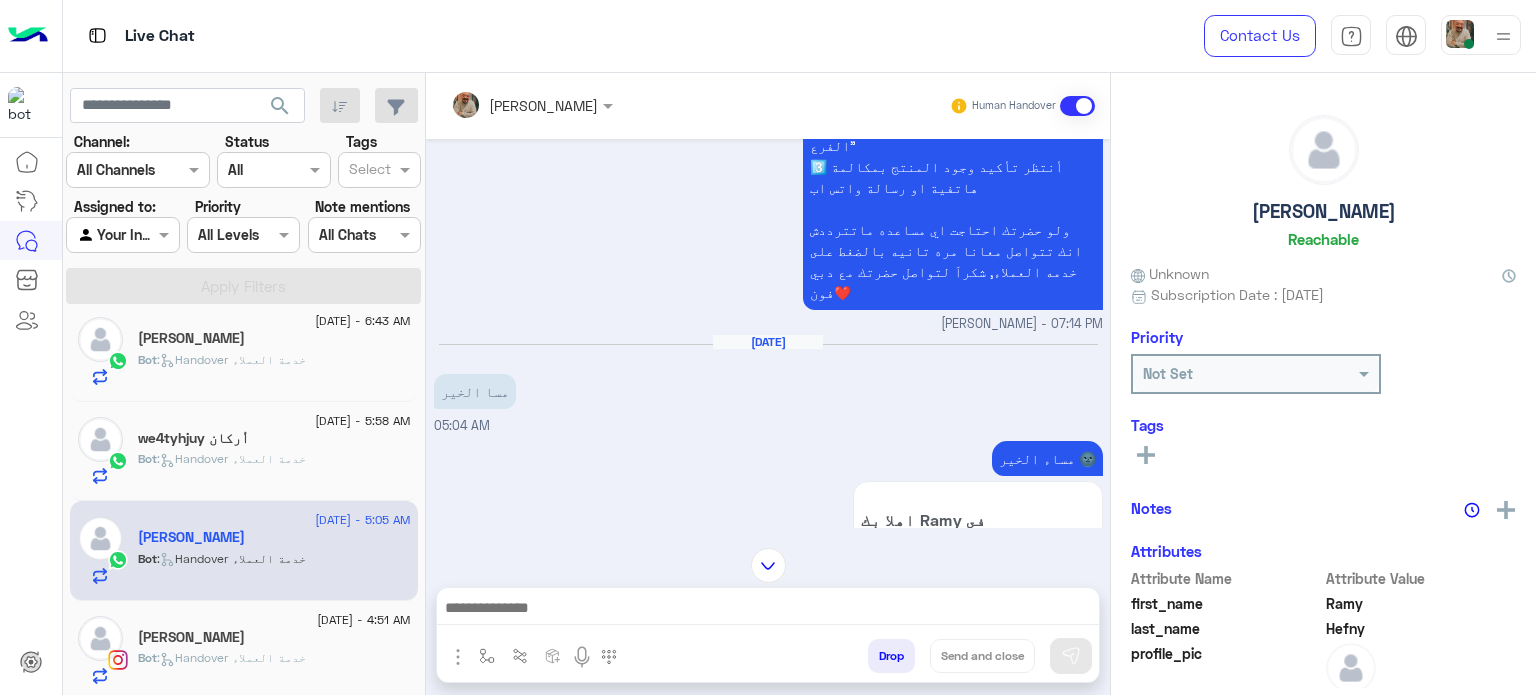 scroll, scrollTop: 236, scrollLeft: 0, axis: vertical 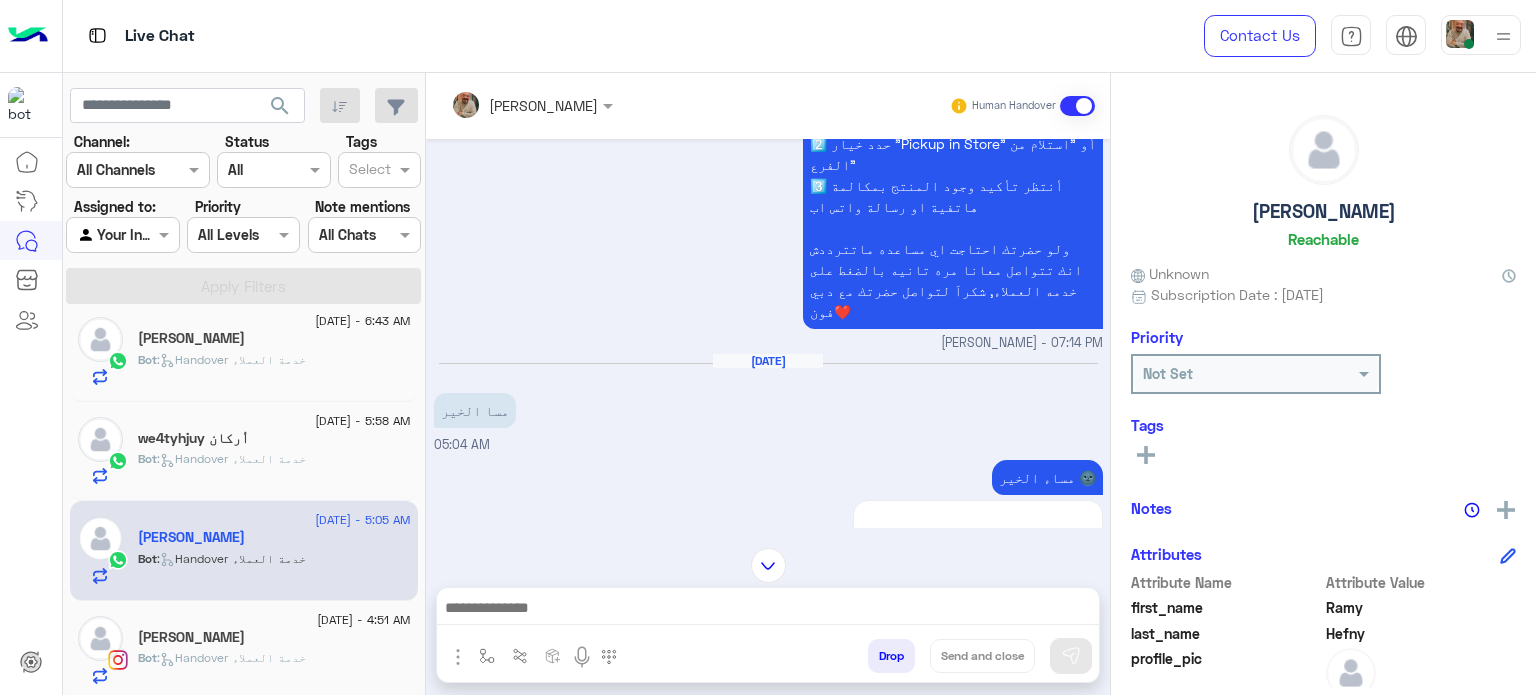 click on "6 July - 5:58 AM  we4tyhjuy أركان  Bot :   Handover خدمة العملاء" 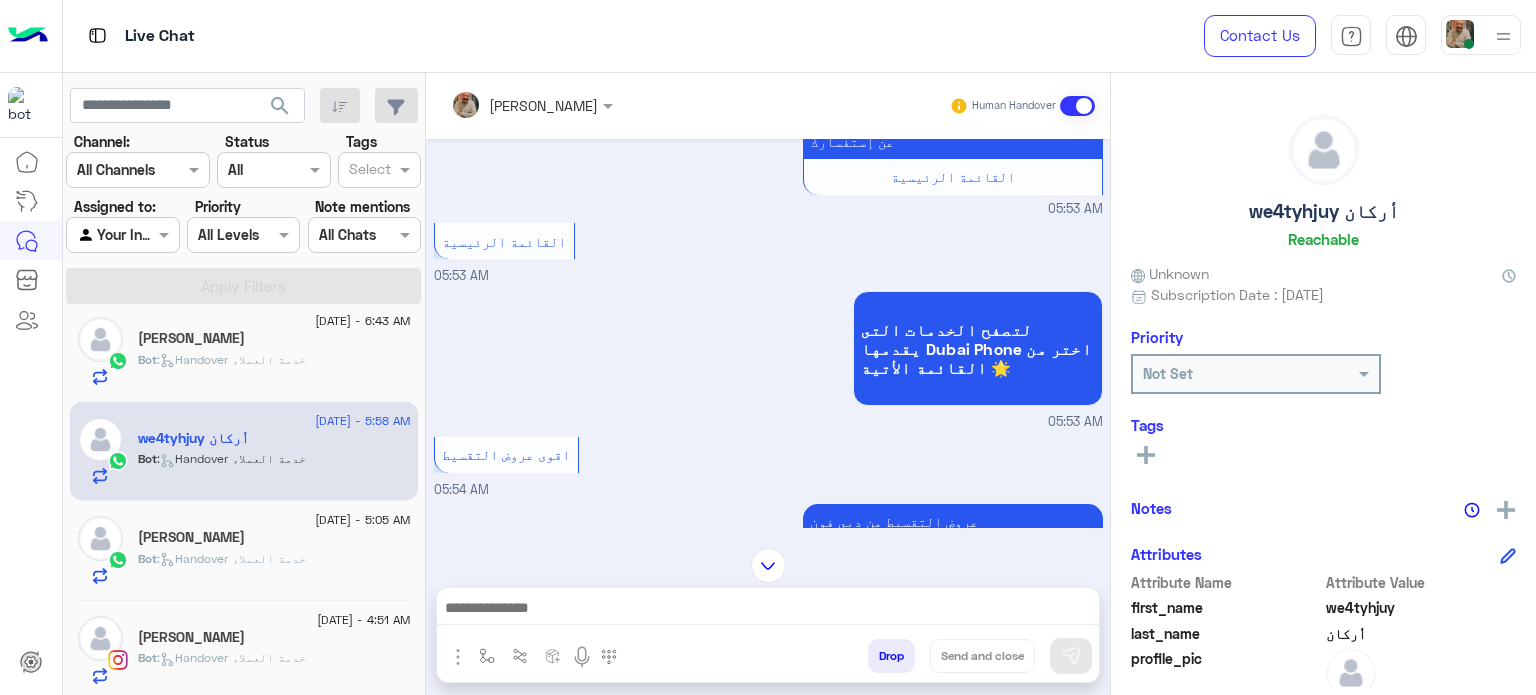 scroll, scrollTop: 0, scrollLeft: 0, axis: both 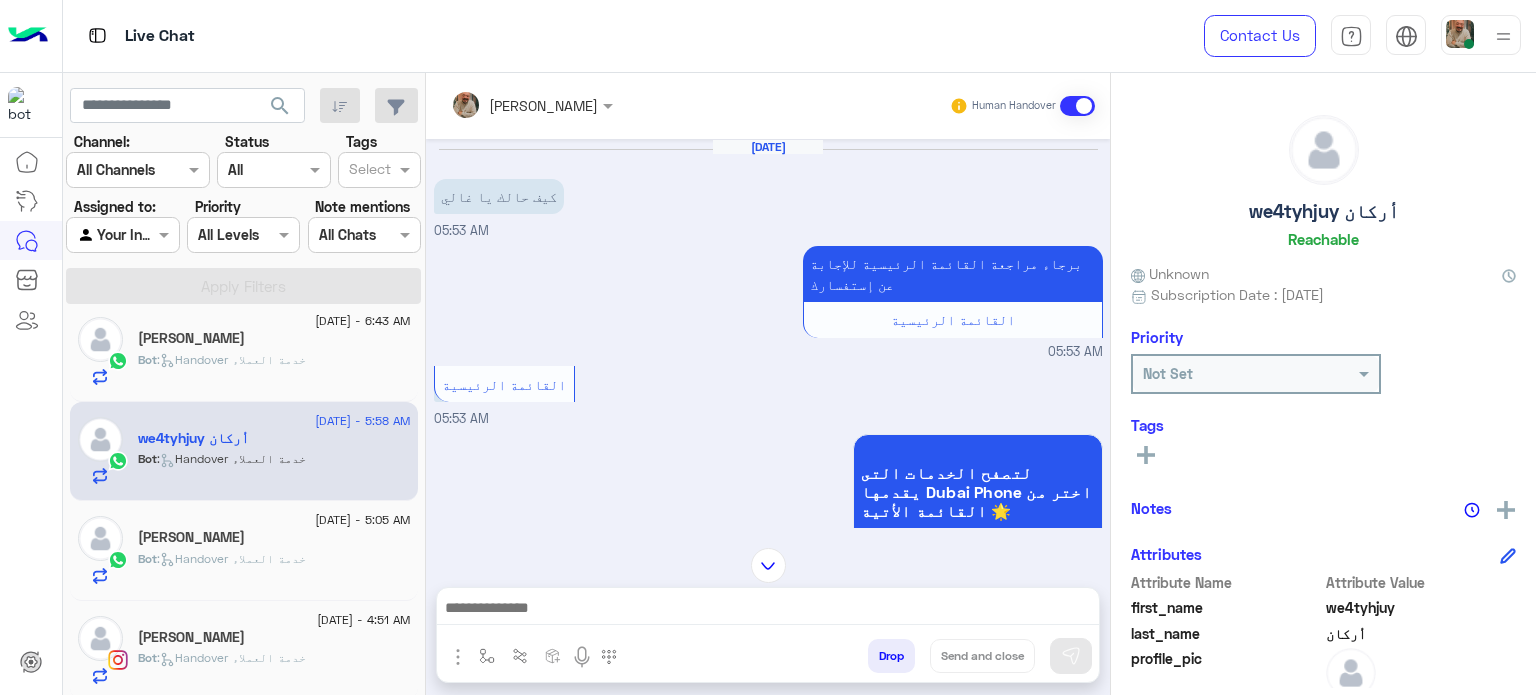 click on "Bot :   Handover خدمة العملاء" 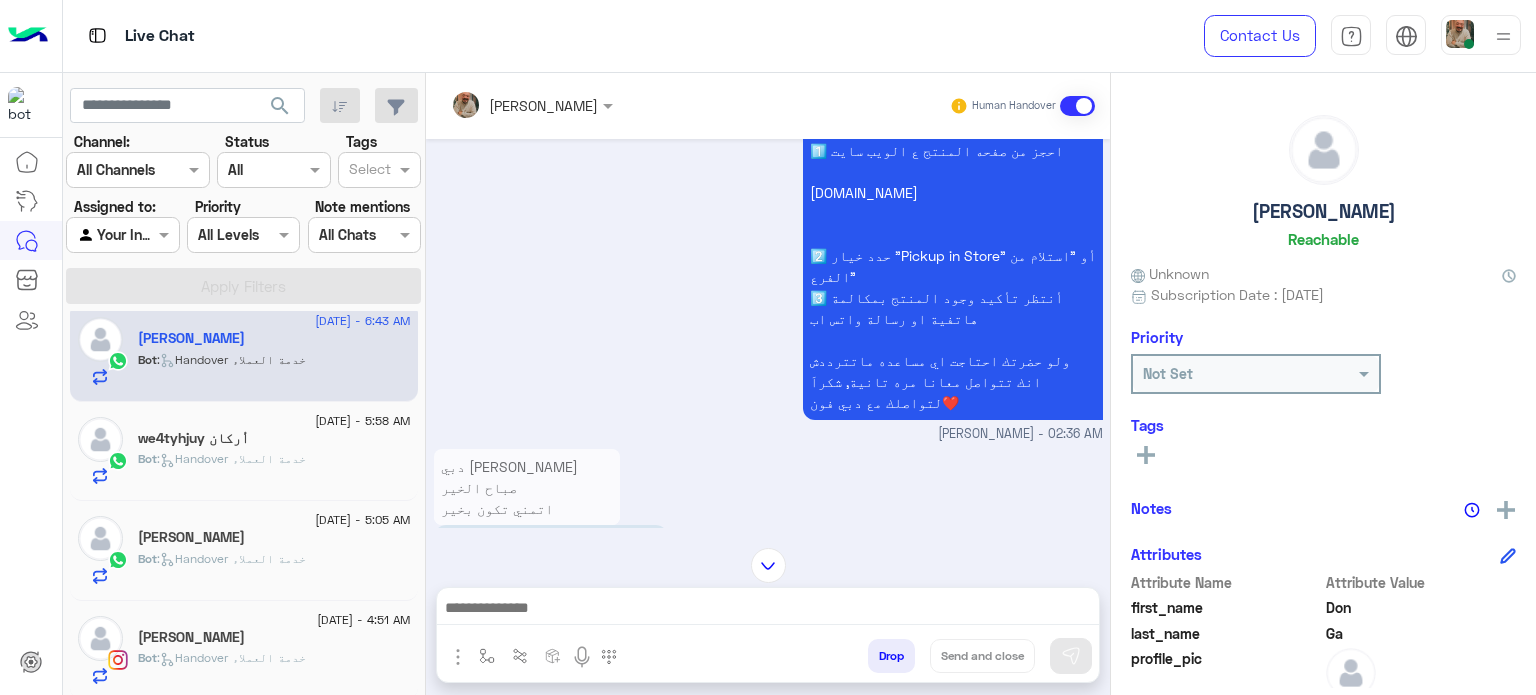 scroll, scrollTop: 802, scrollLeft: 0, axis: vertical 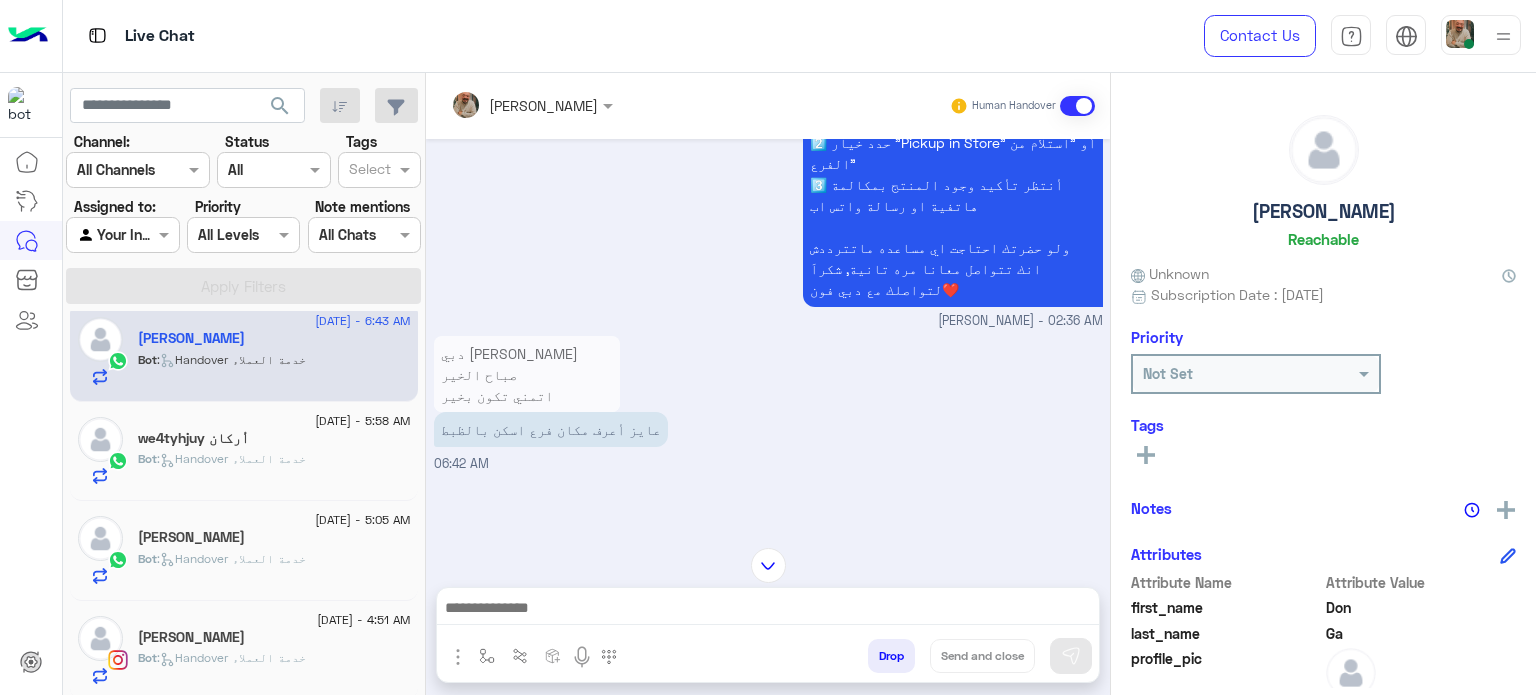 click on "دبي فون عمر مهدي صباح الخير اتمني تكون بخير اتفضل اساعد حضرتك ازاي؟ عايز أعرف مكان فرع اسكن بالظبط   06:42 AM" at bounding box center (768, 402) 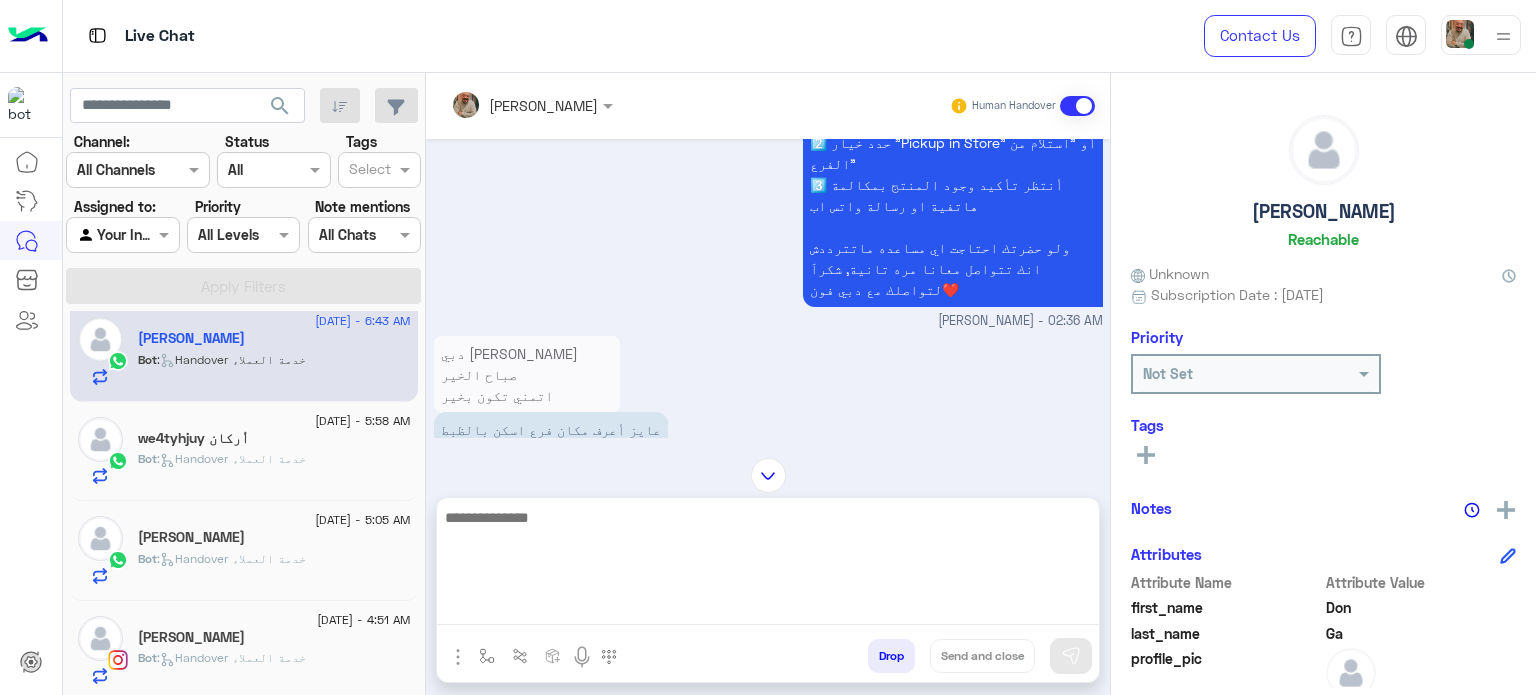 click at bounding box center (768, 565) 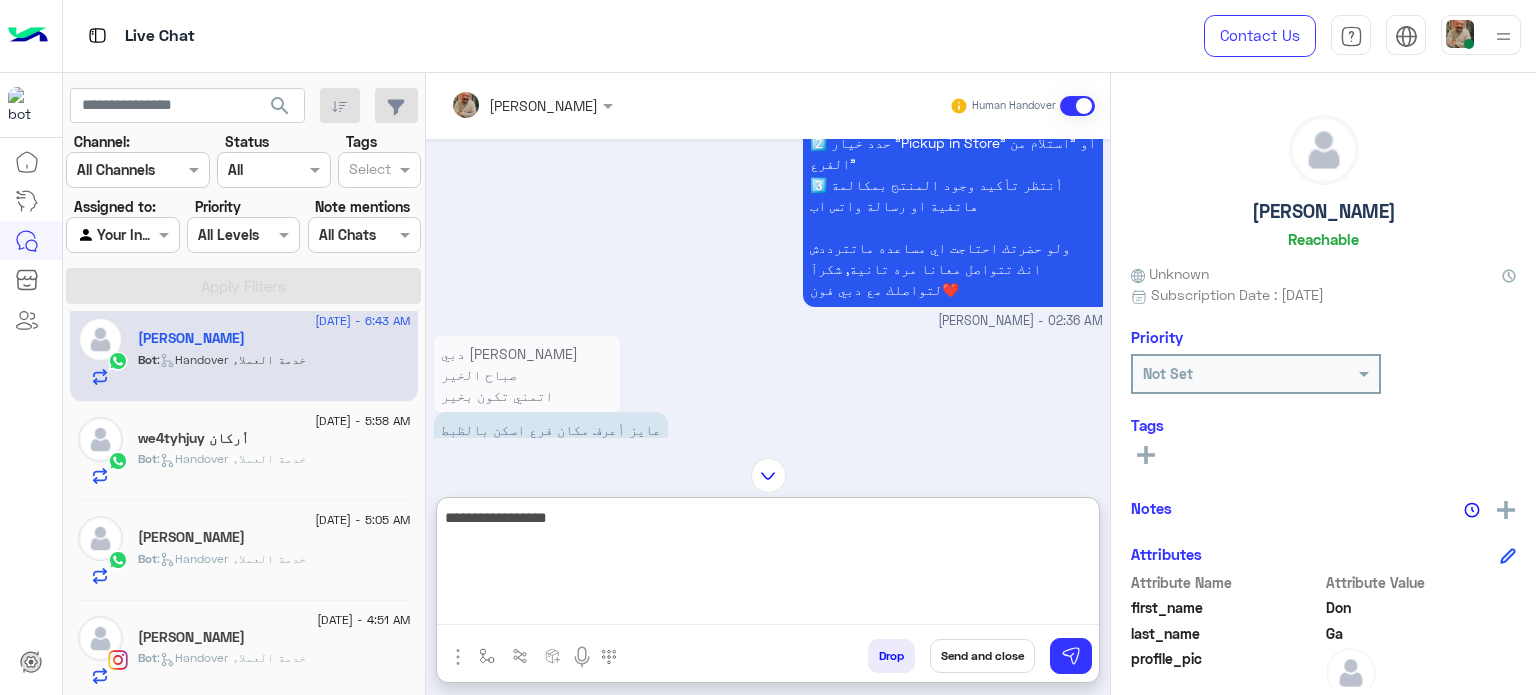 type on "**********" 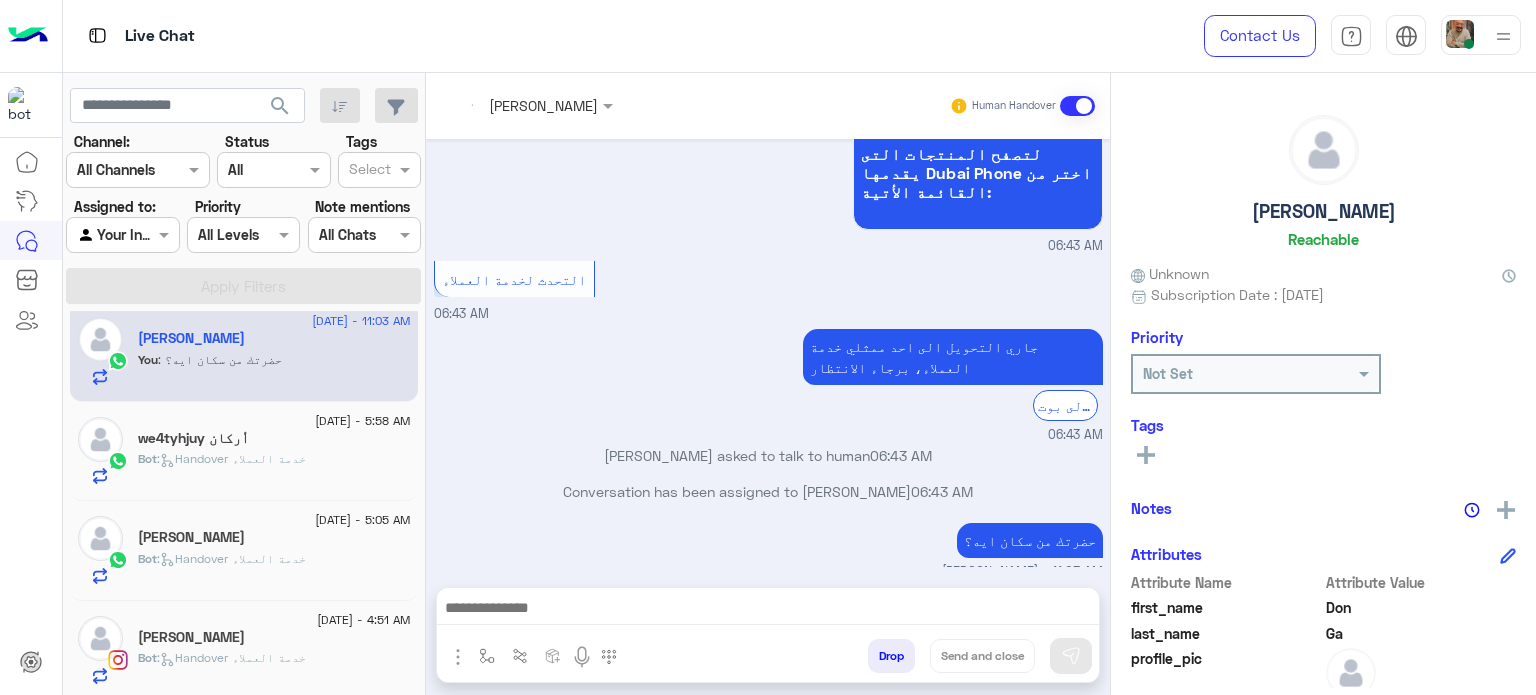 scroll, scrollTop: 1983, scrollLeft: 0, axis: vertical 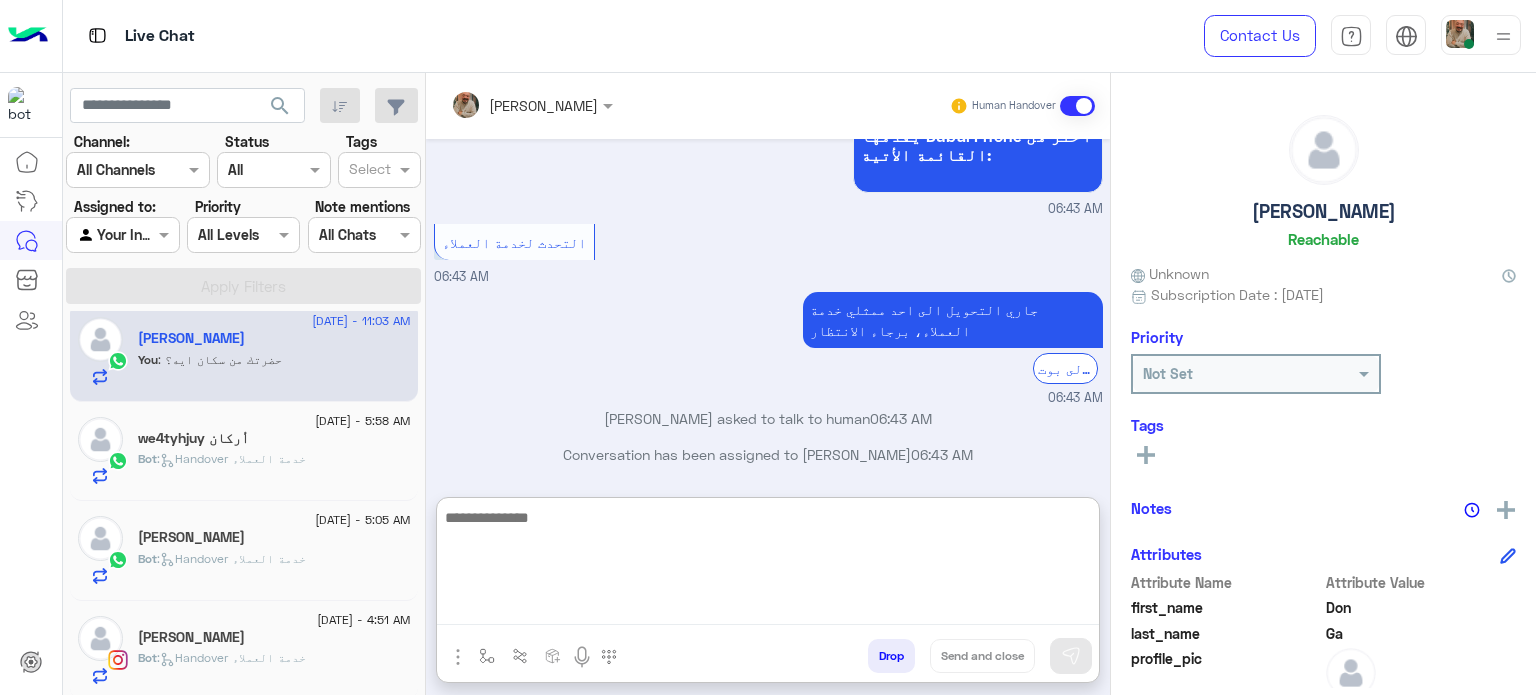 click at bounding box center [768, 565] 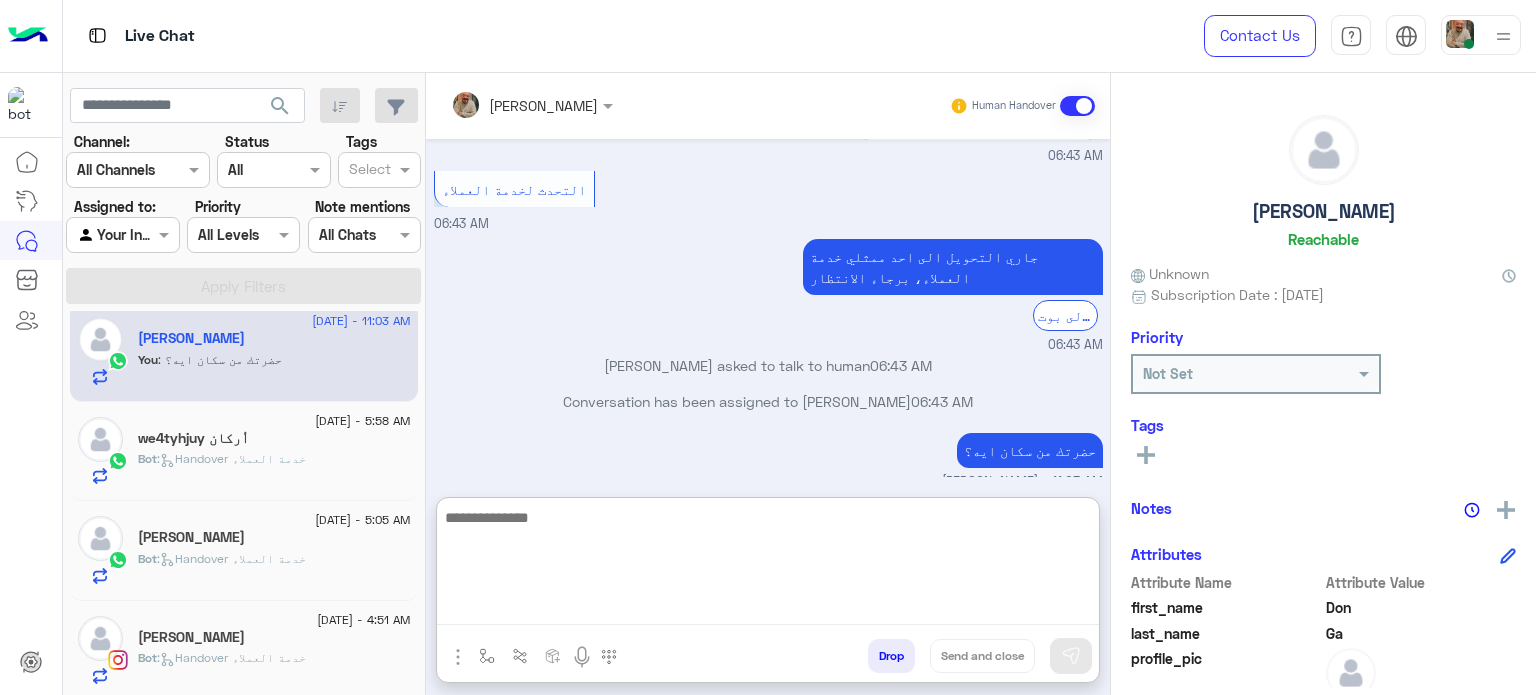 paste on "**********" 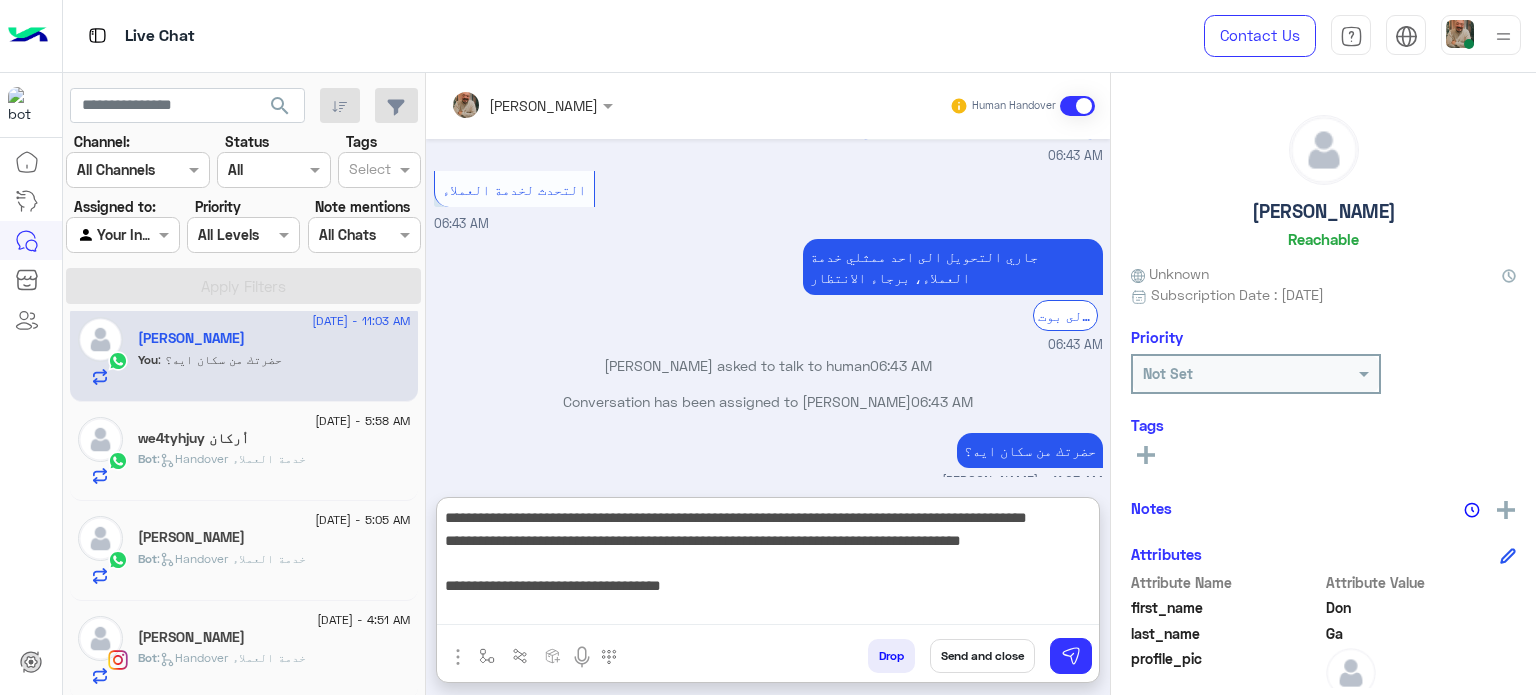 scroll, scrollTop: 200, scrollLeft: 0, axis: vertical 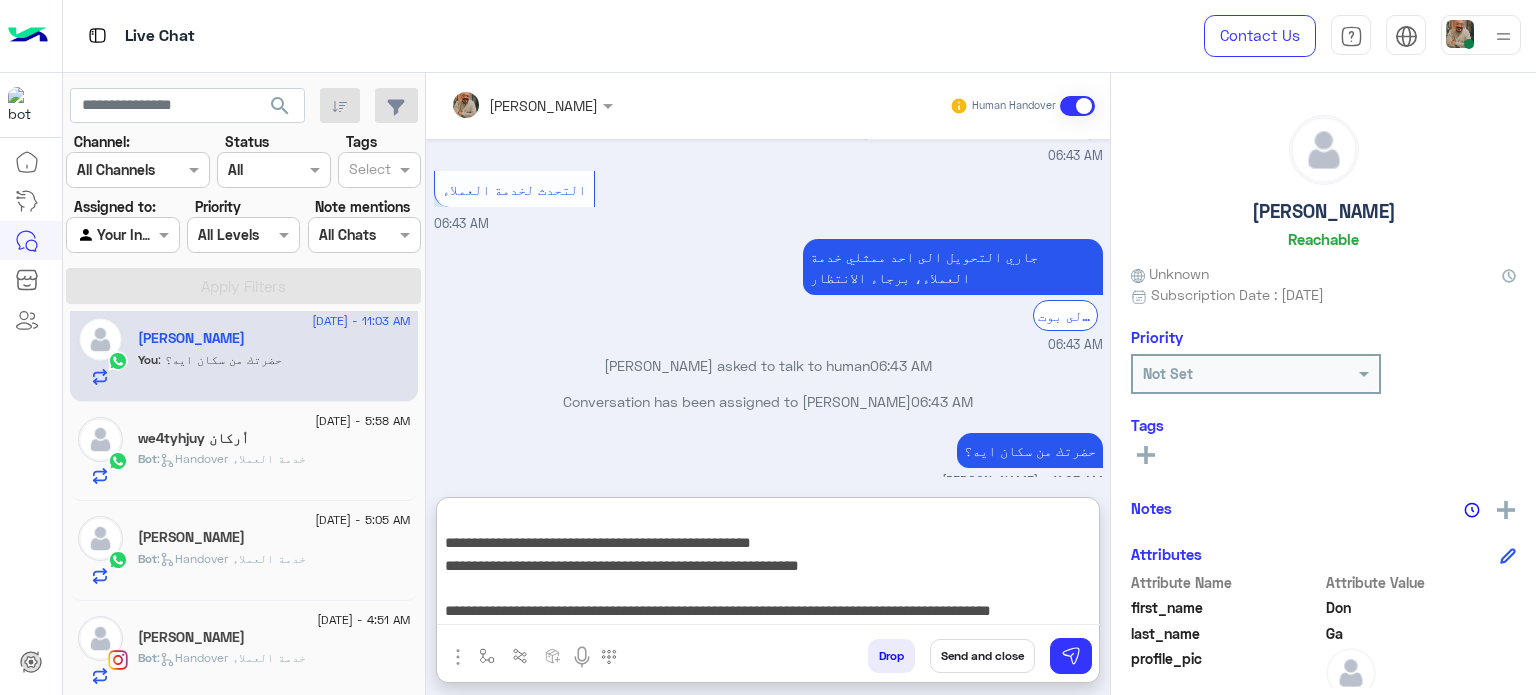 type on "**********" 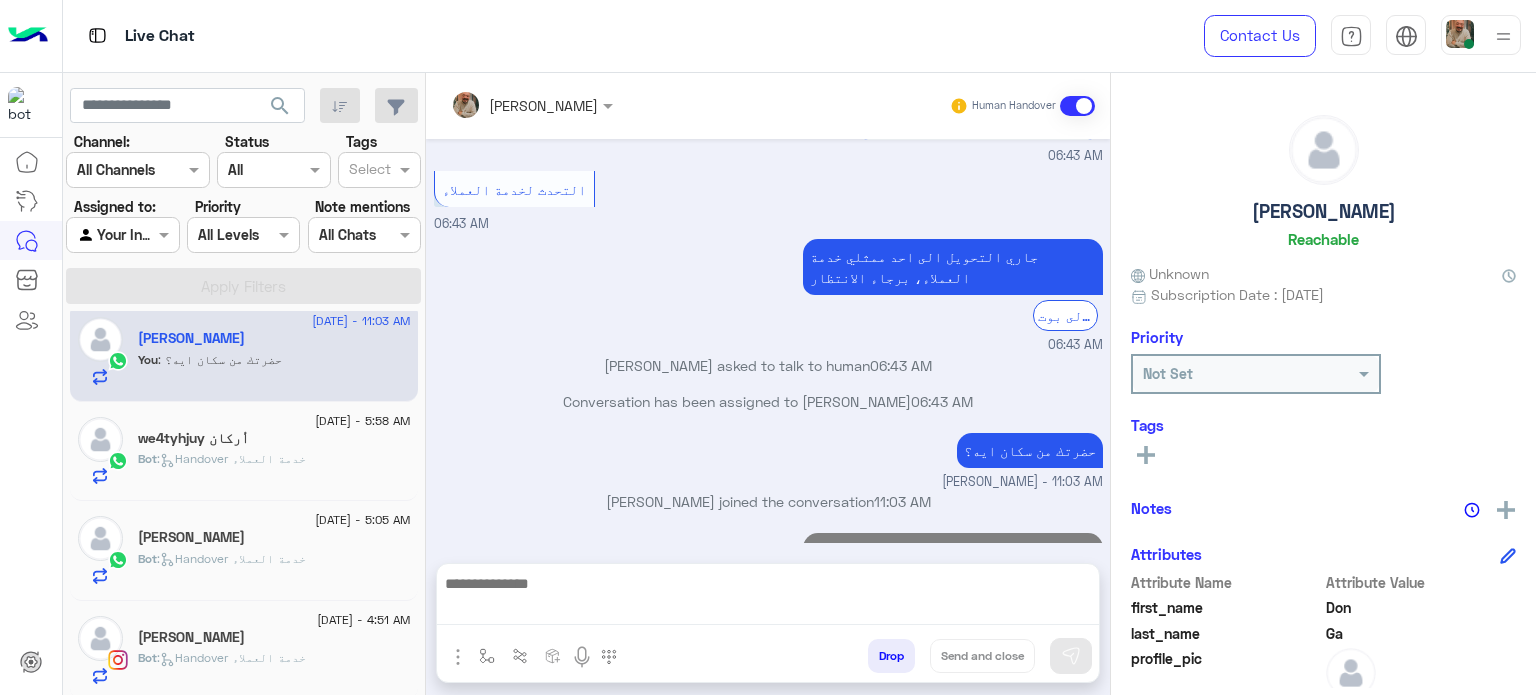 scroll, scrollTop: 0, scrollLeft: 0, axis: both 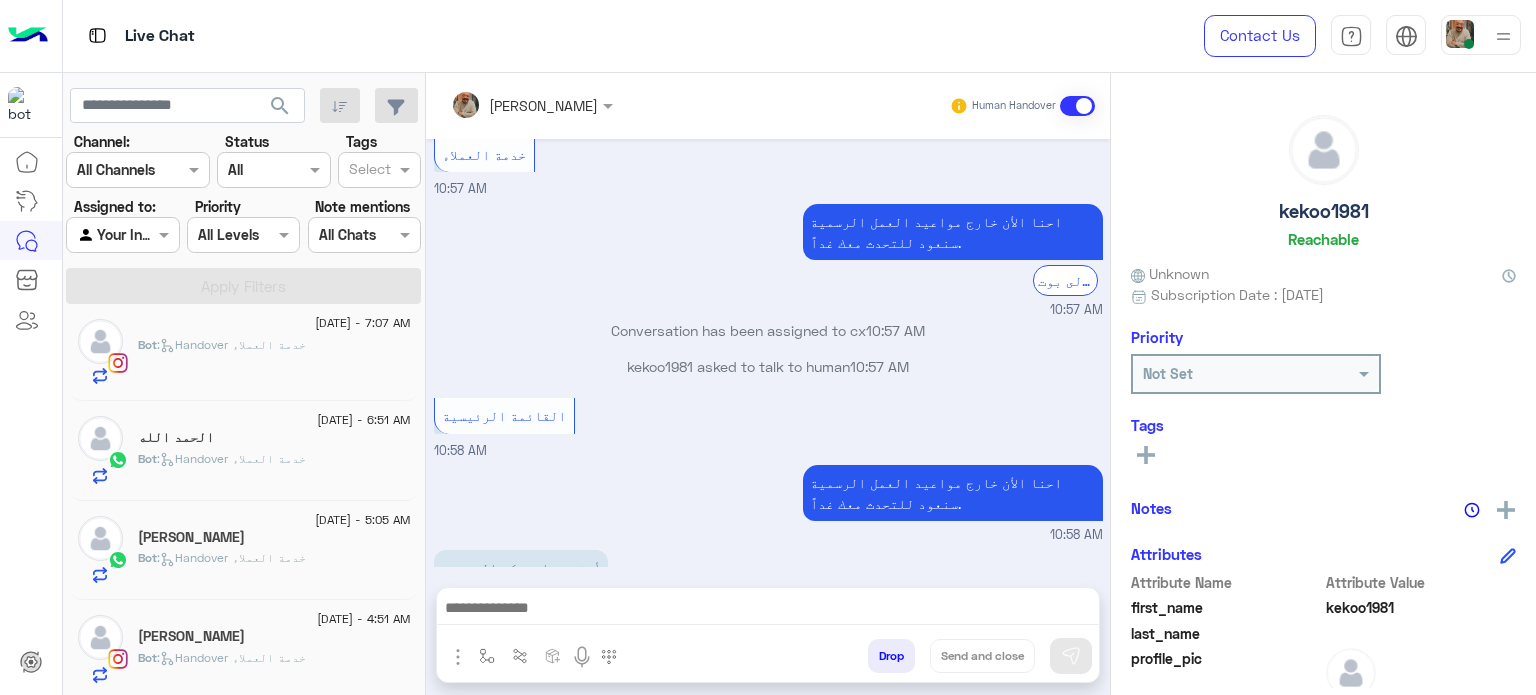 click on "Bot :   Handover خدمة العملاء" 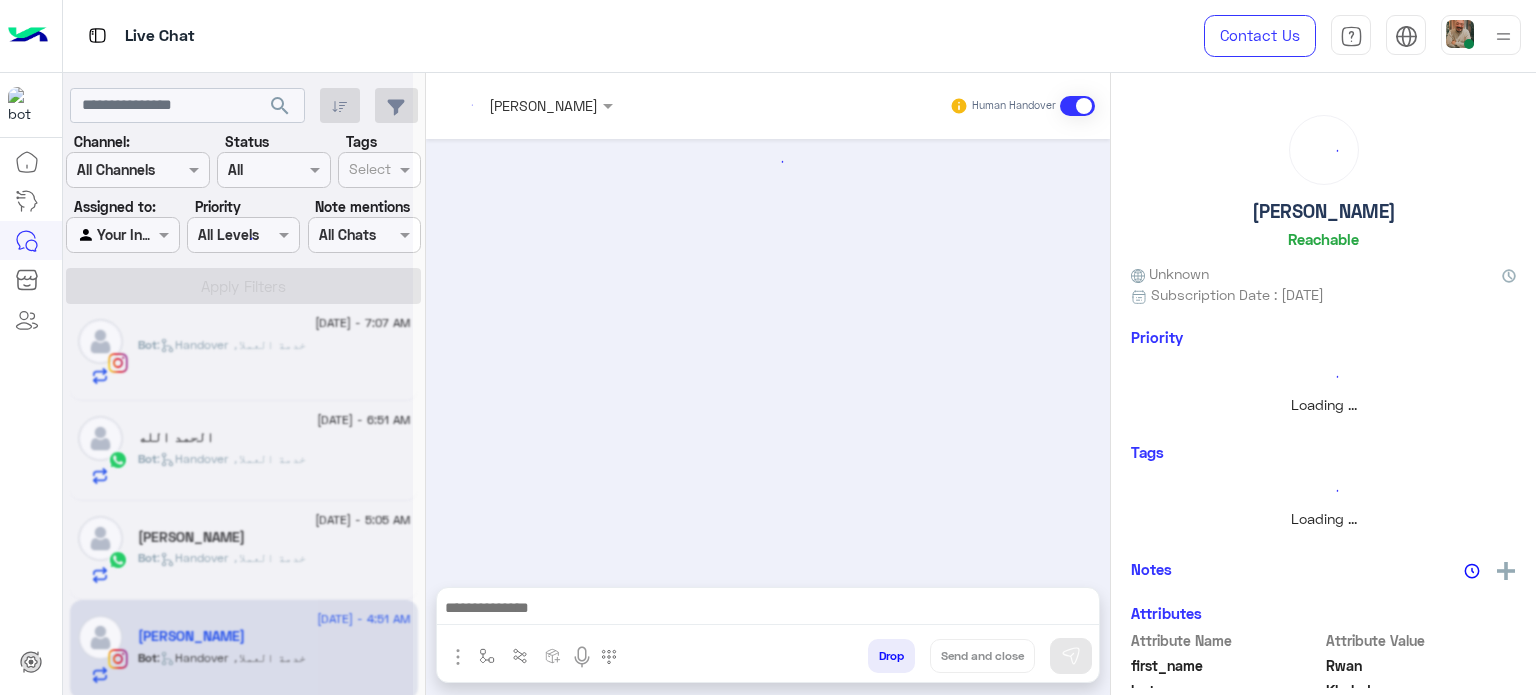 scroll, scrollTop: 0, scrollLeft: 0, axis: both 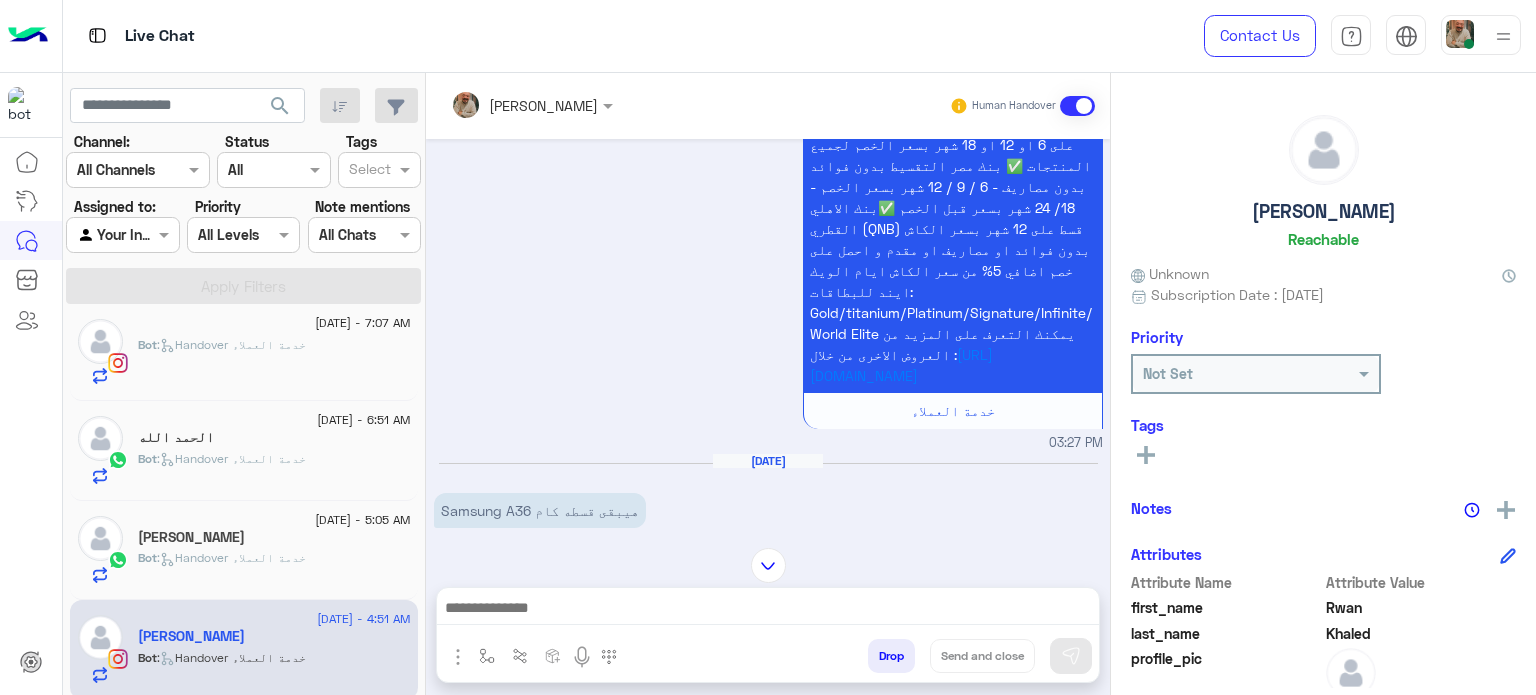 click on "Bot :   Handover خدمة العملاء" 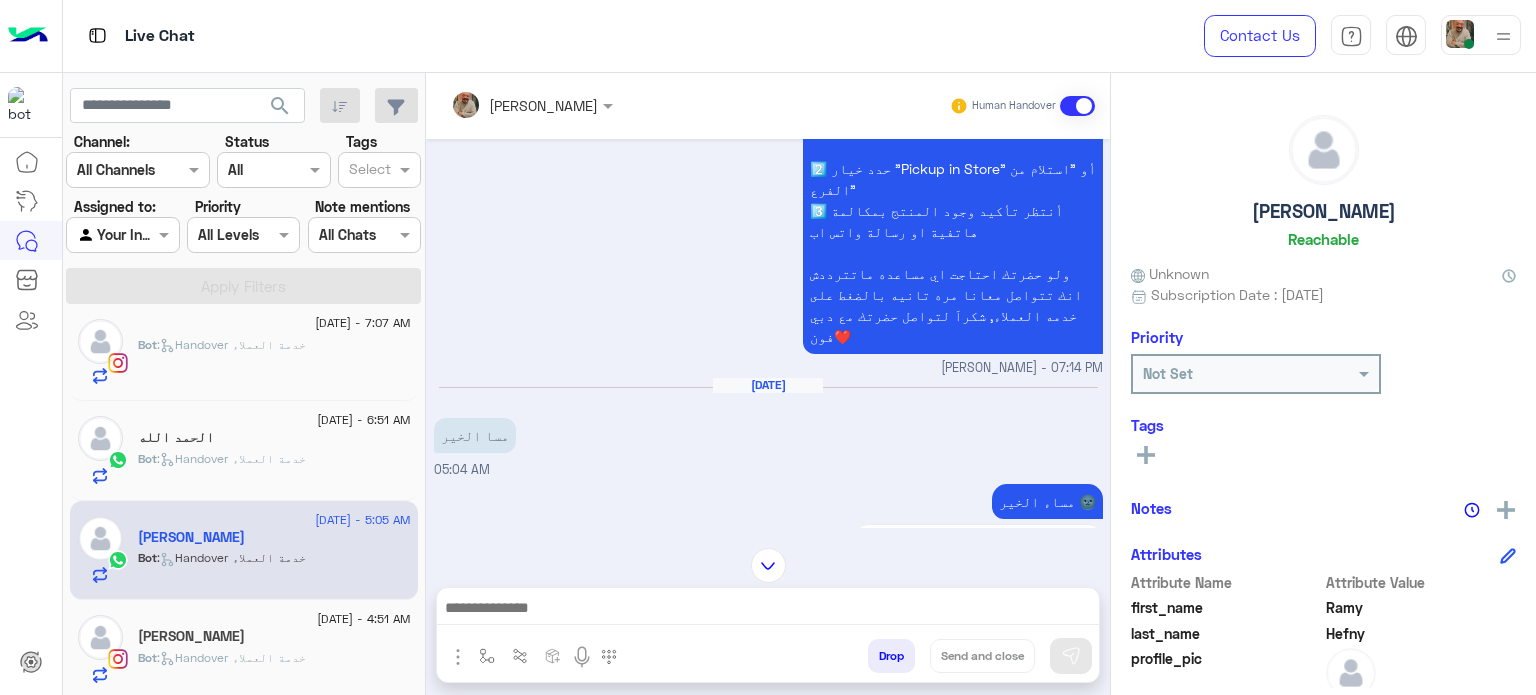 click on "الحمد الله" 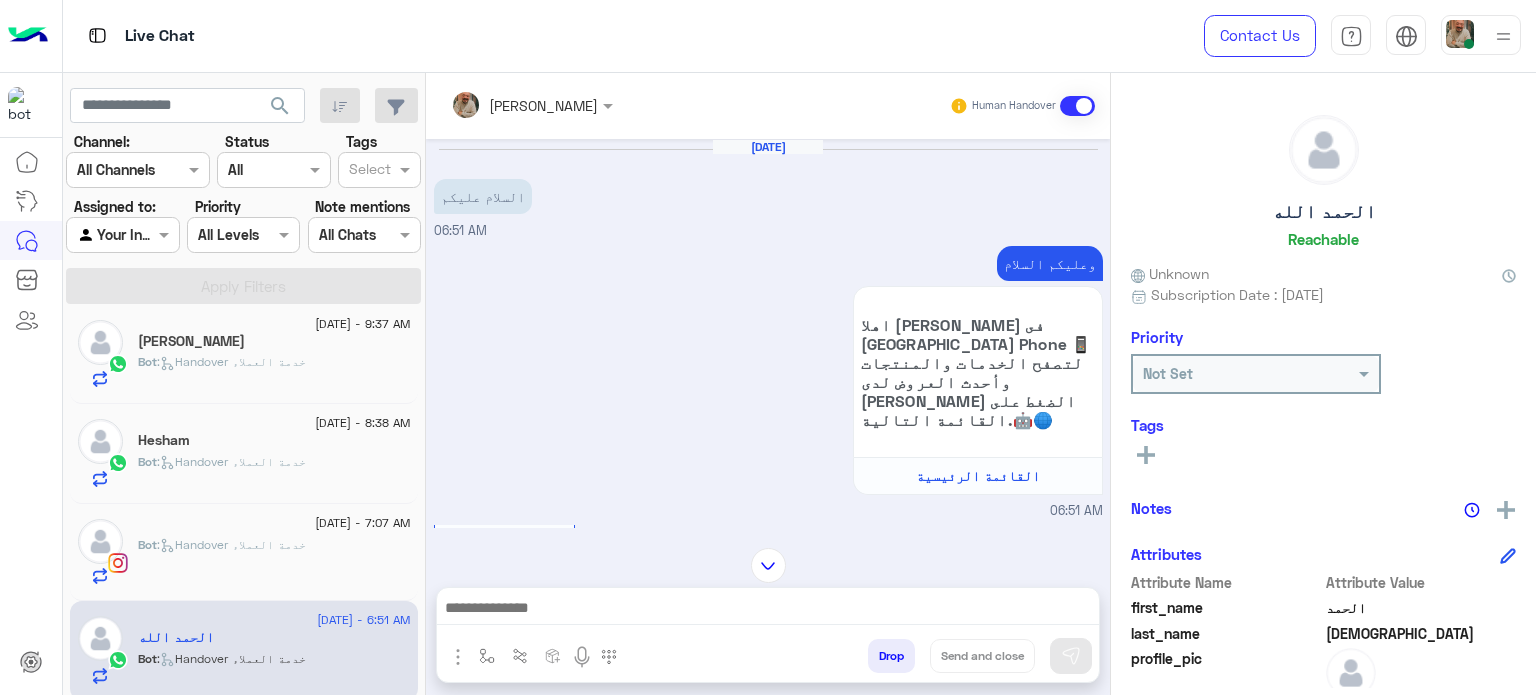 click on ":   Handover خدمة العملاء" 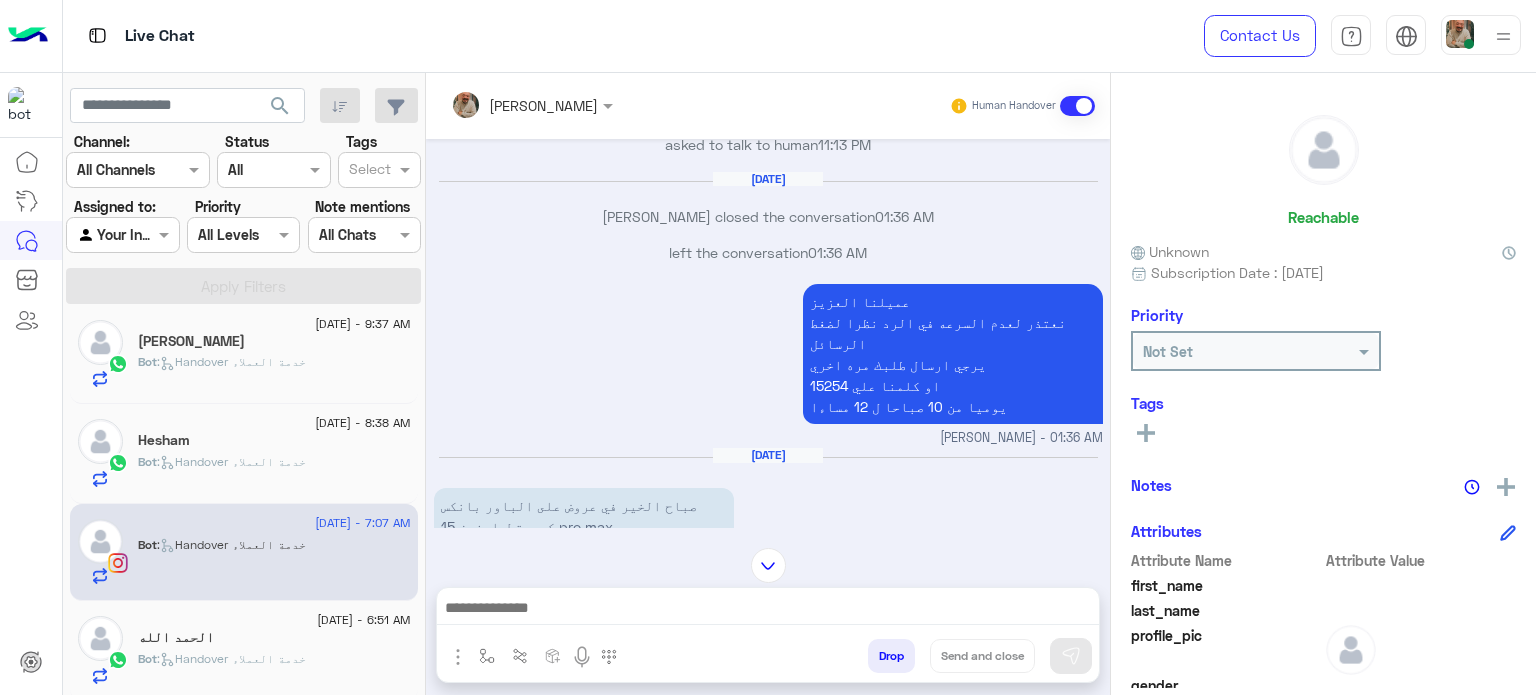 click on "6 July - 8:38 AM" 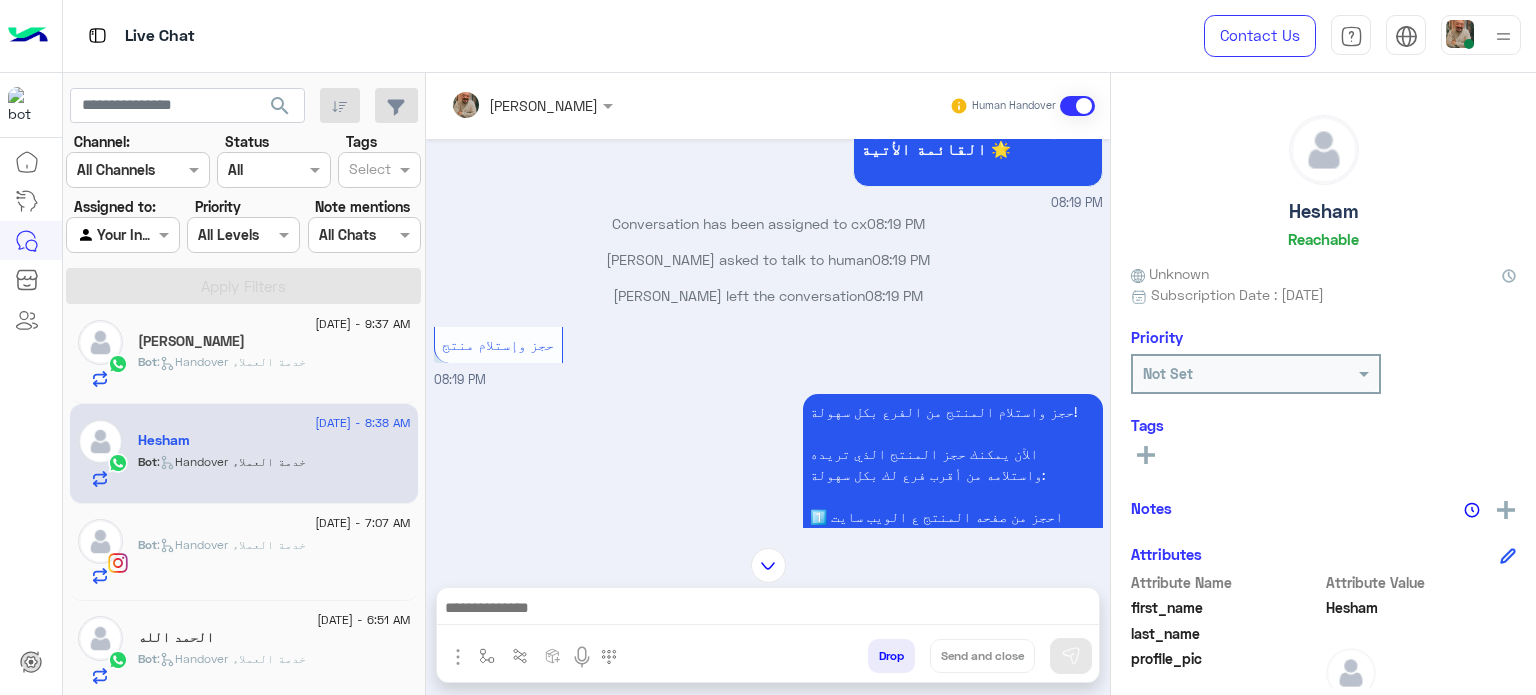 click on "6 July - 9:37 AM  Kamal Khaled  Bot :   Handover خدمة العملاء" 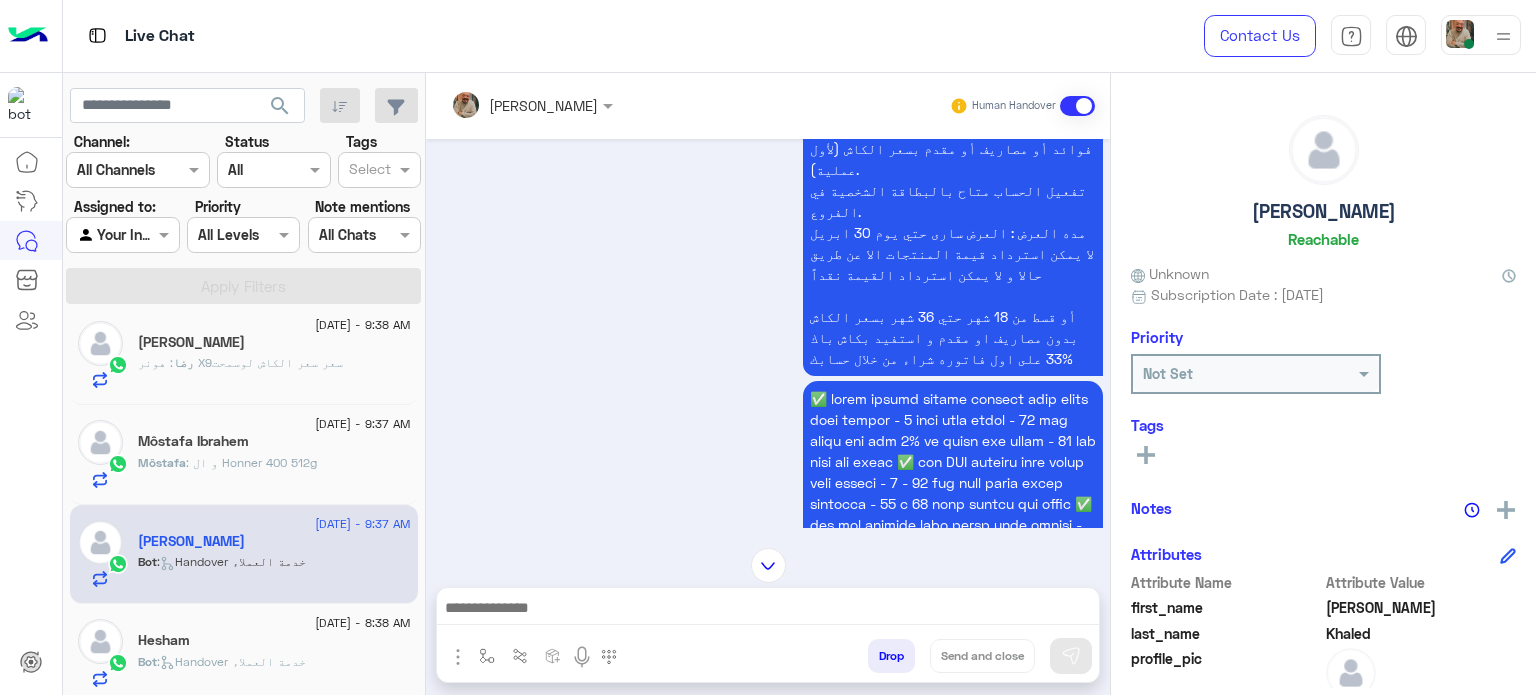 click on ": و ال Honner 400 512g" 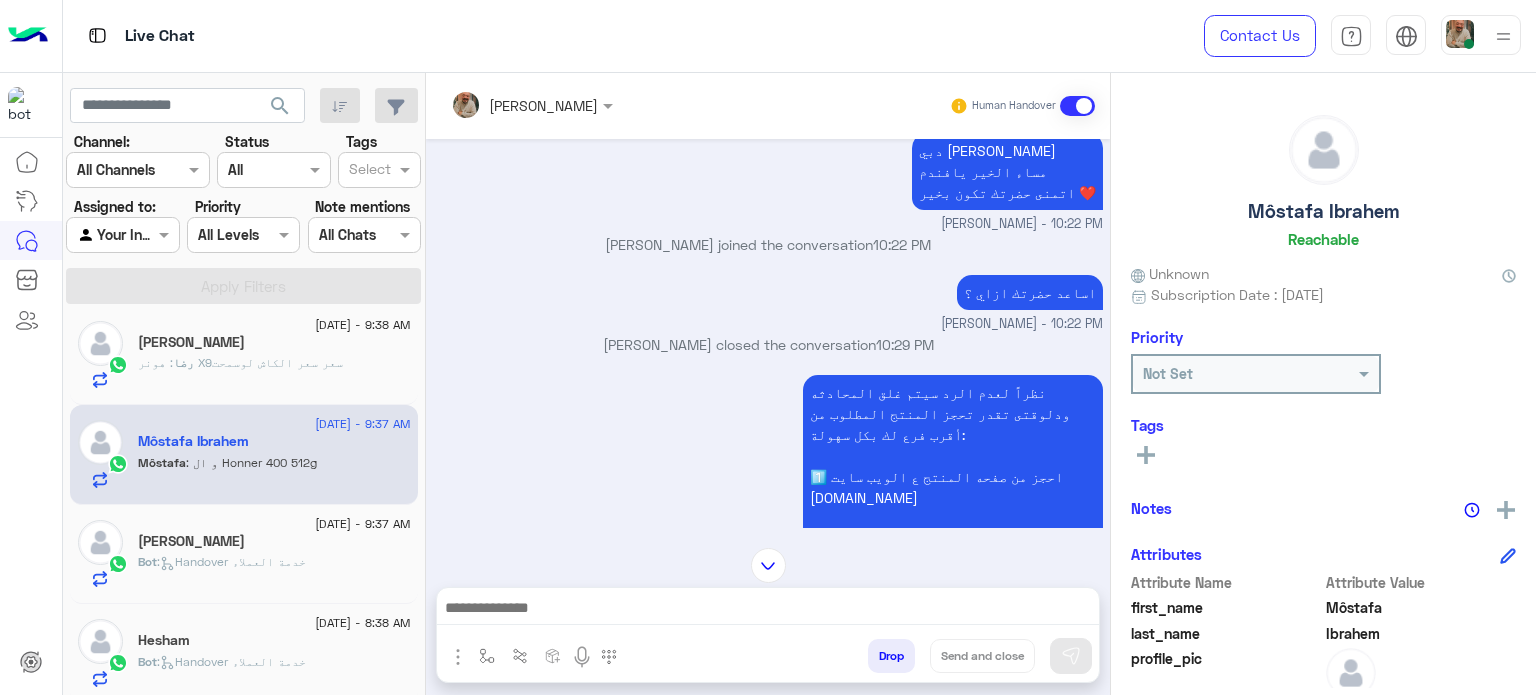 click on "6 July - 9:38 AM" 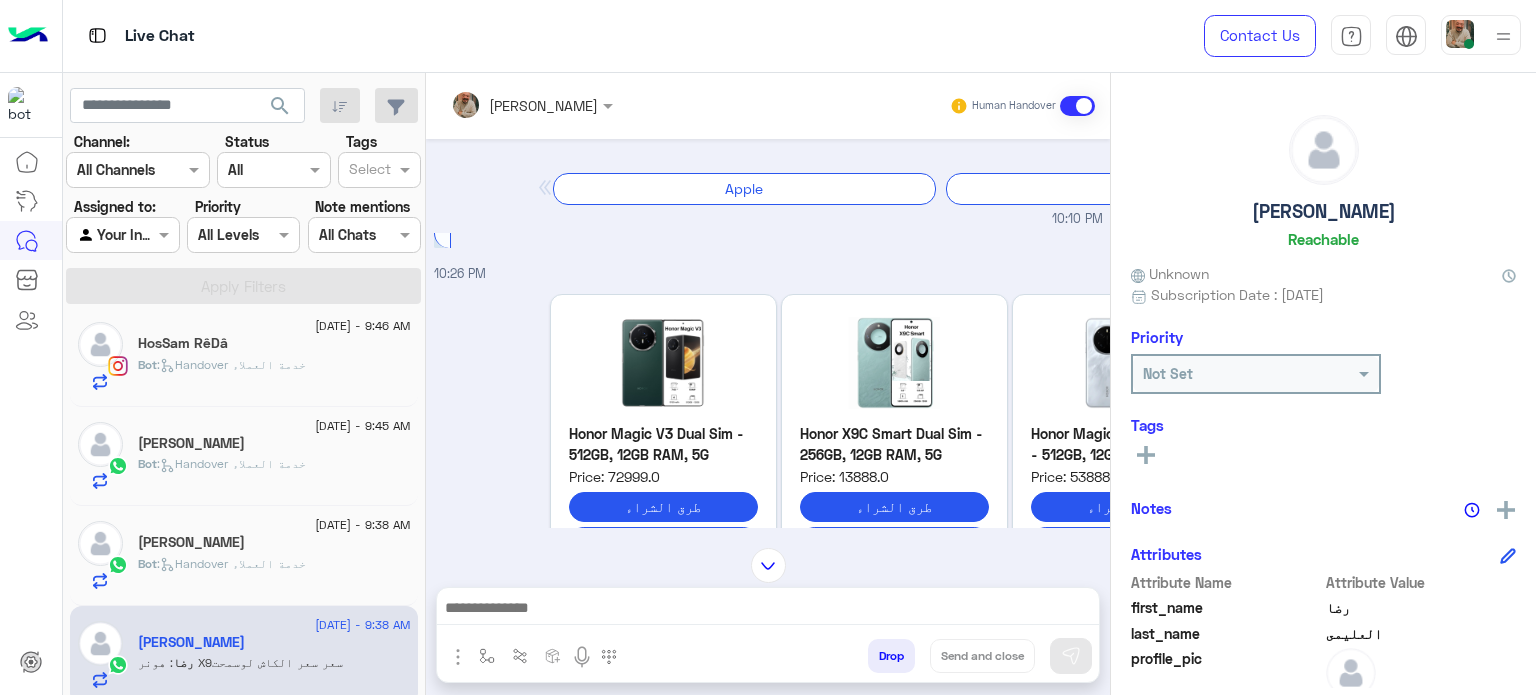 click on "hesham Salah" 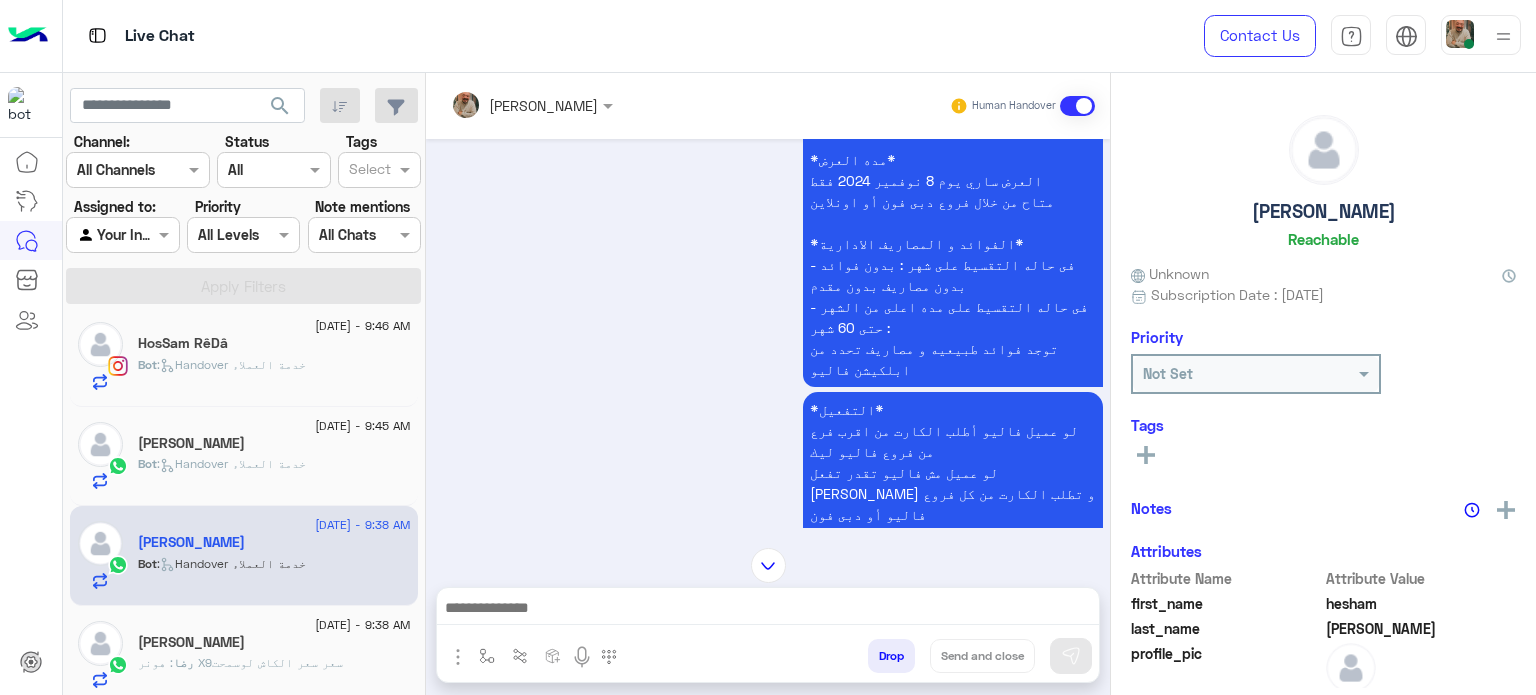 click on "Ahmed Elsayed" 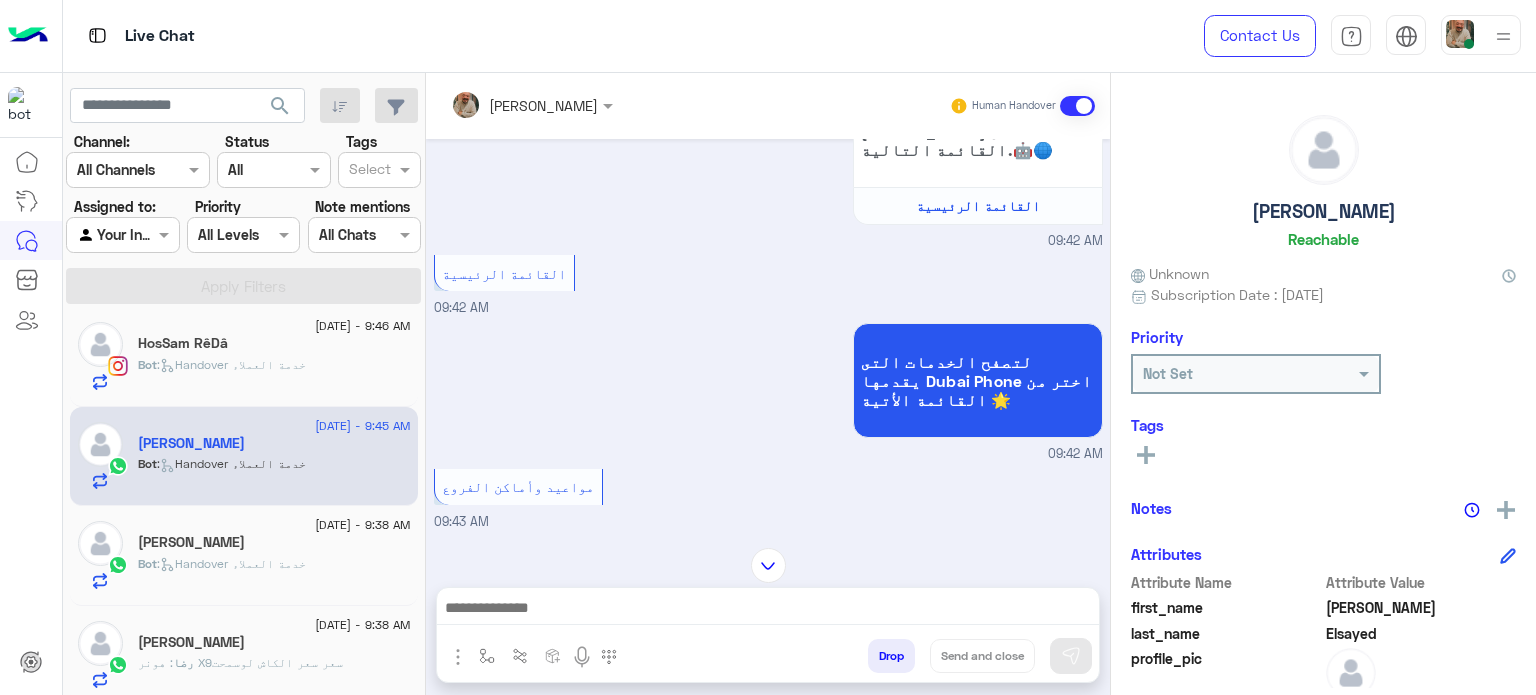 click on "Bot :   Handover خدمة العملاء" 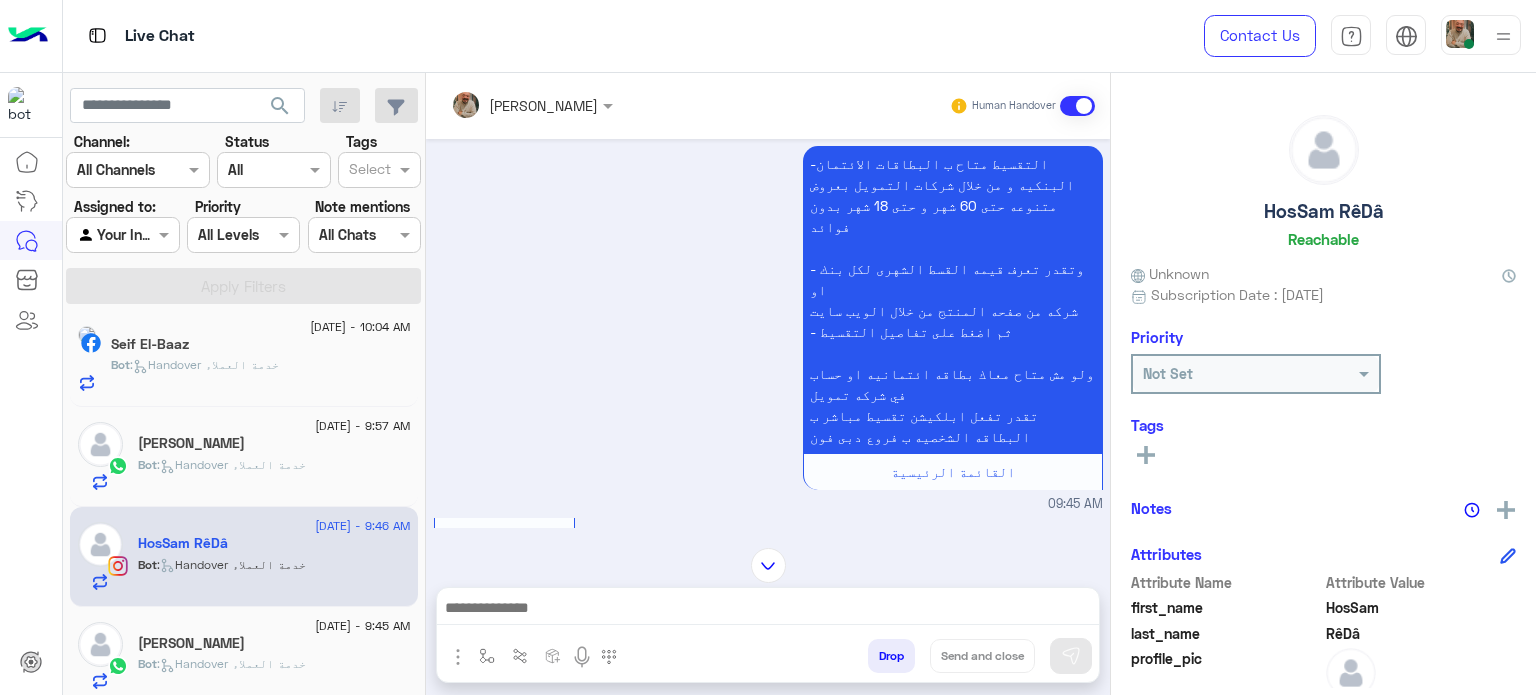 click on "Bot :   Handover خدمة العملاء" 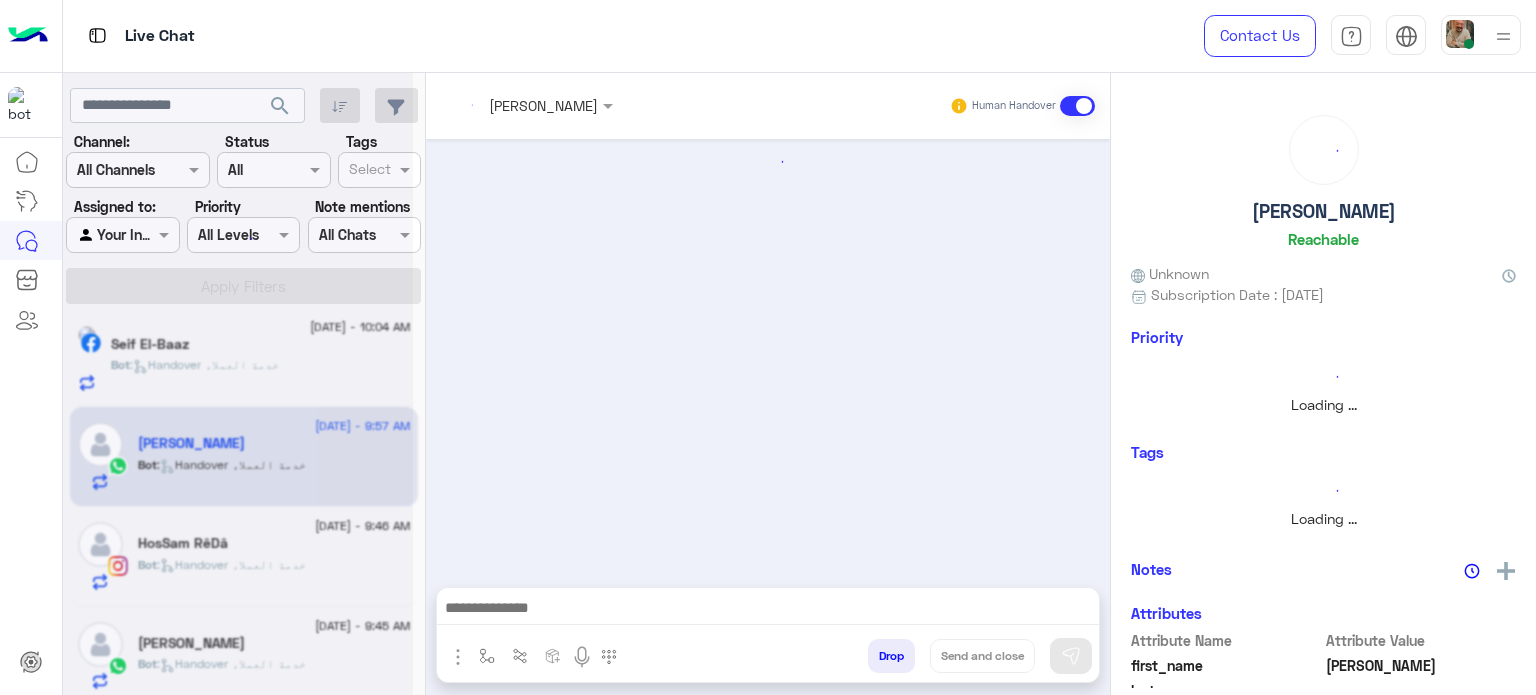 click 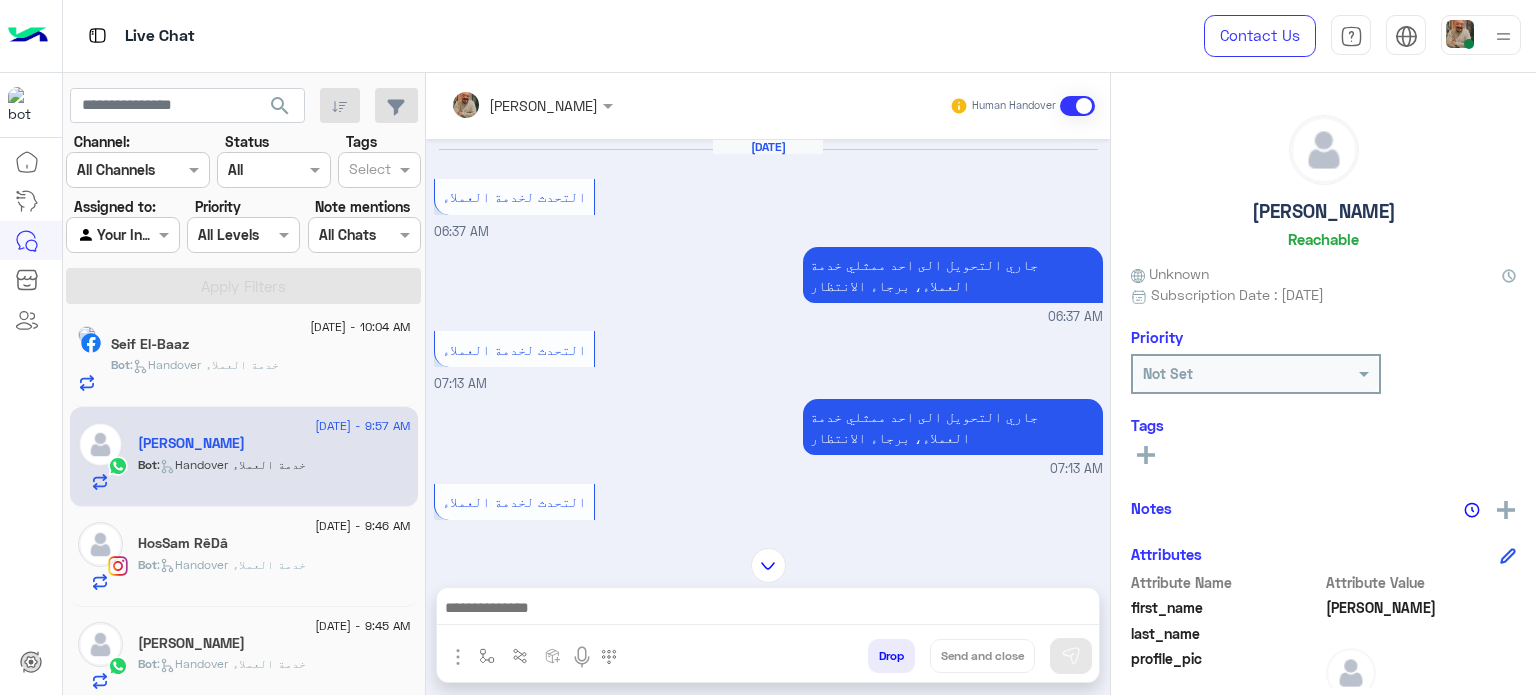 click on "Seif El-Baaz" 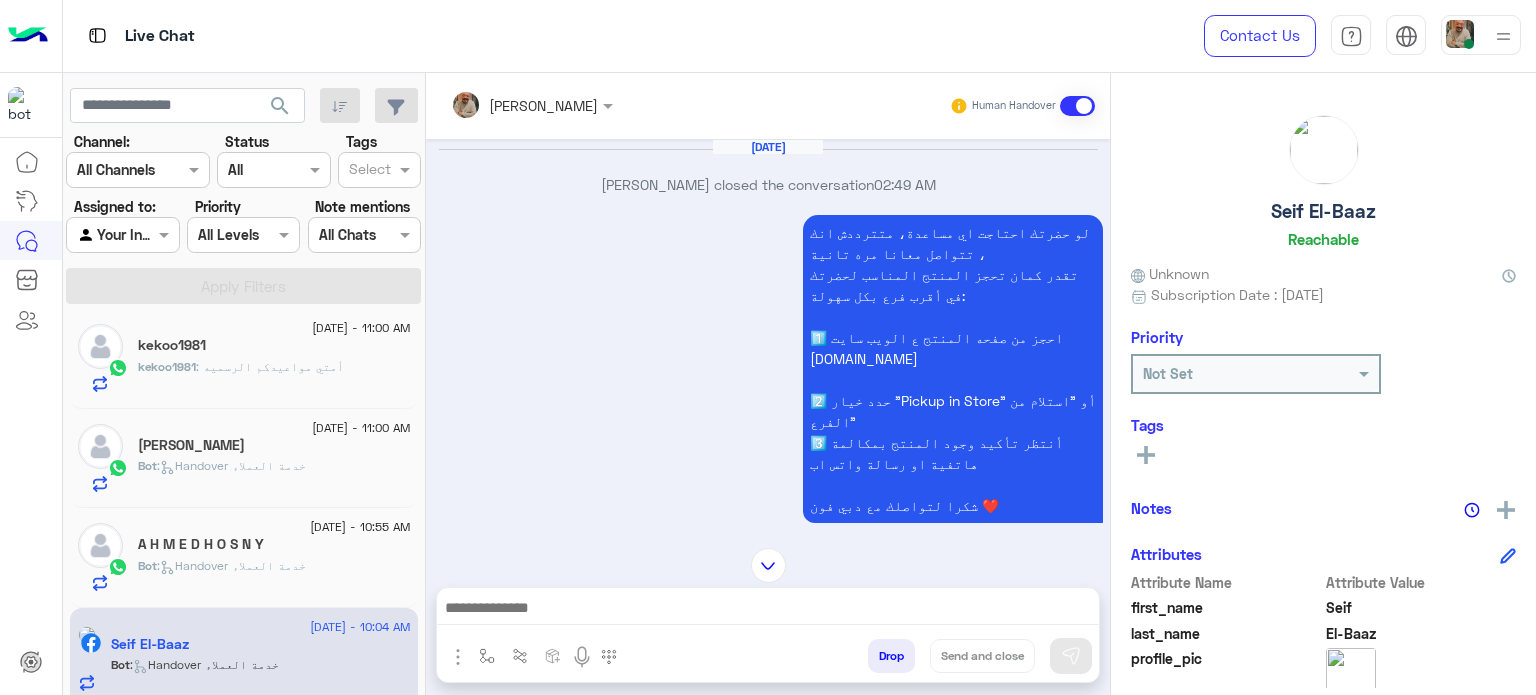 click on "Bot :   Handover خدمة العملاء" 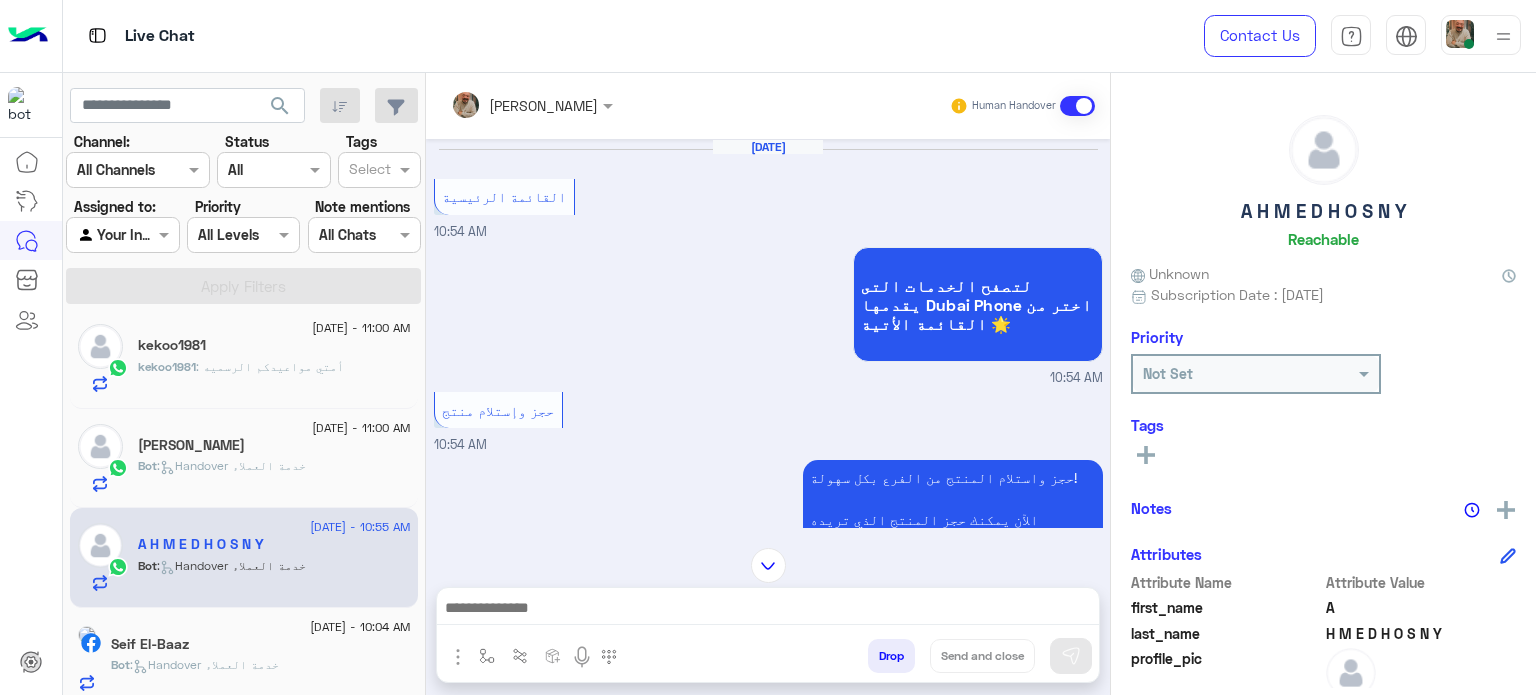click on "search Channel: Channel All Channels Status Channel All Tags Select Assigned to: Agent Filter Your Inbox Priority All Levels All Levels Note mentions Select All Chats Apply Filters" 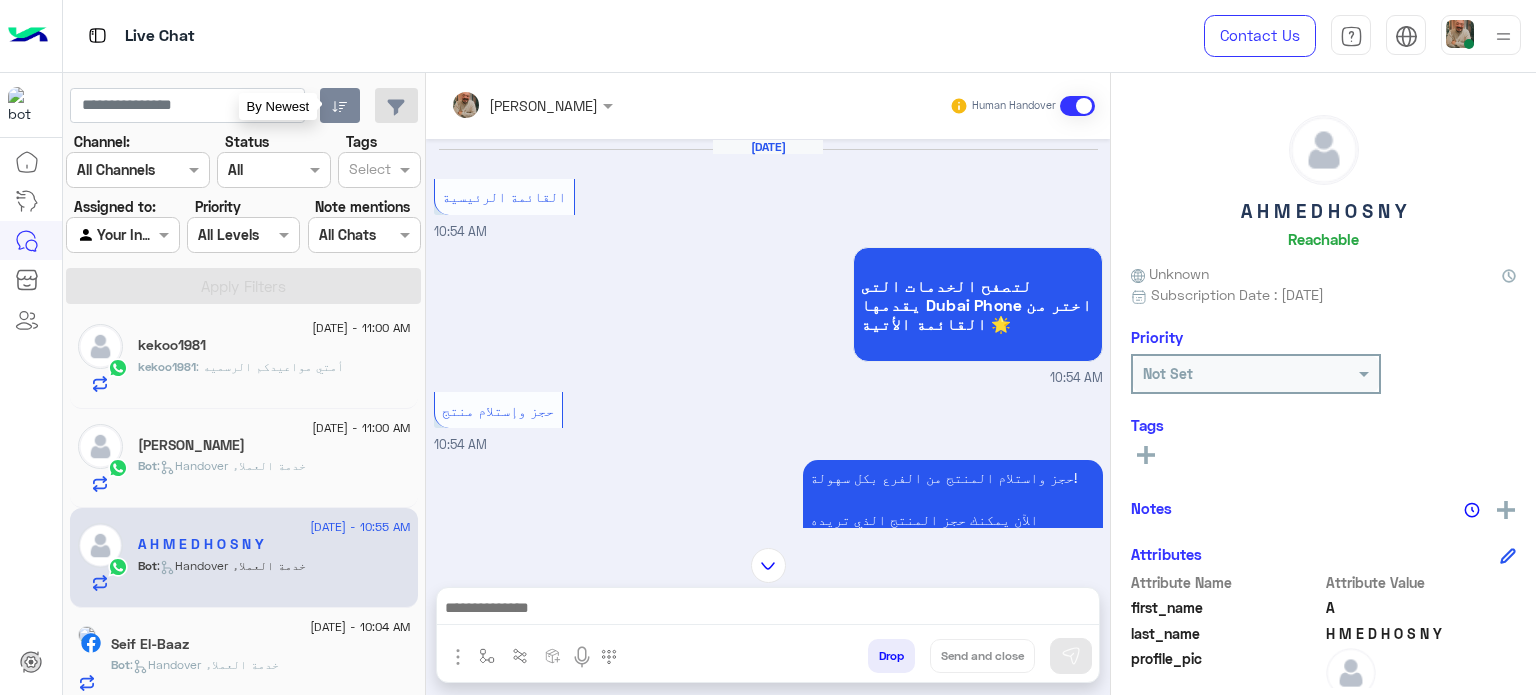 click 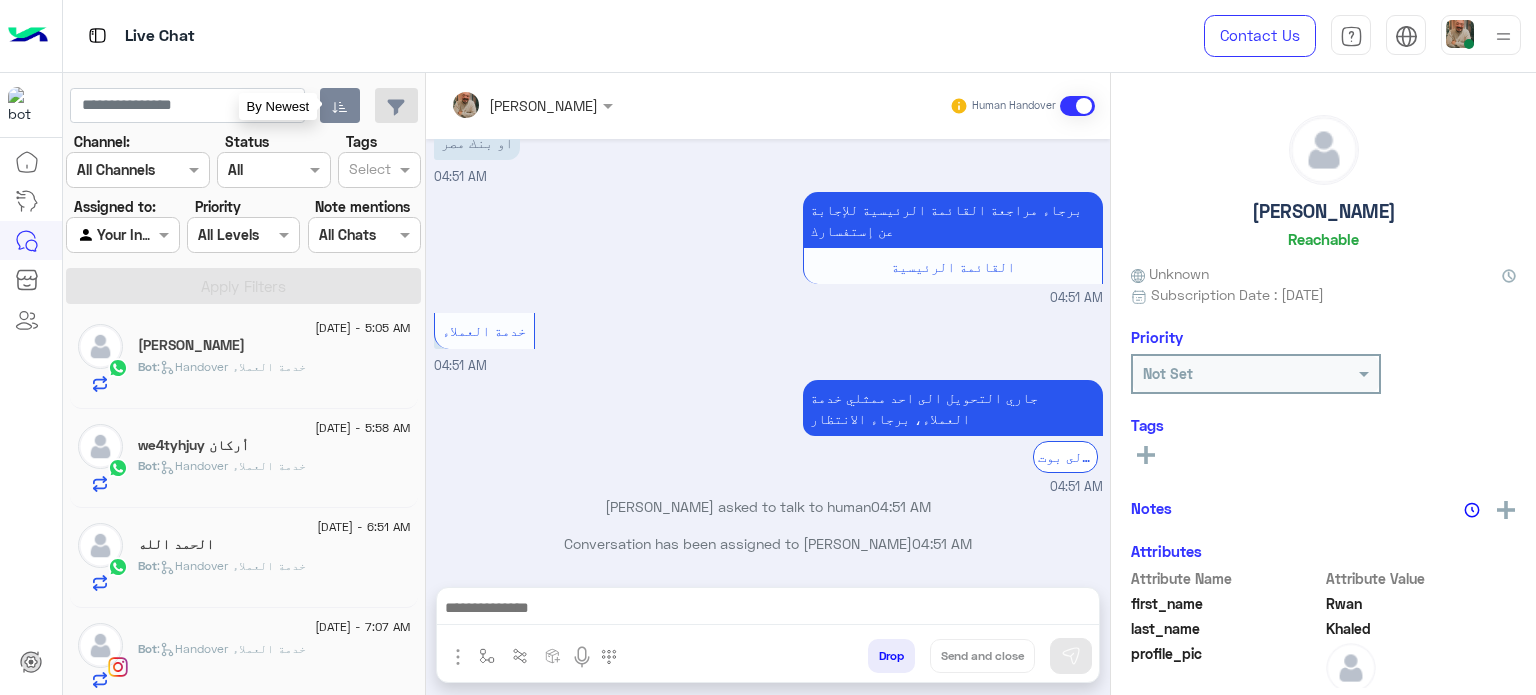 click 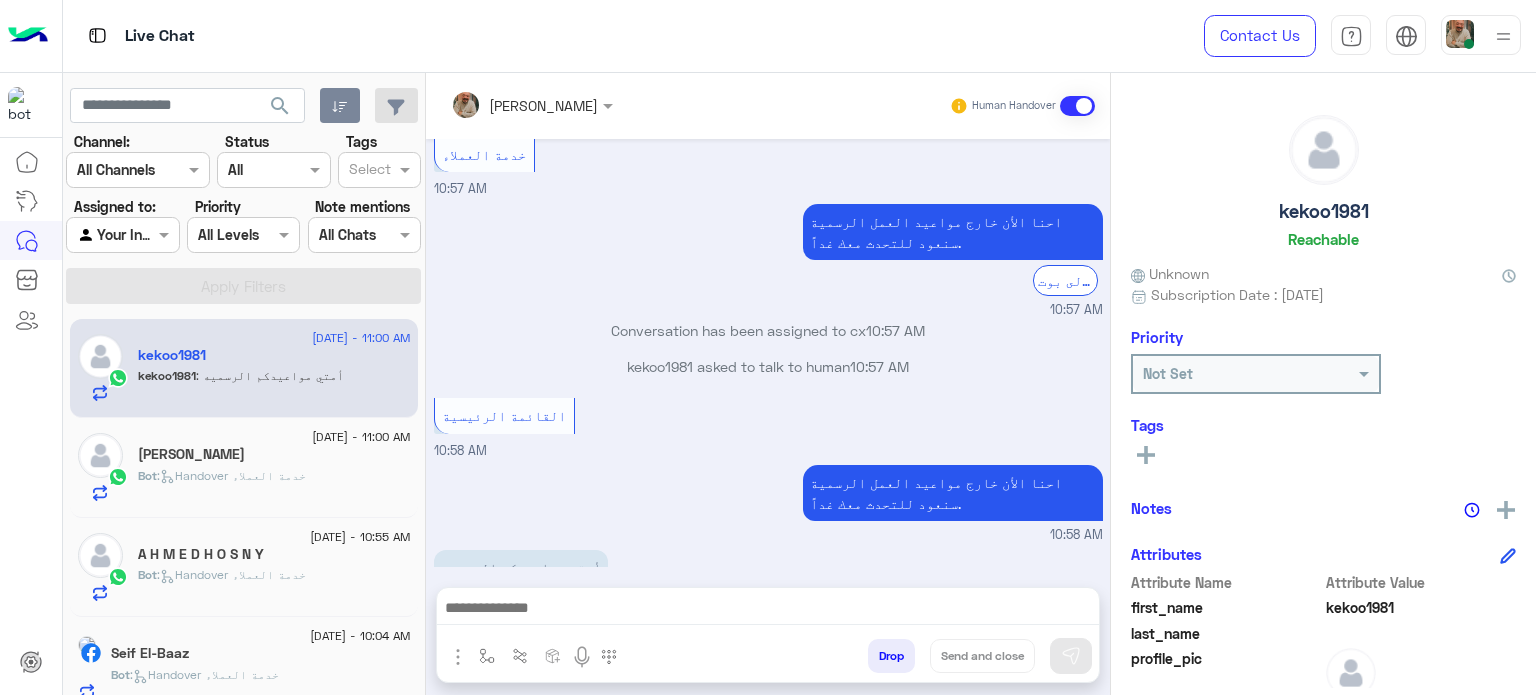 click on ":   Handover خدمة العملاء" 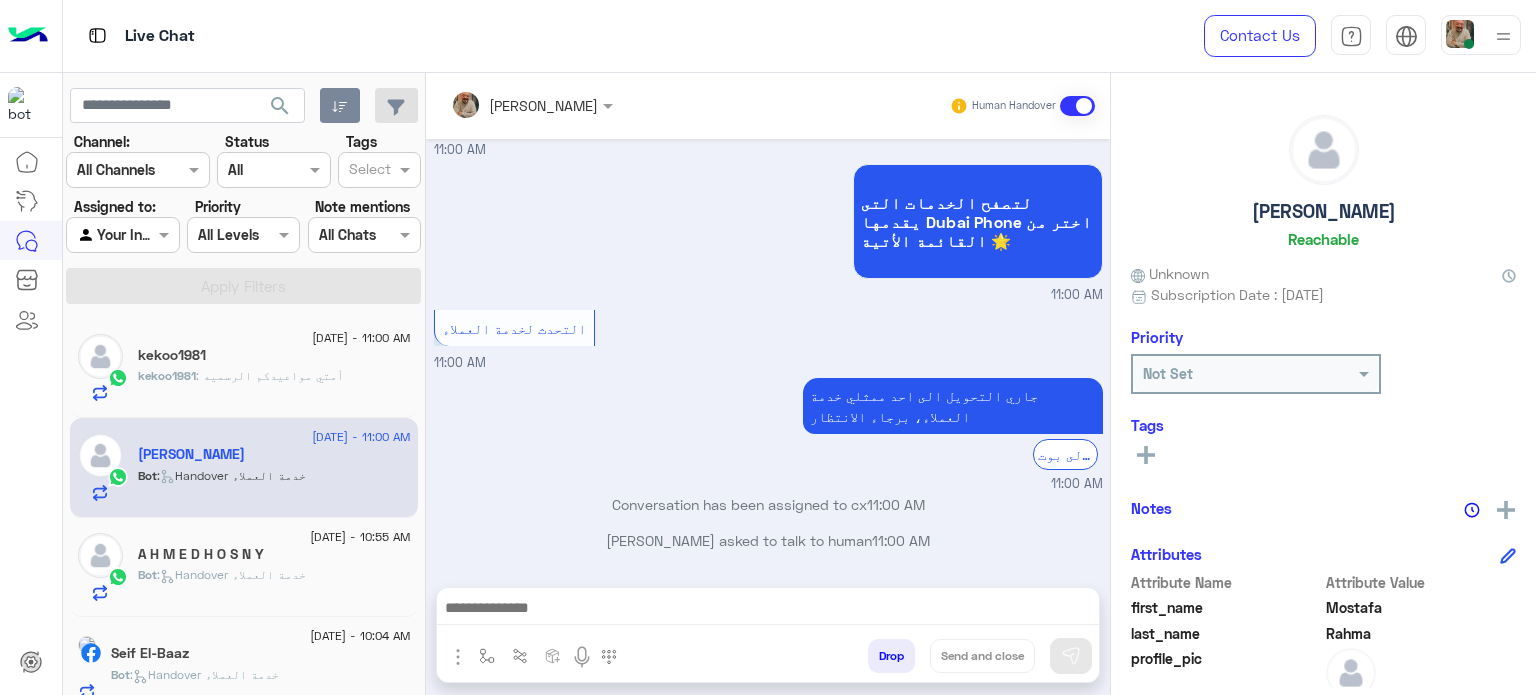 click on "kekoo1981 : أمتي مواعيدكم الرسميه" 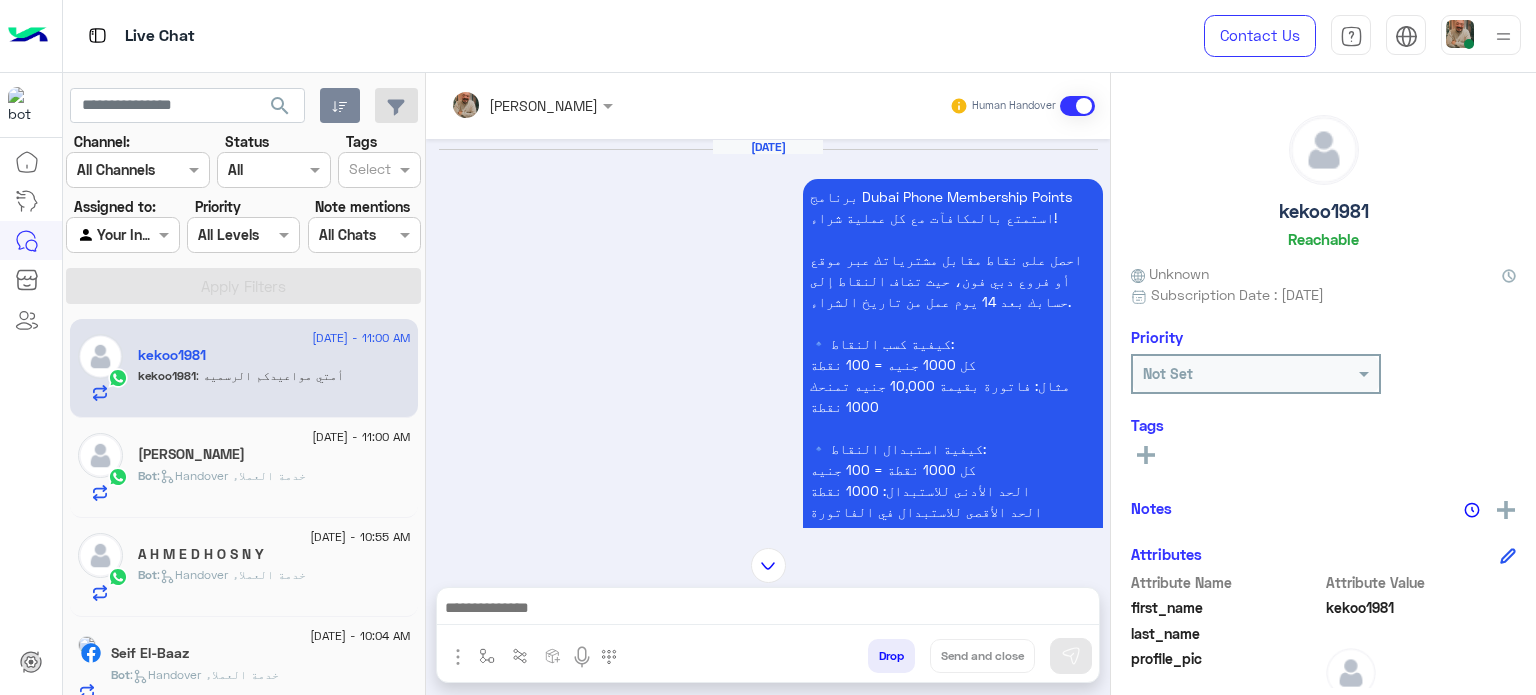 click on "Bot :   Handover خدمة العملاء" 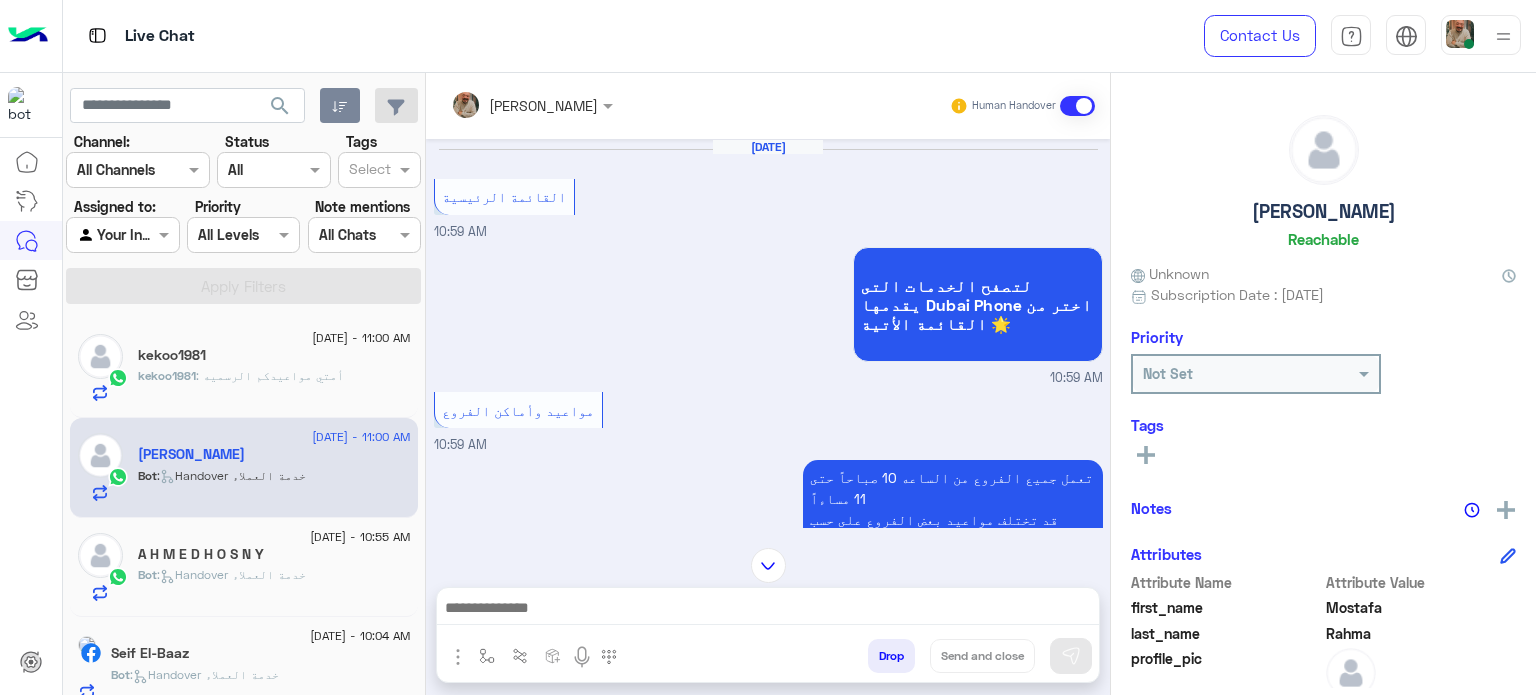 click on "6 July - 10:55 AM  A H M E D H O S N Y  Bot :   Handover خدمة العملاء" 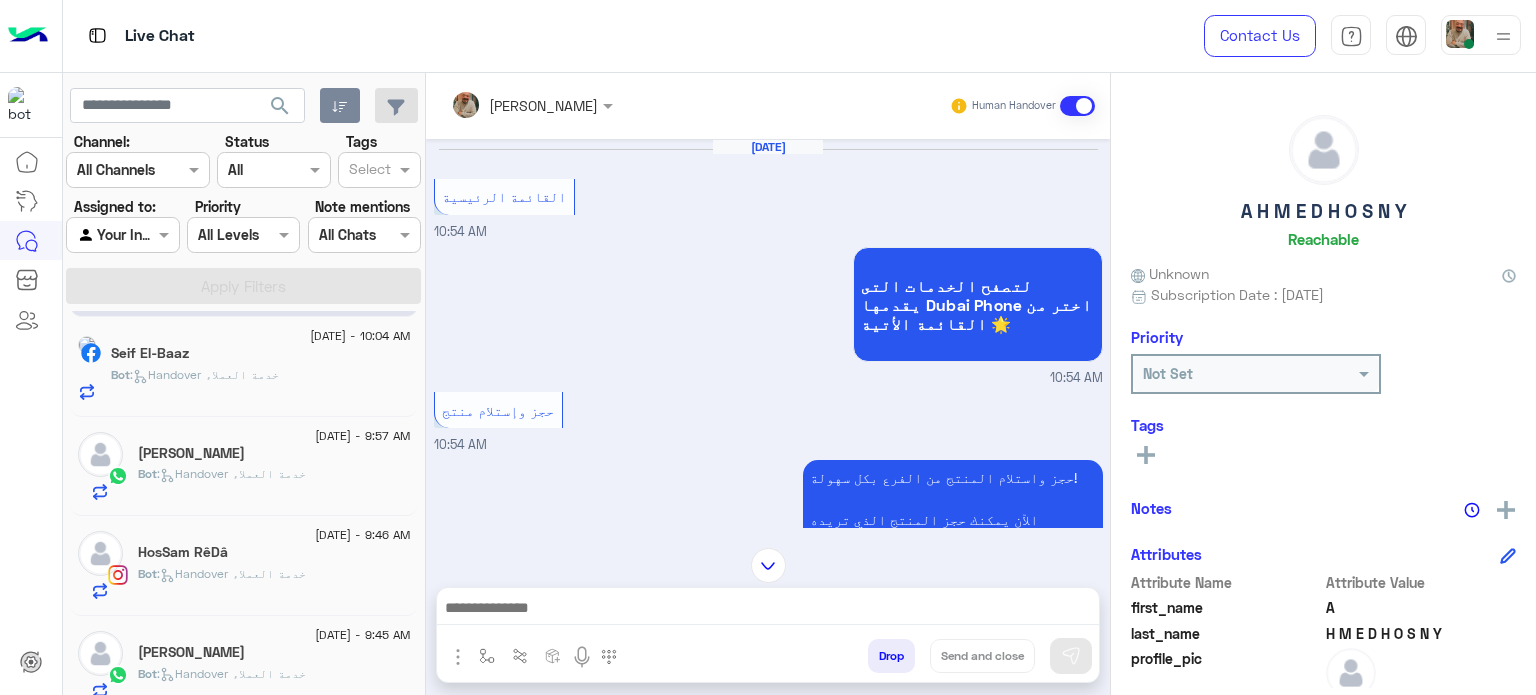click on "Bot :   Handover خدمة العملاء" 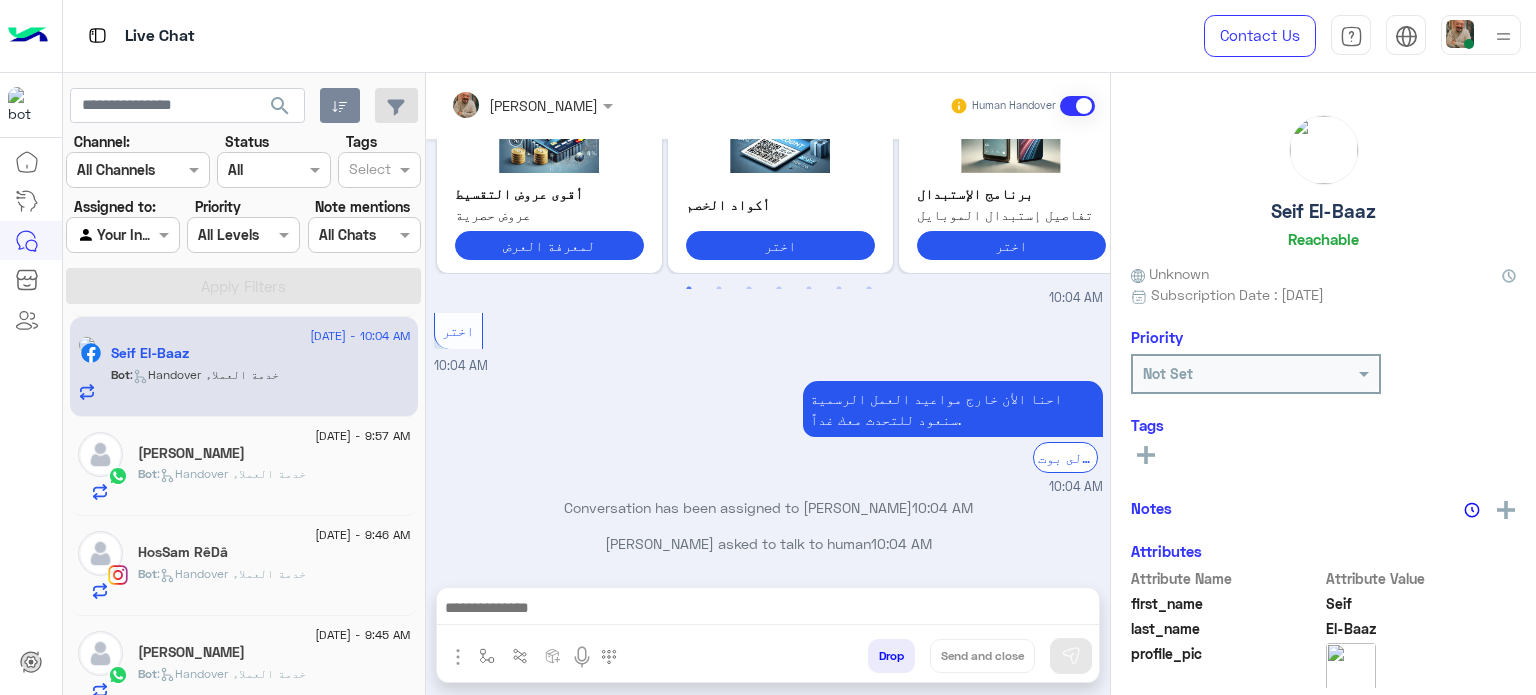 click at bounding box center (1481, 35) 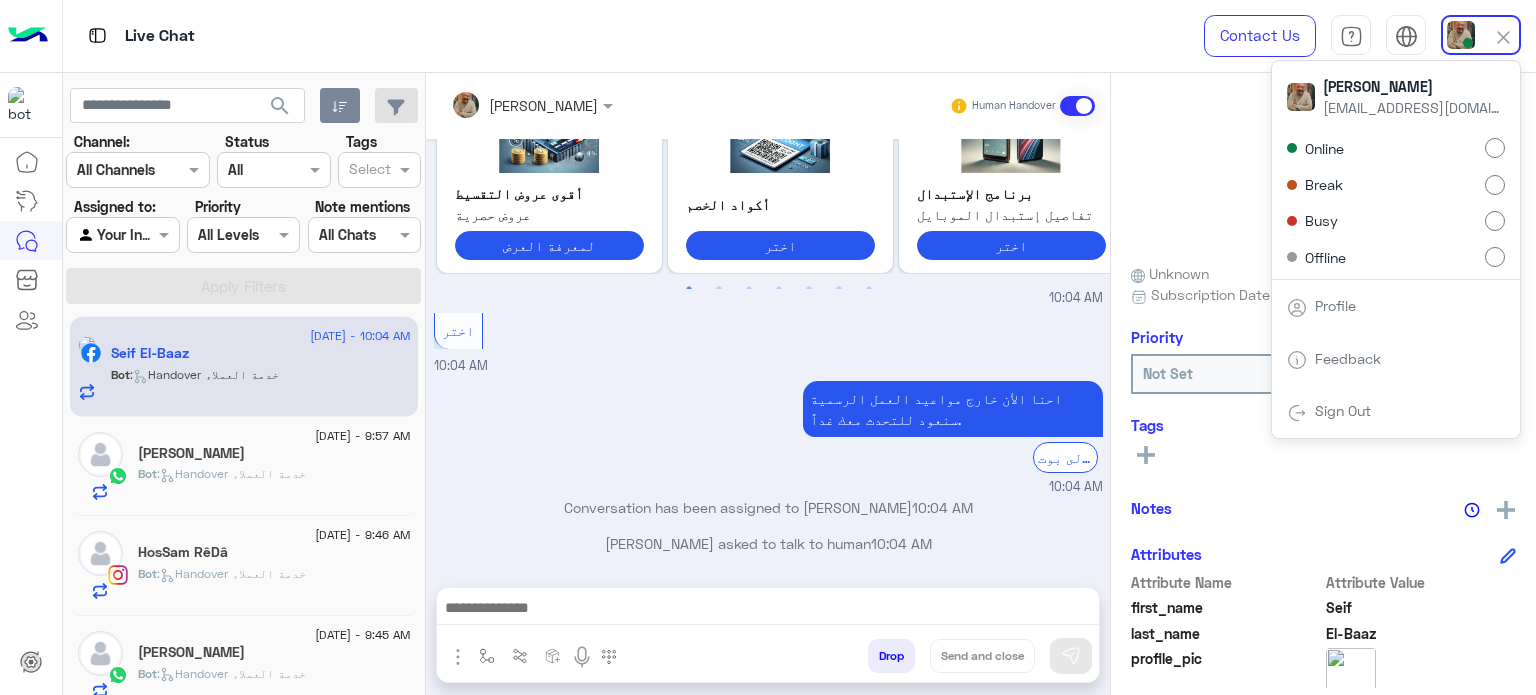 click on "Break" at bounding box center [1396, 184] 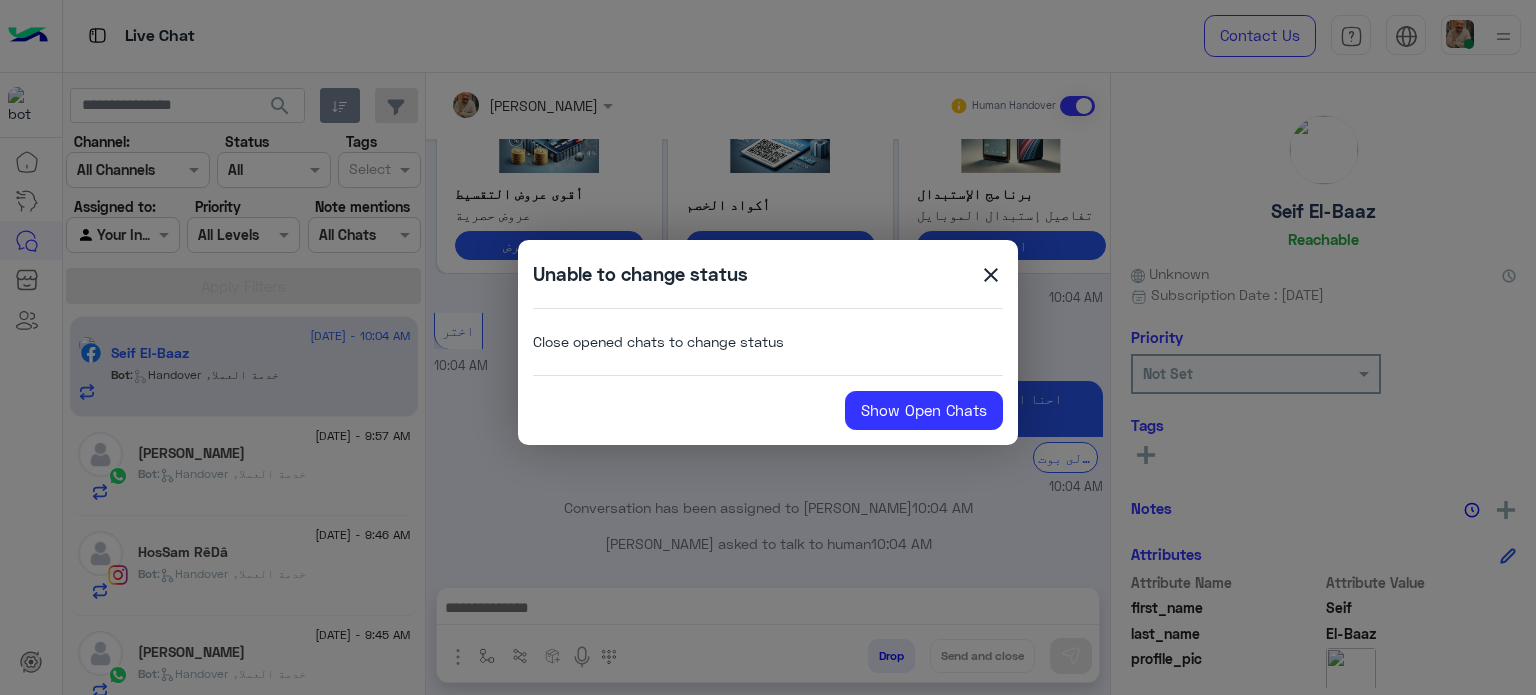 click on "close" 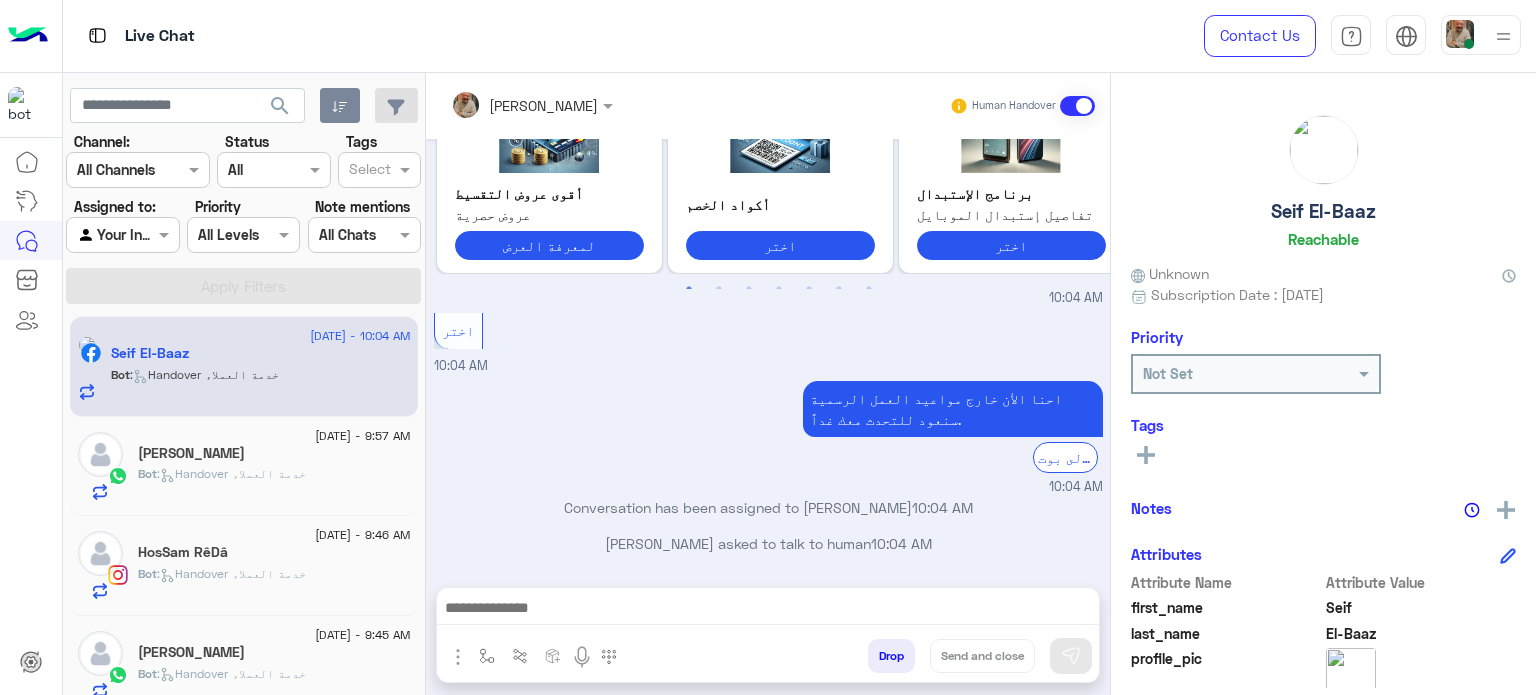 drag, startPoint x: 1336, startPoint y: 452, endPoint x: 854, endPoint y: 427, distance: 482.64792 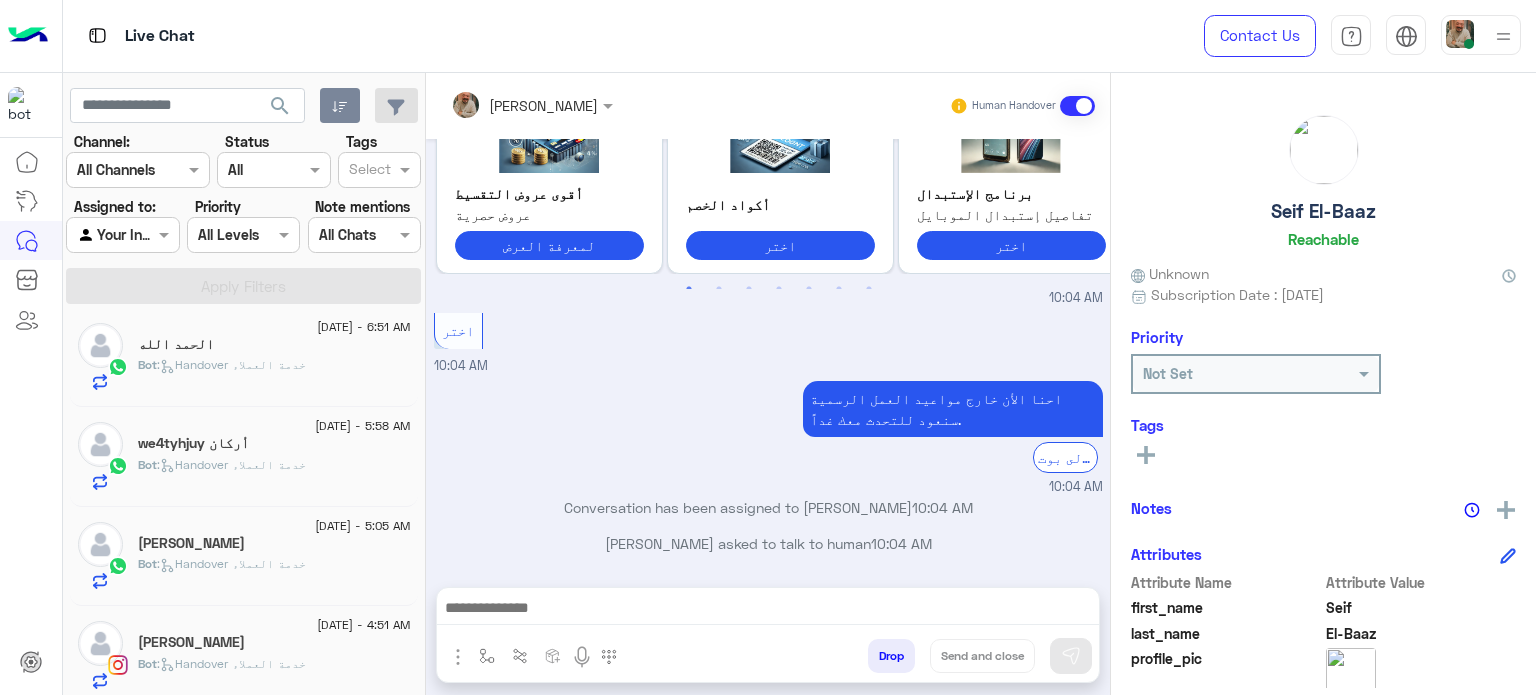 scroll, scrollTop: 1309, scrollLeft: 0, axis: vertical 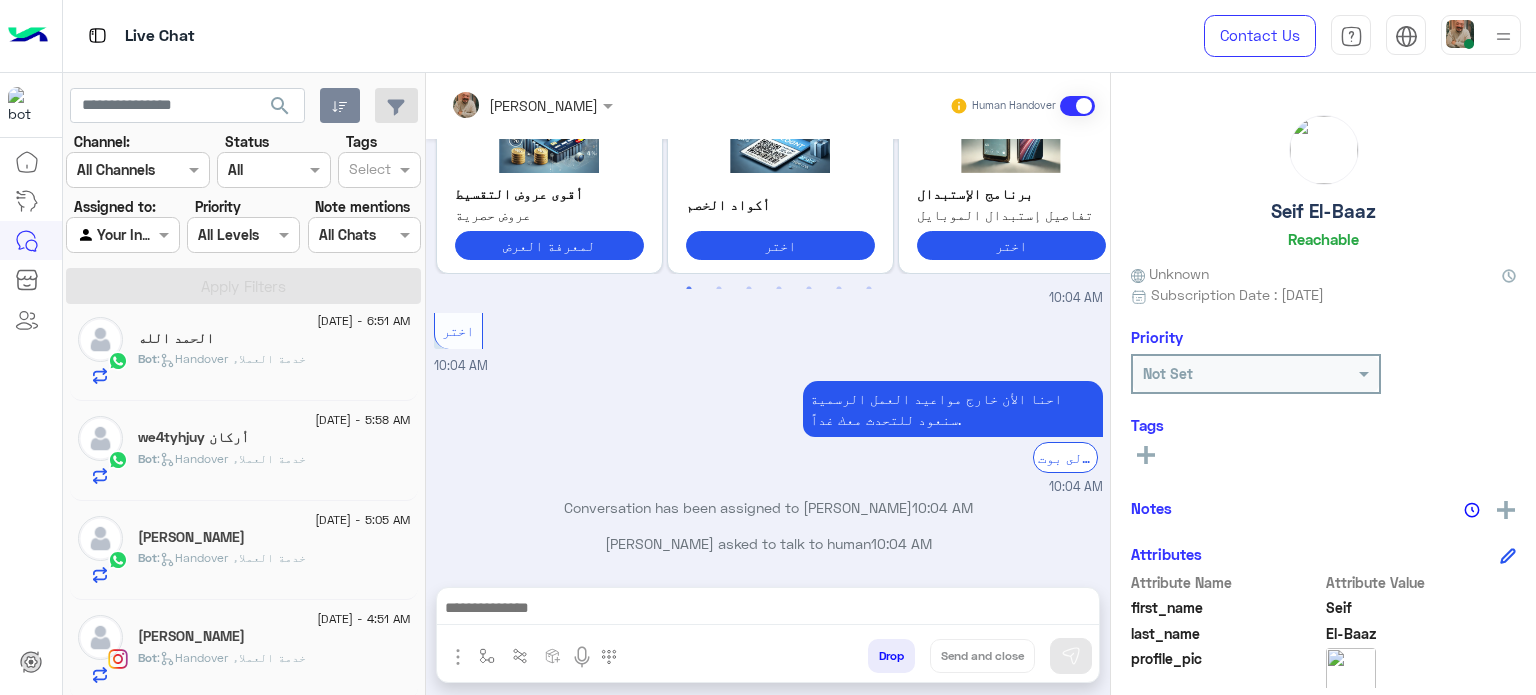 click on "6 July - 4:51 AM" 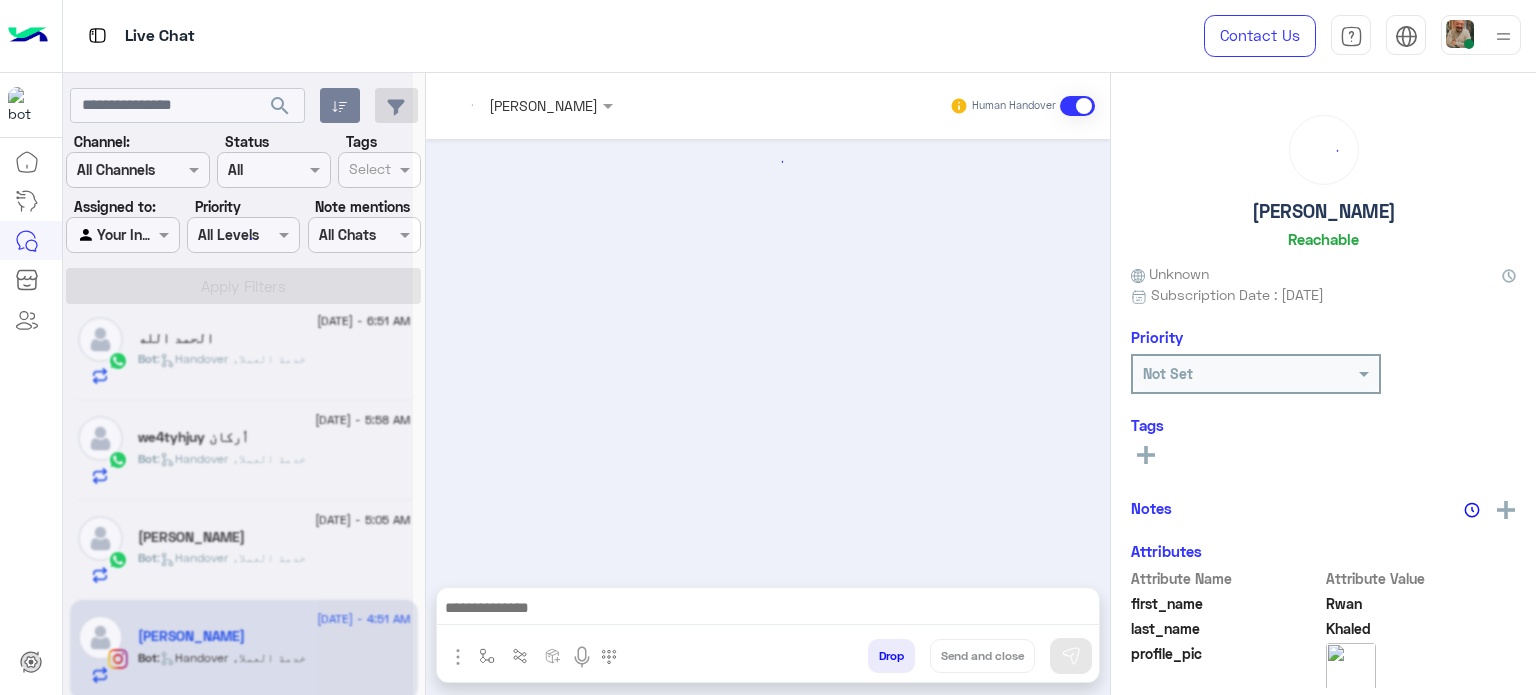 scroll, scrollTop: 1566, scrollLeft: 0, axis: vertical 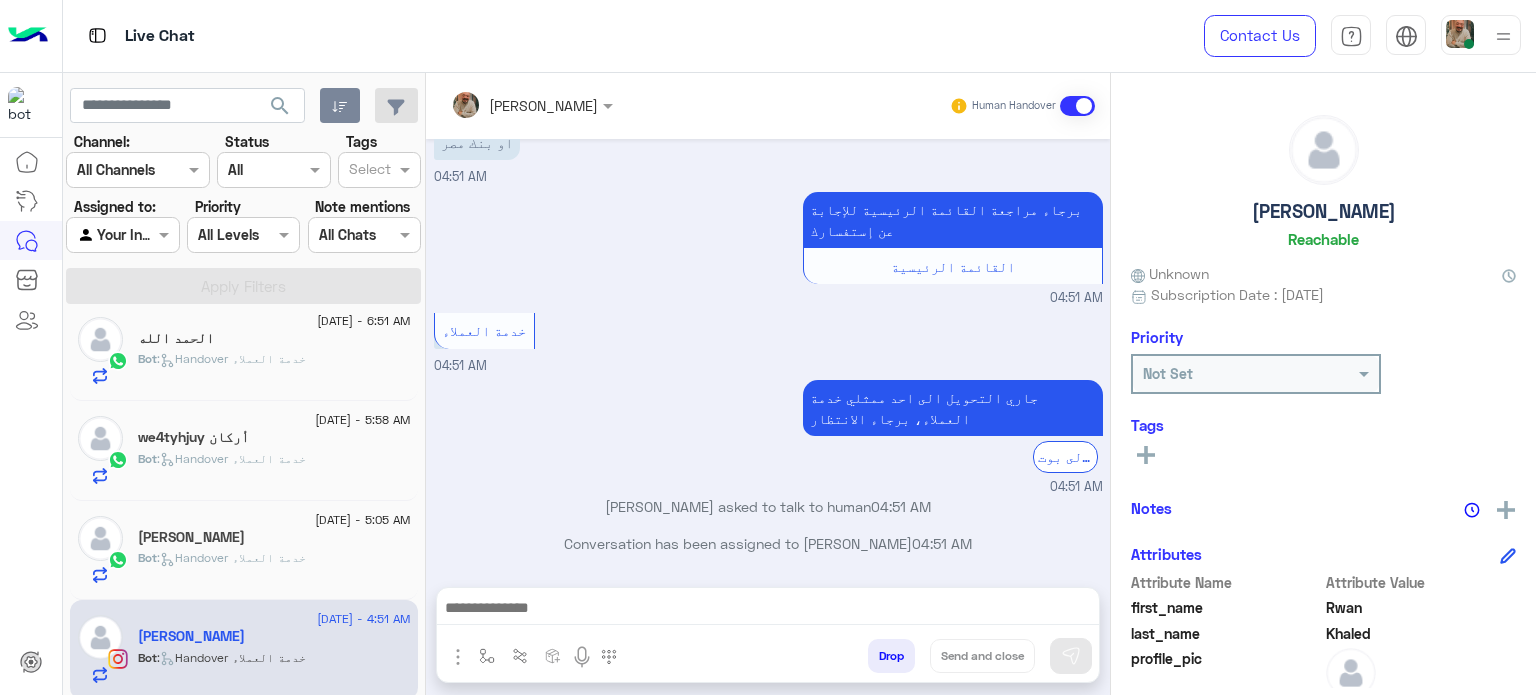 paste on "**********" 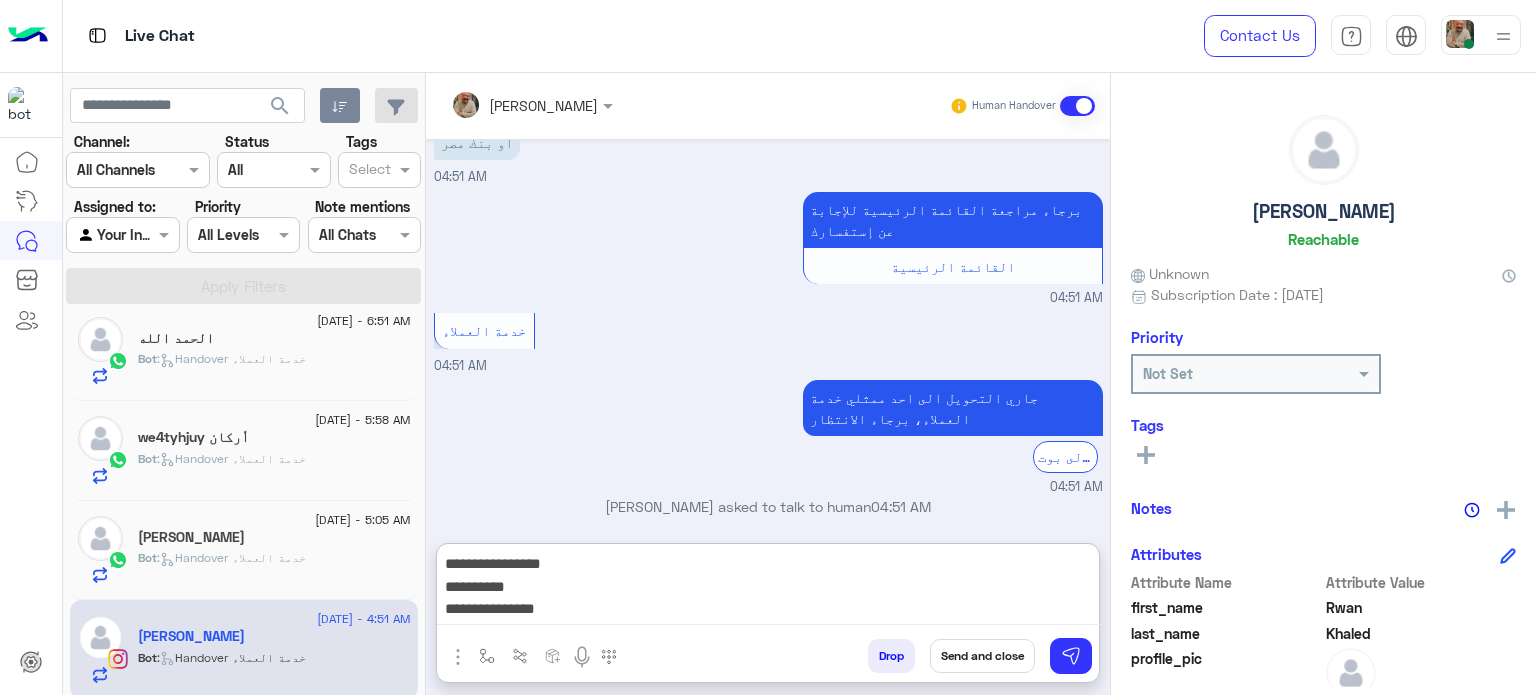 scroll, scrollTop: 3, scrollLeft: 0, axis: vertical 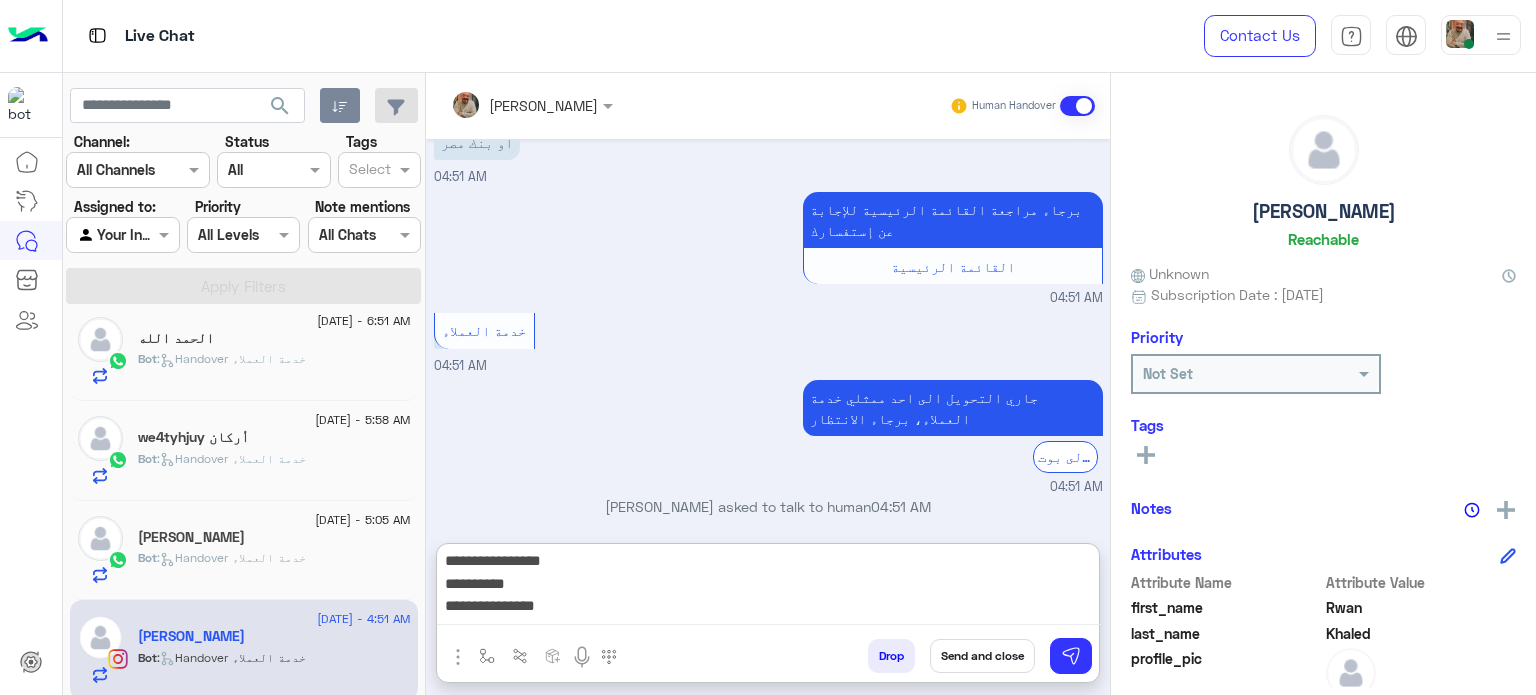click on "**********" at bounding box center [768, 588] 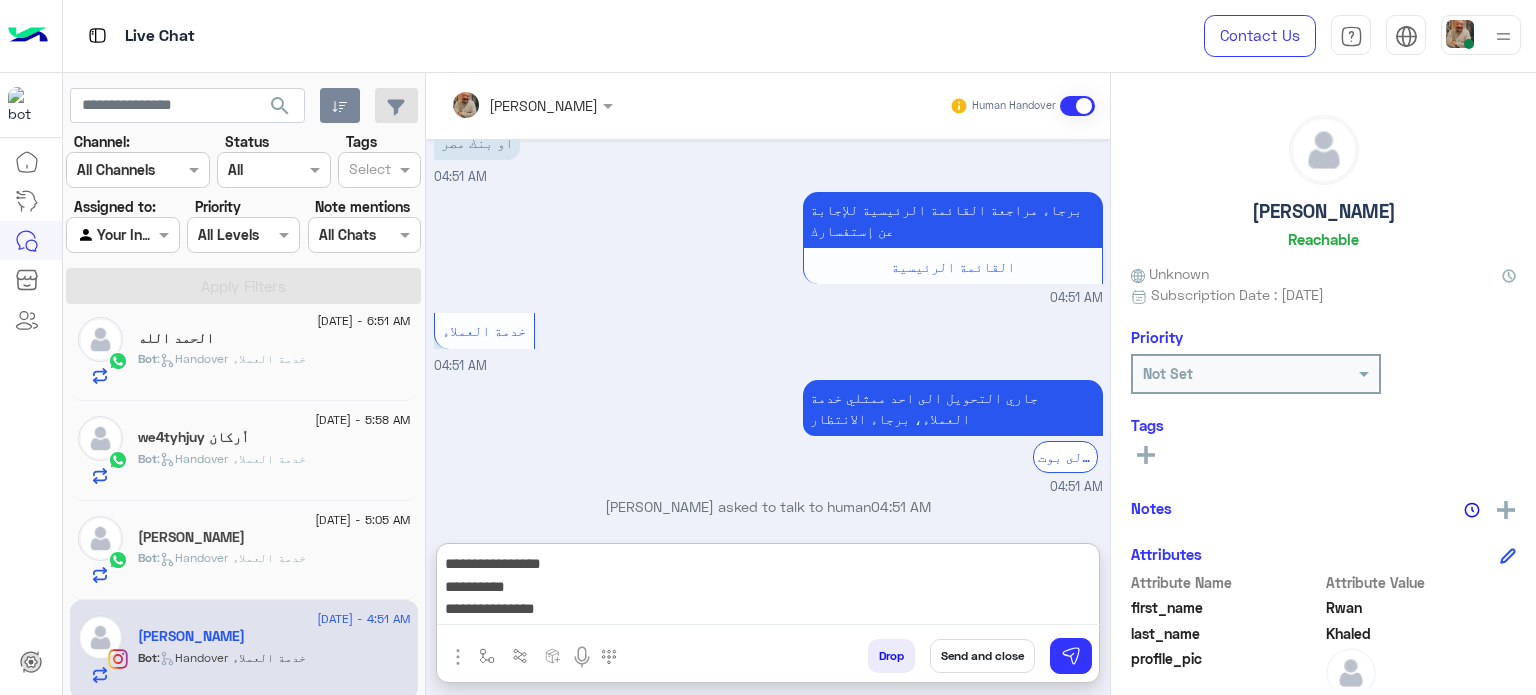 click on "**********" at bounding box center (768, 588) 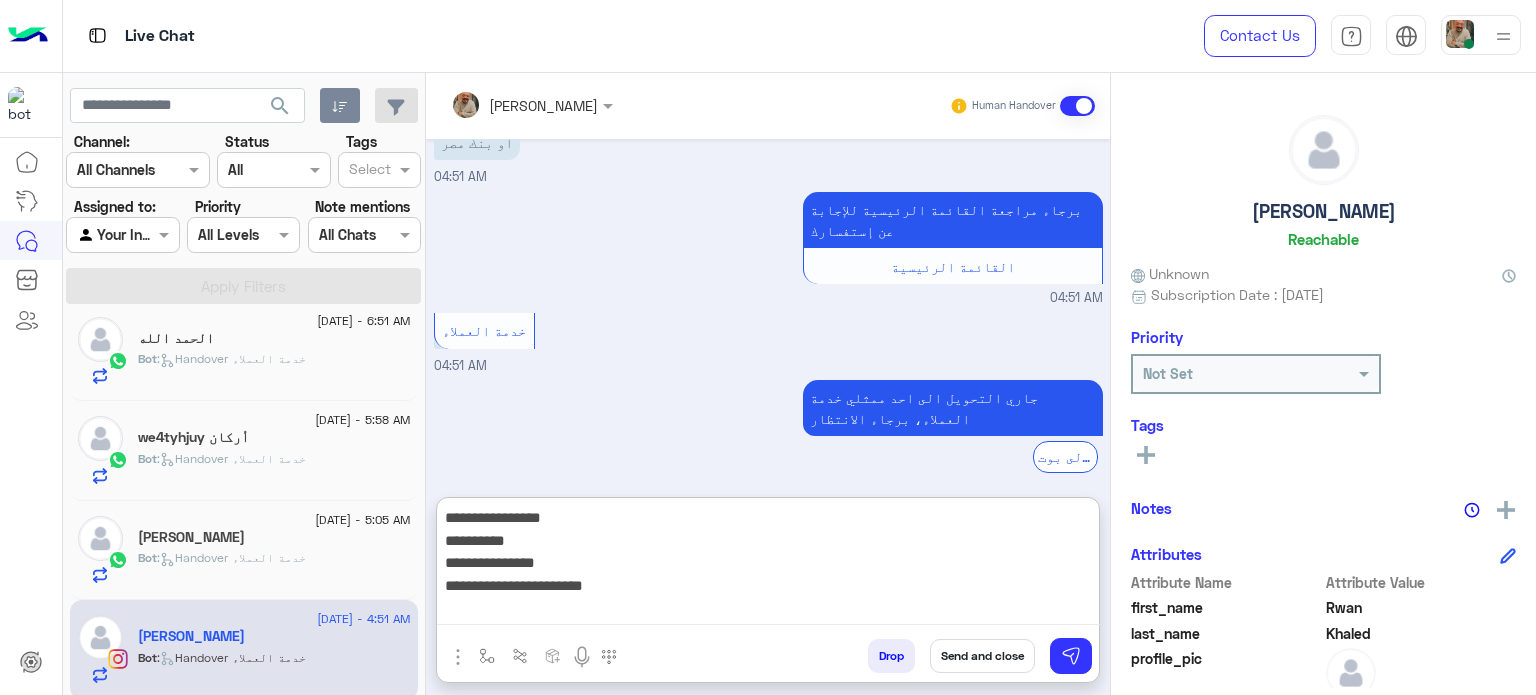 click on "**********" at bounding box center (768, 565) 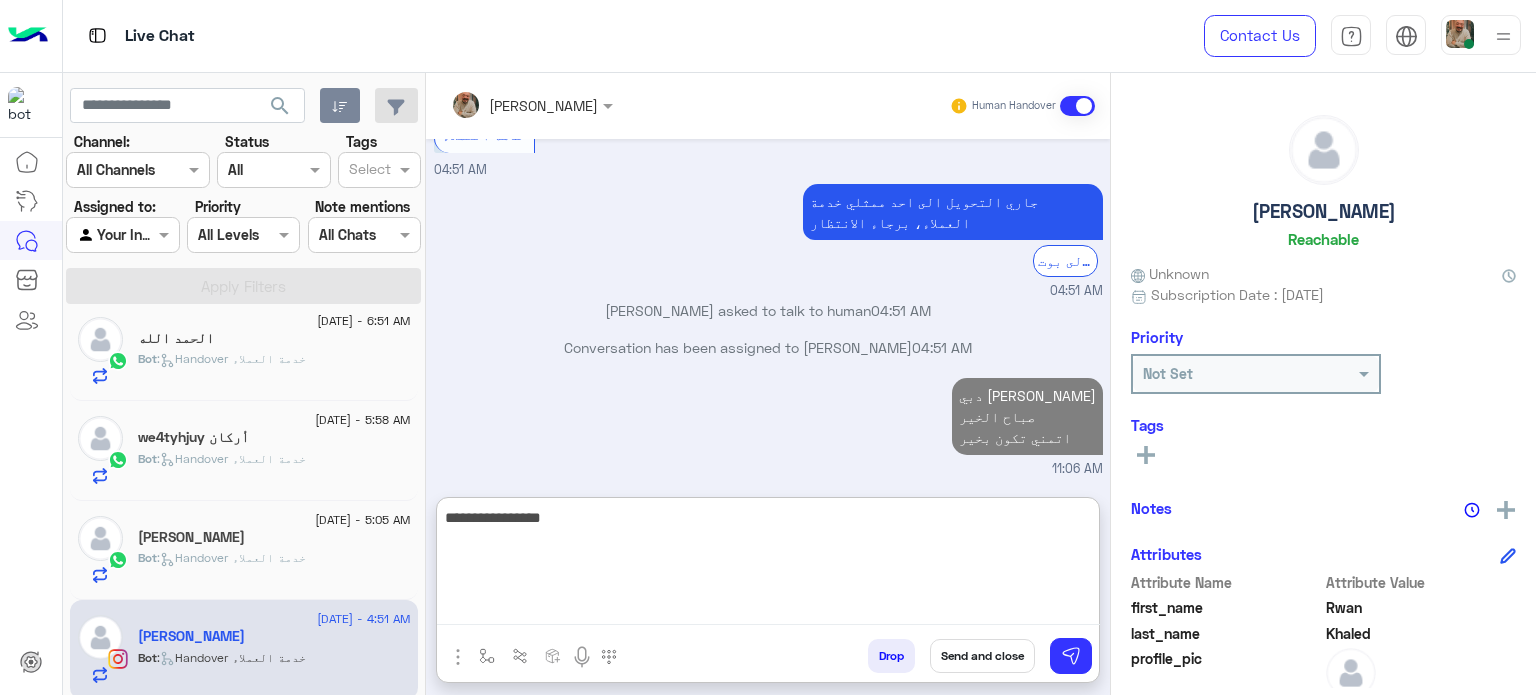 scroll, scrollTop: 1798, scrollLeft: 0, axis: vertical 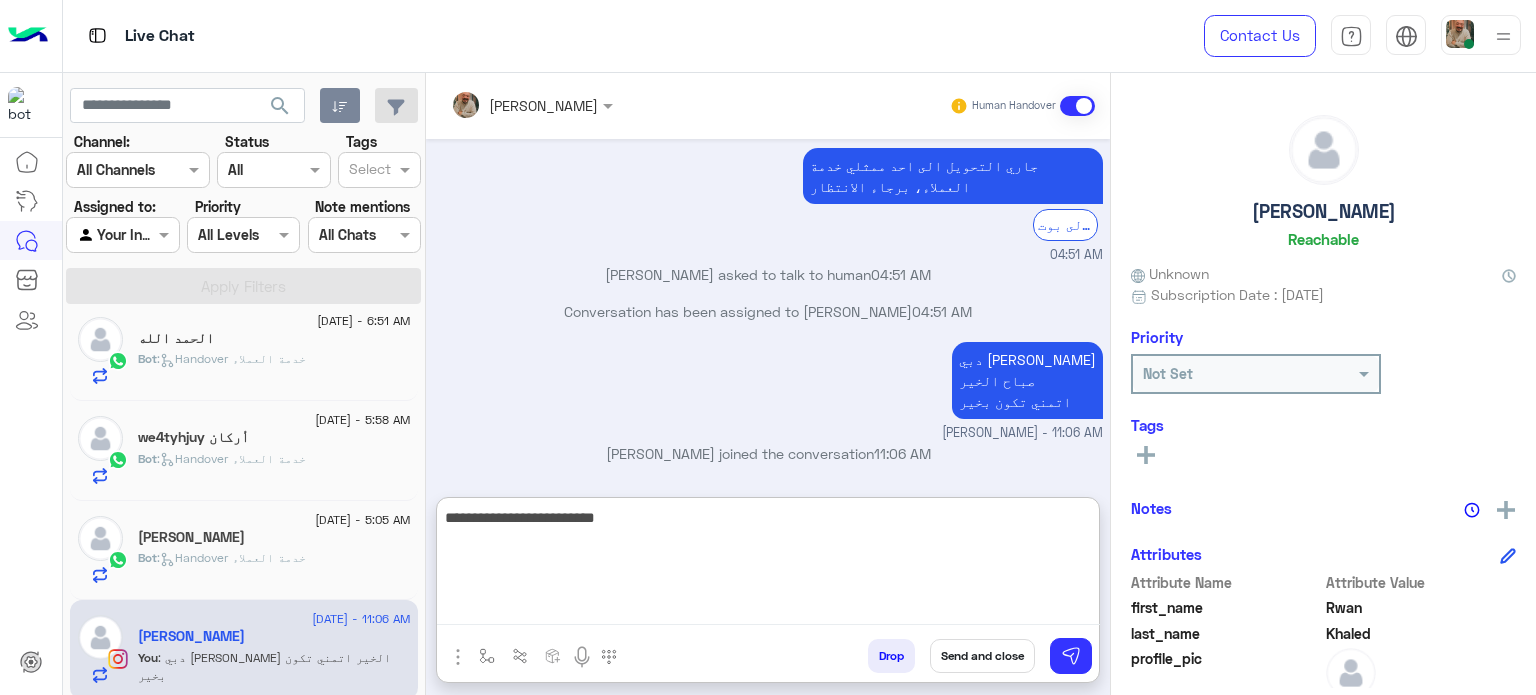 type on "**********" 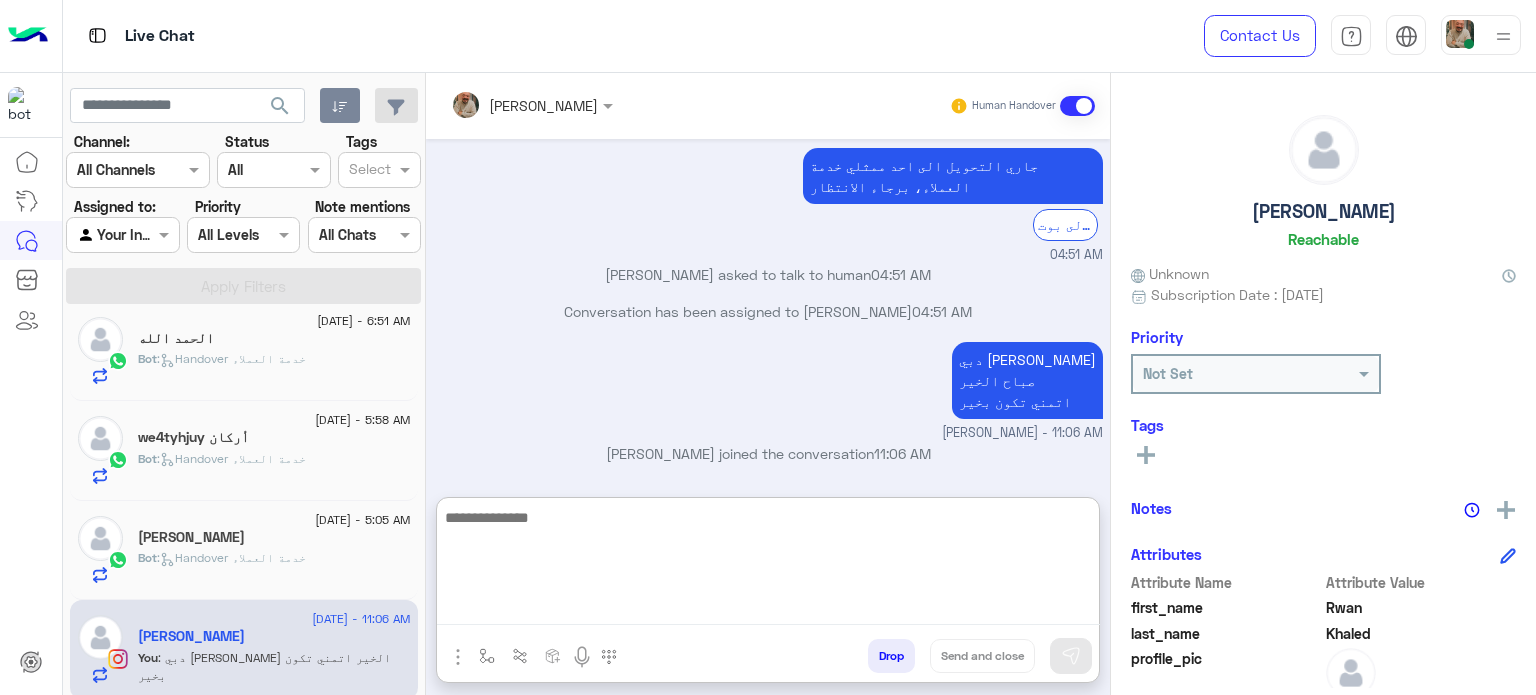 scroll, scrollTop: 1862, scrollLeft: 0, axis: vertical 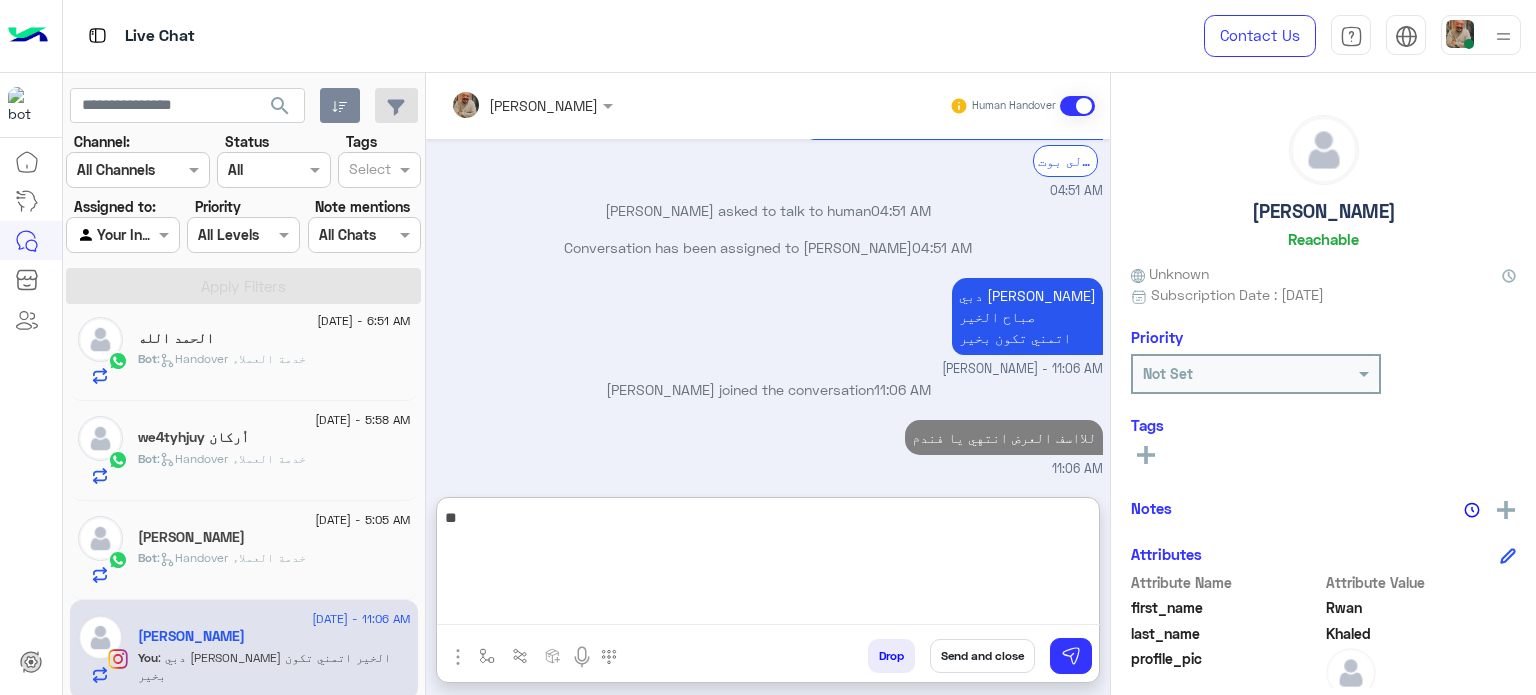type on "*" 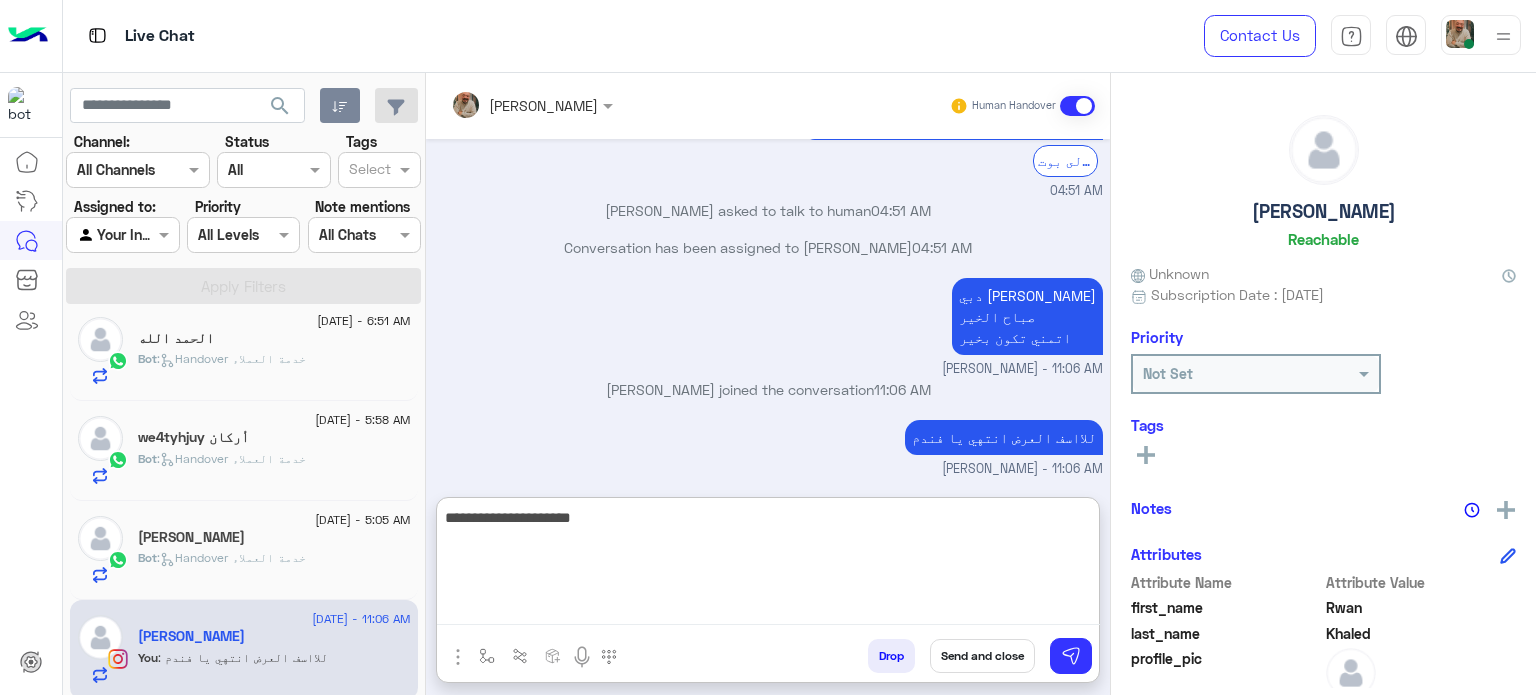 type on "**********" 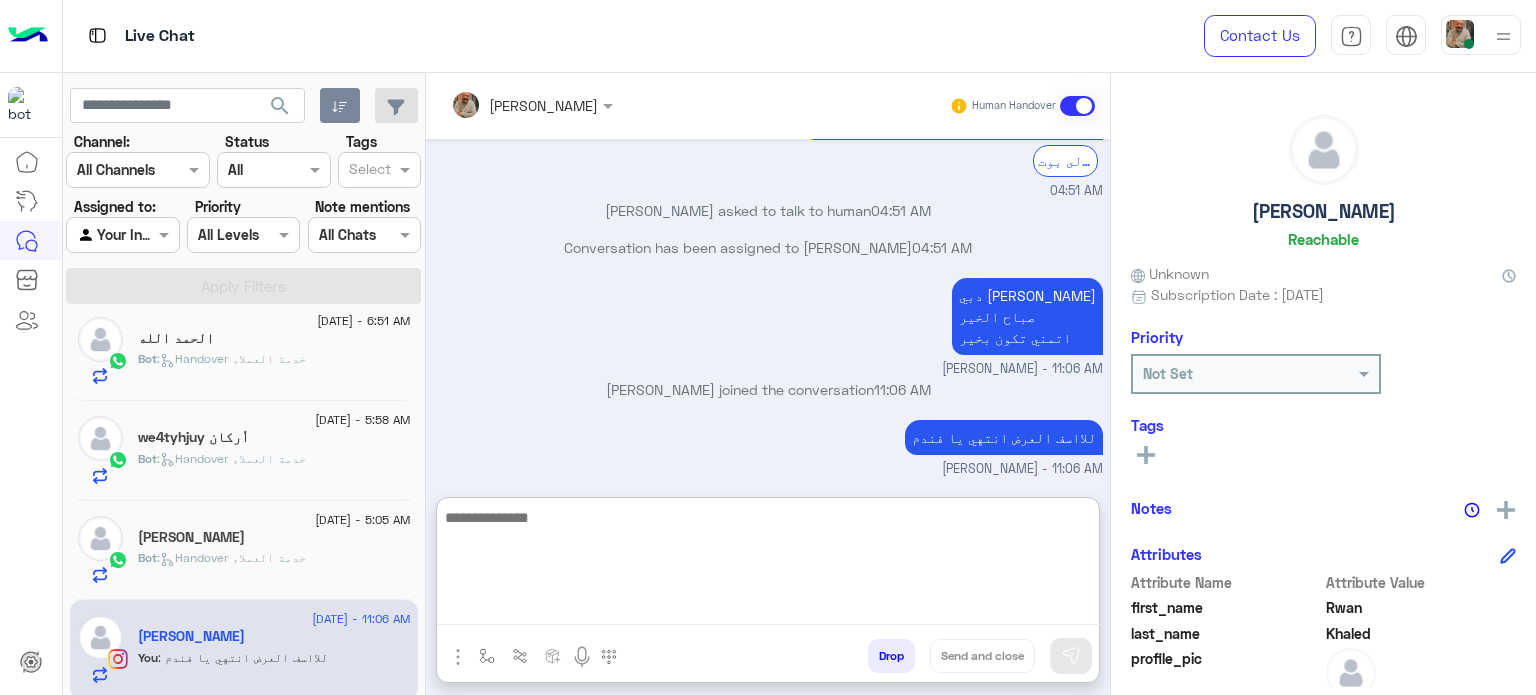scroll, scrollTop: 1925, scrollLeft: 0, axis: vertical 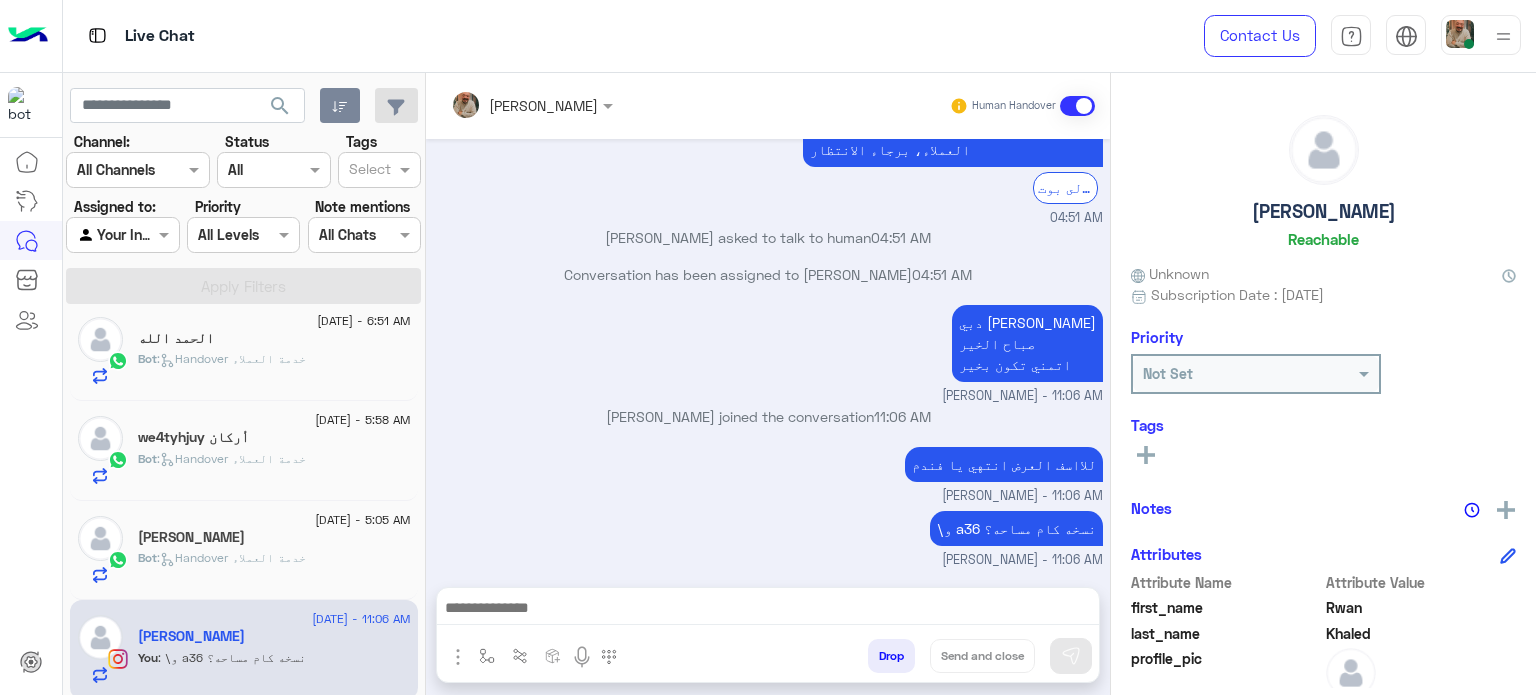 click at bounding box center (768, 610) 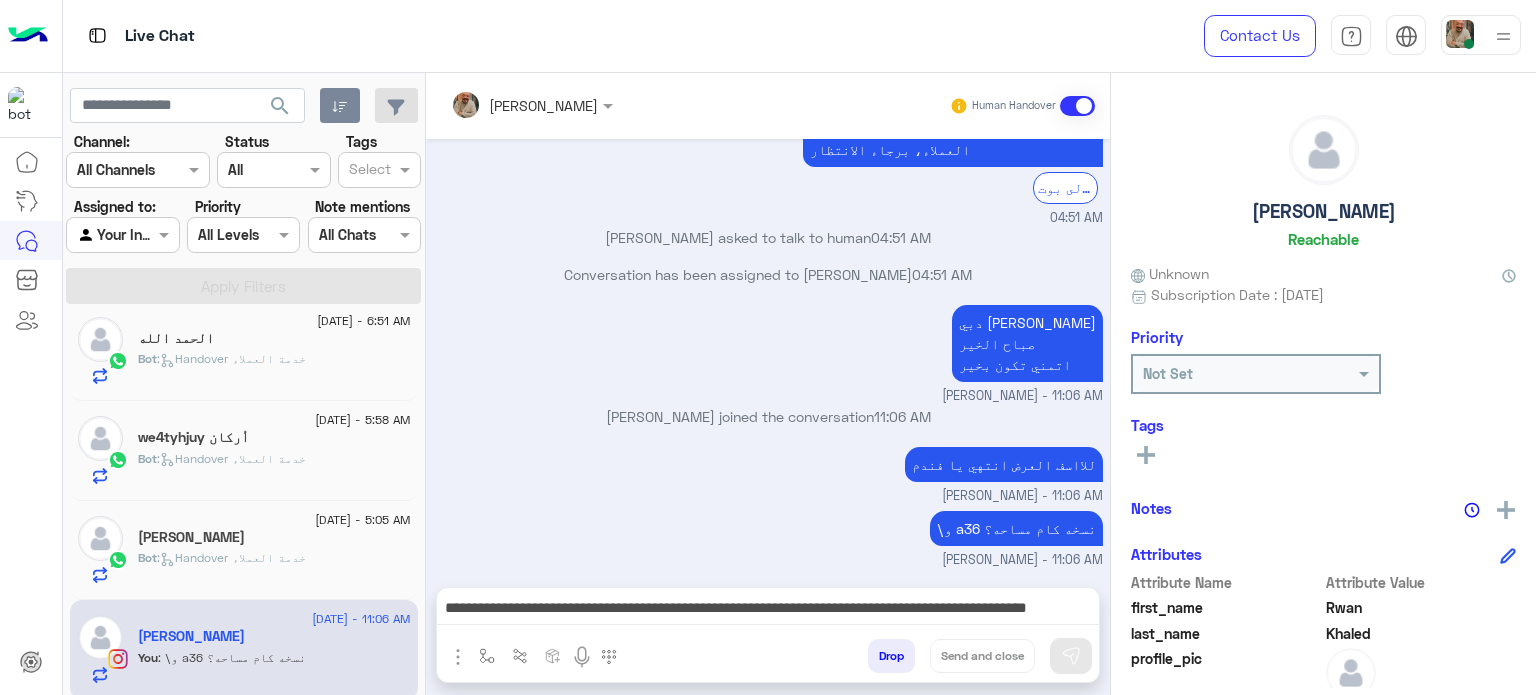 scroll, scrollTop: 1902, scrollLeft: 0, axis: vertical 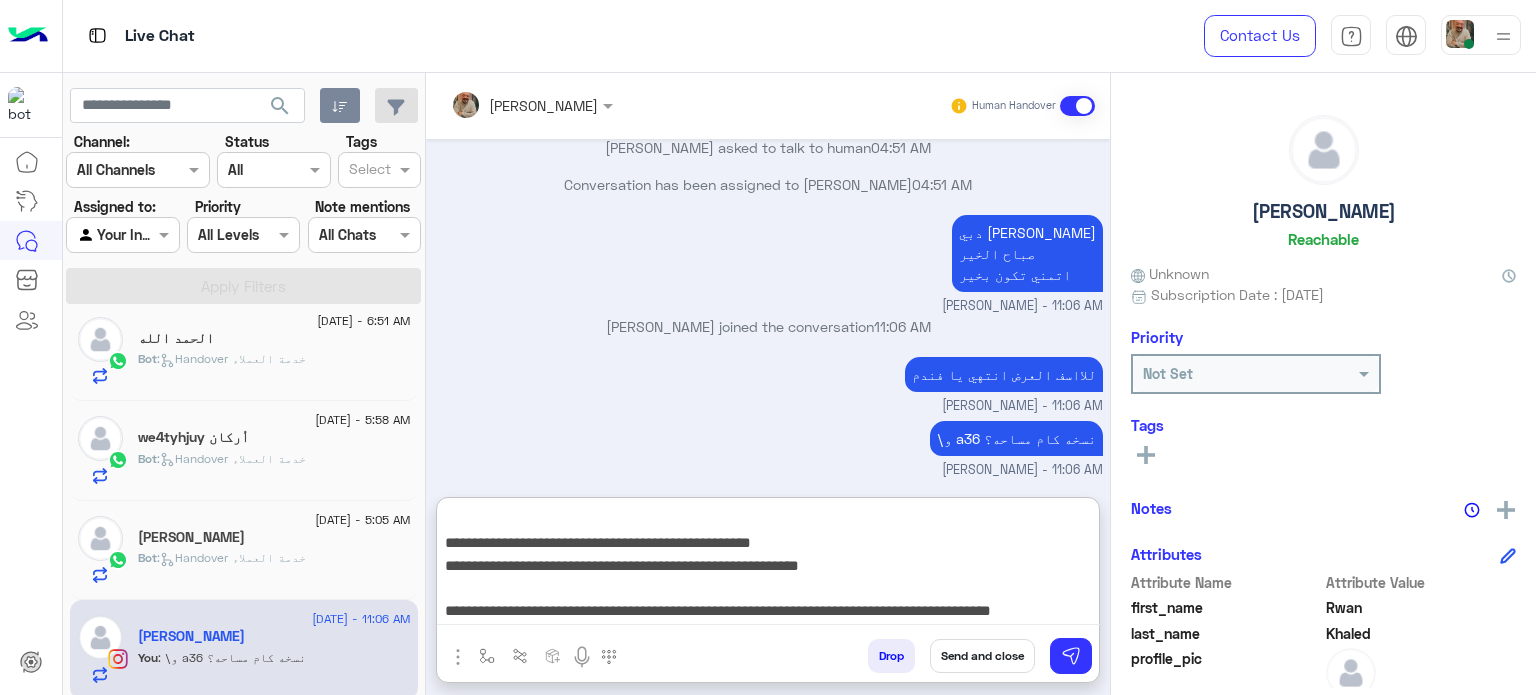 type on "**********" 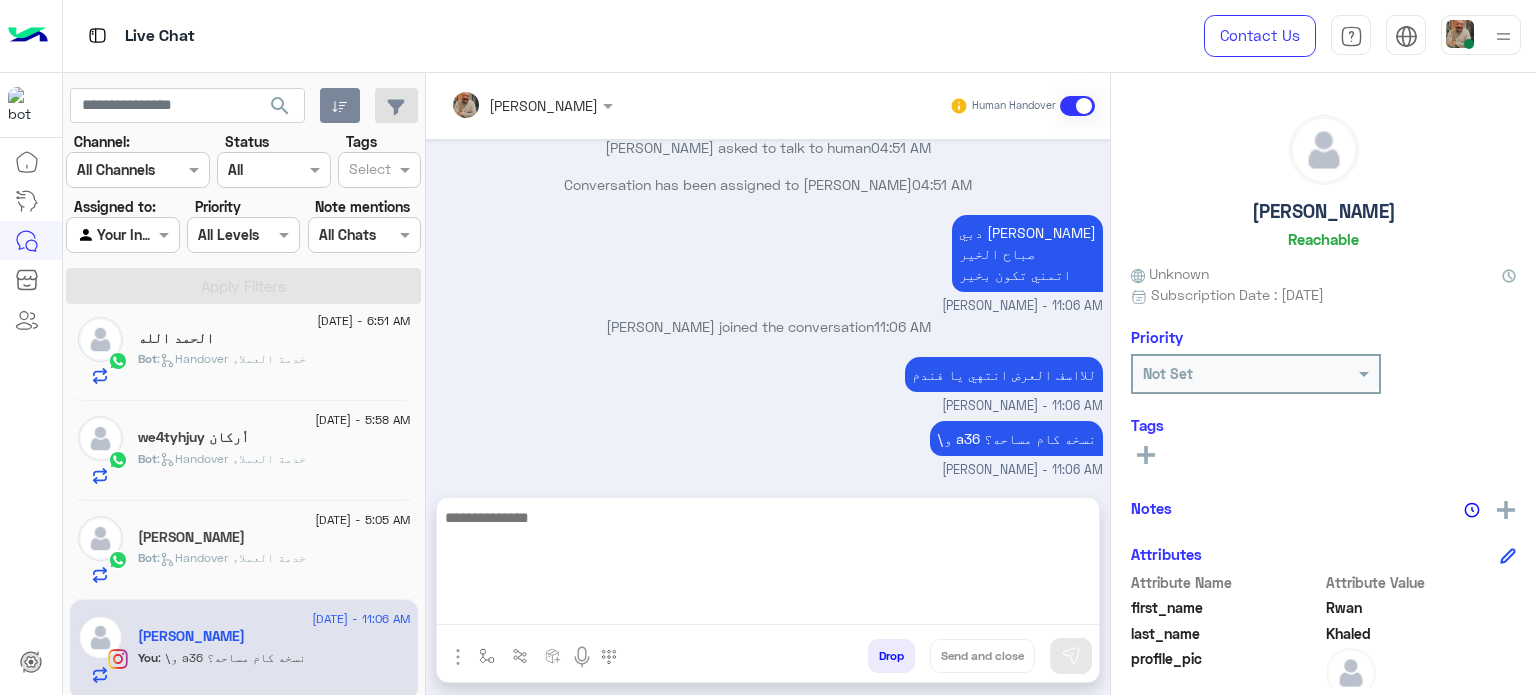 scroll, scrollTop: 2301, scrollLeft: 0, axis: vertical 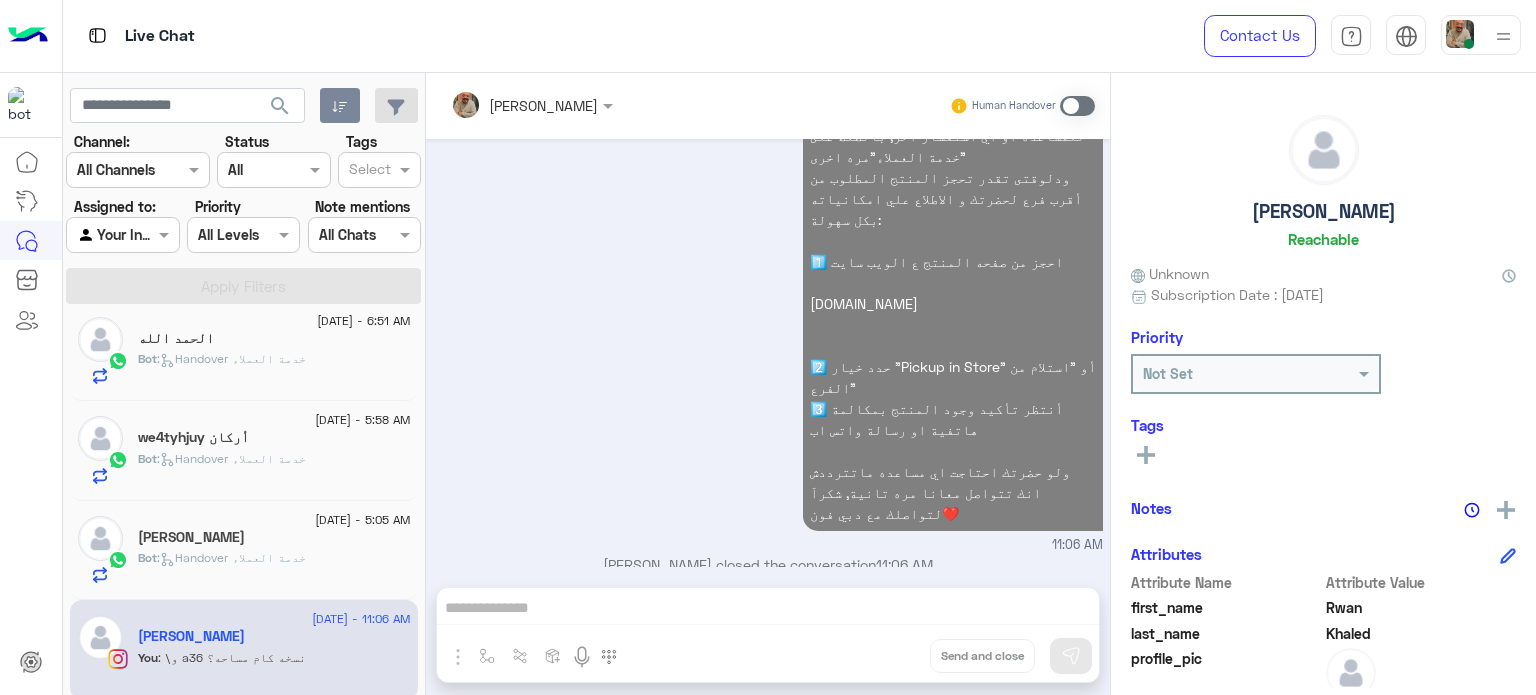 click on "Bot :   Handover خدمة العملاء" 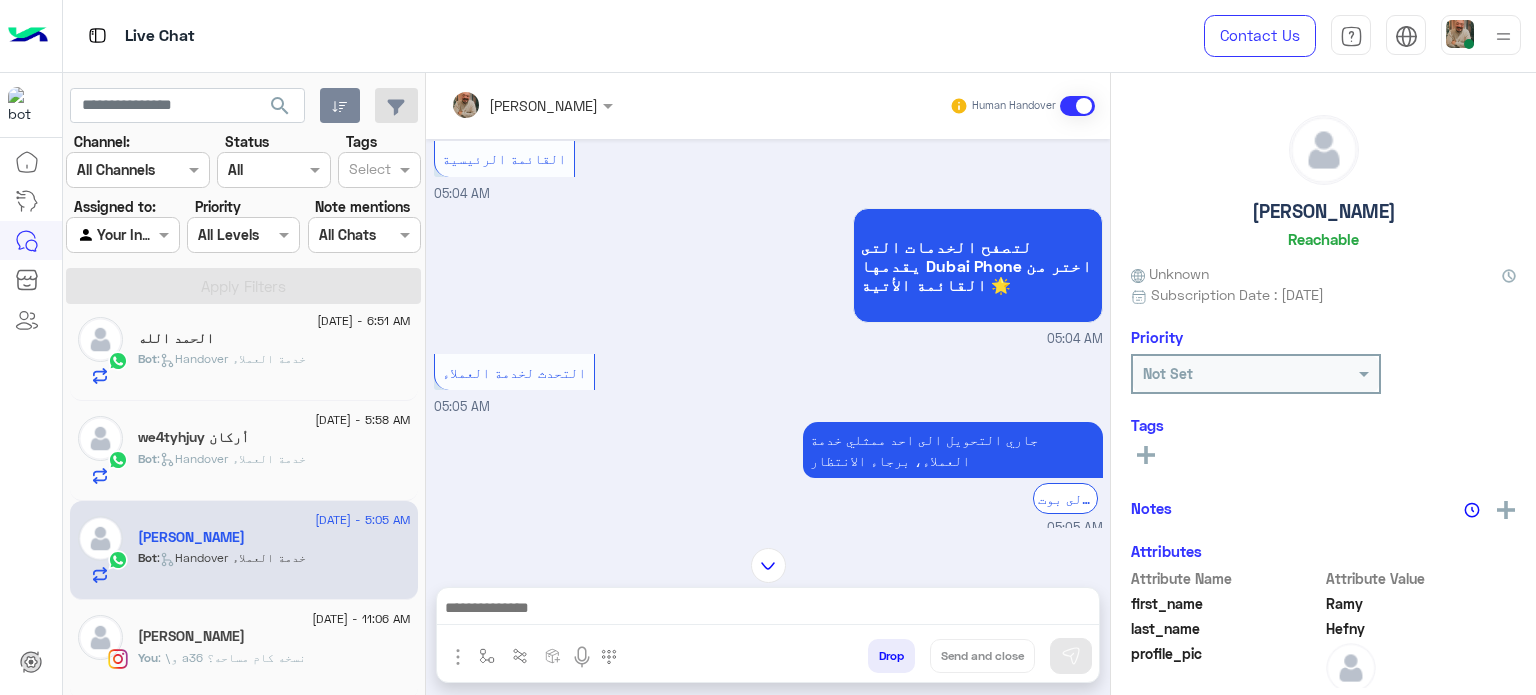 scroll, scrollTop: 235, scrollLeft: 0, axis: vertical 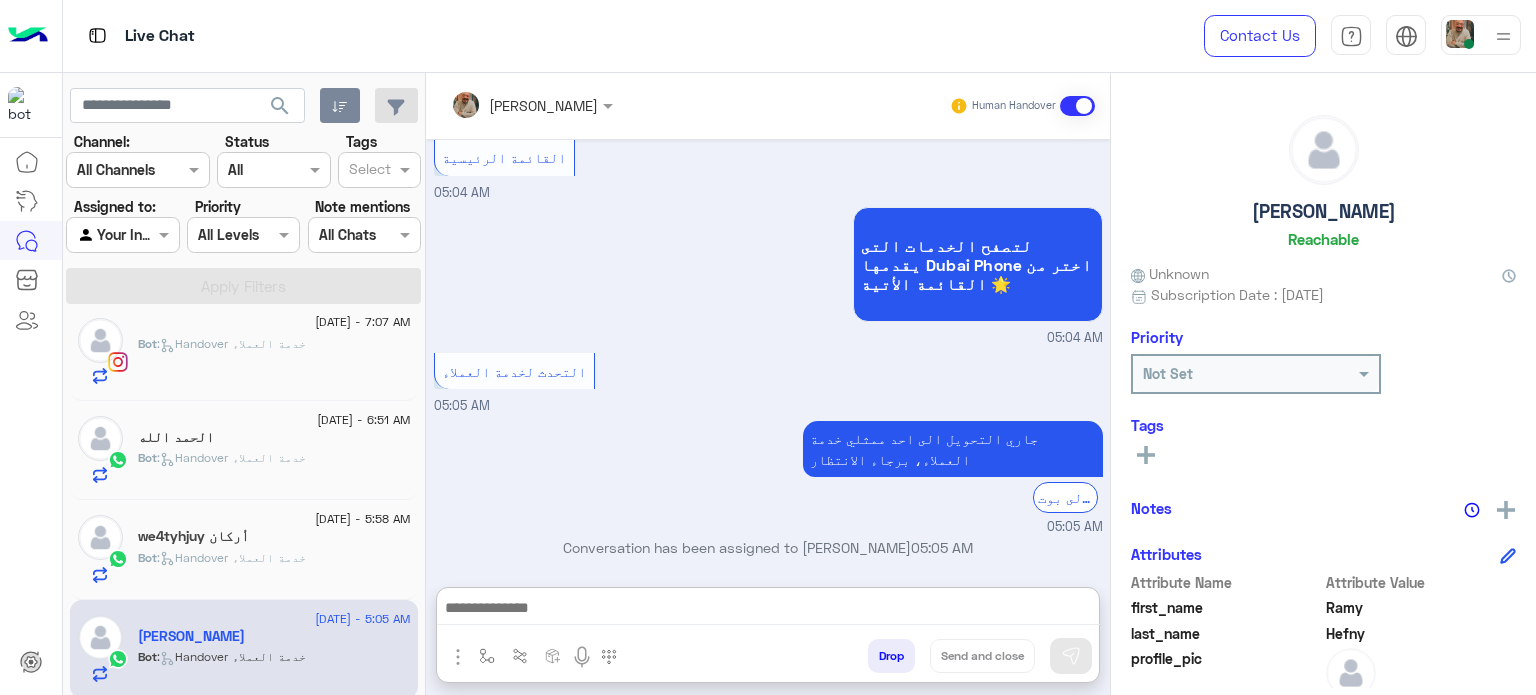 click at bounding box center [768, 610] 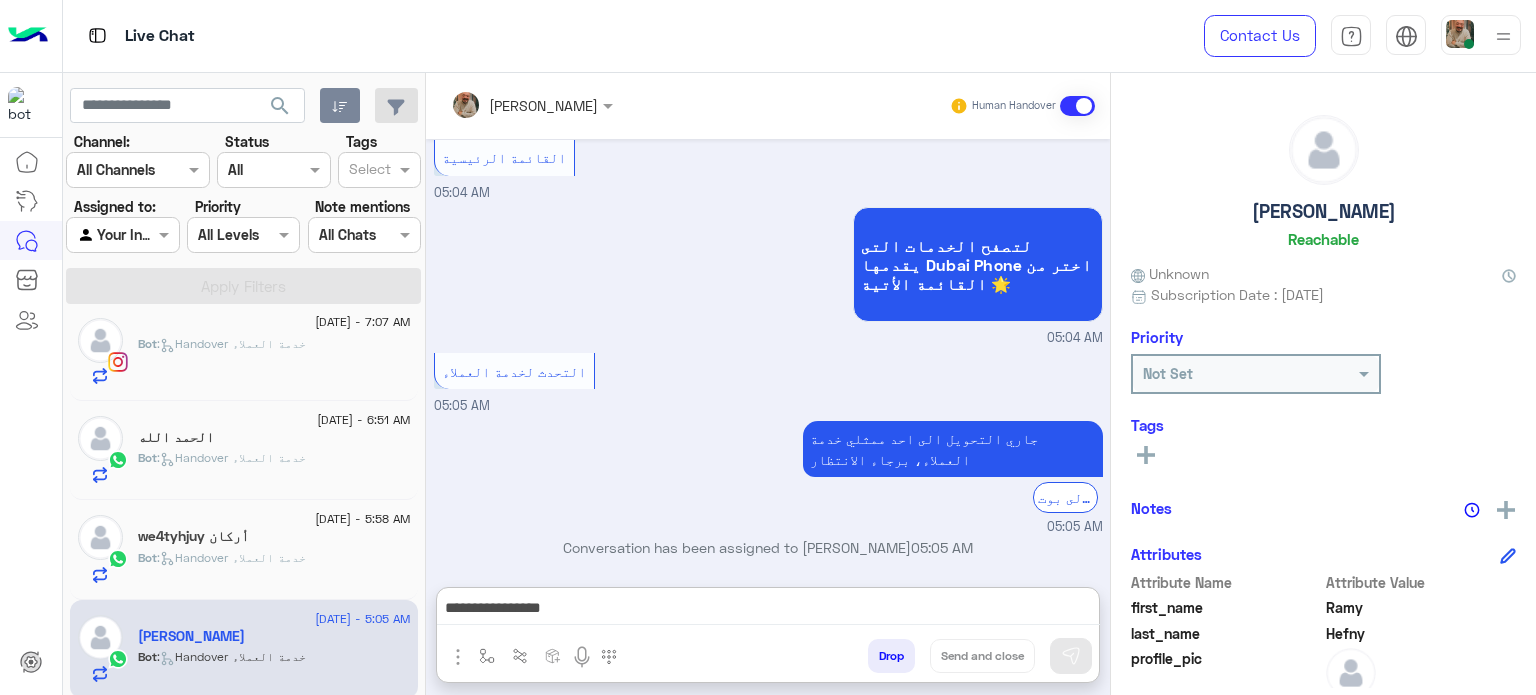 scroll, scrollTop: 0, scrollLeft: 0, axis: both 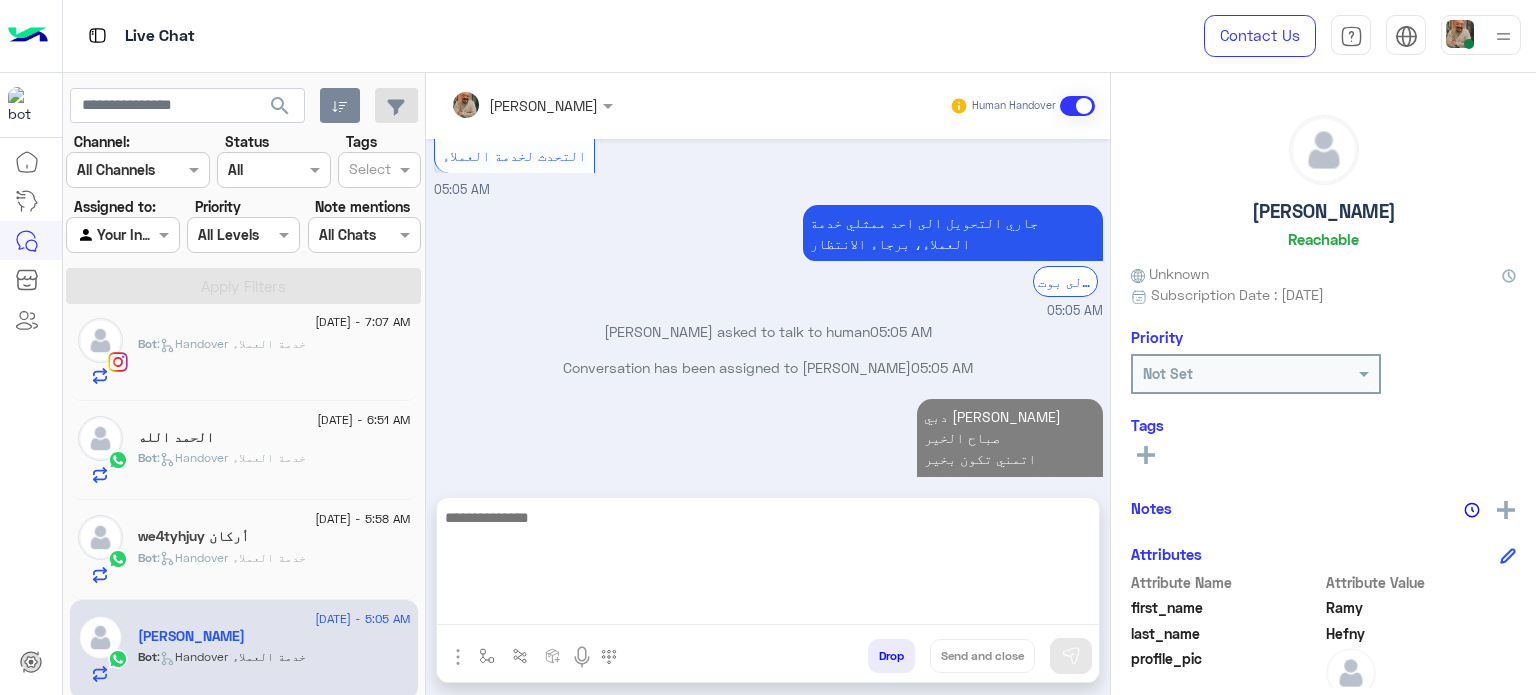 click on "we4tyhjuy أركان" 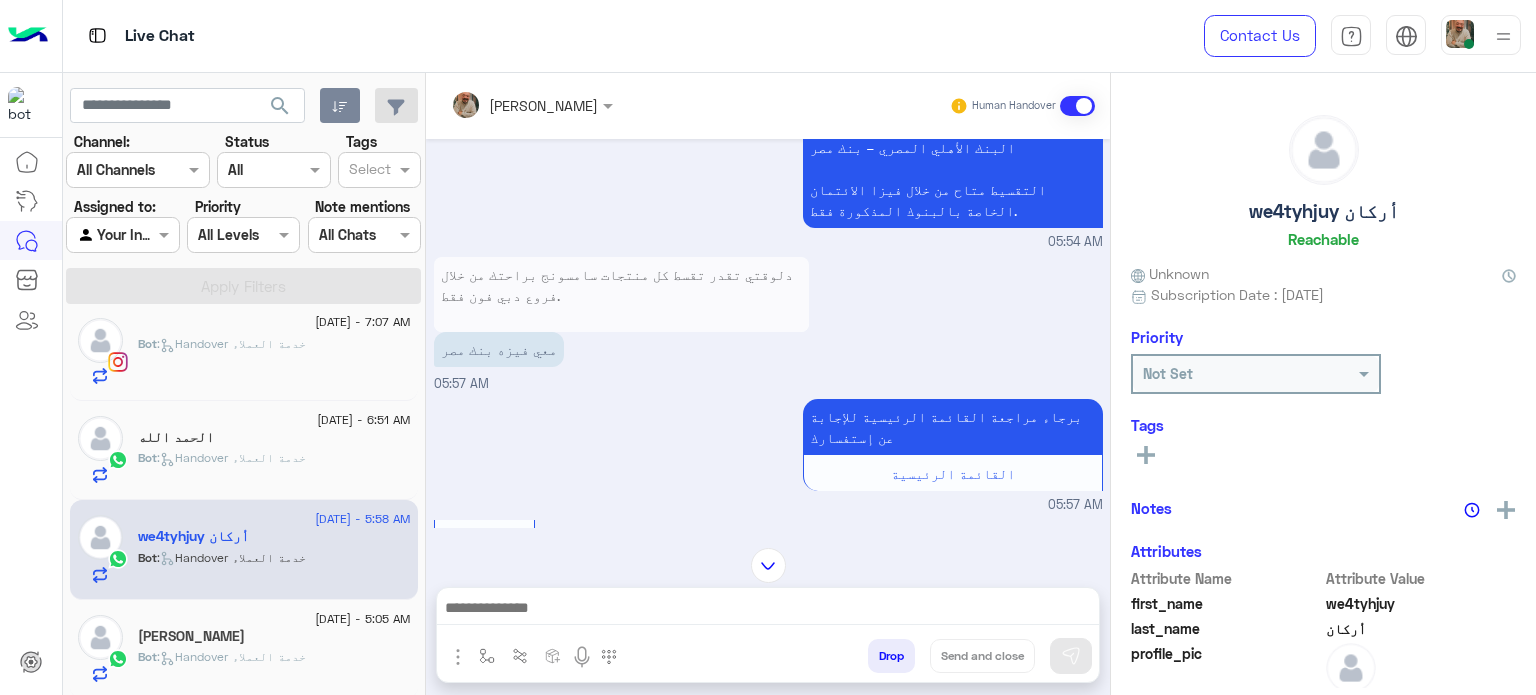 scroll, scrollTop: 1250, scrollLeft: 0, axis: vertical 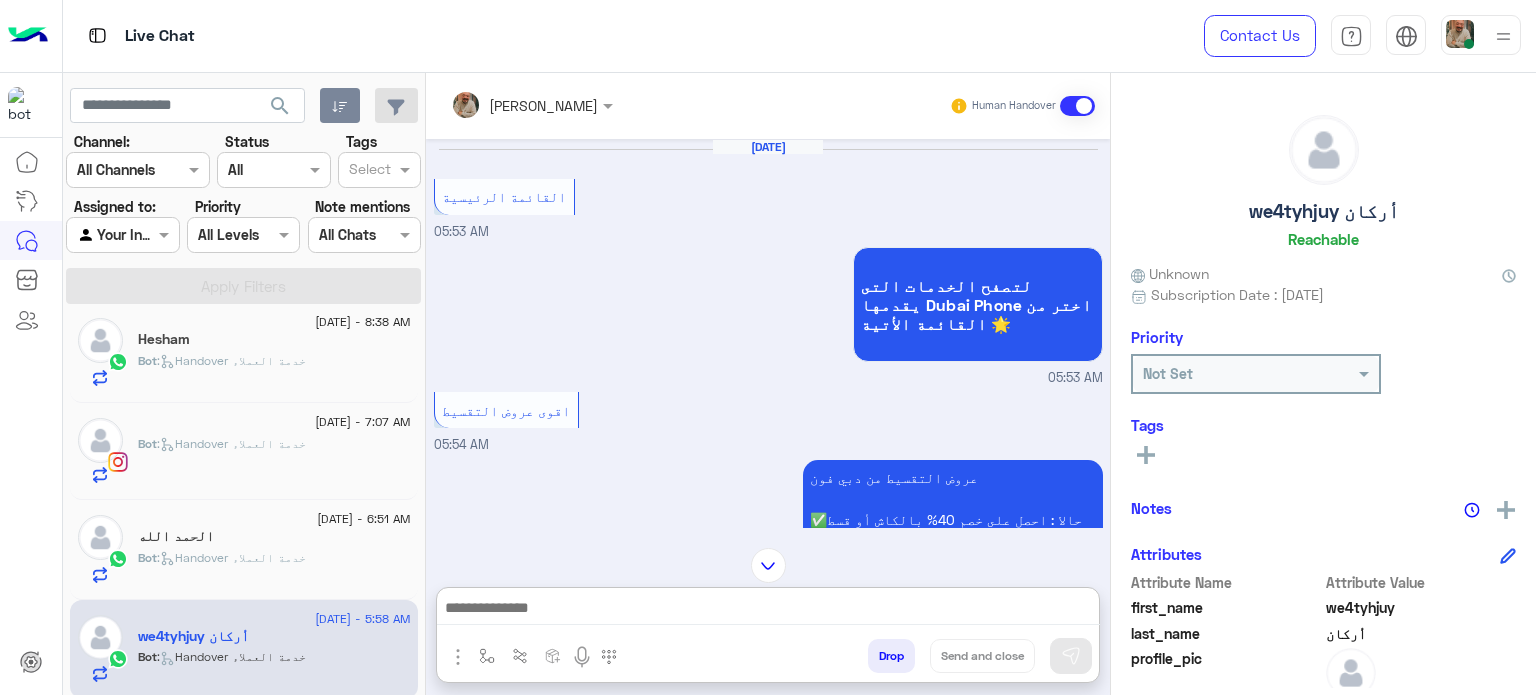 click at bounding box center [768, 610] 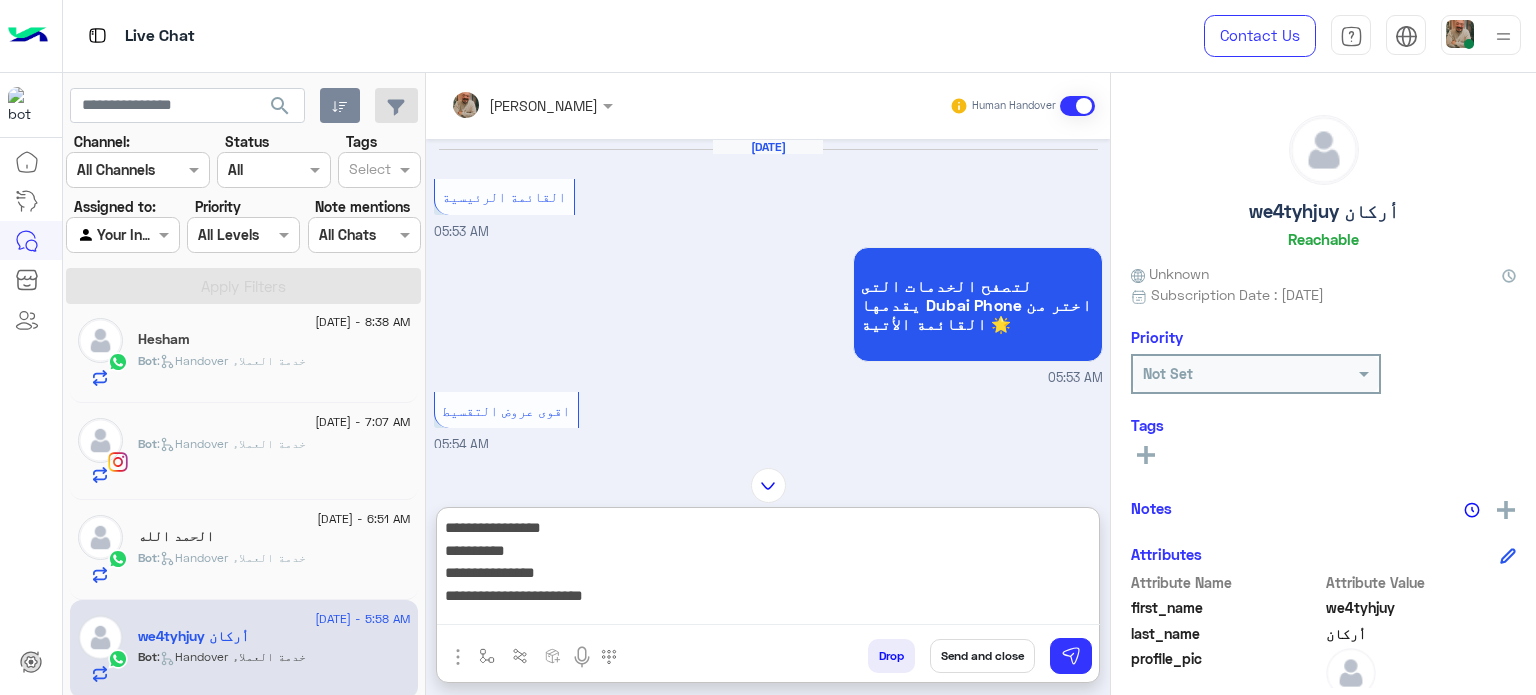 click on "**********" at bounding box center [768, 570] 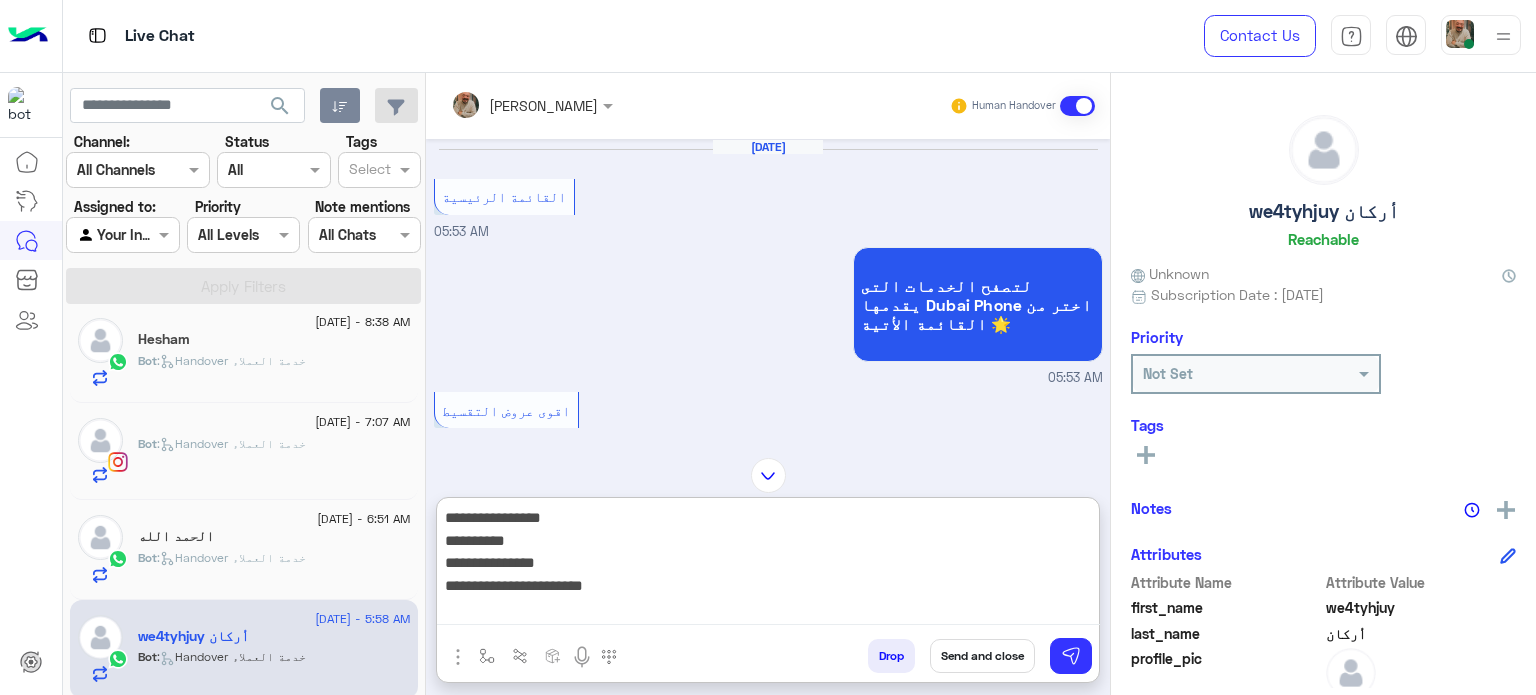 click on "**********" at bounding box center [768, 565] 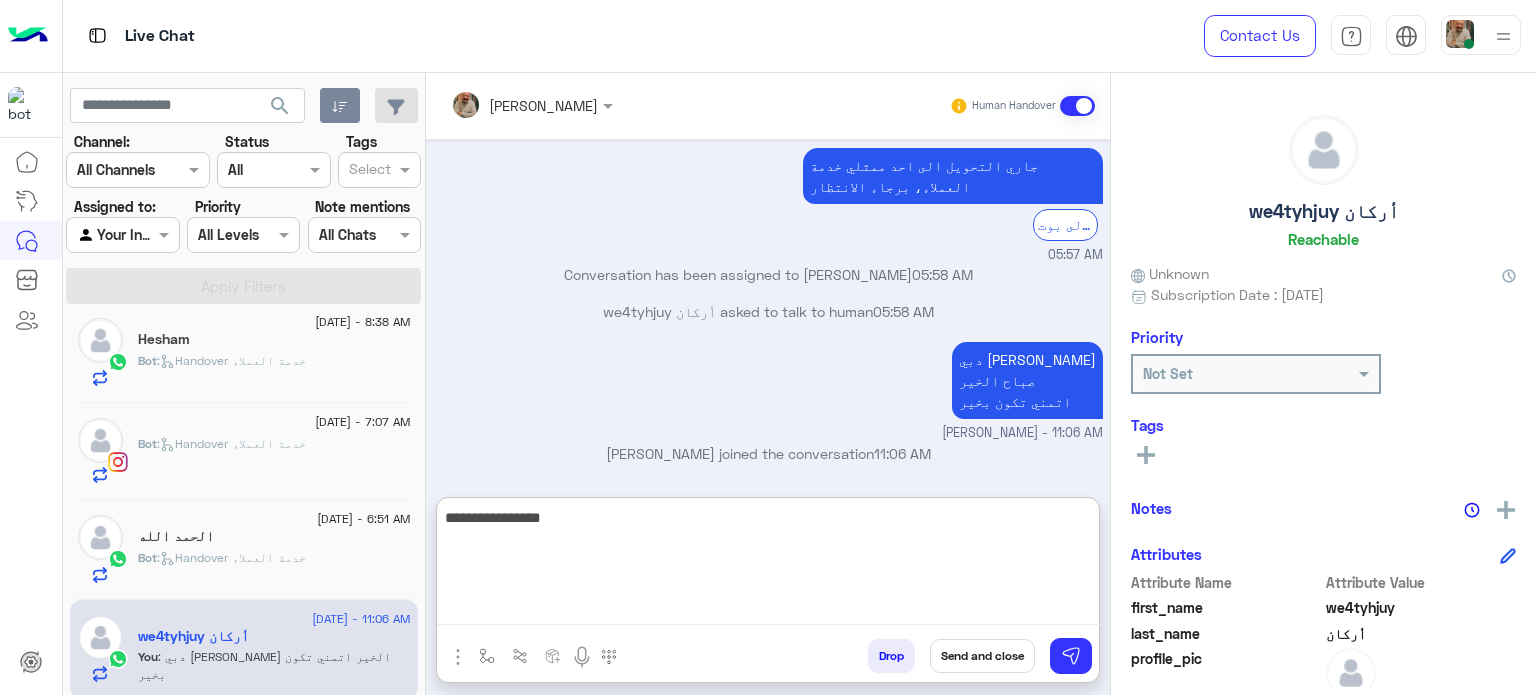 type on "**********" 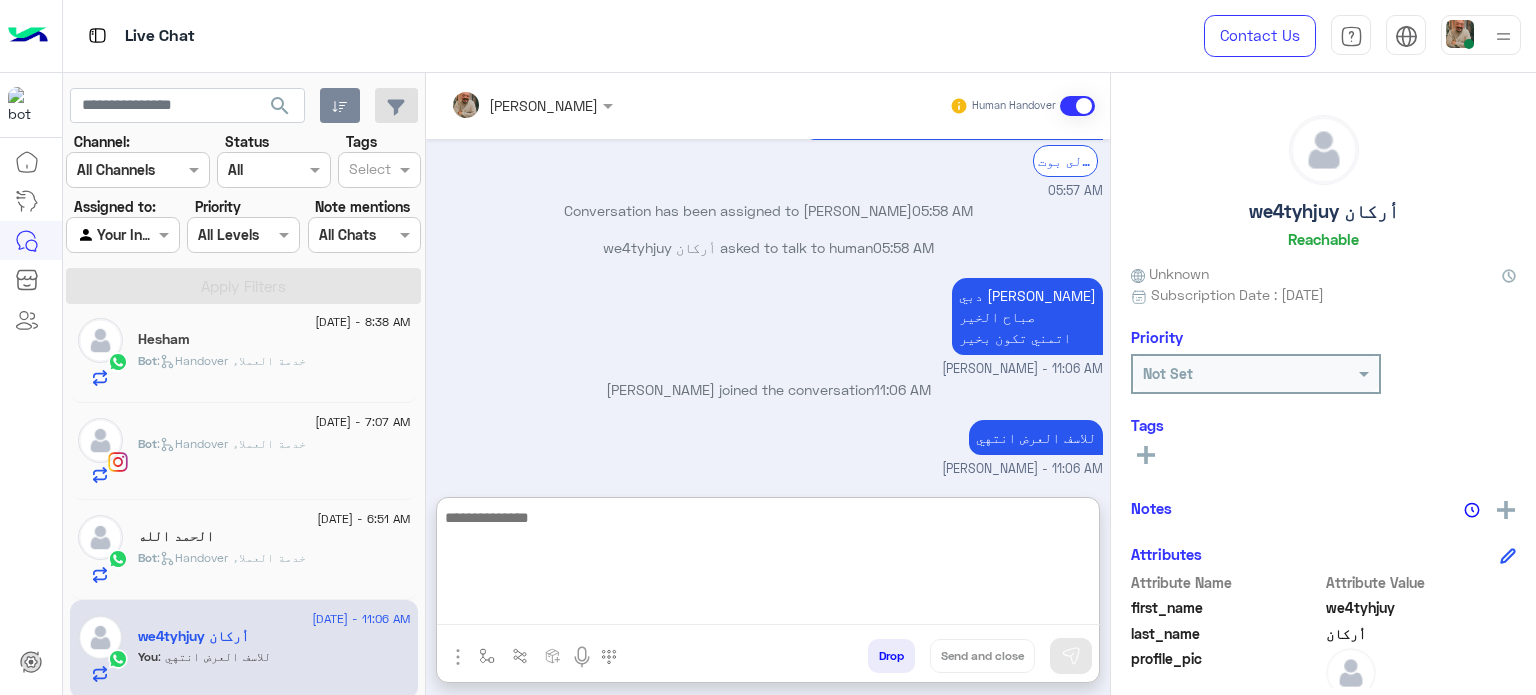 click at bounding box center [768, 565] 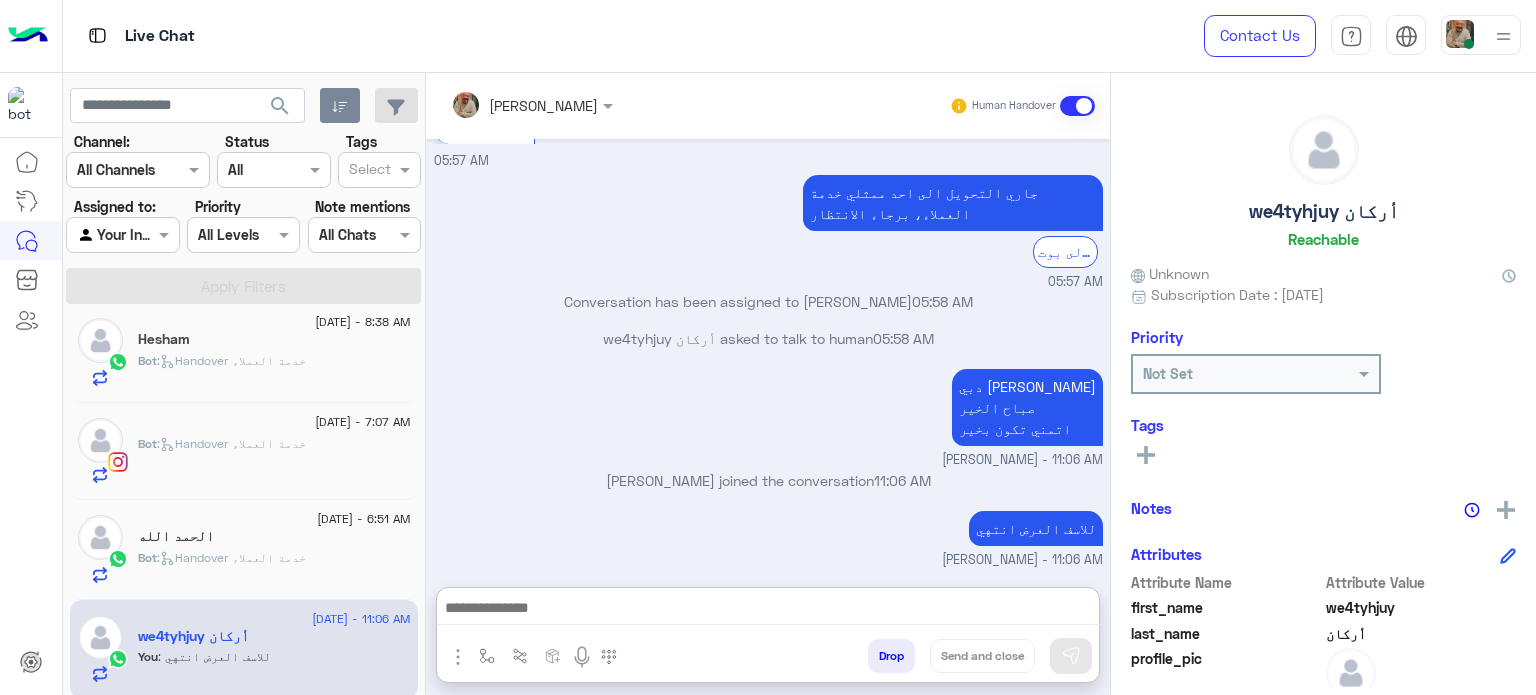 click at bounding box center (768, 610) 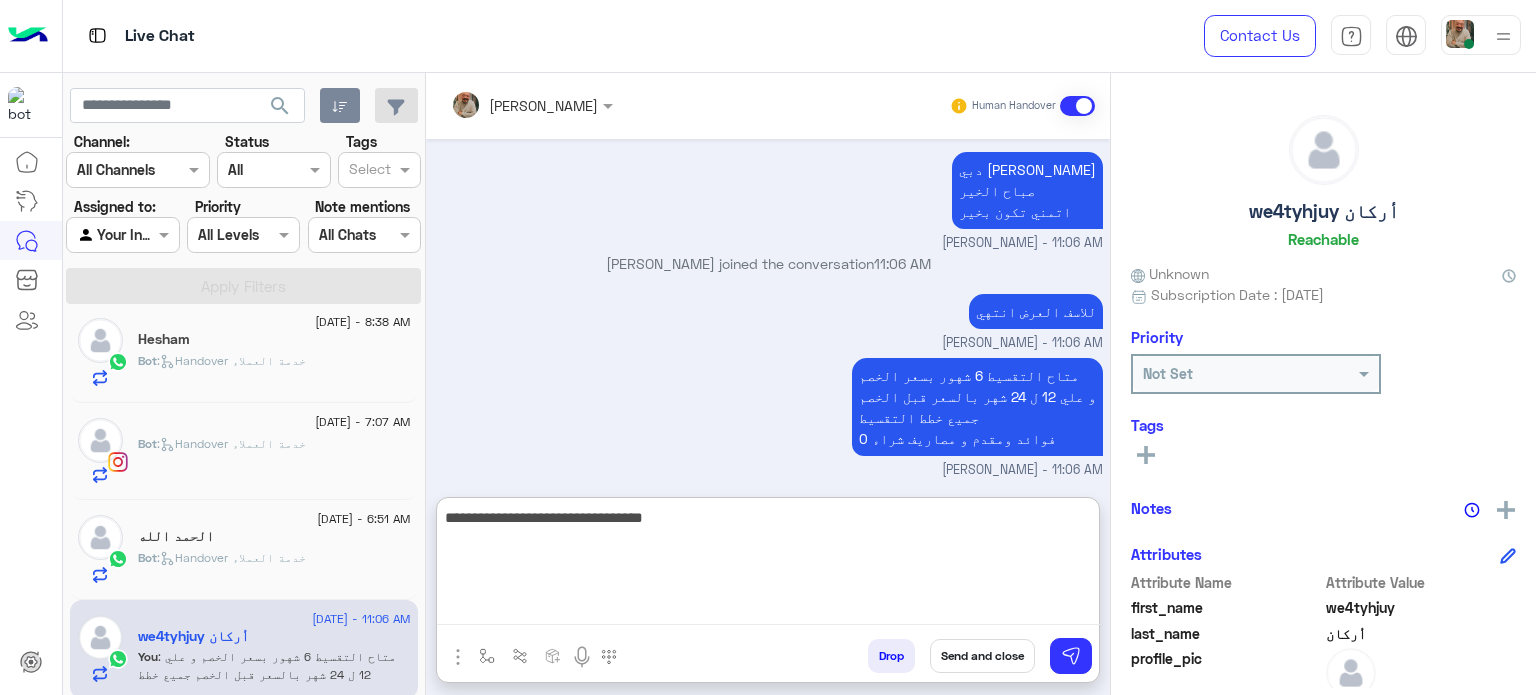 type on "**********" 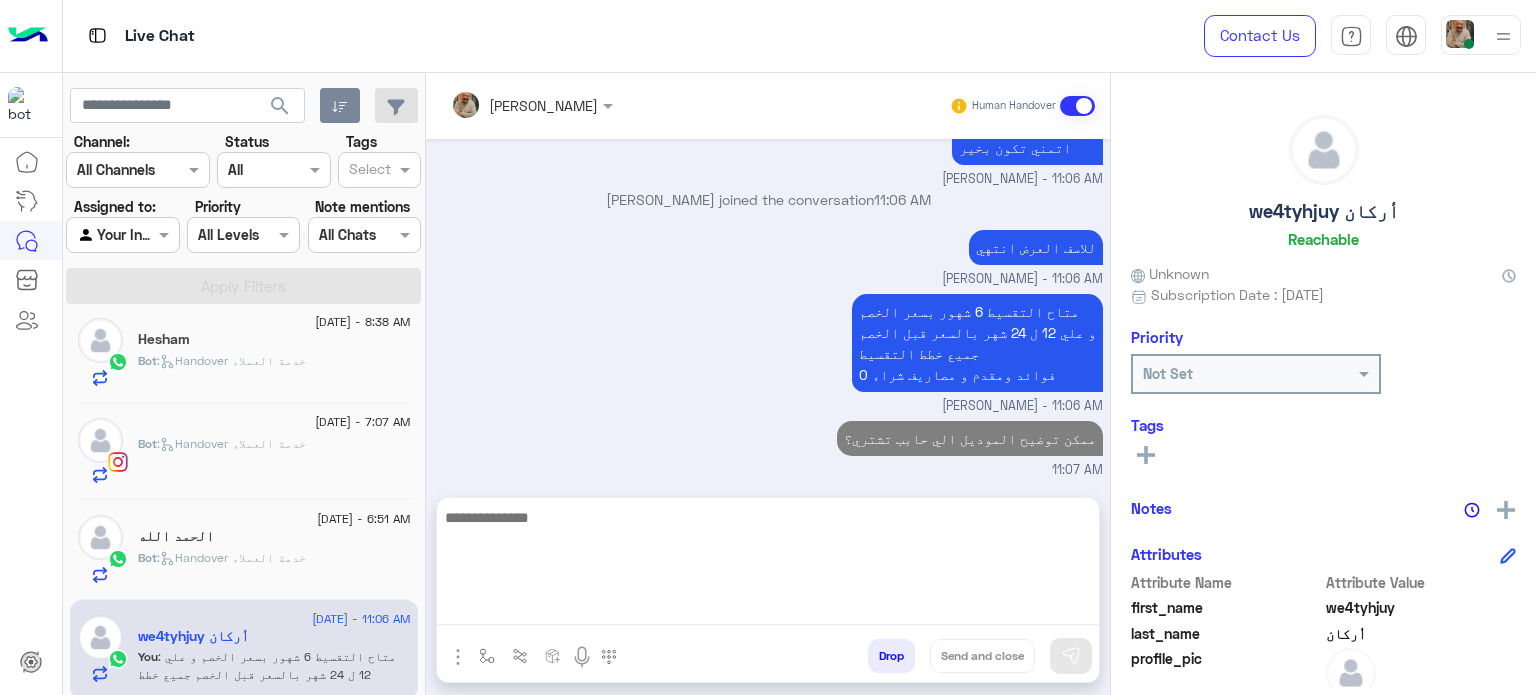 click on "الحمد الله" 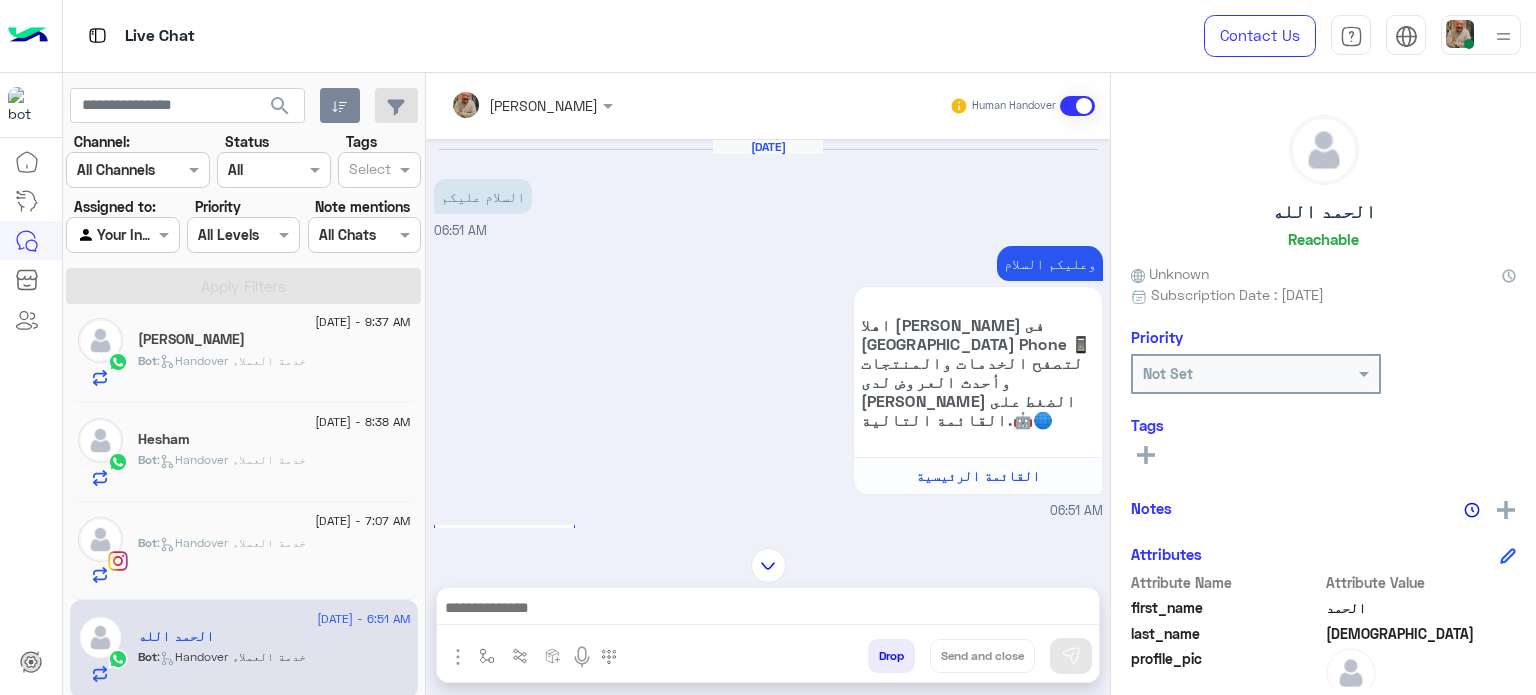 paste on "**********" 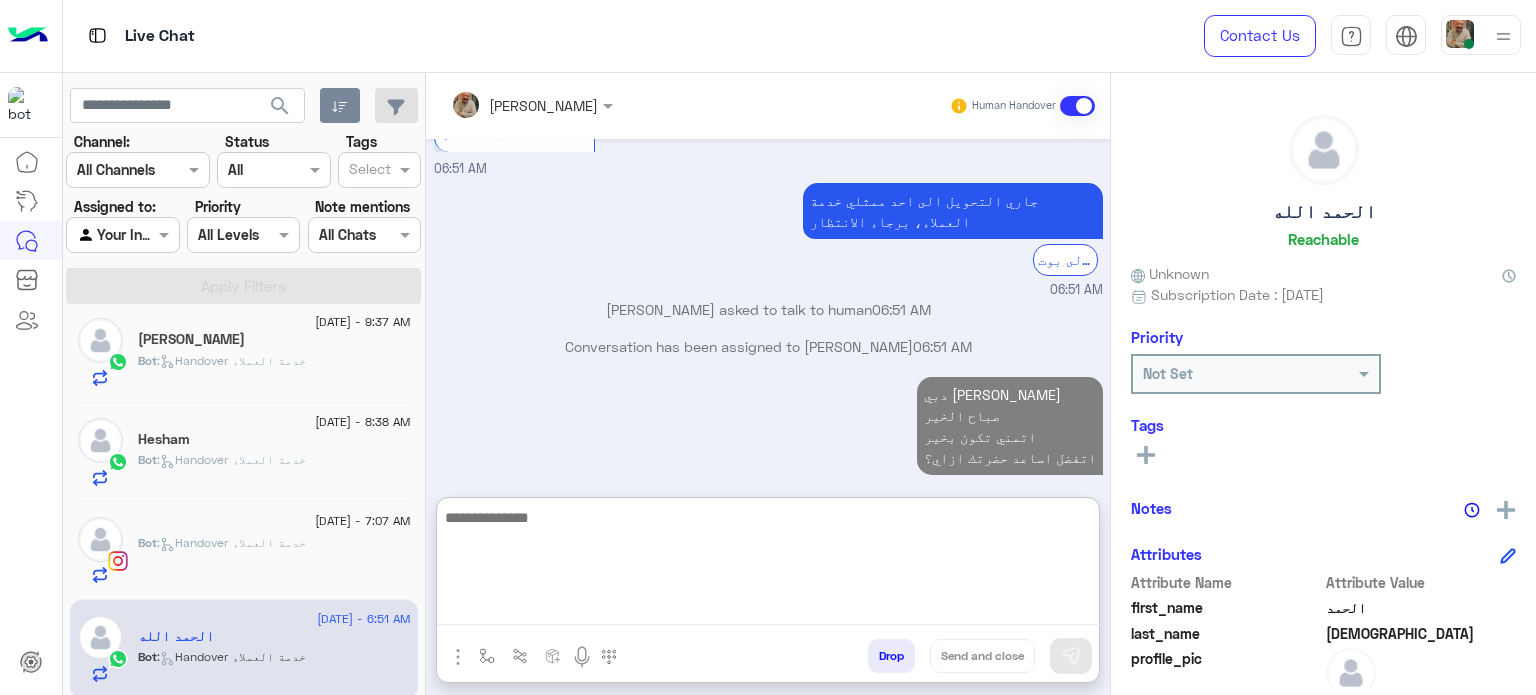 click on "Bot :   Handover خدمة العملاء" 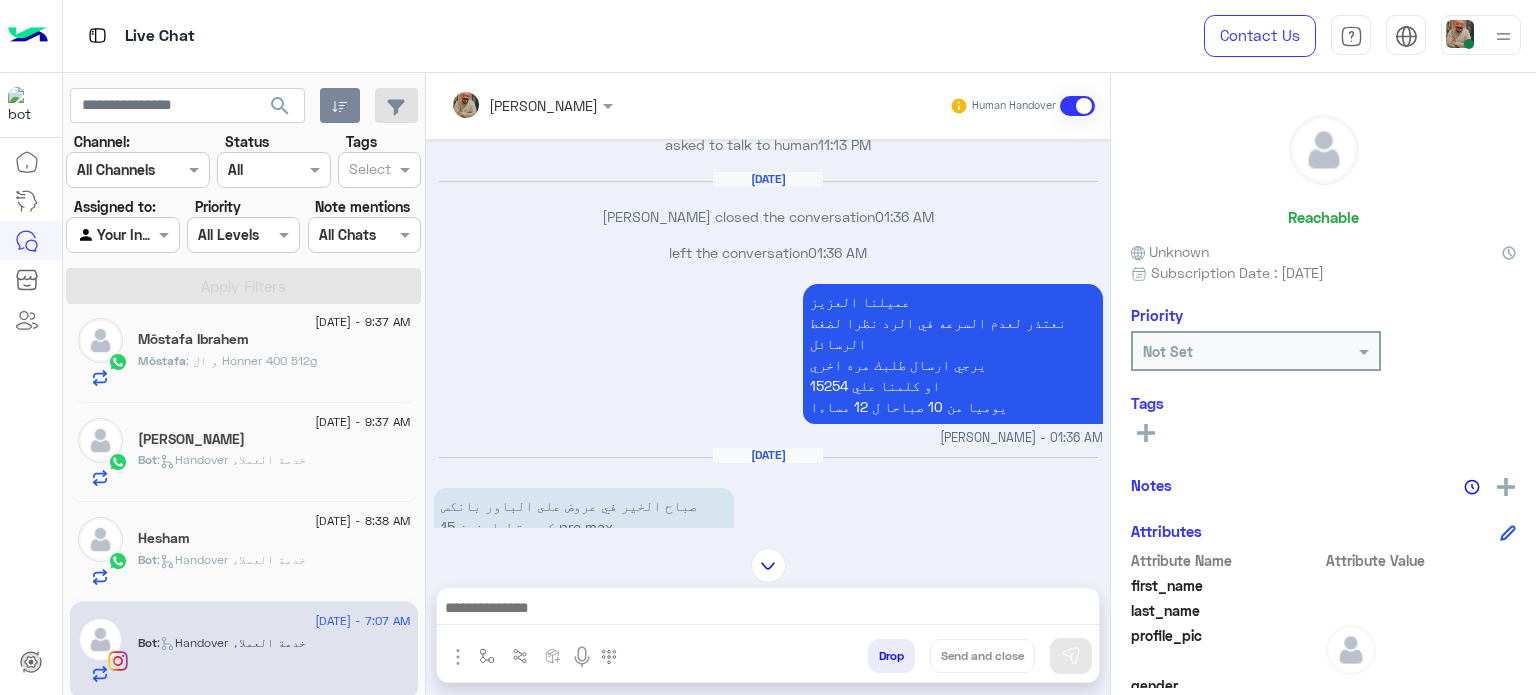click at bounding box center [768, 610] 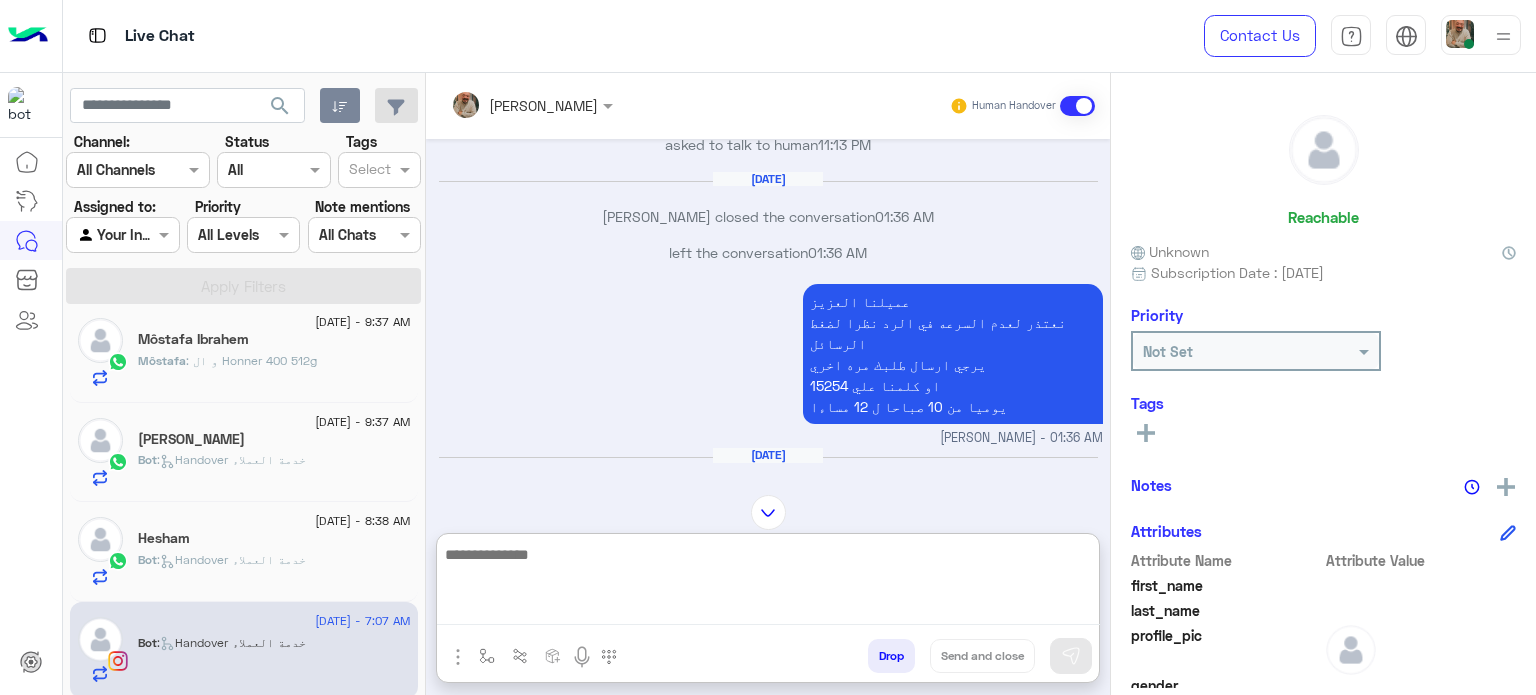 paste on "**********" 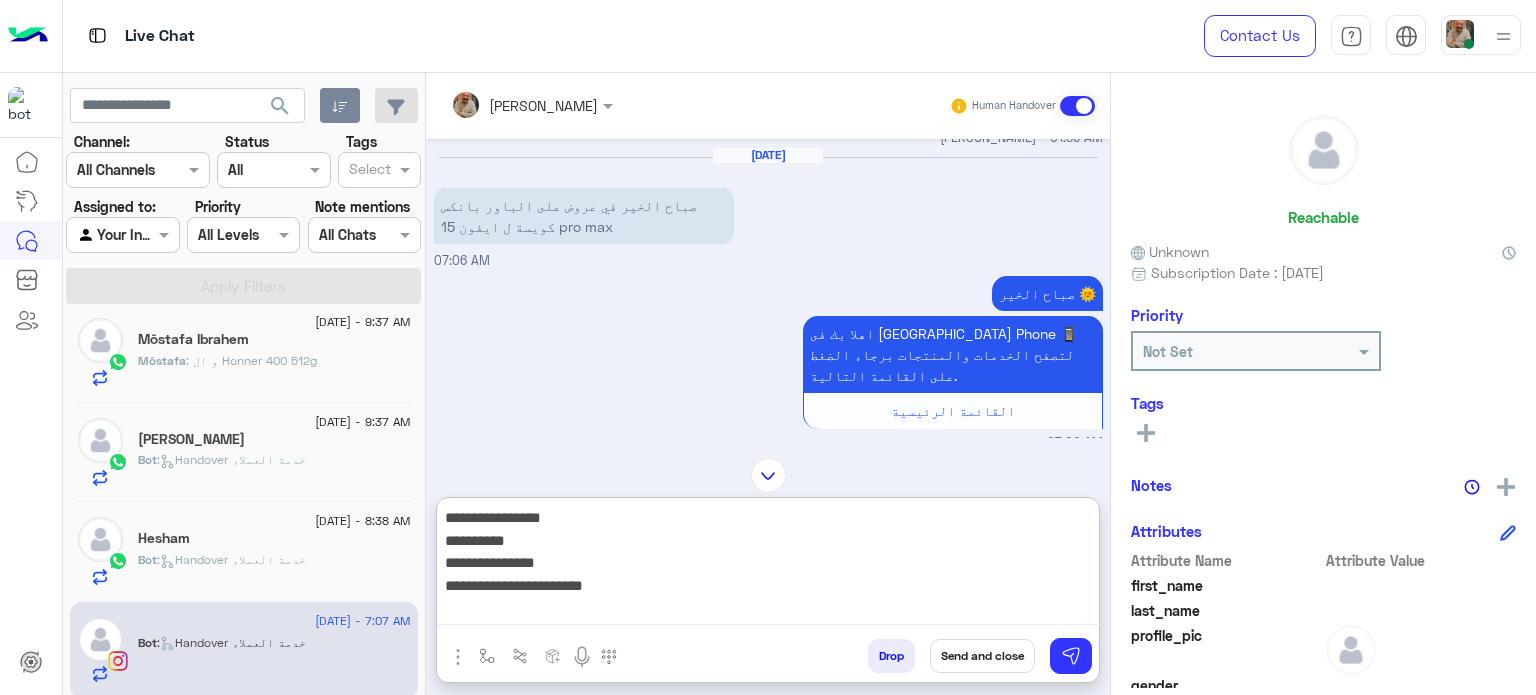 click on "**********" at bounding box center (768, 565) 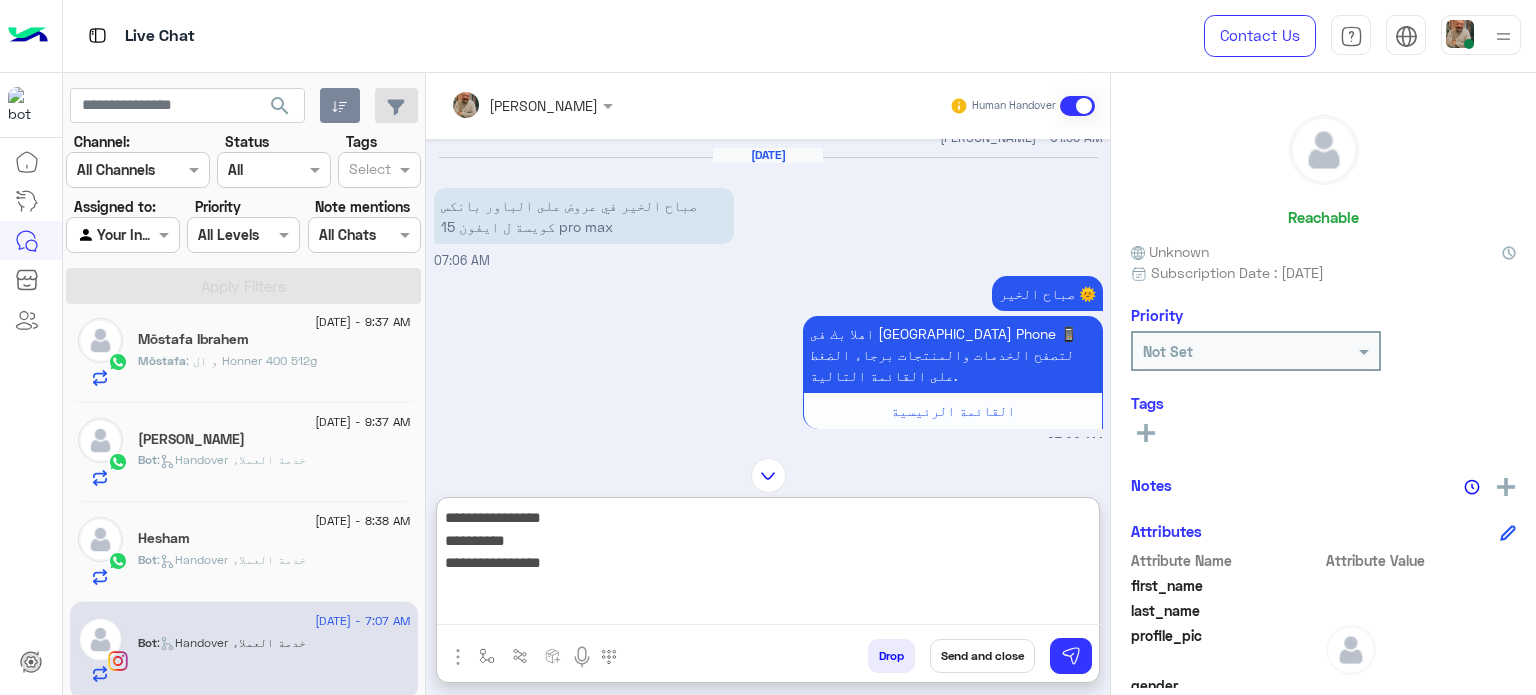click on "**********" at bounding box center (768, 565) 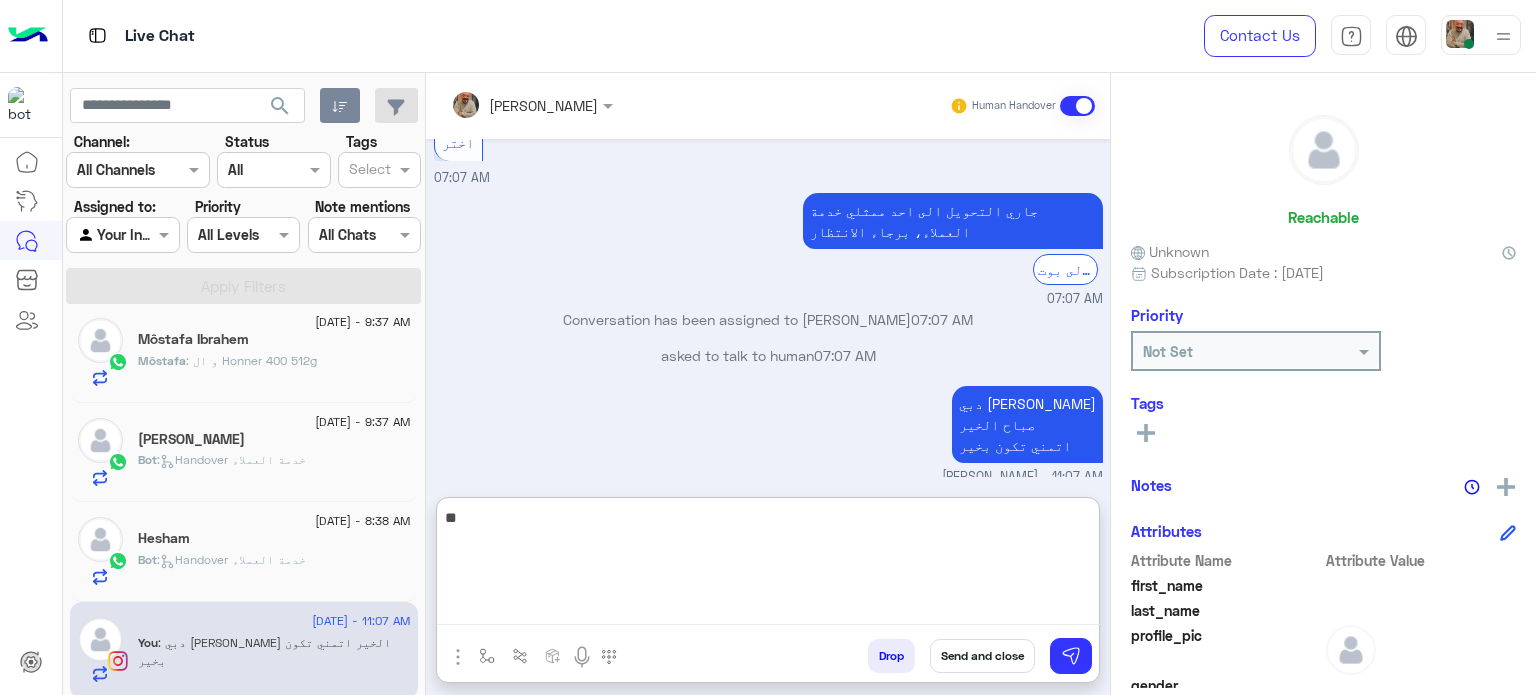 type on "*" 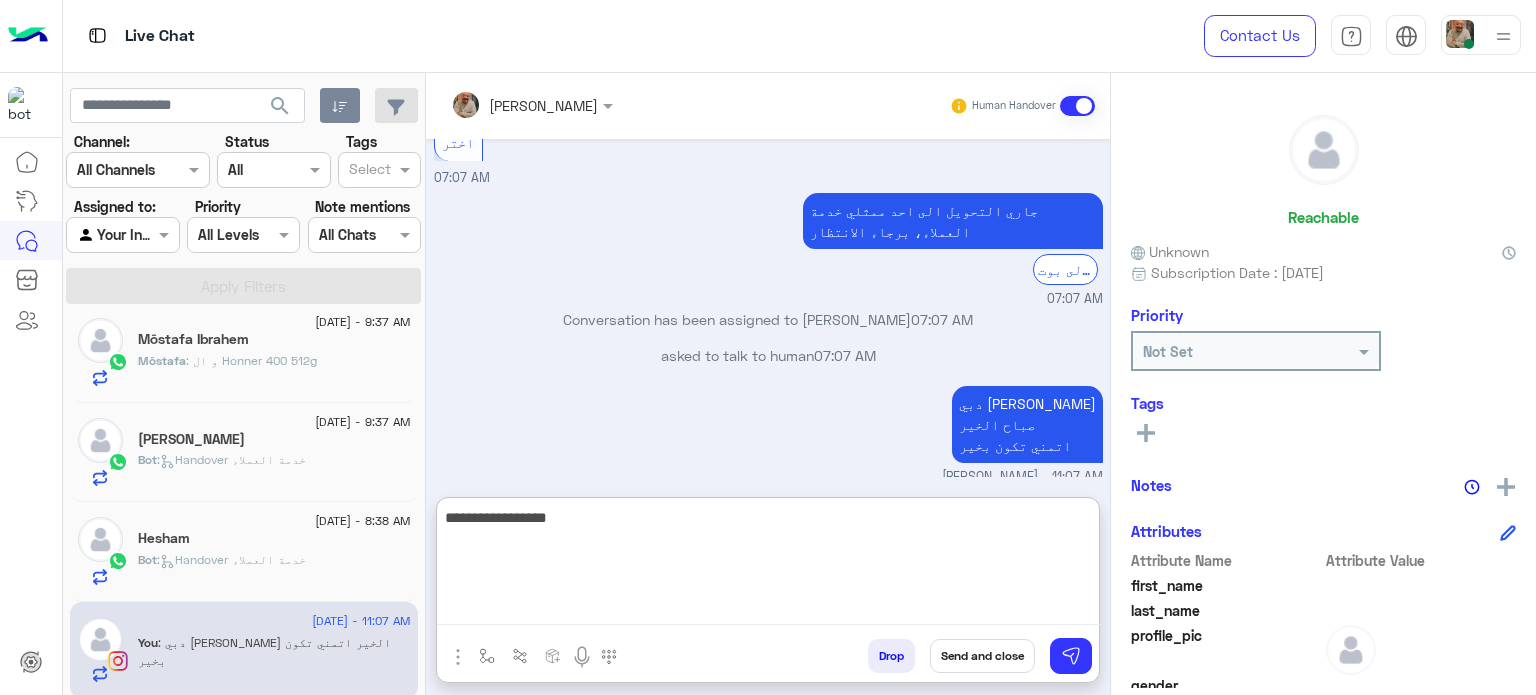 type on "**********" 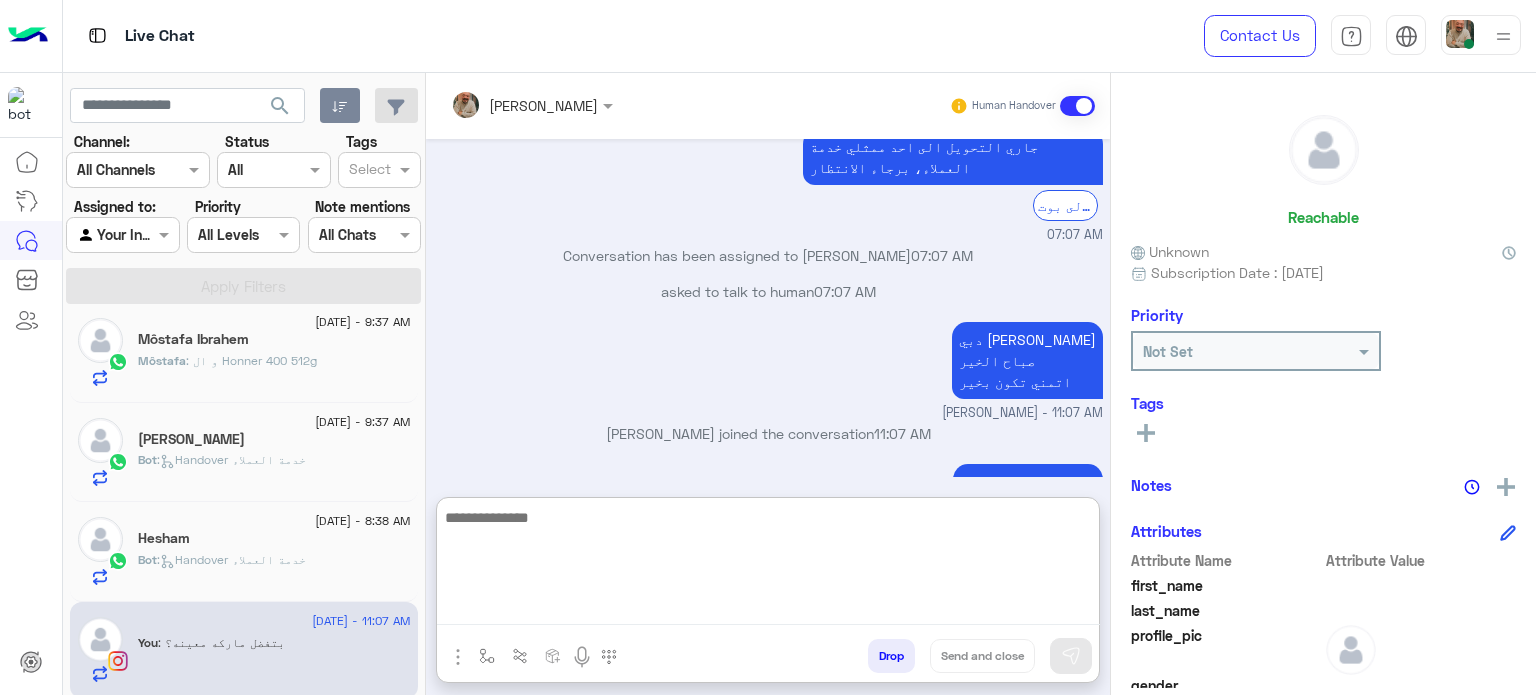 click on "Hesham" 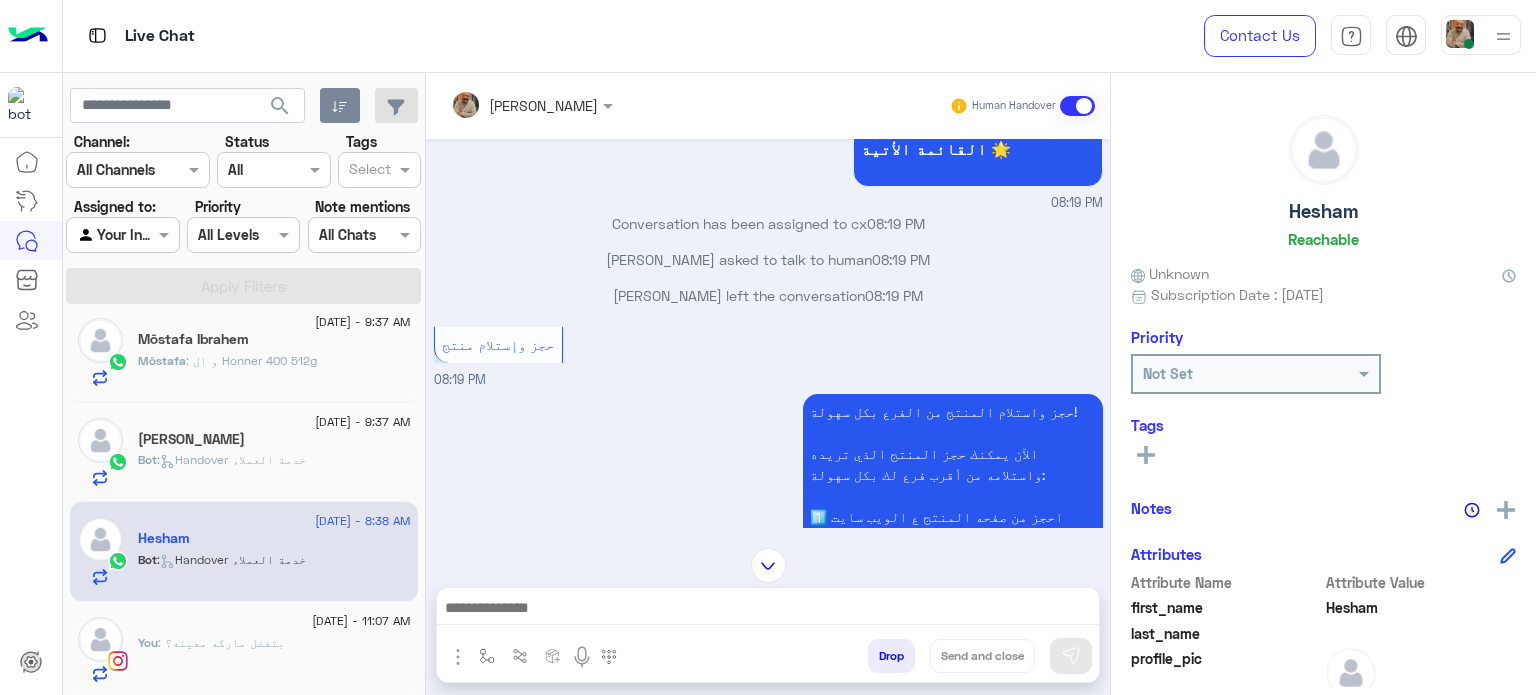 click at bounding box center [768, 610] 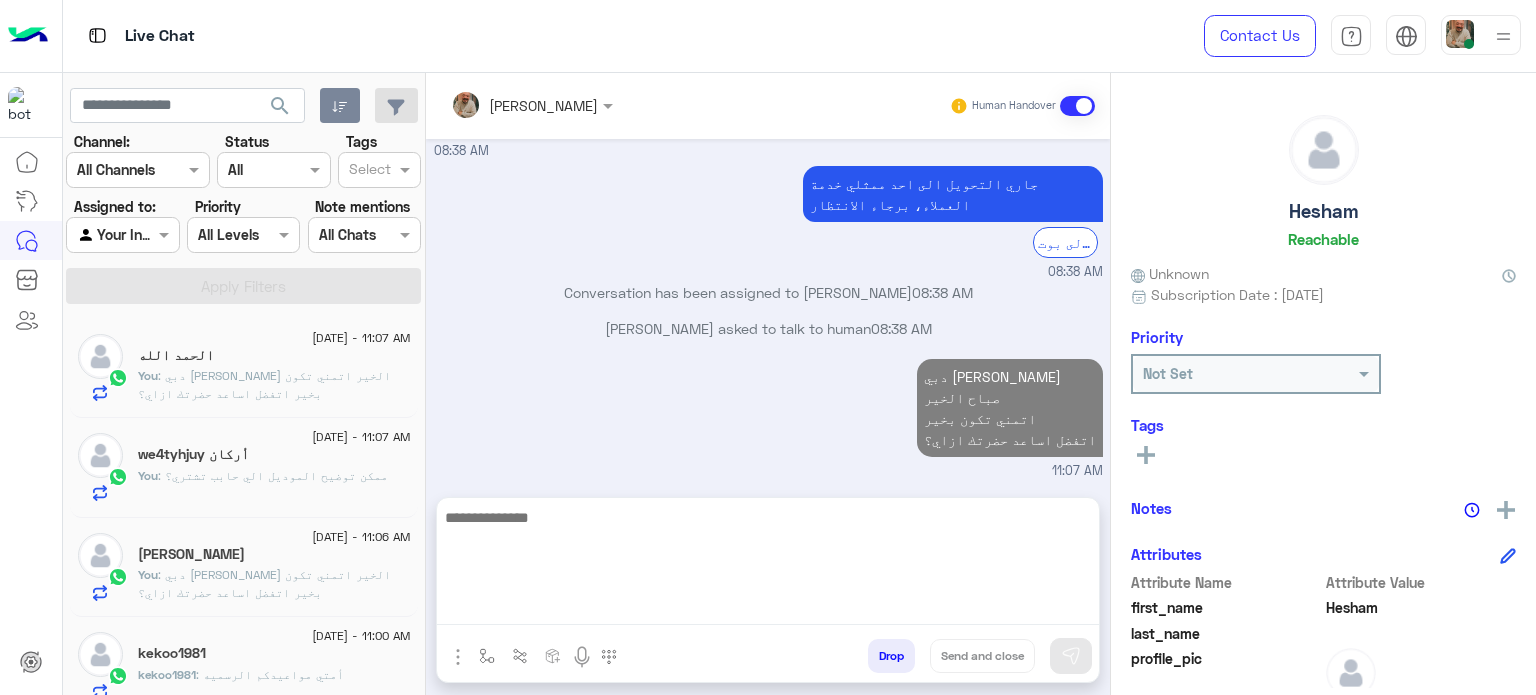 click on ": ممكن توضيح الموديل الي حابب تشتري؟" 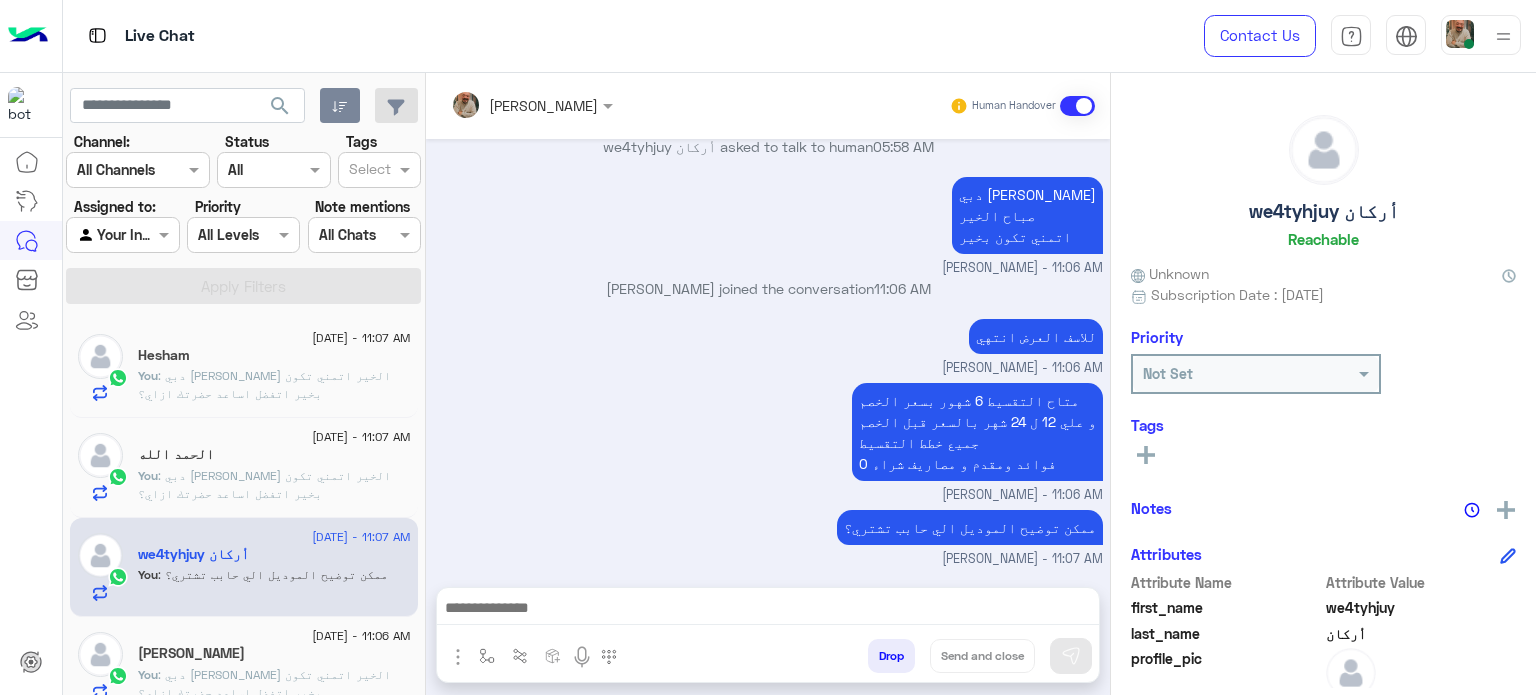 click on "Omar Mohamed Elmahdy Human Handover     Jul 6, 2025  برجاء مراجعة القائمة الرئيسية للإجابة عن إستفسارك  القائمة الرئيسية     05:57 AM   خدمة العملاء    05:57 AM  جاري التحويل الى احد ممثلي خدمة العملاء، برجاء الانتظار  الرجوع الى بوت      05:57 AM   Conversation has been assigned to Omar Mohamed Elmahdy   05:58 AM       we4tyhjuy أركان asked to talk to human   05:58 AM      دبي فون عمر مهدي صباح الخير اتمني تكون بخير  Omar Mohamed Elmahdy -  11:06 AM   Omar Mohamed Elmahdy joined the conversation   11:06 AM      للاسف العرض انتهي  Omar Mohamed Elmahdy -  11:06 AM  متاح التقسيط 6 شهور بسعر الخصم و علي 12 ل 24 شهر بالسعر قبل الخصم جميع خطط التقسيط 0 فوائد ومقدم و مصاريف شراء  Omar Mohamed Elmahdy -  11:06 AM   Omar Mohamed Elmahdy -  11:07 AM   Drop" at bounding box center (768, 388) 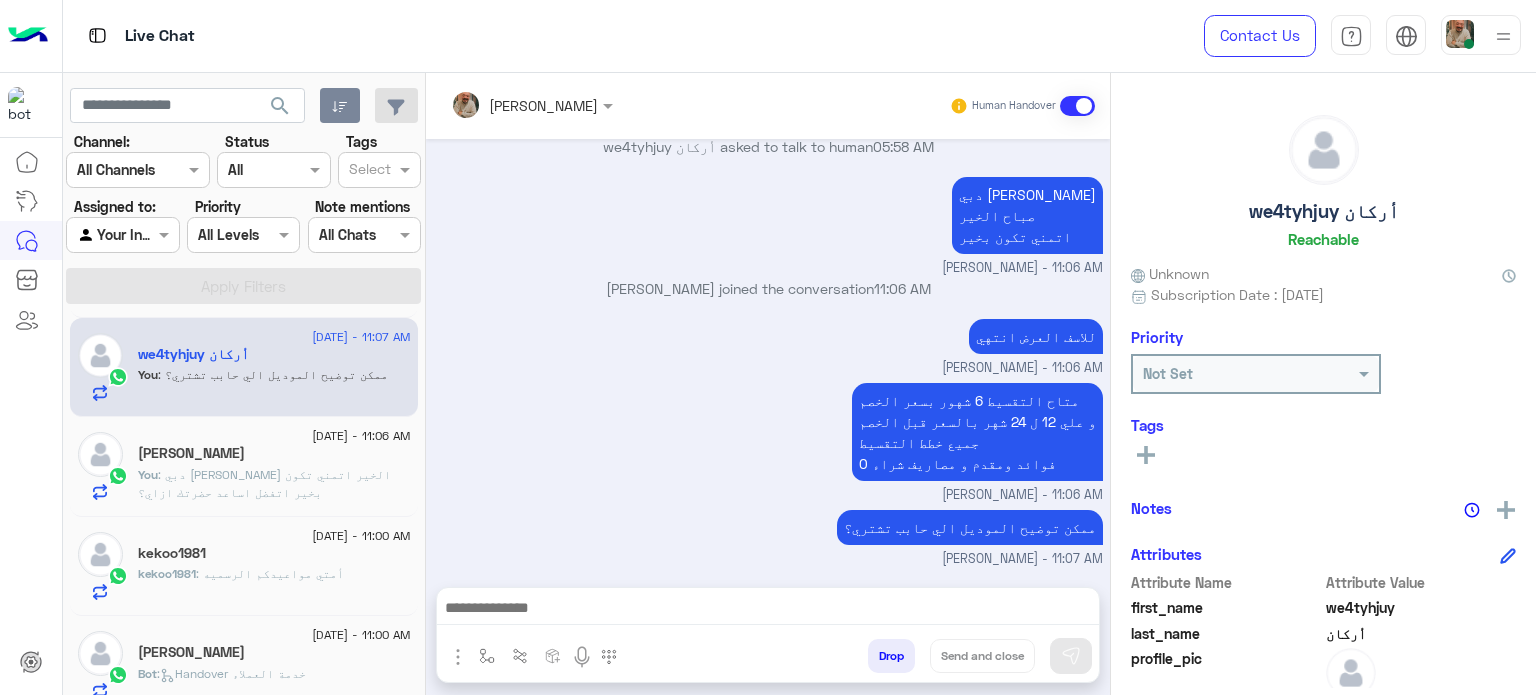 click on "Ramy Hefny" 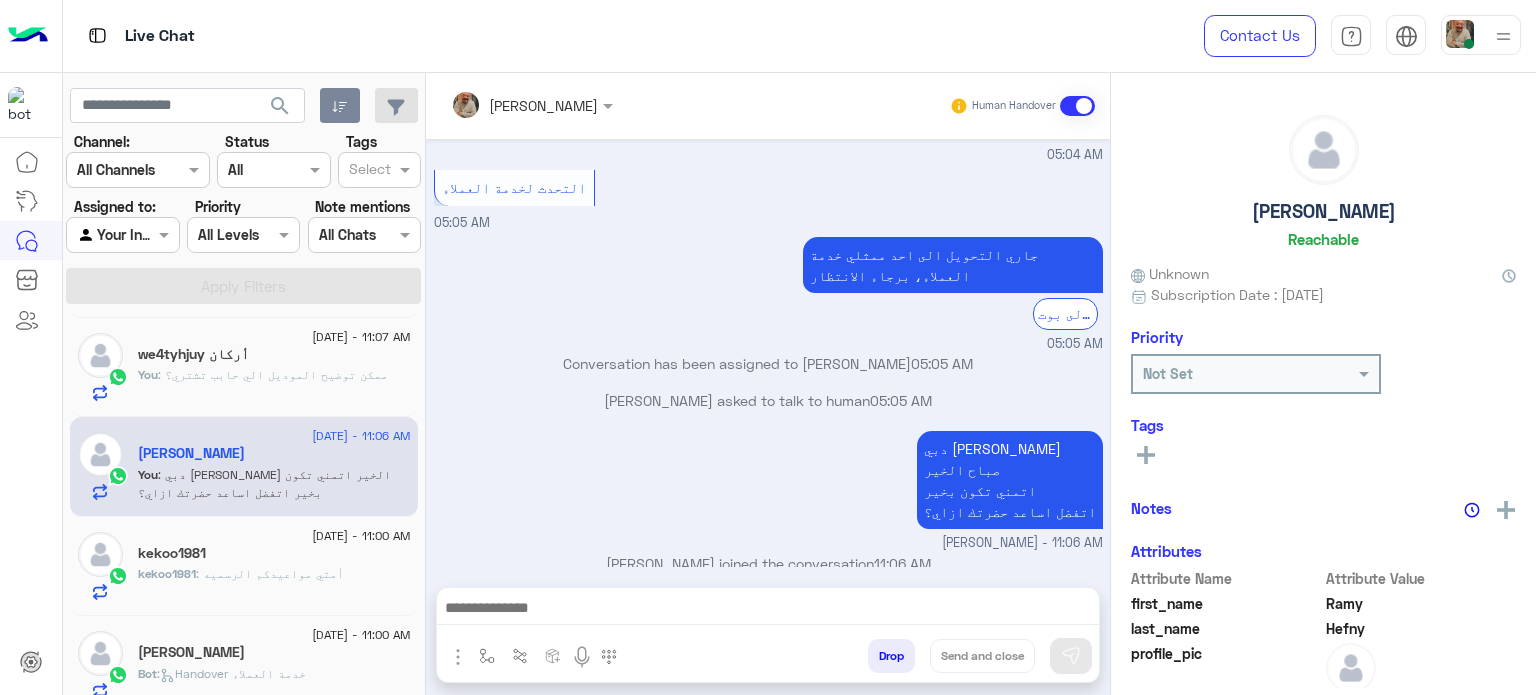 click at bounding box center (768, 610) 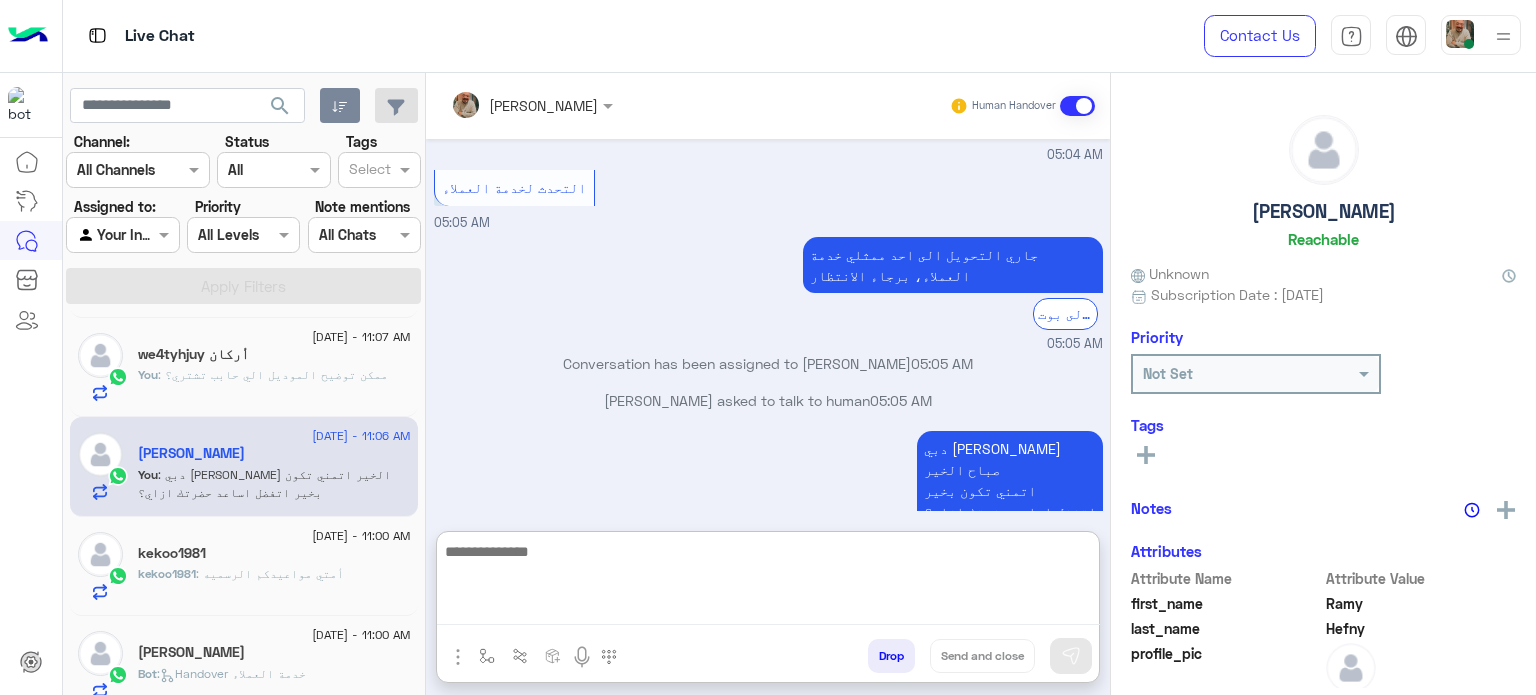 paste on "**********" 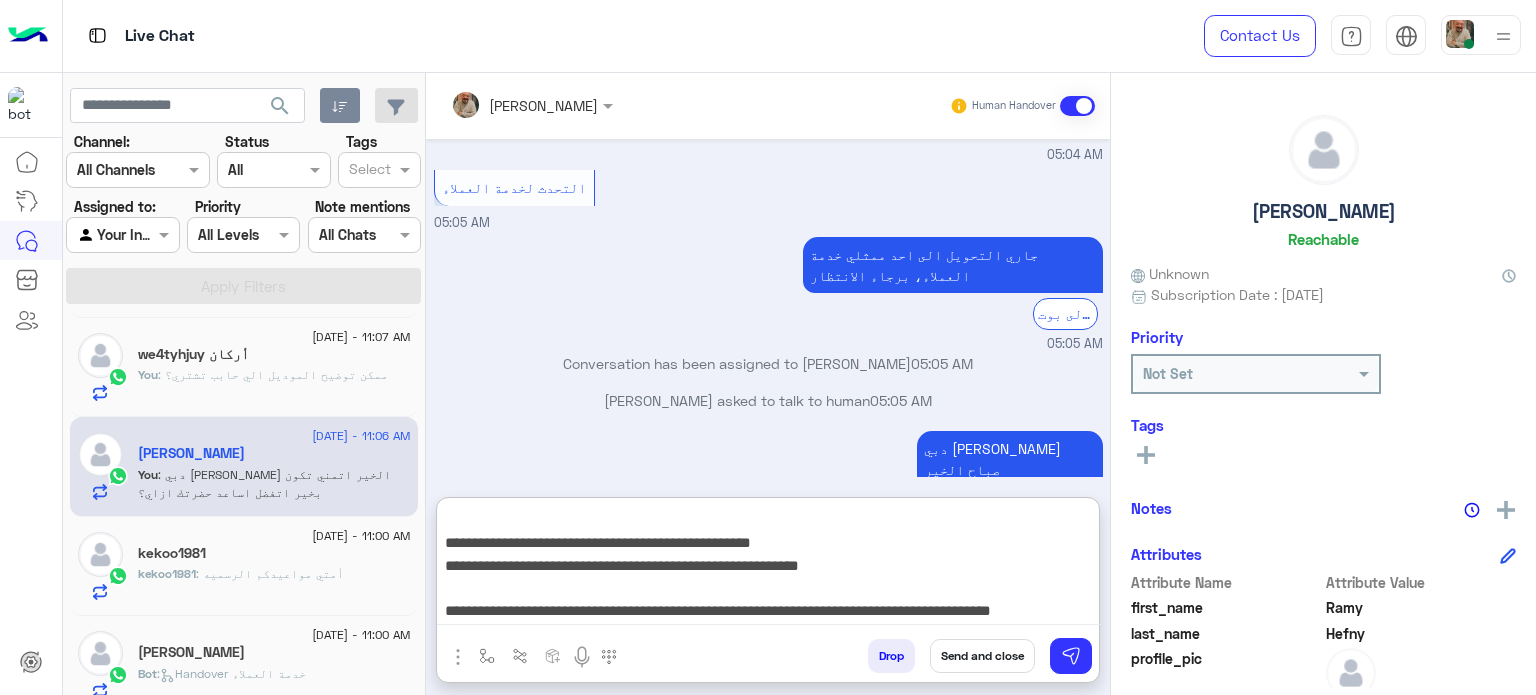 type on "**********" 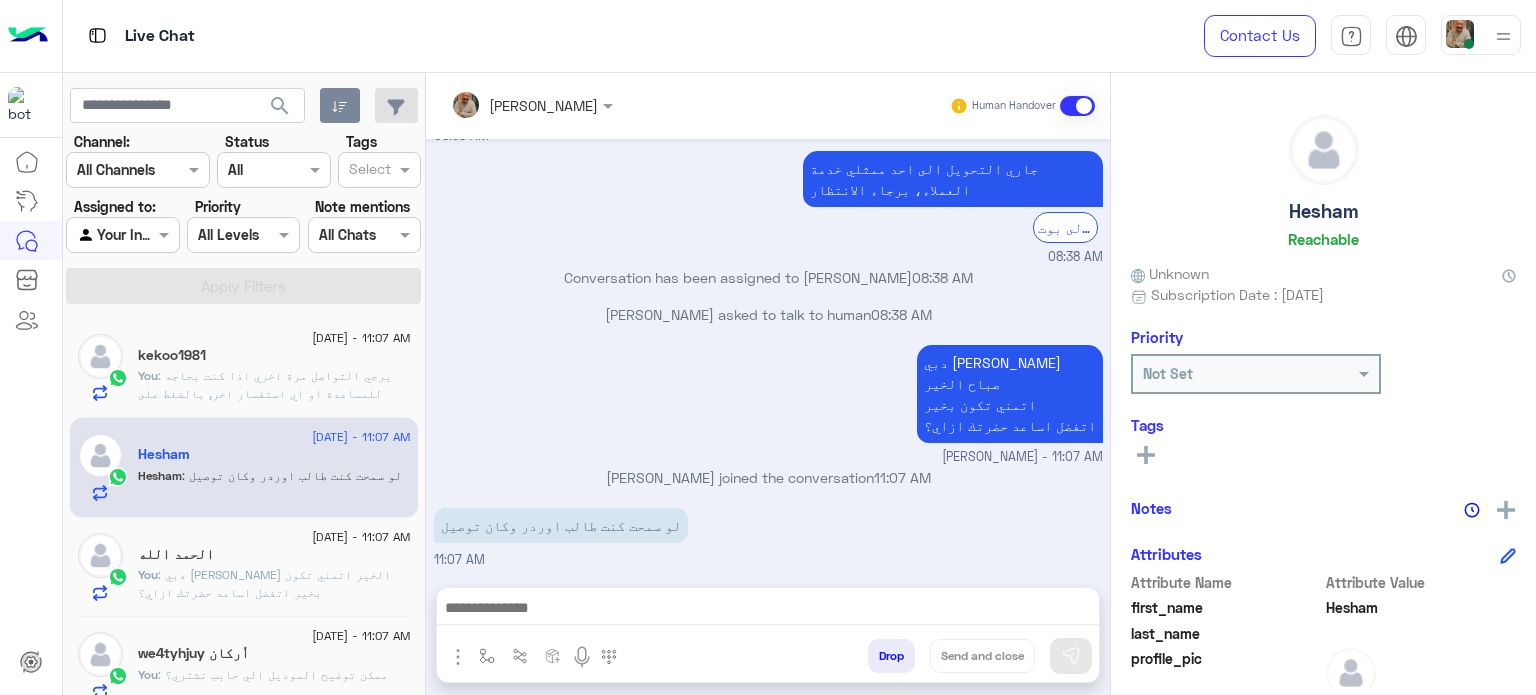click on "Drop   Send and close" at bounding box center [768, 635] 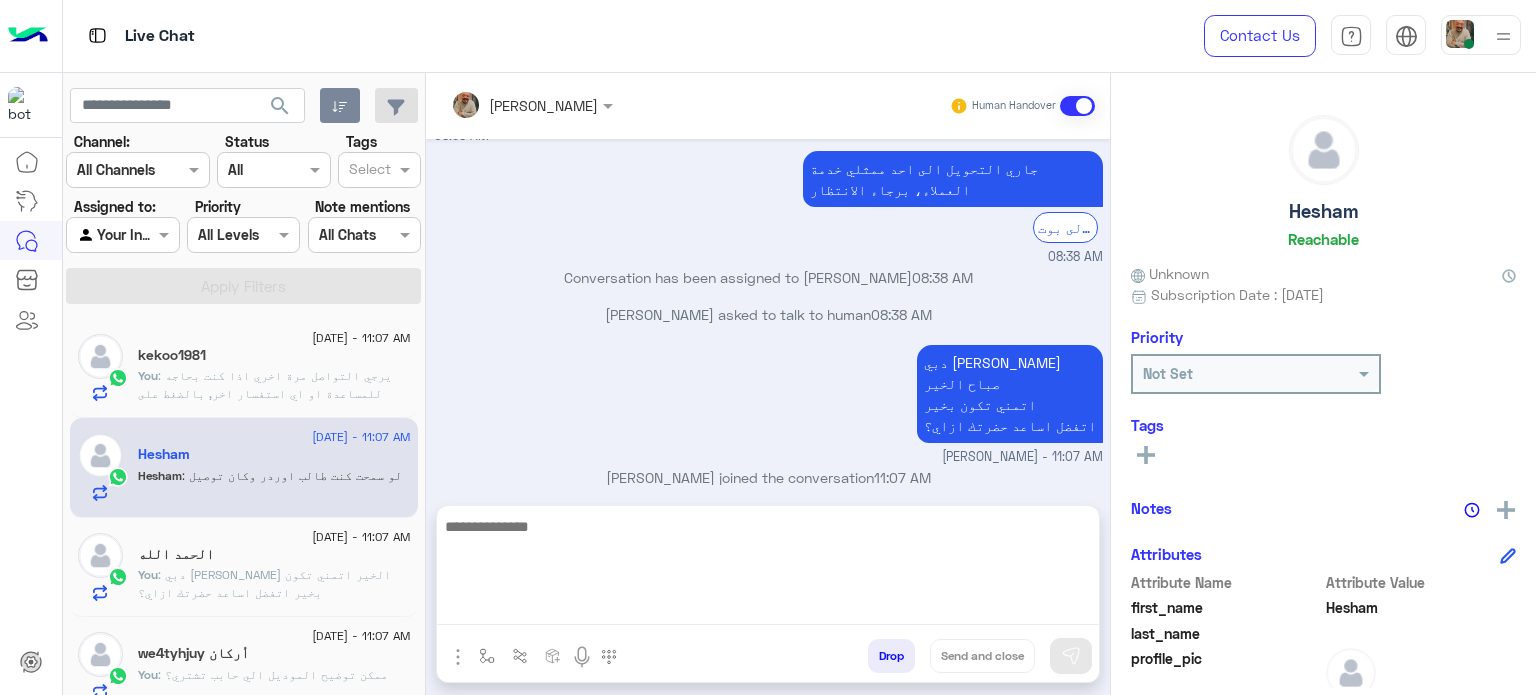 click on ": دبي فون عمر مهدي
صباح الخير
اتمني تكون بخير
اتفضل اساعد حضرتك ازاي؟" 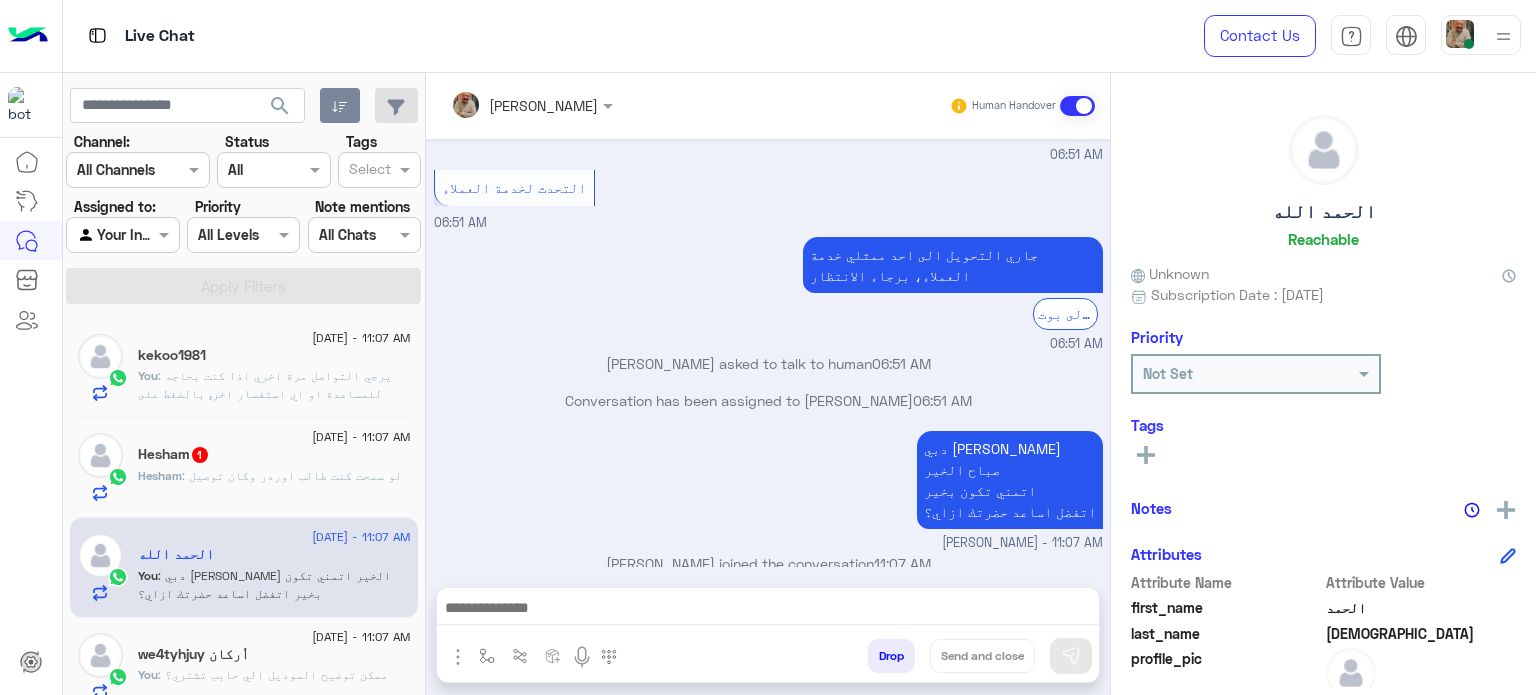 click at bounding box center (768, 610) 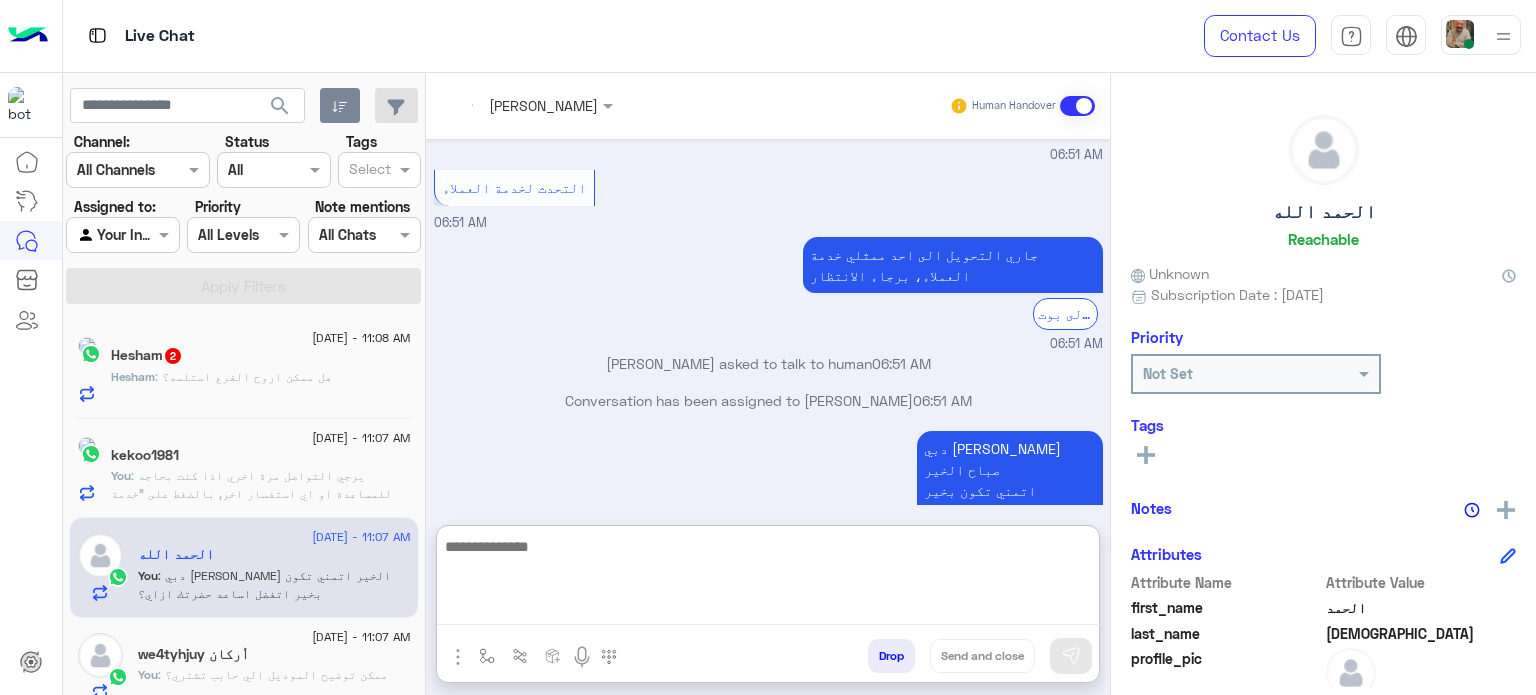 paste on "**********" 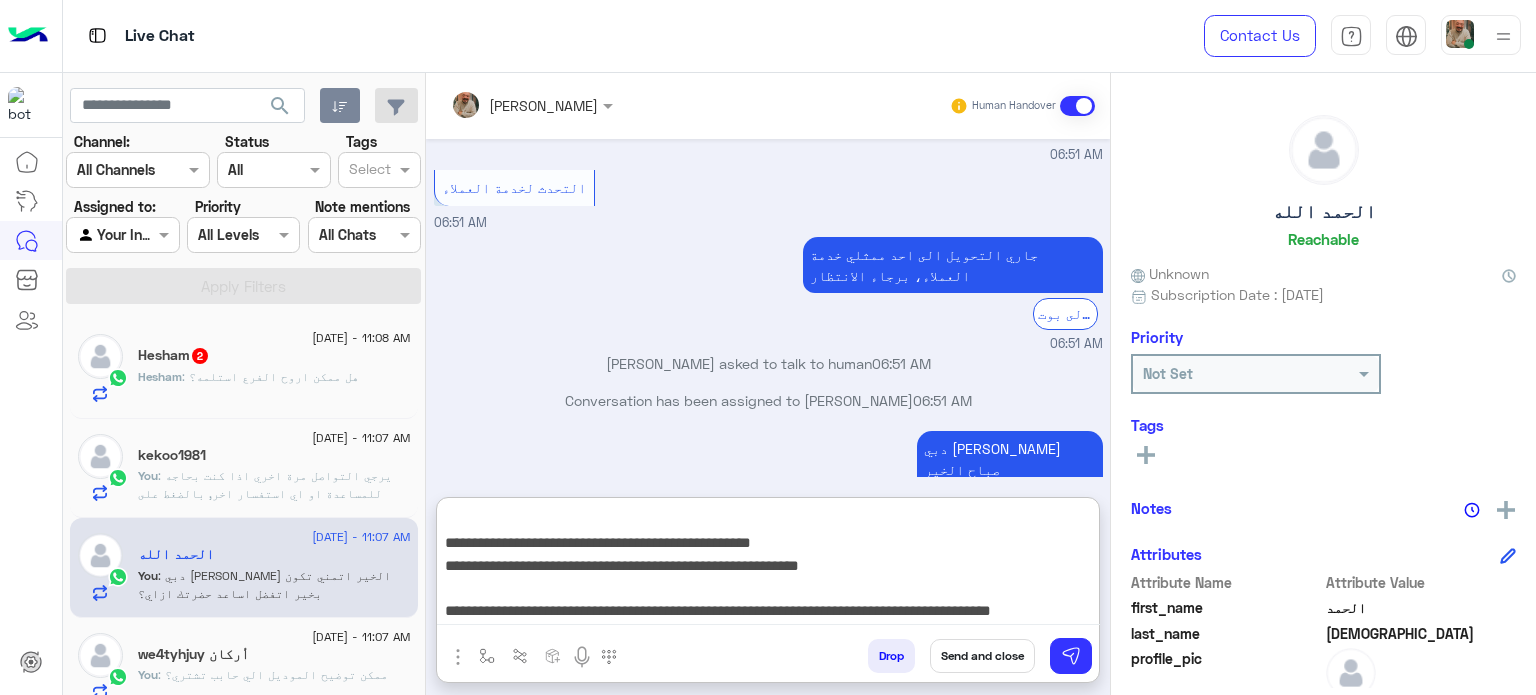 type on "**********" 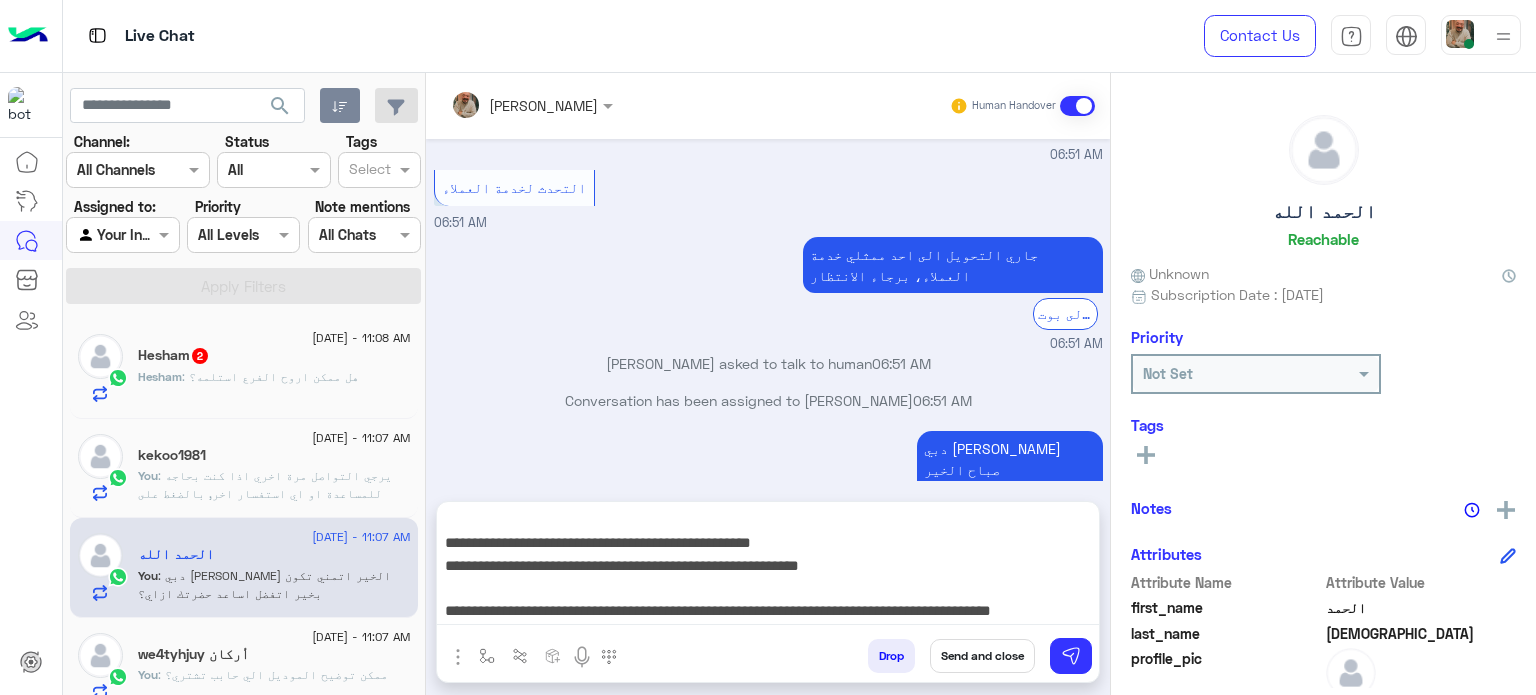 click on "Send and close" at bounding box center [982, 656] 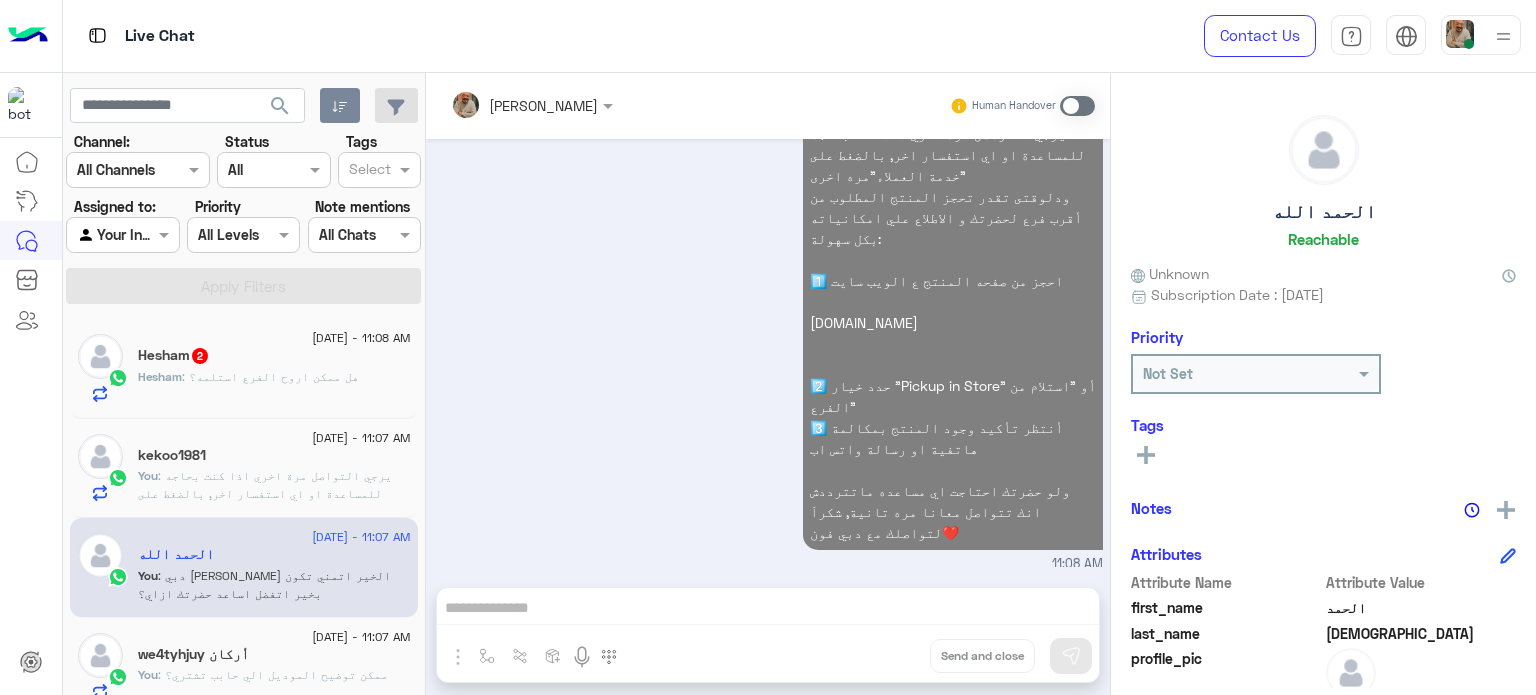 click on ": يرجي التواصل مرة اخري اذا كنت بحاجه للمساعدة او اي استفسار اخر, بالضغط على "خدمة العملاء"مره اخرى
ودلوقتى تقدر تحجز المنتج المطلوب من أقرب فرع لحضرتك و الاطلاع علي امكانياته بكل سهولة:
1️⃣ احجز من صفحه المنتج ع الويب سايت
Www.dubaiphone.net
2️⃣ حدد خيار "Pickup in Store" أو "استلام من الفرع"
3️⃣ أنتظر تأكيد وجود المنتج بمكالمة هاتفية او رسالة واتس اب
ولو حضرتك احتاجت اي مساعده ماتترددش انك تتواصل معانا مره تانية, شكراَ لتواصلك مع دبي فون❤️" 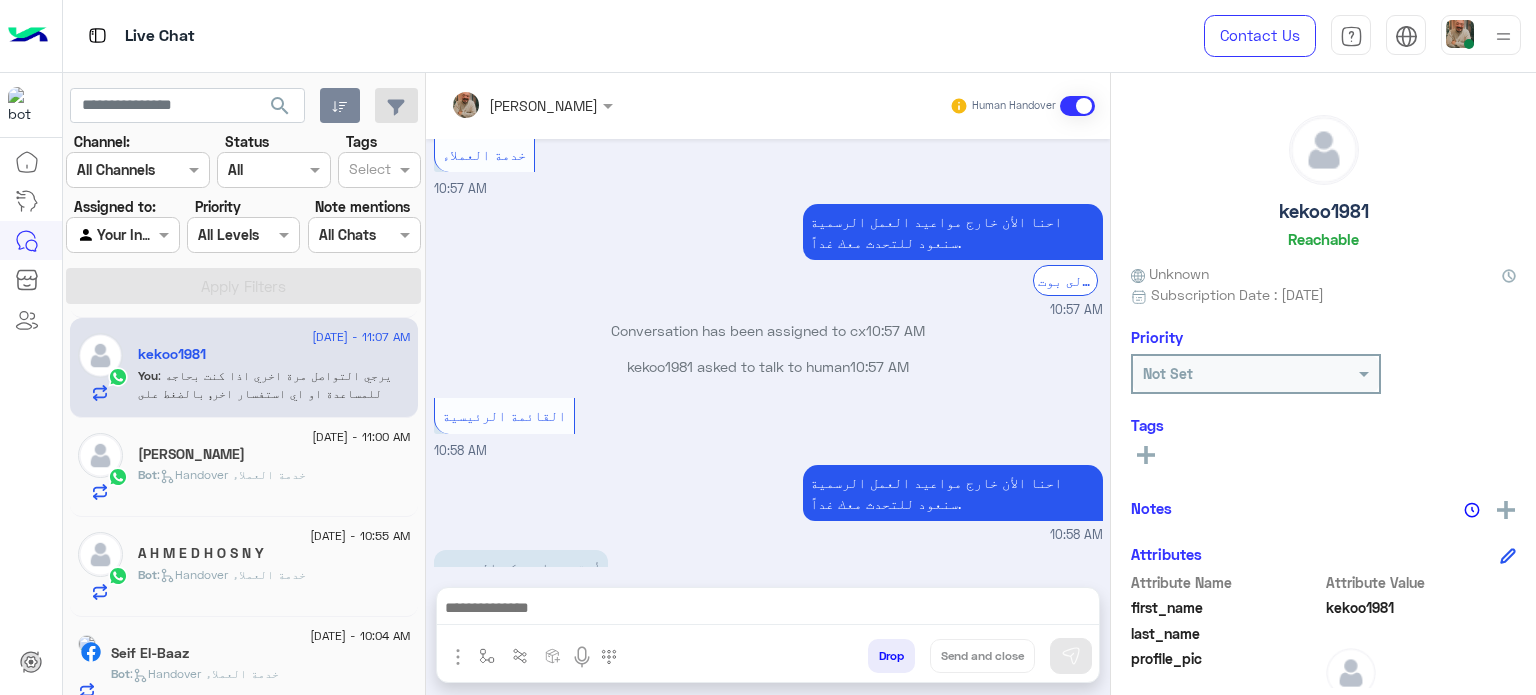 click on "Mostafa Rahma" 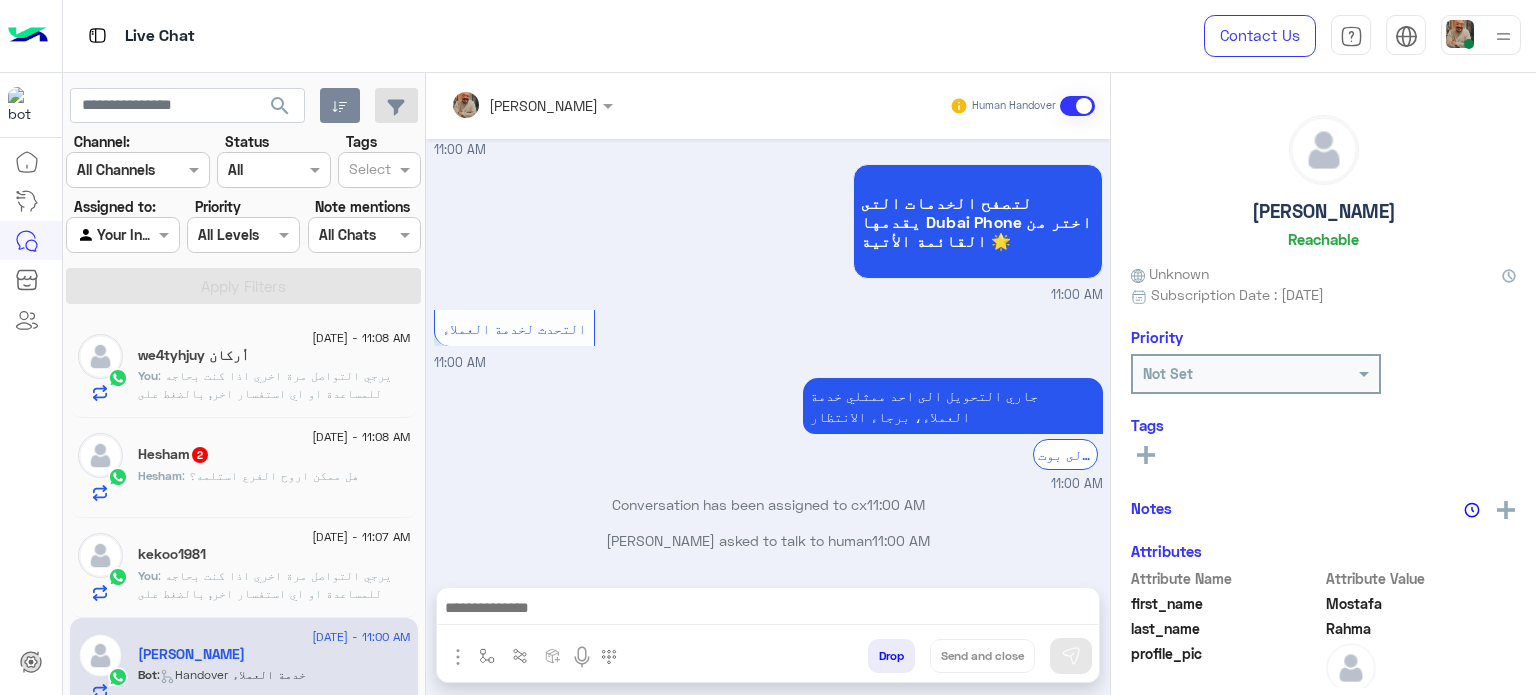 click on "we4tyhjuy أركان" 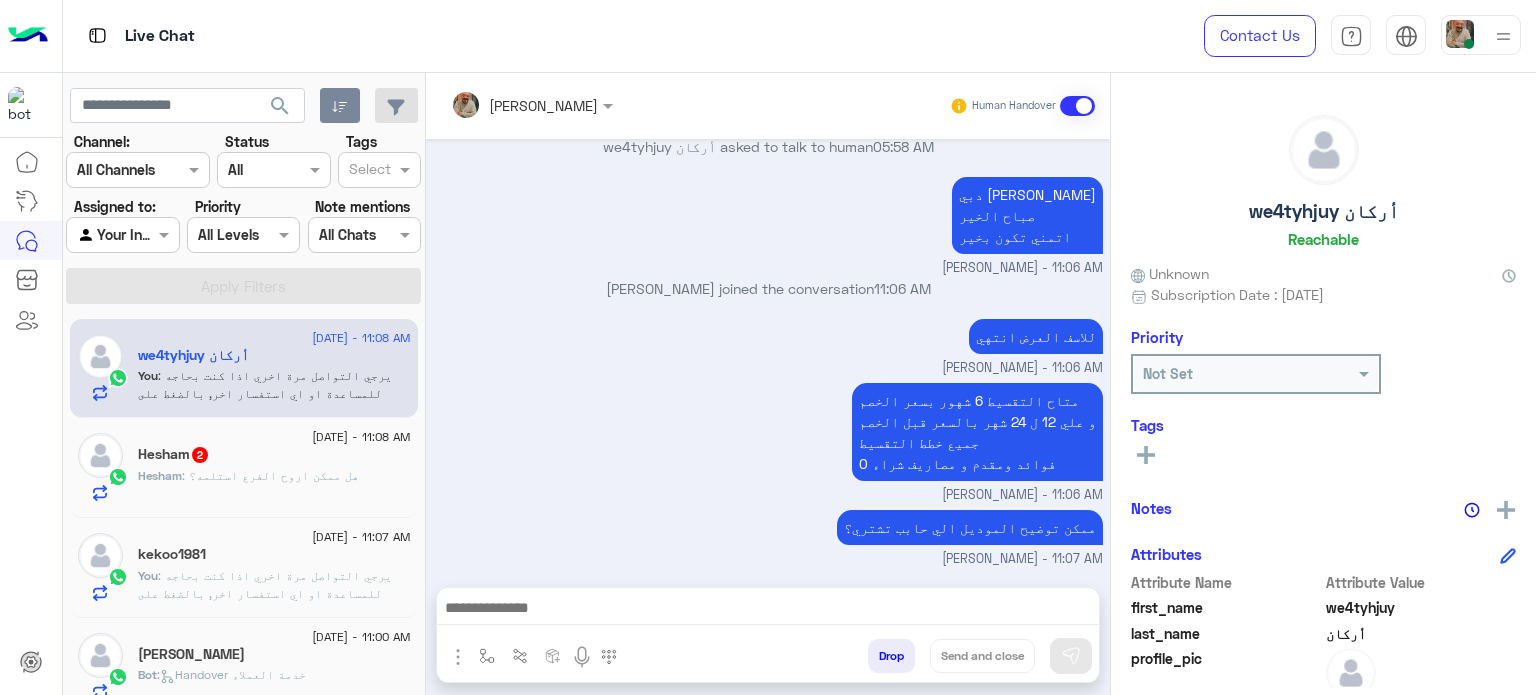 click at bounding box center [768, 610] 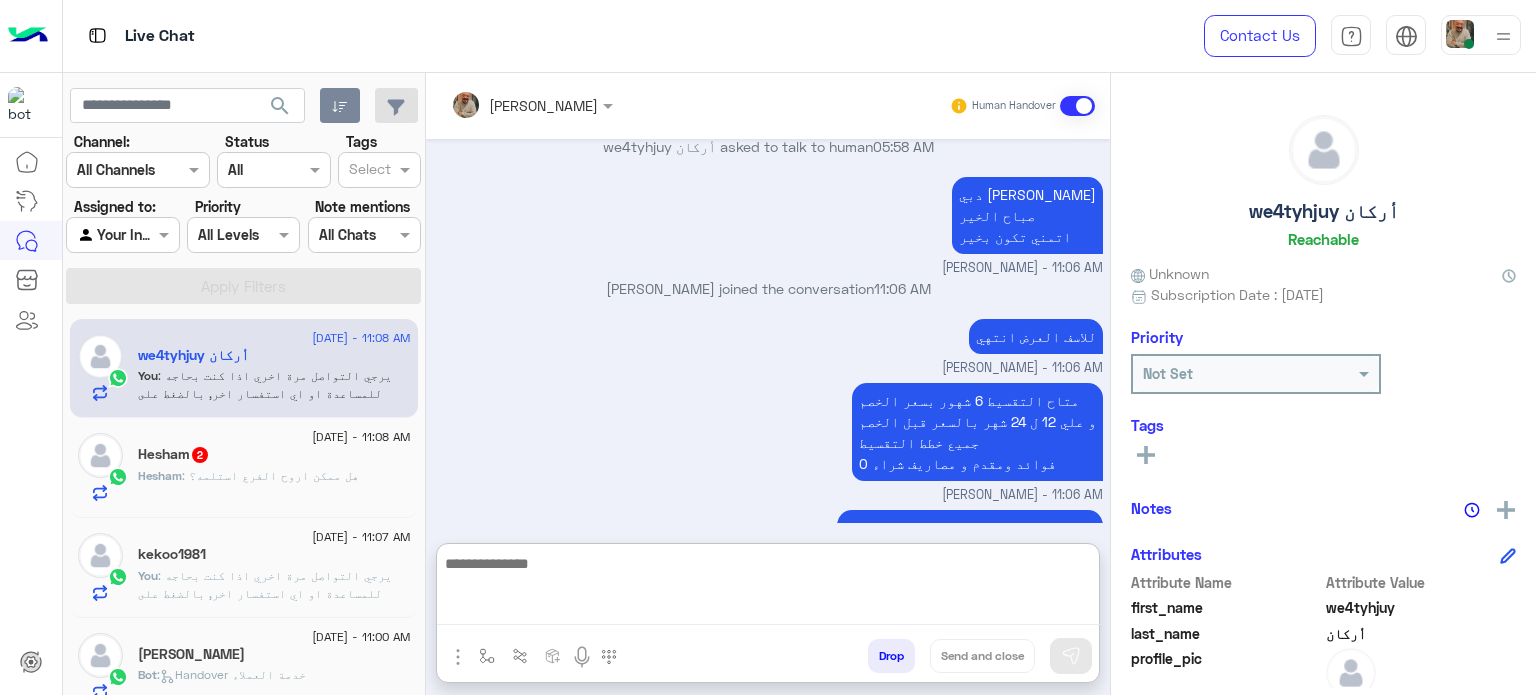 paste on "**********" 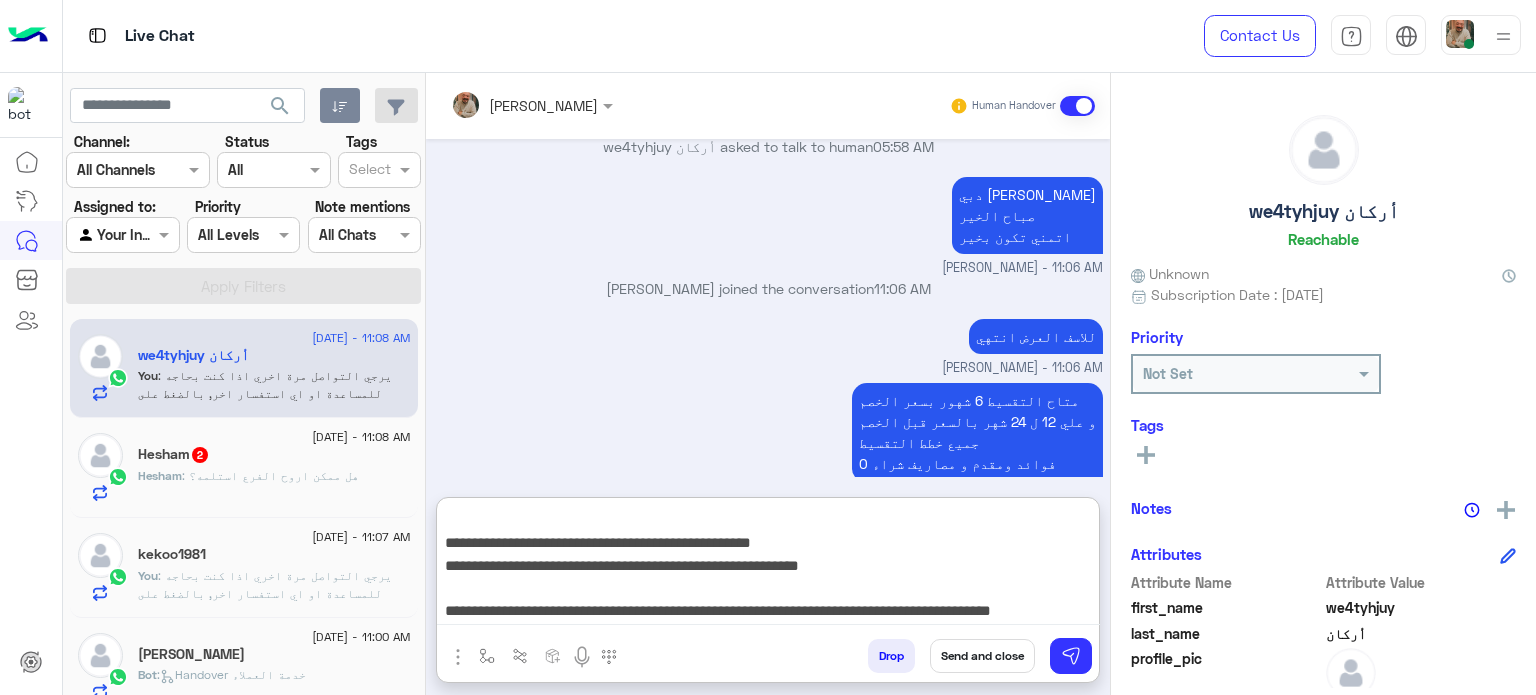 type on "**********" 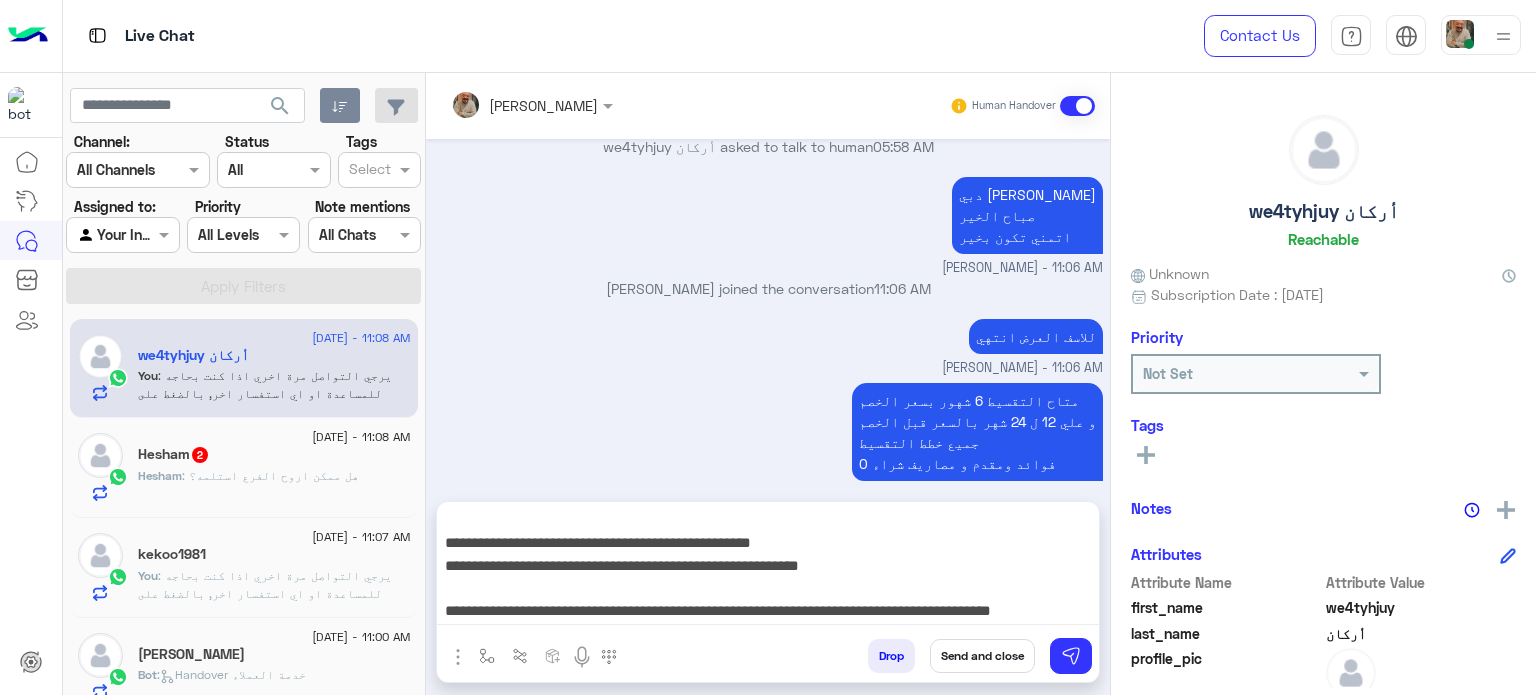 click on "Send and close" at bounding box center (982, 656) 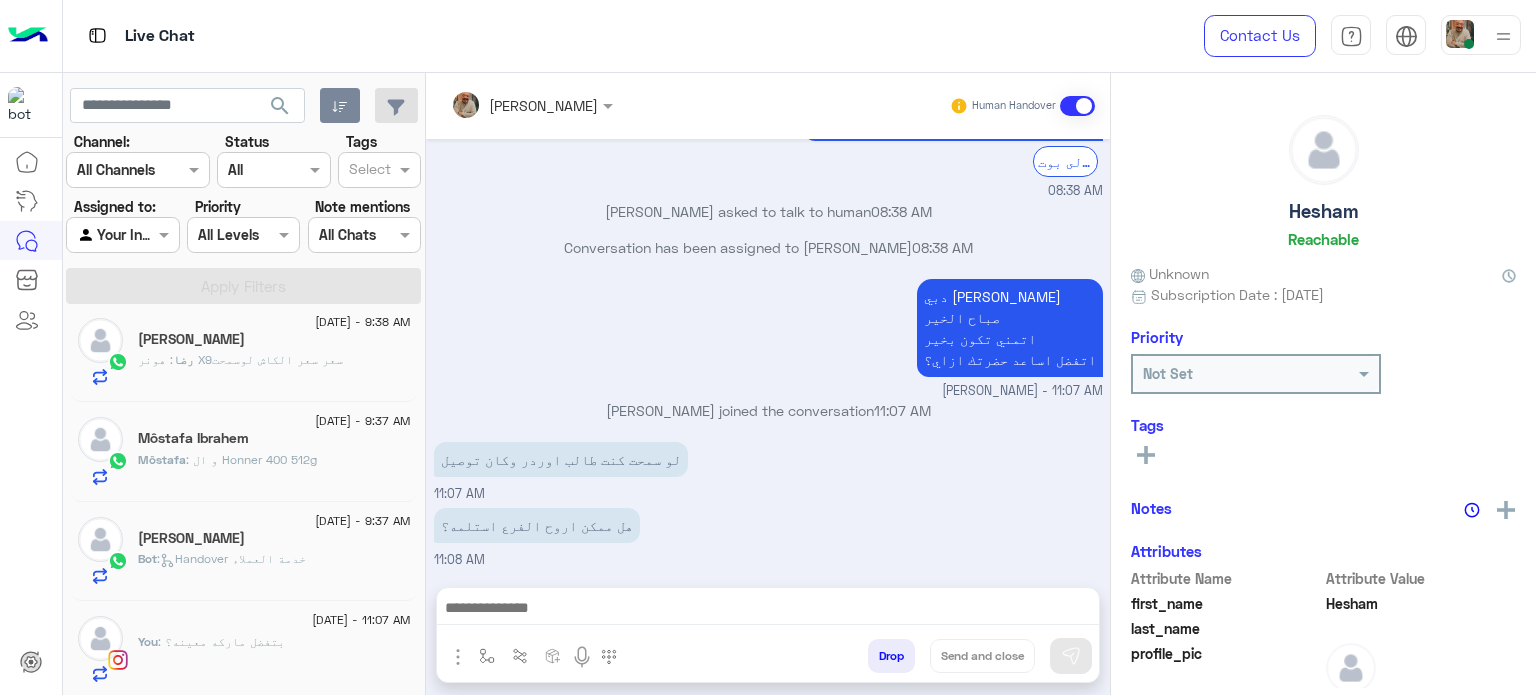 click on "You  : بتفضل ماركه معينه؟" 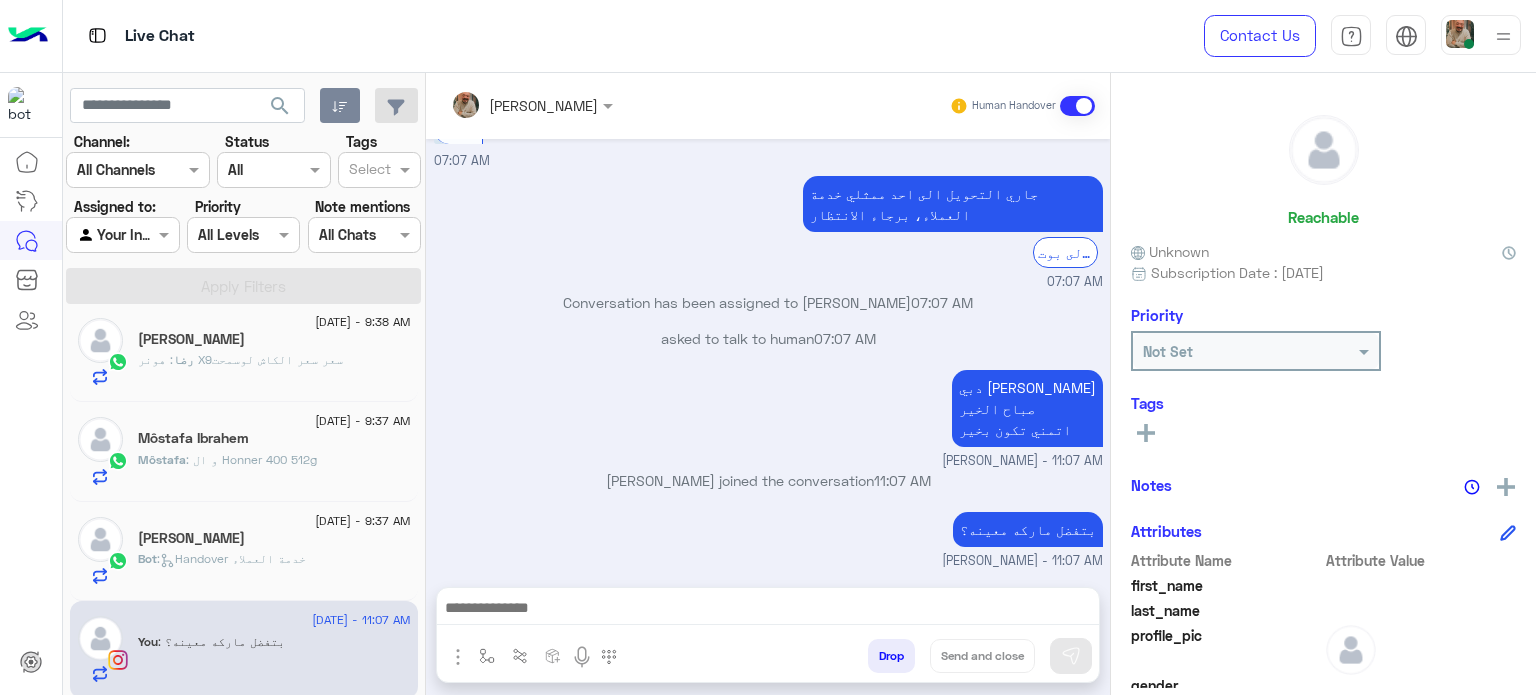 click at bounding box center [768, 610] 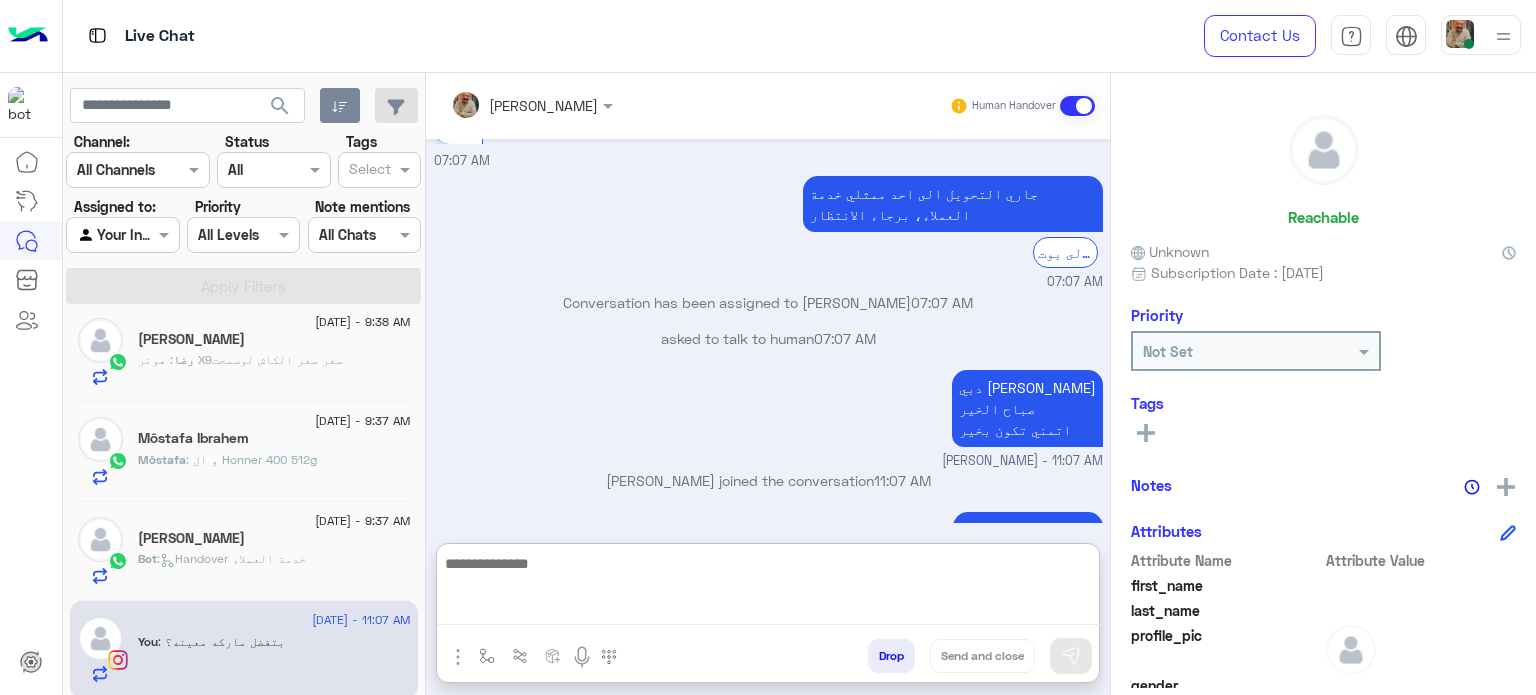 paste on "**********" 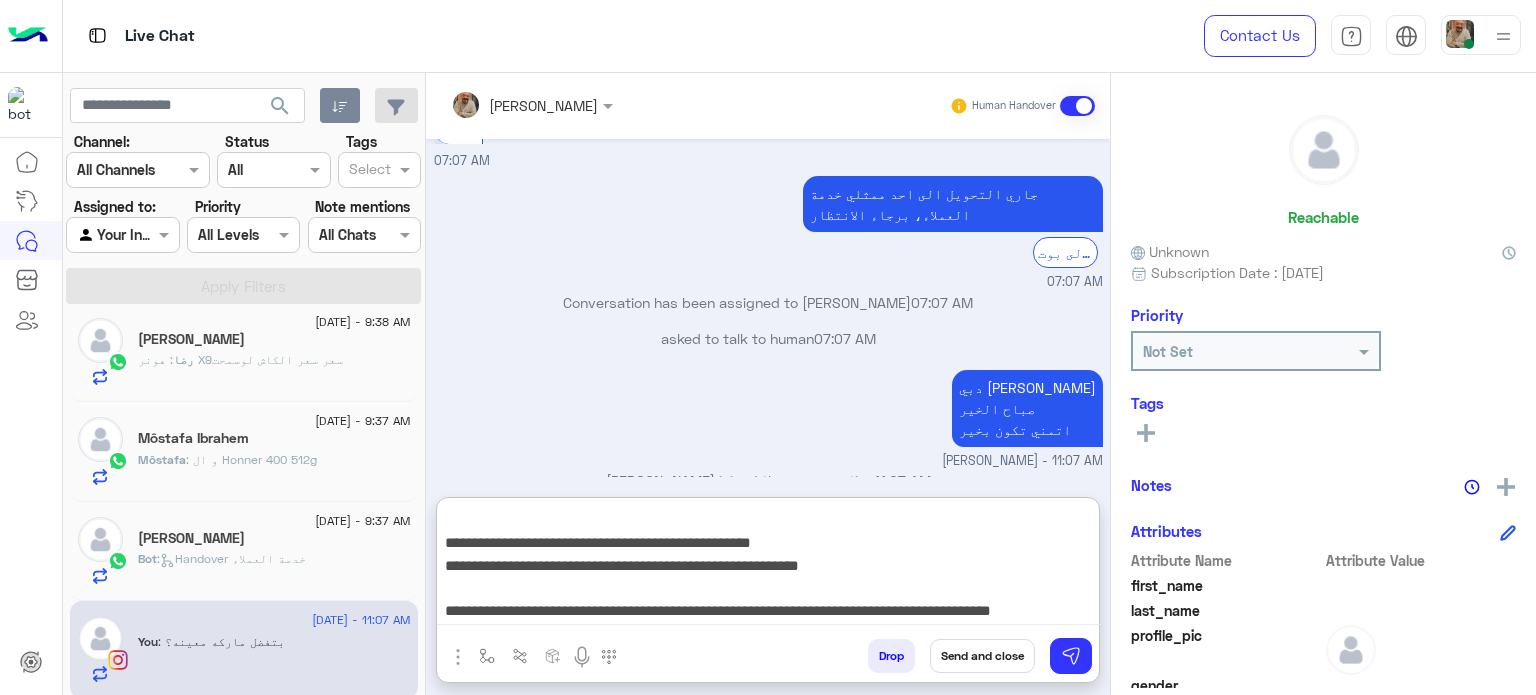 type on "**********" 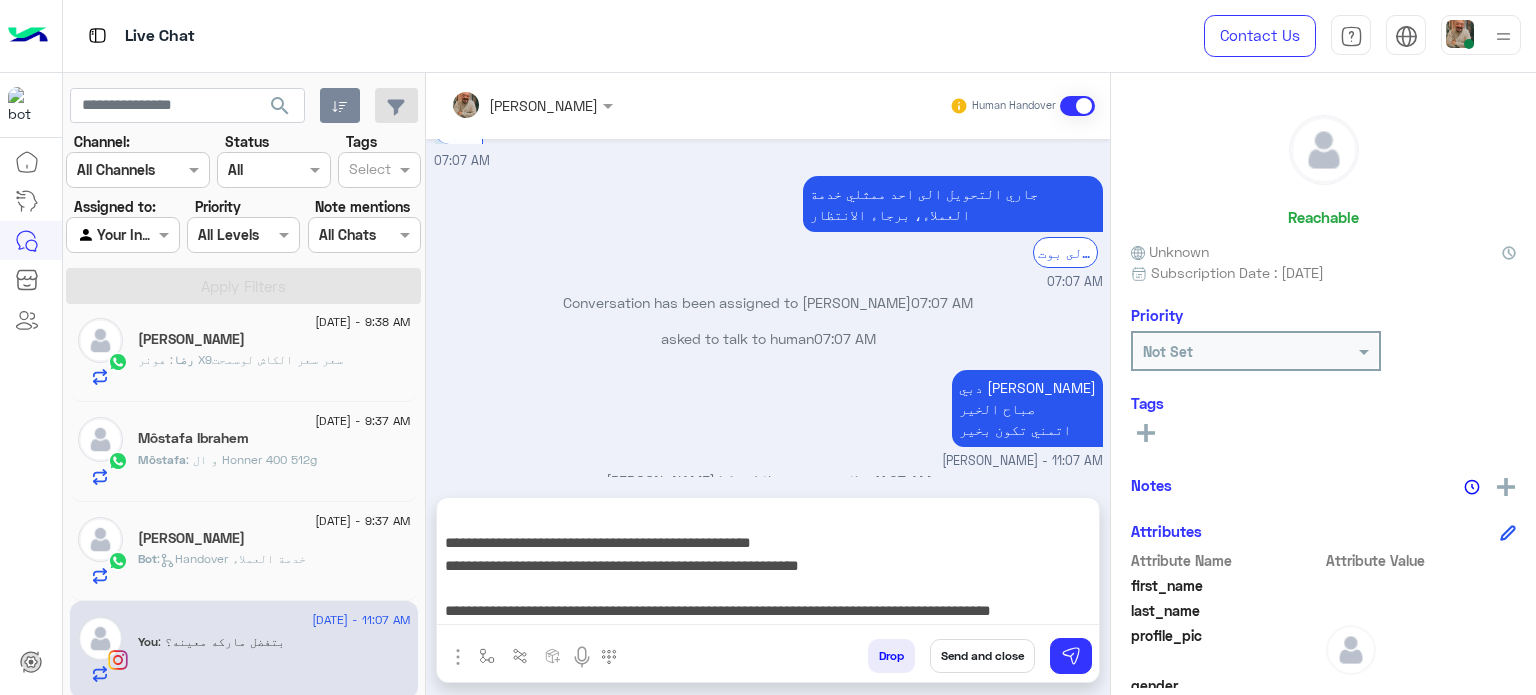 click on "Send and close" at bounding box center (982, 656) 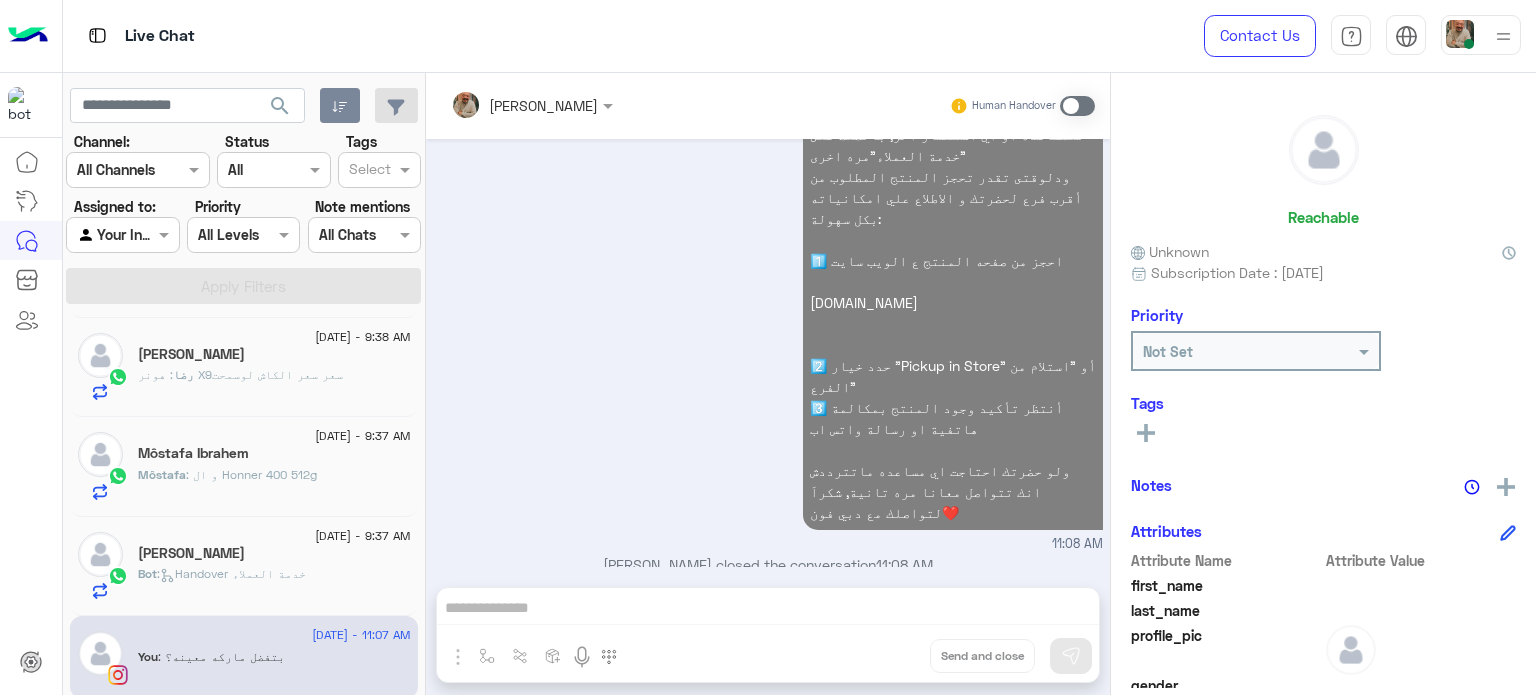 click on "Kamal Khaled" 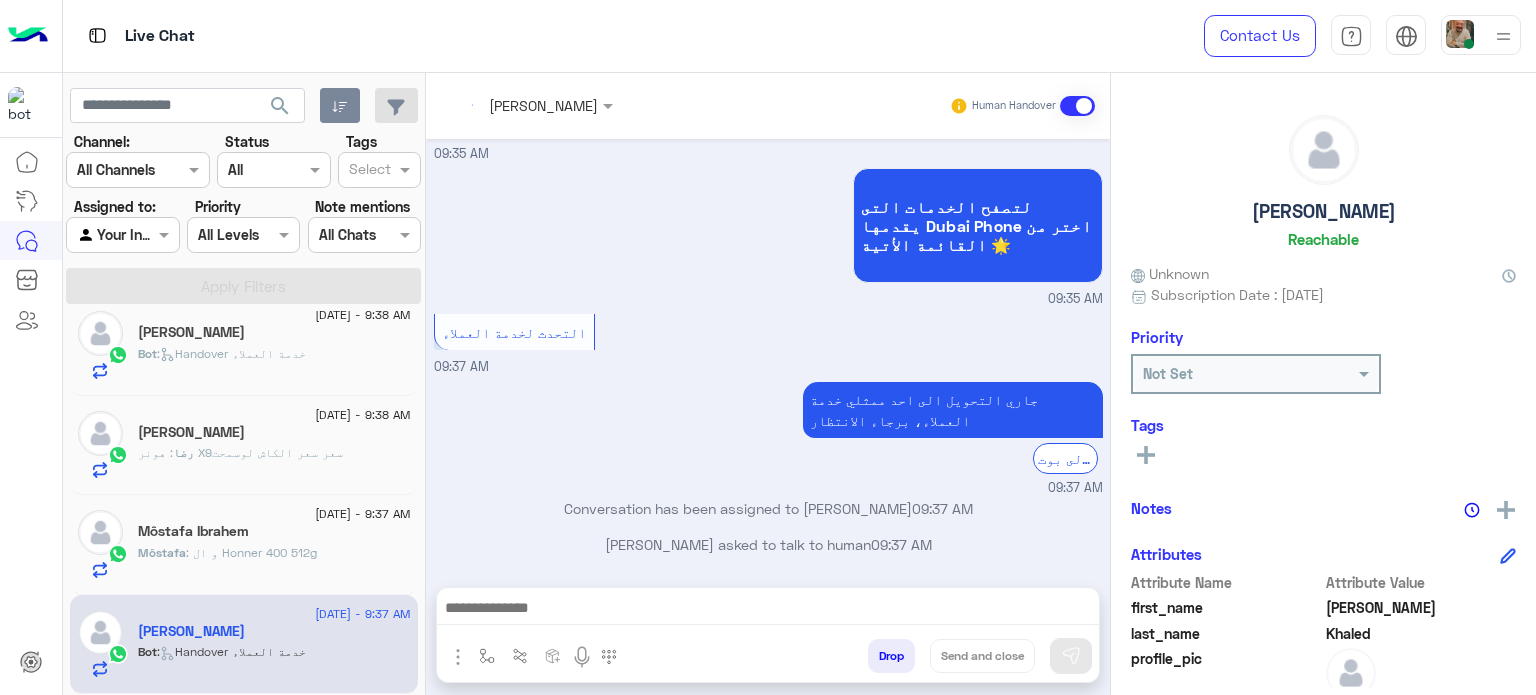 click on "6 July - 11:08 AM  Hesham    You  : يرجي التواصل مرة اخري اذا كنت بحاجه للمساعدة او اي استفسار اخر, بالضغط على "خدمة العملاء"مره اخرى
ودلوقتى تقدر تحجز المنتج المطلوب من أقرب فرع لحضرتك و الاطلاع علي امكانياته بكل سهولة:
1️⃣ احجز من صفحه المنتج ع الويب سايت
Www.dubaiphone.net
2️⃣ حدد خيار "Pickup in Store" أو "استلام من الفرع"
3️⃣ أنتظر تأكيد وجود المنتج بمكالمة هاتفية او رسالة واتس اب
ولو حضرتك احتاجت اي مساعده ماتترددش انك تتواصل معانا مره تانية, شكراَ لتواصلك مع دبي فون❤️
6 July - 11:07 AM  kekoo1981    You  6 July - 11:00 AM  Mostafa Rahma  Bot :   Handover خدمة العملاء  6 July - 10:55 AM  A H M E D H O S N Y  Bot :   Handover خدمة العملاء  Bot :  Bot" 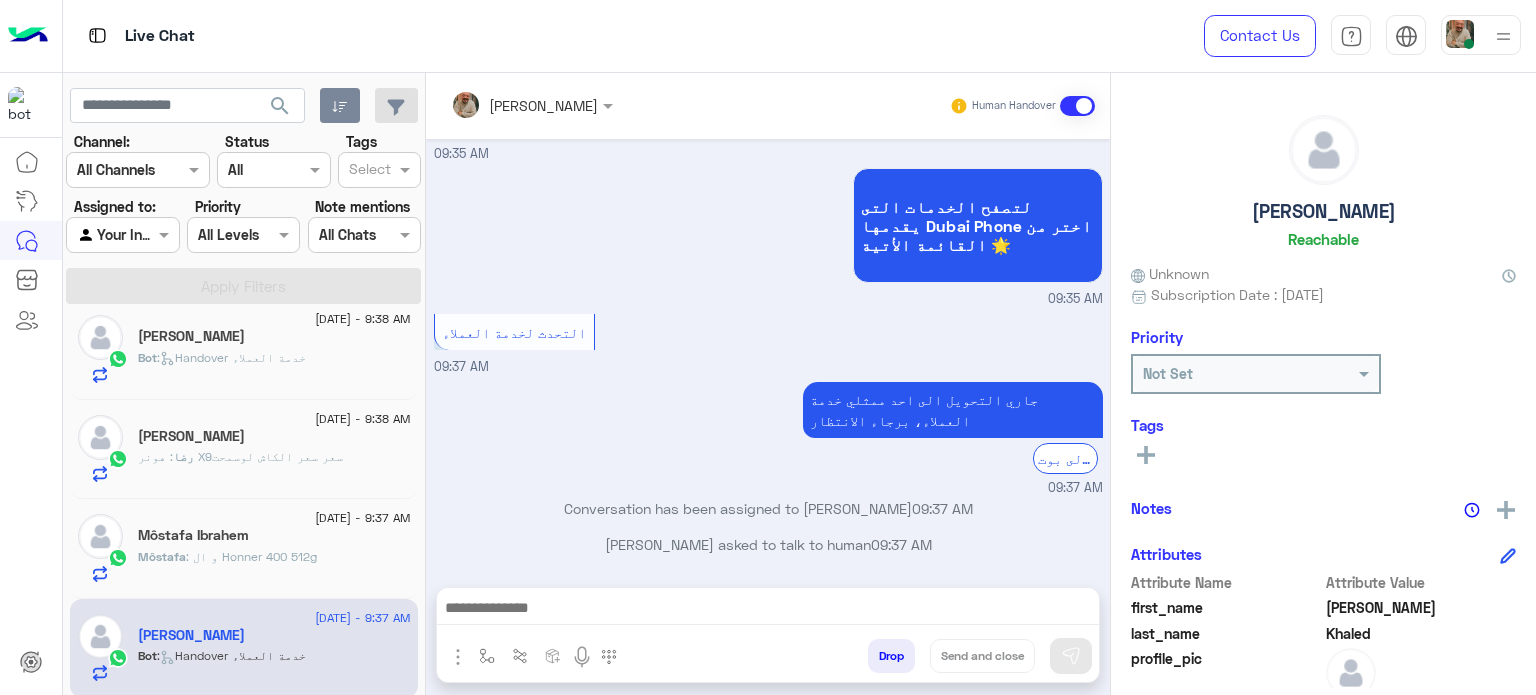 click at bounding box center (1481, 35) 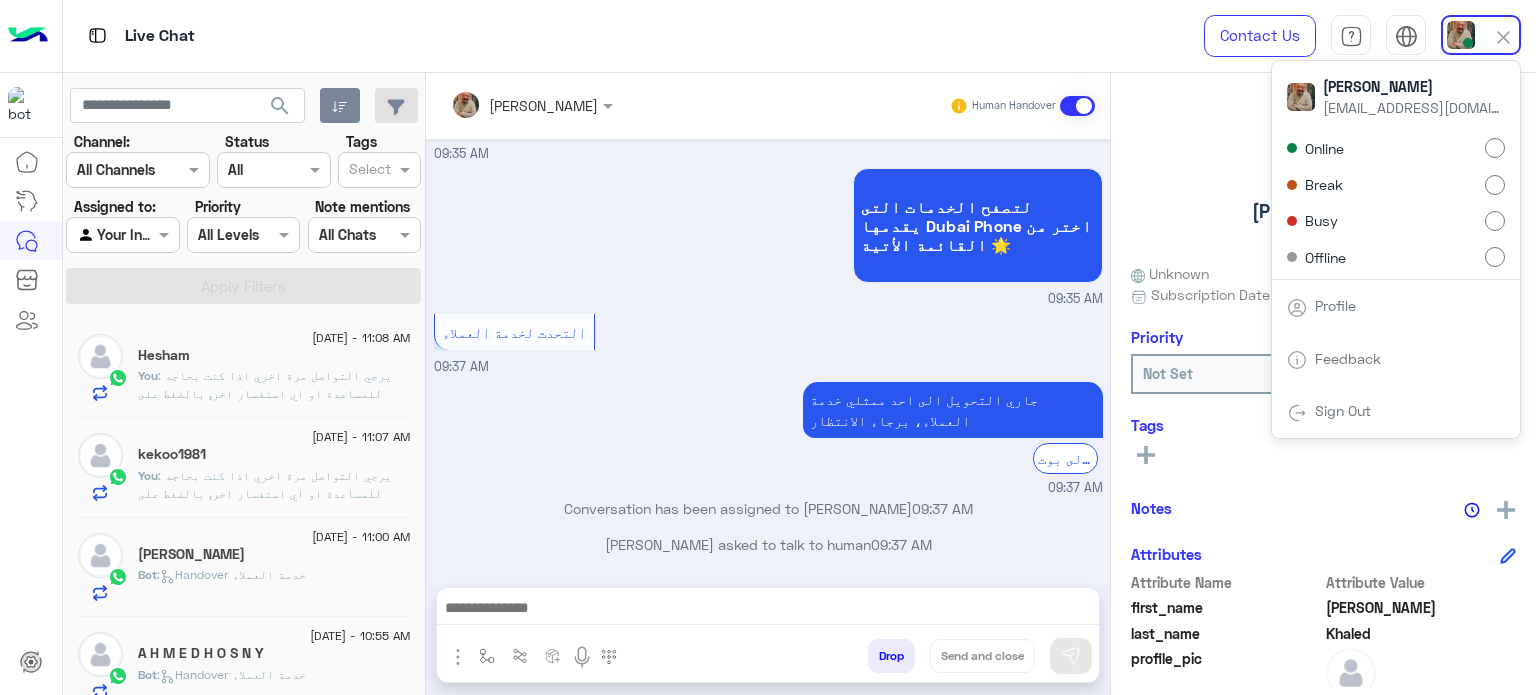 click on ": يرجي التواصل مرة اخري اذا كنت بحاجه للمساعدة او اي استفسار اخر, بالضغط على "خدمة العملاء"مره اخرى
ودلوقتى تقدر تحجز المنتج المطلوب من أقرب فرع لحضرتك و الاطلاع علي امكانياته بكل سهولة:
1️⃣ احجز من صفحه المنتج ع الويب سايت
Www.dubaiphone.net
2️⃣ حدد خيار "Pickup in Store" أو "استلام من الفرع"
3️⃣ أنتظر تأكيد وجود المنتج بمكالمة هاتفية او رسالة واتس اب
ولو حضرتك احتاجت اي مساعده ماتترددش انك تتواصل معانا مره تانية, شكراَ لتواصلك مع دبي فون❤️" 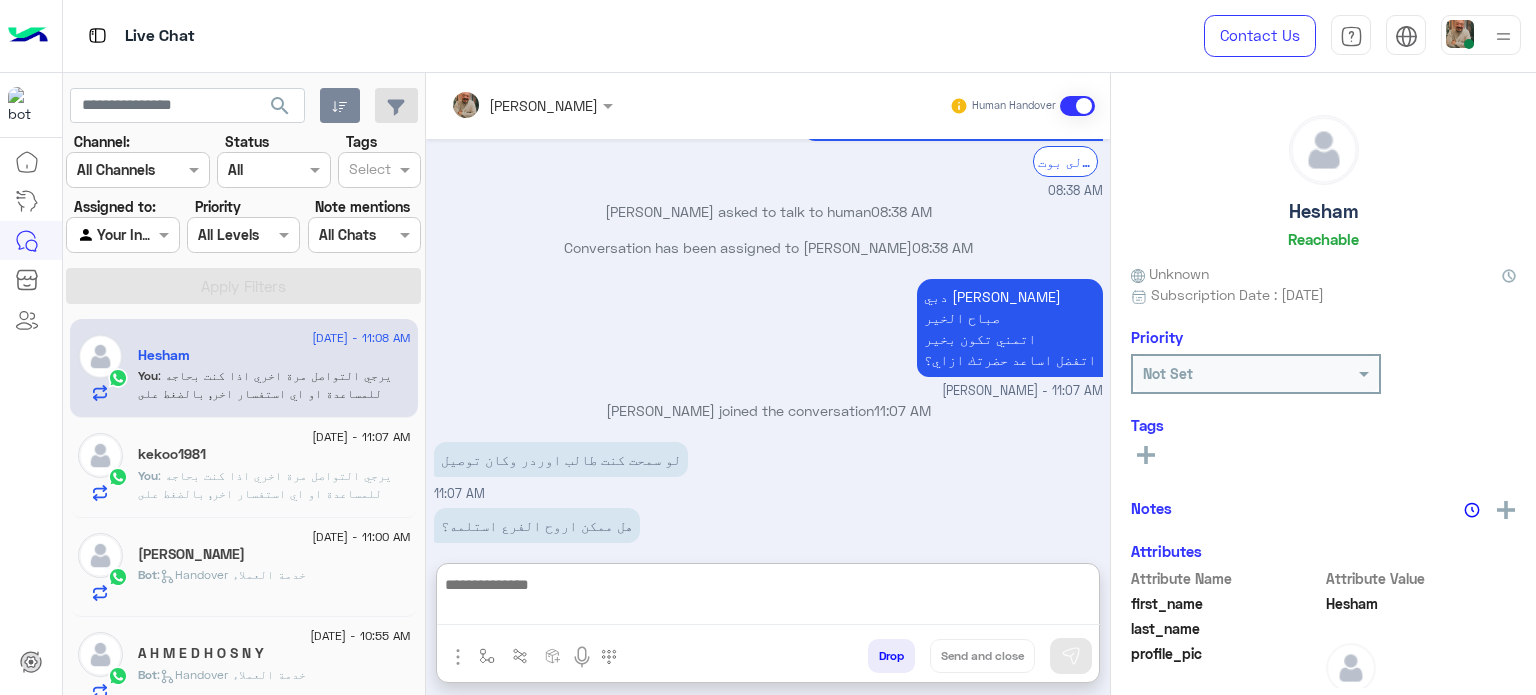 click at bounding box center (768, 598) 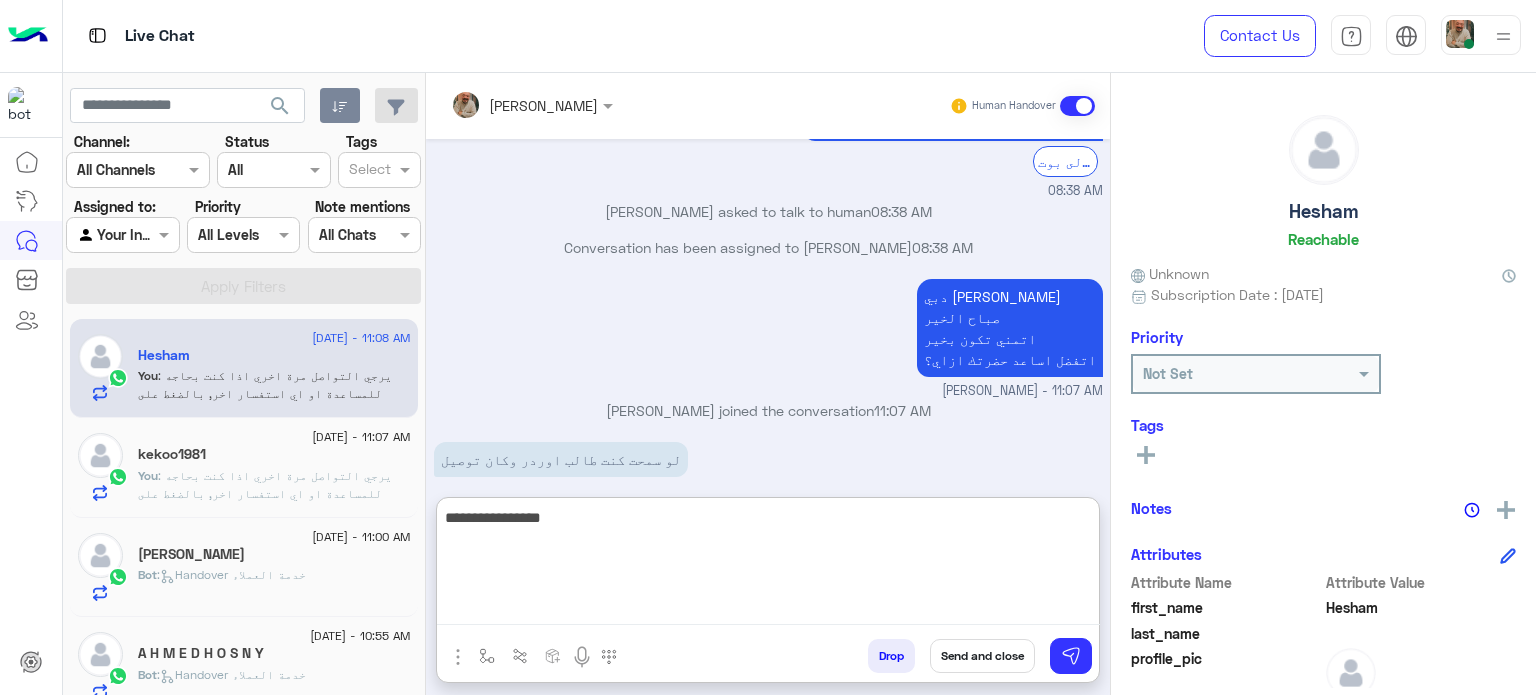 type on "**********" 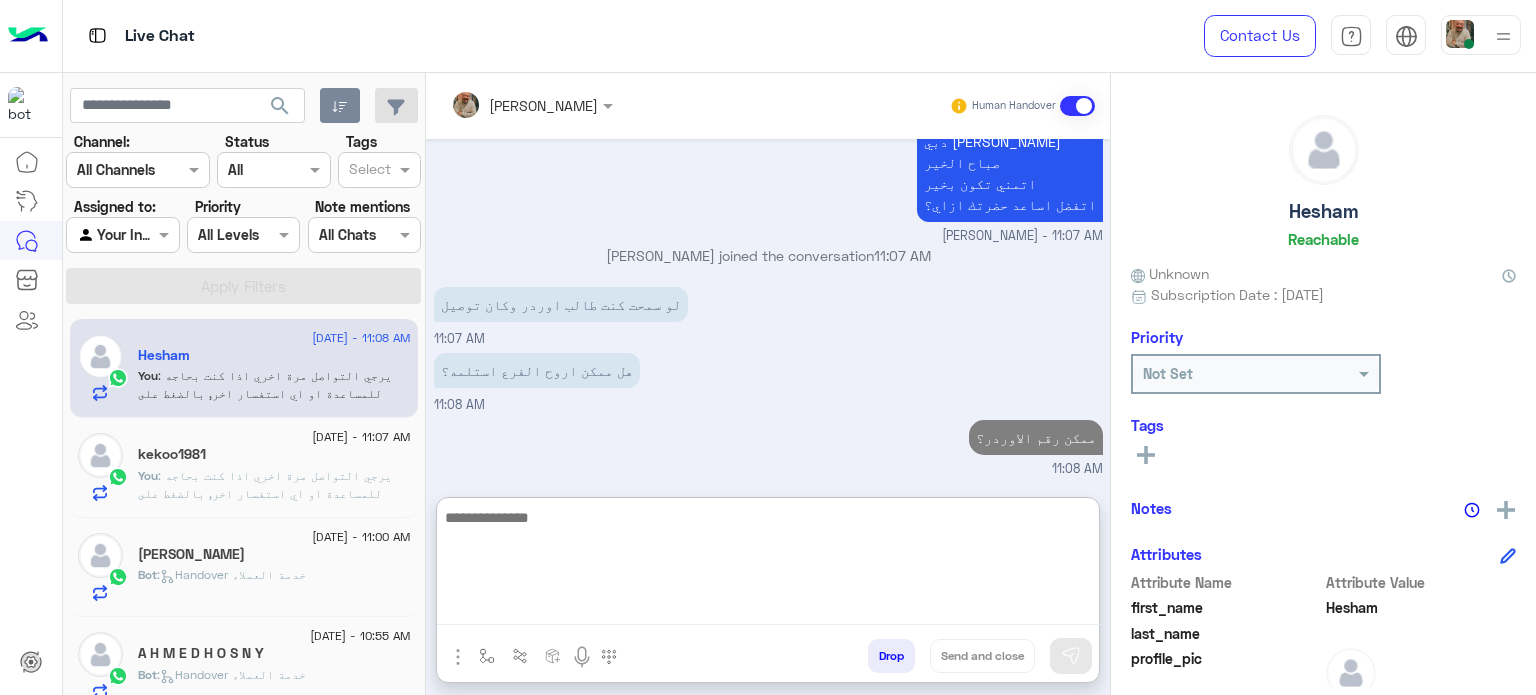 click on "[PERSON_NAME]" at bounding box center (524, 105) 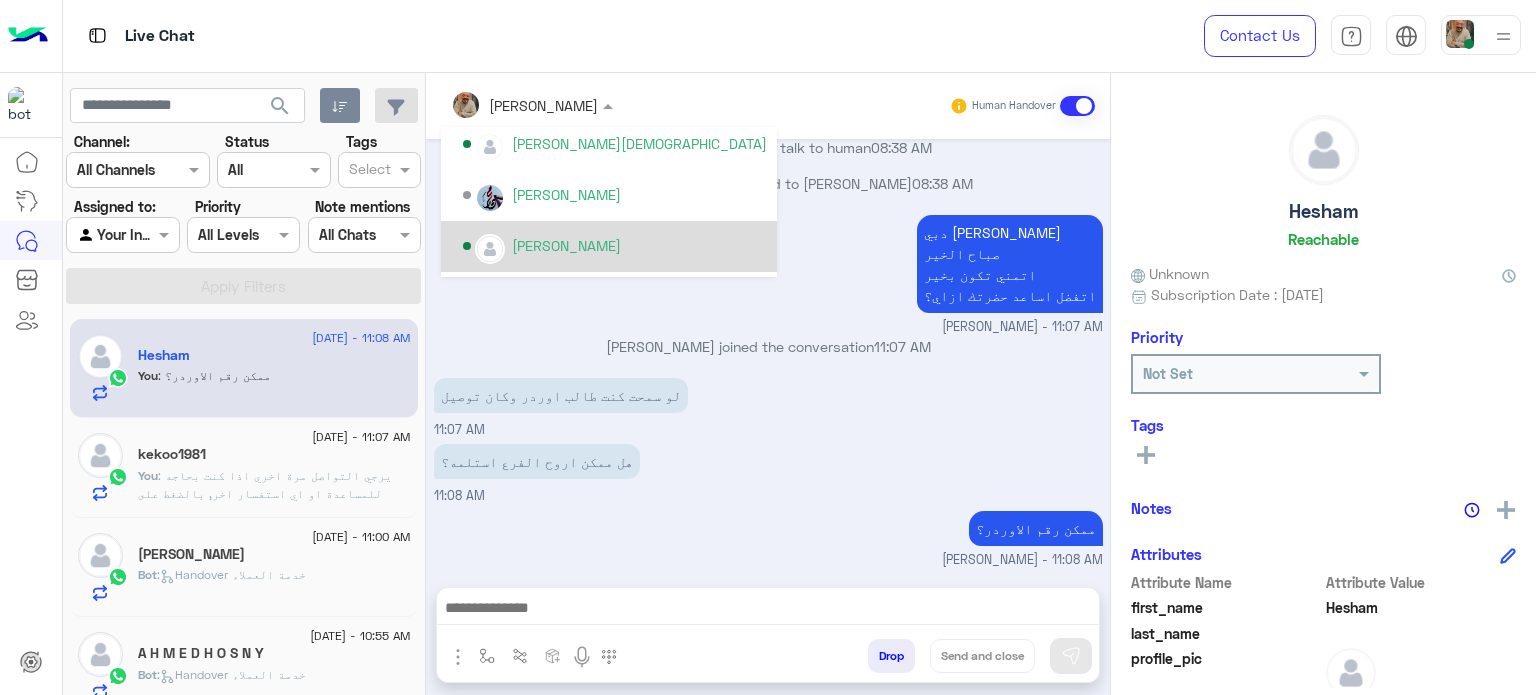 click on "mohaned hassanen" at bounding box center [566, 245] 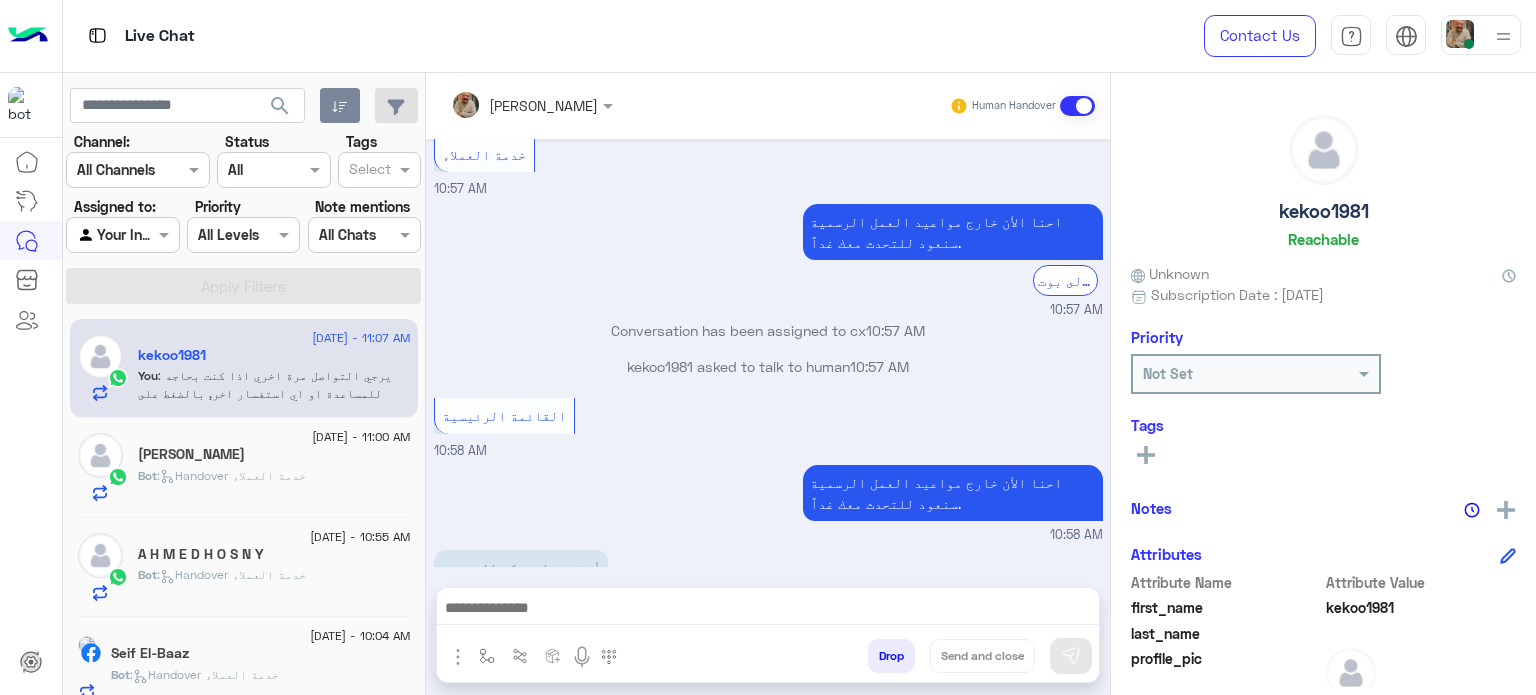 click on "See All" 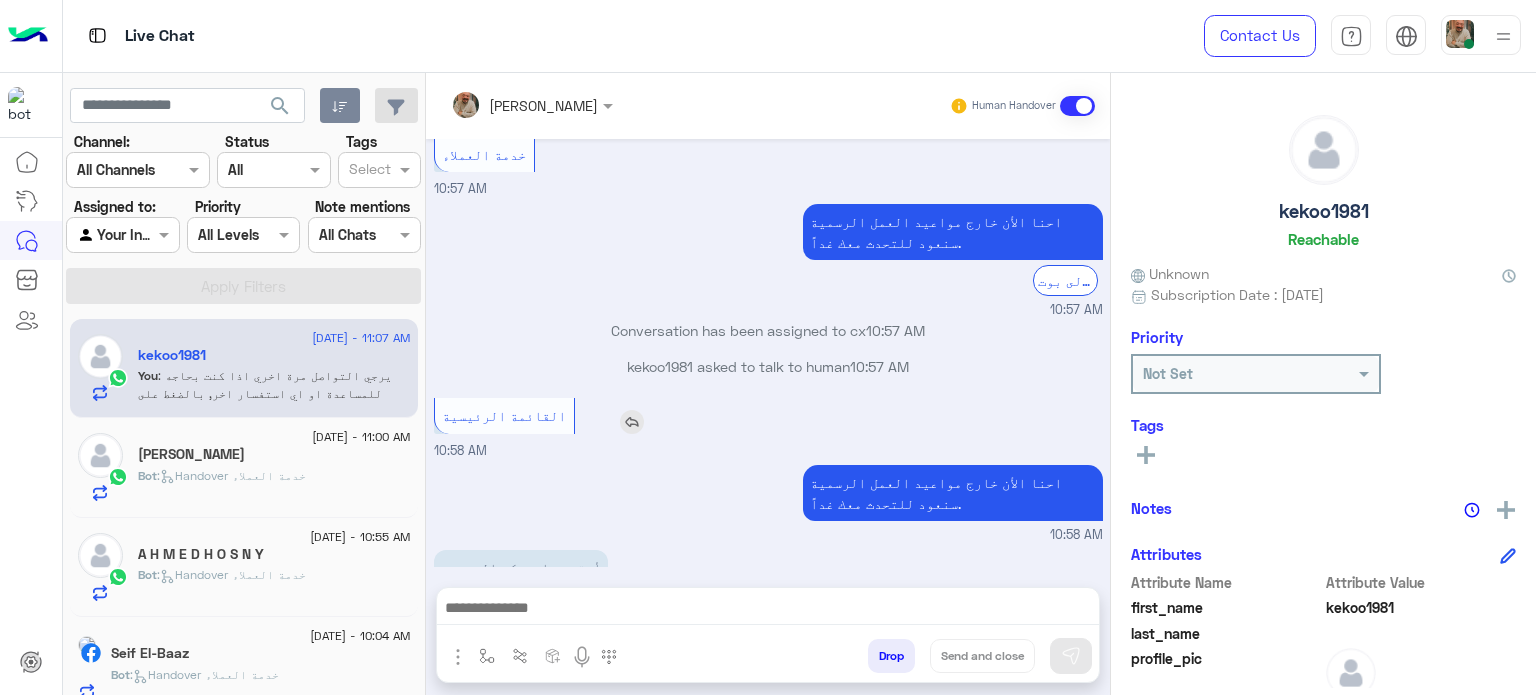 scroll, scrollTop: 999, scrollLeft: 0, axis: vertical 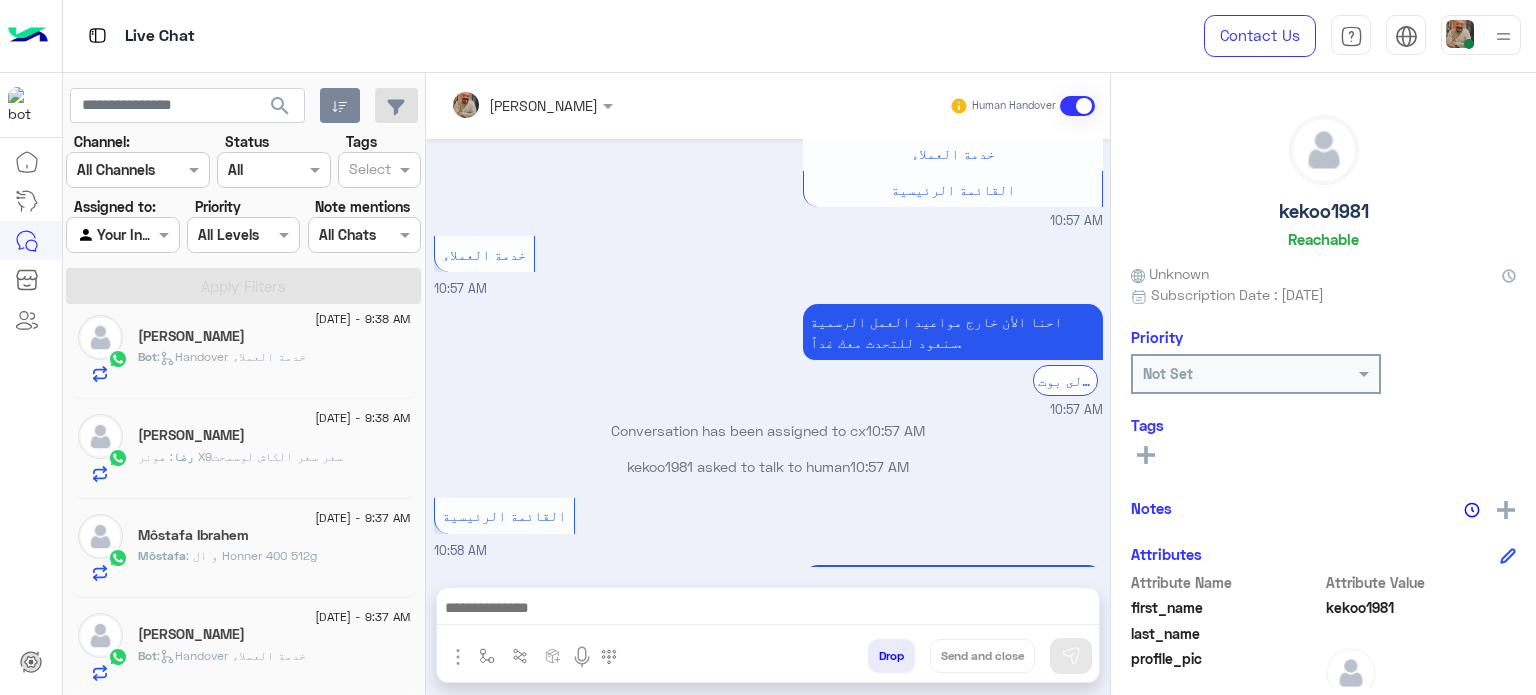 drag, startPoint x: 1294, startPoint y: 326, endPoint x: 1324, endPoint y: 272, distance: 61.77378 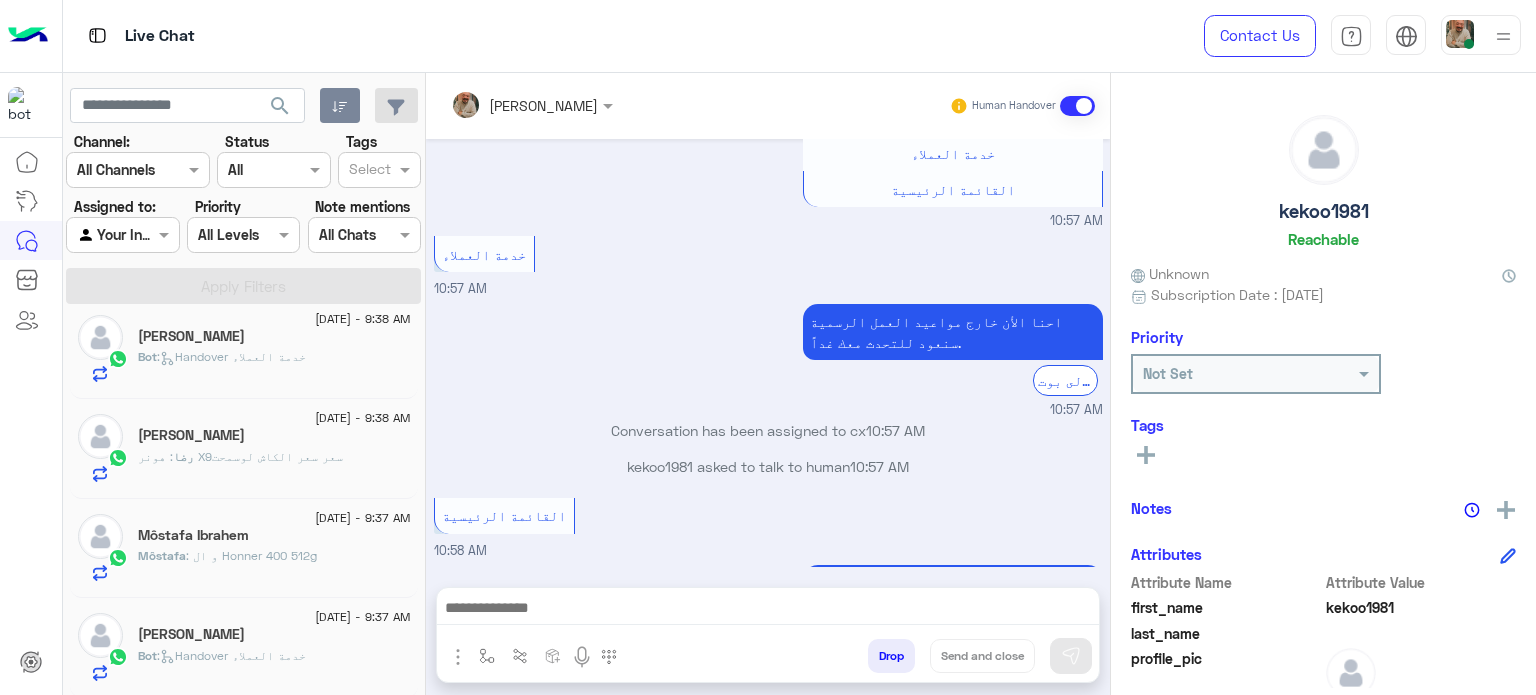 click at bounding box center [505, 105] 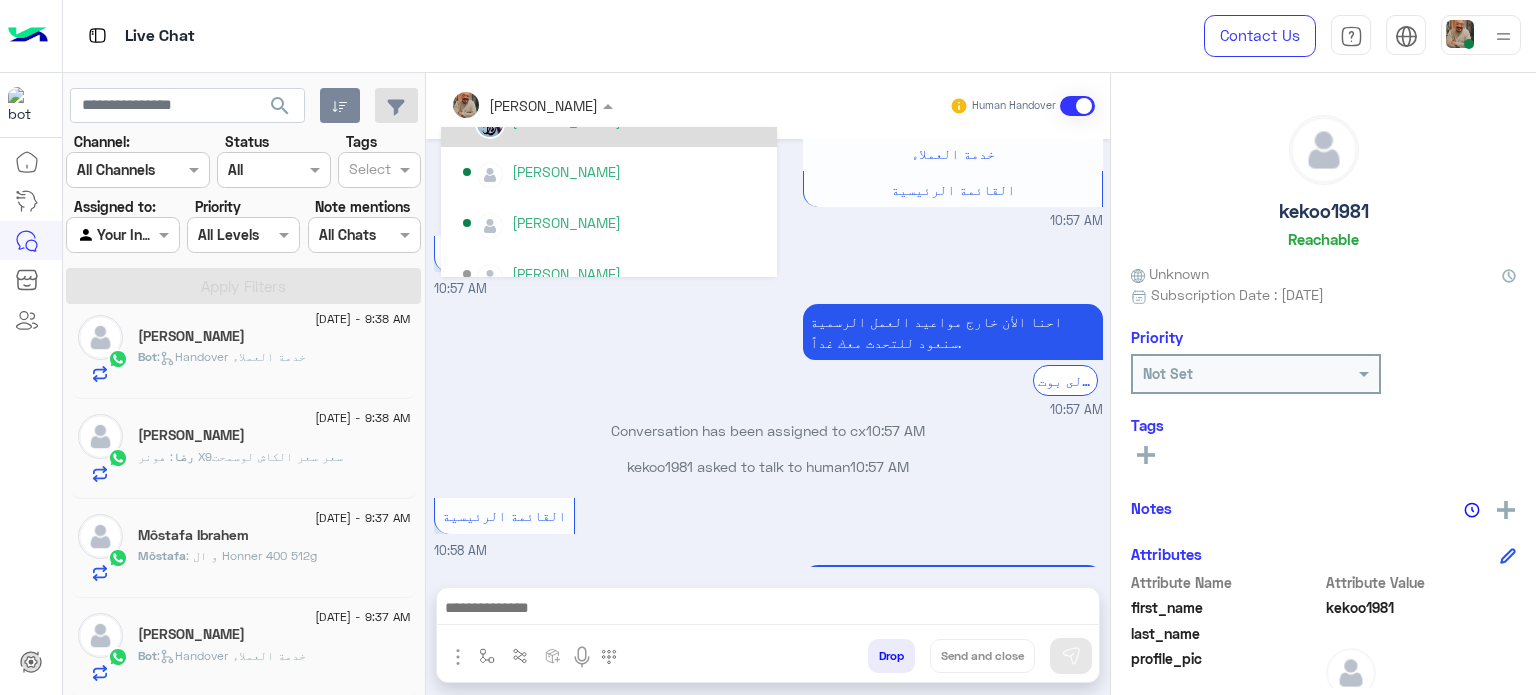 scroll, scrollTop: 400, scrollLeft: 0, axis: vertical 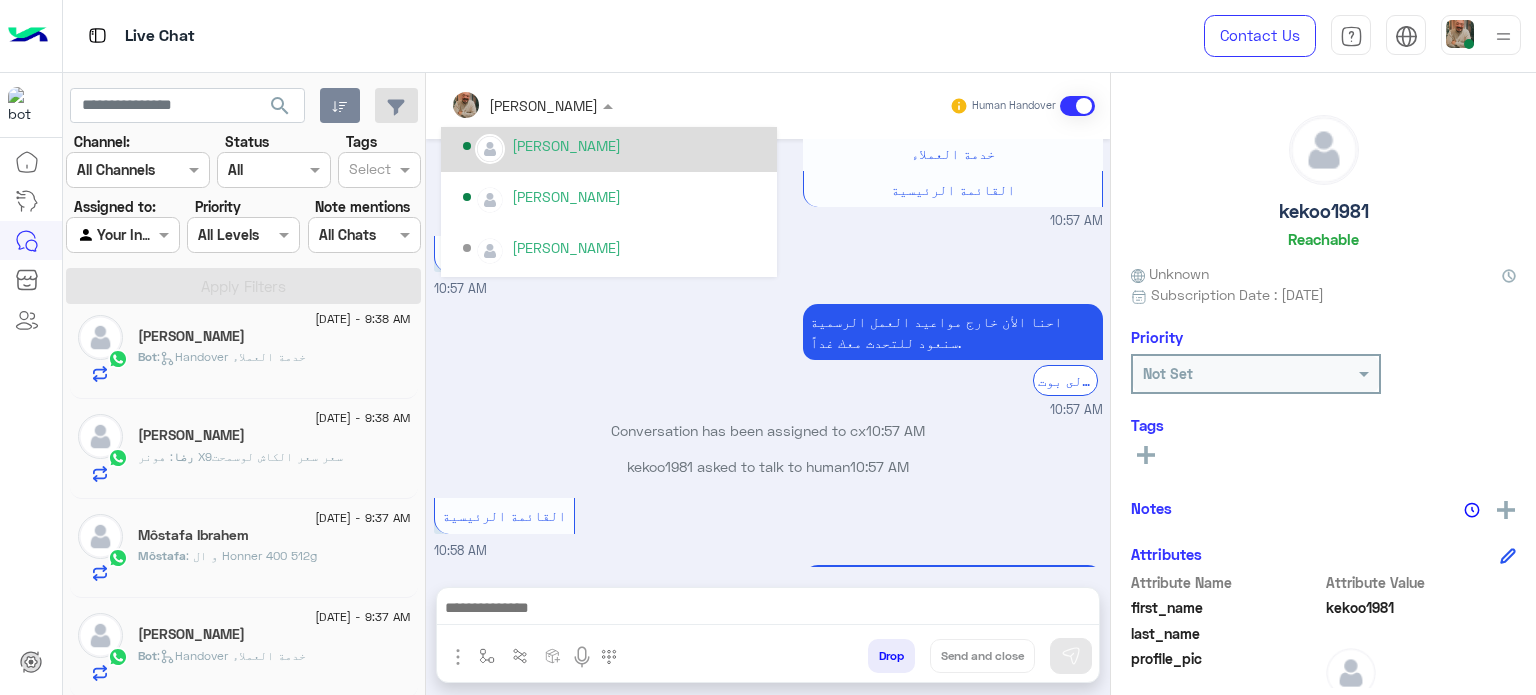 click on "mohaned hassanen" at bounding box center (566, 145) 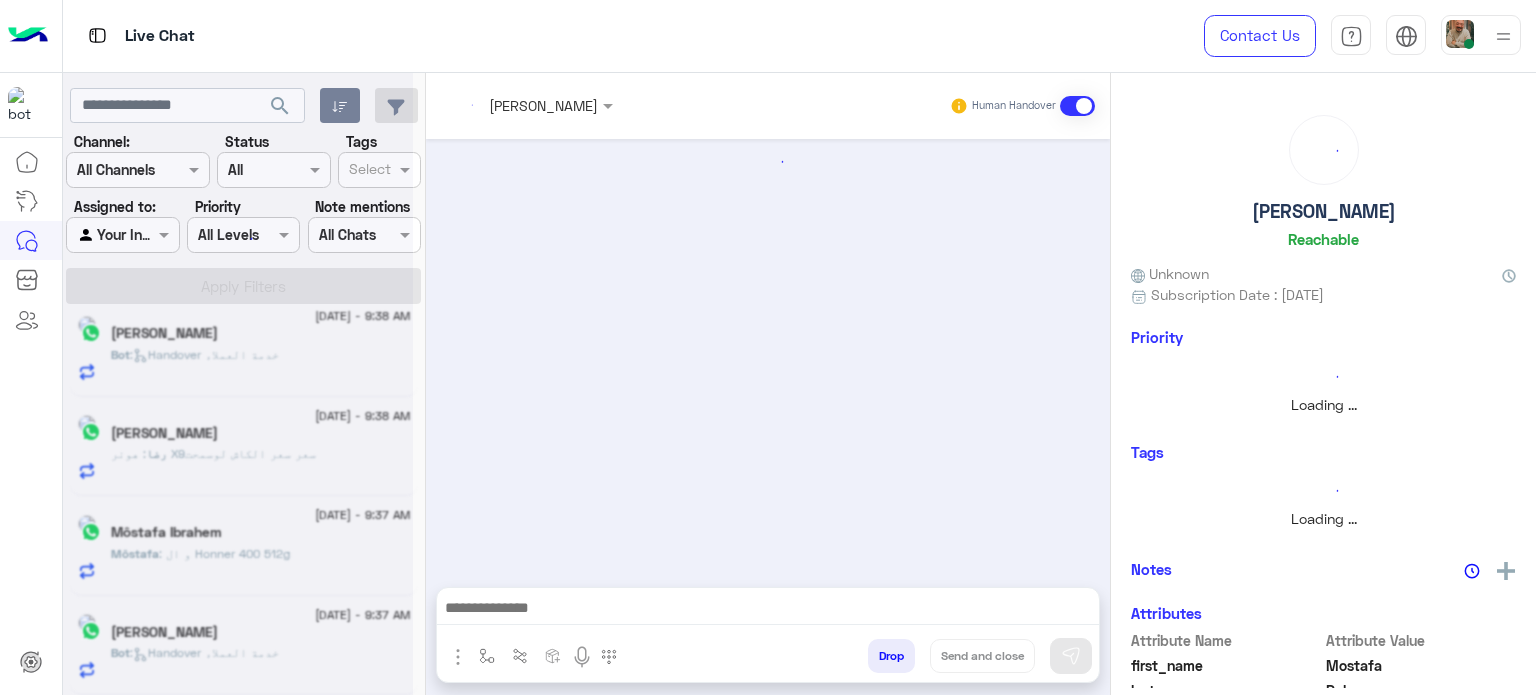 scroll, scrollTop: 616, scrollLeft: 0, axis: vertical 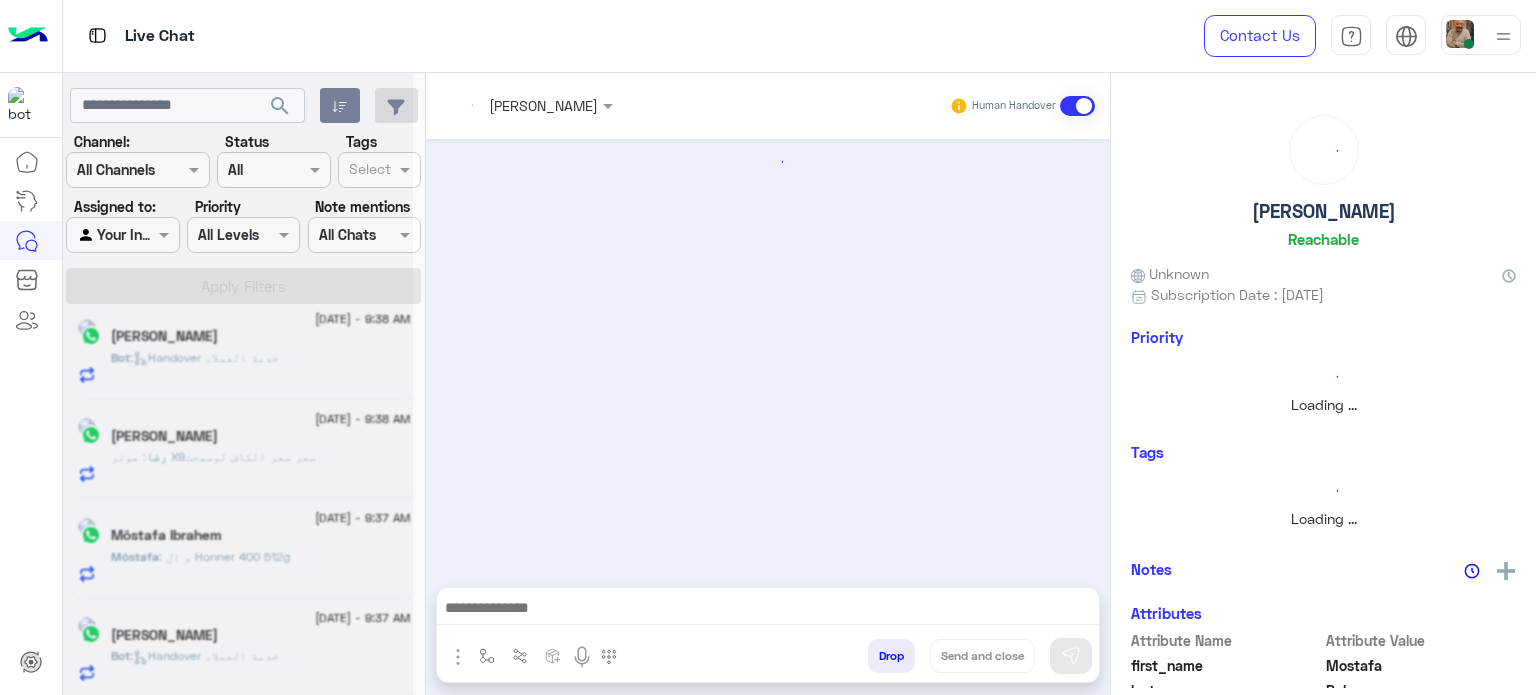 click at bounding box center [505, 105] 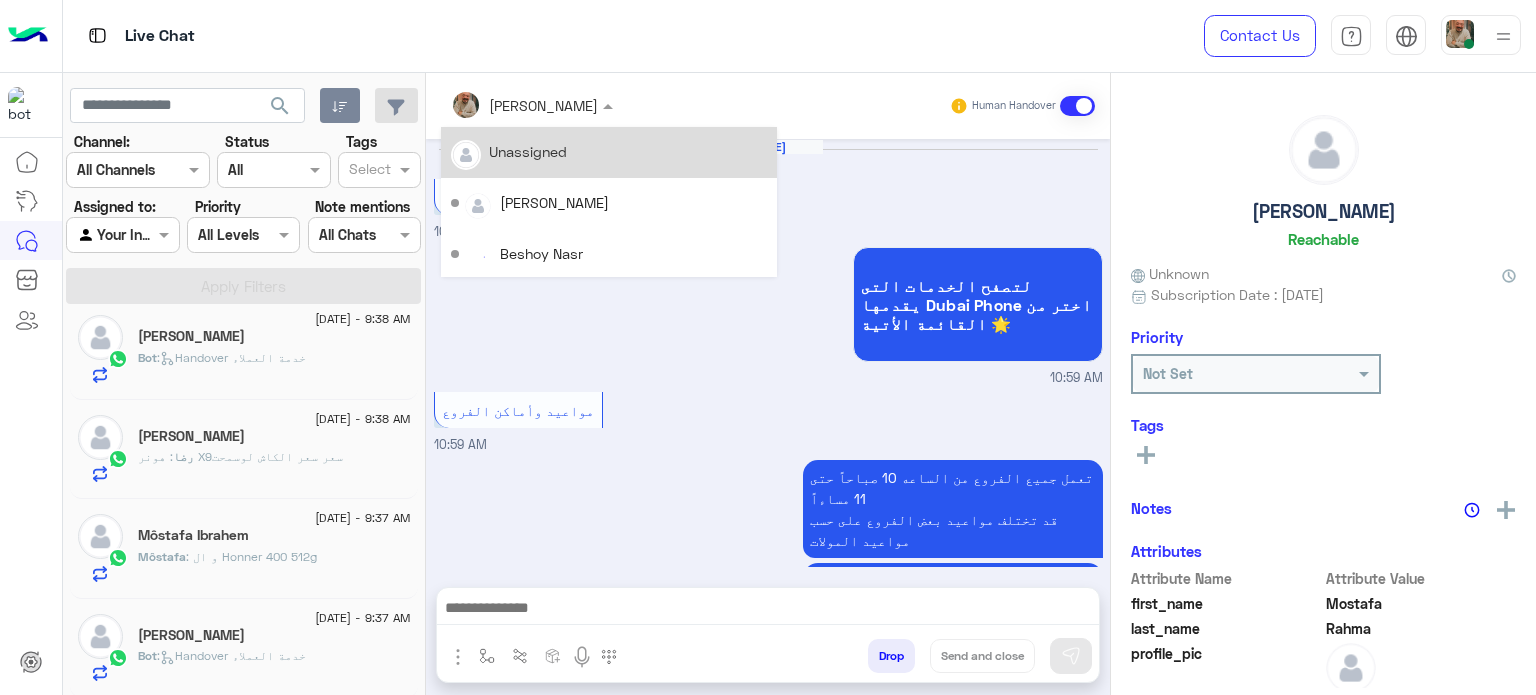 scroll, scrollTop: 646, scrollLeft: 0, axis: vertical 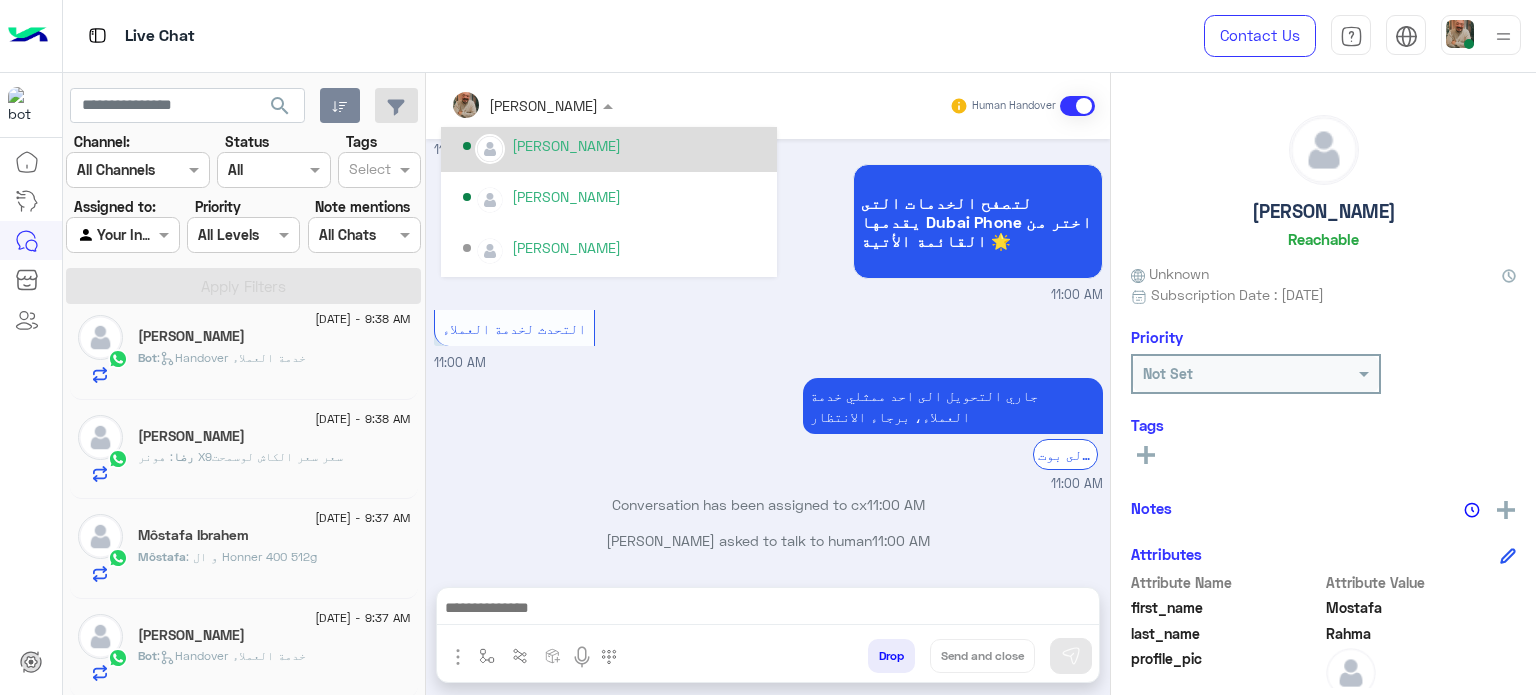 click on "mohaned hassanen" at bounding box center (566, 145) 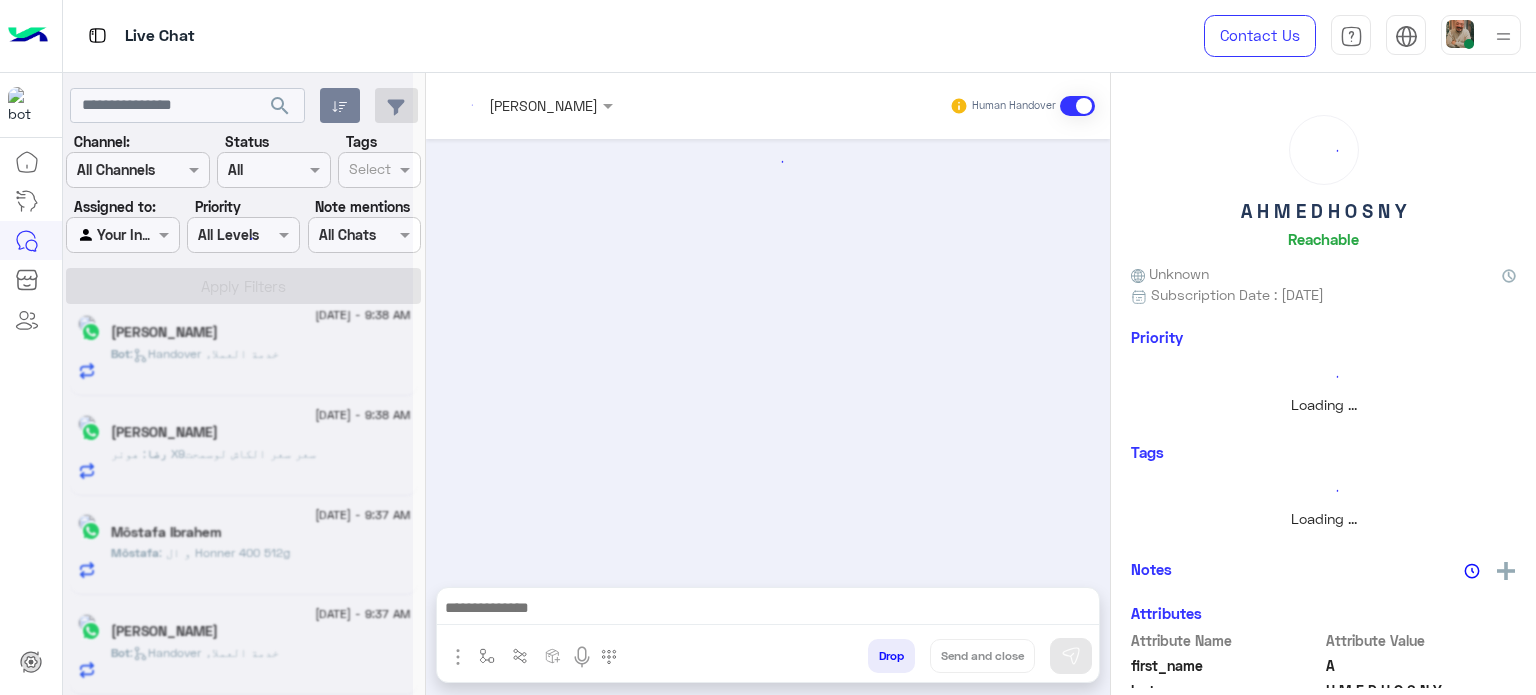 scroll, scrollTop: 516, scrollLeft: 0, axis: vertical 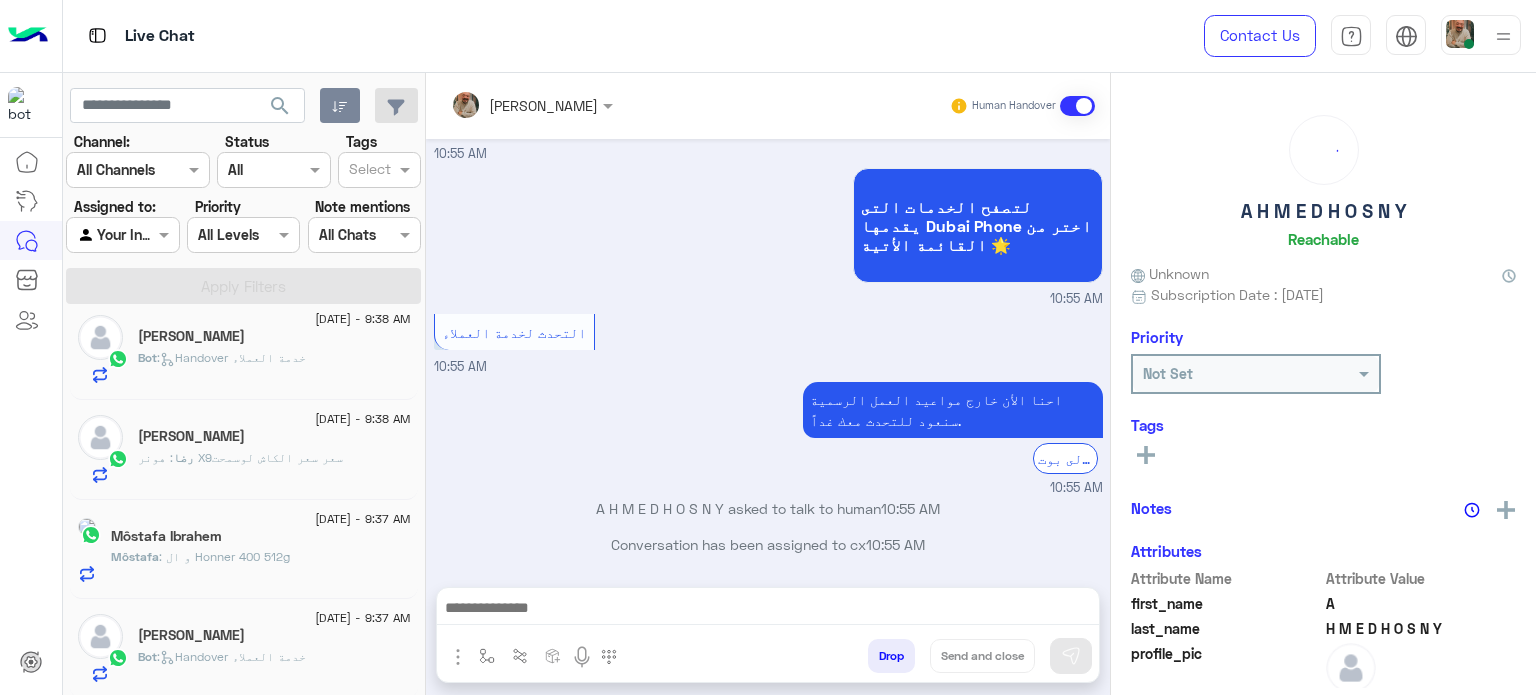 click at bounding box center (505, 105) 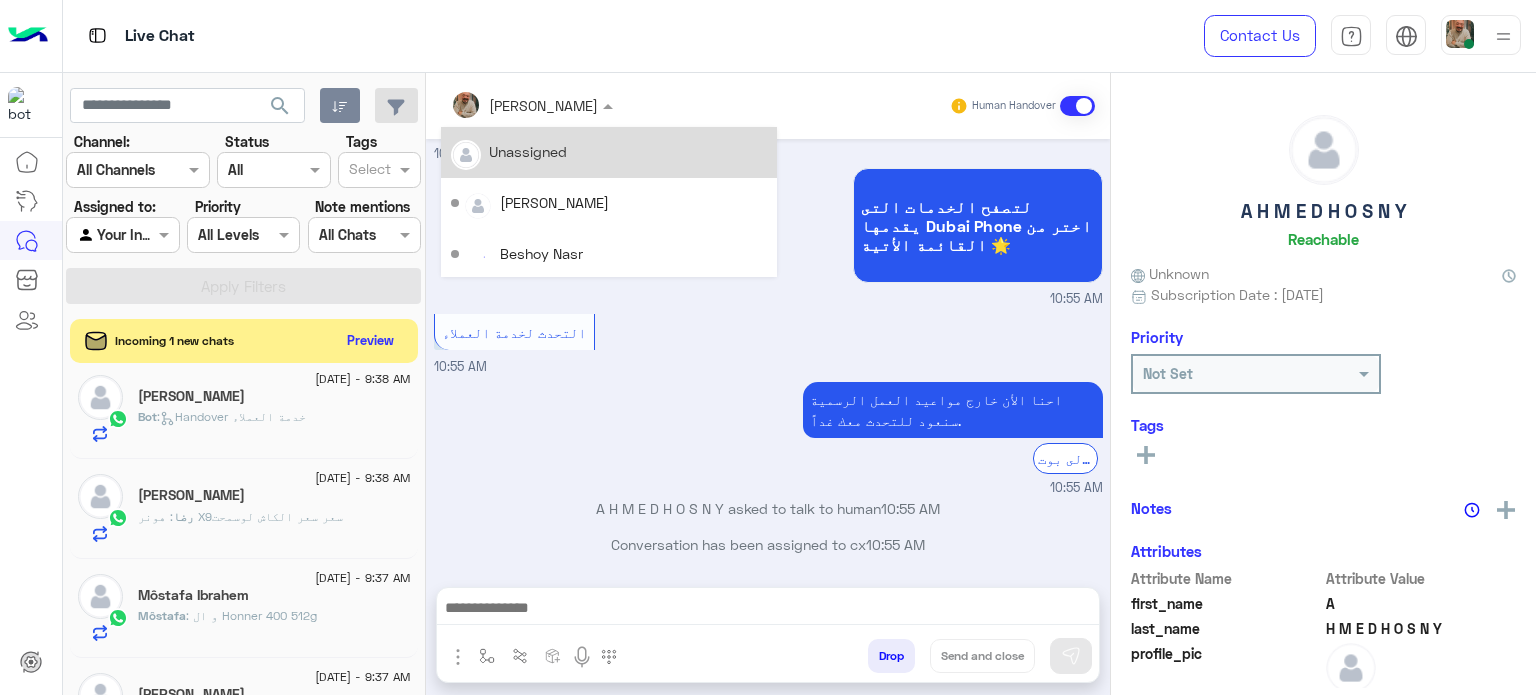 scroll, scrollTop: 576, scrollLeft: 0, axis: vertical 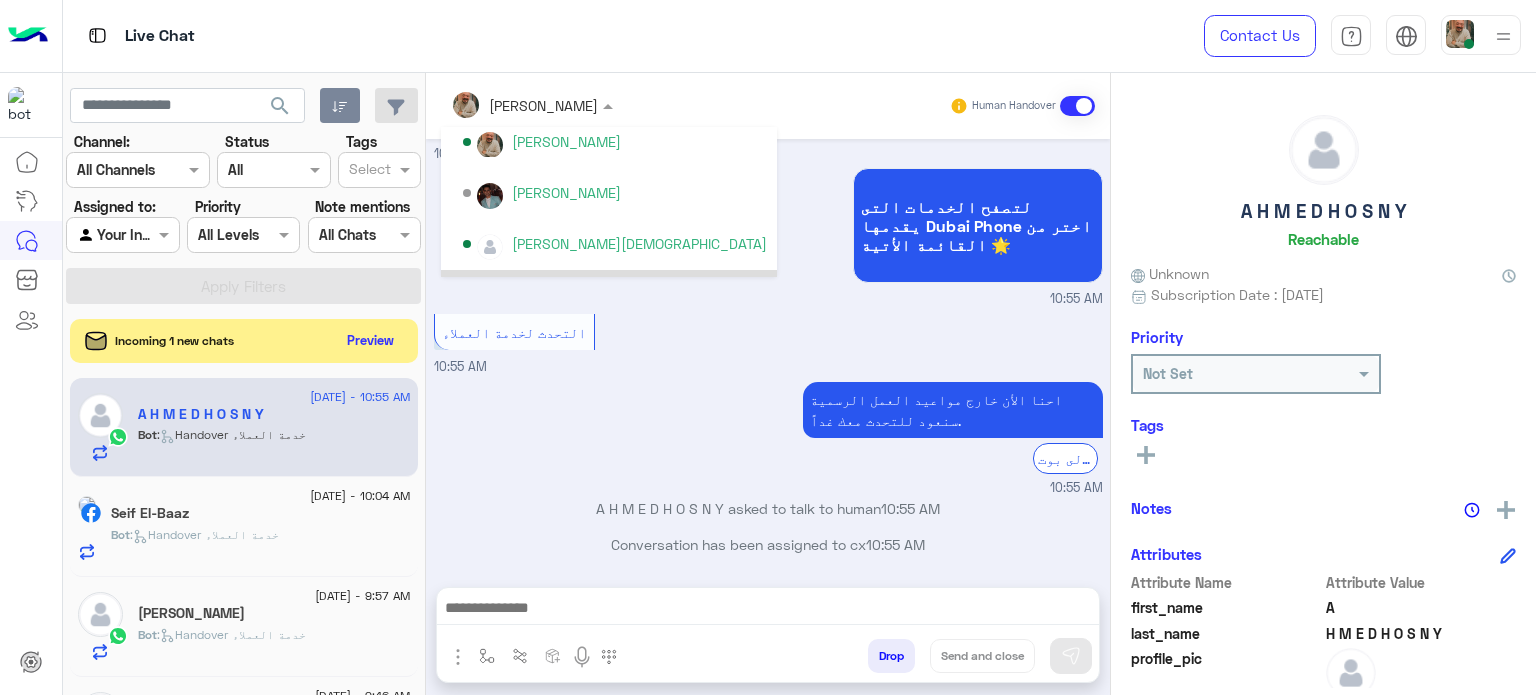 click at bounding box center (1503, 36) 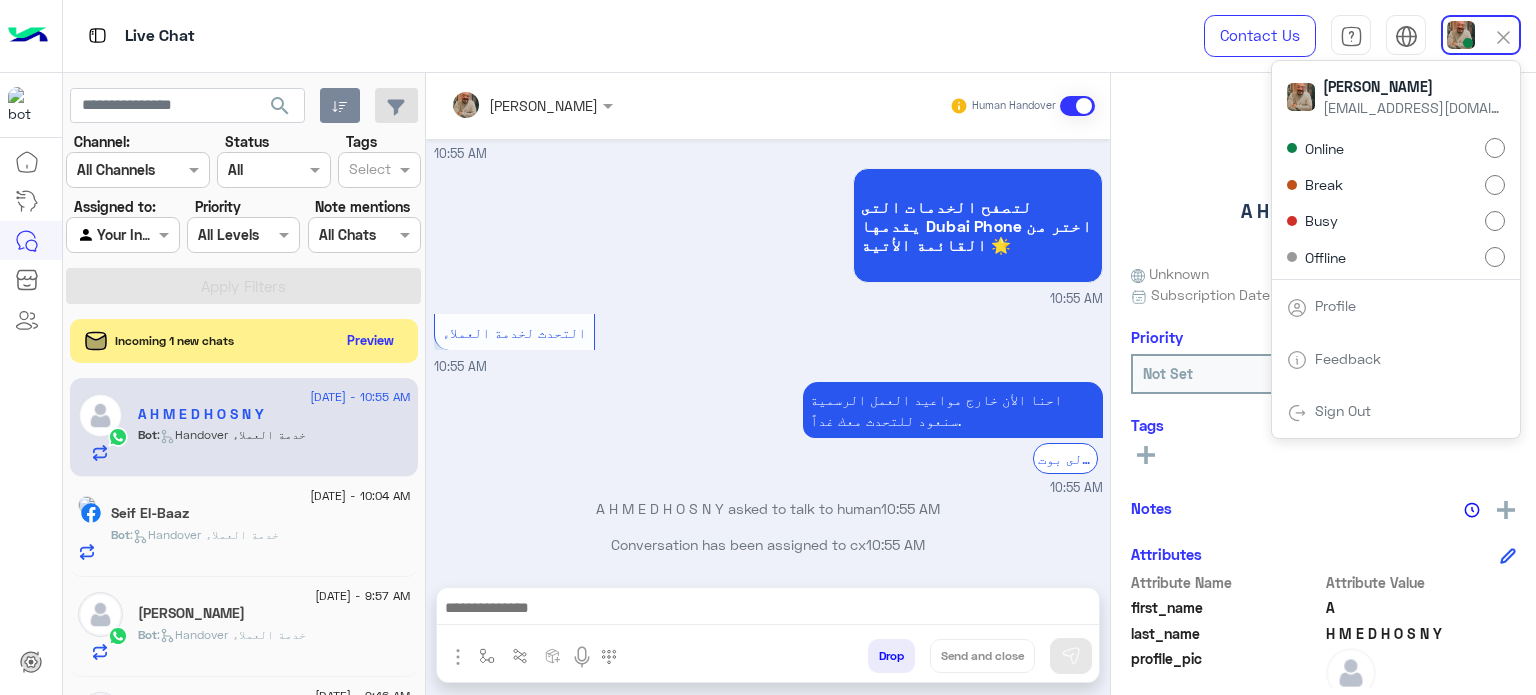 click on "Break" at bounding box center [1396, 184] 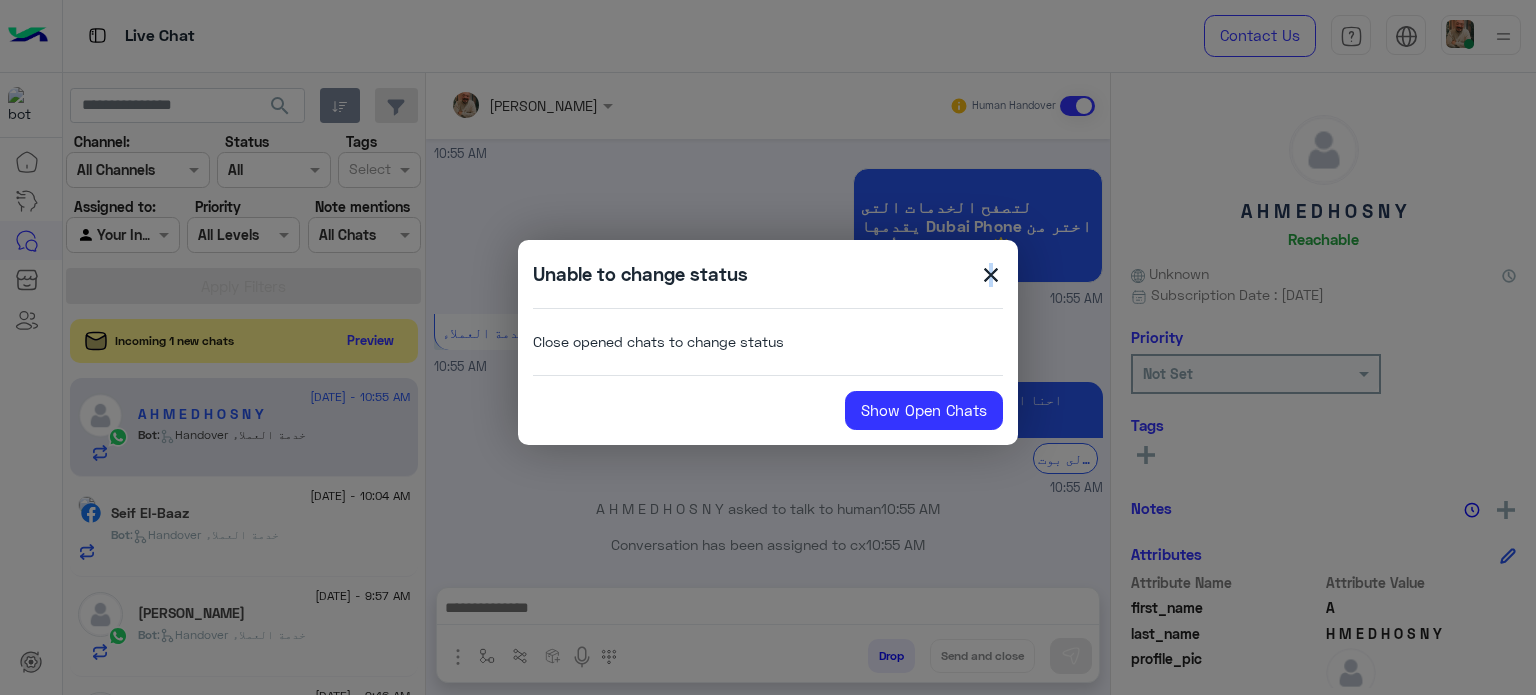 click on "close" 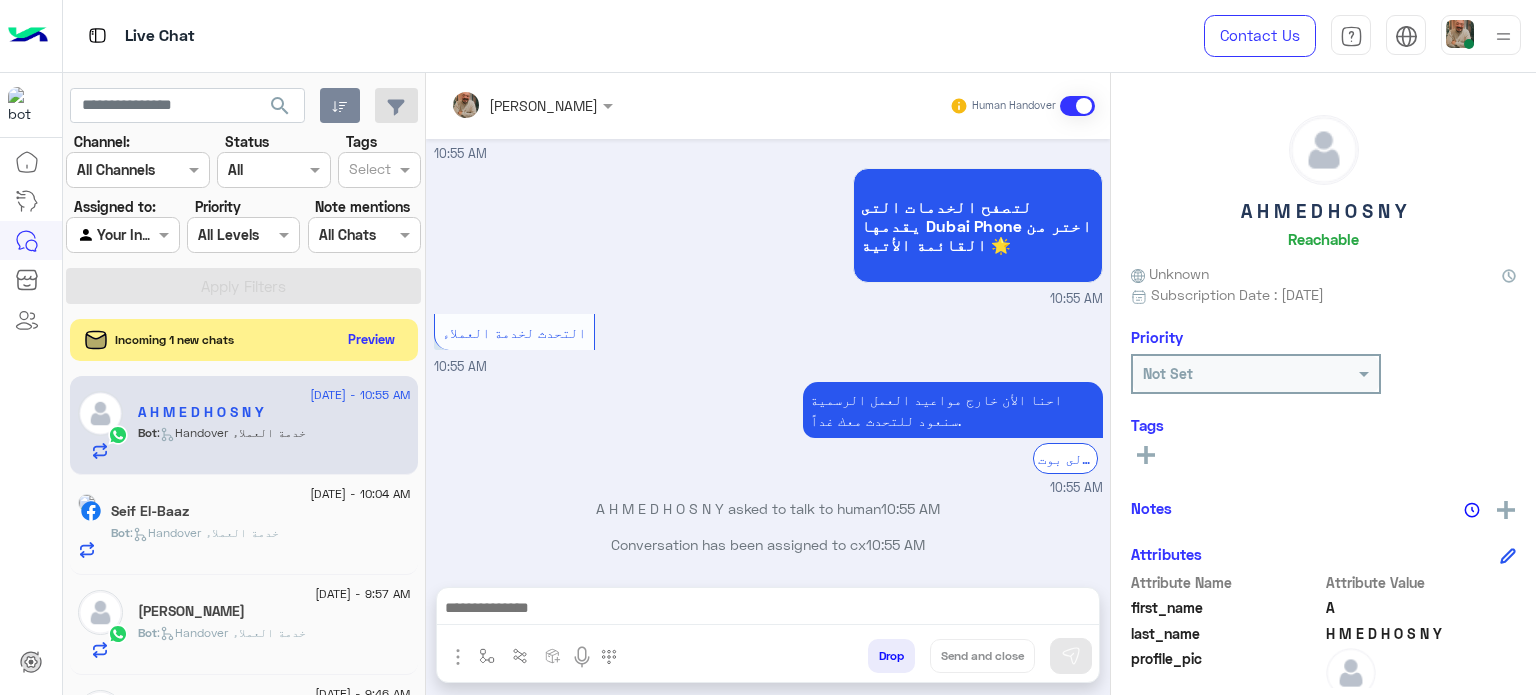 click on "Preview" 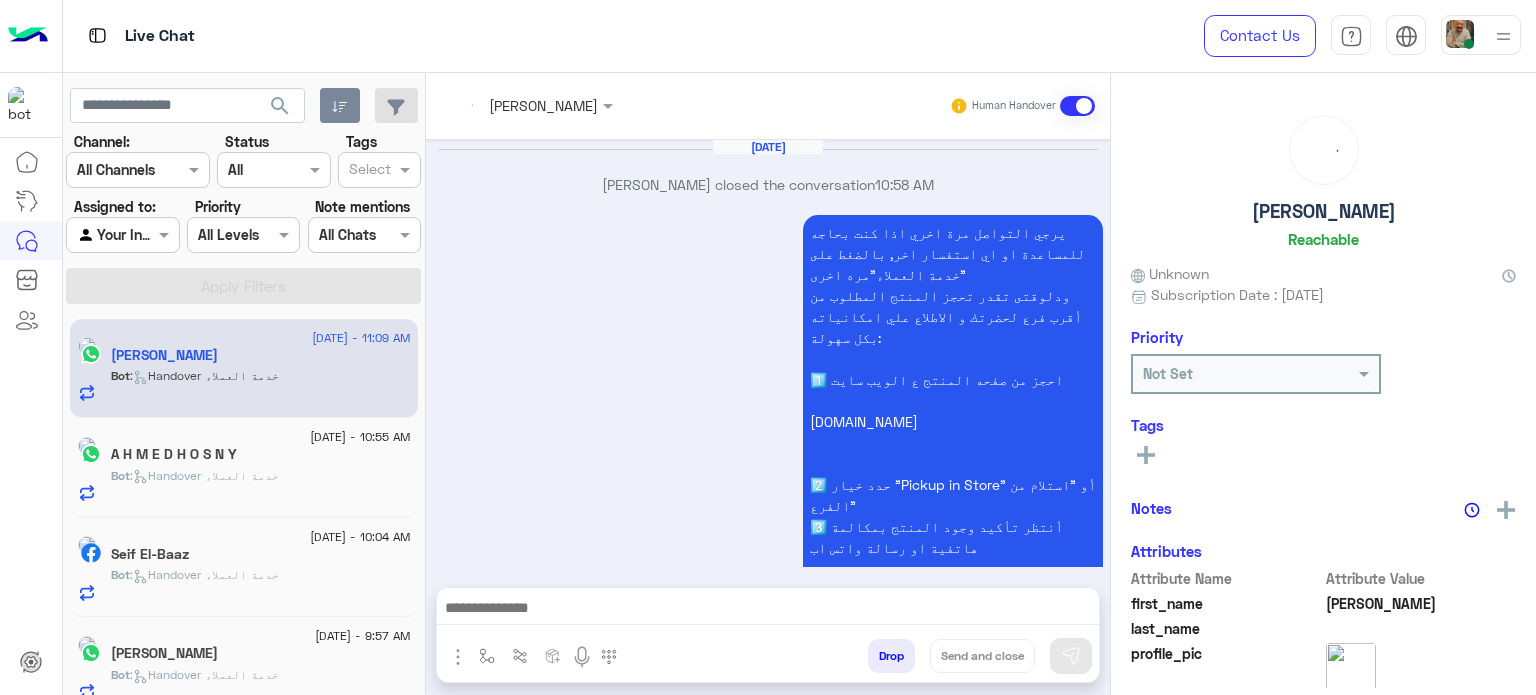 scroll, scrollTop: 744, scrollLeft: 0, axis: vertical 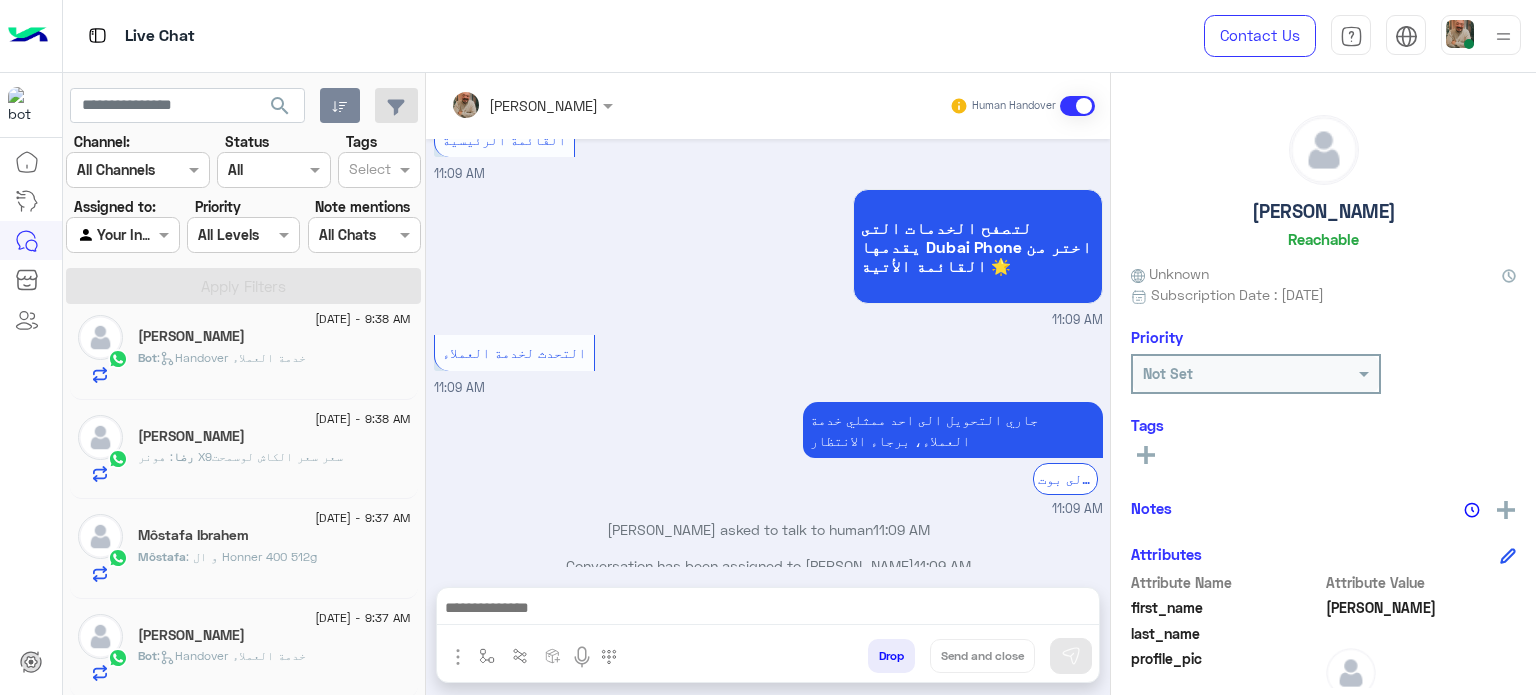 click on "Bot :   Handover خدمة العملاء" 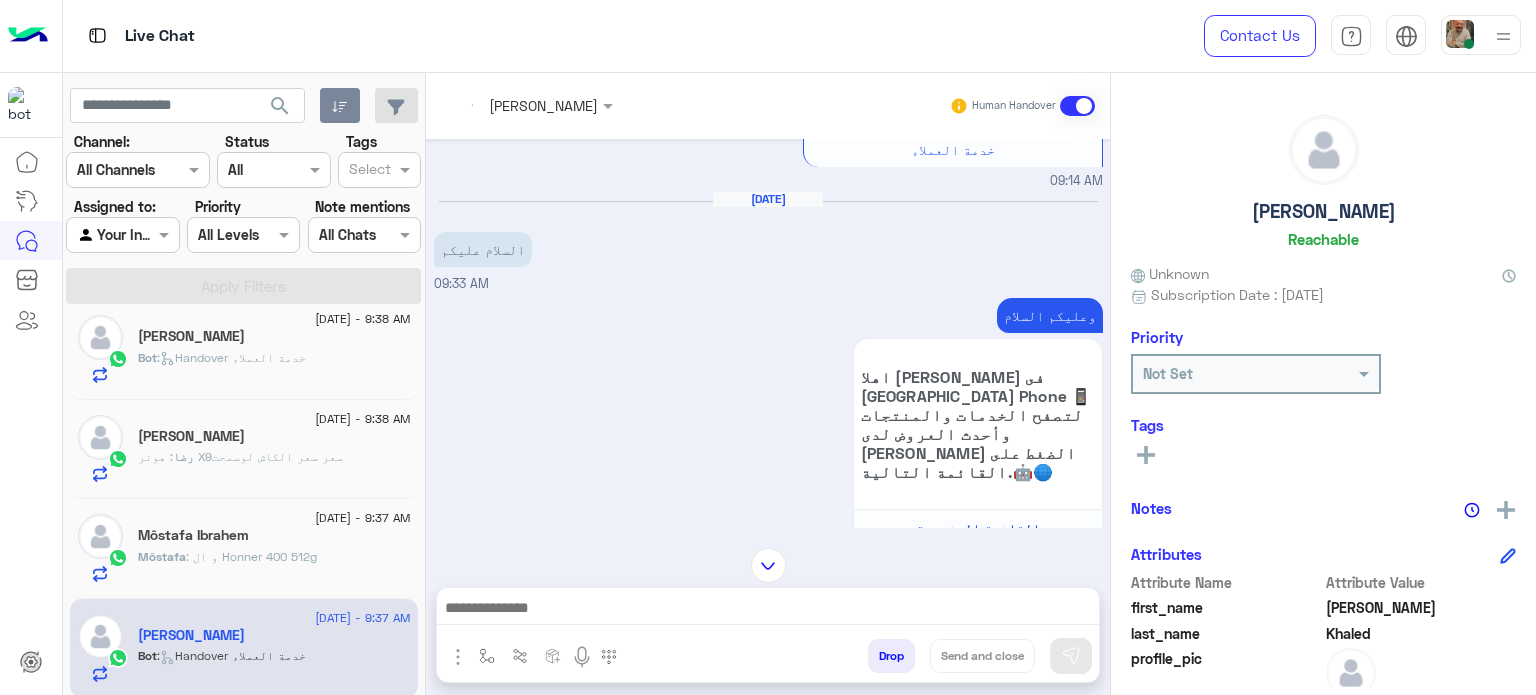 scroll, scrollTop: 880, scrollLeft: 0, axis: vertical 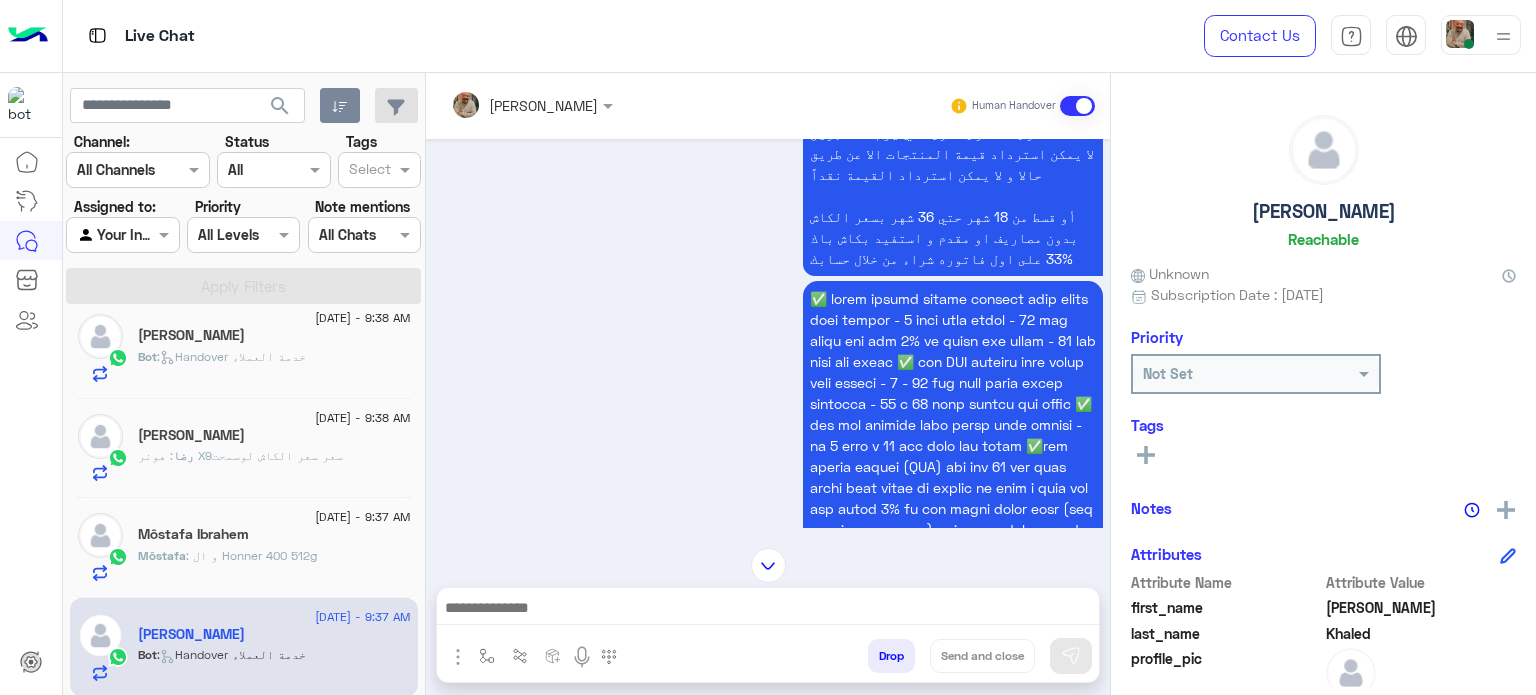 click on ": و ال Honner 400 512g" 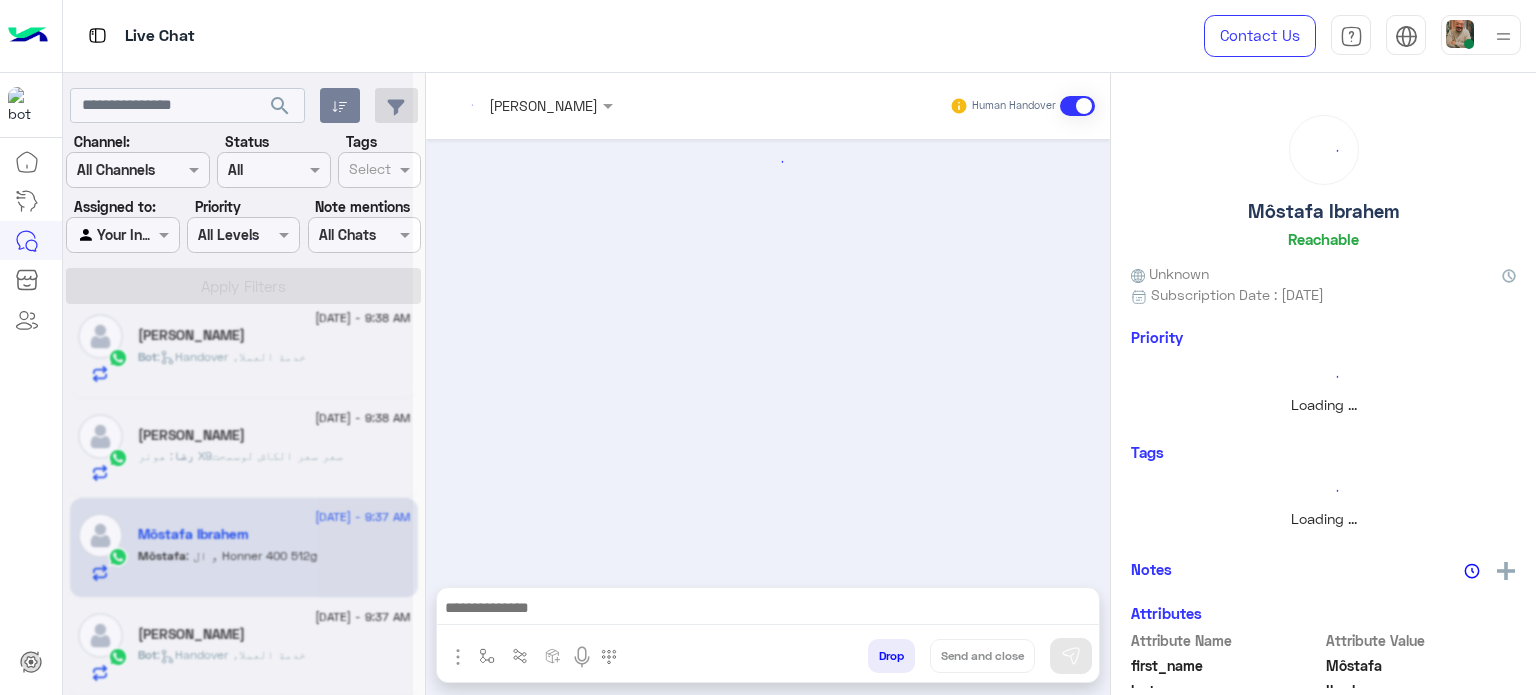 scroll, scrollTop: 0, scrollLeft: 0, axis: both 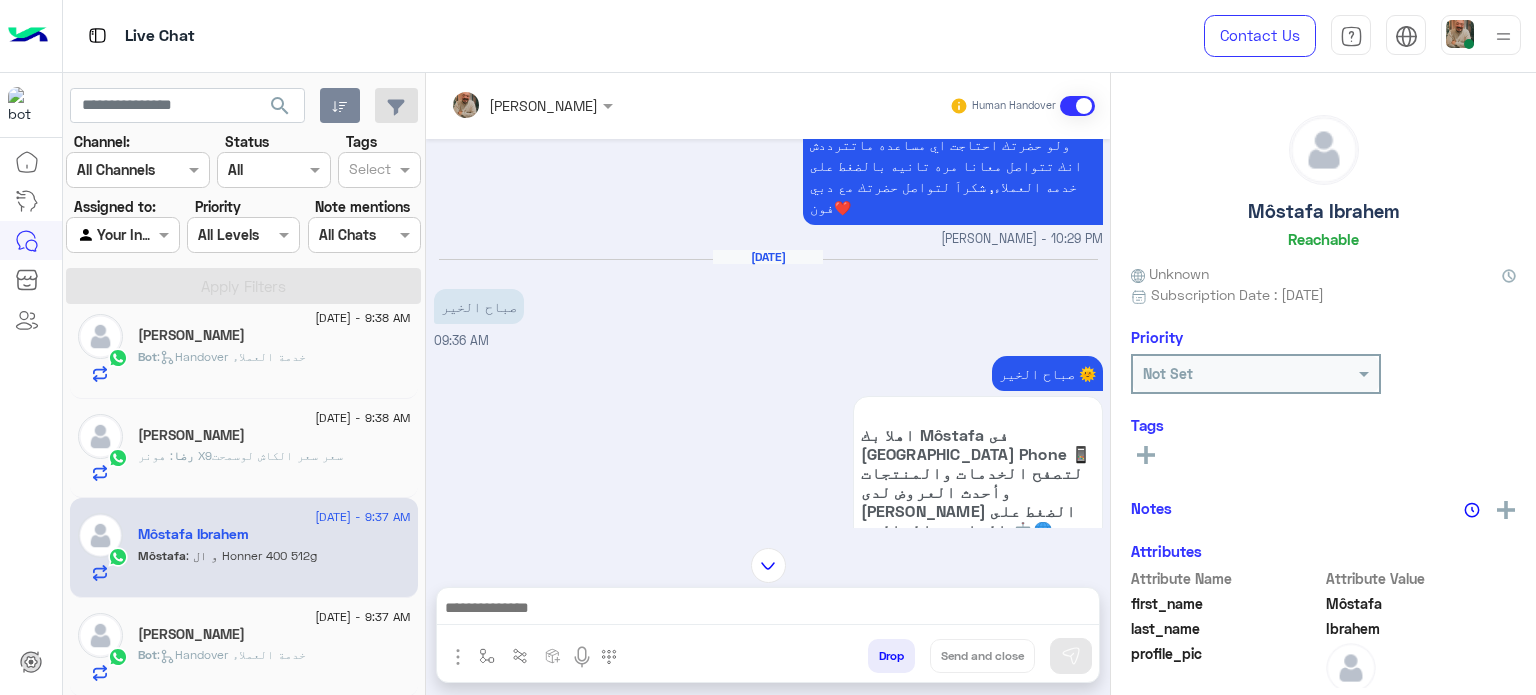 click on ": هونر X9سعر سعر الكاش لوسمحت" 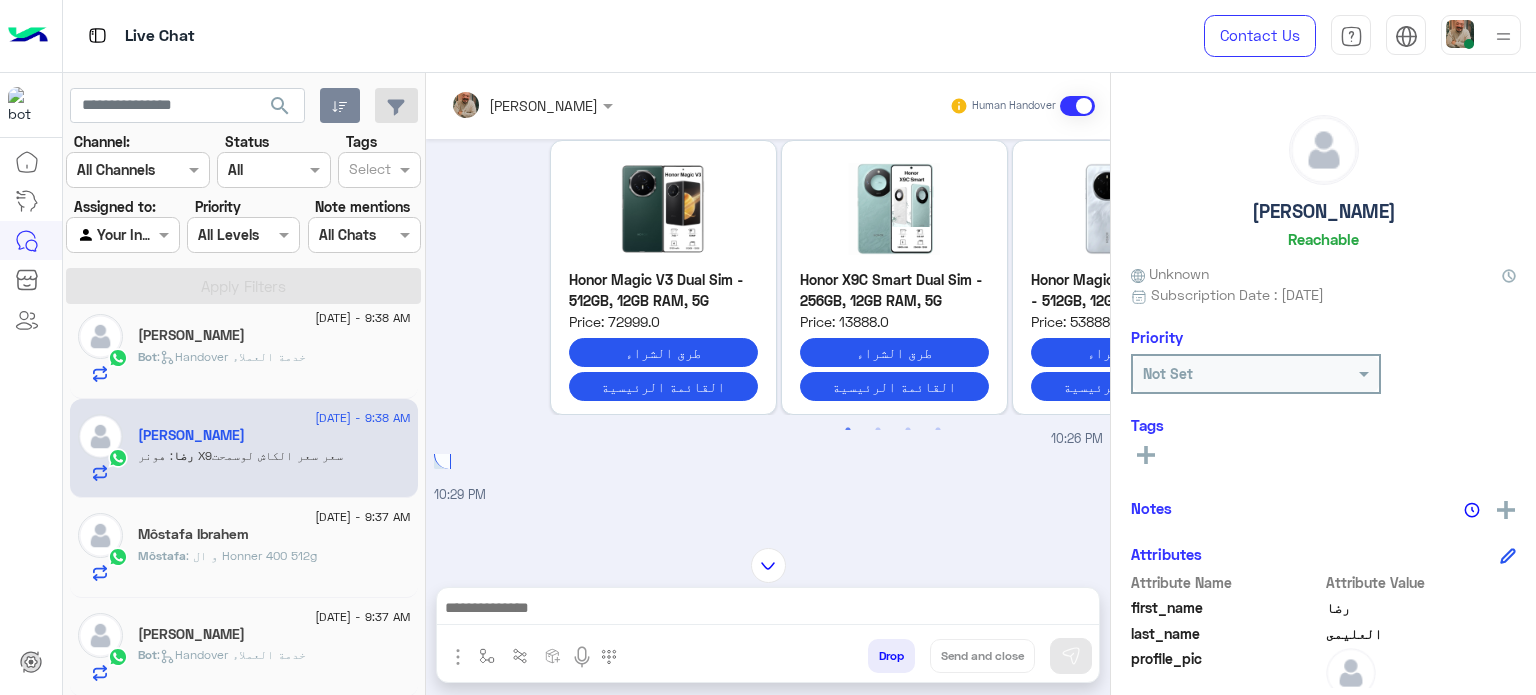 click on "Kamal Khaled" 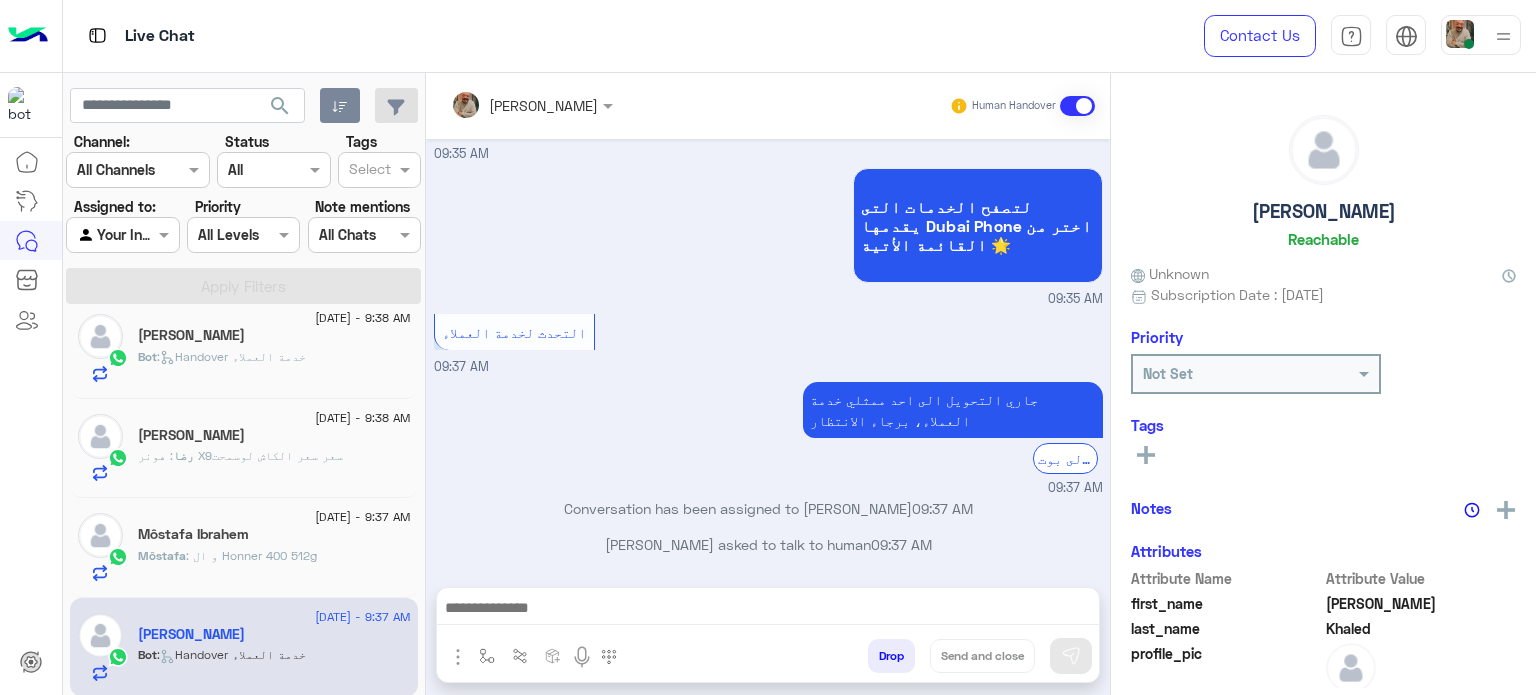 drag, startPoint x: 592, startPoint y: 86, endPoint x: 588, endPoint y: 113, distance: 27.294687 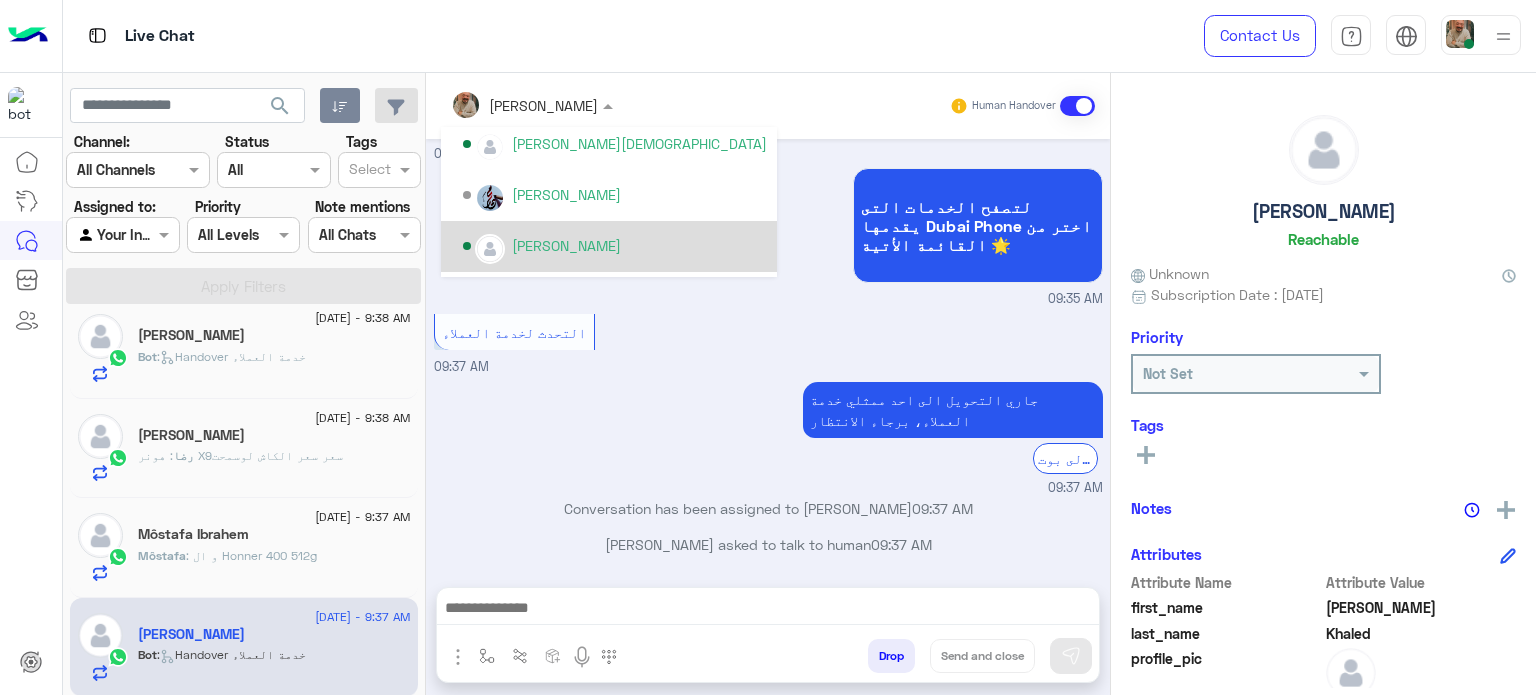 click on "mohaned hassanen" at bounding box center [615, 246] 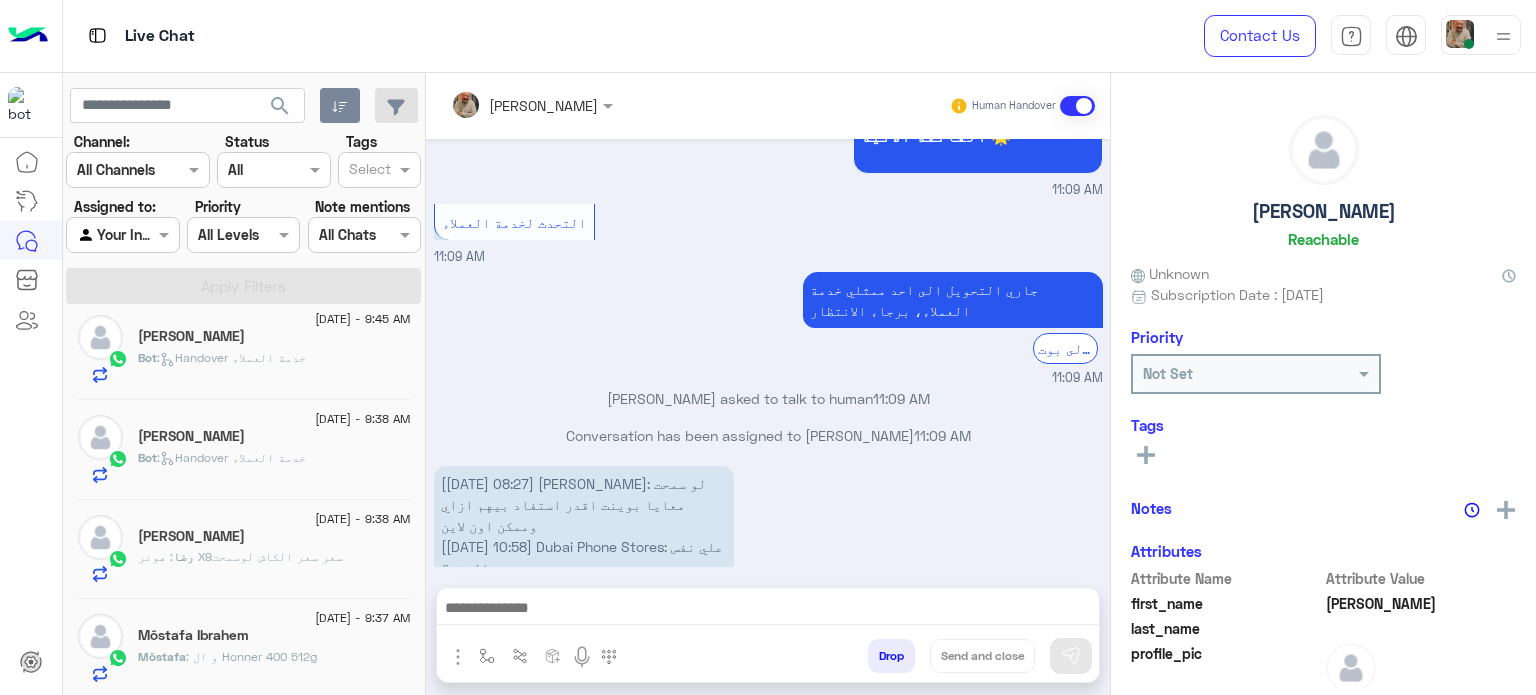 click on ": و ال Honner 400 512g" 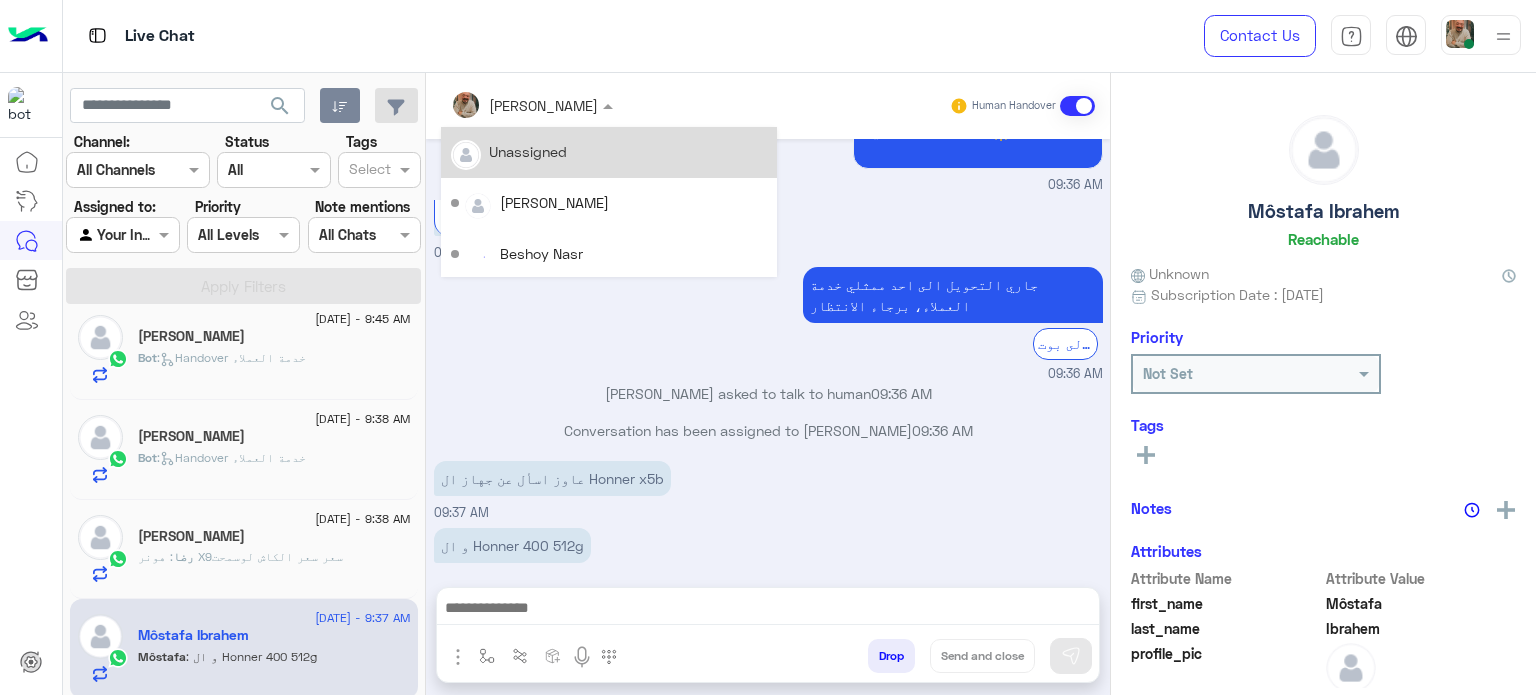 click at bounding box center [505, 105] 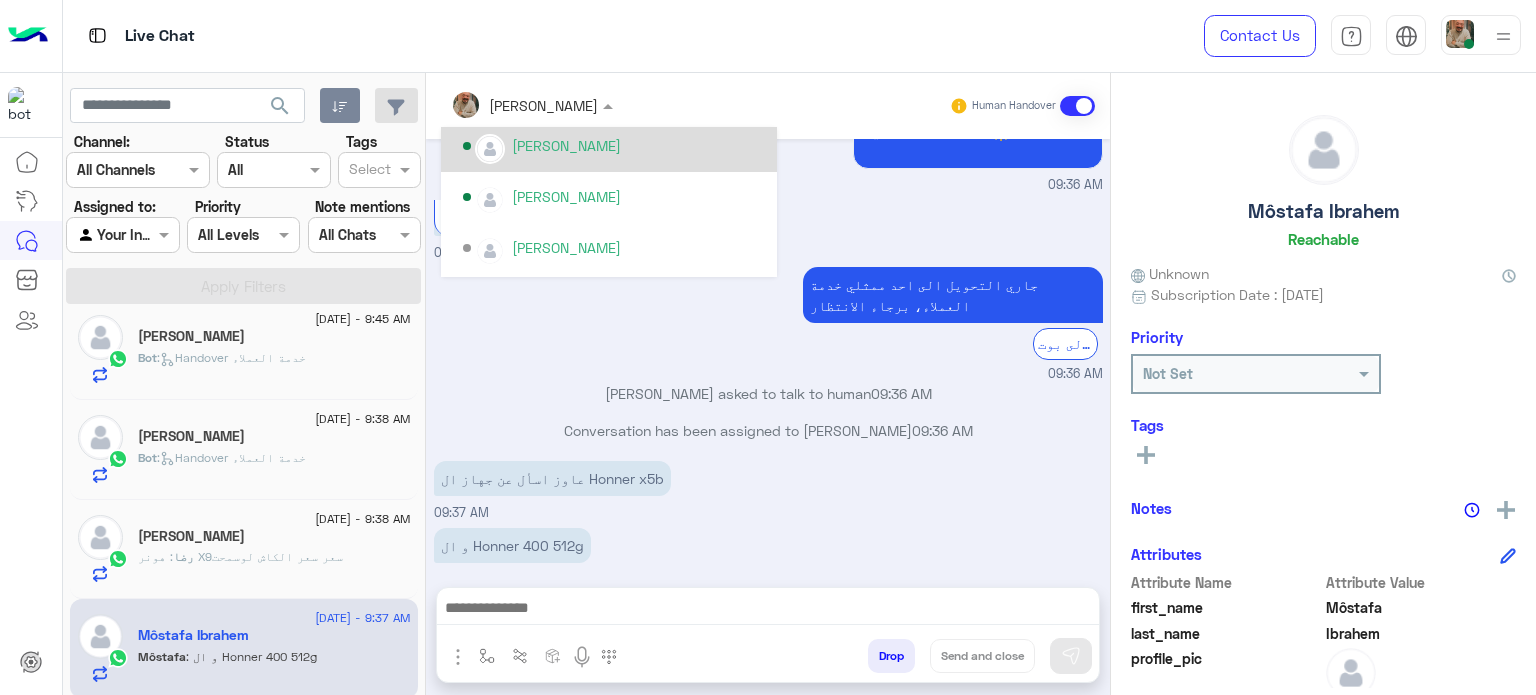 click on "mohaned hassanen" at bounding box center [609, 146] 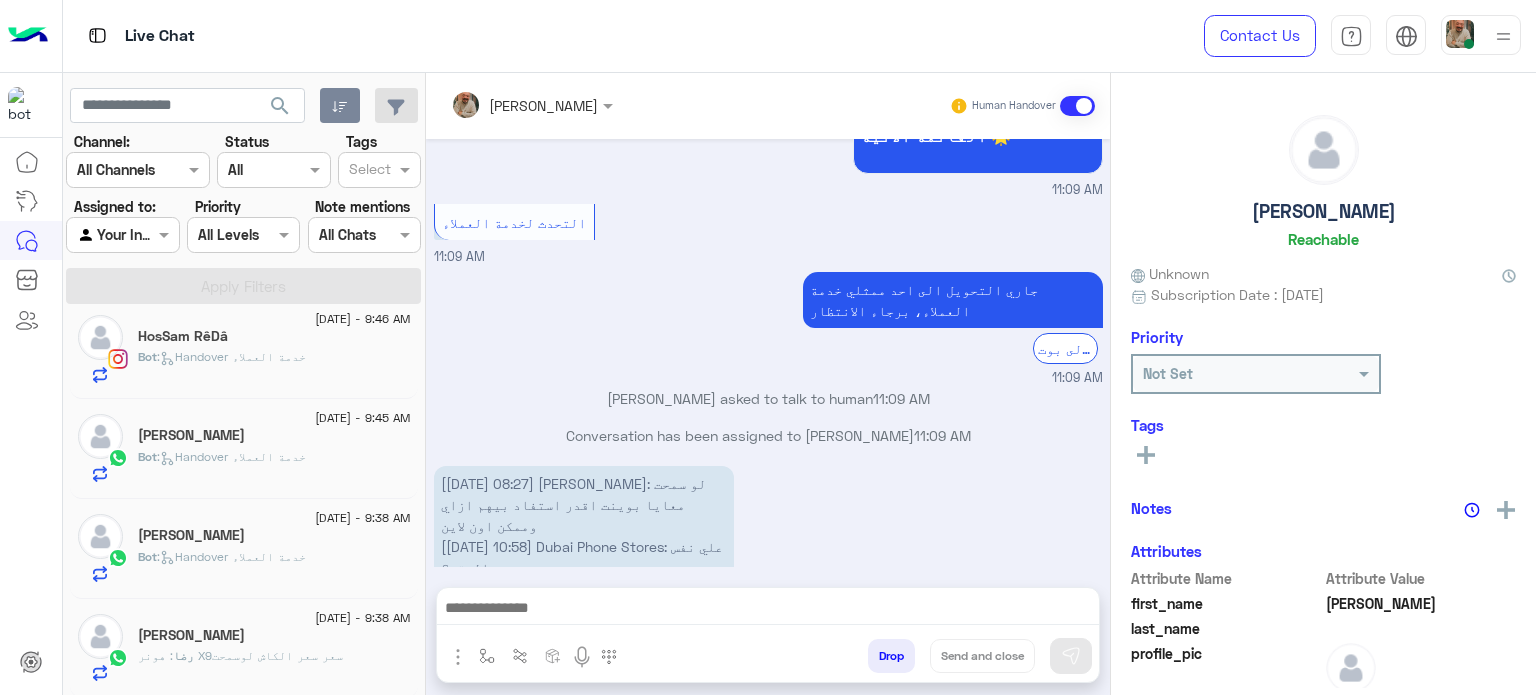 click on "6 July - 9:38 AM  hesham Salah  Bot :   Handover خدمة العملاء" 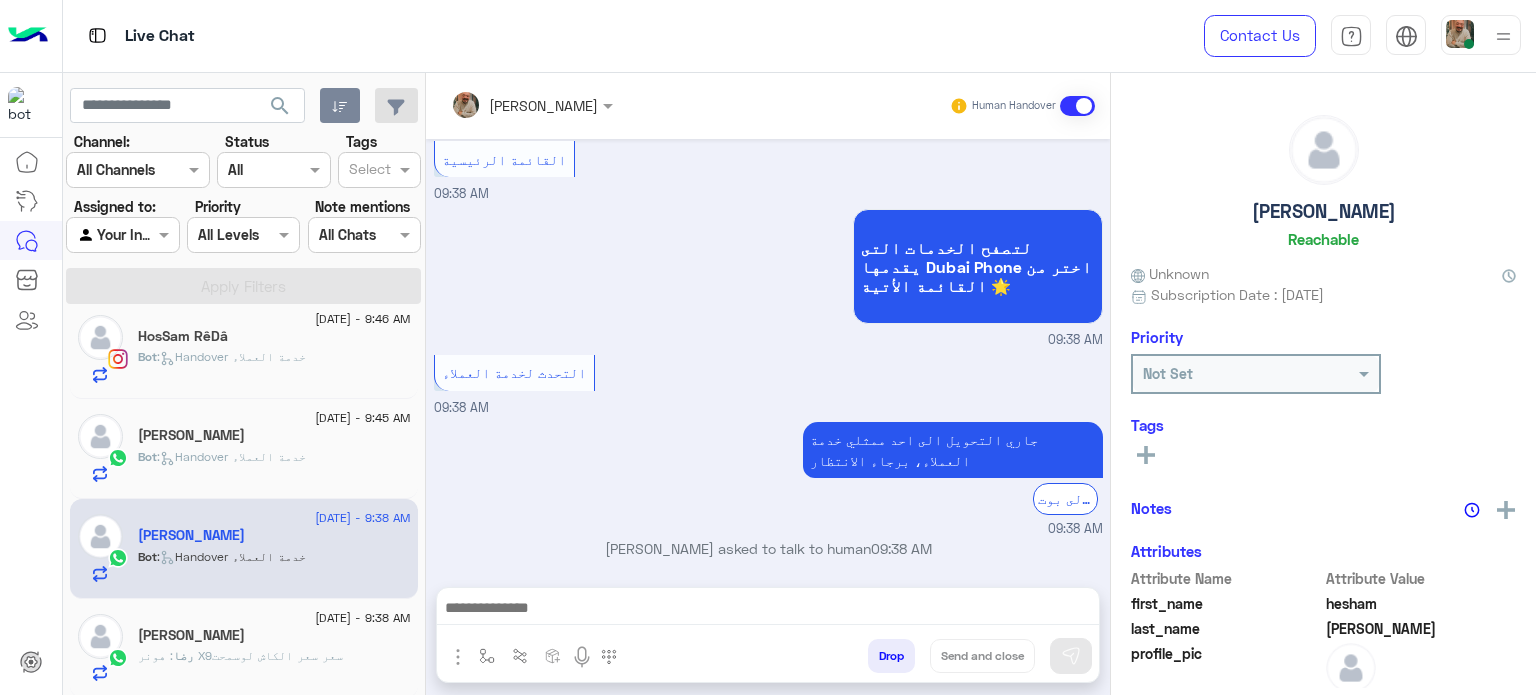 click at bounding box center [505, 105] 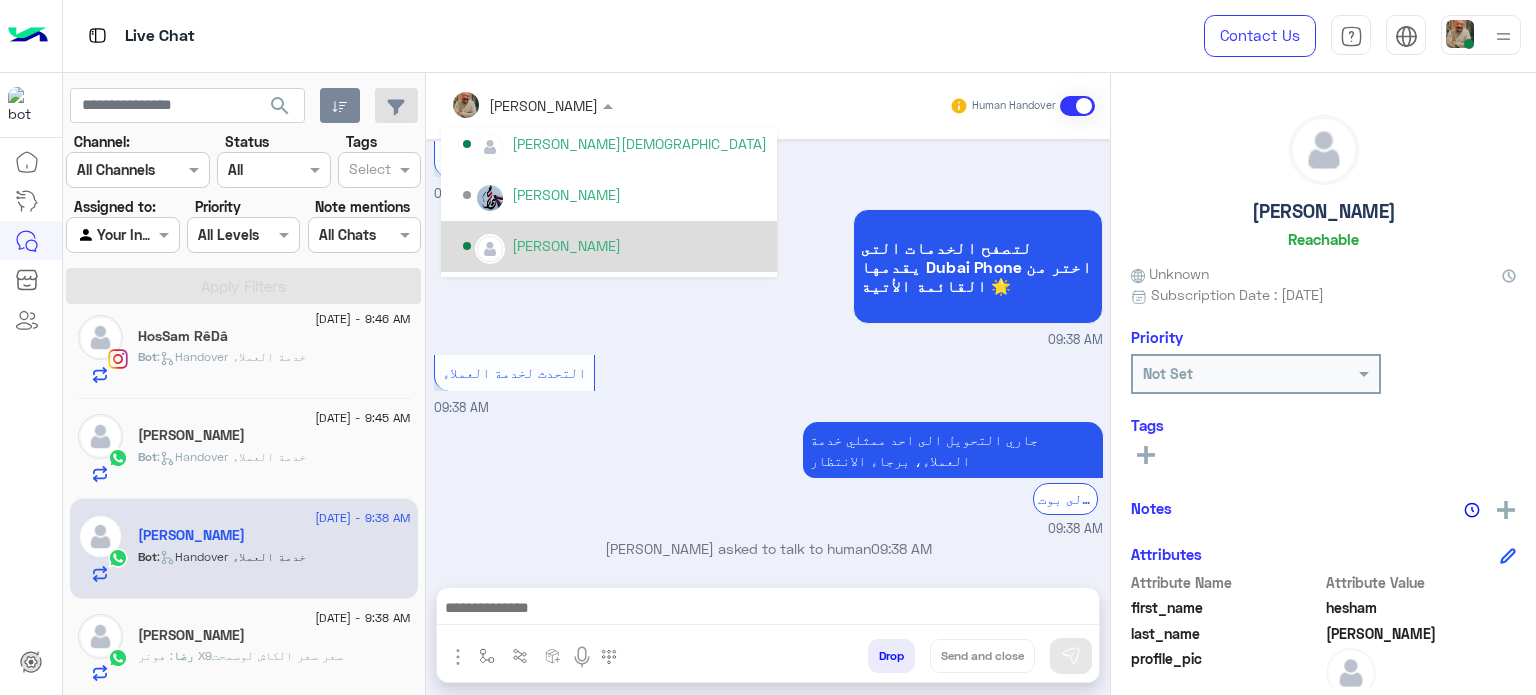 click on "mohaned hassanen" at bounding box center [566, 245] 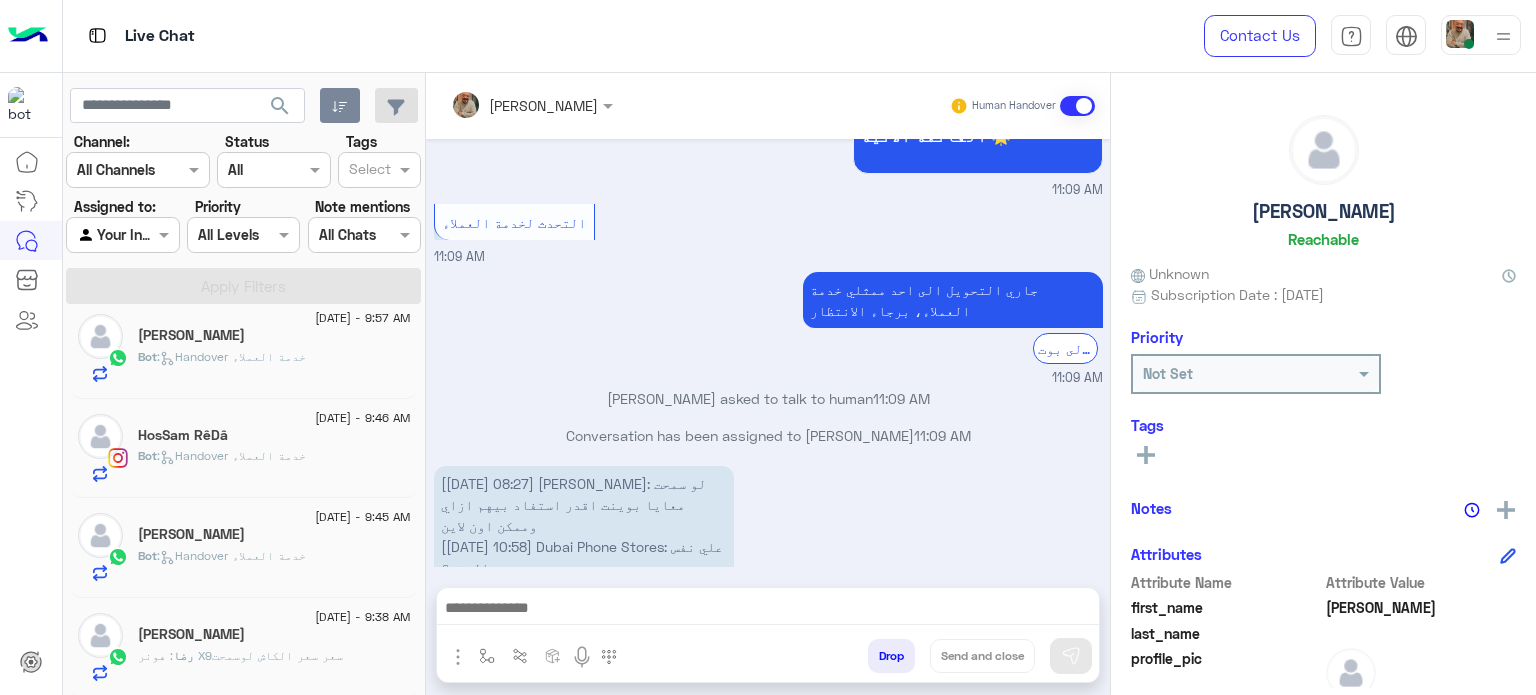 click on "رضا العليمى" 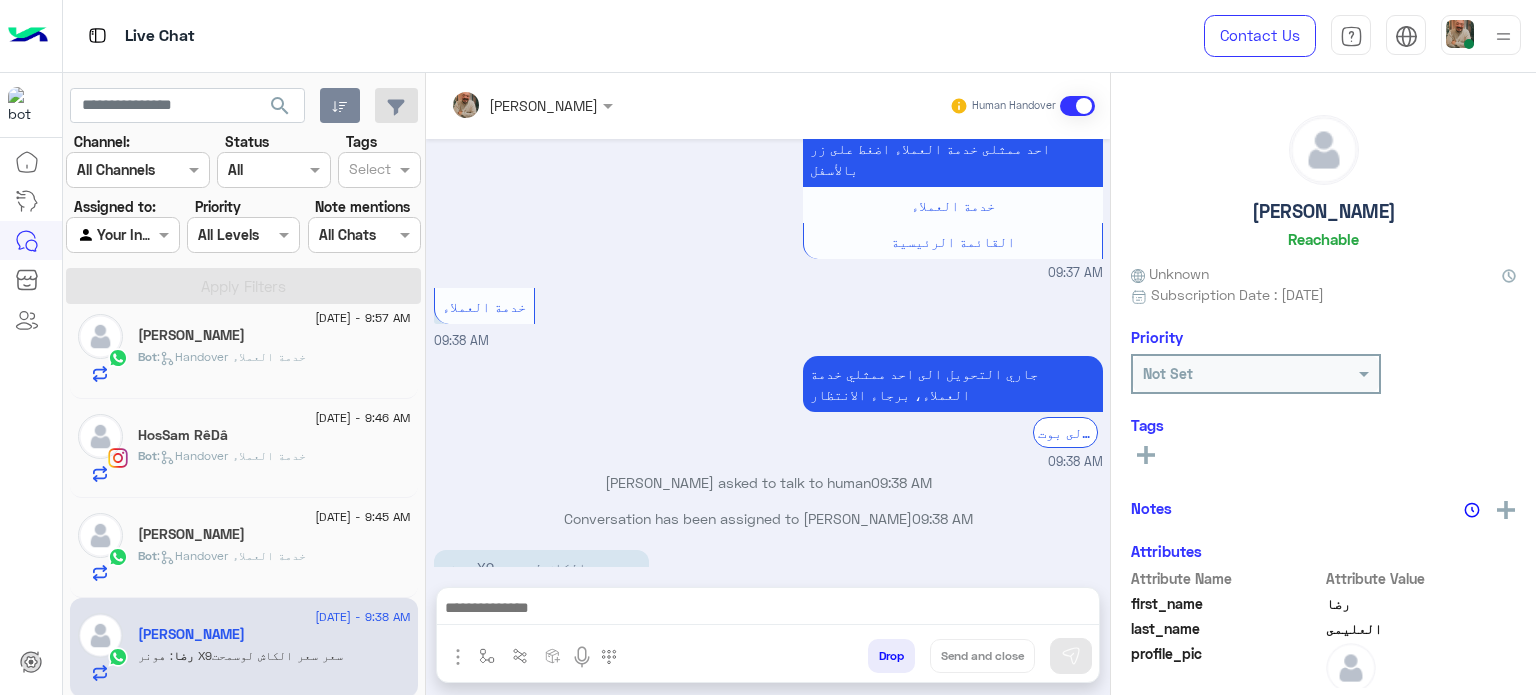 click on "Omar Mohamed Elmahdy" at bounding box center (524, 105) 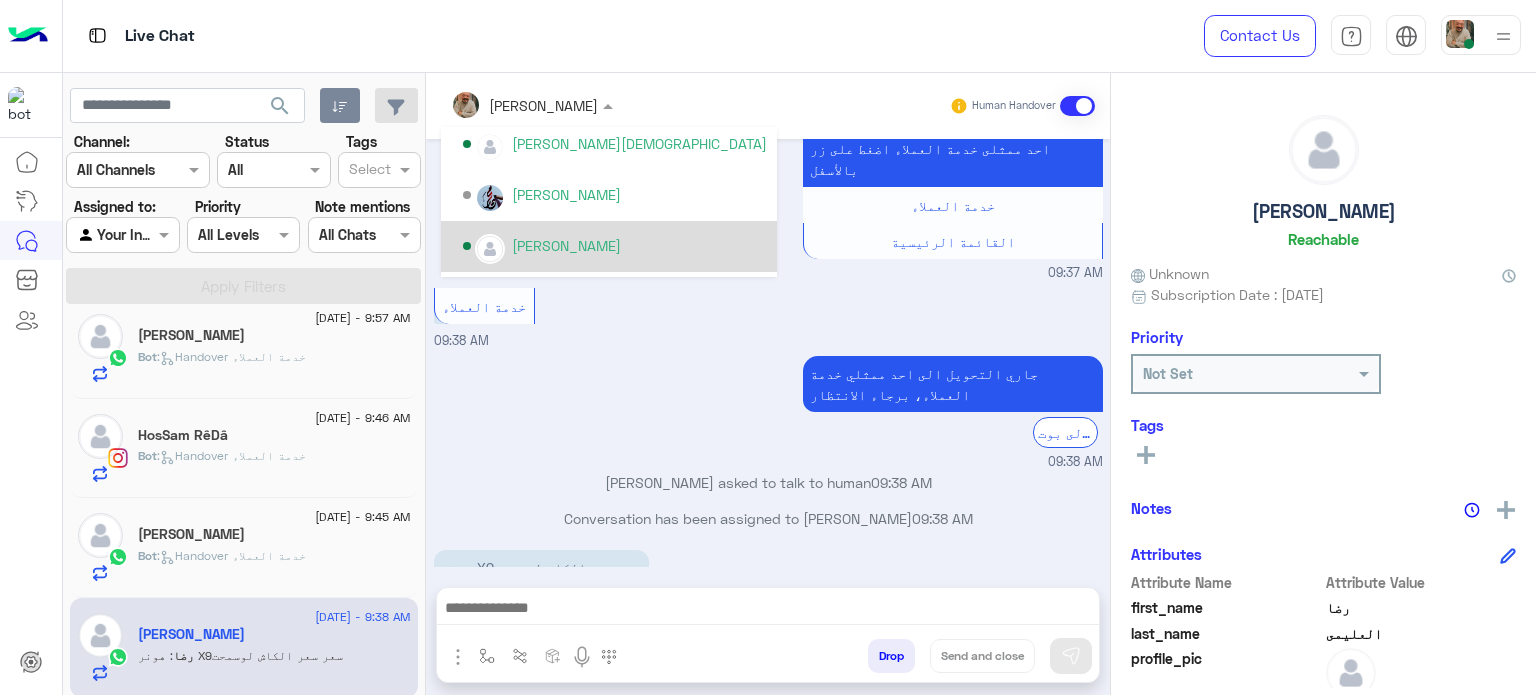 click on "mohaned hassanen" at bounding box center [609, 246] 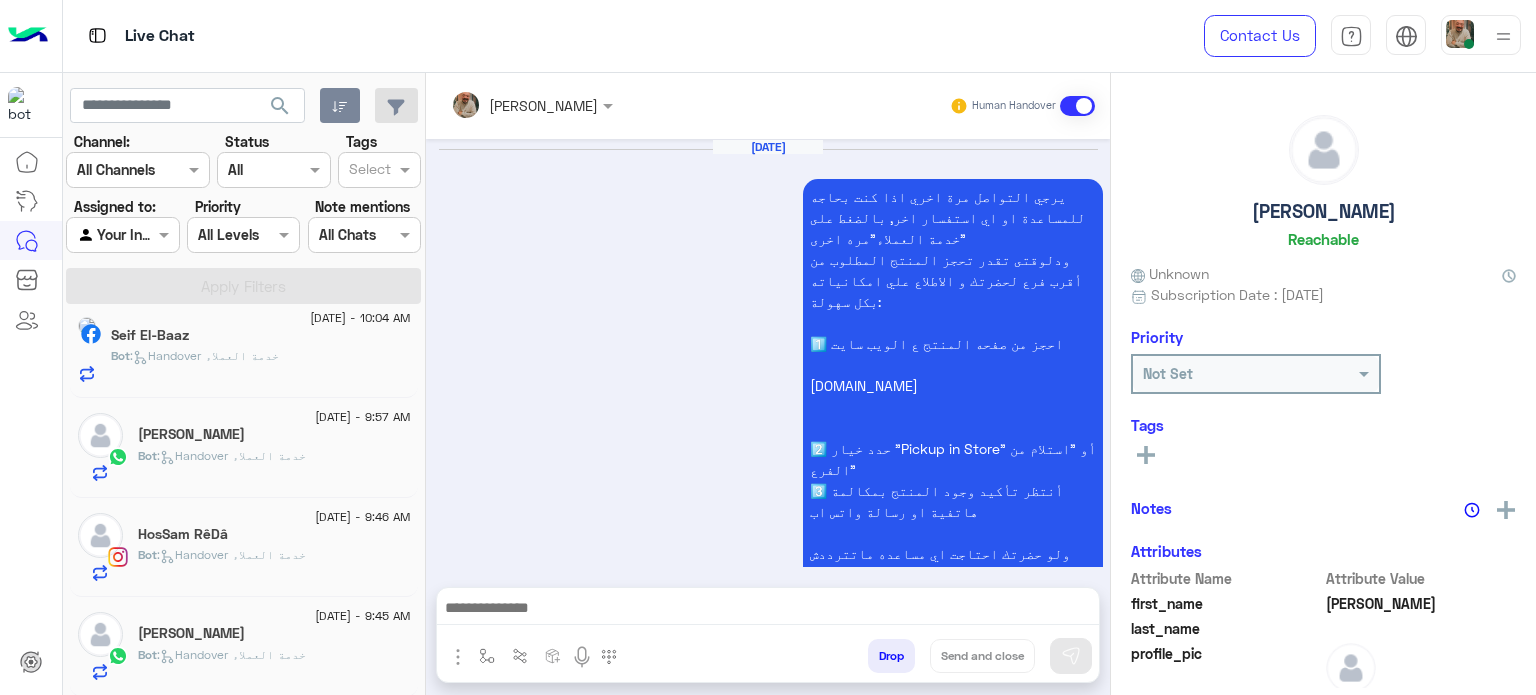 click on "Bot :   Handover خدمة العملاء" 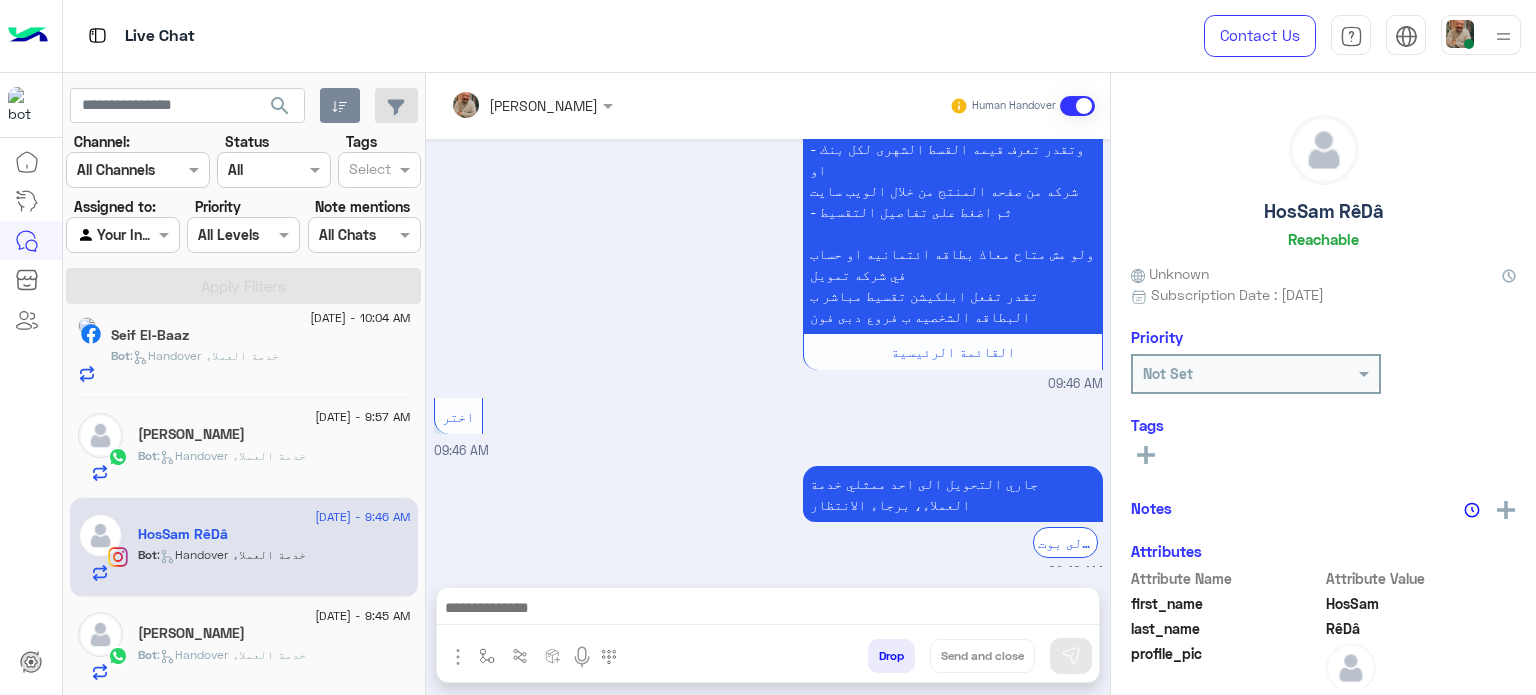 click at bounding box center [505, 105] 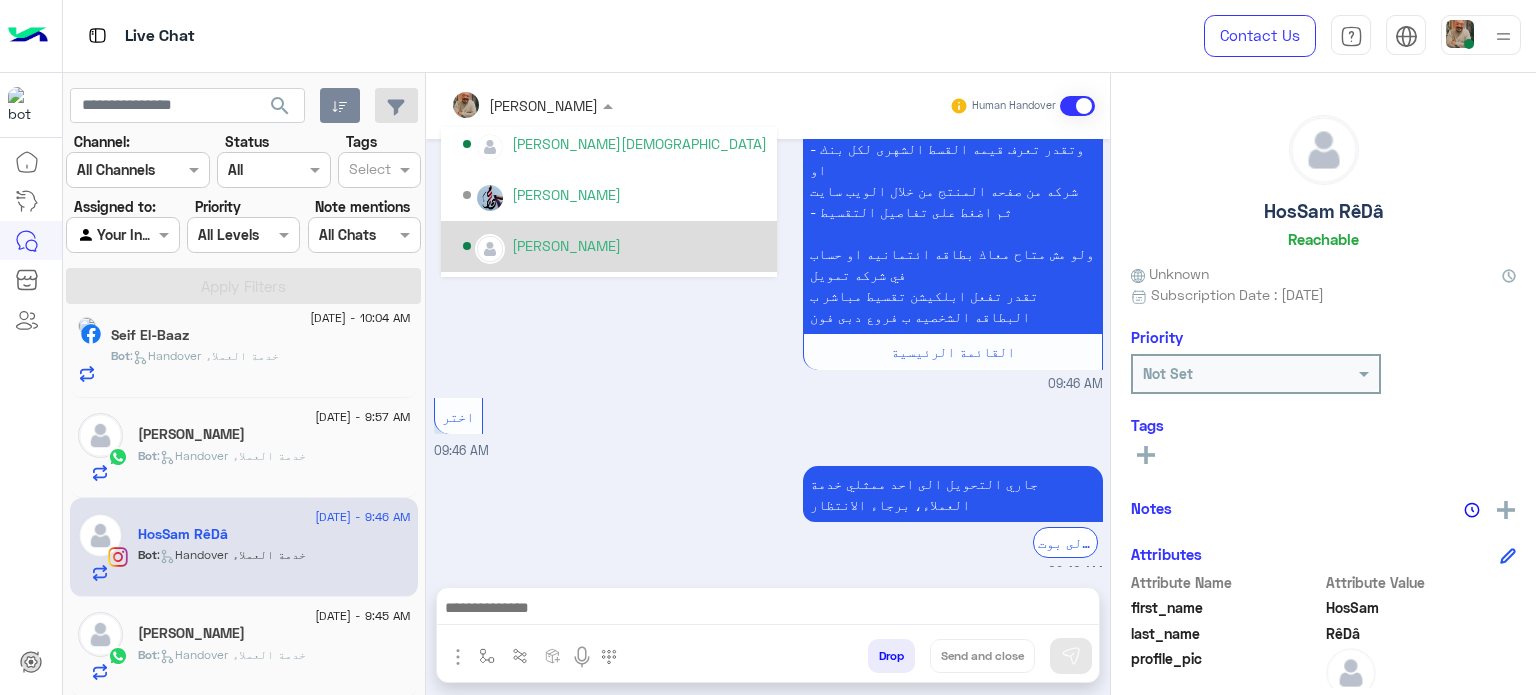 click on "mohaned hassanen" at bounding box center (566, 245) 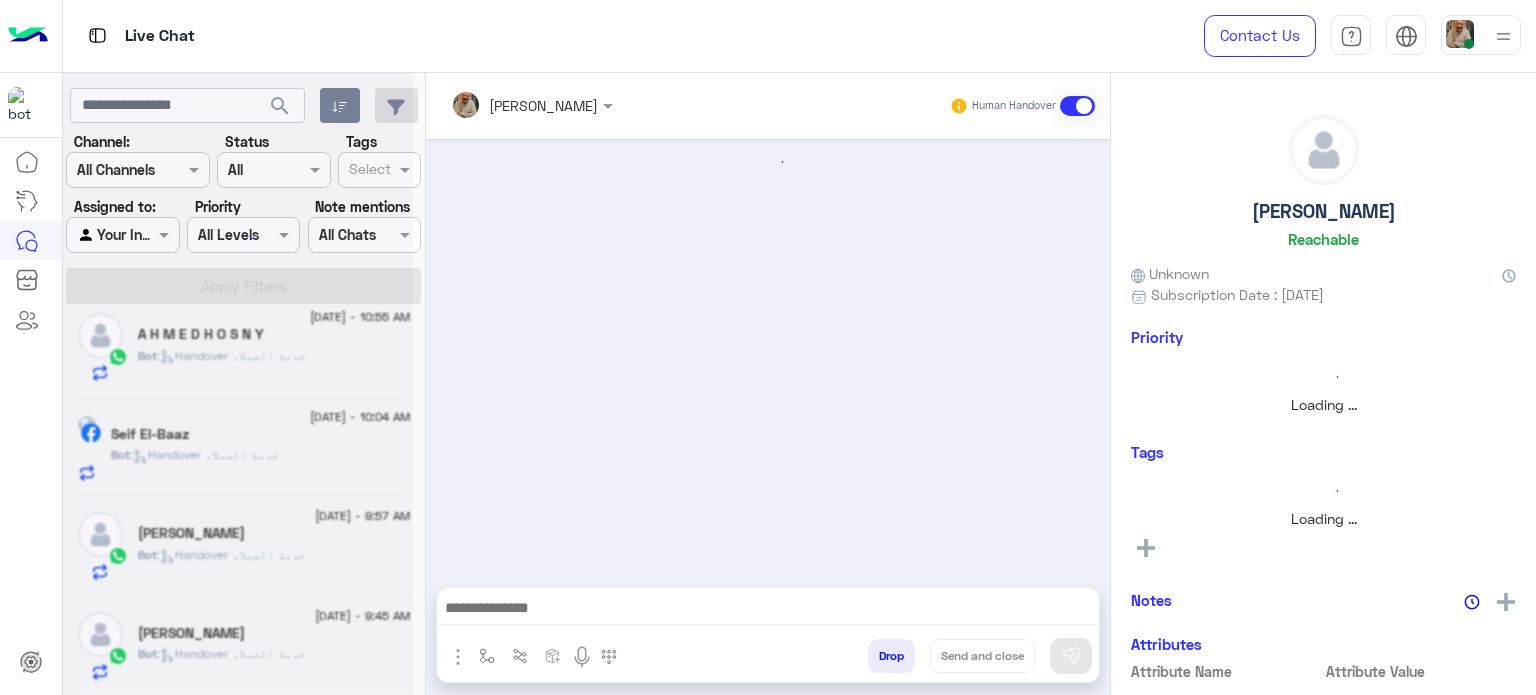click 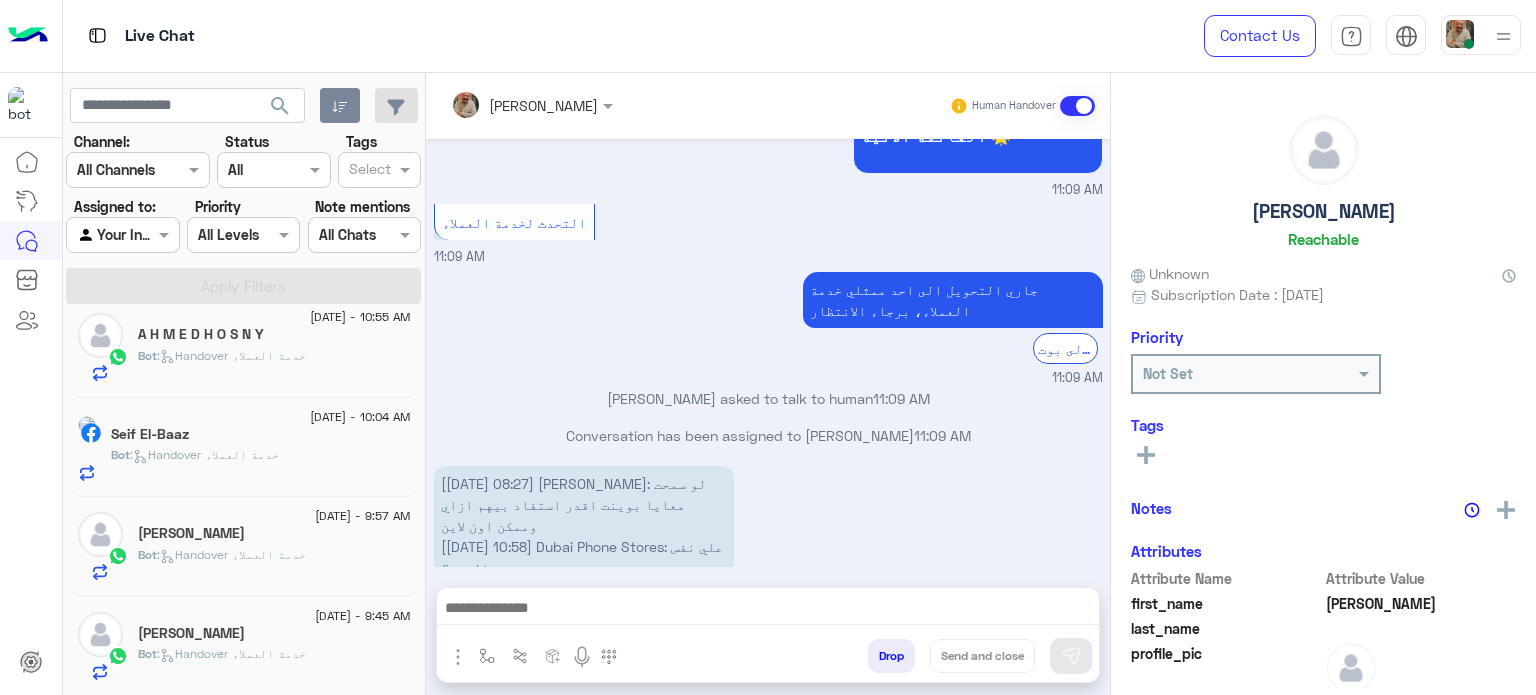 click on "Ahmed Elsayed" 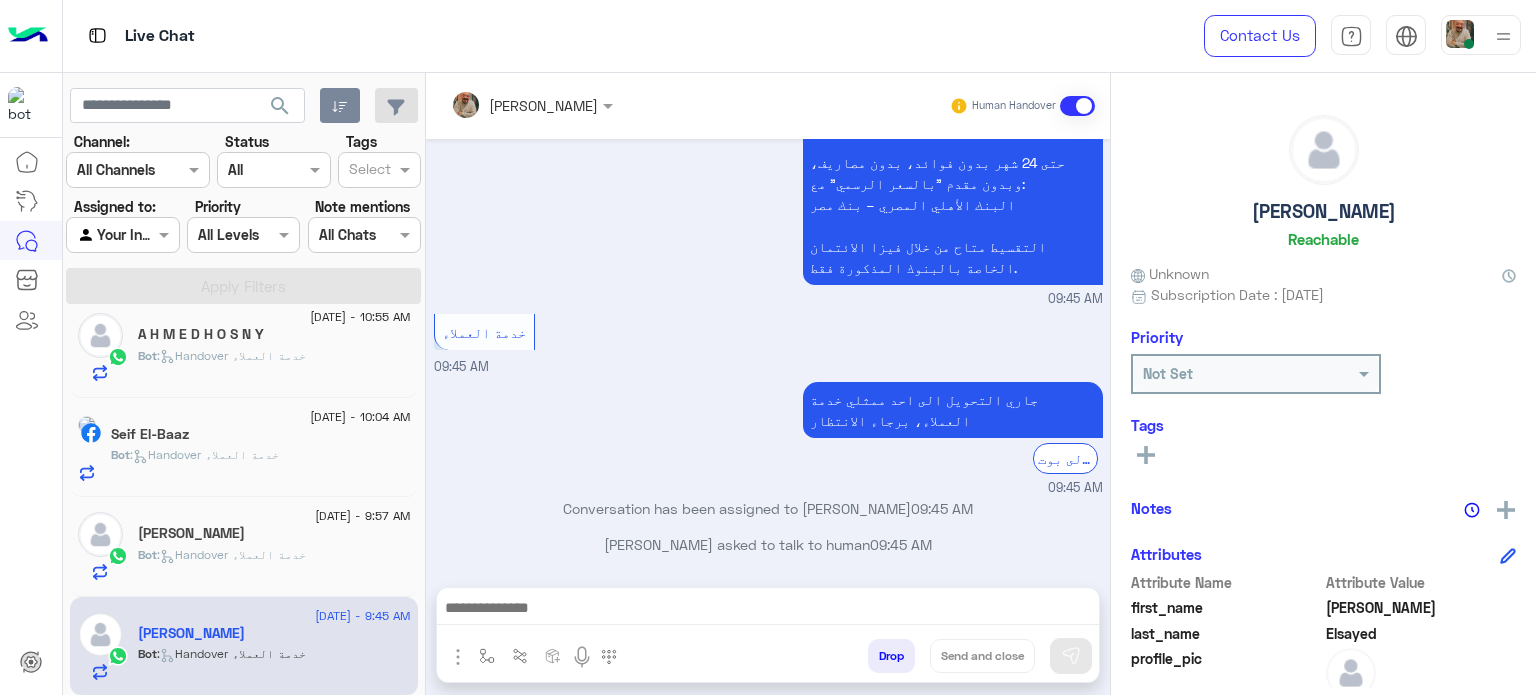 click at bounding box center (505, 105) 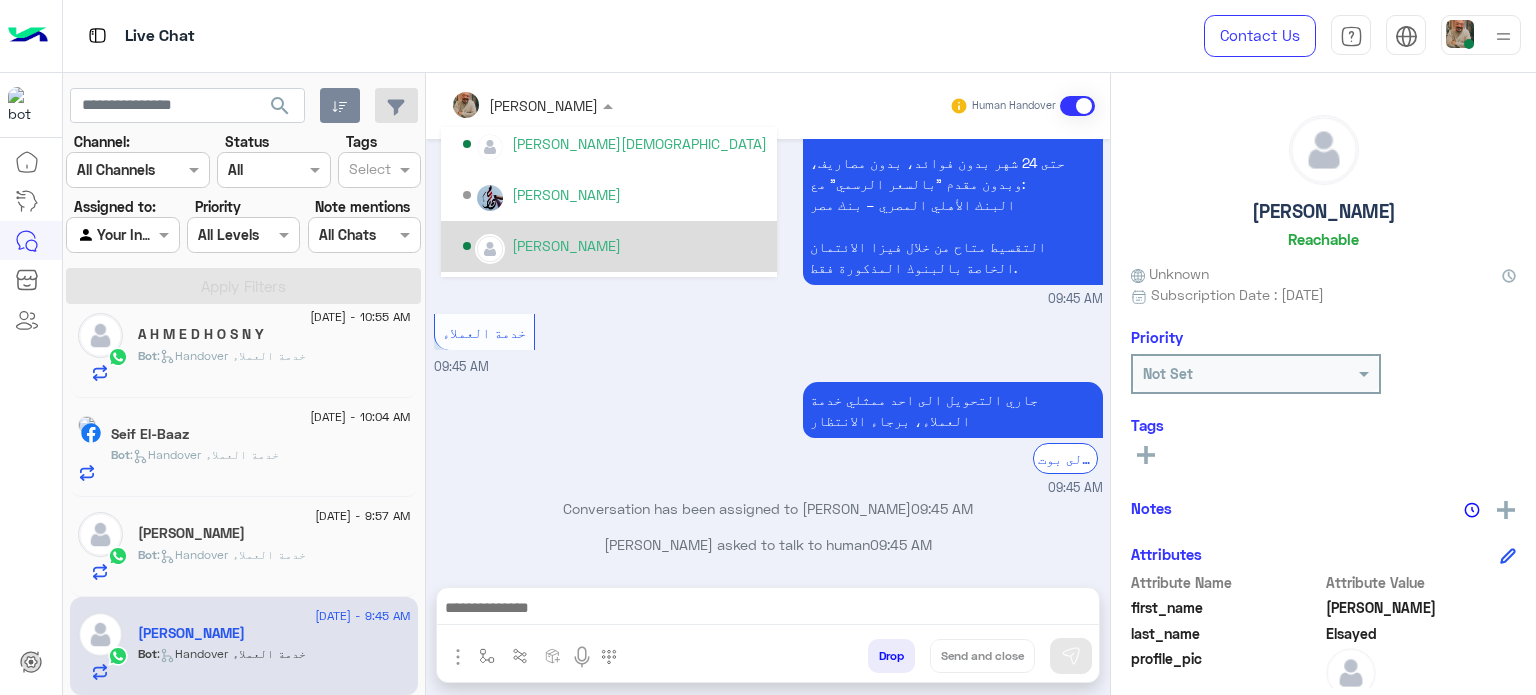 click on "mohaned hassanen" at bounding box center (609, 246) 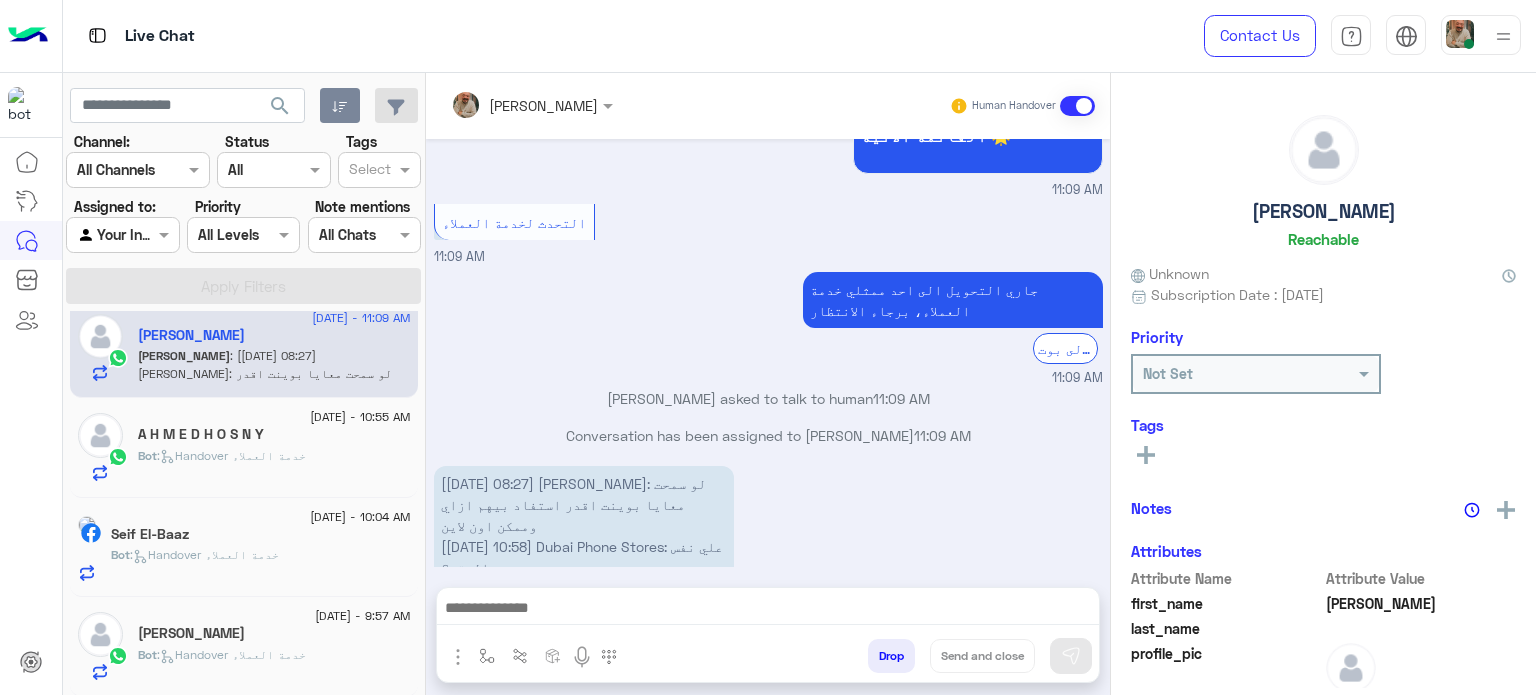 click on "Bot :   Handover خدمة العملاء" 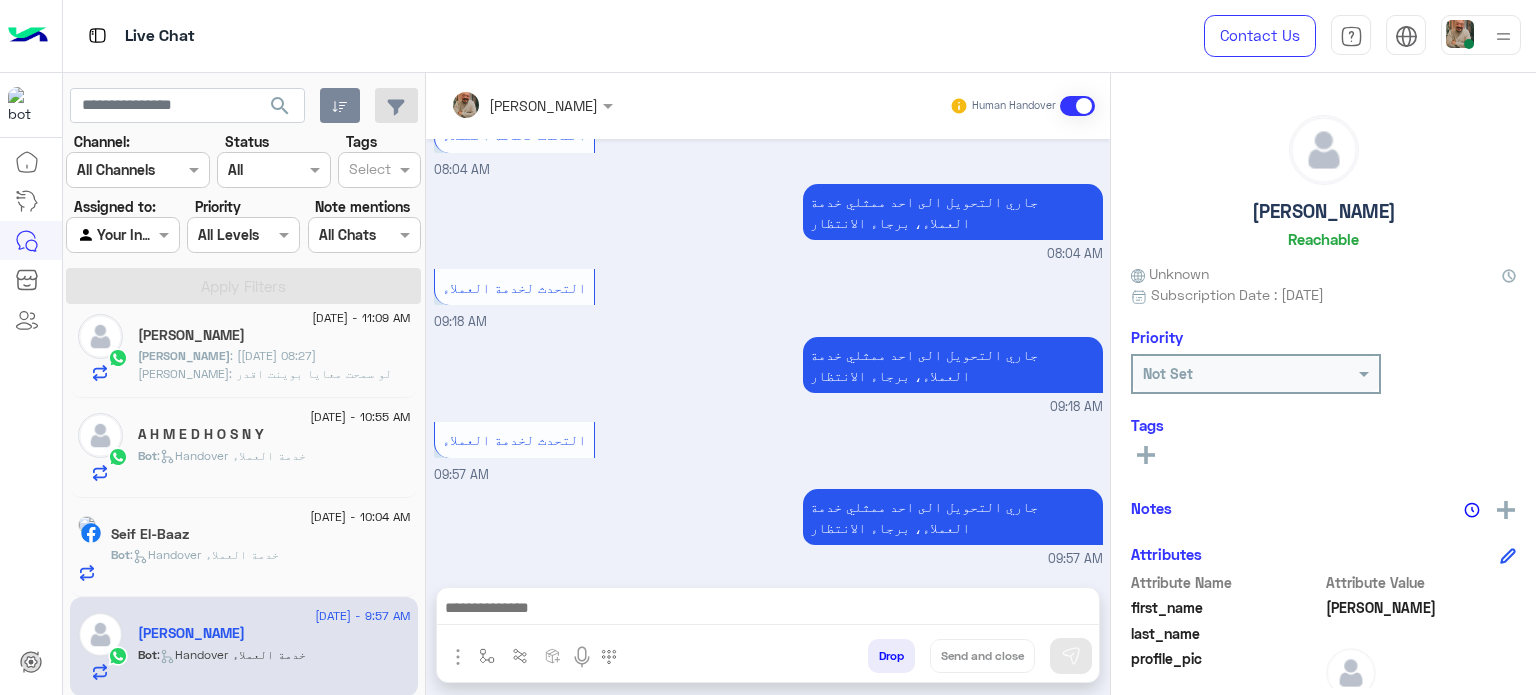 click at bounding box center [505, 105] 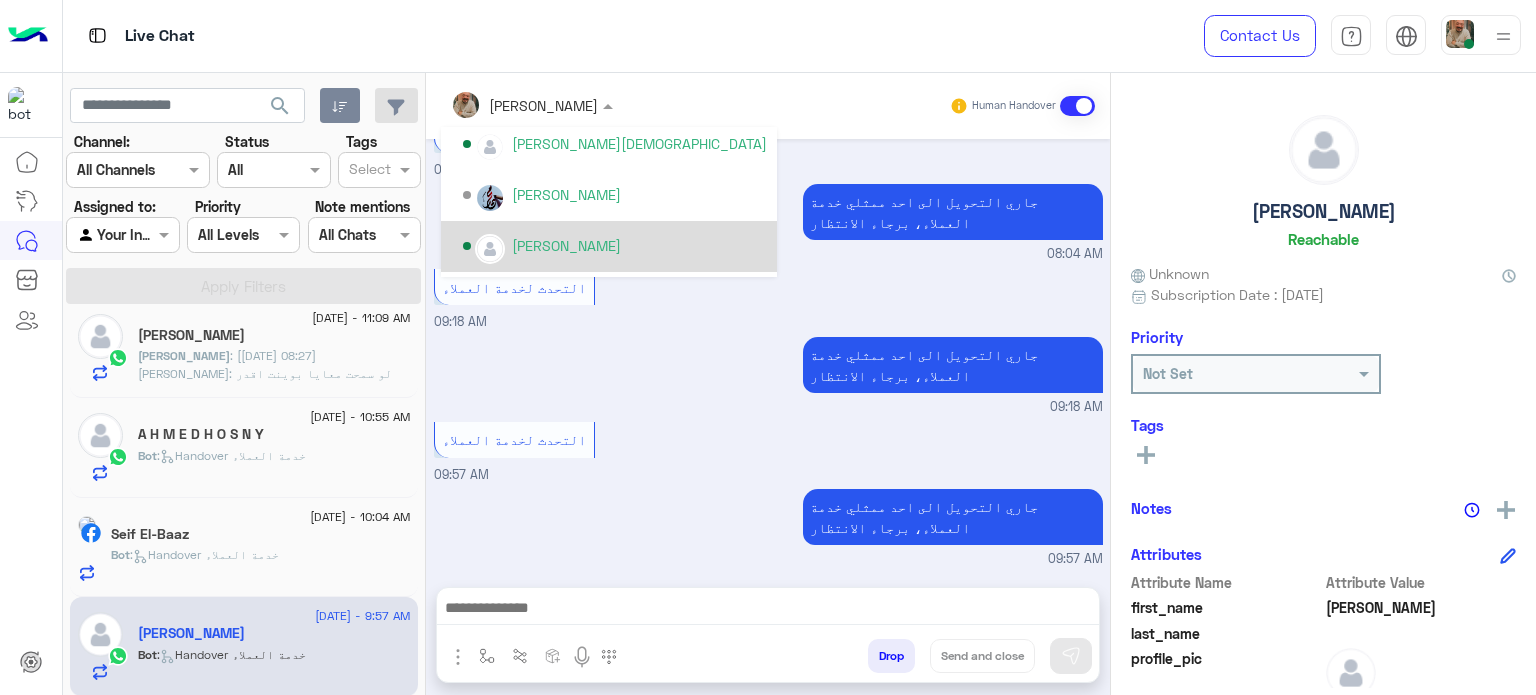 click on "mohaned hassanen" at bounding box center [566, 245] 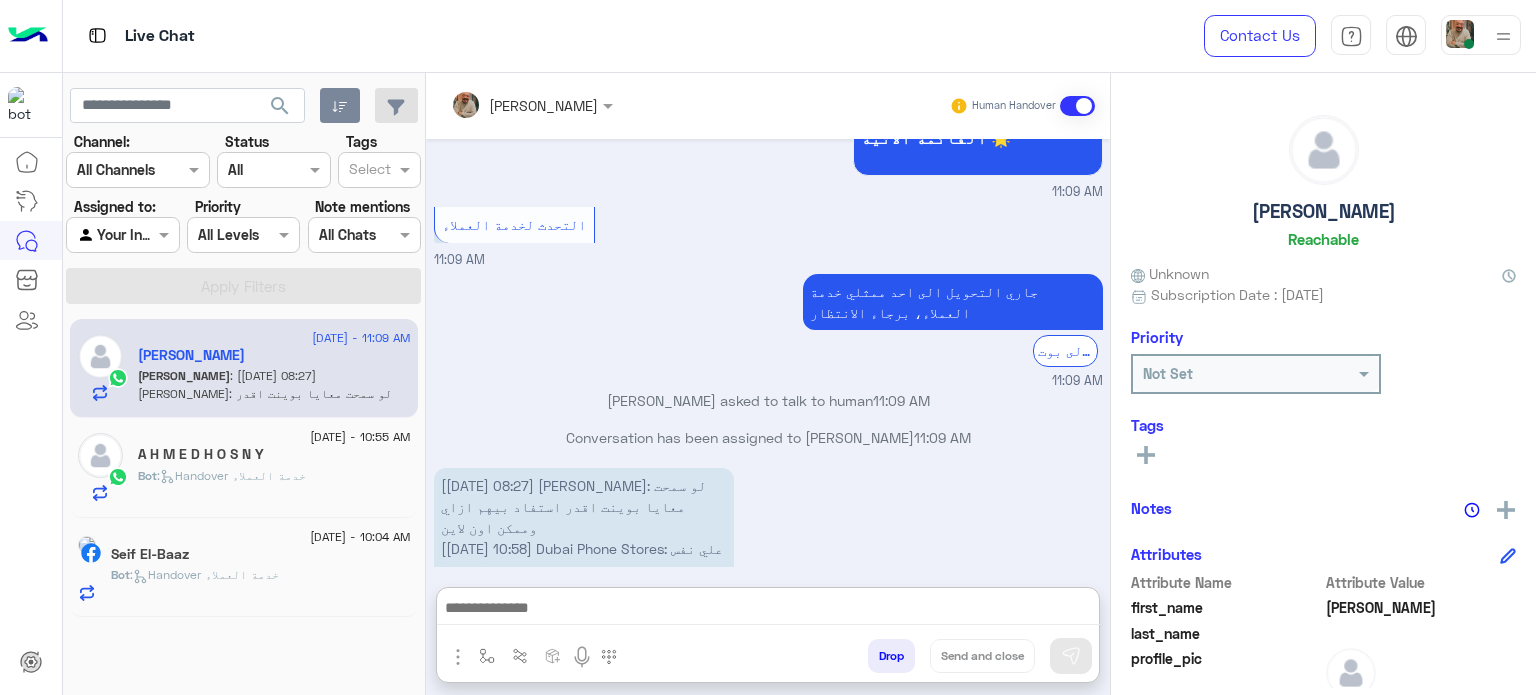 click at bounding box center [768, 610] 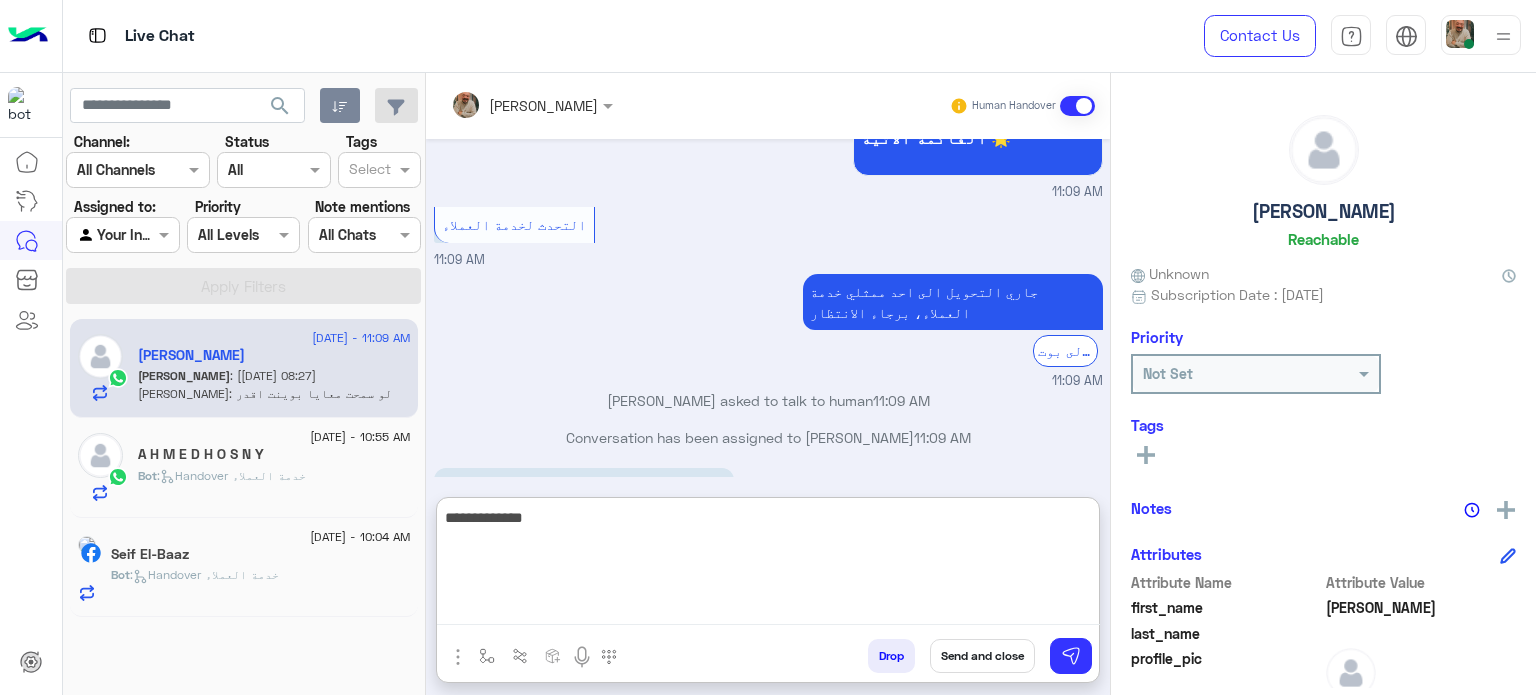 type on "**********" 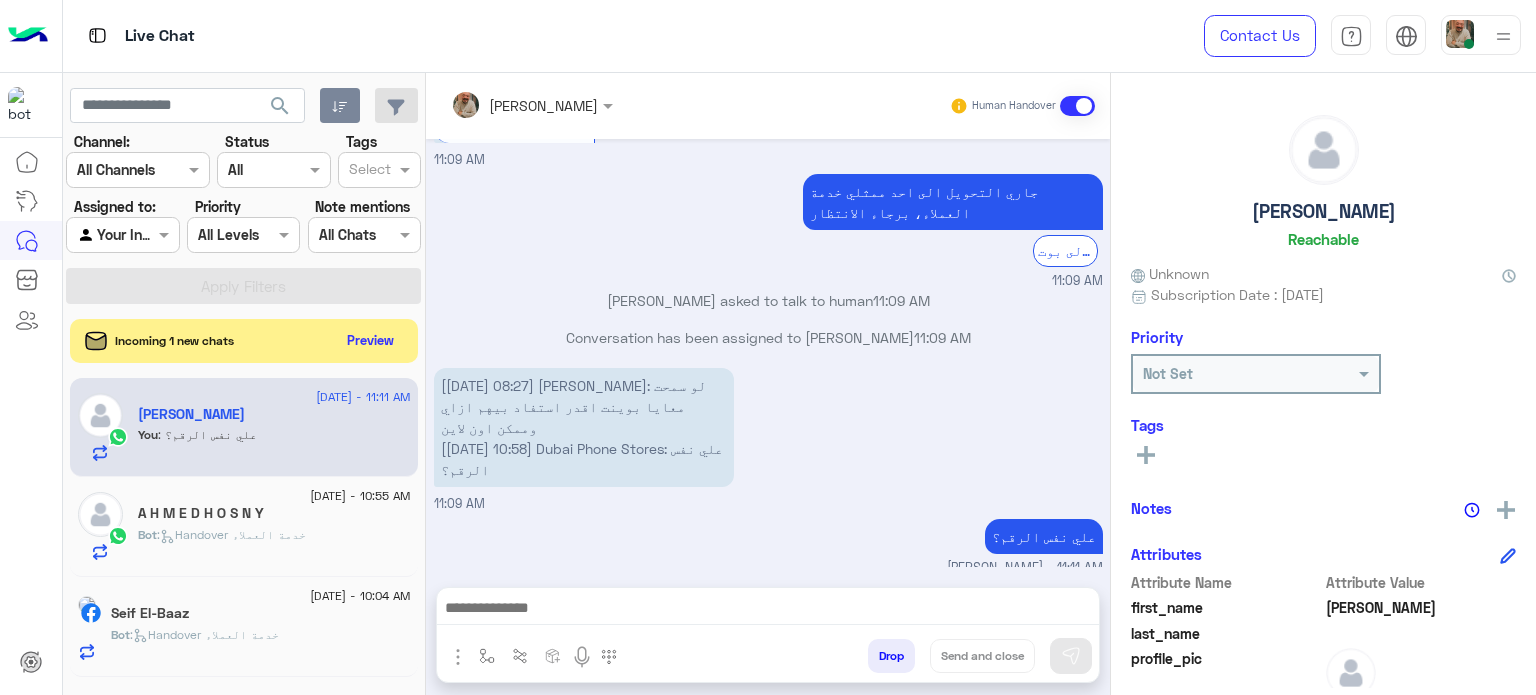 click at bounding box center [768, 610] 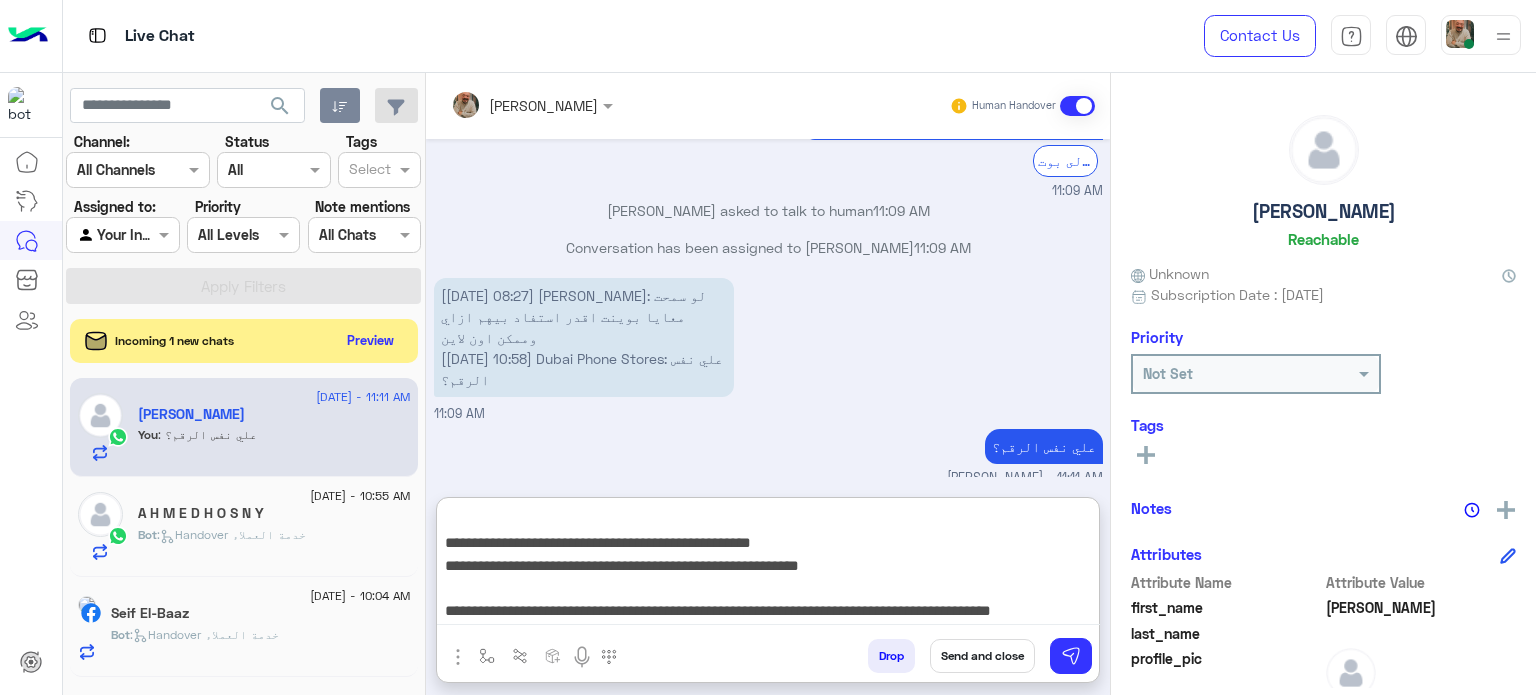 type on "**********" 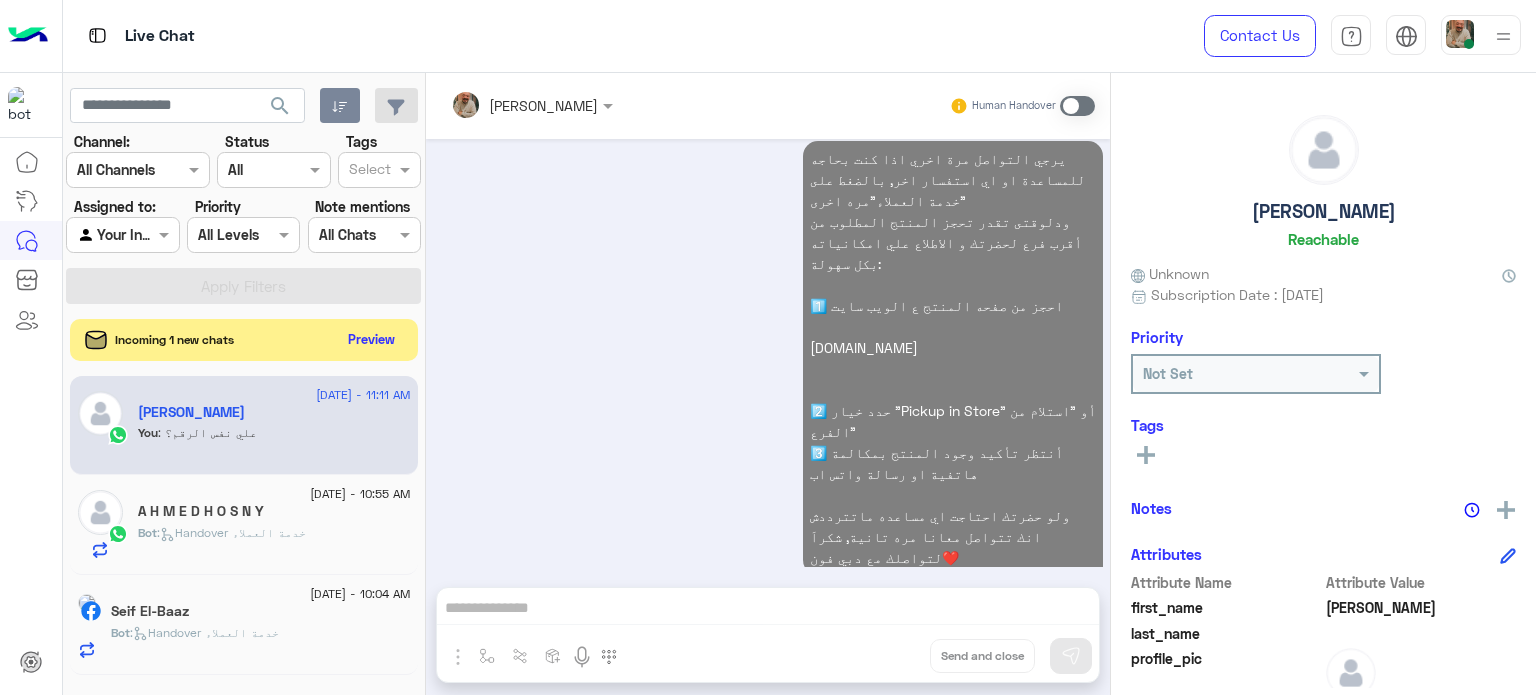 click on "Preview" 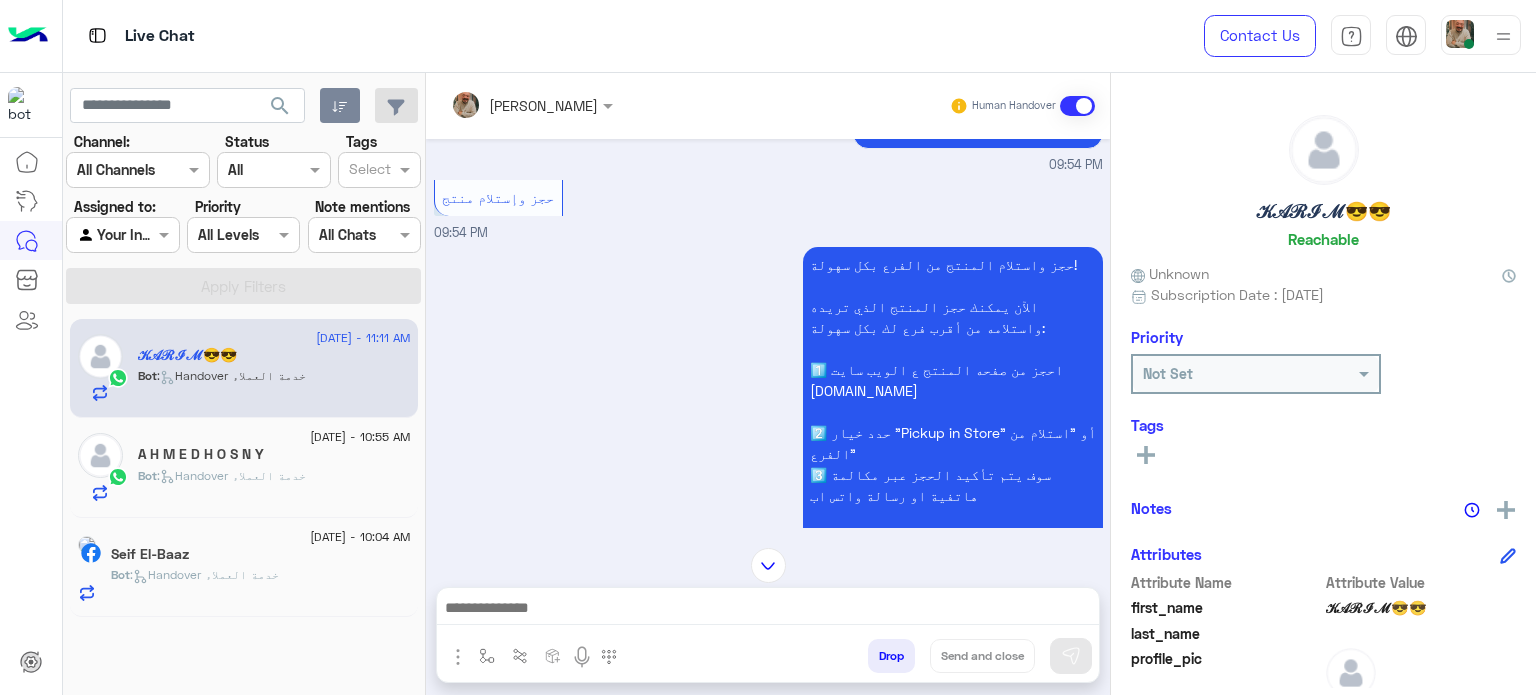 click on "Bot :   Handover خدمة العملاء" 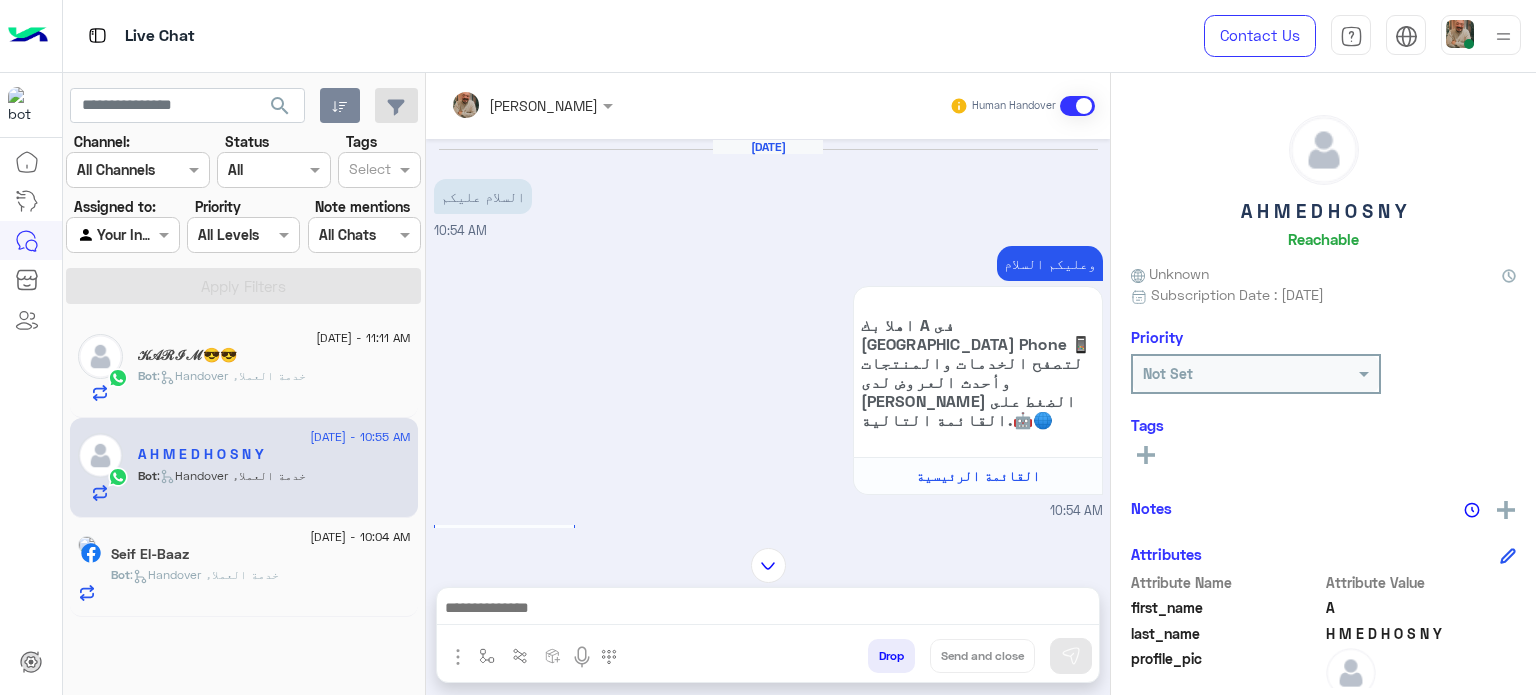 click on "Seif El-Baaz" 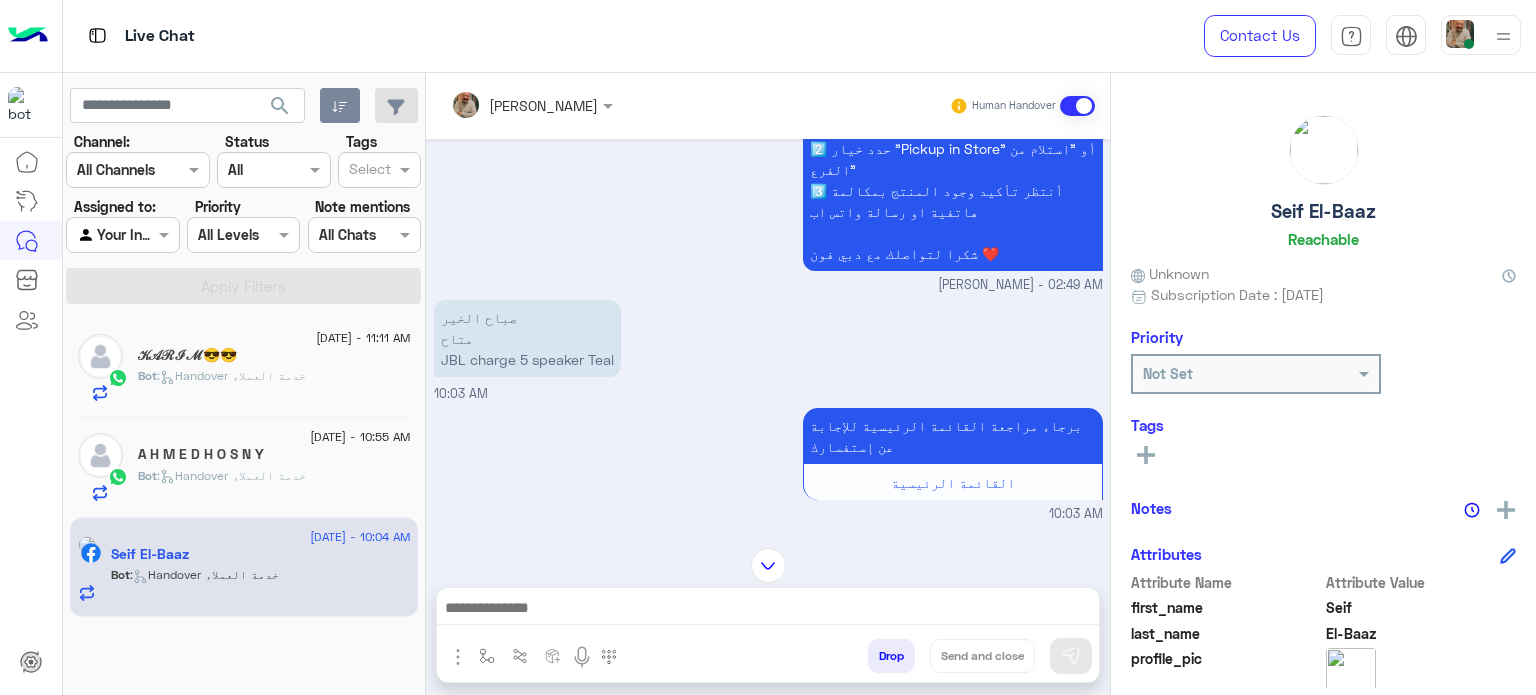 click at bounding box center [1503, 35] 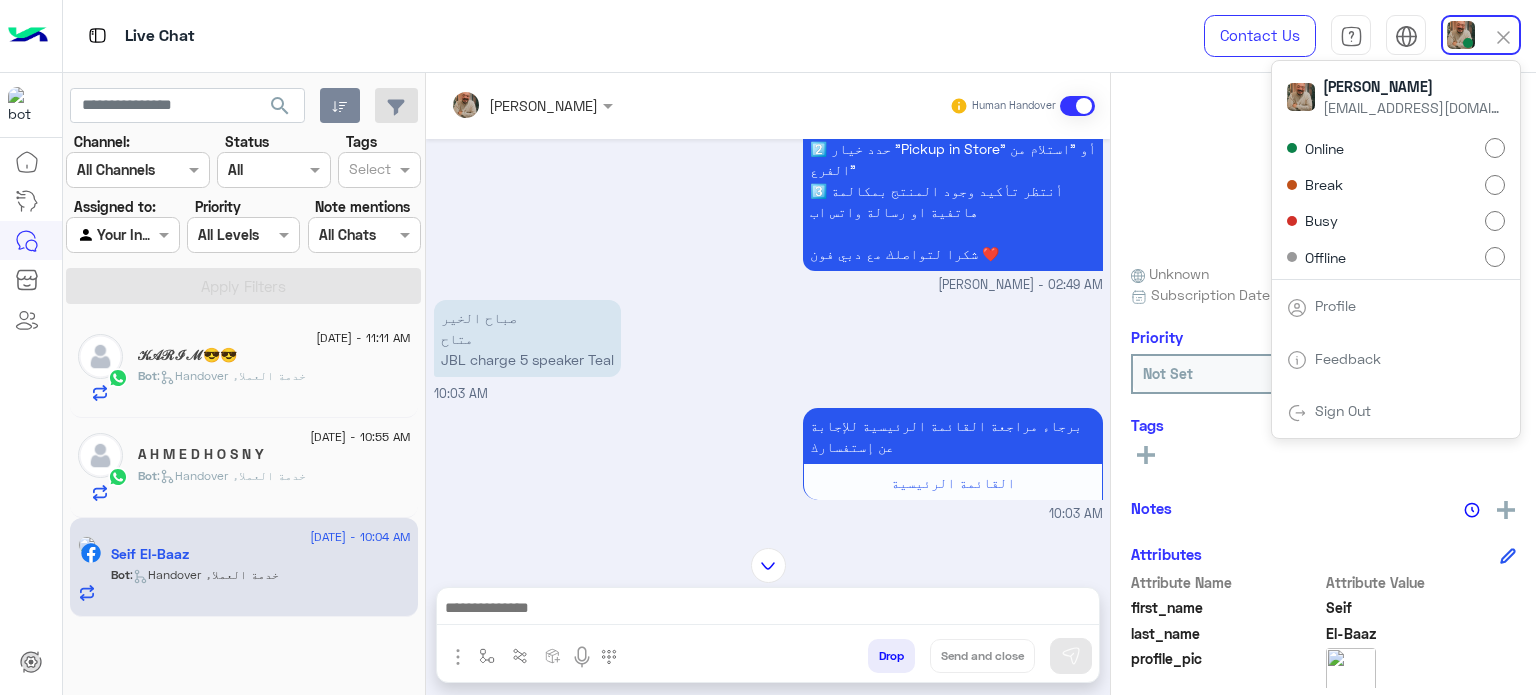 click on "Break" at bounding box center (1396, 184) 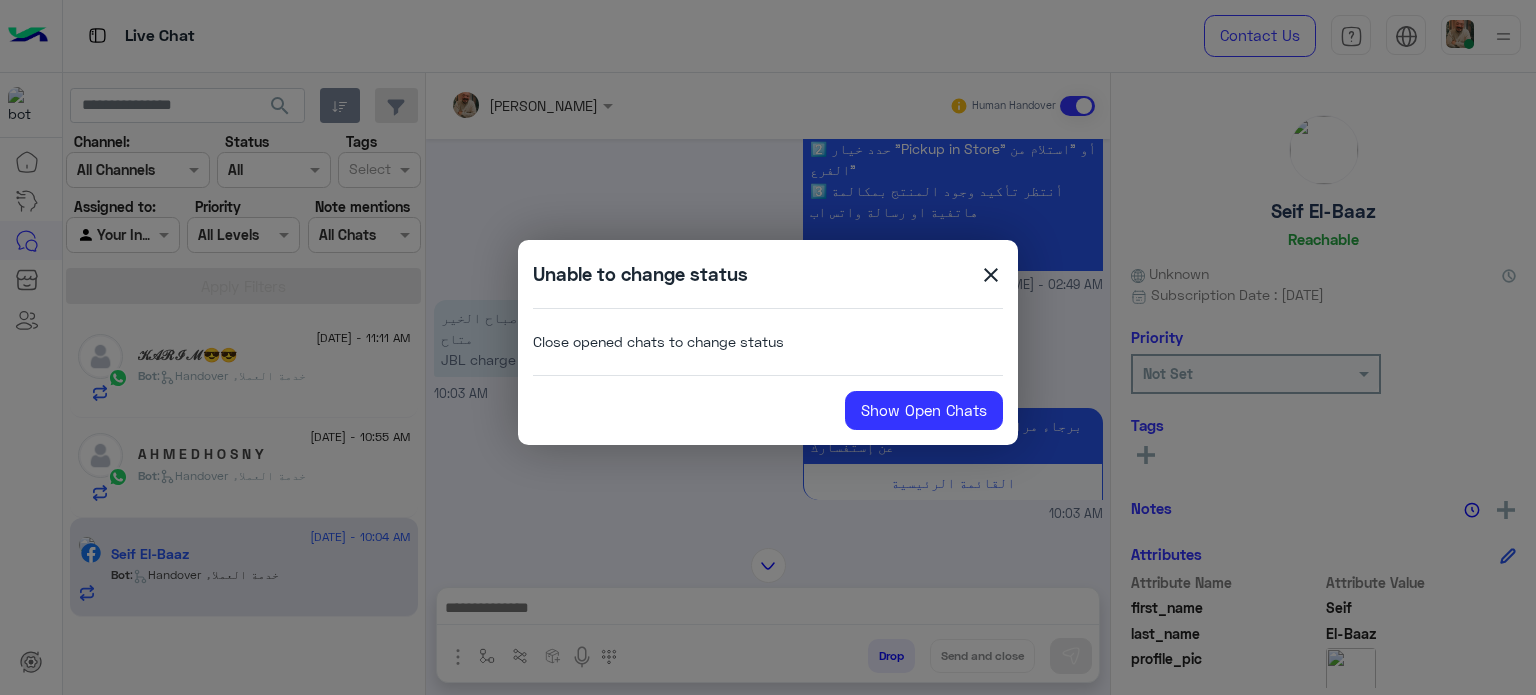 click on "close" 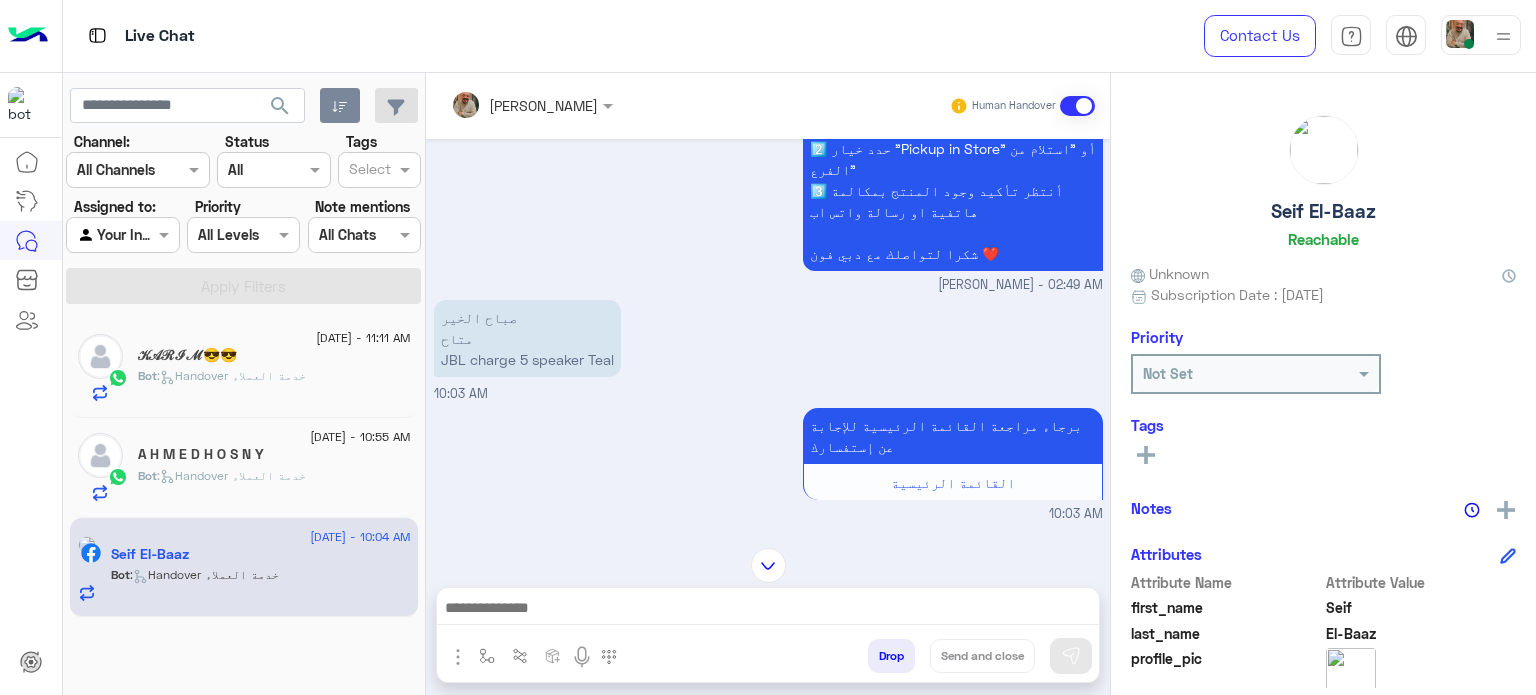 click on "Seif El-Baaz   Reachable" 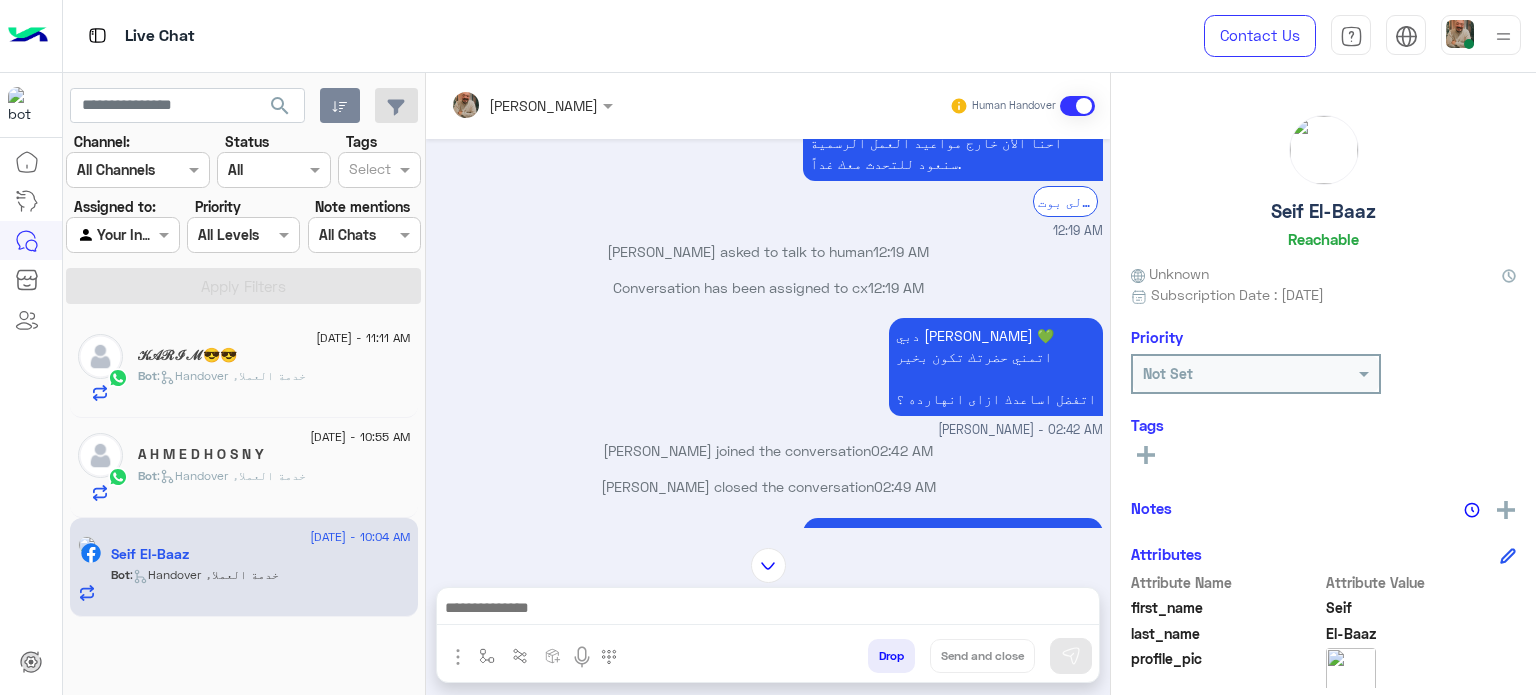 scroll, scrollTop: 1283, scrollLeft: 0, axis: vertical 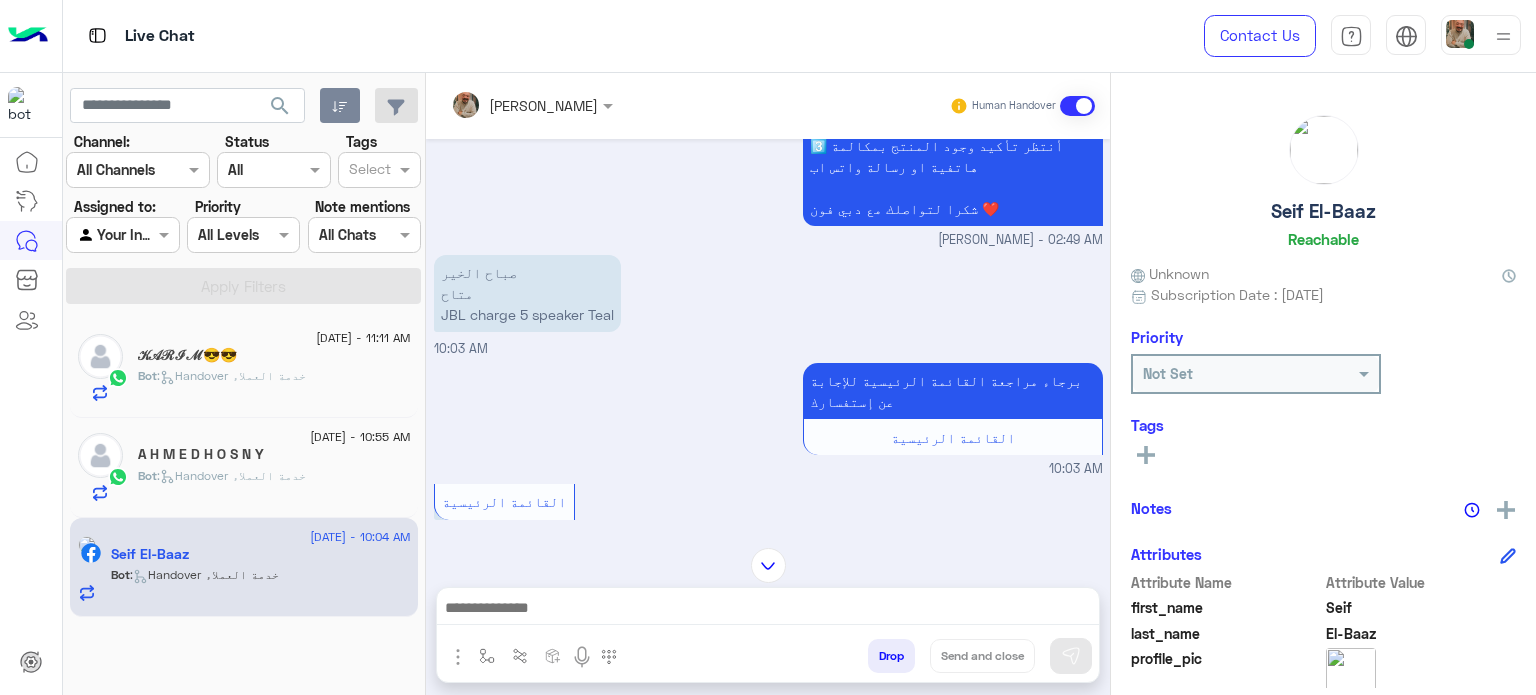click on "صباح الخير  متاح  JBL charge 5 speaker Teal" at bounding box center [527, 293] 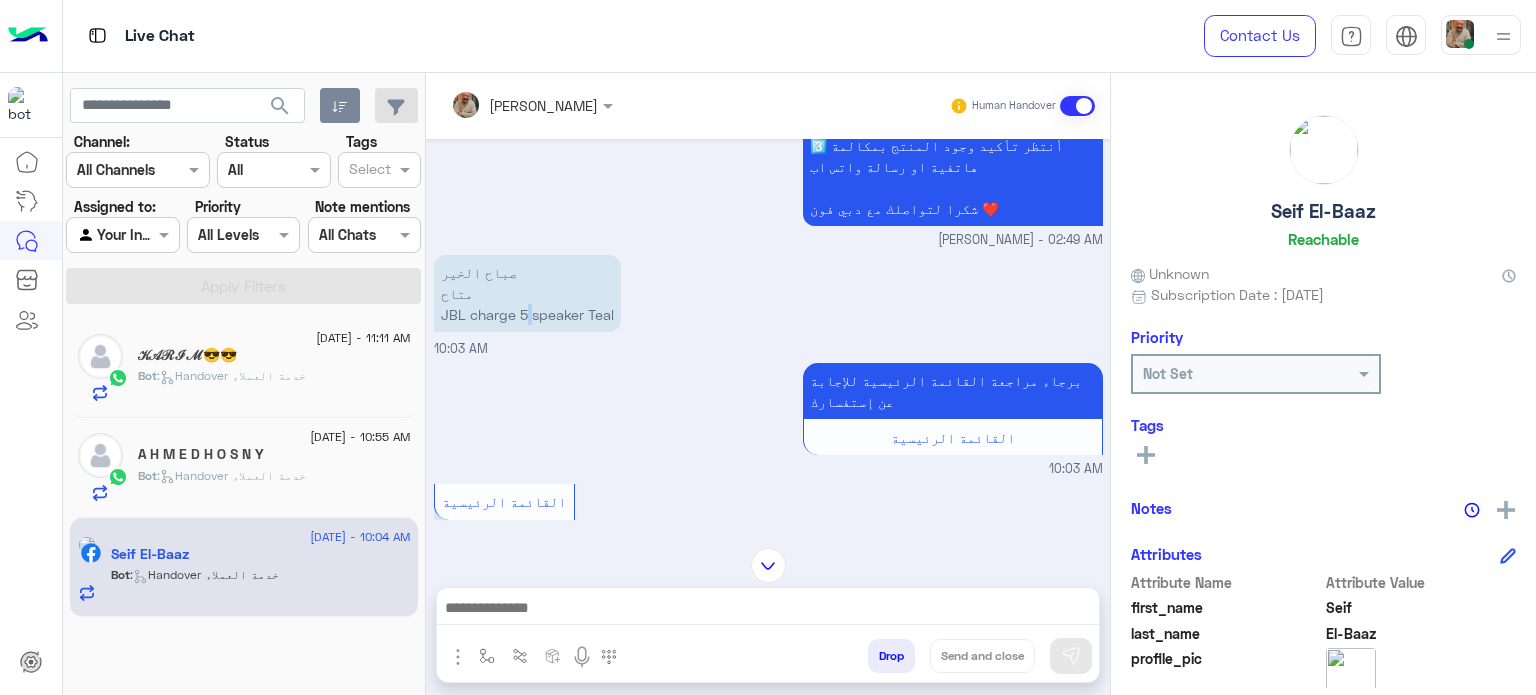 click on "صباح الخير  متاح  JBL charge 5 speaker Teal" at bounding box center [527, 293] 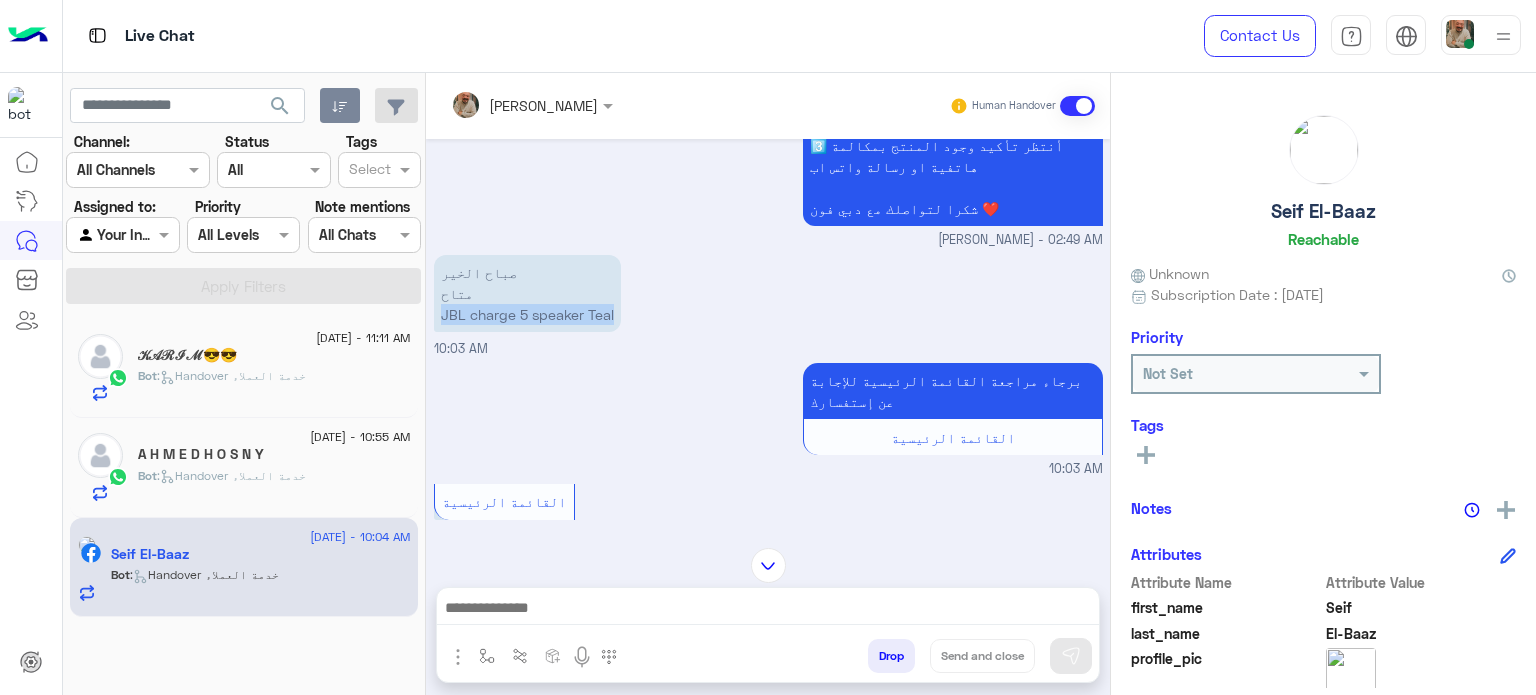 click on "صباح الخير  متاح  JBL charge 5 speaker Teal" at bounding box center [527, 293] 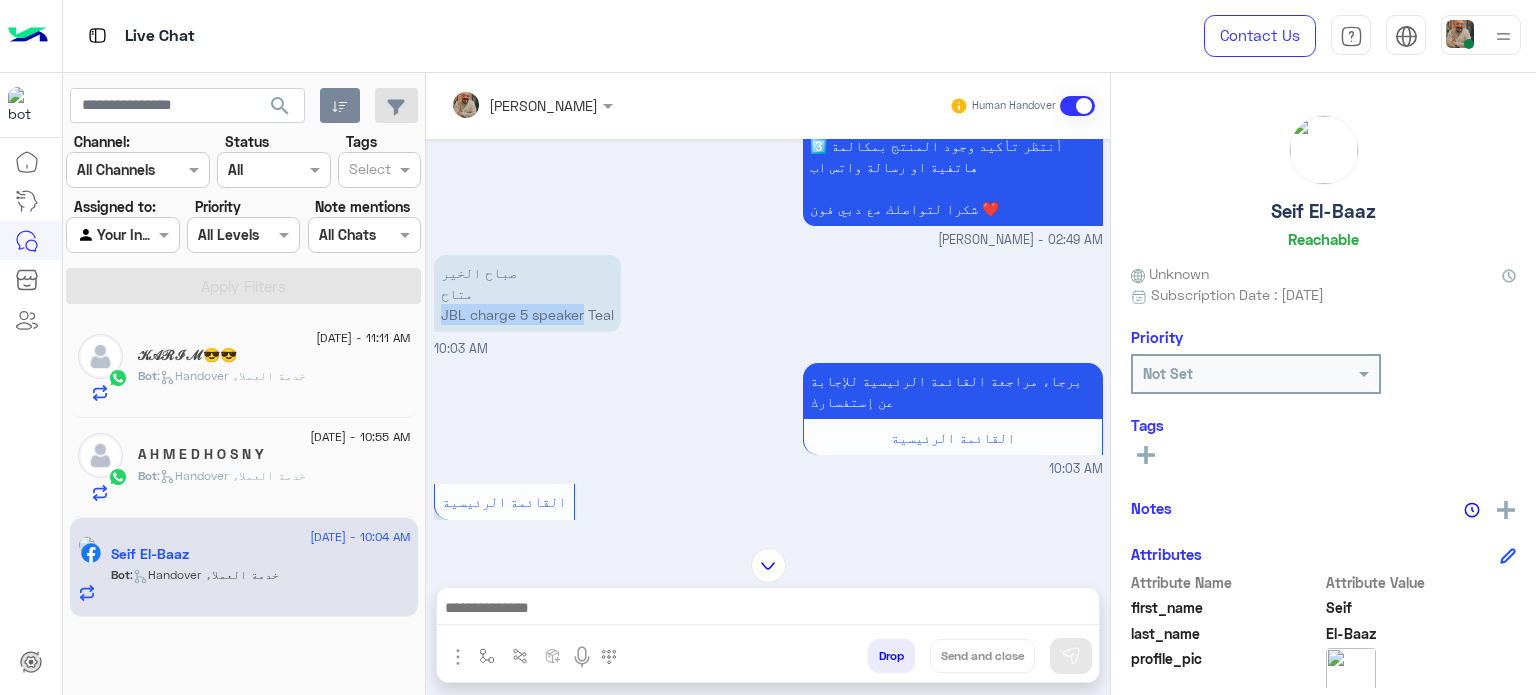 drag, startPoint x: 580, startPoint y: 310, endPoint x: 486, endPoint y: 260, distance: 106.47065 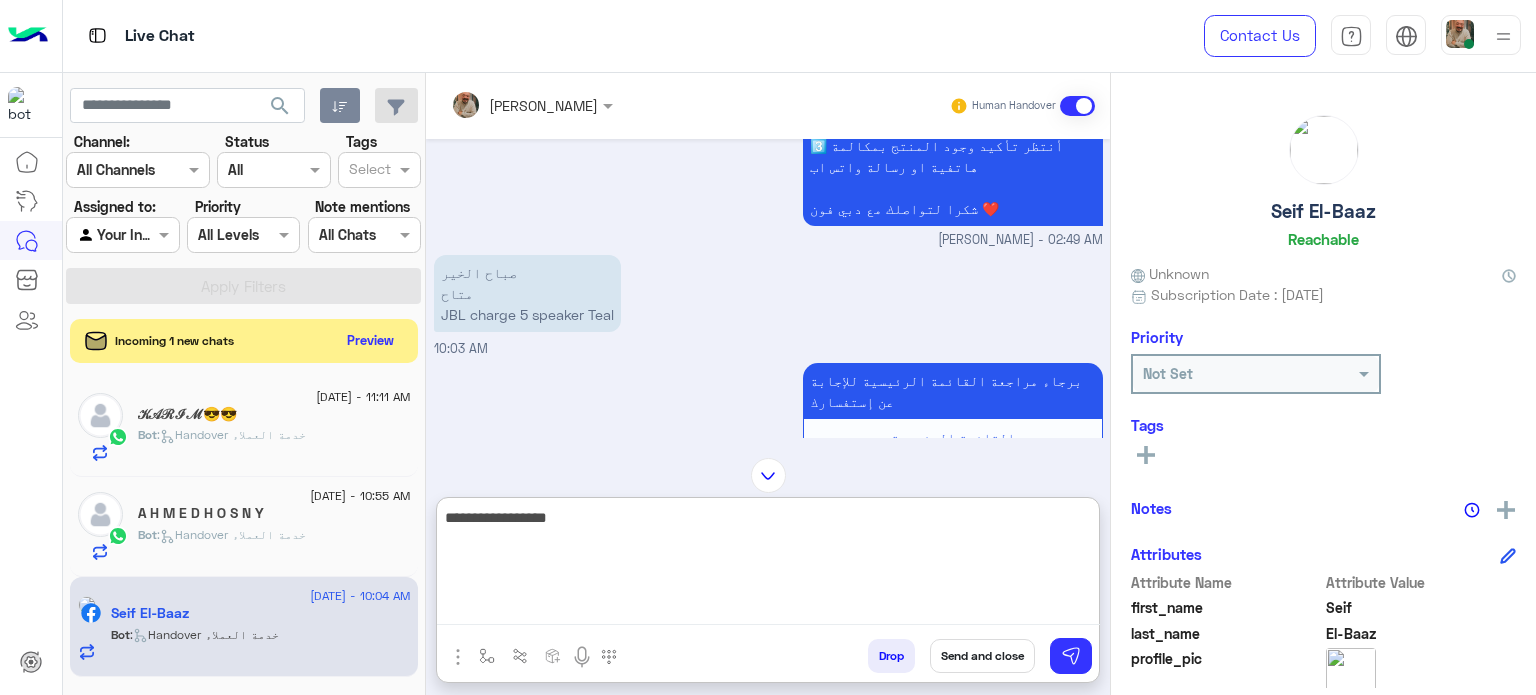 type on "**********" 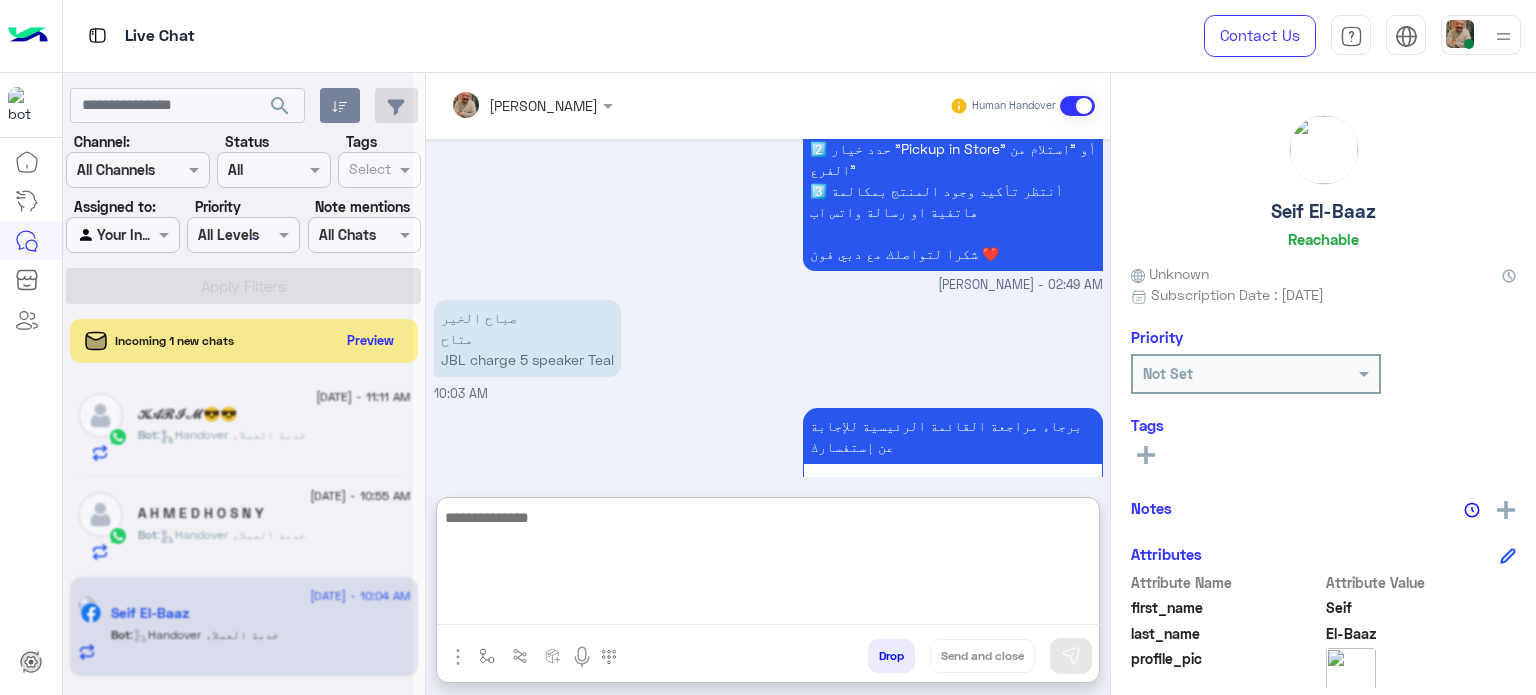 scroll, scrollTop: 1982, scrollLeft: 0, axis: vertical 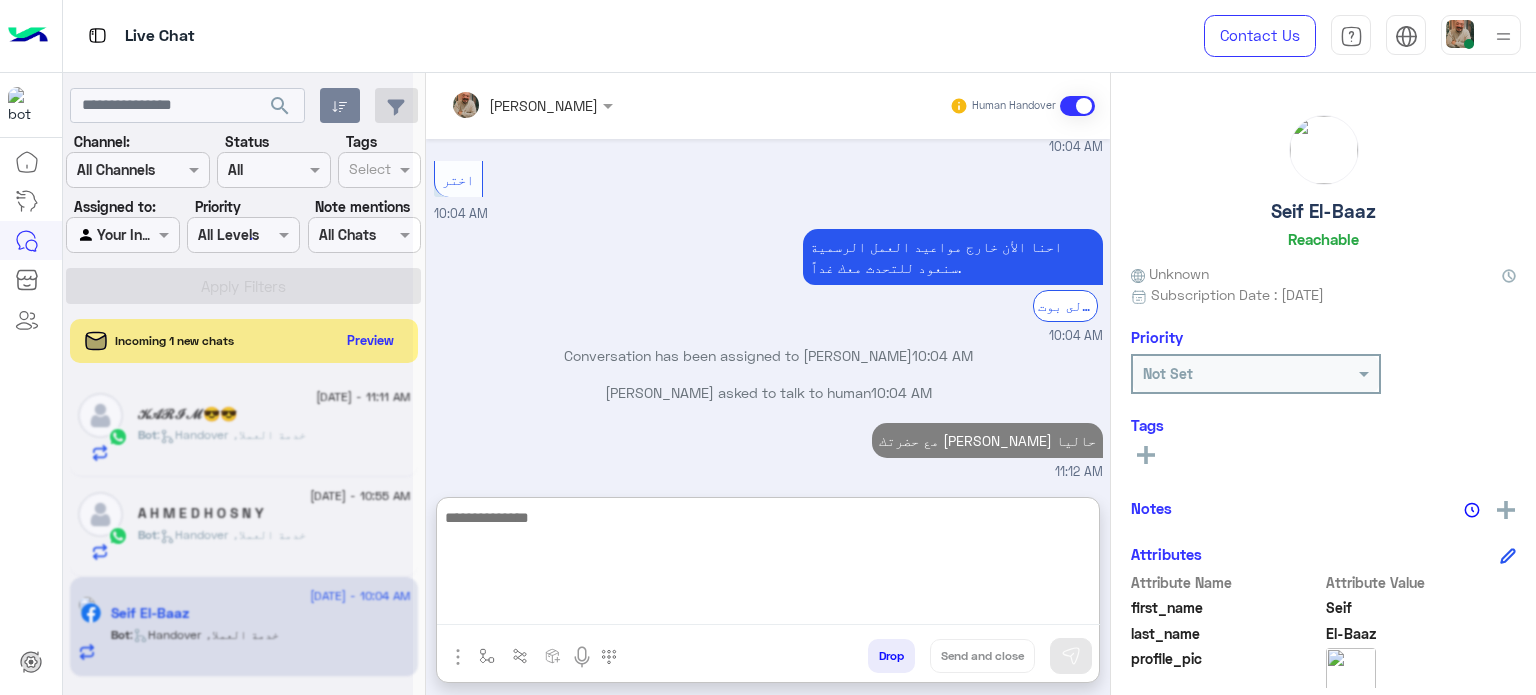 paste on "**********" 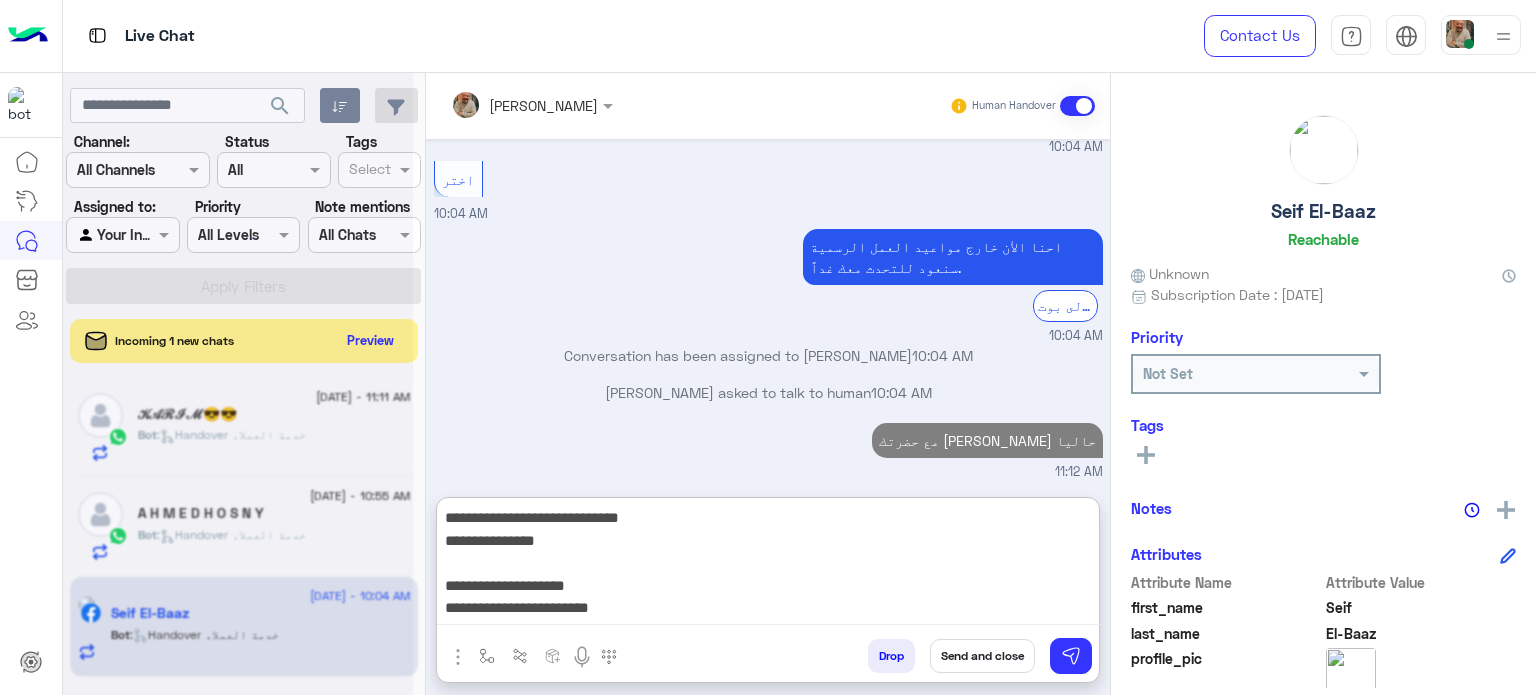 scroll, scrollTop: 15, scrollLeft: 0, axis: vertical 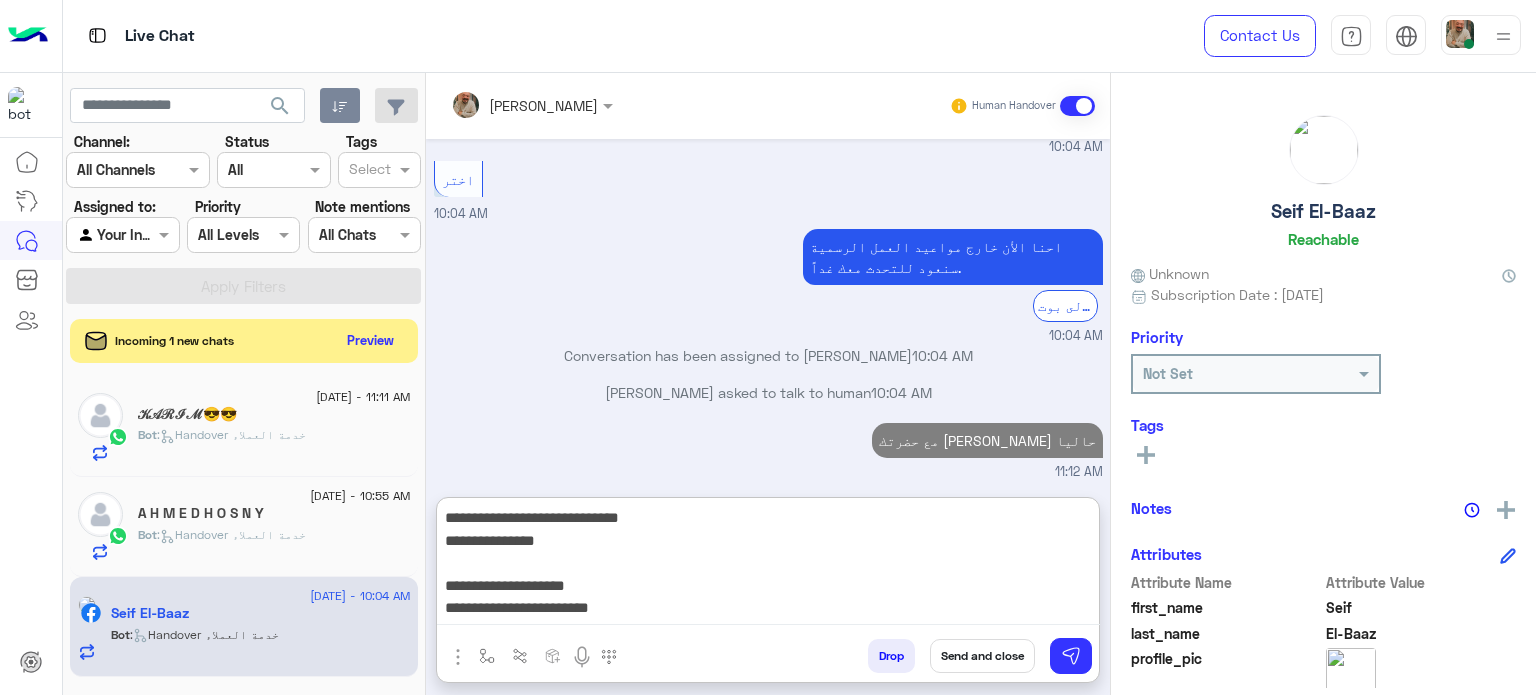 click on "**********" at bounding box center (768, 565) 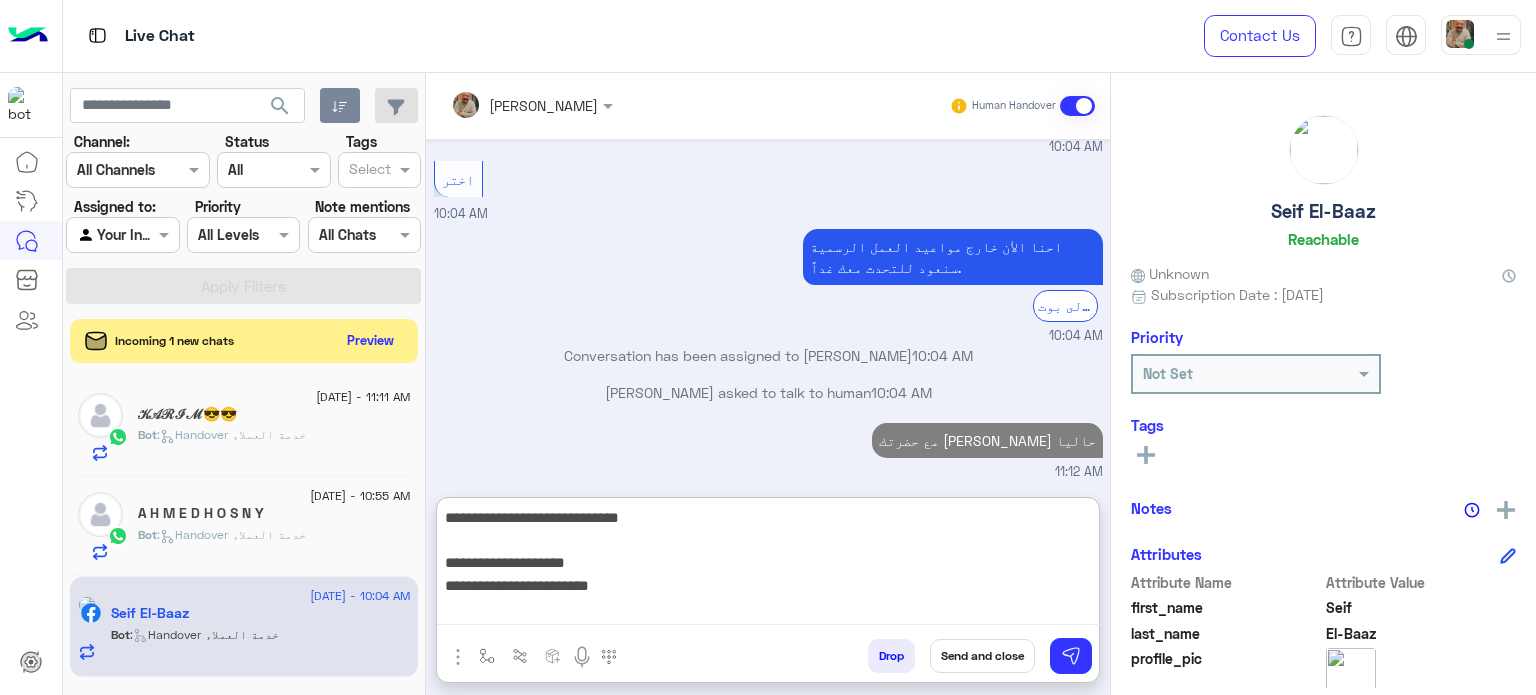 scroll, scrollTop: 0, scrollLeft: 0, axis: both 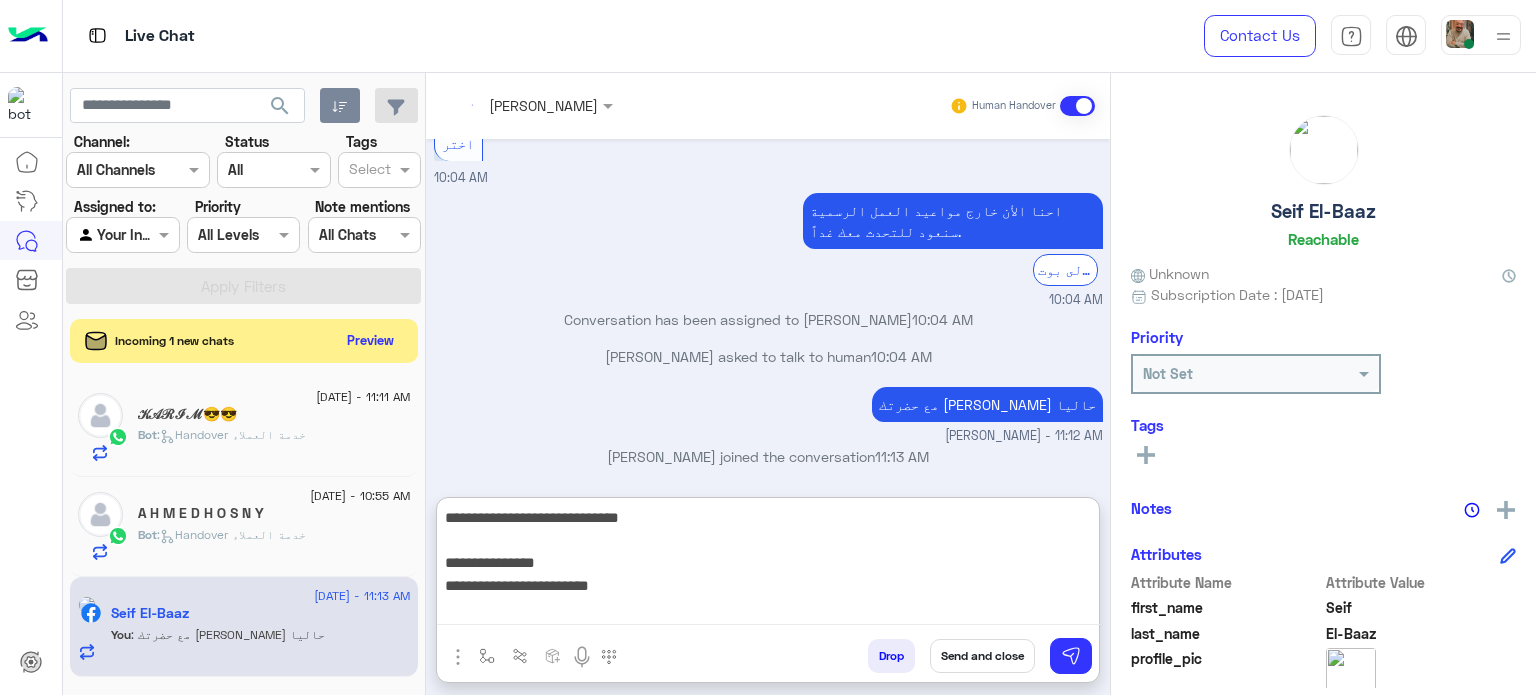 click on "**********" at bounding box center [768, 565] 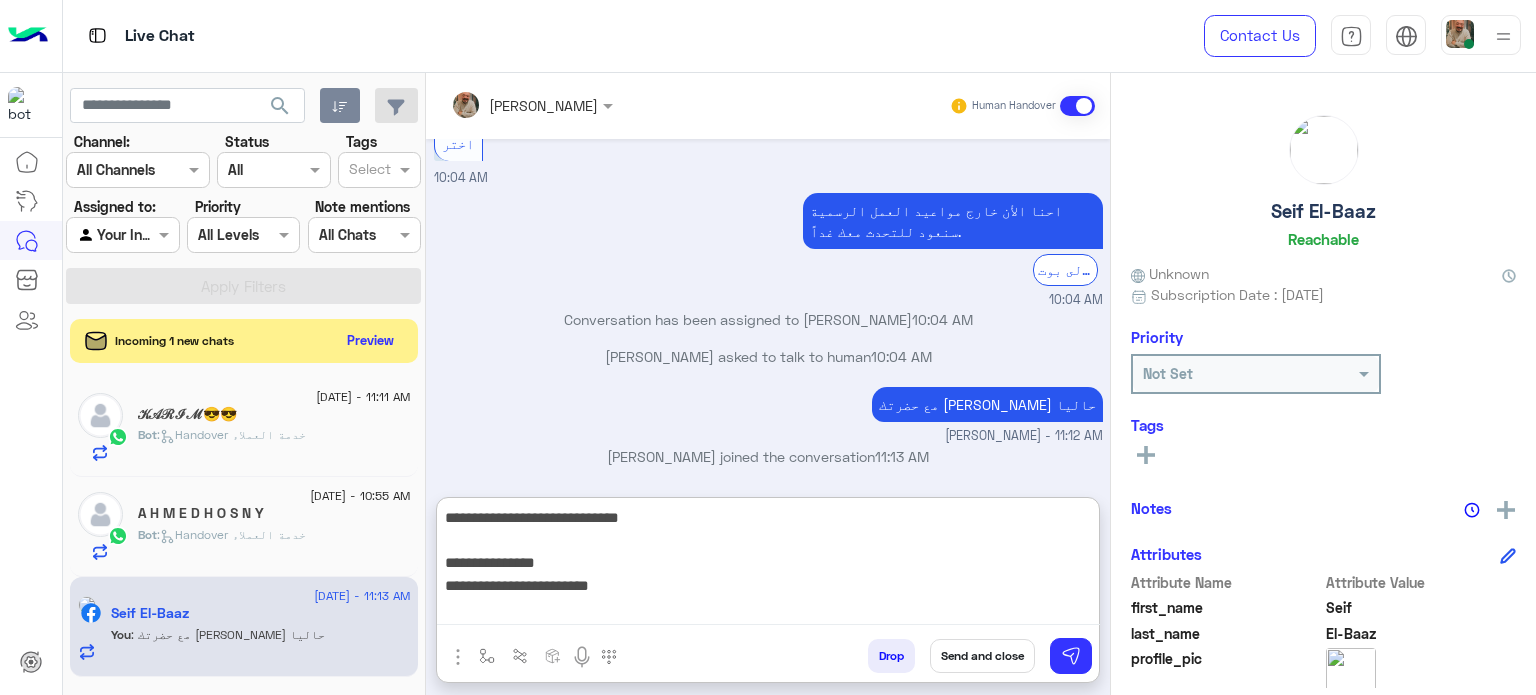 click on "**********" at bounding box center [768, 565] 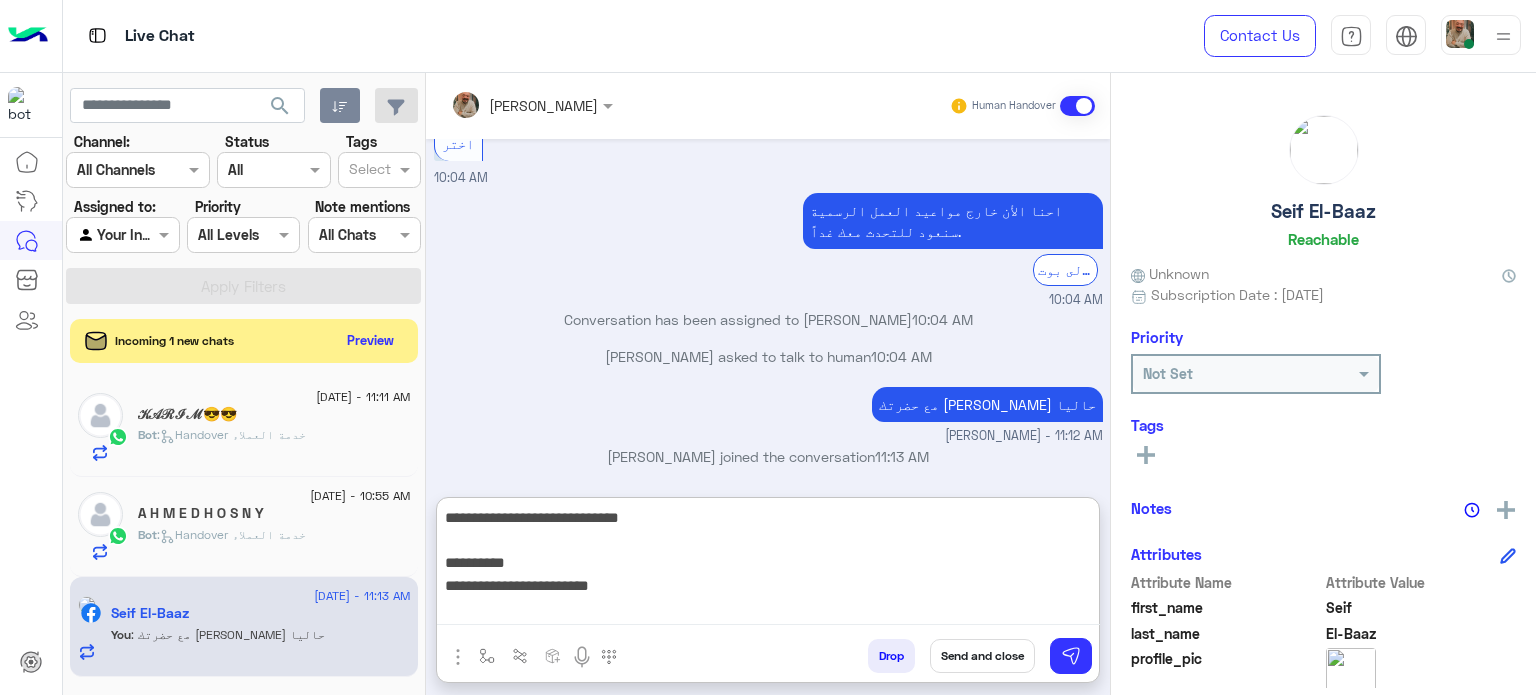 click on "**********" at bounding box center (768, 565) 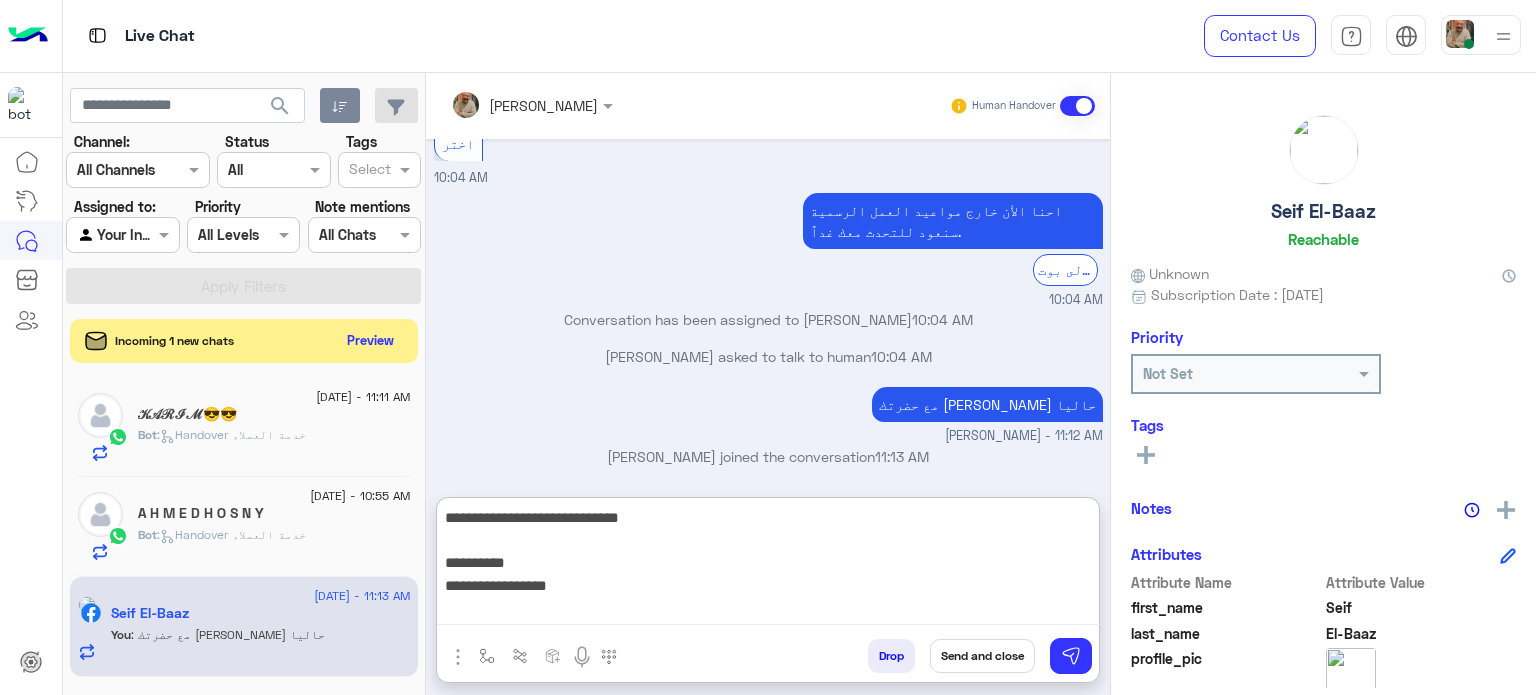 click on "**********" at bounding box center [768, 565] 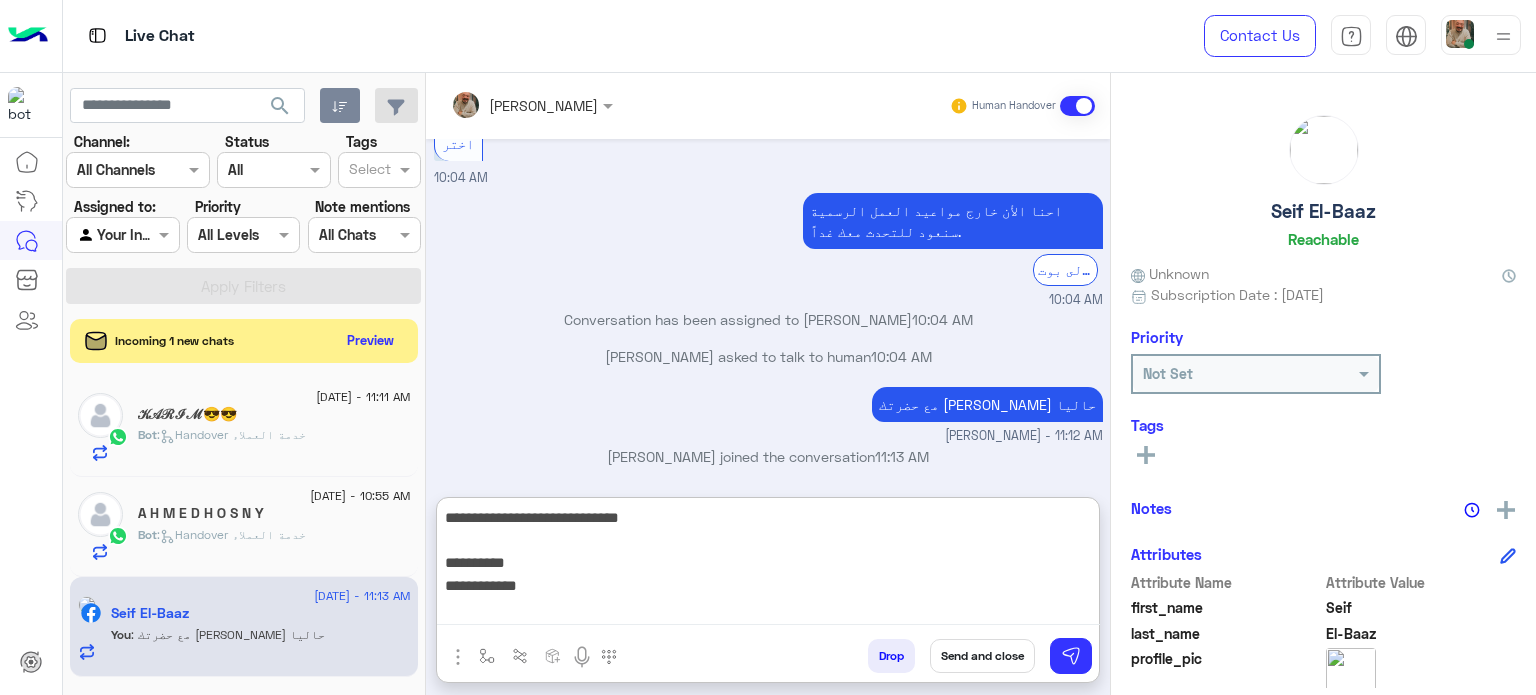 click on "**********" at bounding box center (768, 565) 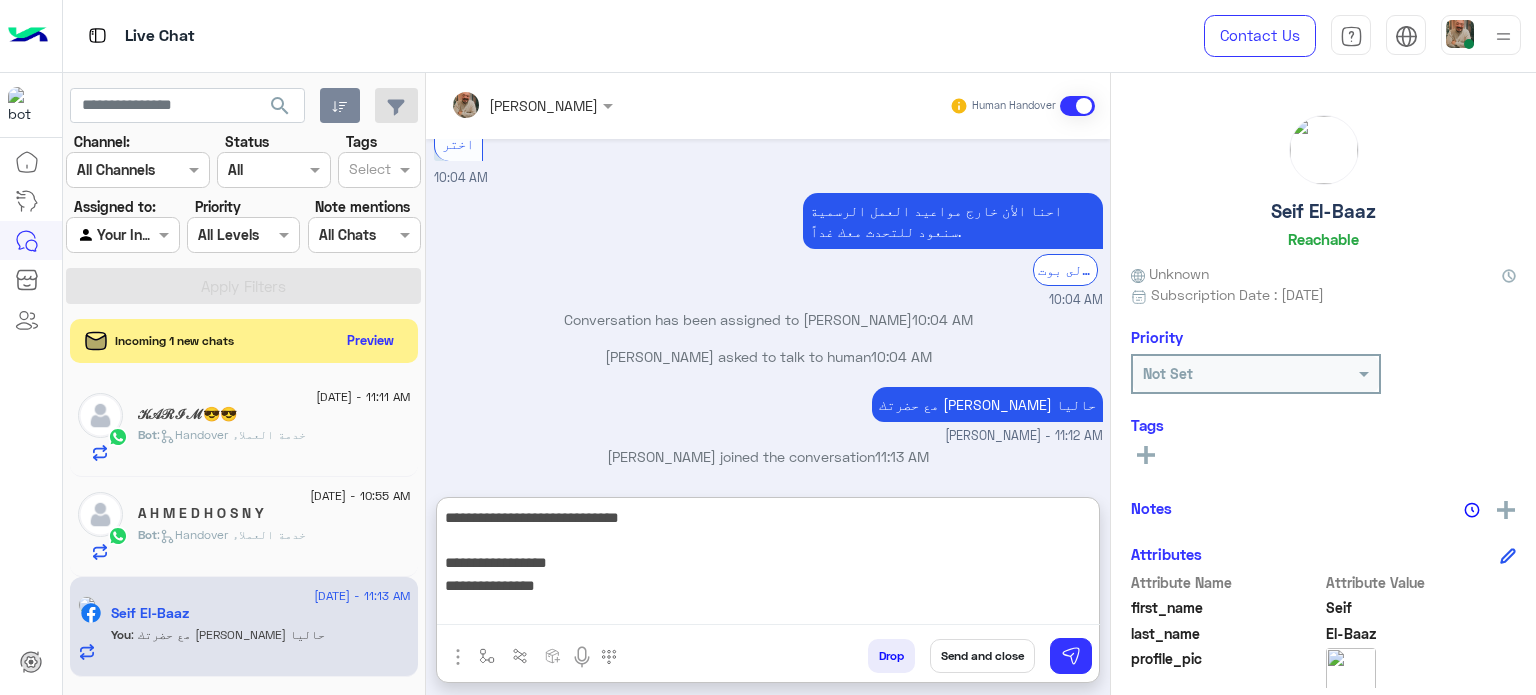 type on "**********" 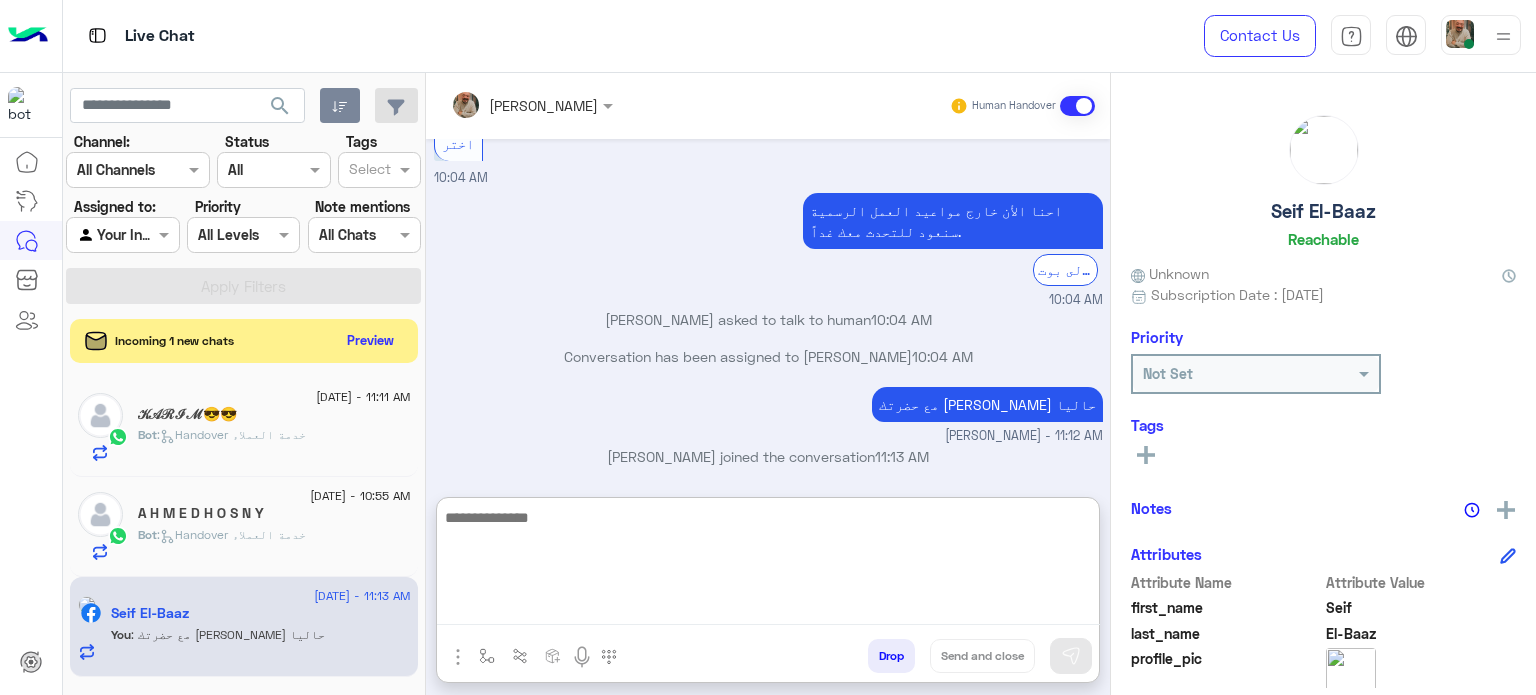 scroll, scrollTop: 2100, scrollLeft: 0, axis: vertical 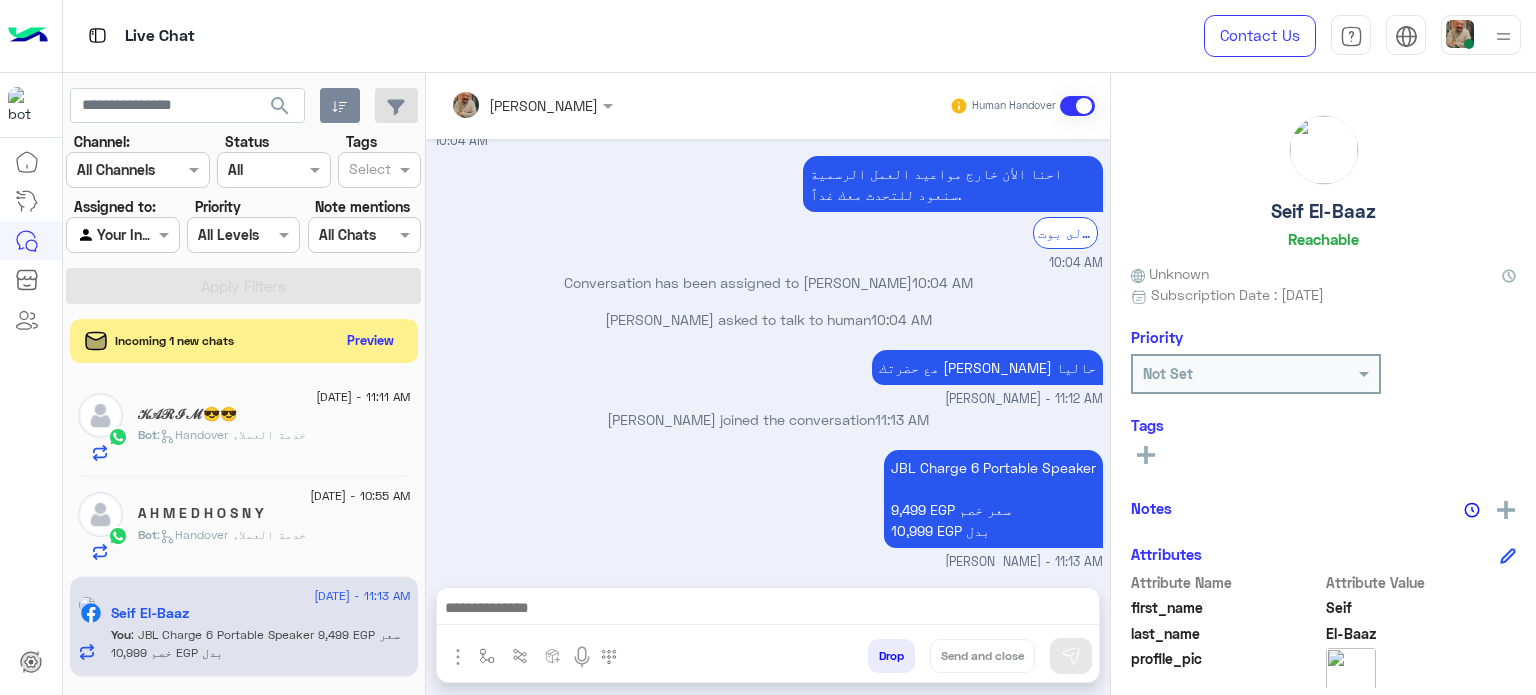 paste on "**********" 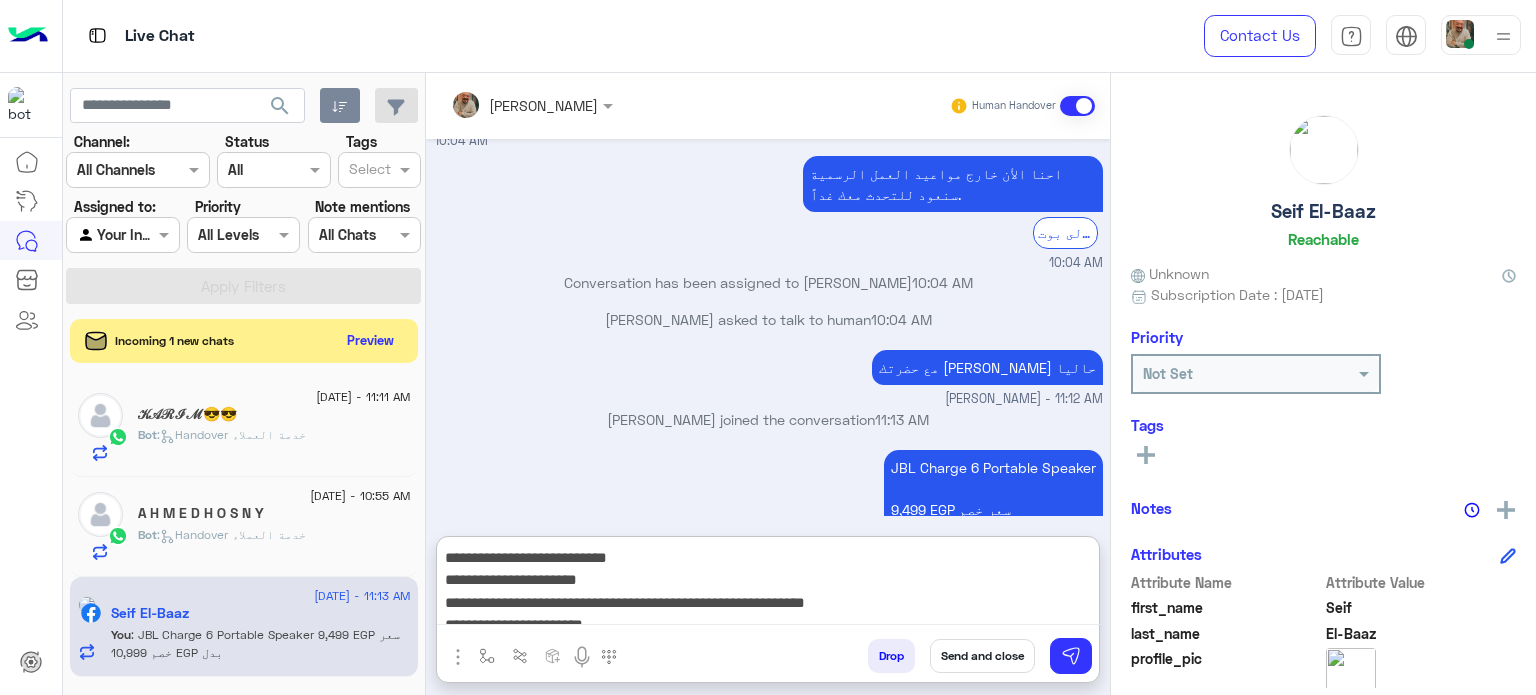 scroll, scrollTop: 2077, scrollLeft: 0, axis: vertical 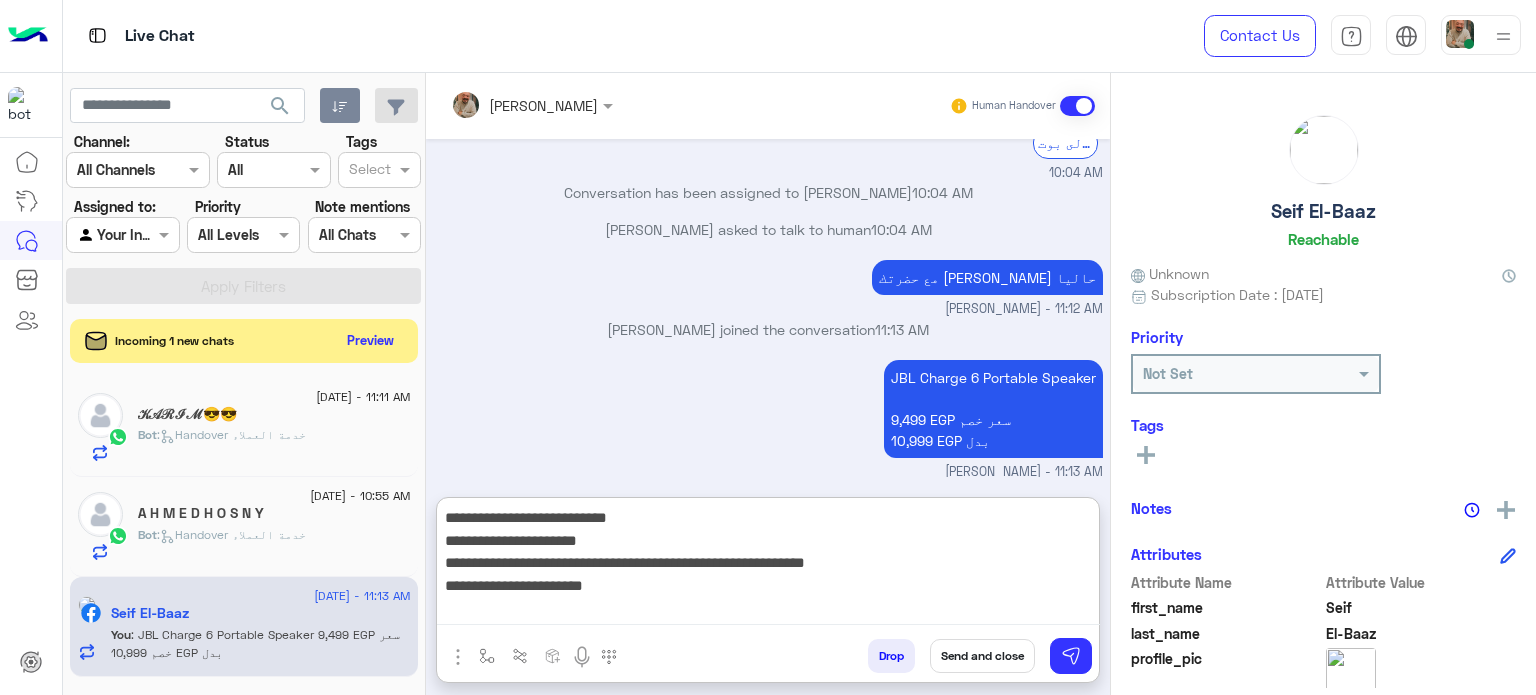 click on "**********" at bounding box center (768, 565) 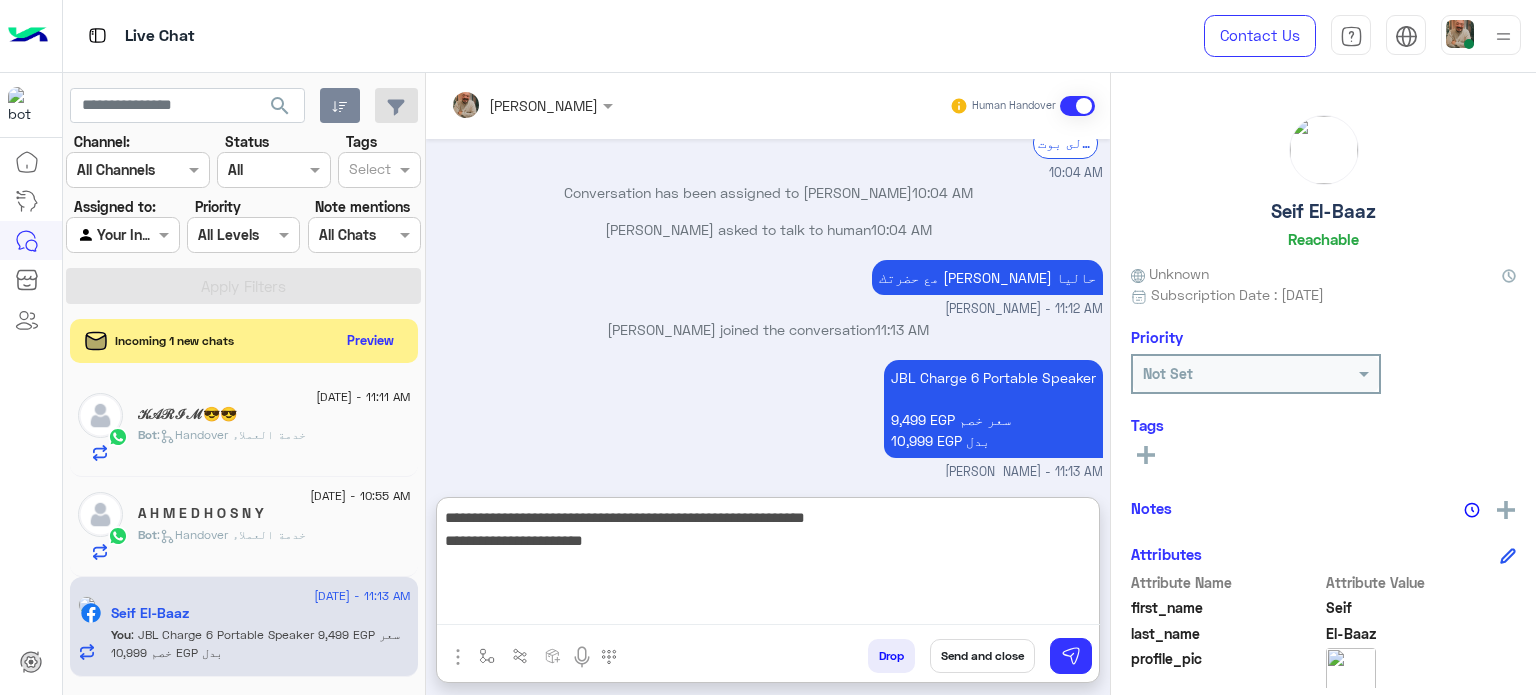 type 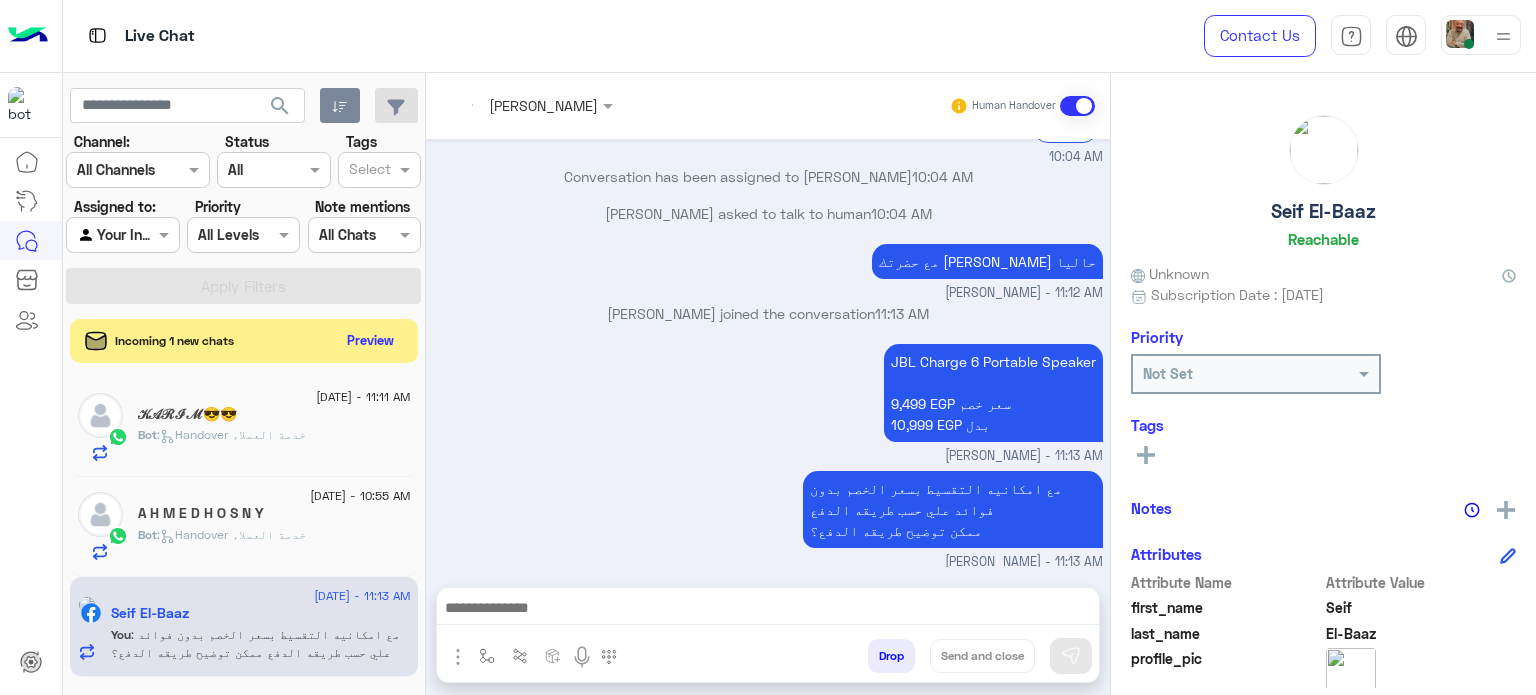 scroll, scrollTop: 2116, scrollLeft: 0, axis: vertical 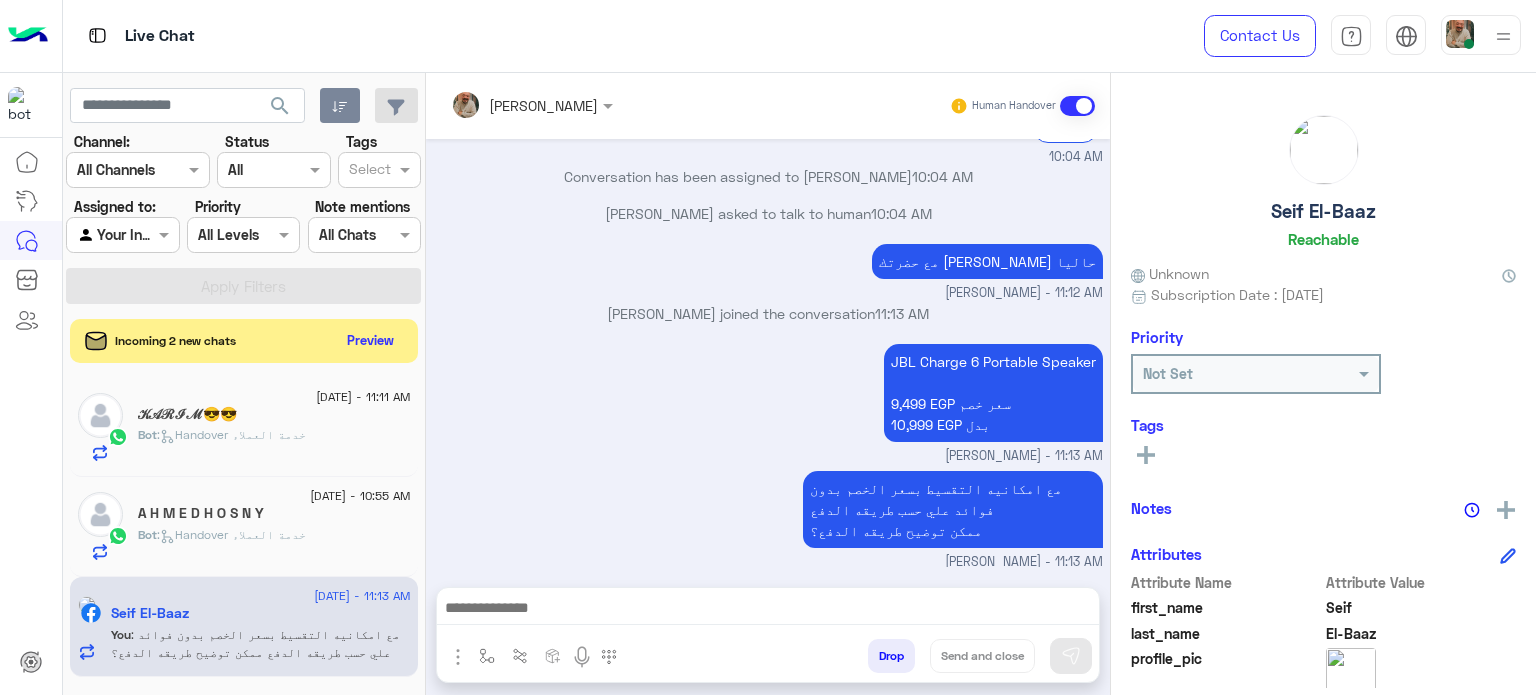 click on "Priority Not Set" 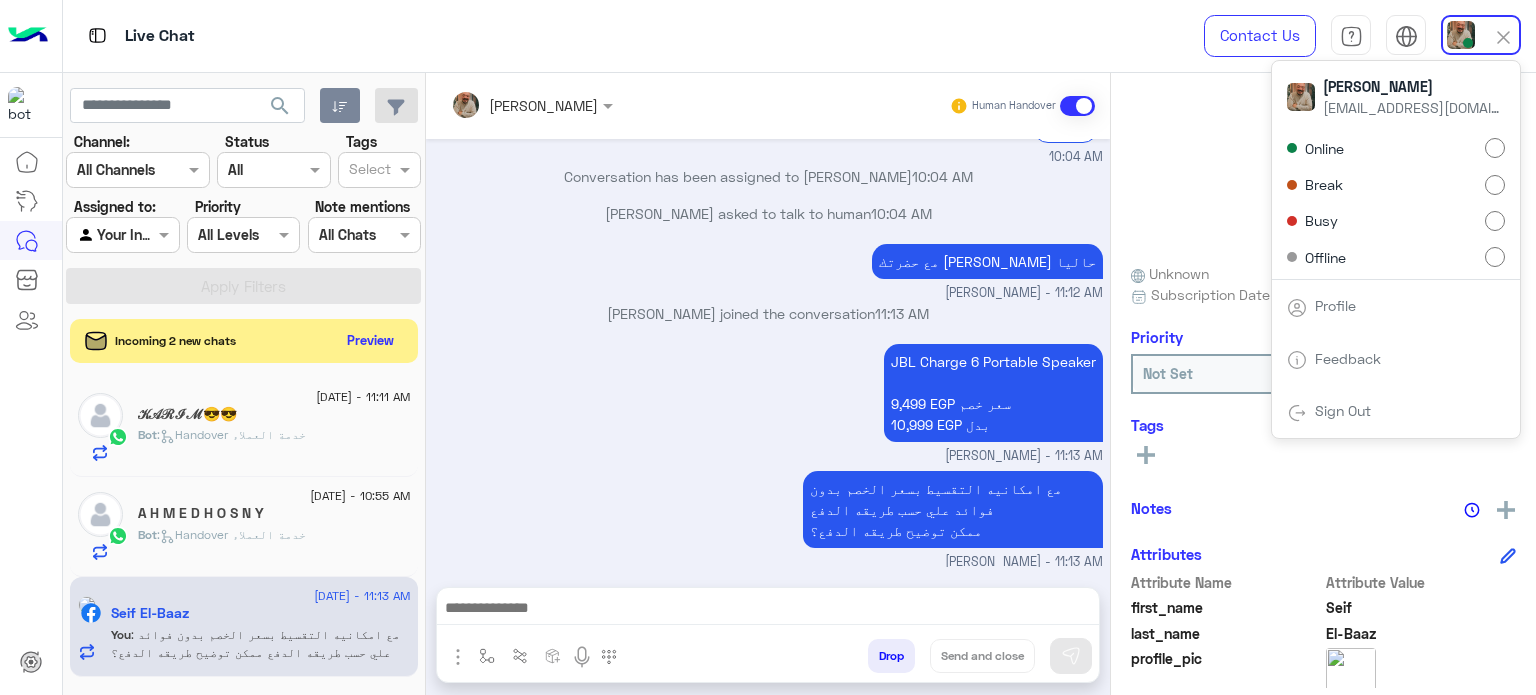 click on "Break" at bounding box center [1396, 184] 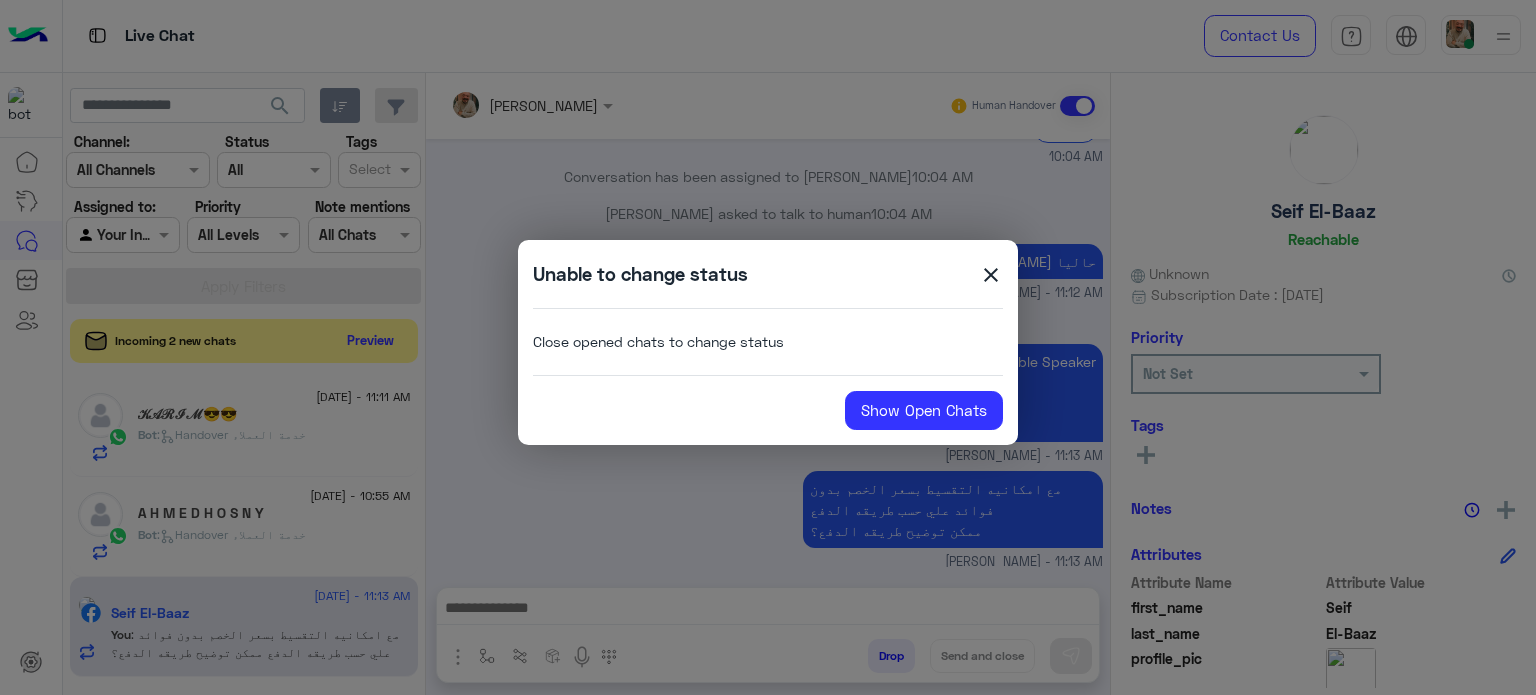 click on "close" 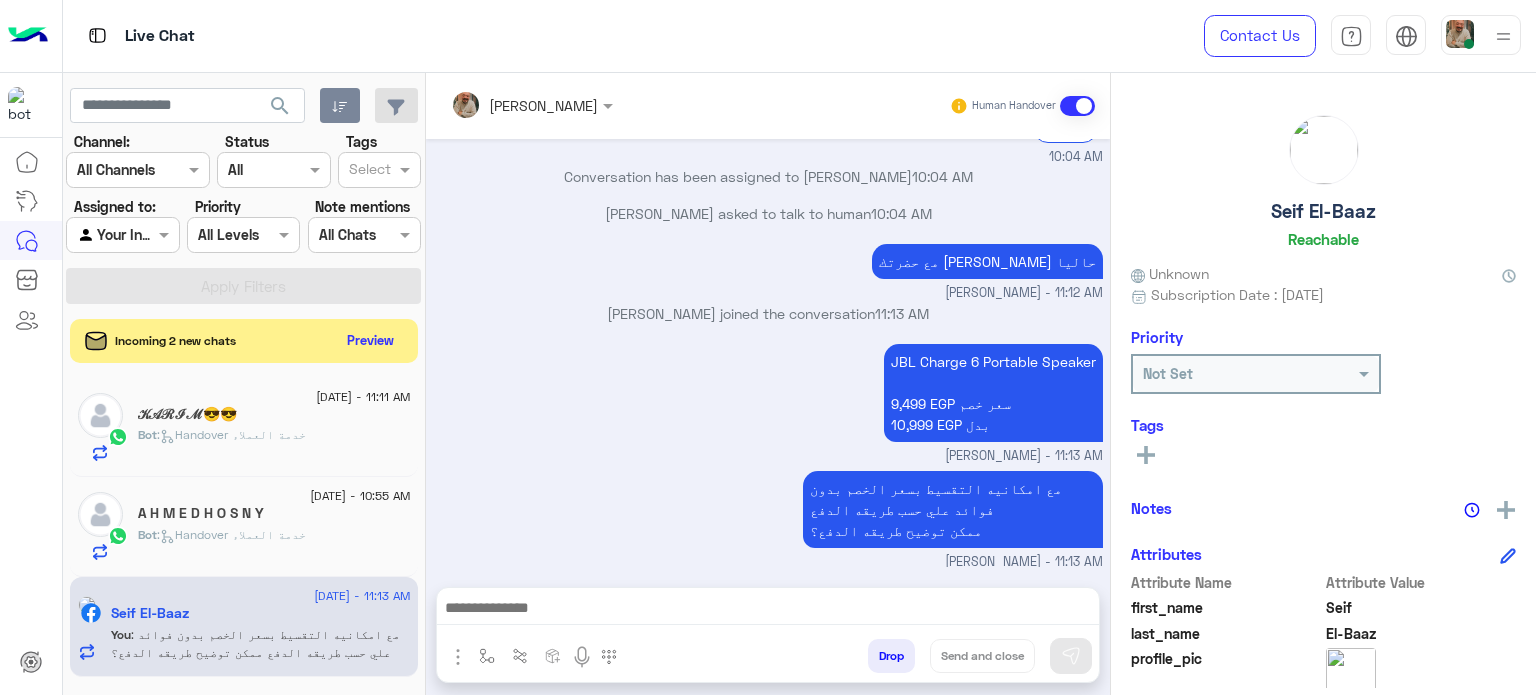 click at bounding box center (100, 235) 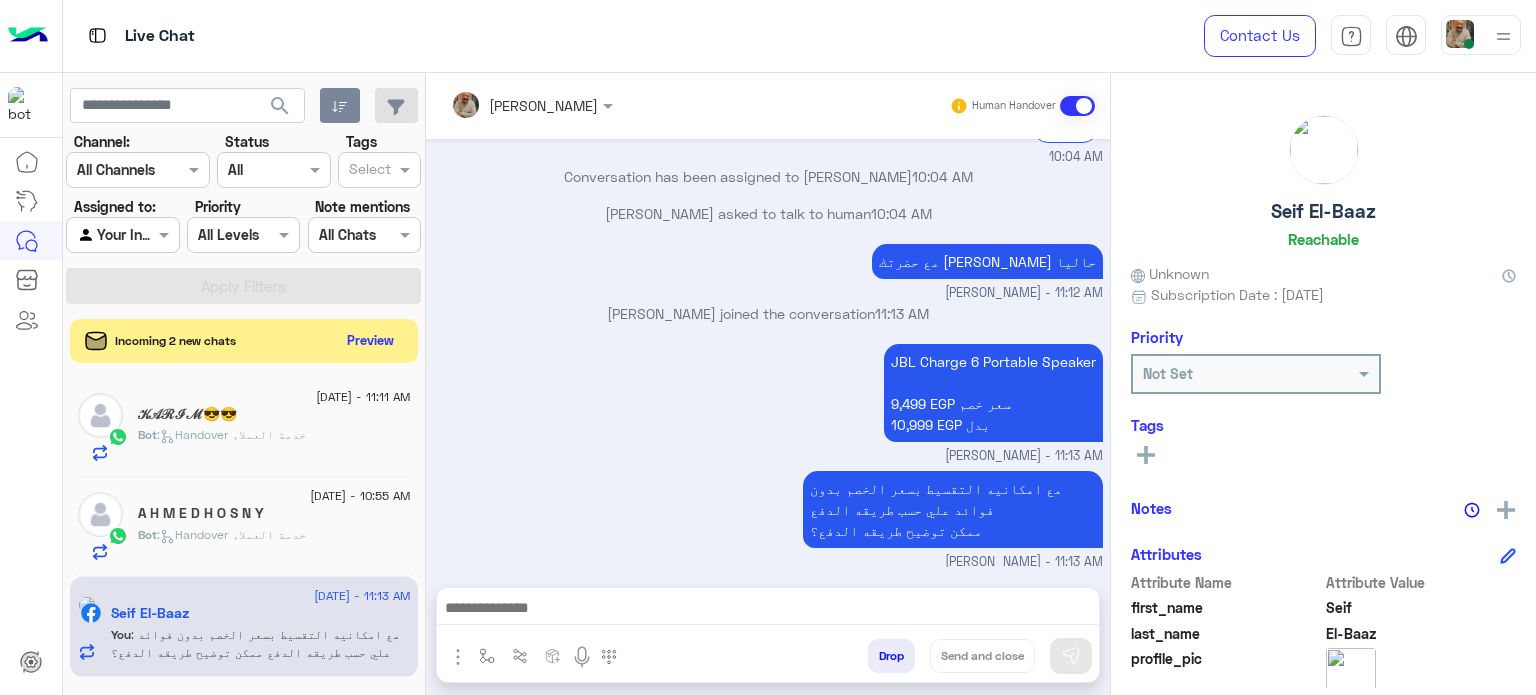 drag, startPoint x: 882, startPoint y: 300, endPoint x: 1084, endPoint y: 221, distance: 216.89859 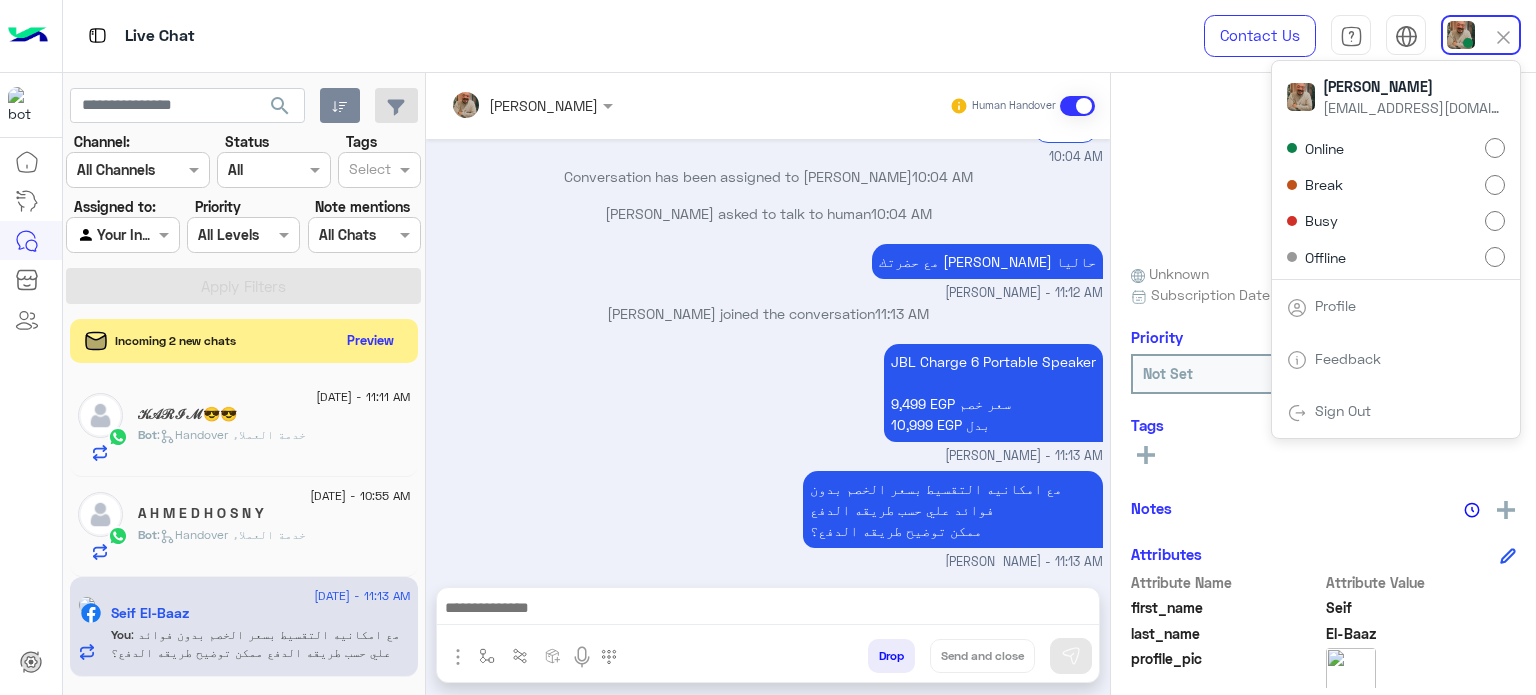 click on "Sign Out" at bounding box center [1342, 410] 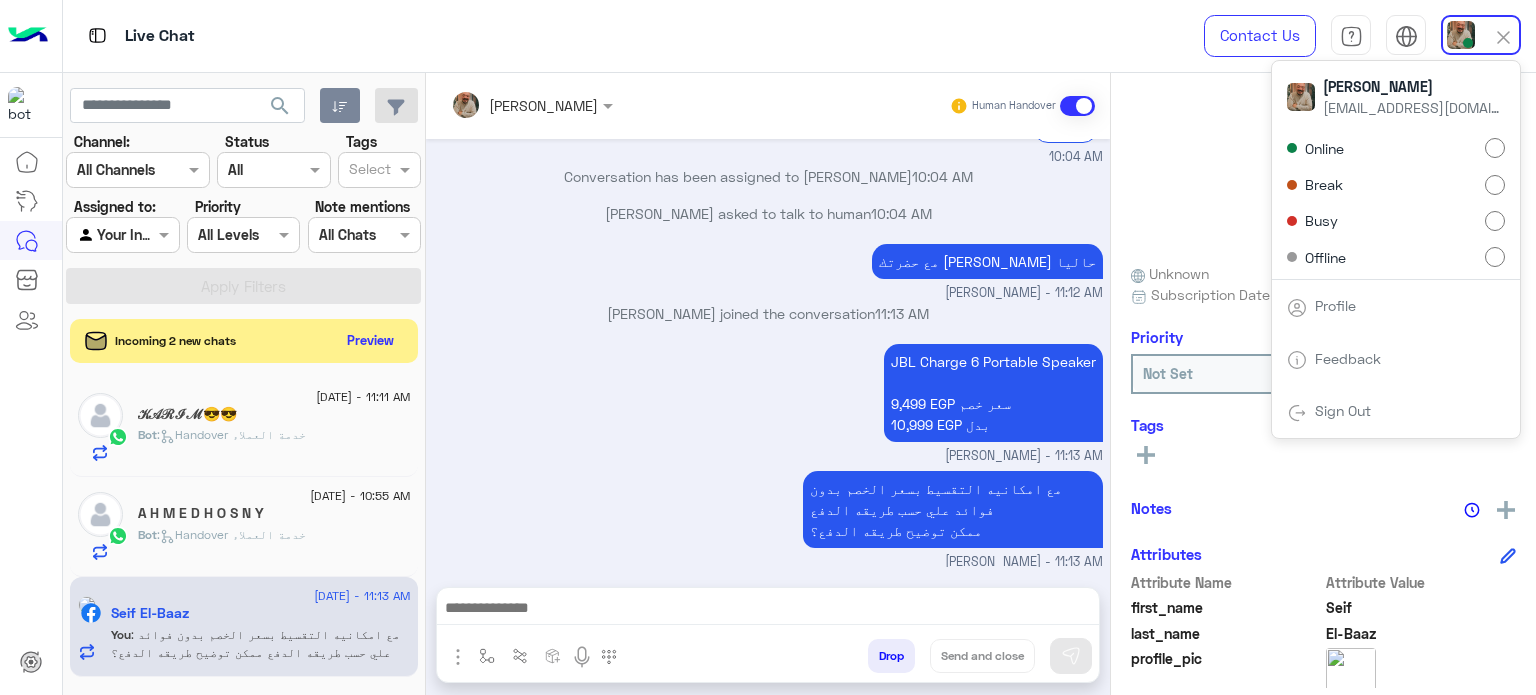 click on "Sign Out" at bounding box center [1343, 410] 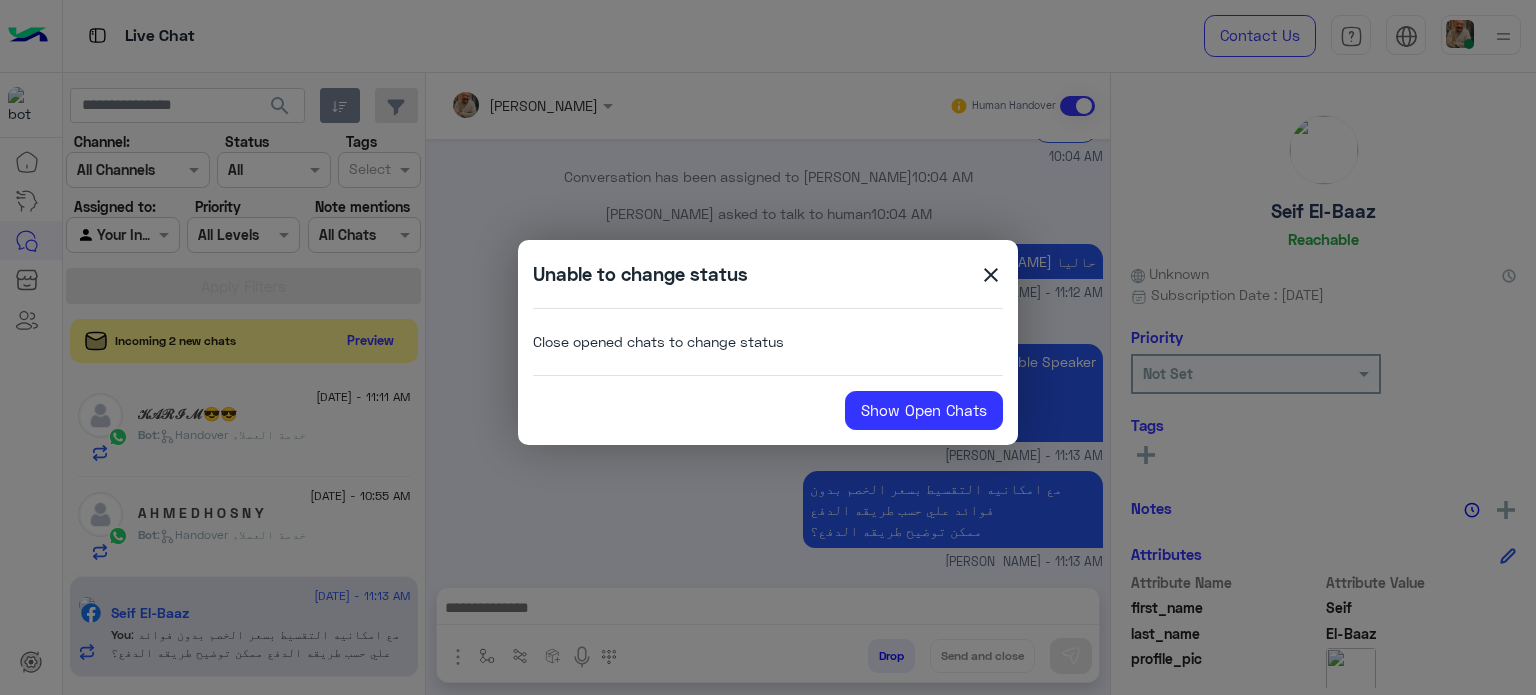 click on "Unable to change status  close  Close opened chats to change status Show Open Chats" 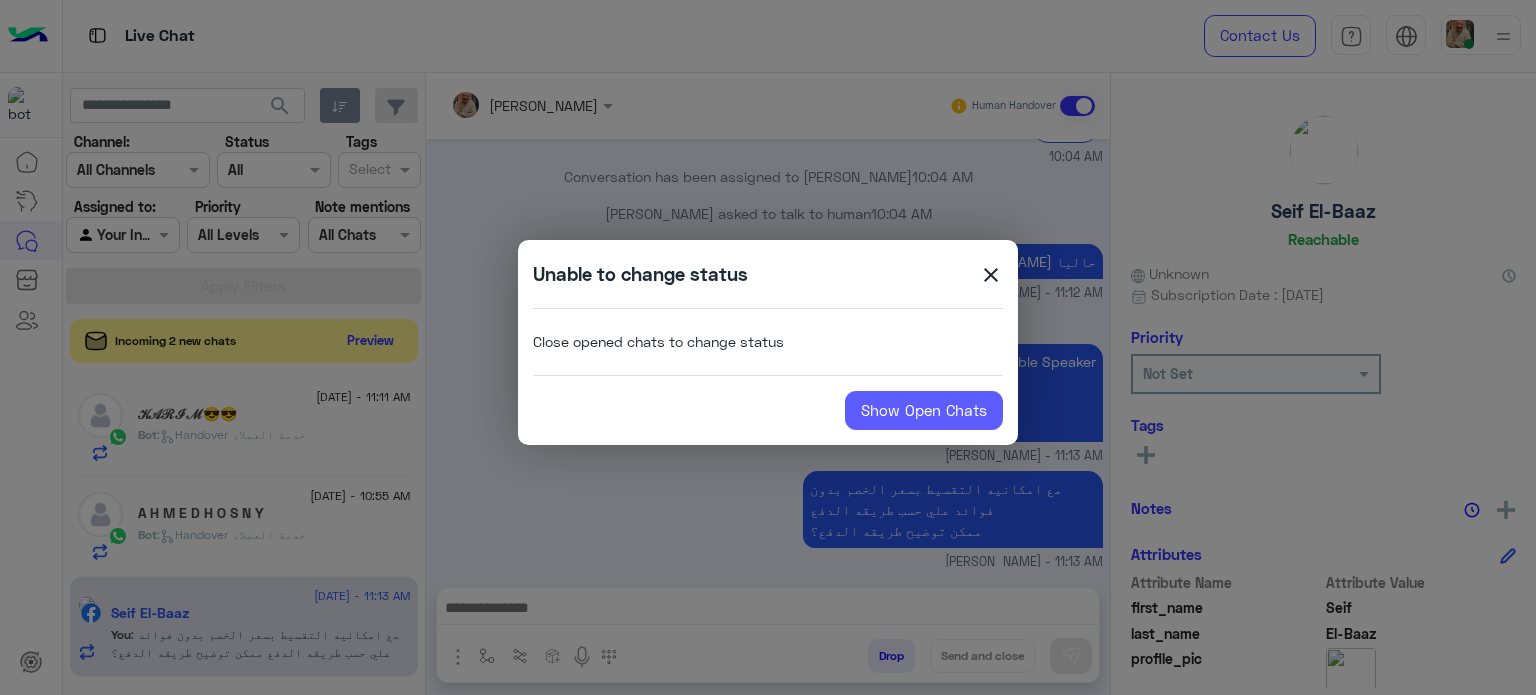 click on "Show Open Chats" 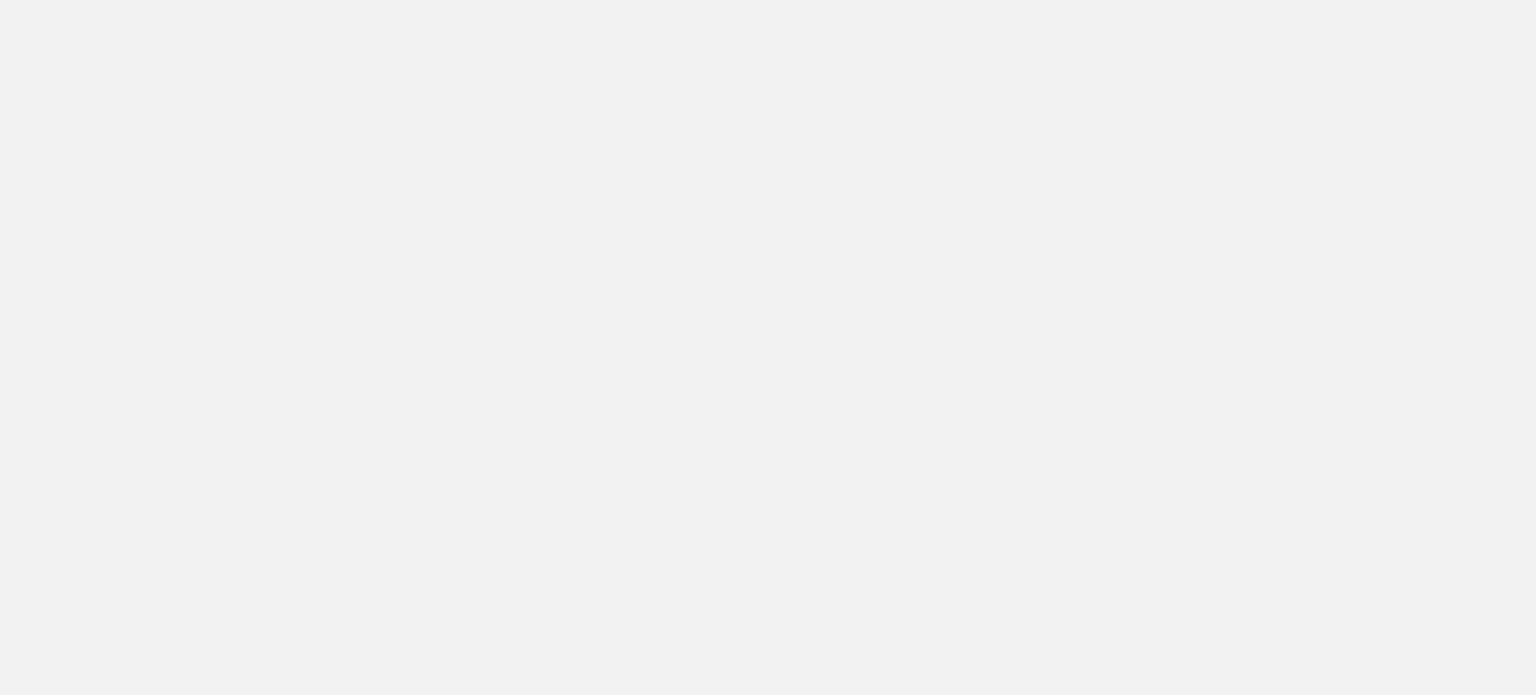 scroll, scrollTop: 0, scrollLeft: 0, axis: both 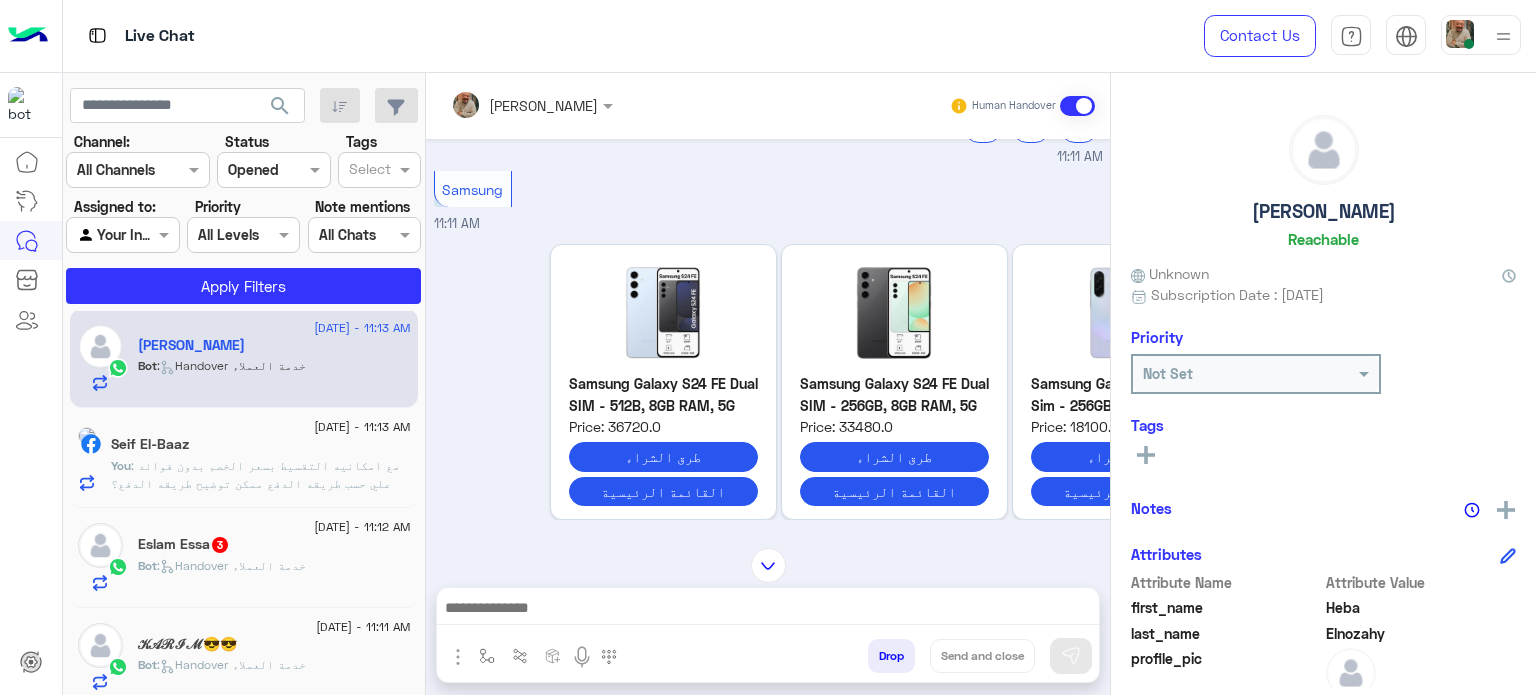 click on "You  : مع امكانيه التقسيط بسعر الخصم بدون فوائد علي حسب طريقه الدفع
ممكن توضيح طريقه الدفع؟" 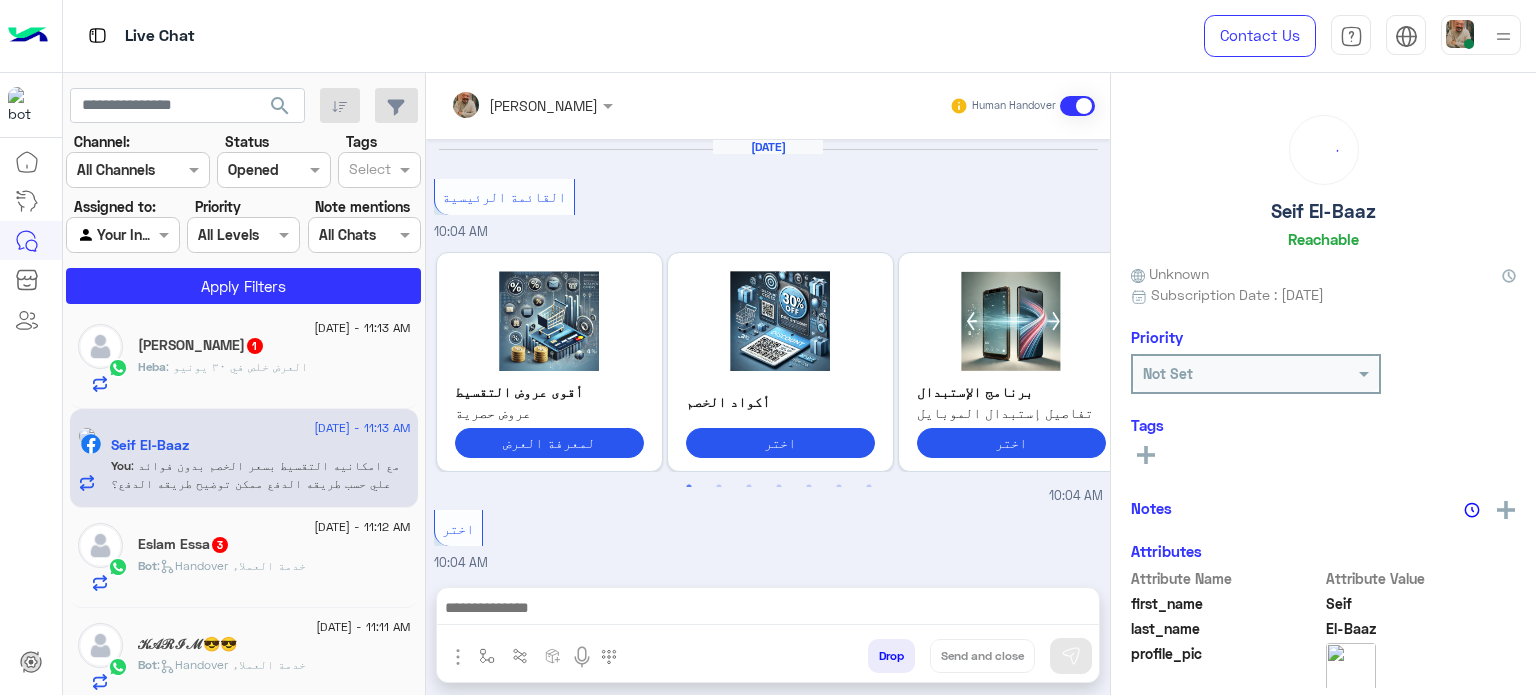 scroll, scrollTop: 530, scrollLeft: 0, axis: vertical 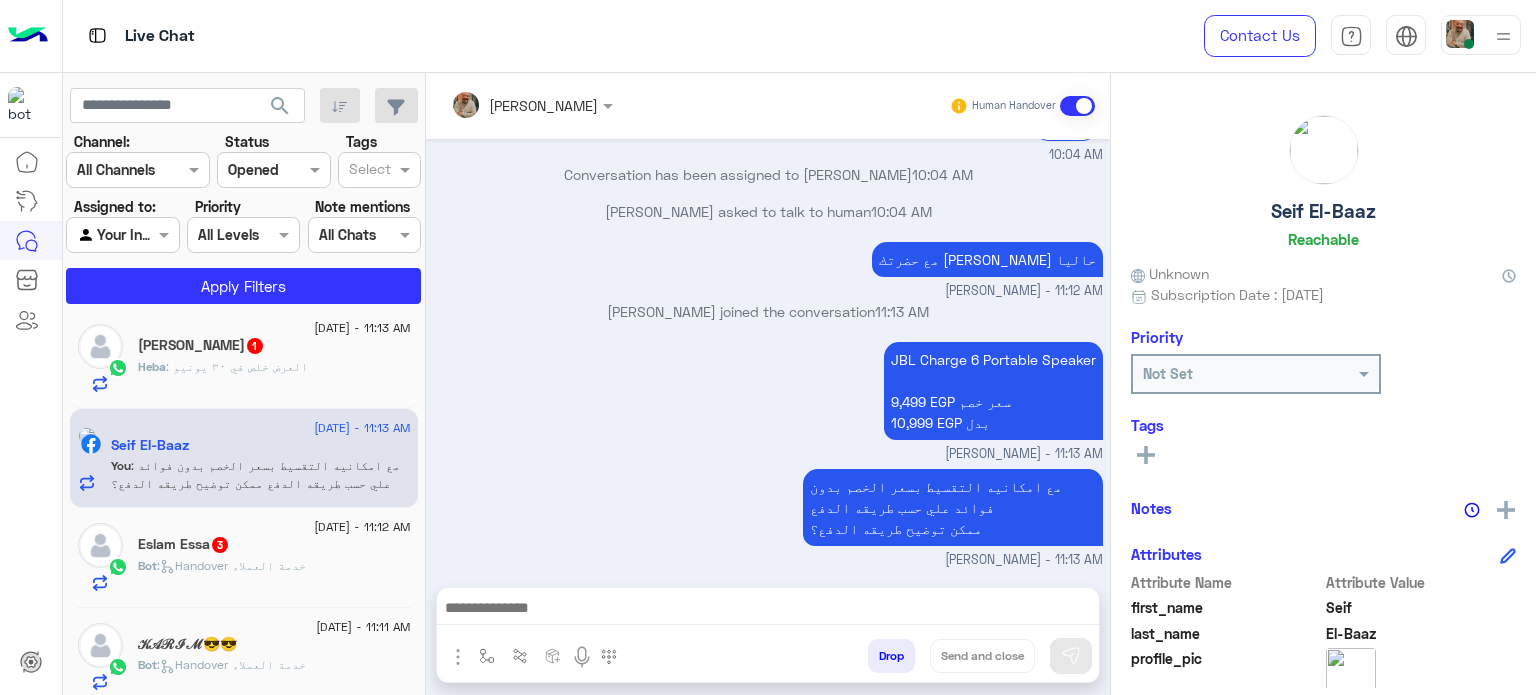 drag, startPoint x: 865, startPoint y: 559, endPoint x: 865, endPoint y: 584, distance: 25 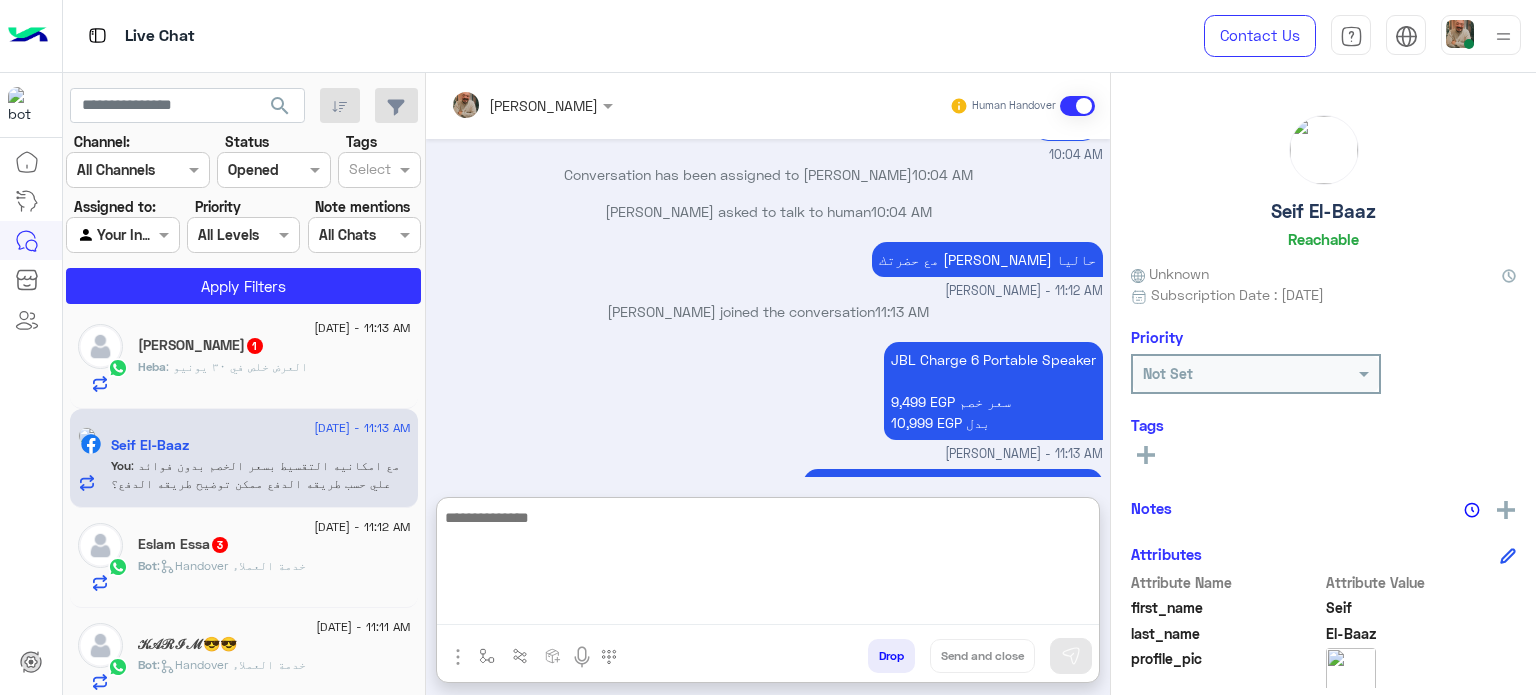 click at bounding box center [768, 565] 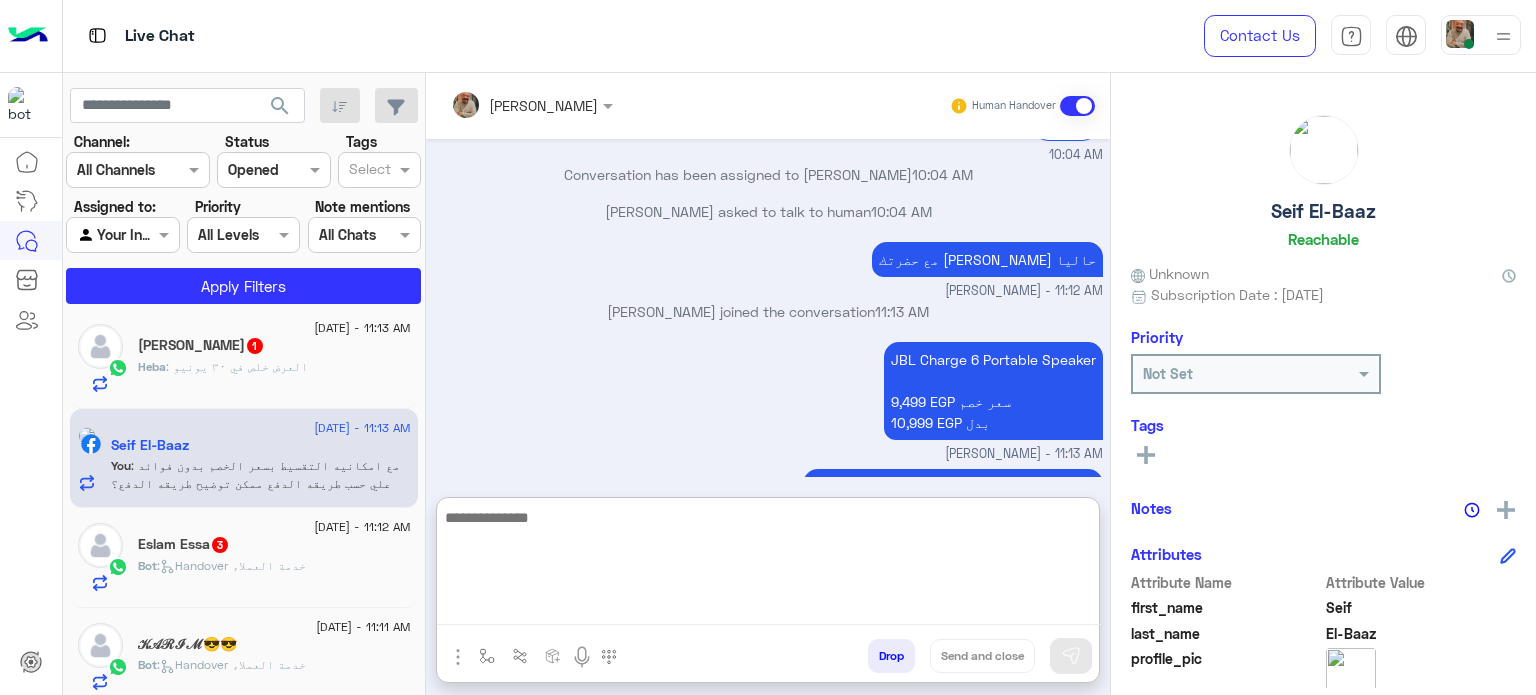 scroll, scrollTop: 0, scrollLeft: 0, axis: both 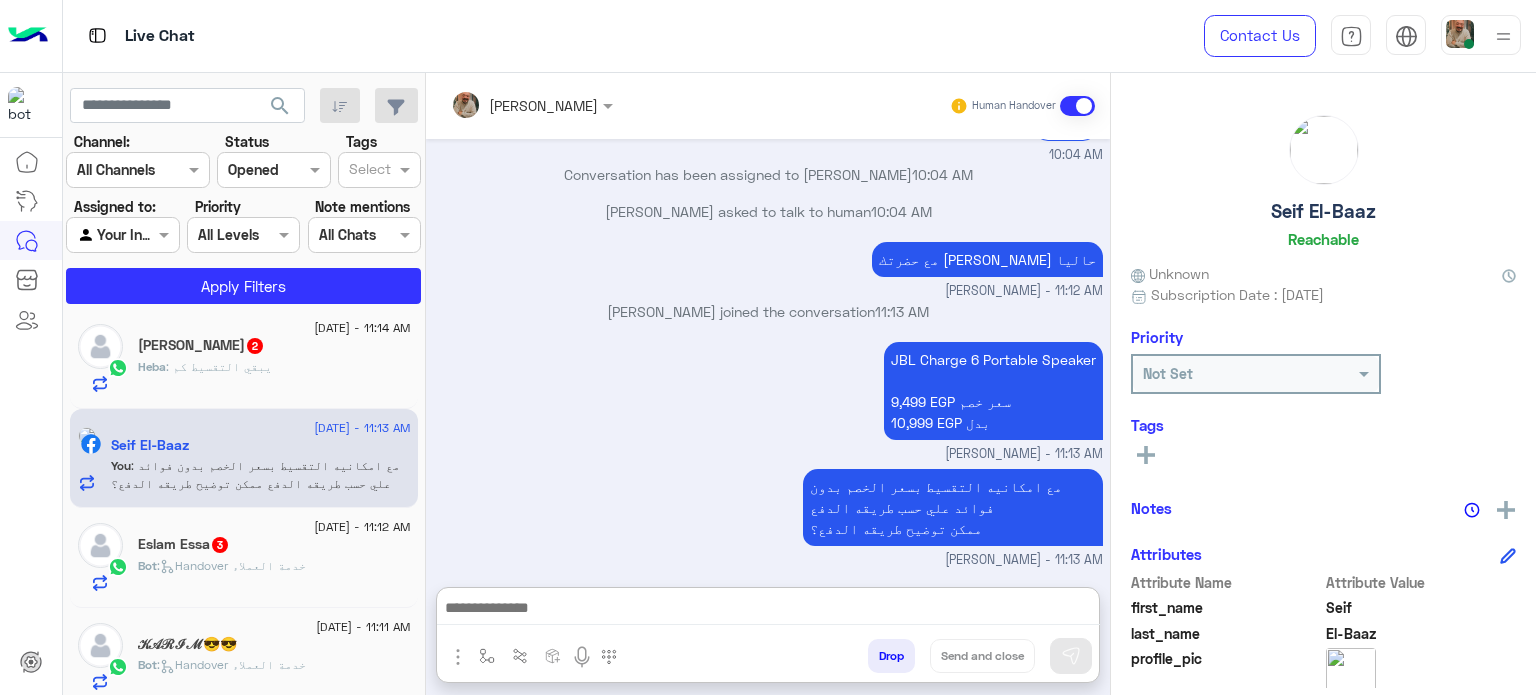 click at bounding box center [768, 610] 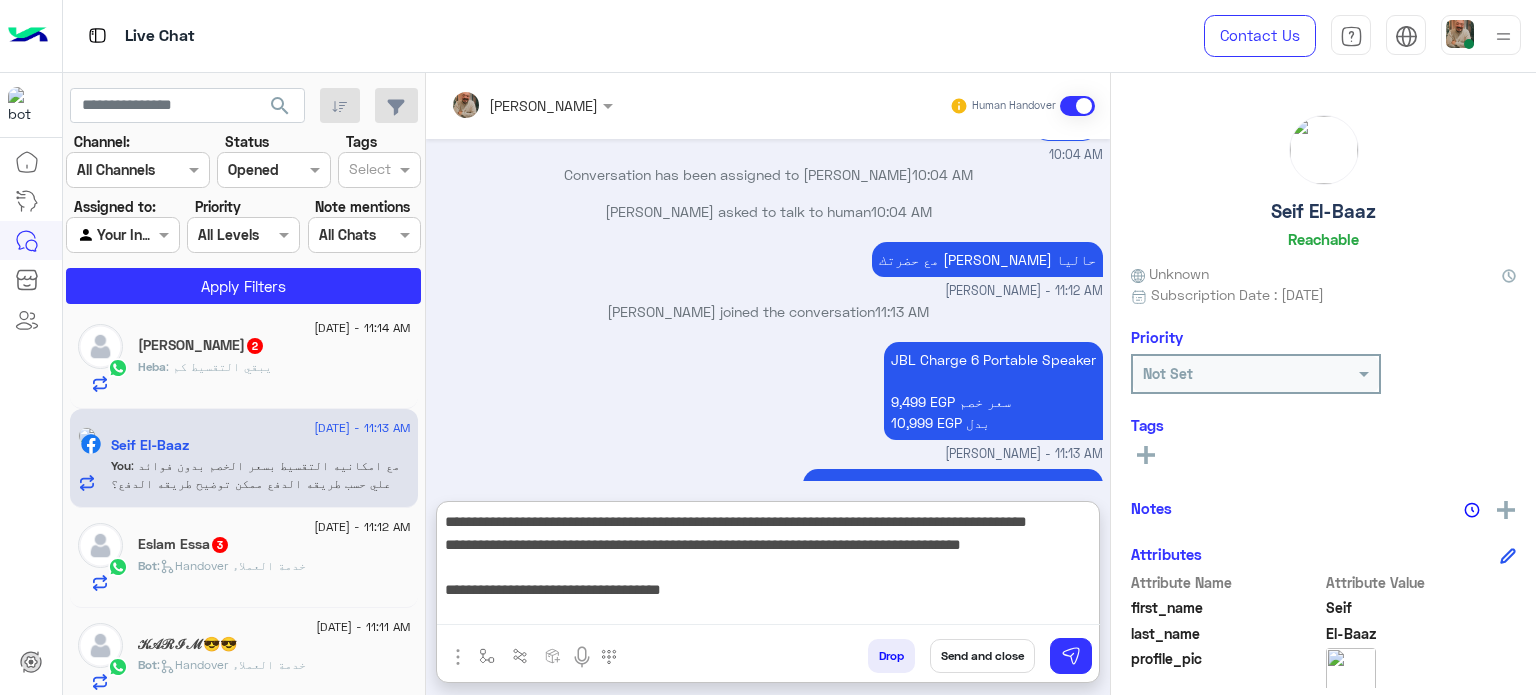 scroll, scrollTop: 200, scrollLeft: 0, axis: vertical 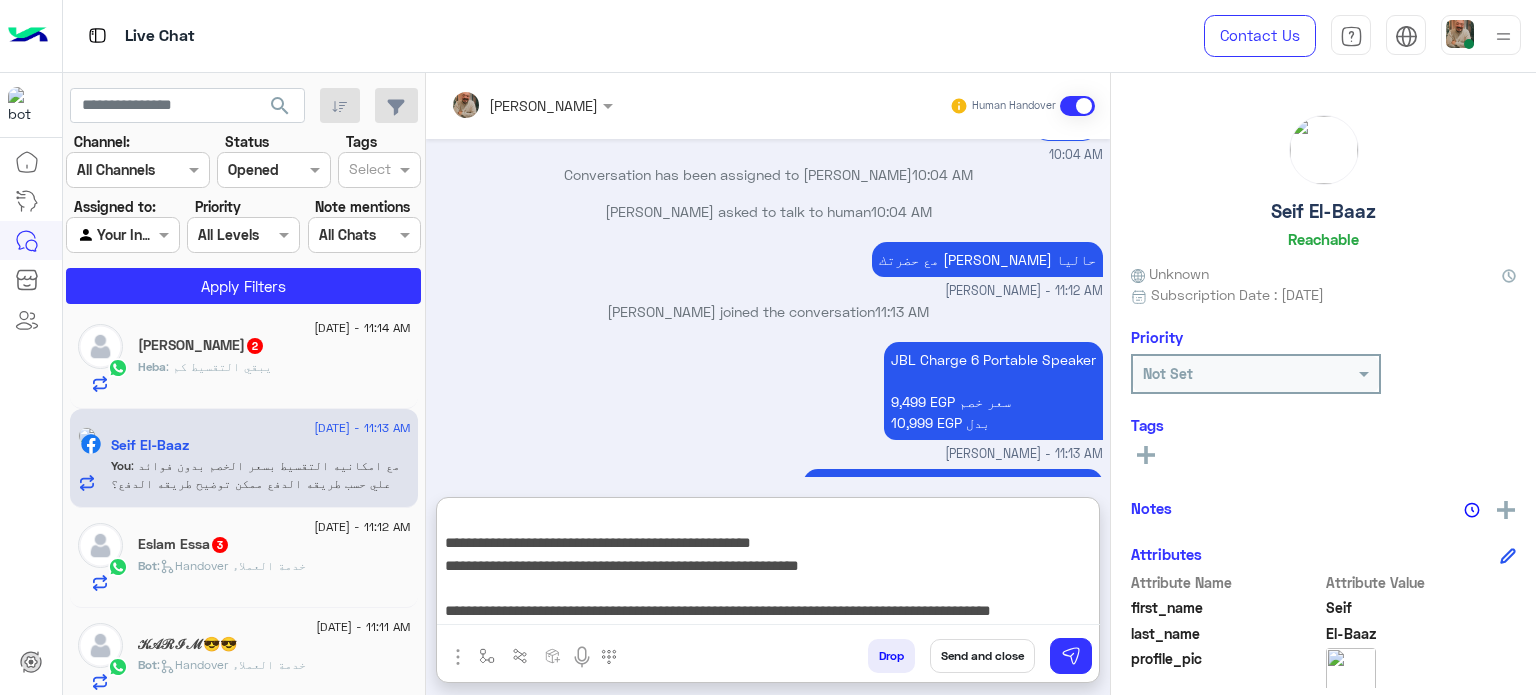 type on "**********" 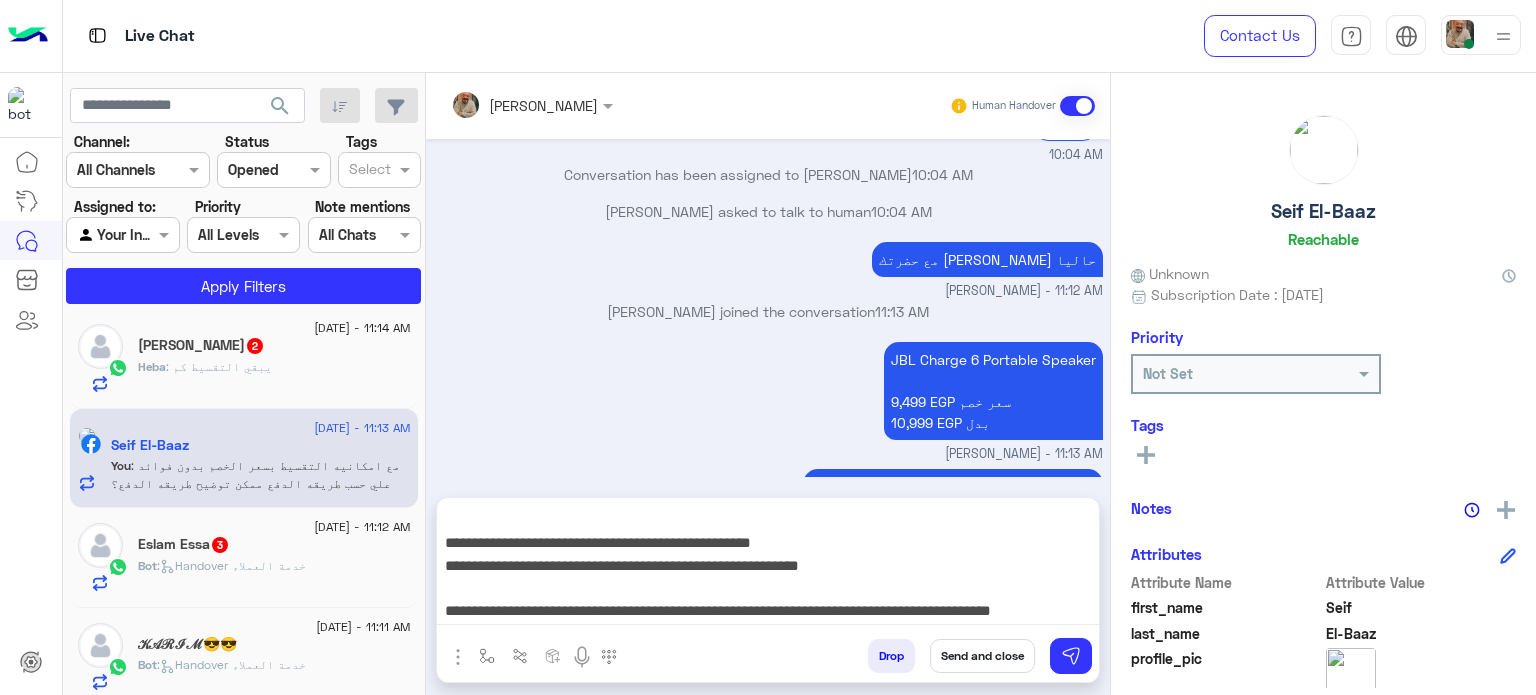 click on "Send and close" at bounding box center [982, 656] 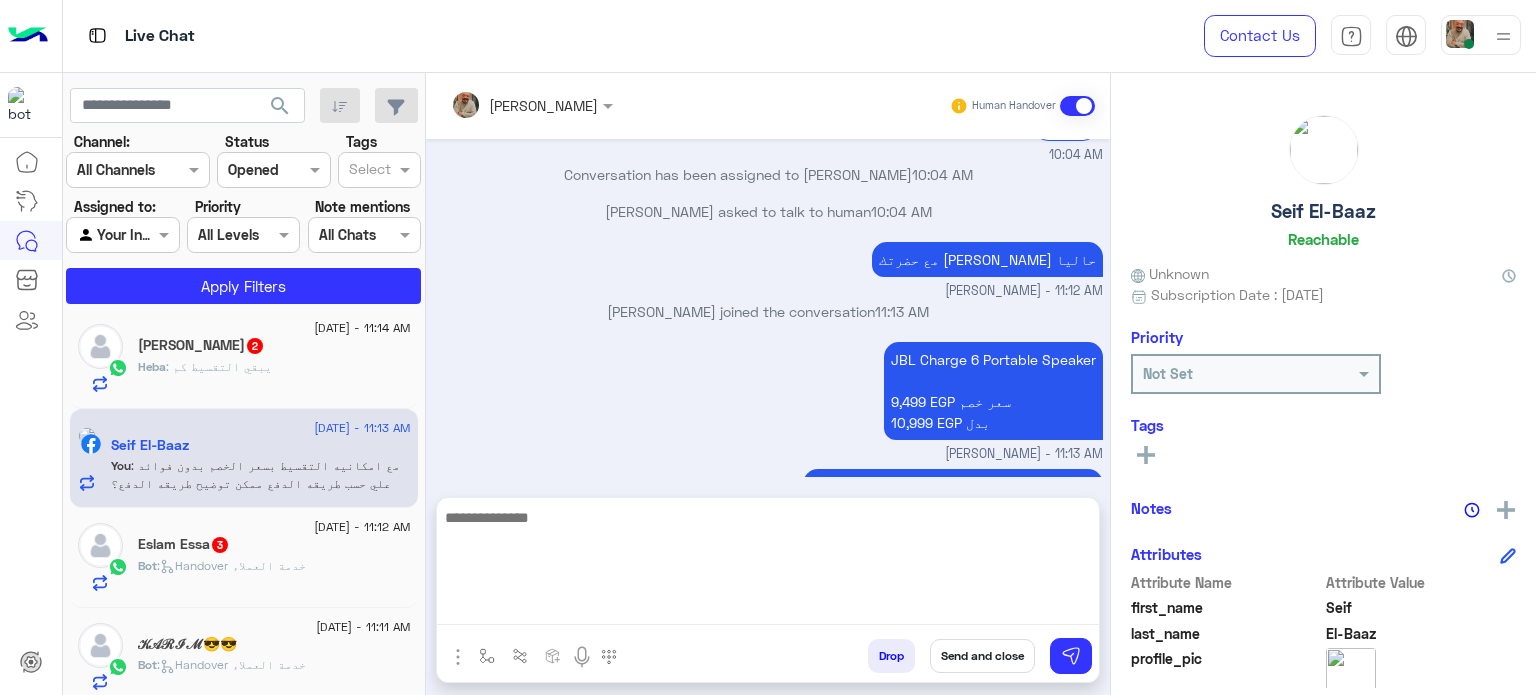 scroll, scrollTop: 0, scrollLeft: 0, axis: both 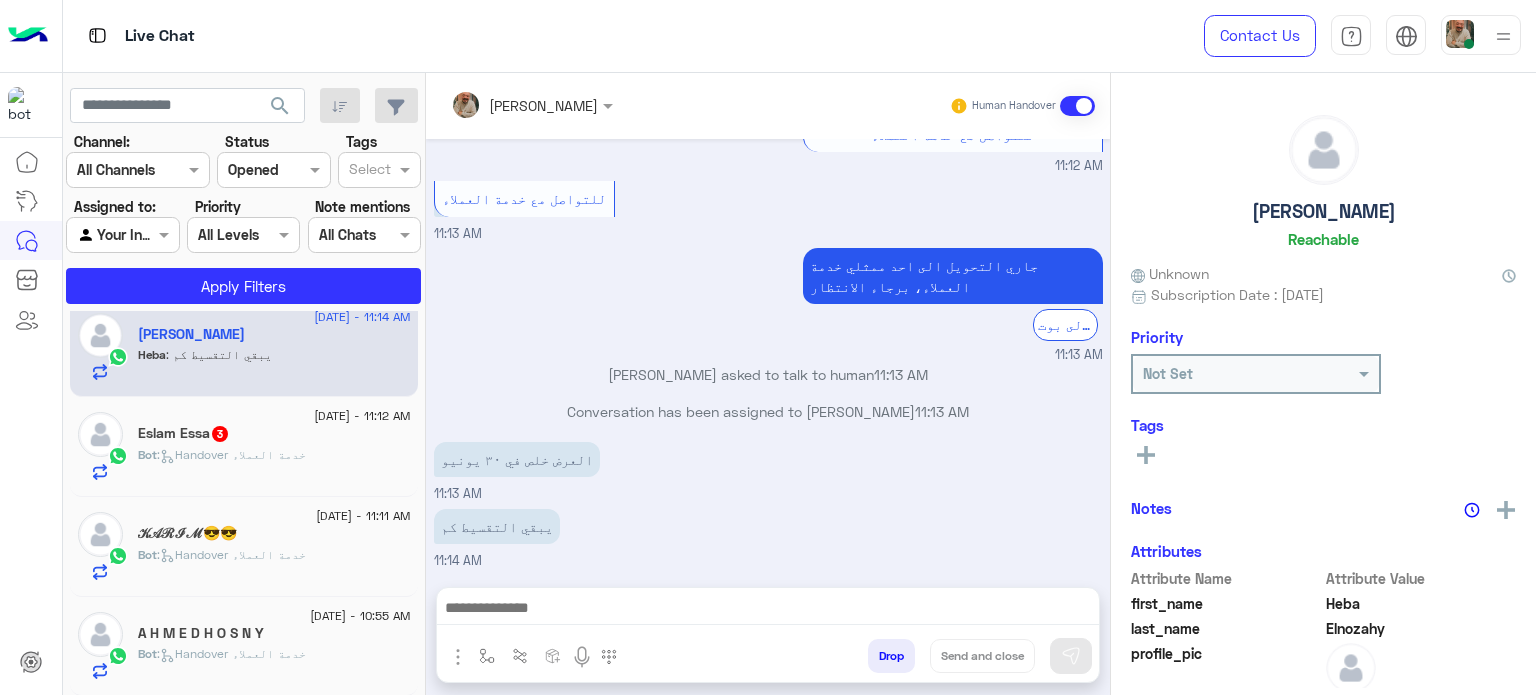 click on ":   Handover خدمة العملاء" 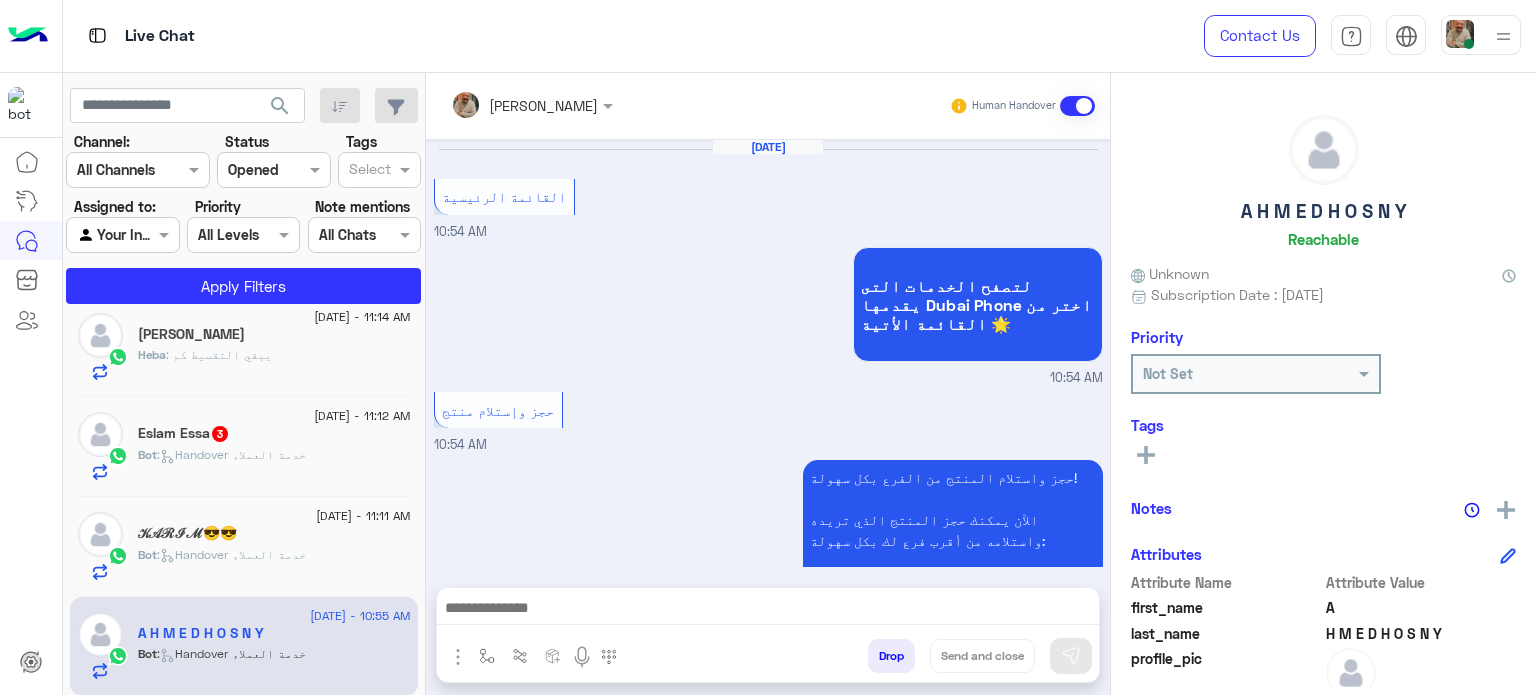 scroll, scrollTop: 753, scrollLeft: 0, axis: vertical 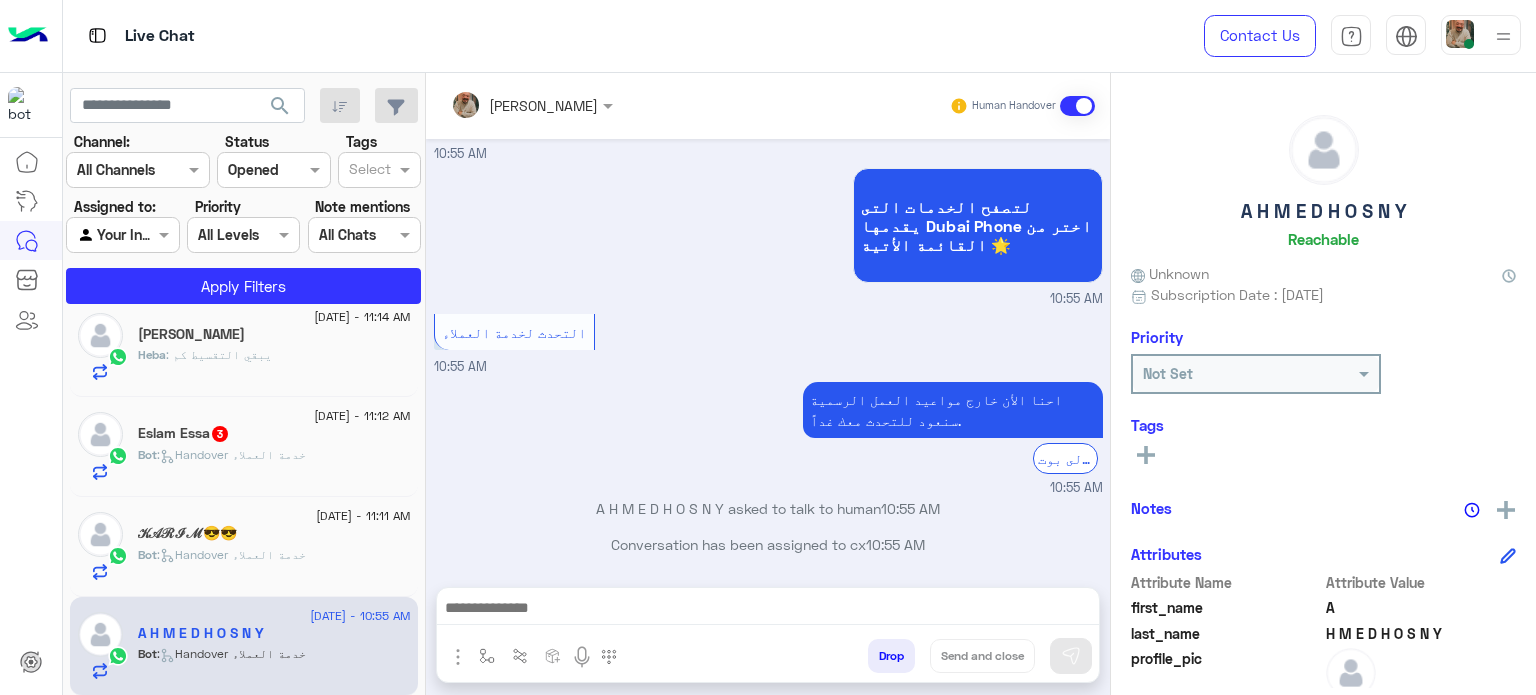 click at bounding box center (1503, 35) 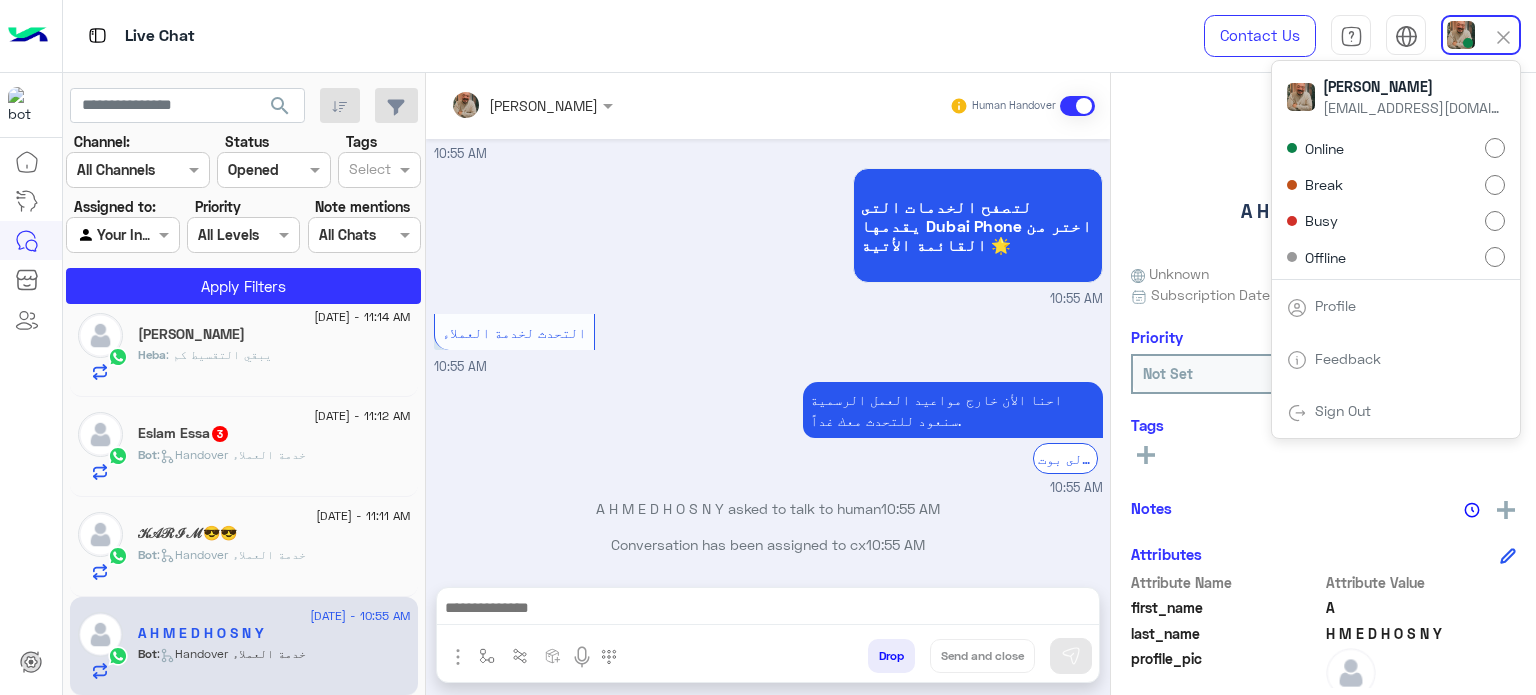 click on "Break" at bounding box center [1396, 184] 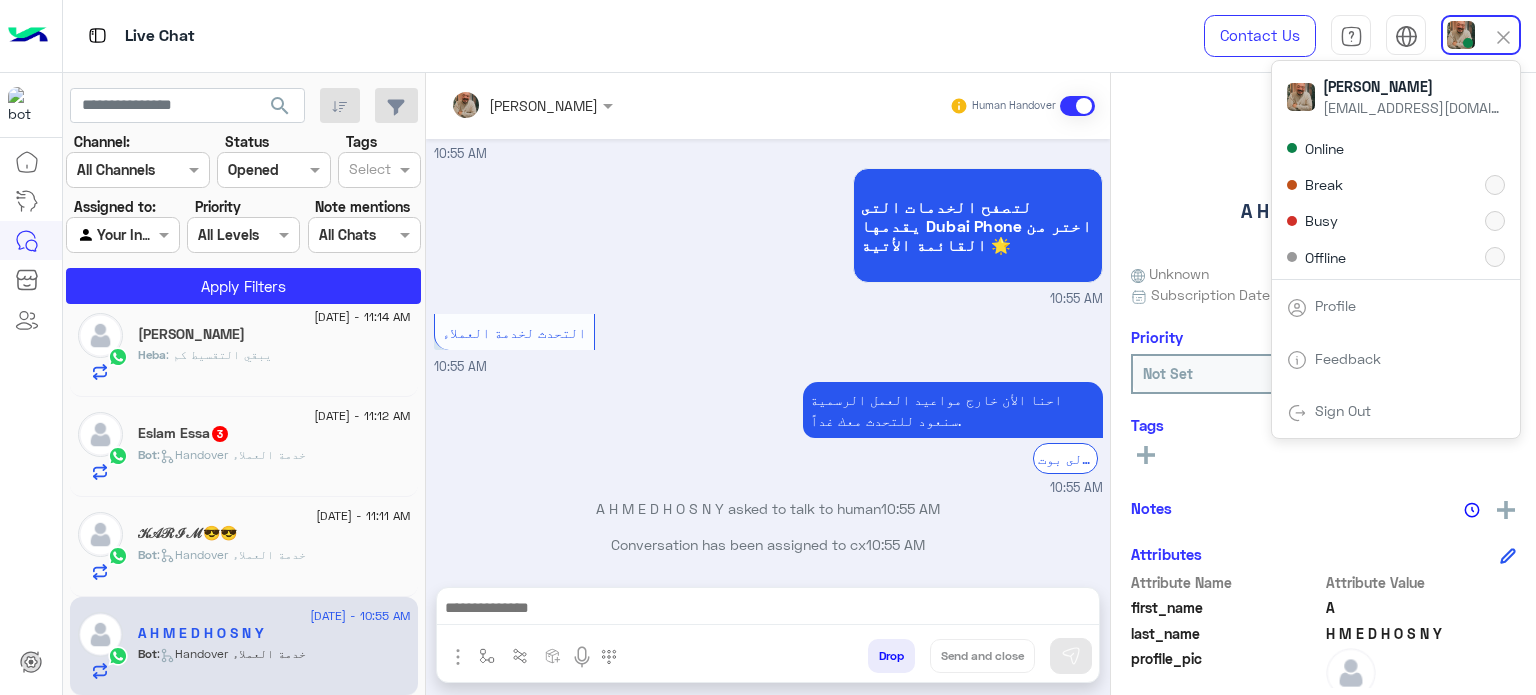 scroll, scrollTop: 0, scrollLeft: 0, axis: both 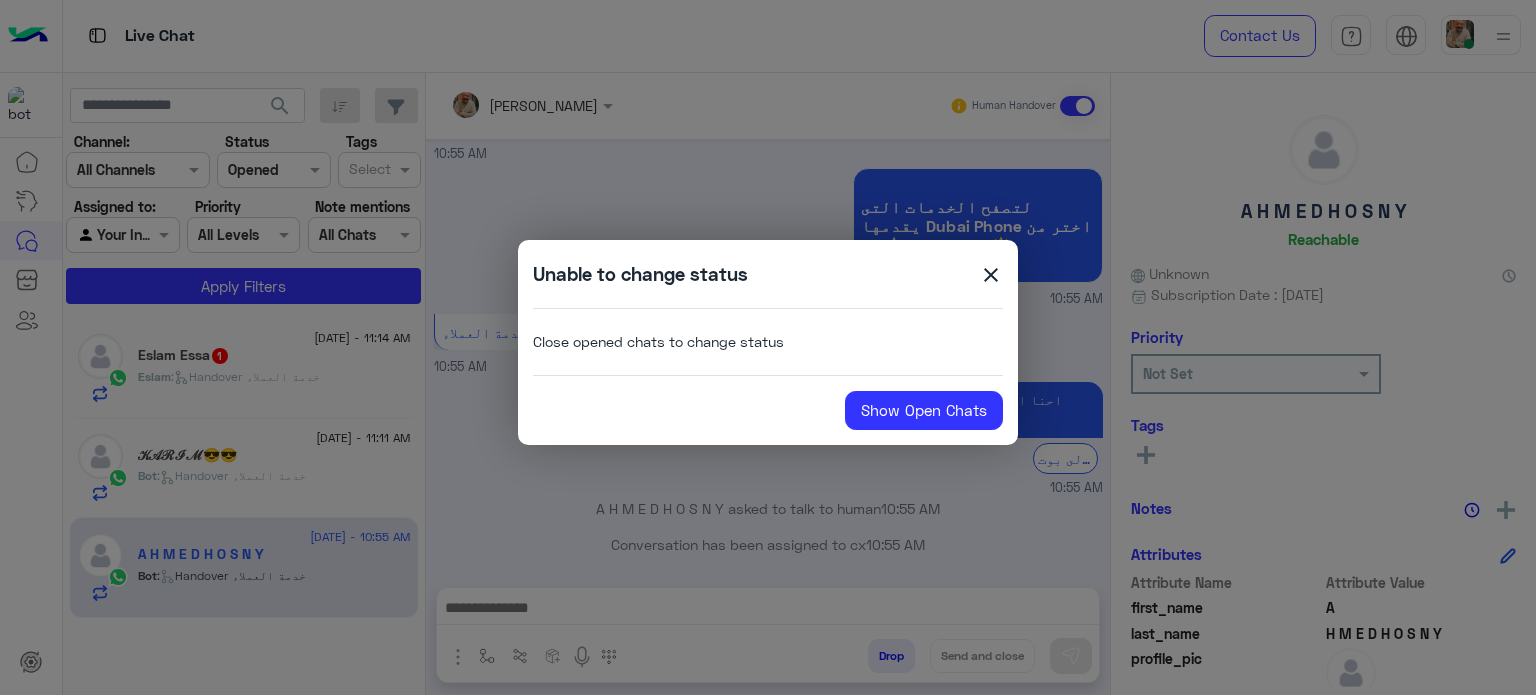 click on "close" 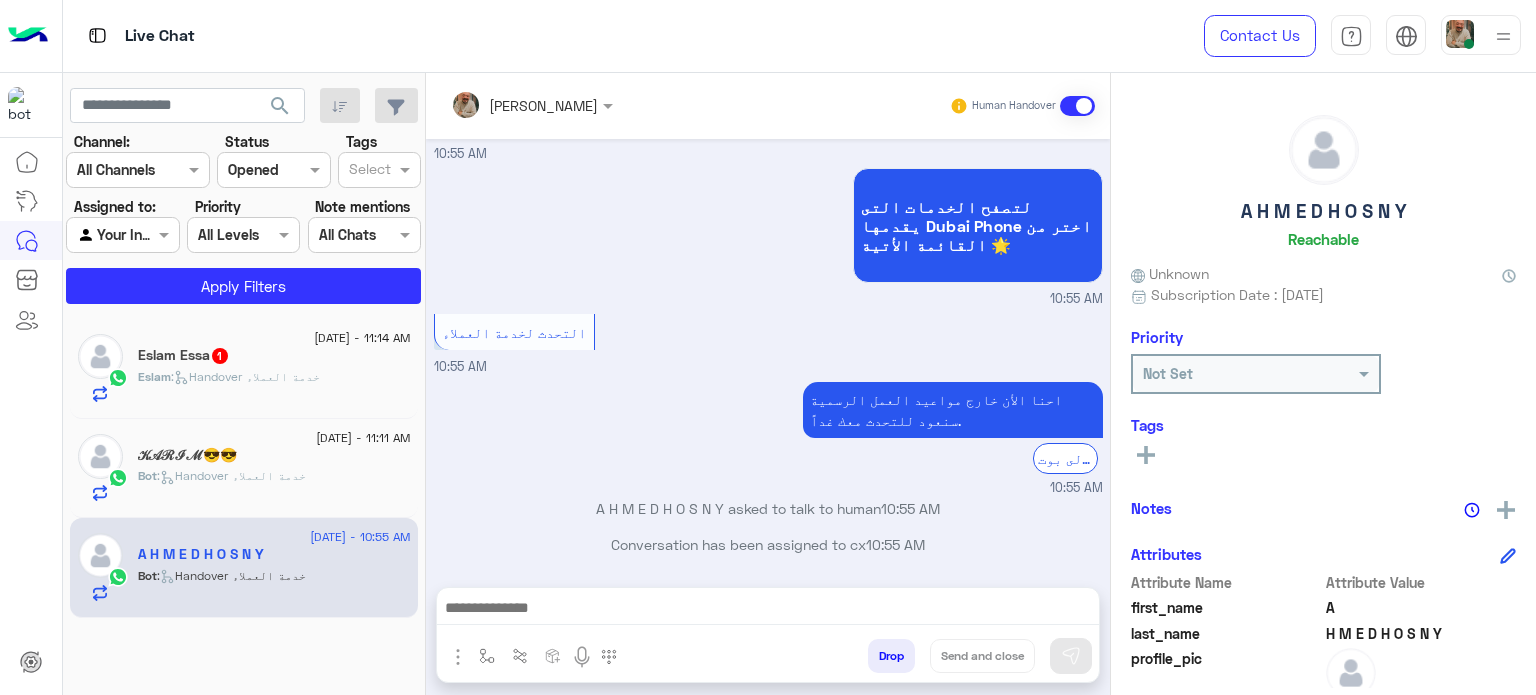 click on ":   Handover خدمة العملاء" 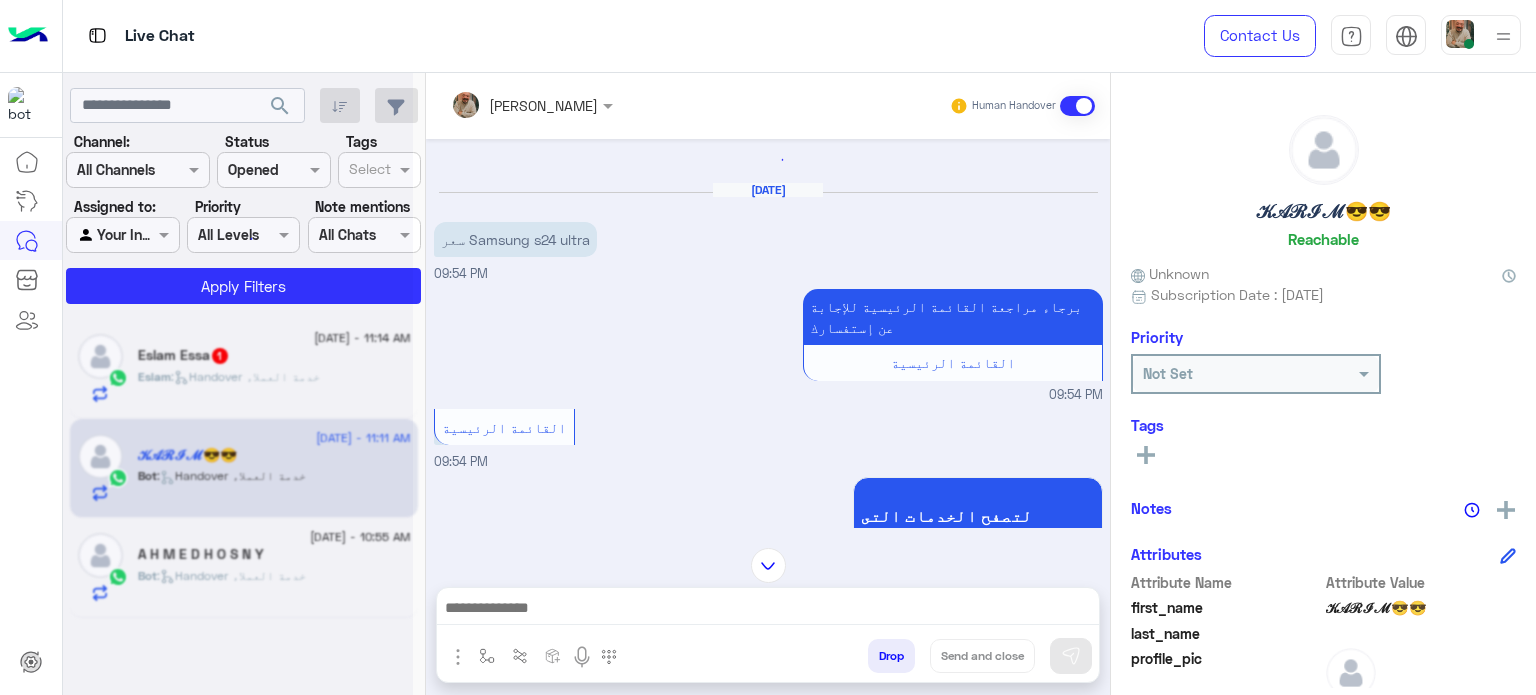 scroll, scrollTop: 0, scrollLeft: 0, axis: both 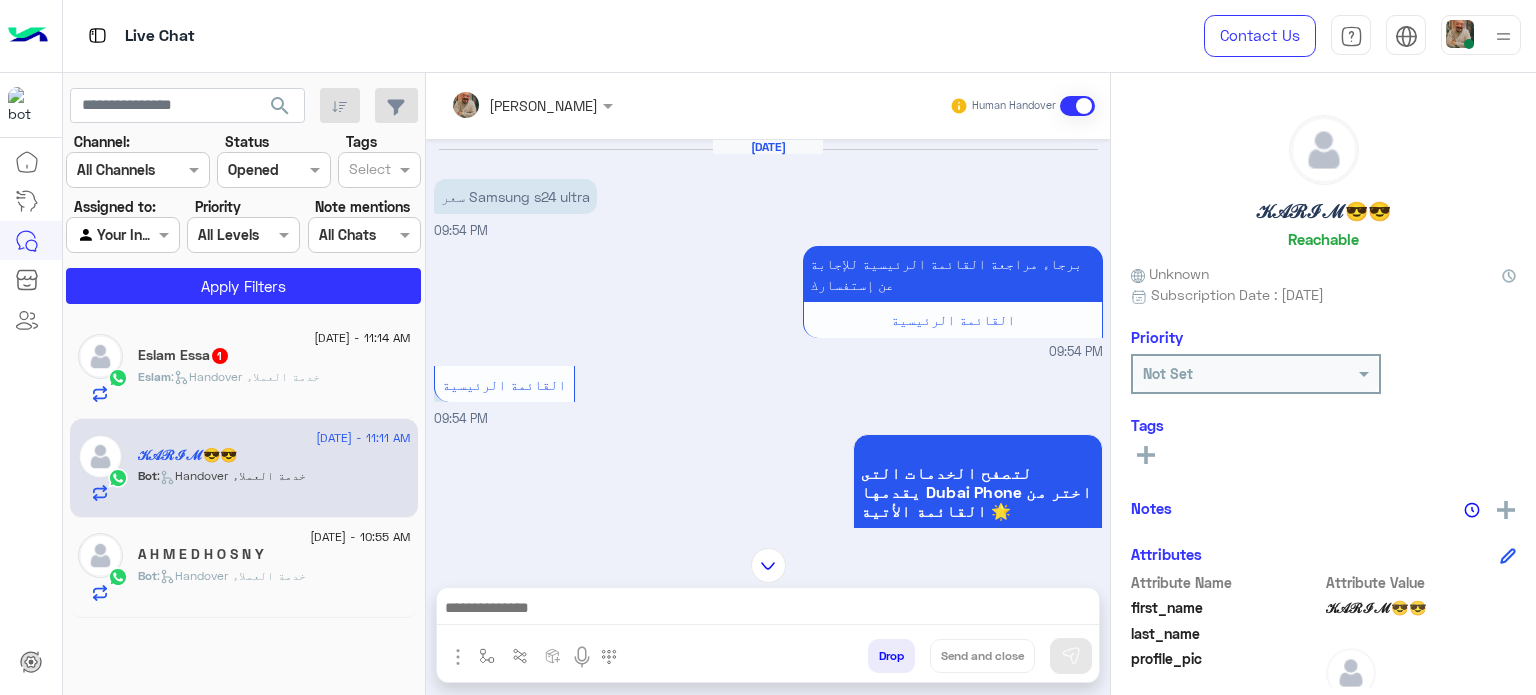 click at bounding box center (1481, 35) 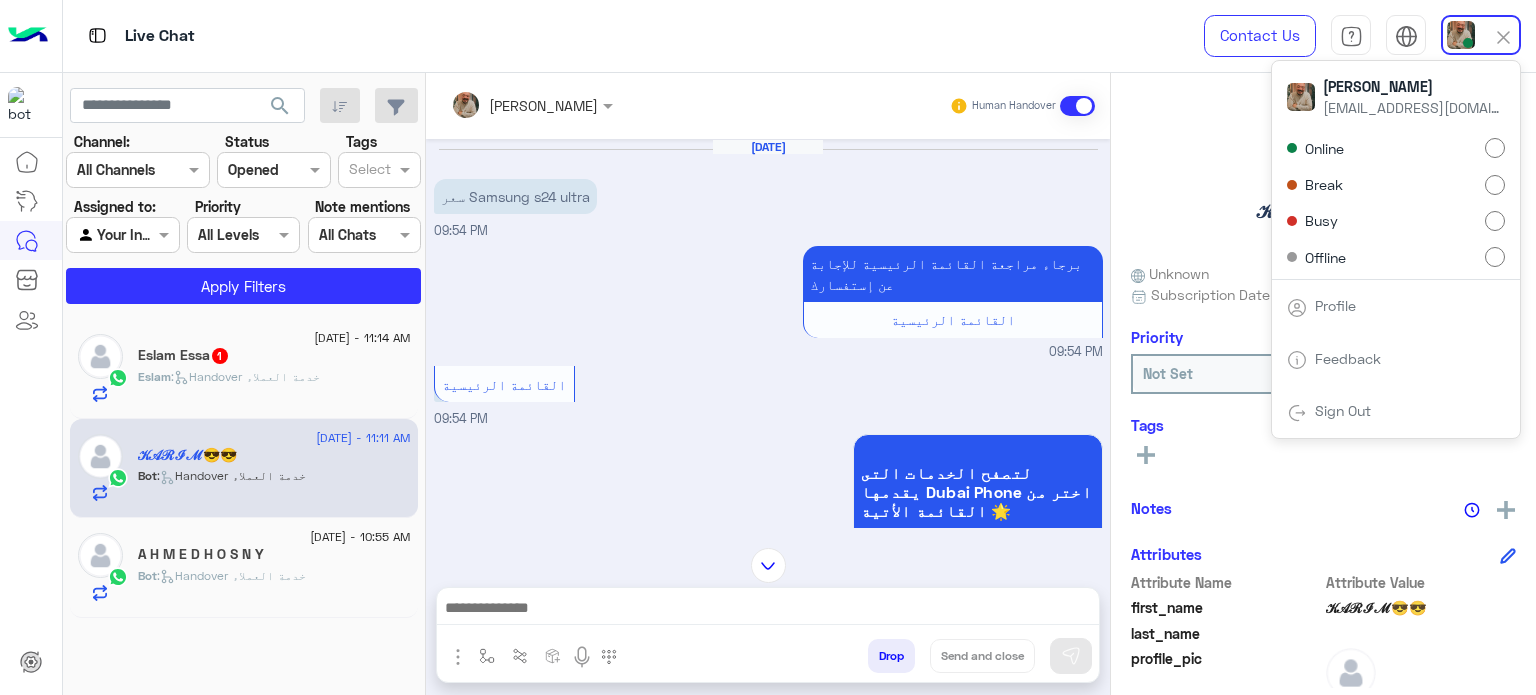 click on "Break" at bounding box center [1396, 184] 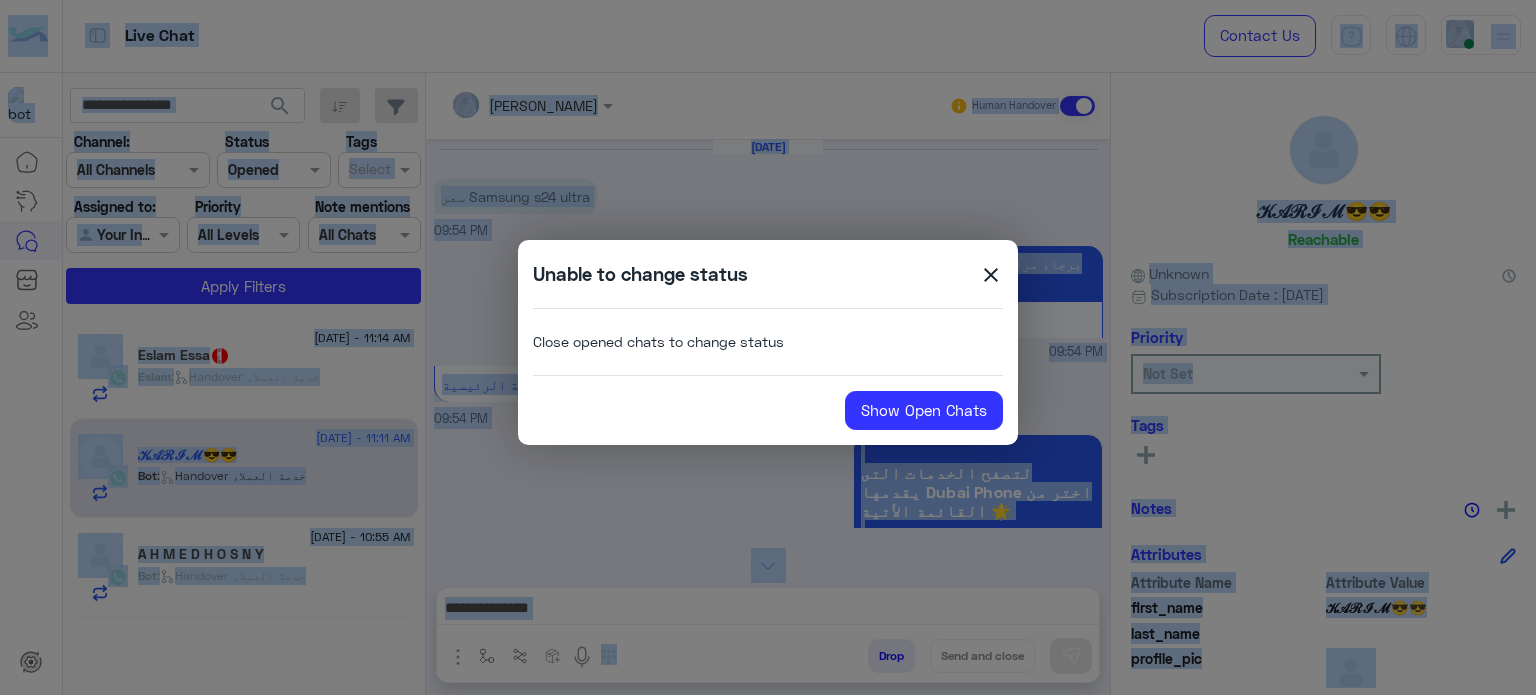 click on "Unable to change status  close  Close opened chats to change status Show Open Chats" 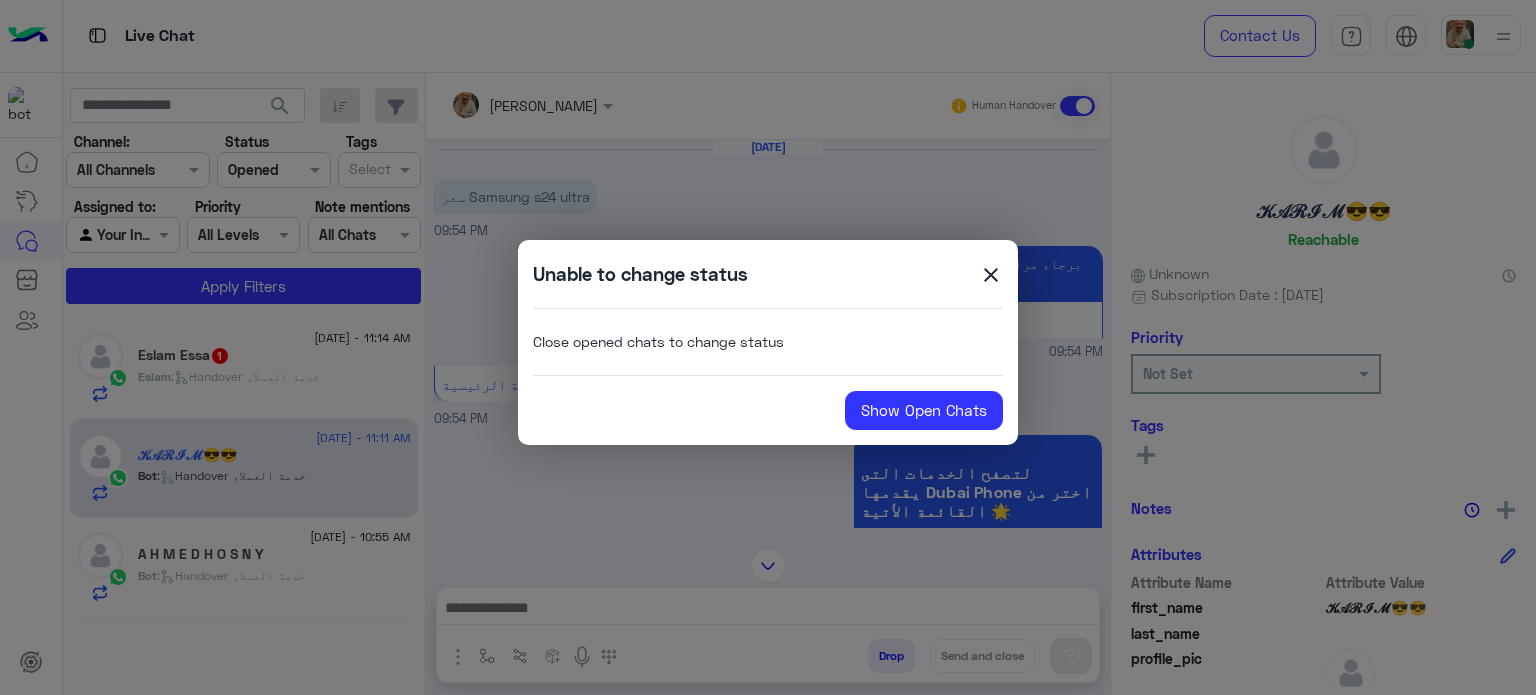 click on "close" 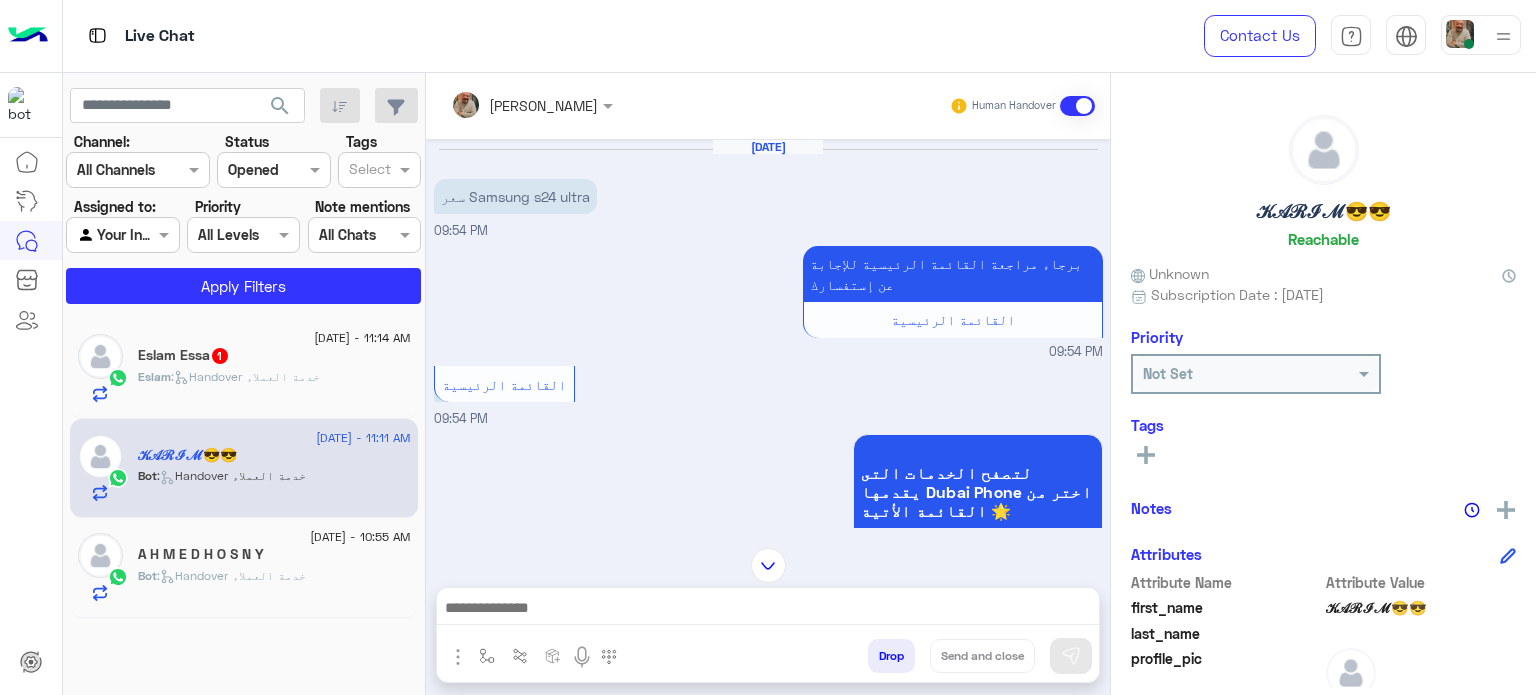 click at bounding box center (1503, 36) 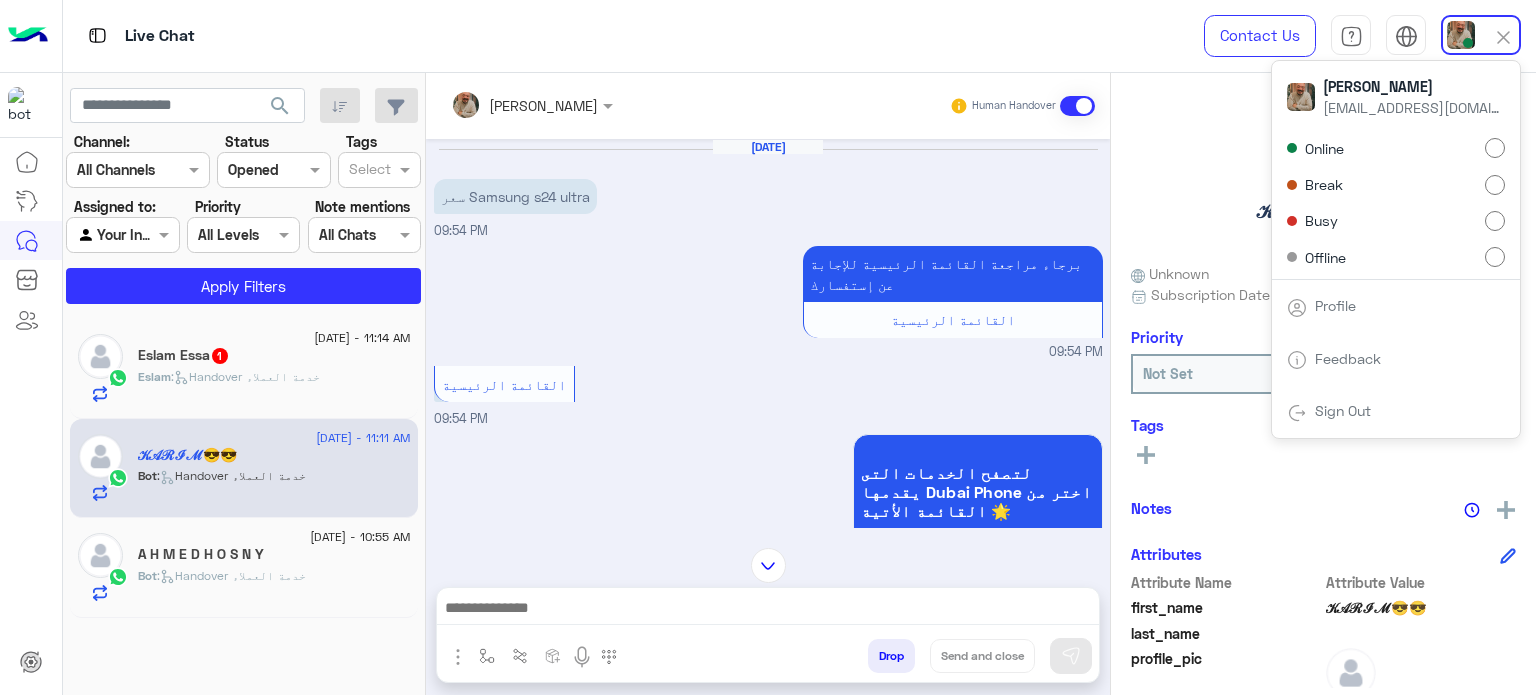 click on "Sign Out" at bounding box center (1343, 410) 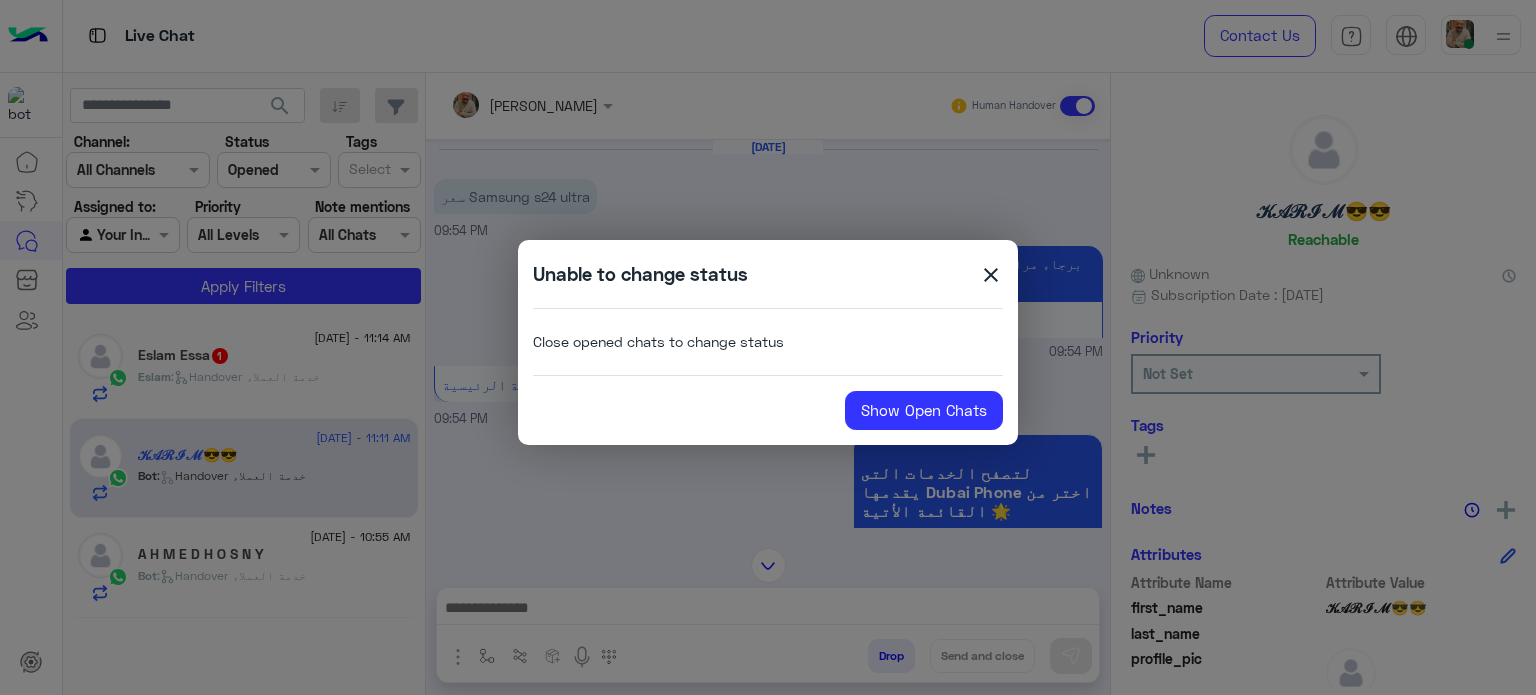 click on "close" 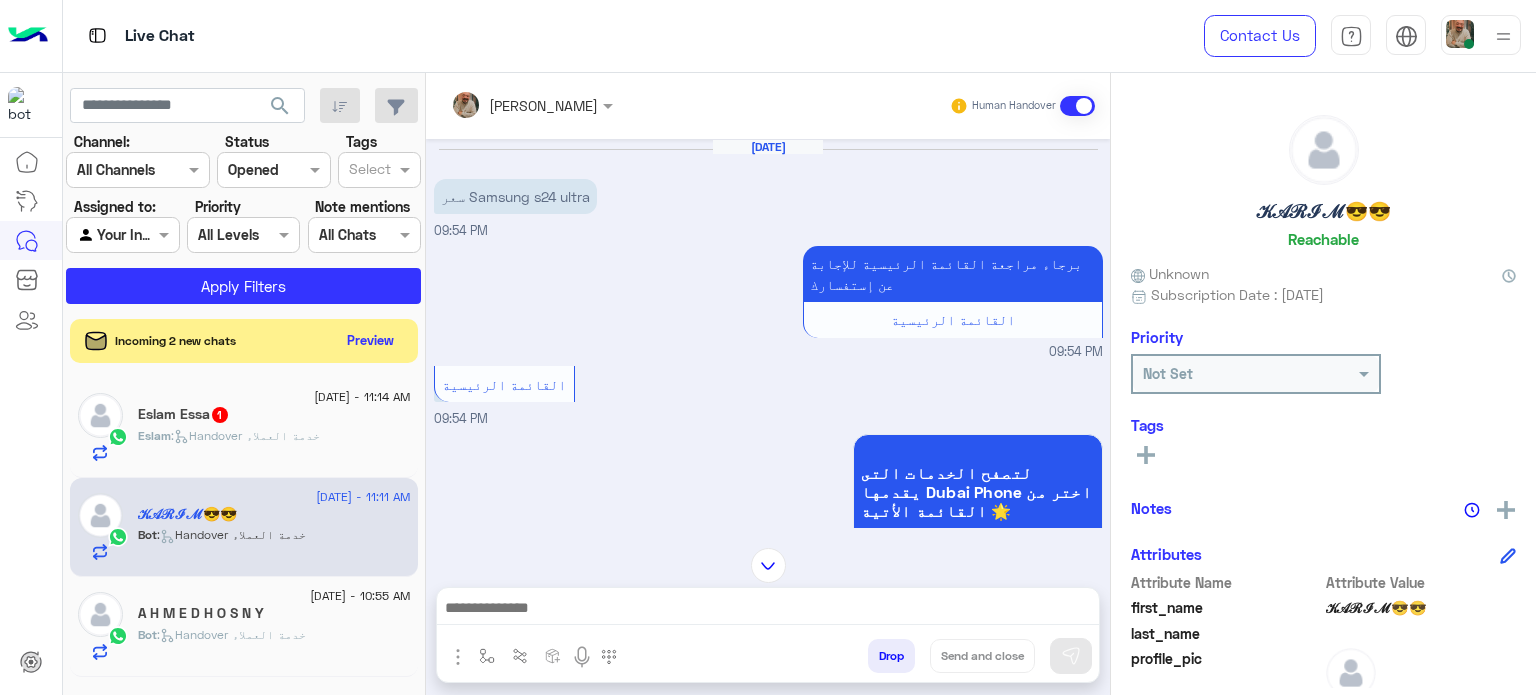 click on "See All" 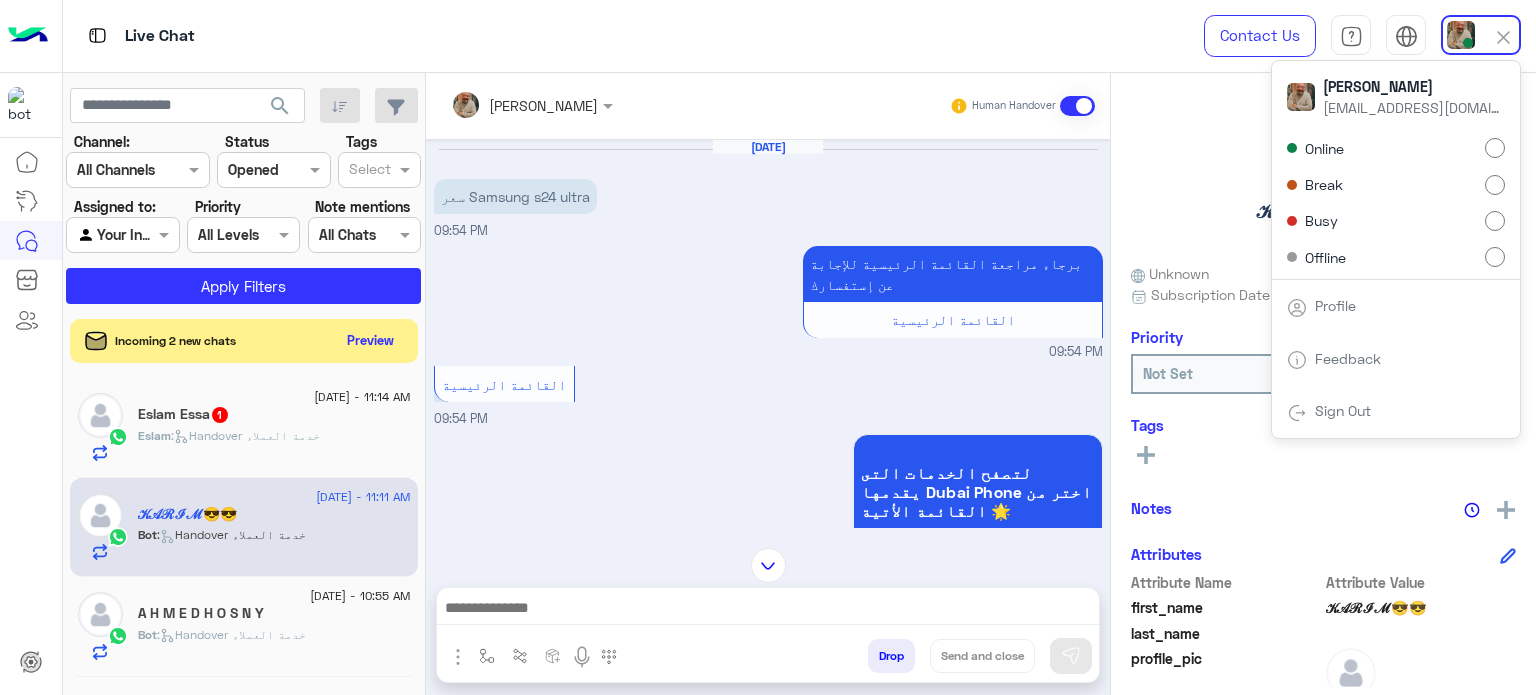 click on "Break" at bounding box center [1396, 184] 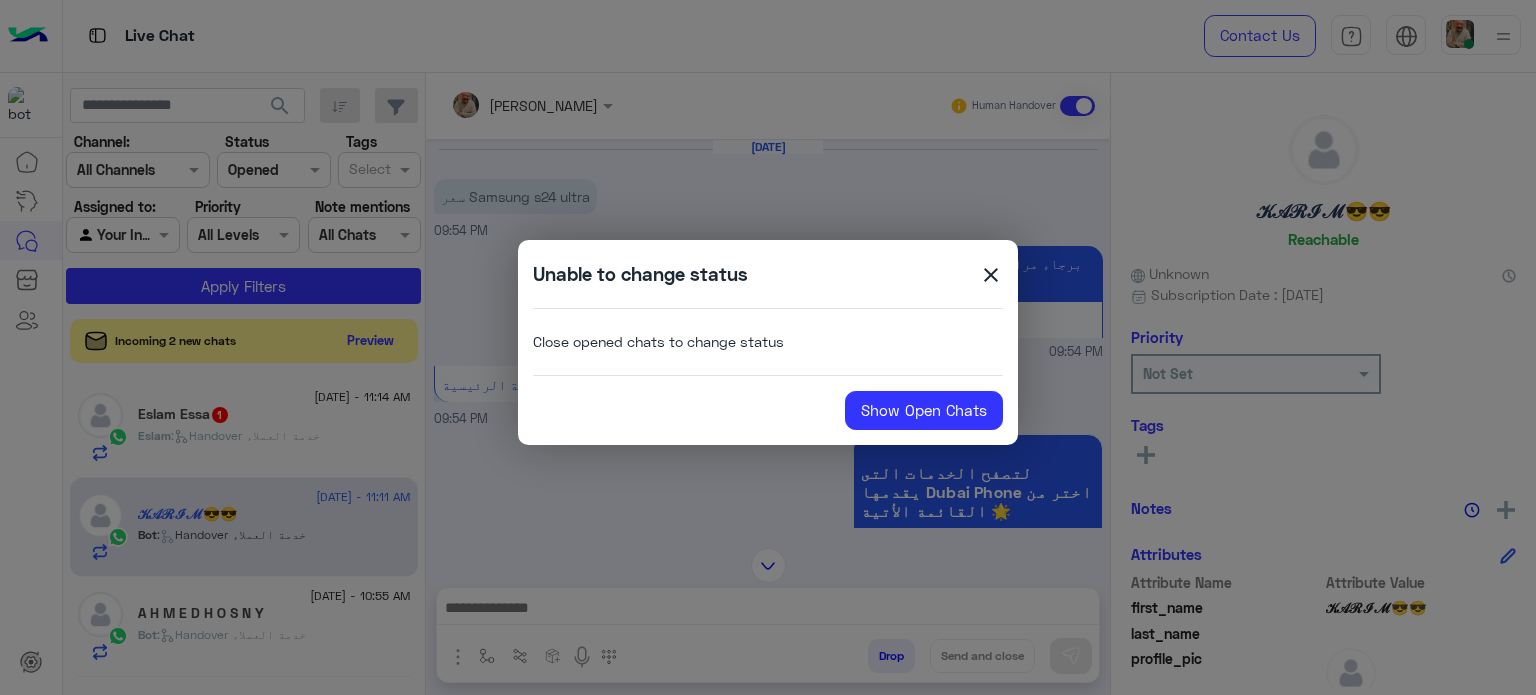 click on "close" 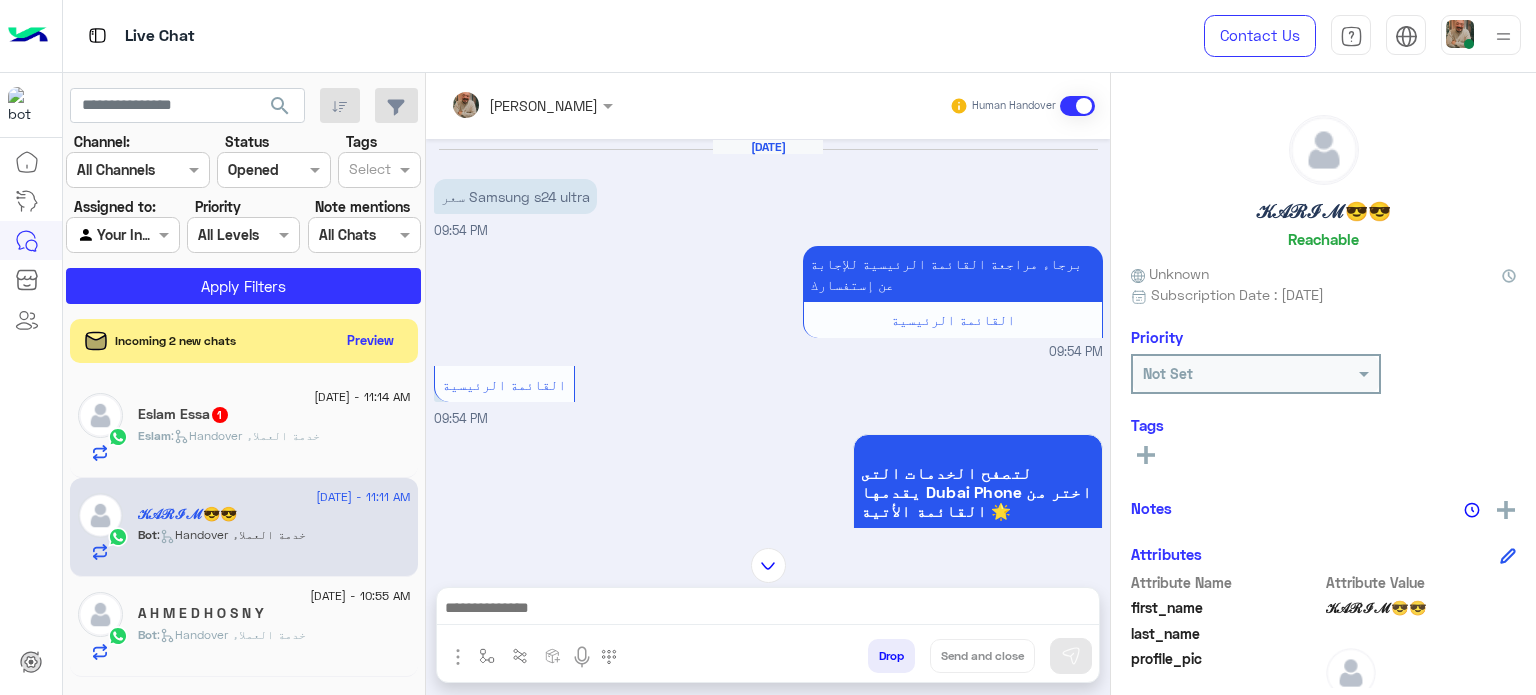 click on "See All" 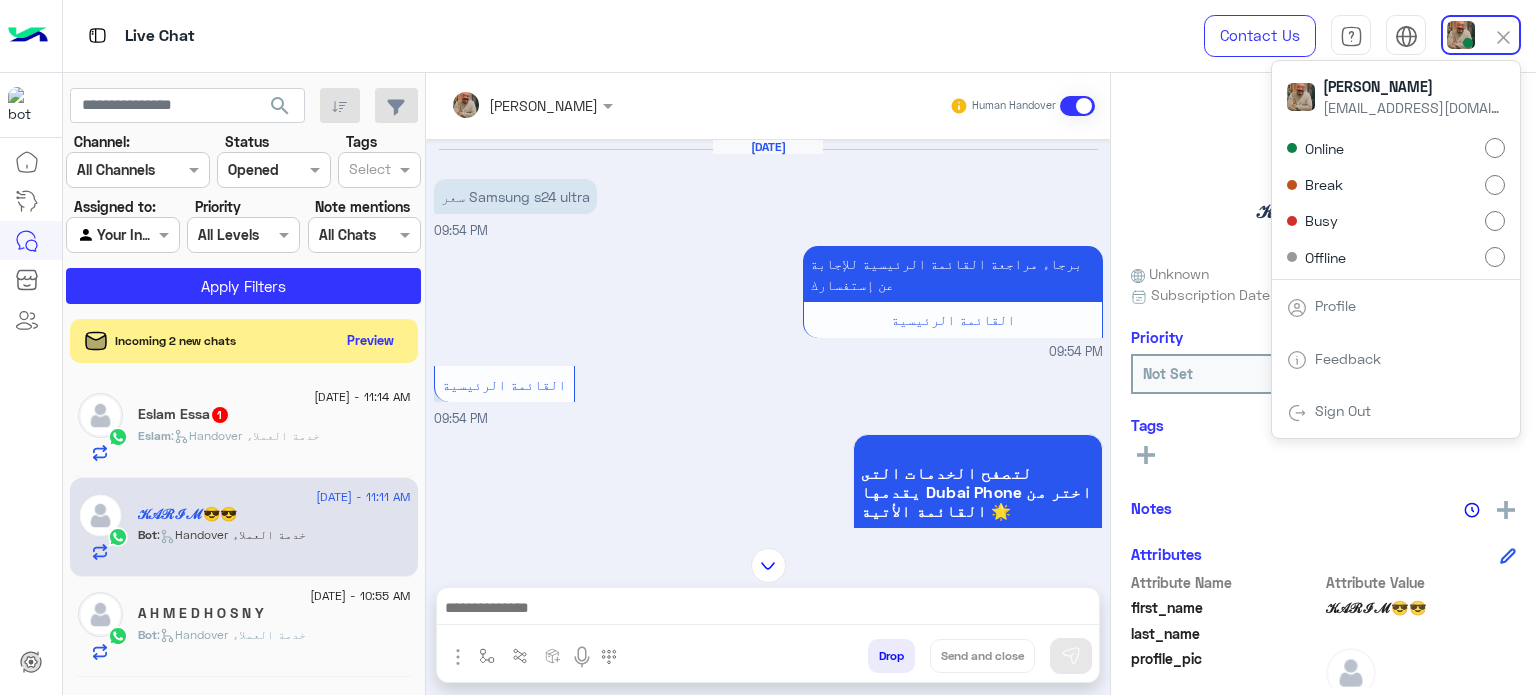 click on "Break" at bounding box center [1396, 184] 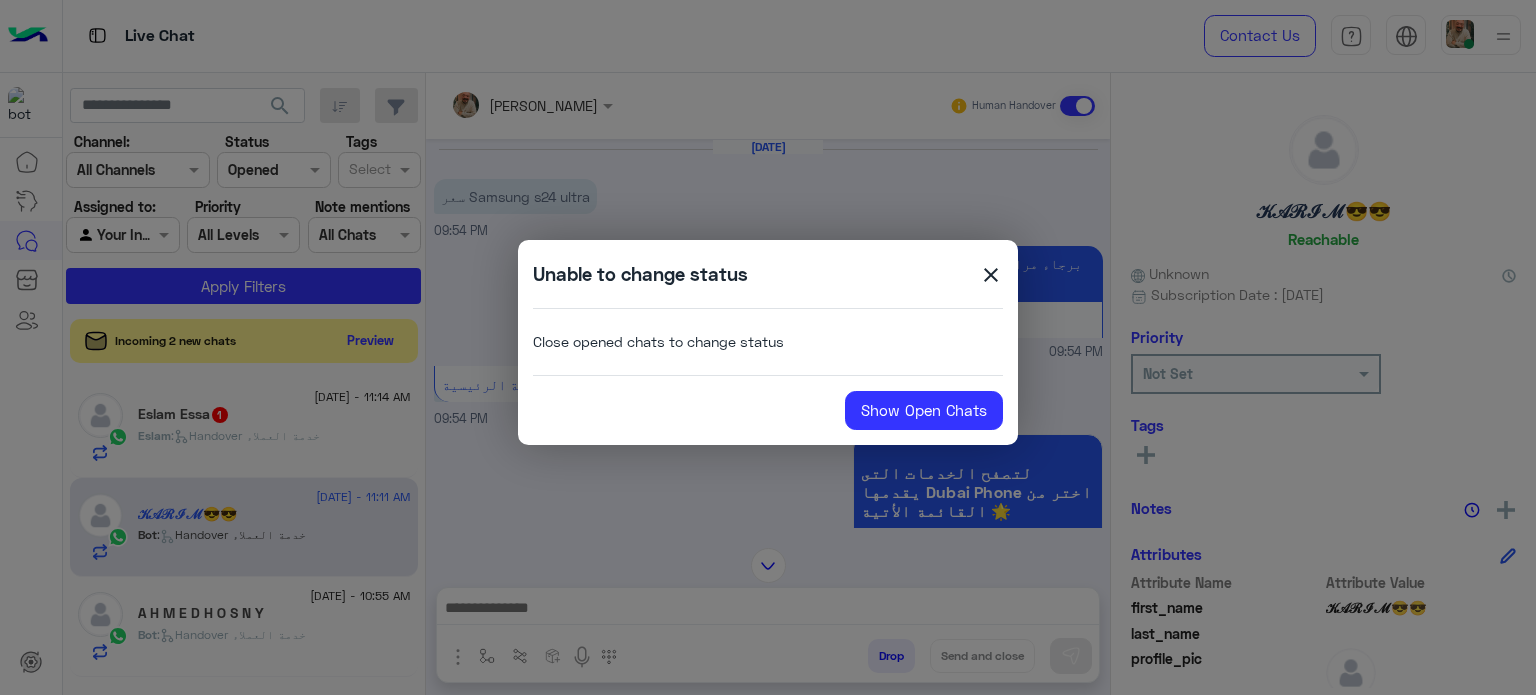 click on "close" 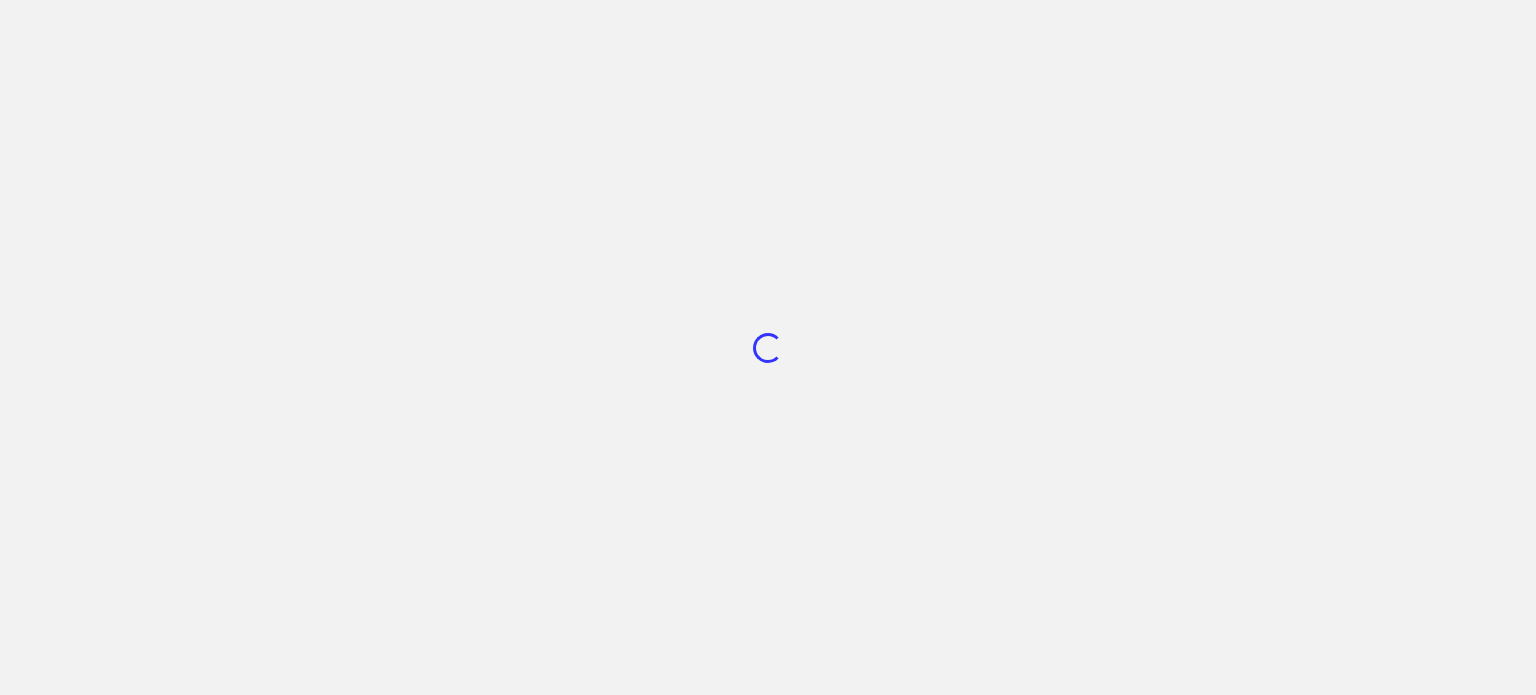 scroll, scrollTop: 0, scrollLeft: 0, axis: both 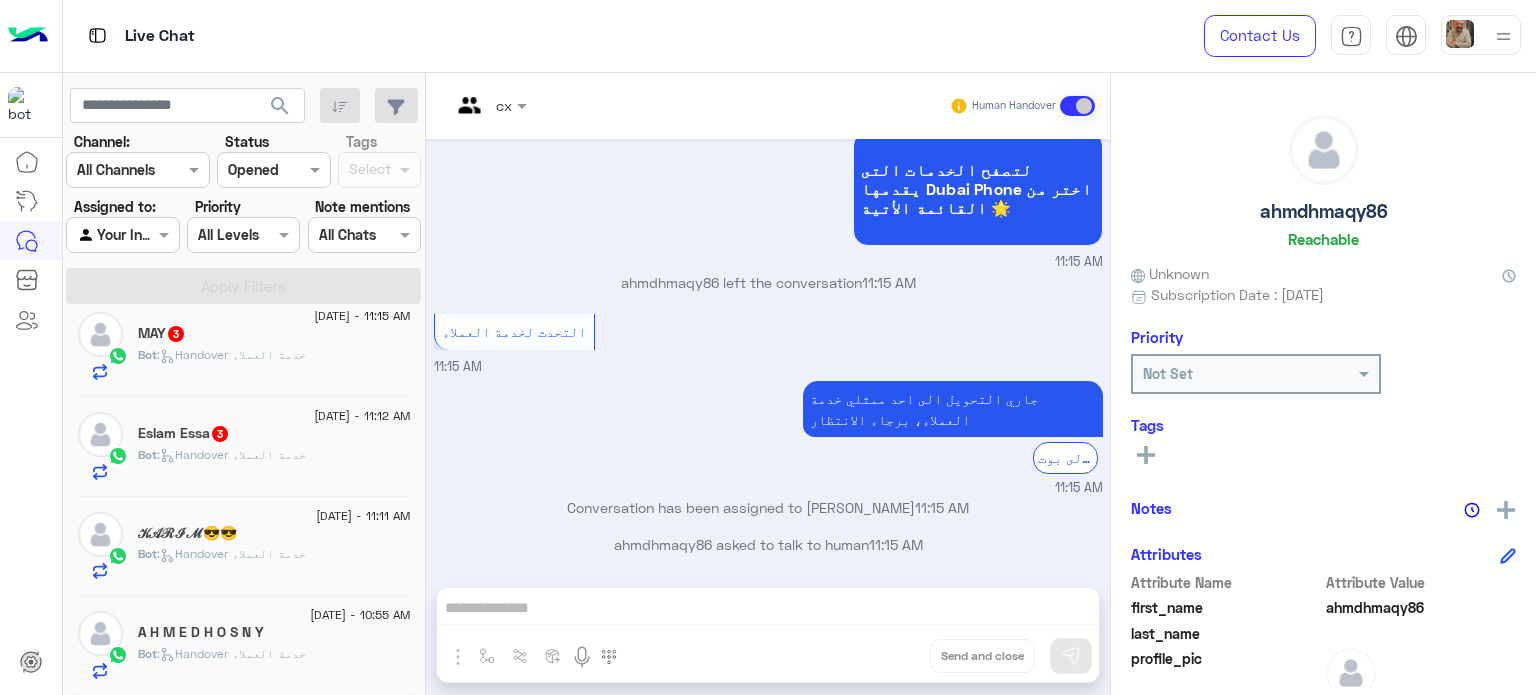 click on ":   Handover خدمة العملاء" 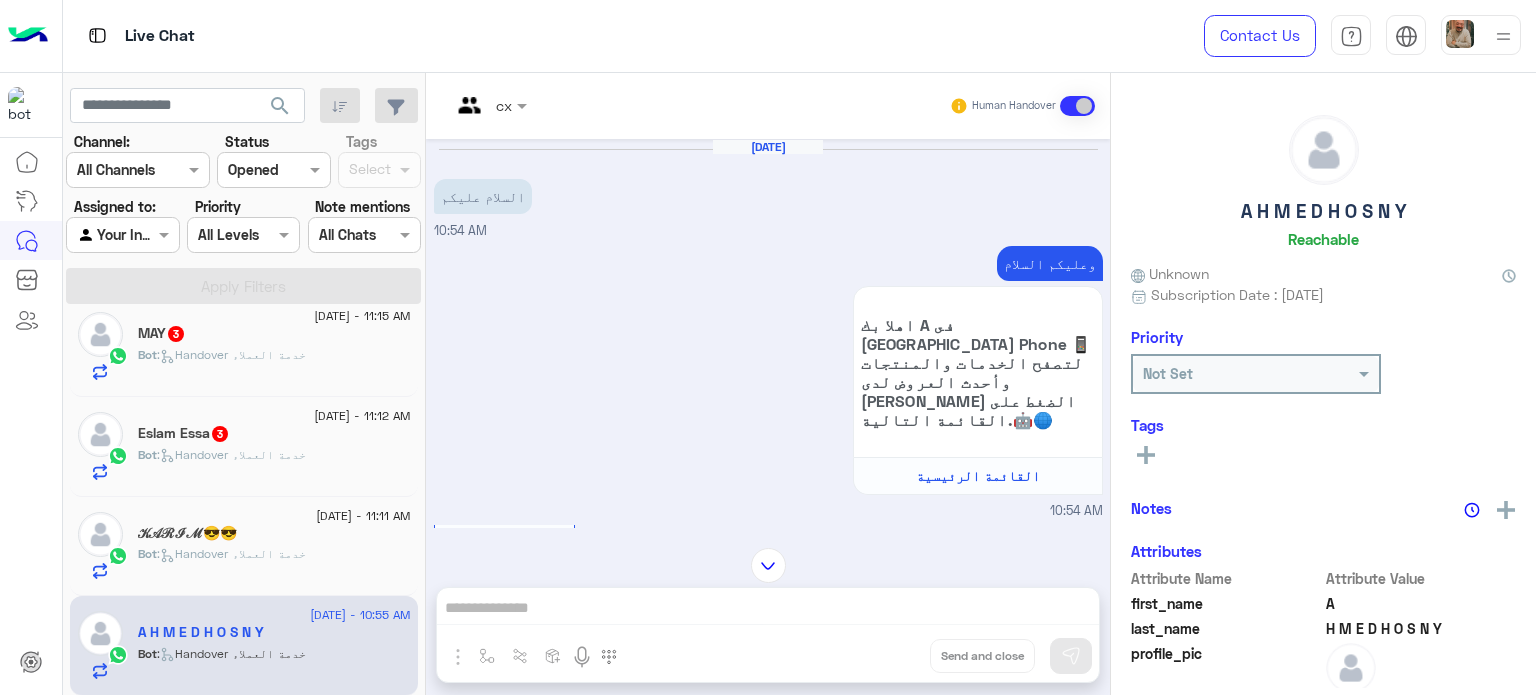 scroll, scrollTop: 282, scrollLeft: 0, axis: vertical 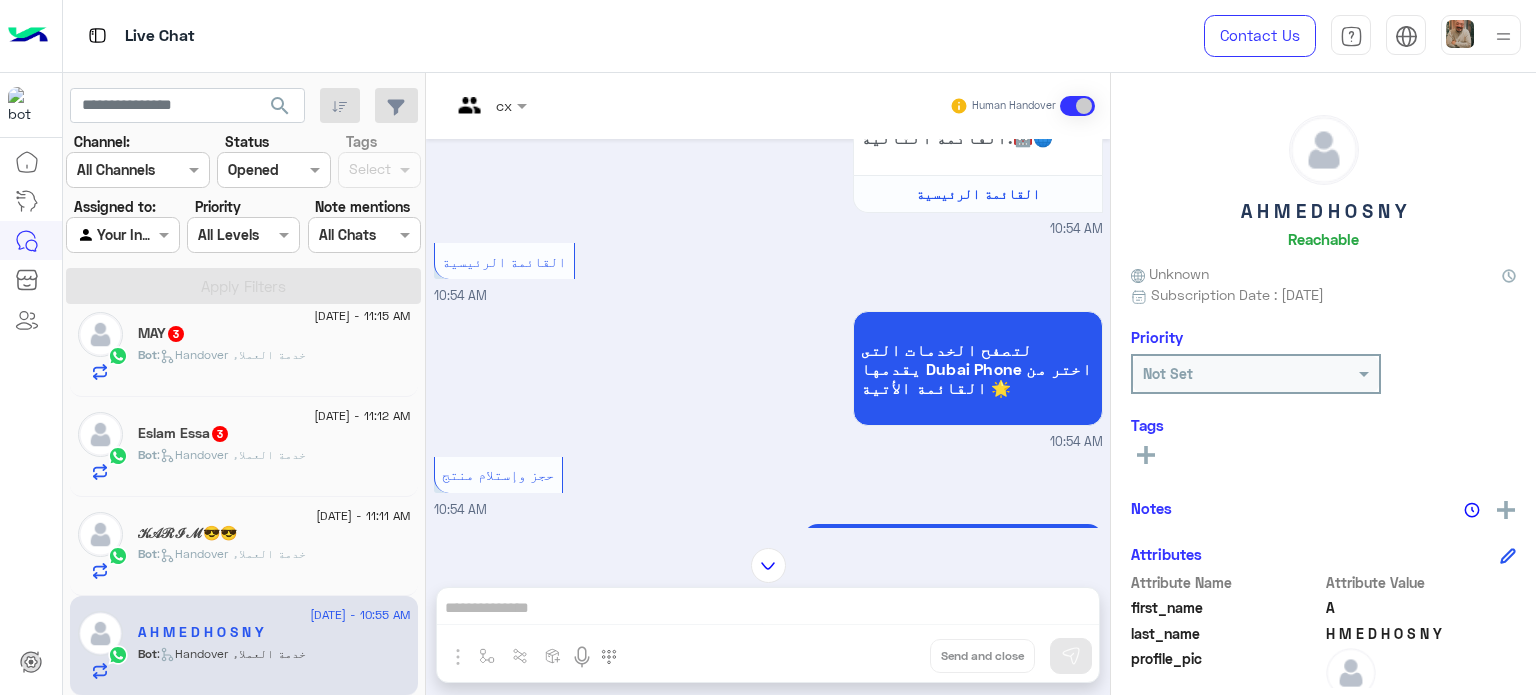 click at bounding box center [1481, 35] 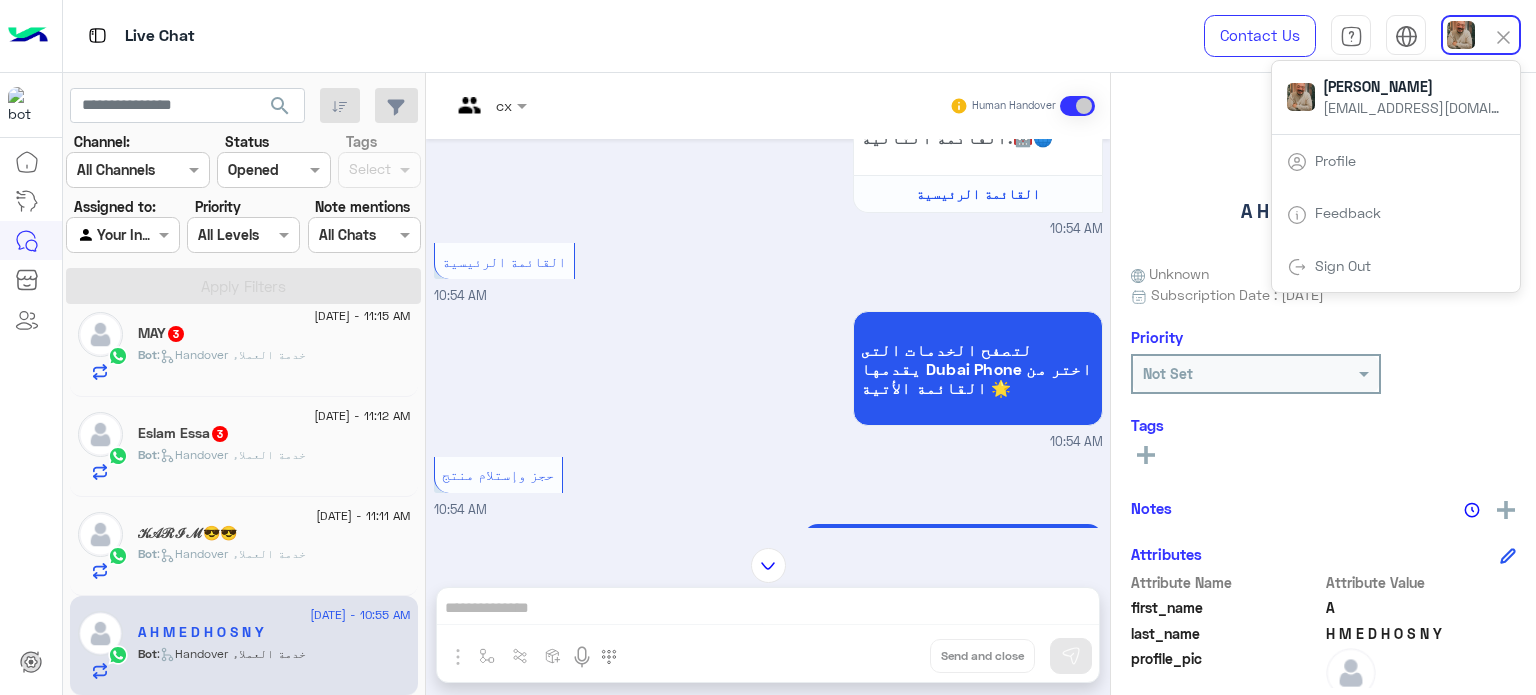 click on "القائمة الرئيسية    10:54 AM" at bounding box center [768, 272] 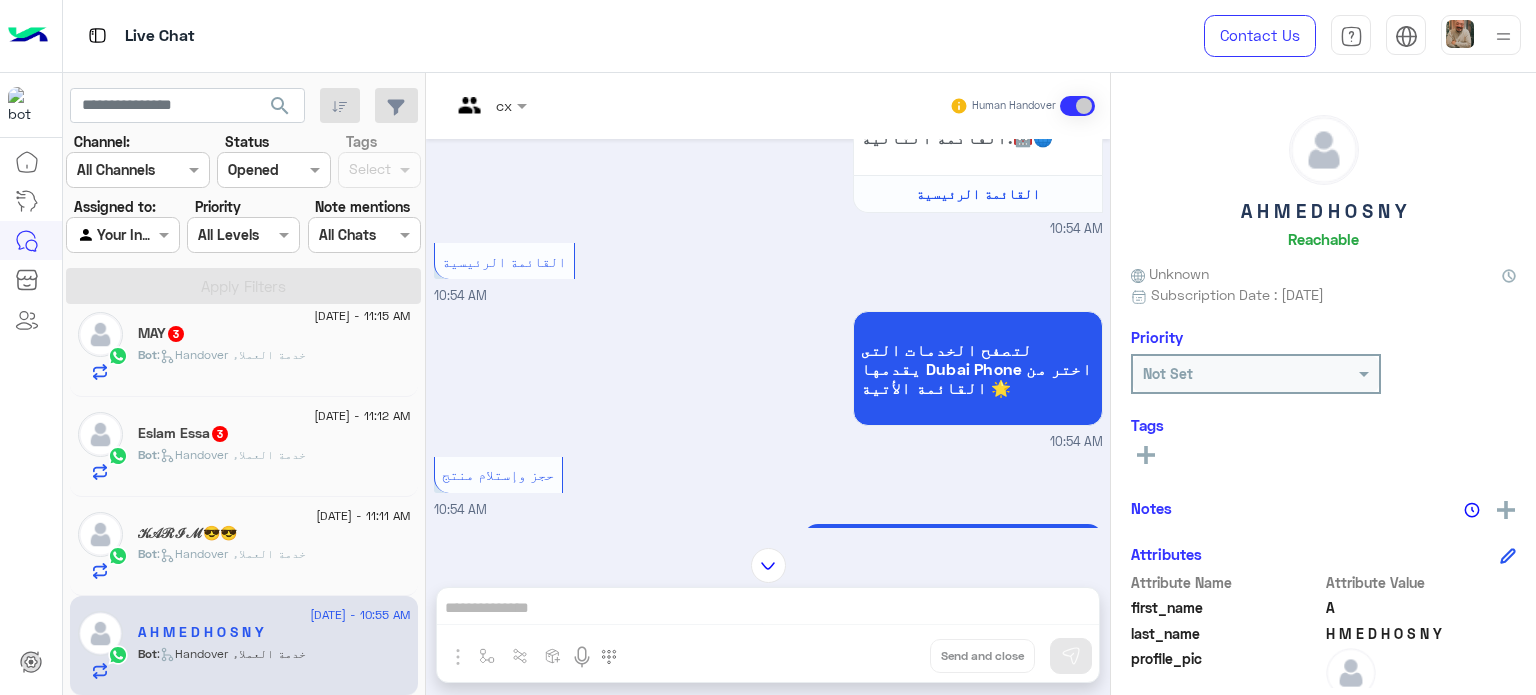 click on "Contact Us  Help Center عربي English" at bounding box center (1355, 36) 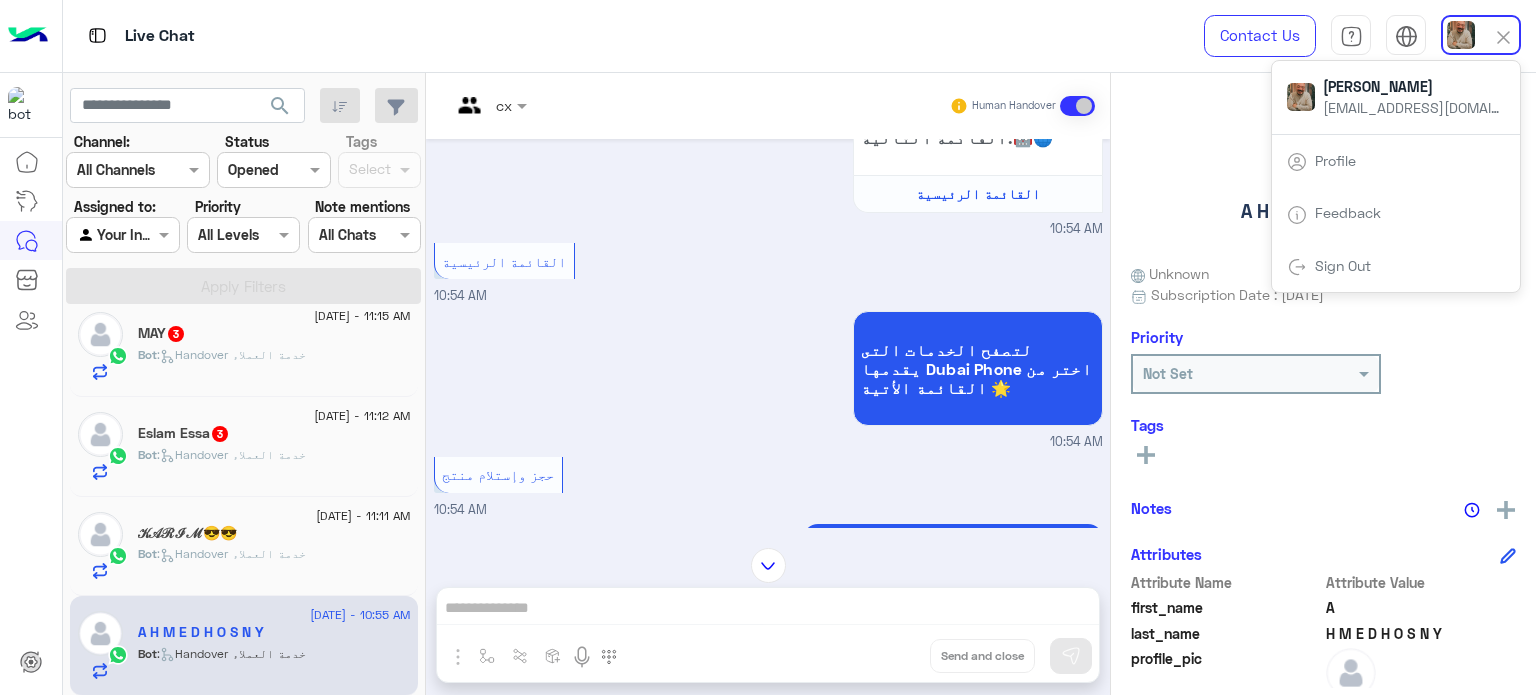 click on "cx Human Handover" at bounding box center (768, 106) 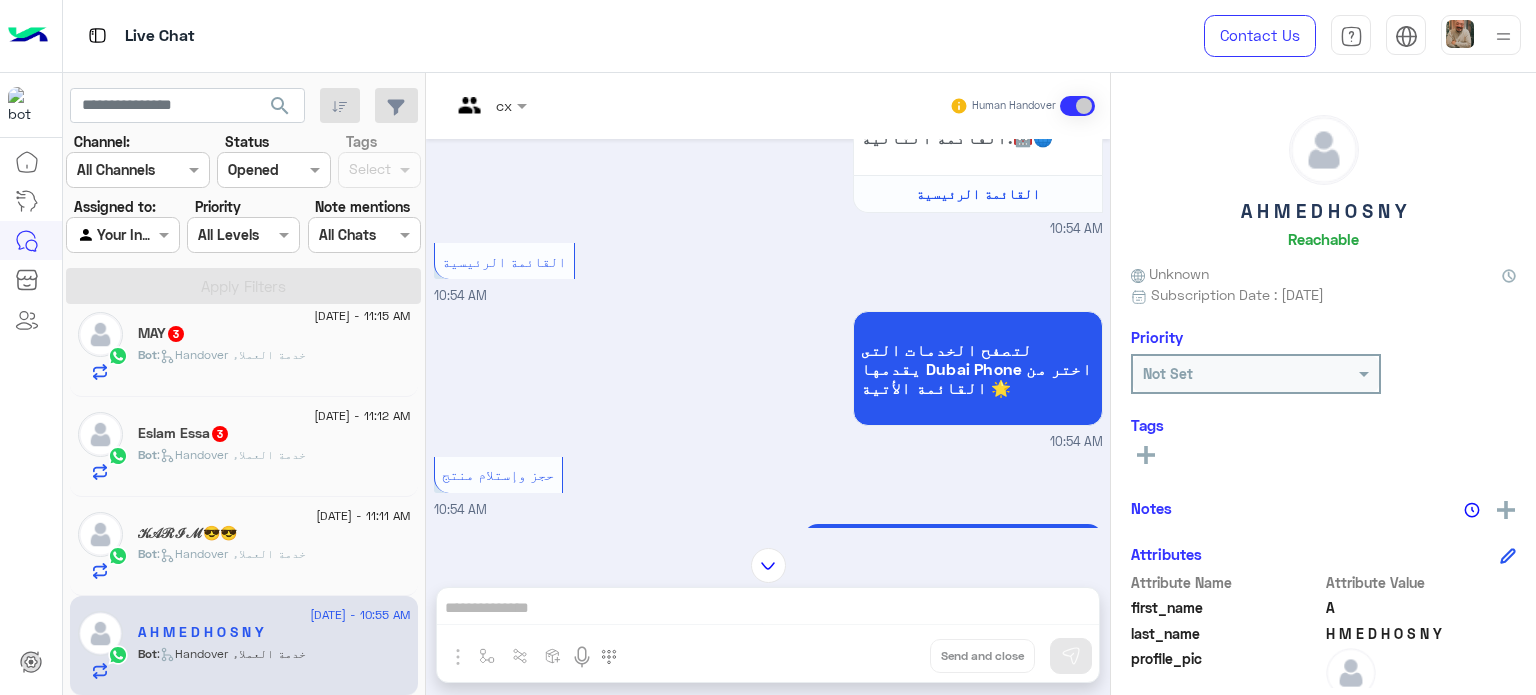click at bounding box center [489, 104] 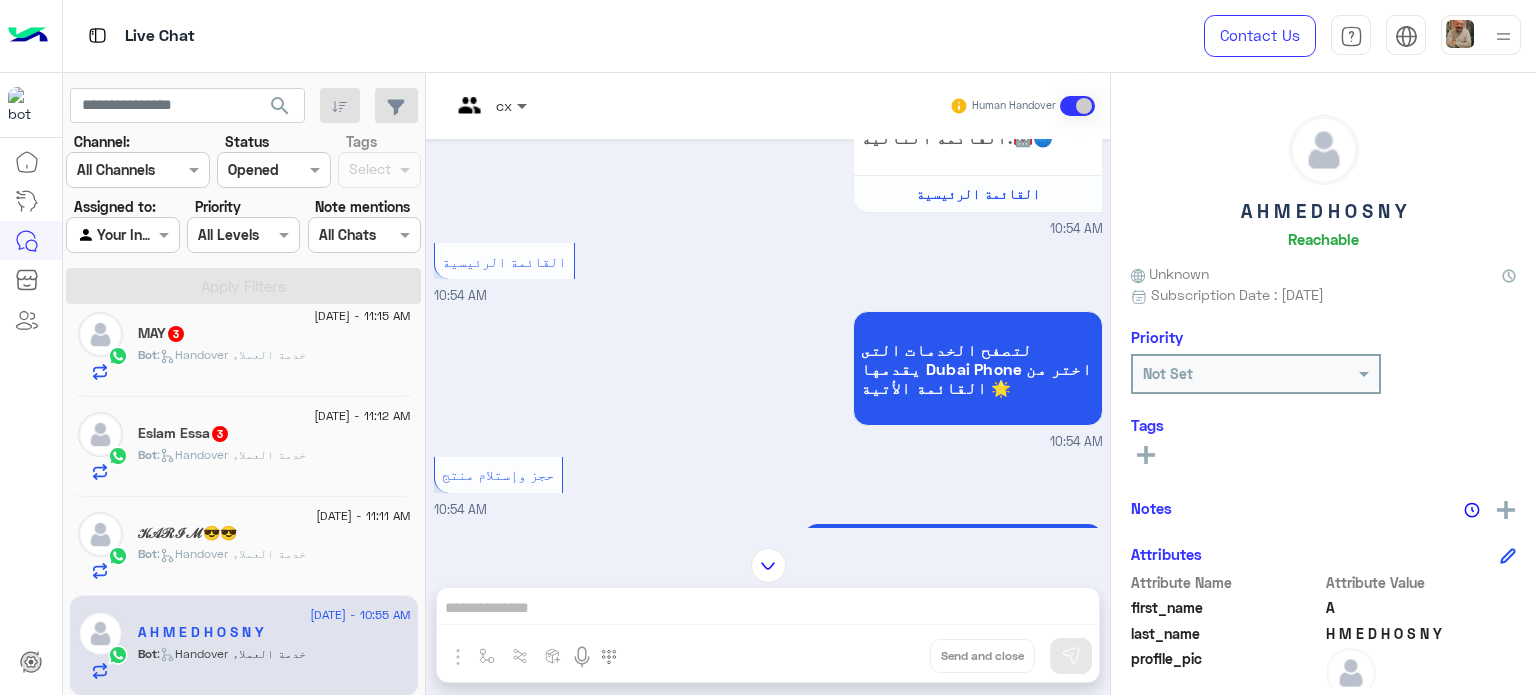 click at bounding box center (524, 105) 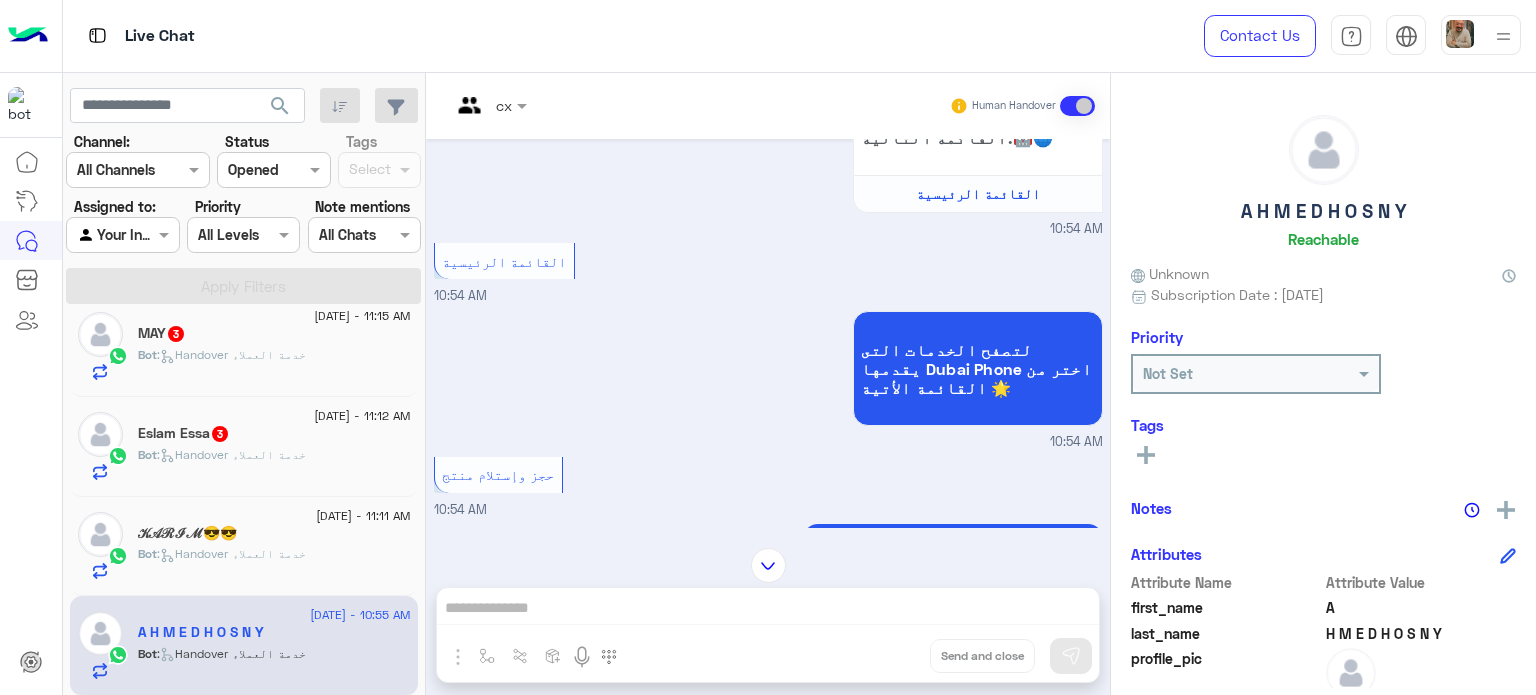 click at bounding box center [489, 104] 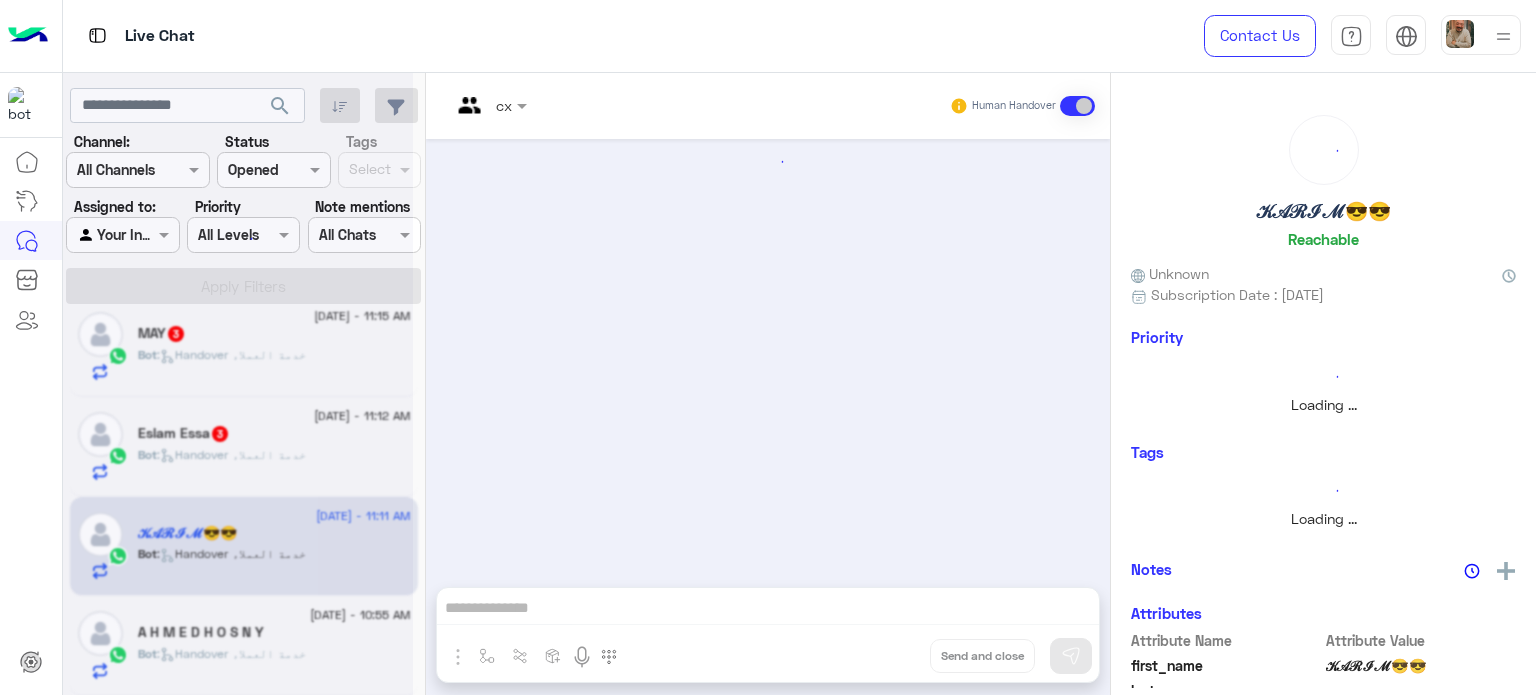 scroll, scrollTop: 0, scrollLeft: 0, axis: both 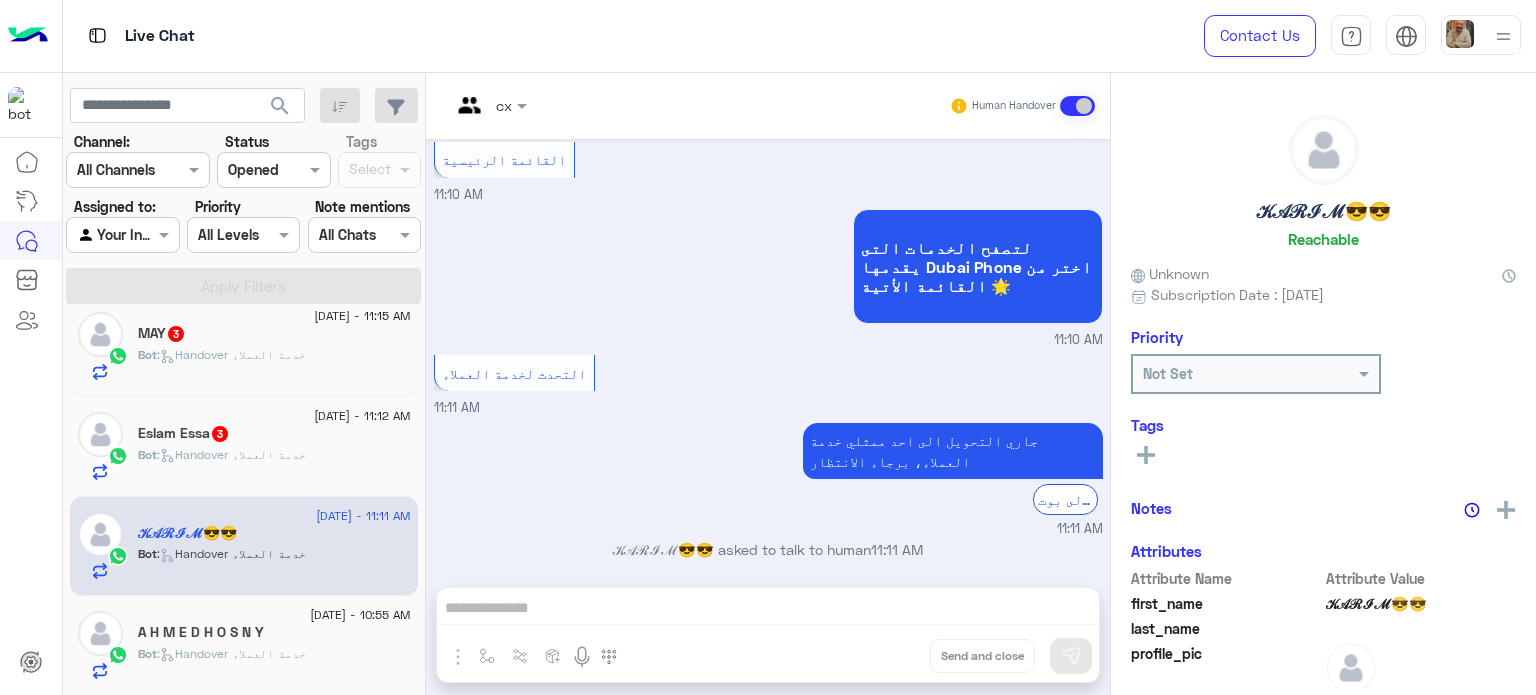 click on "cx" at bounding box center (481, 106) 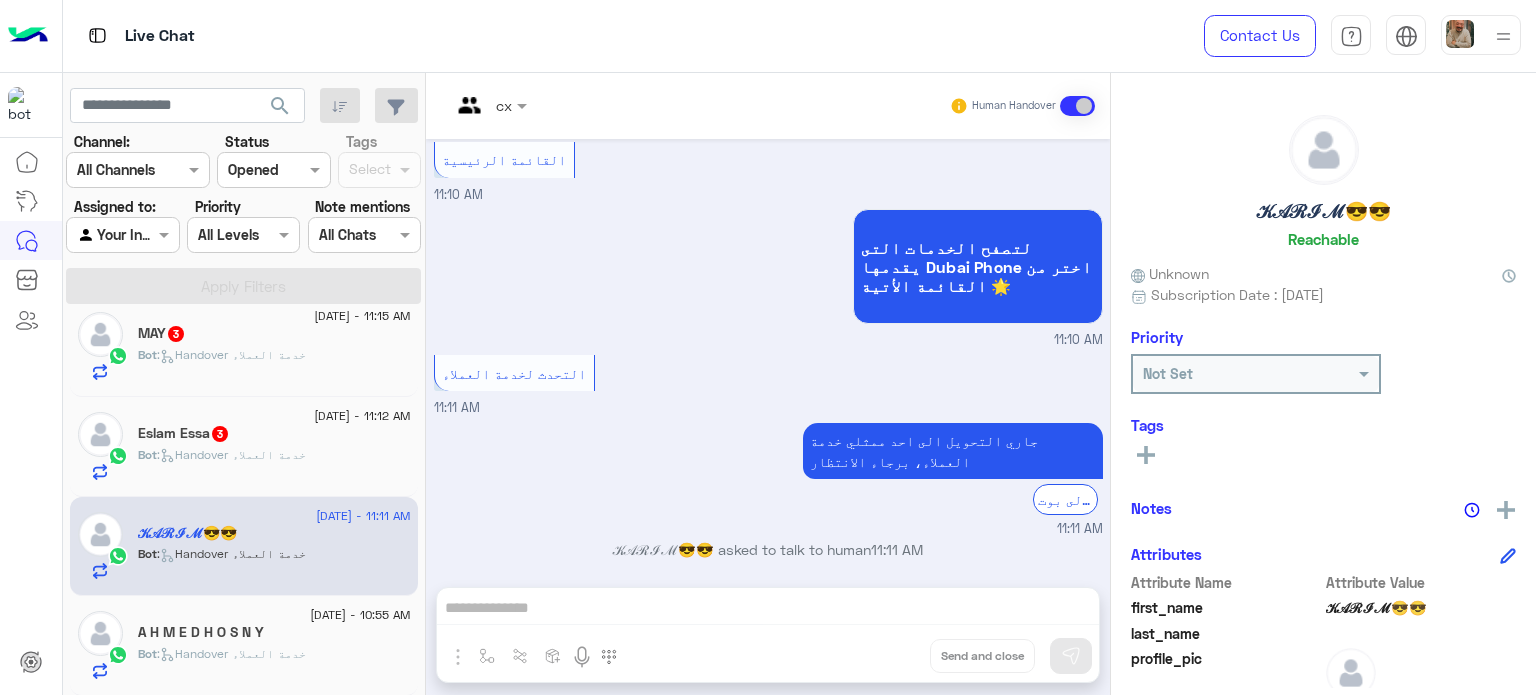 scroll, scrollTop: 0, scrollLeft: 0, axis: both 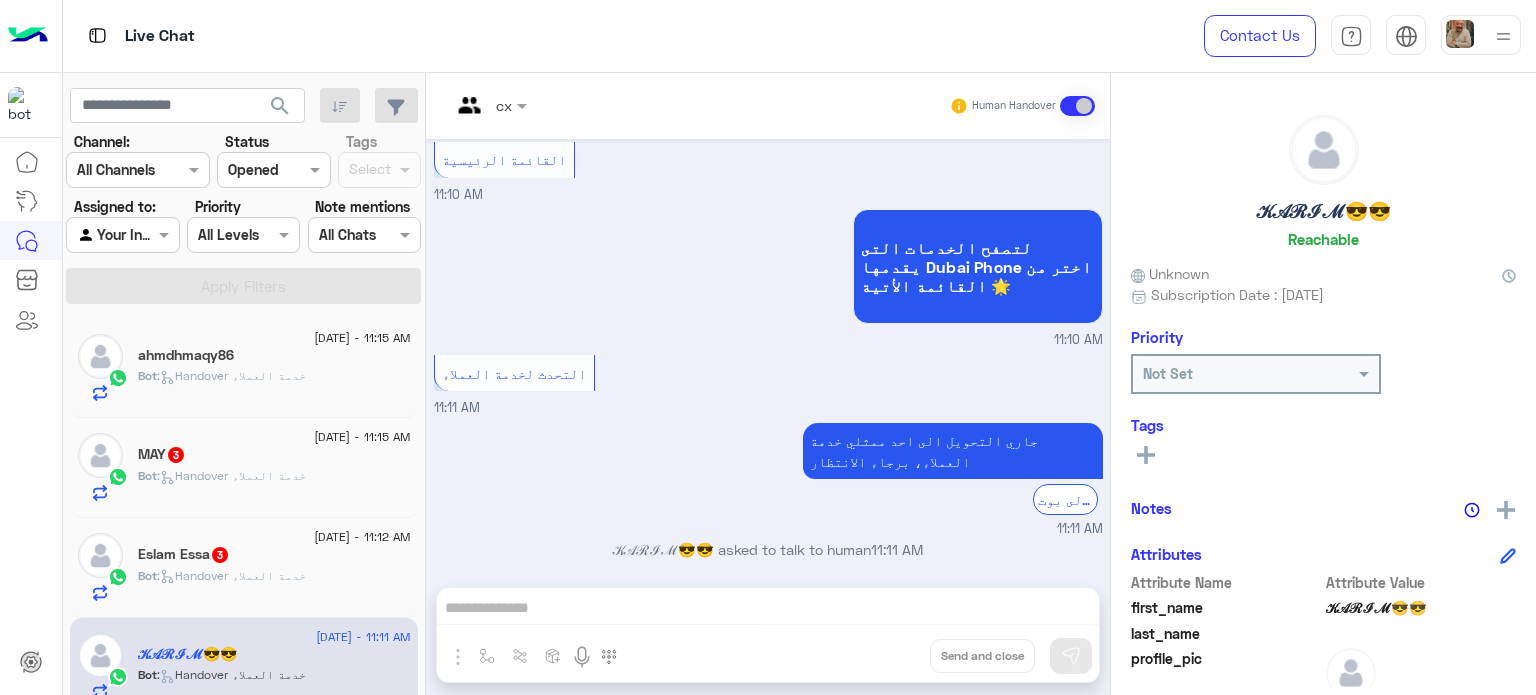click at bounding box center [489, 104] 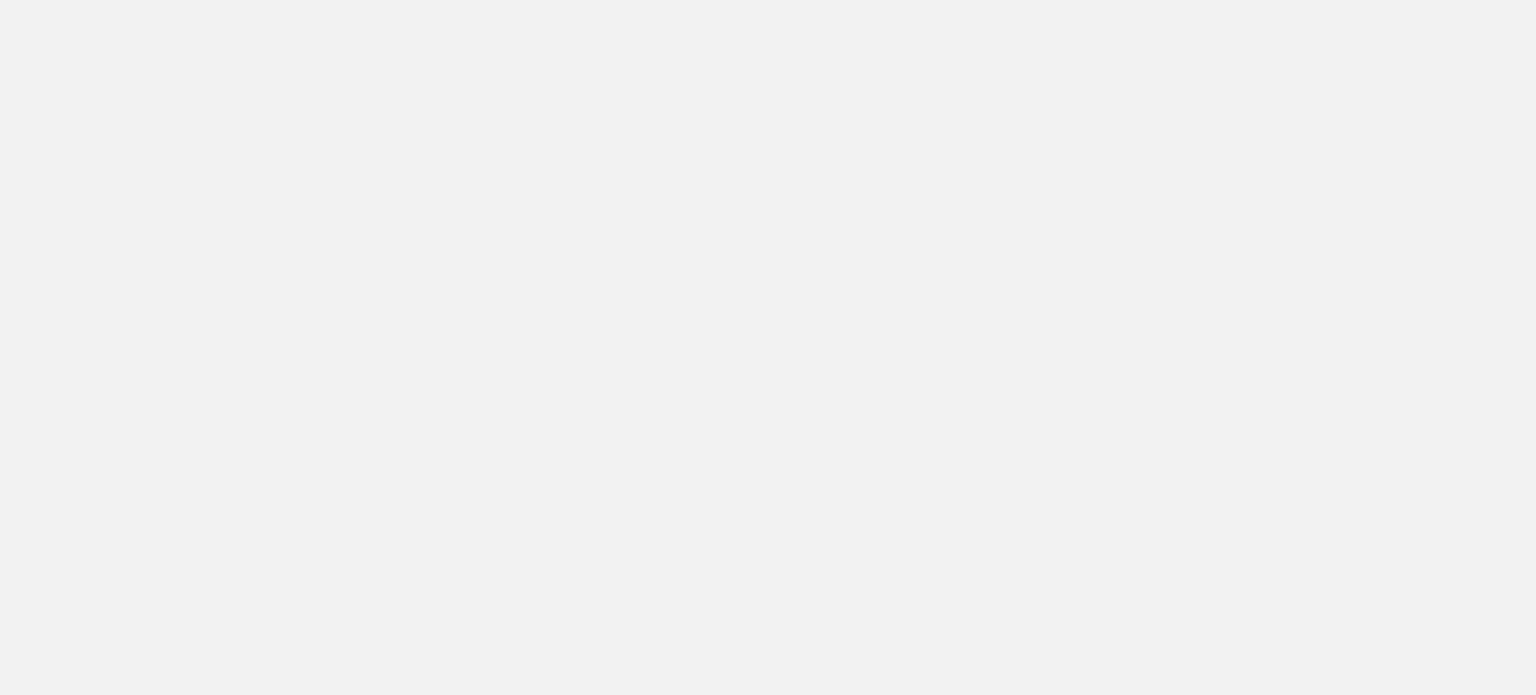 scroll, scrollTop: 0, scrollLeft: 0, axis: both 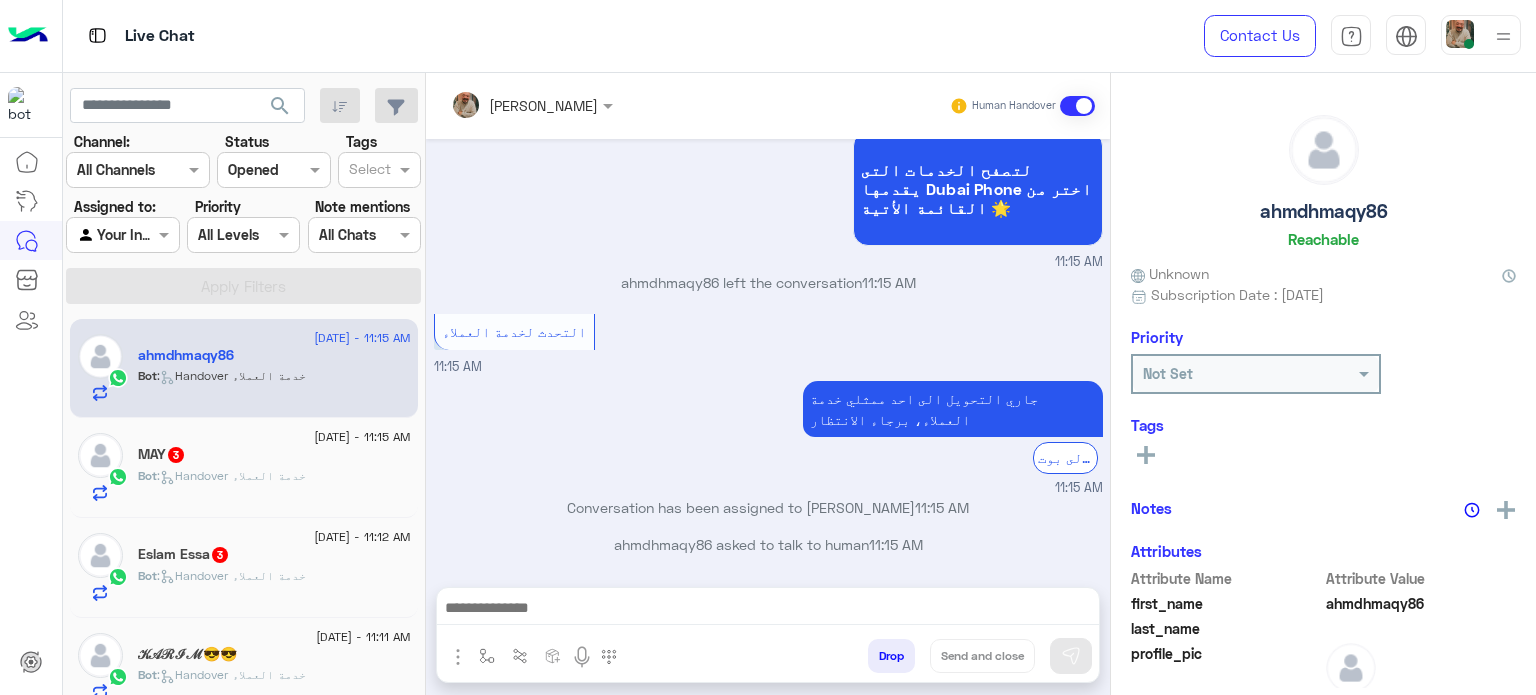 click at bounding box center [505, 105] 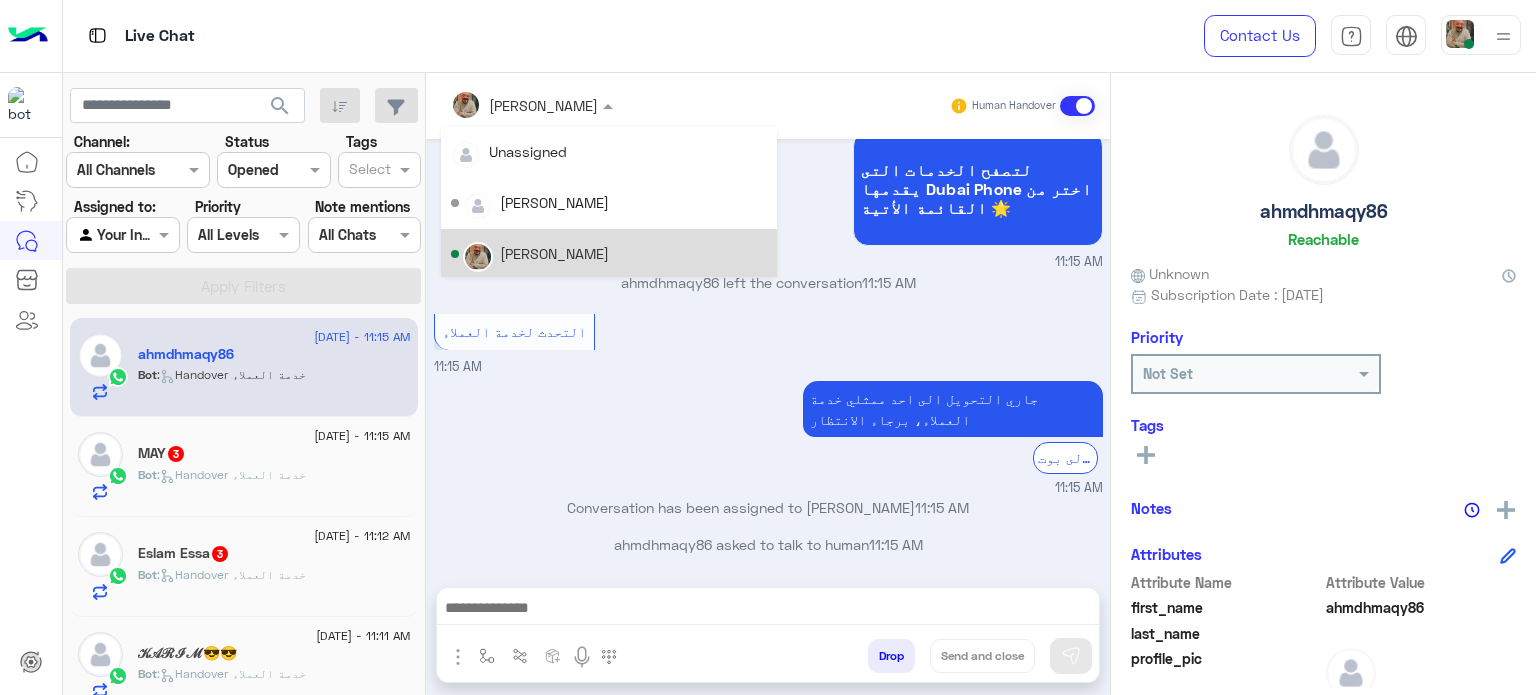 scroll, scrollTop: 0, scrollLeft: 0, axis: both 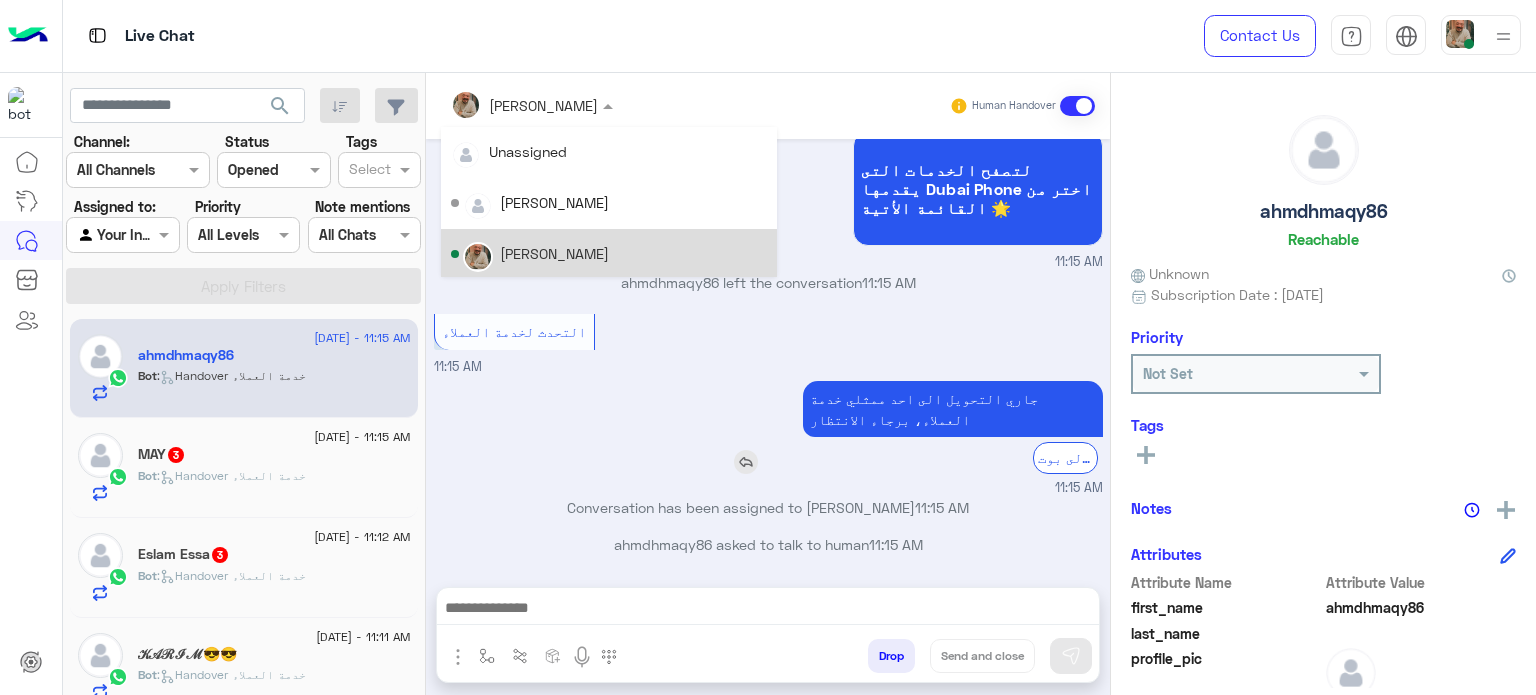 click on "جاري التحويل الى احد ممثلي خدمة العملاء، برجاء الانتظار  الرجوع الى بوت" at bounding box center (896, 427) 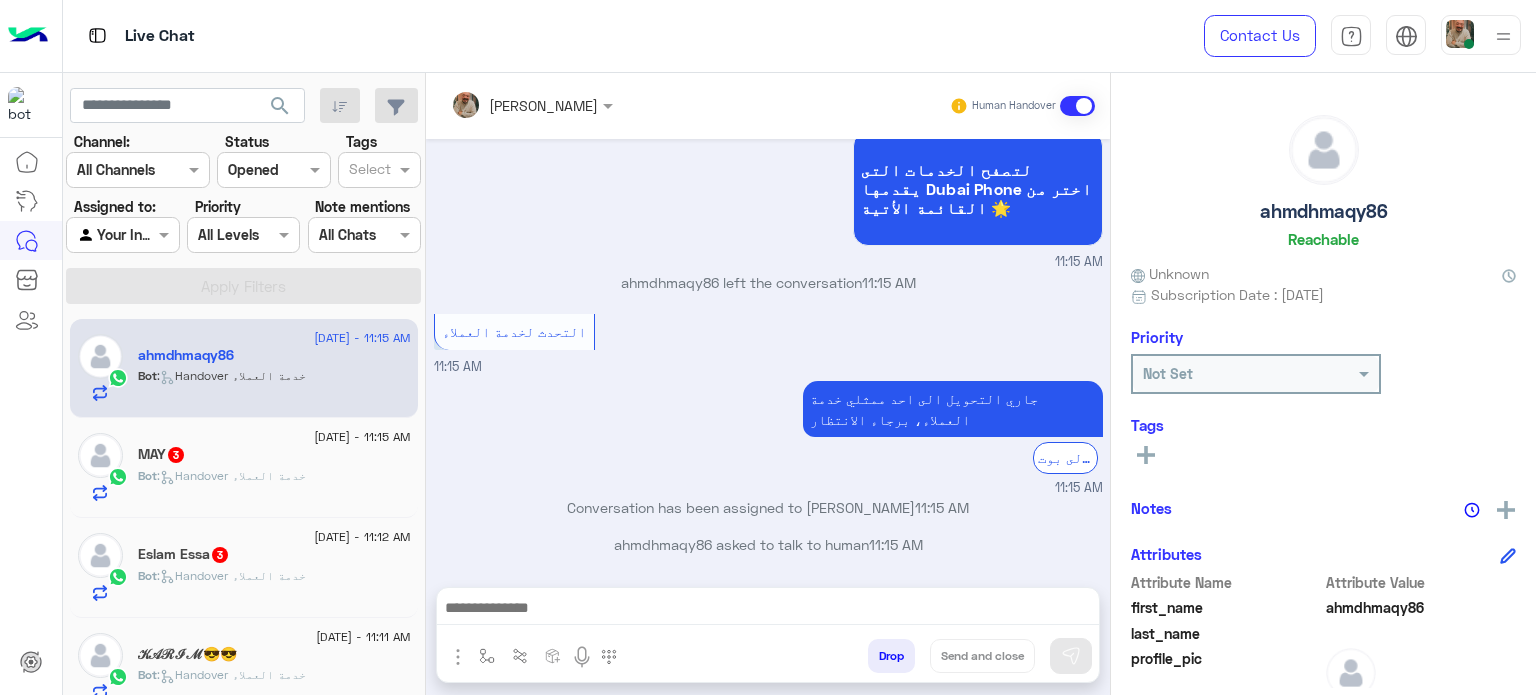 click at bounding box center (1503, 36) 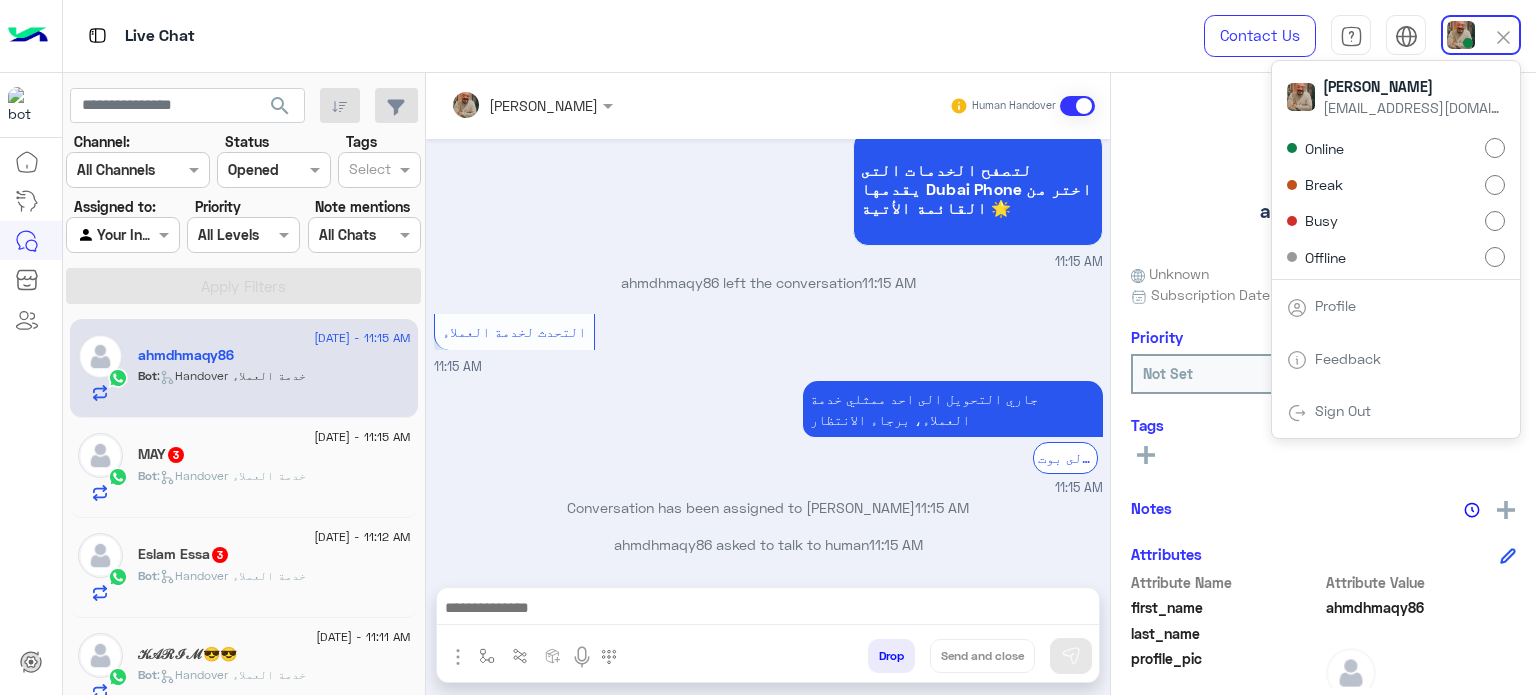 click on "Break" at bounding box center (1396, 184) 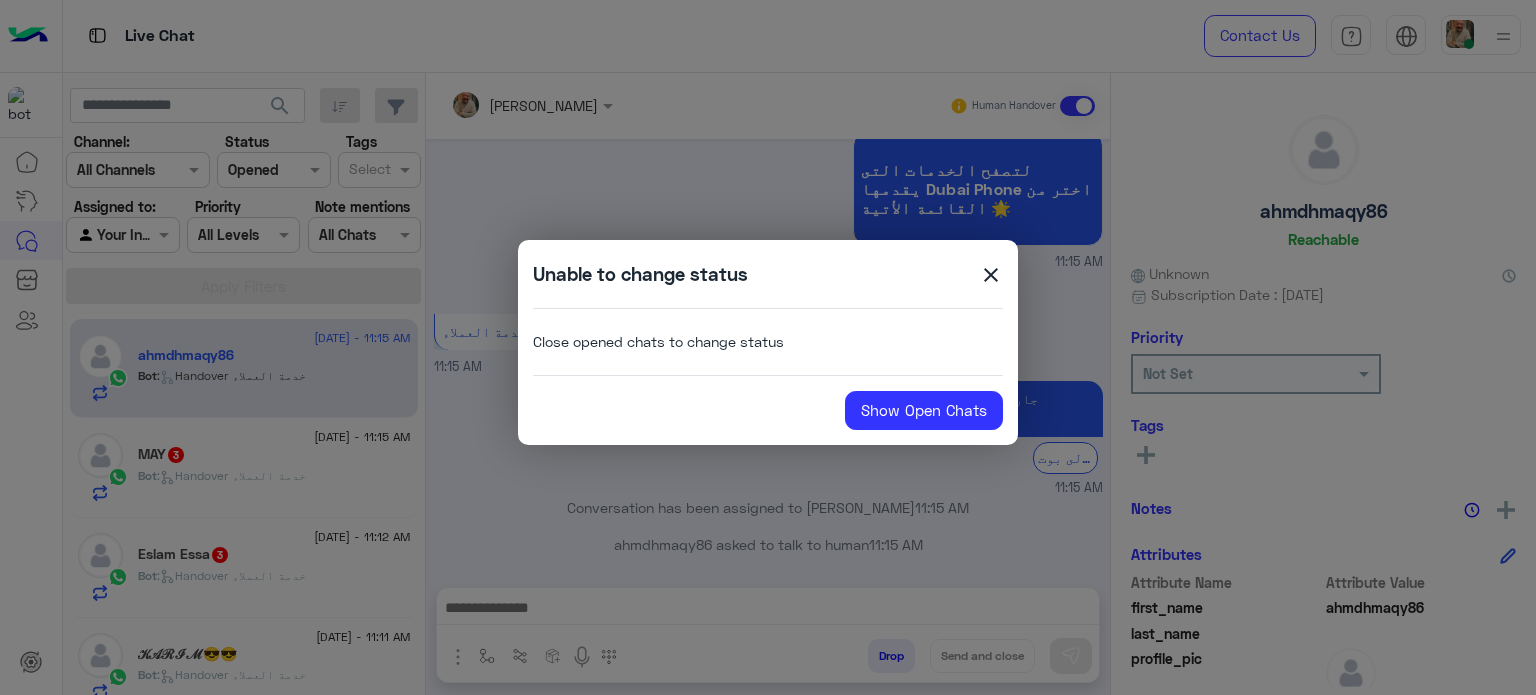 click on "close" 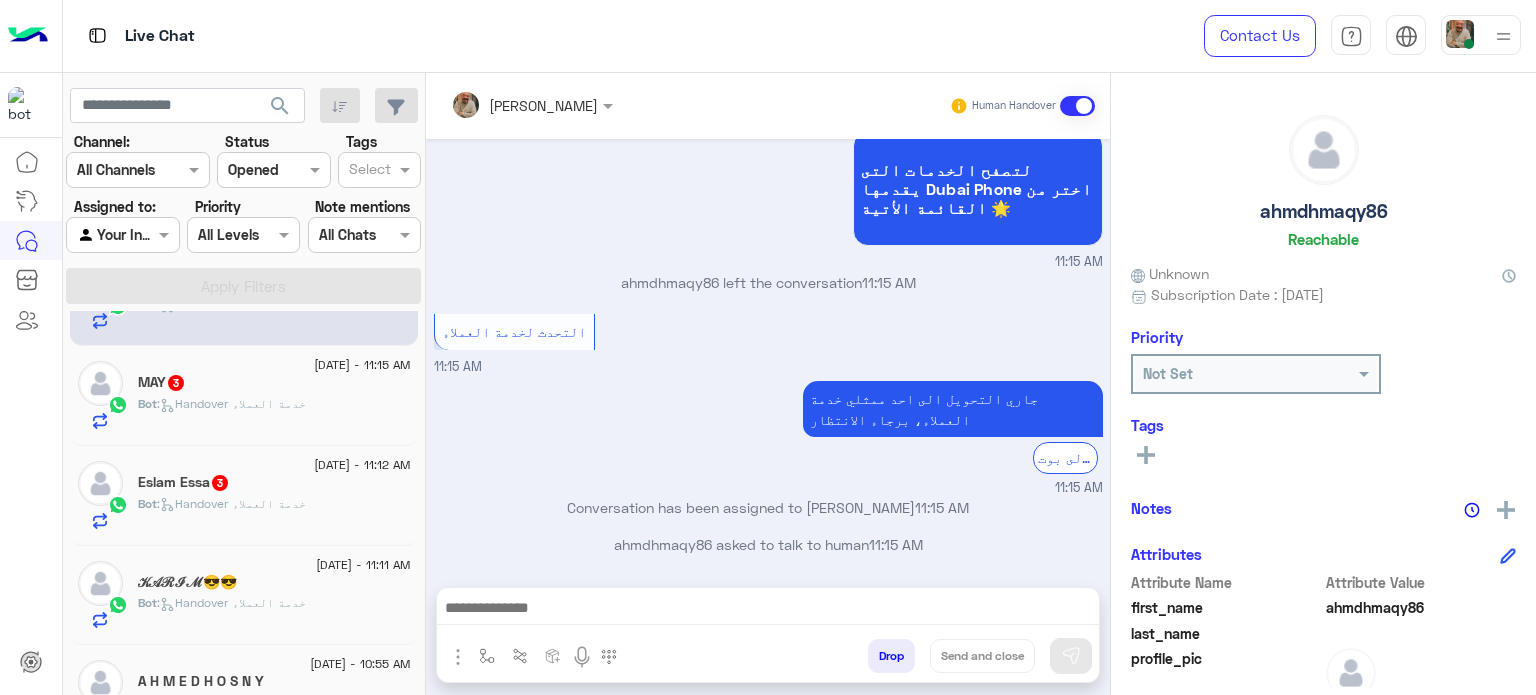 scroll, scrollTop: 121, scrollLeft: 0, axis: vertical 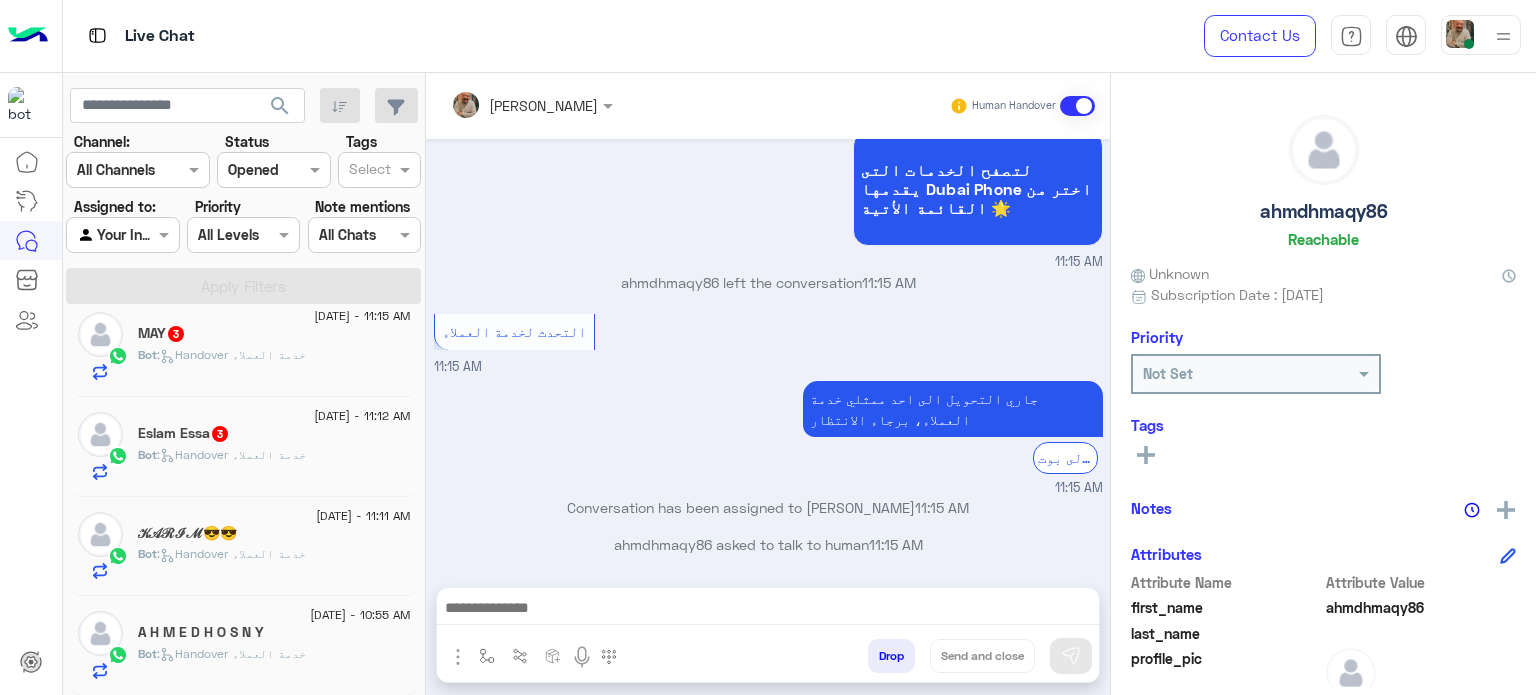 click on "A H M E D H O S N Y" 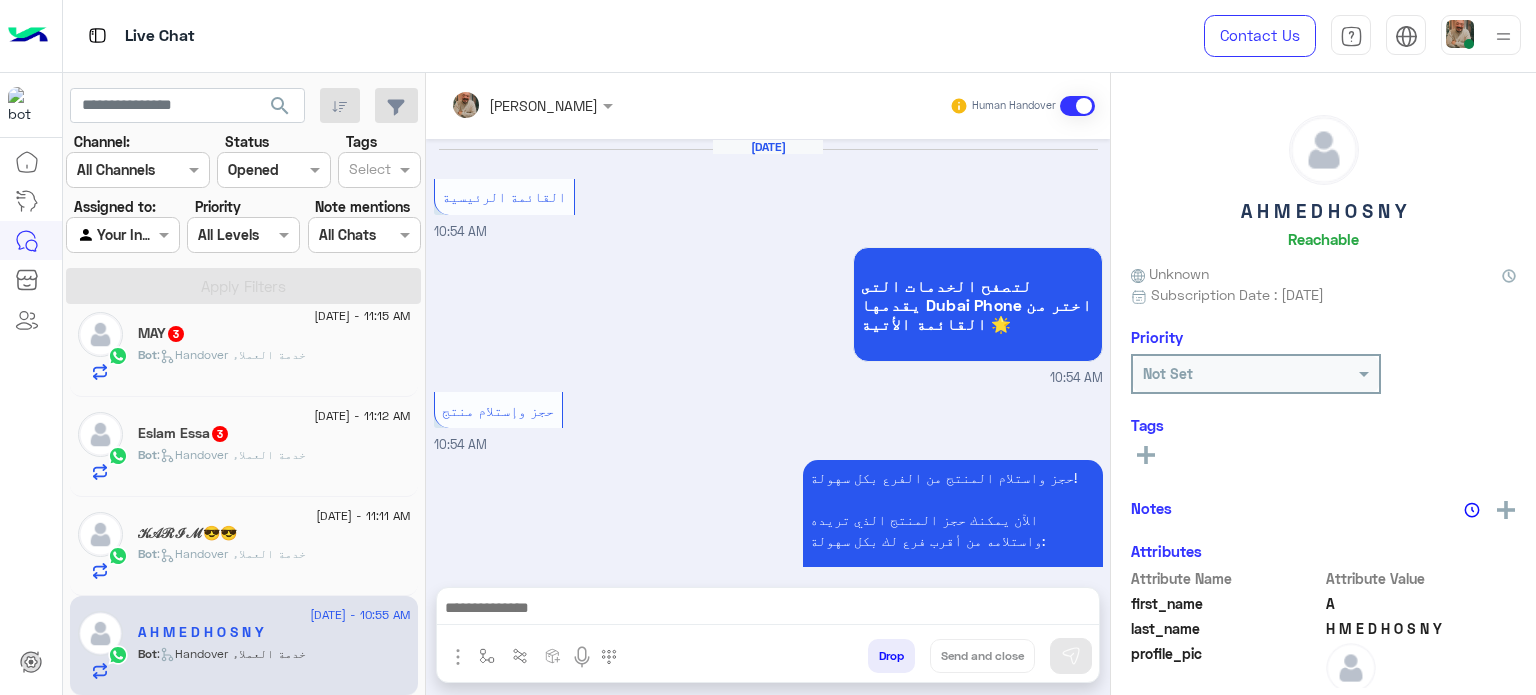 scroll, scrollTop: 753, scrollLeft: 0, axis: vertical 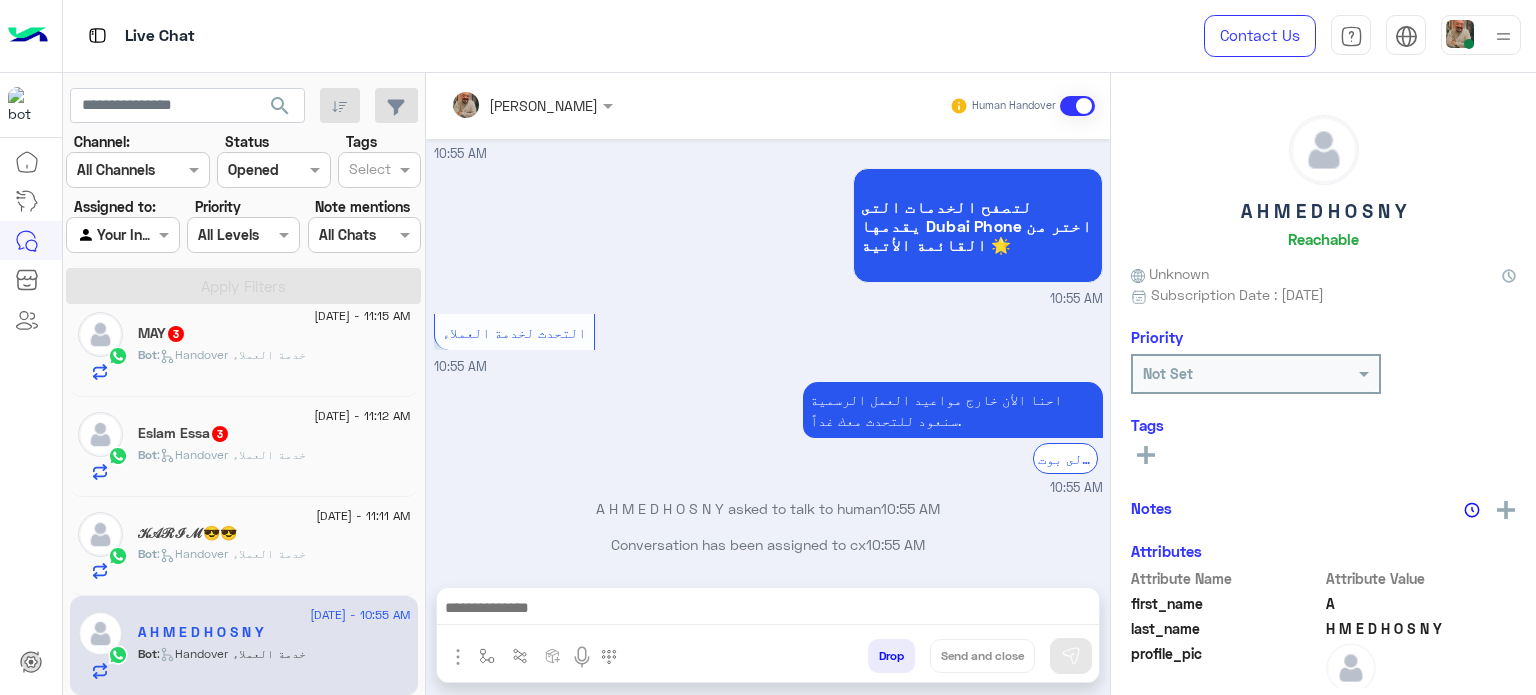 click at bounding box center [505, 105] 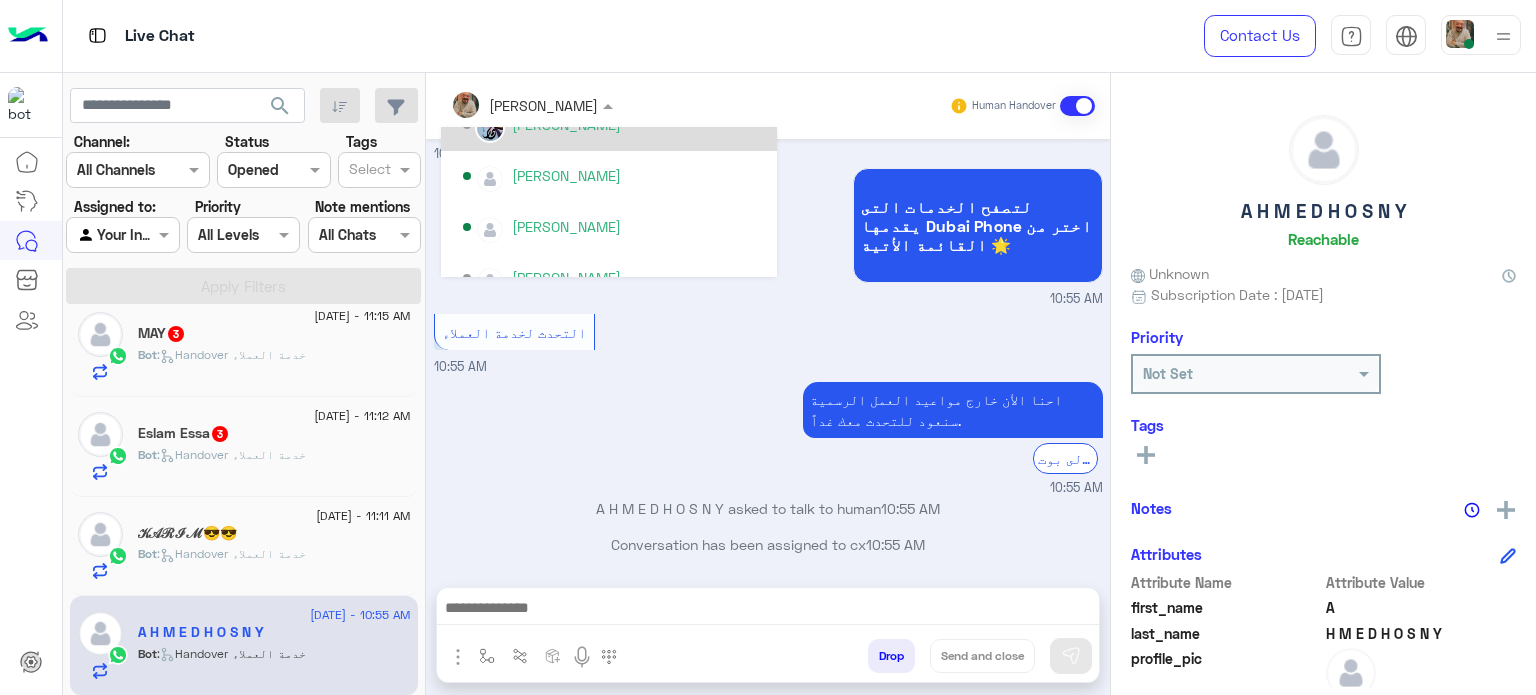 scroll, scrollTop: 400, scrollLeft: 0, axis: vertical 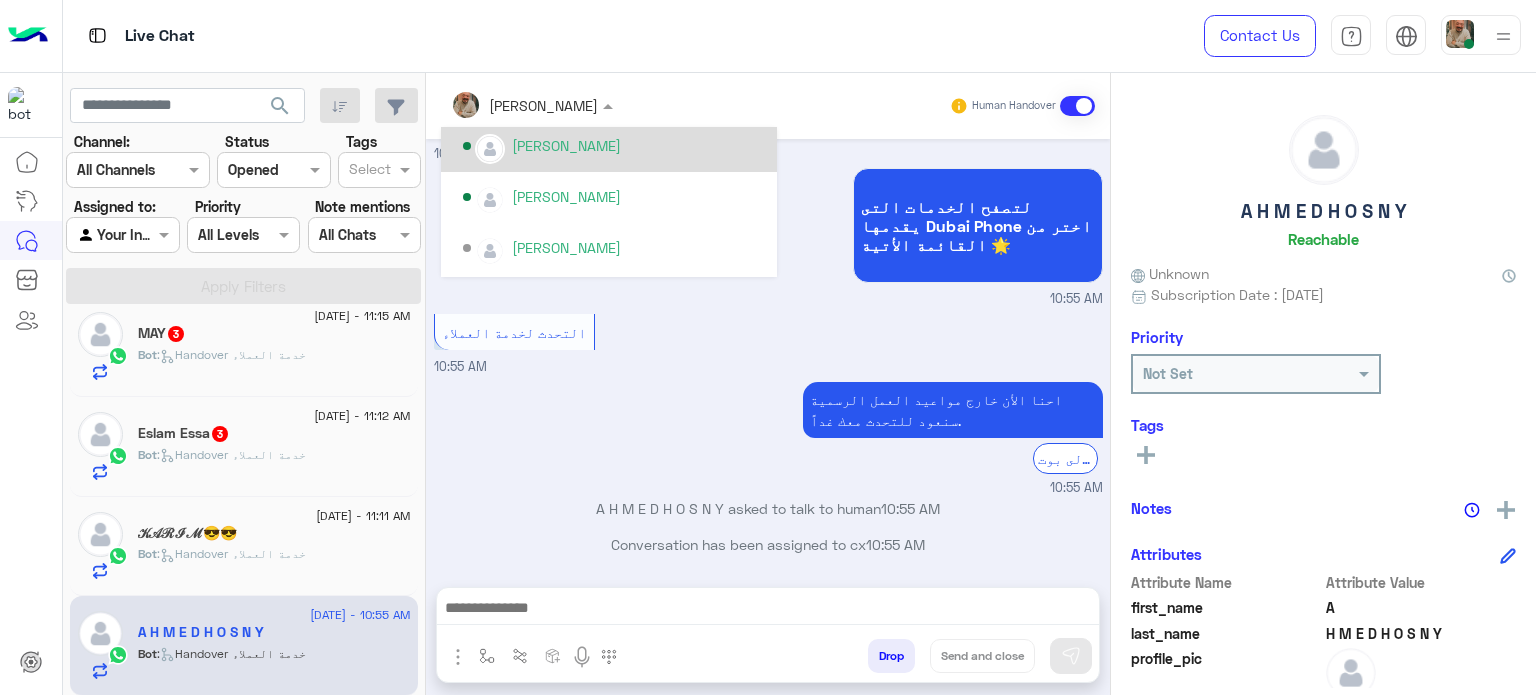 click on "mohaned hassanen" at bounding box center (566, 145) 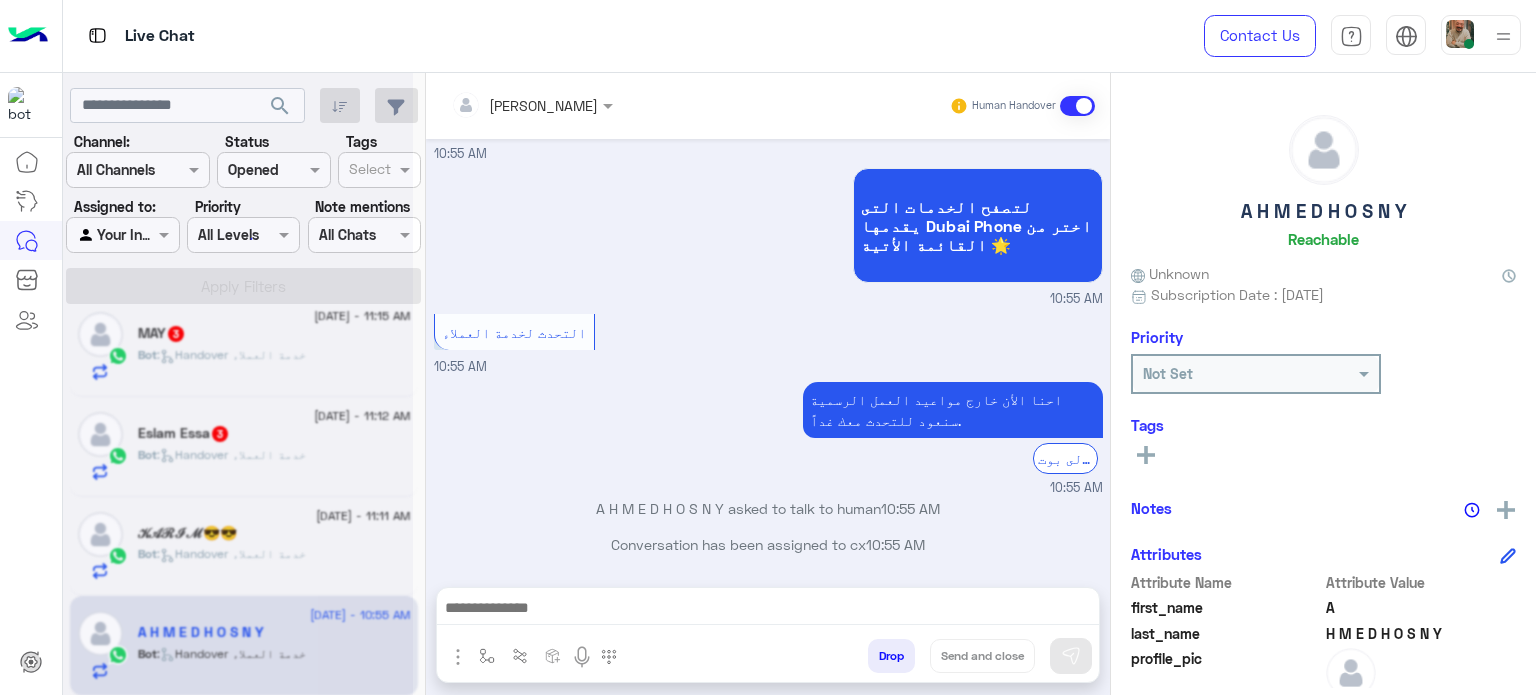 scroll, scrollTop: 22, scrollLeft: 0, axis: vertical 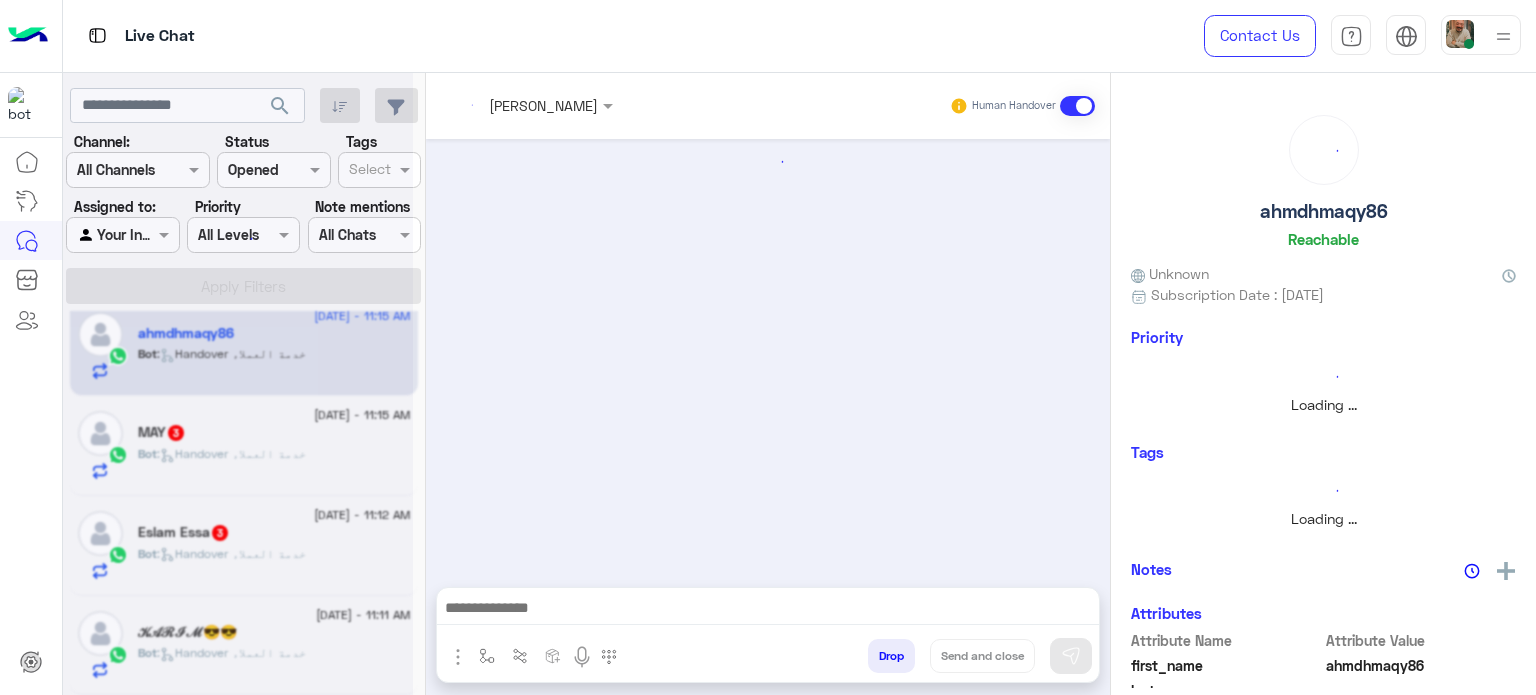 click at bounding box center [505, 105] 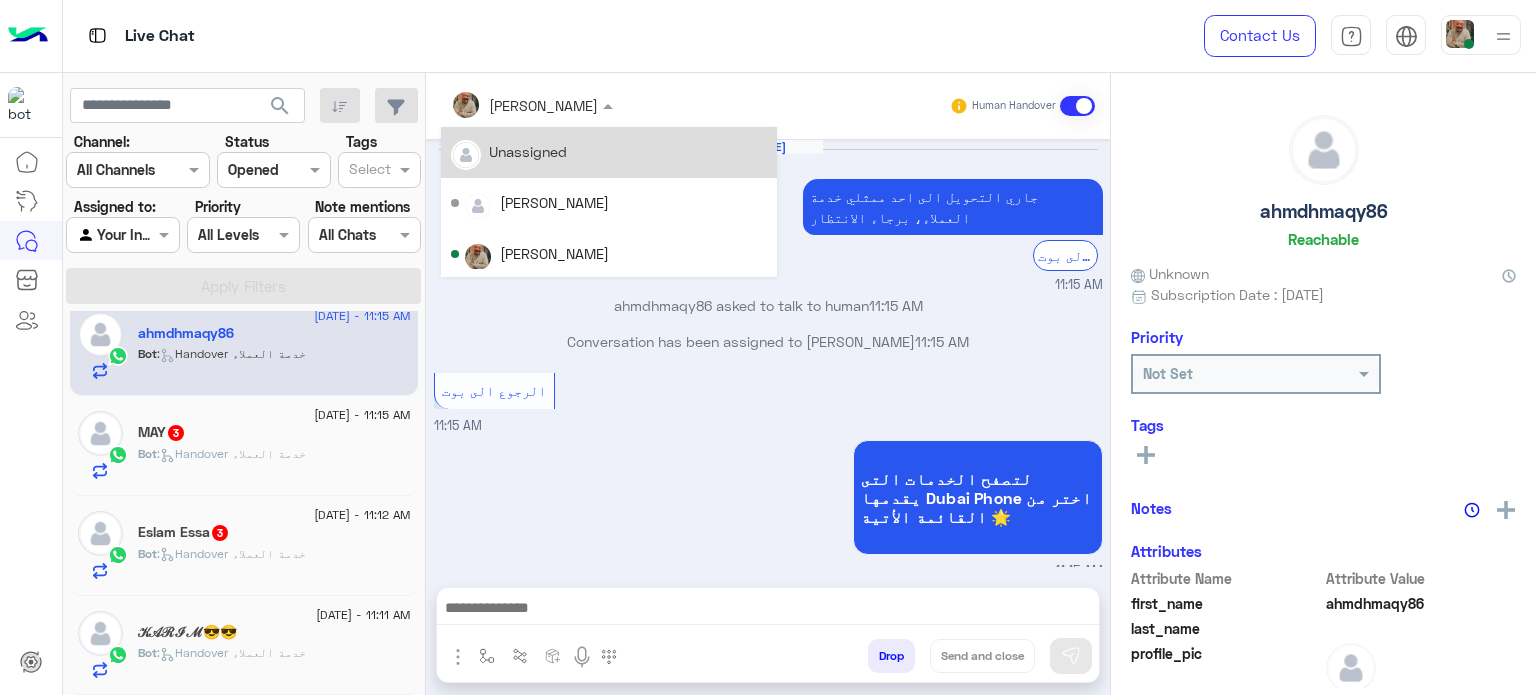 scroll, scrollTop: 309, scrollLeft: 0, axis: vertical 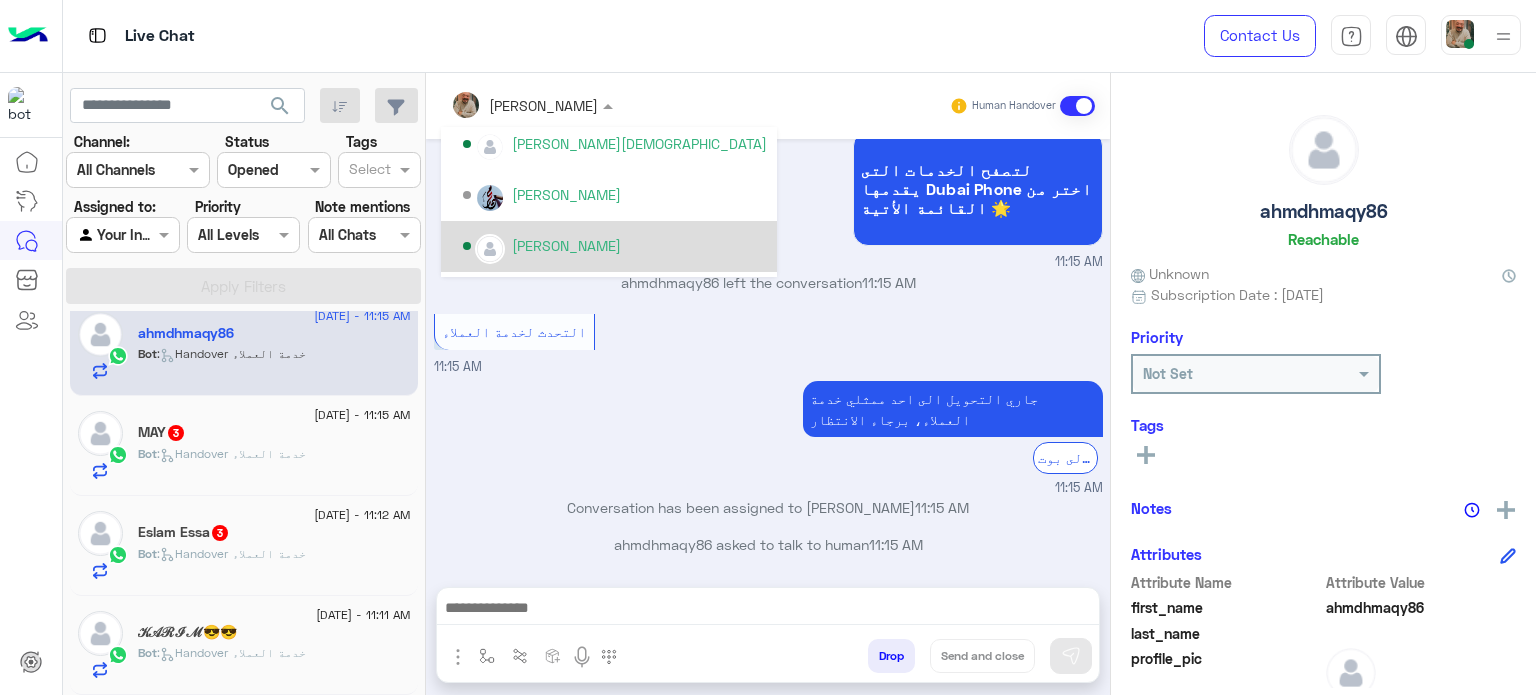 click on "mohaned hassanen" at bounding box center (609, 246) 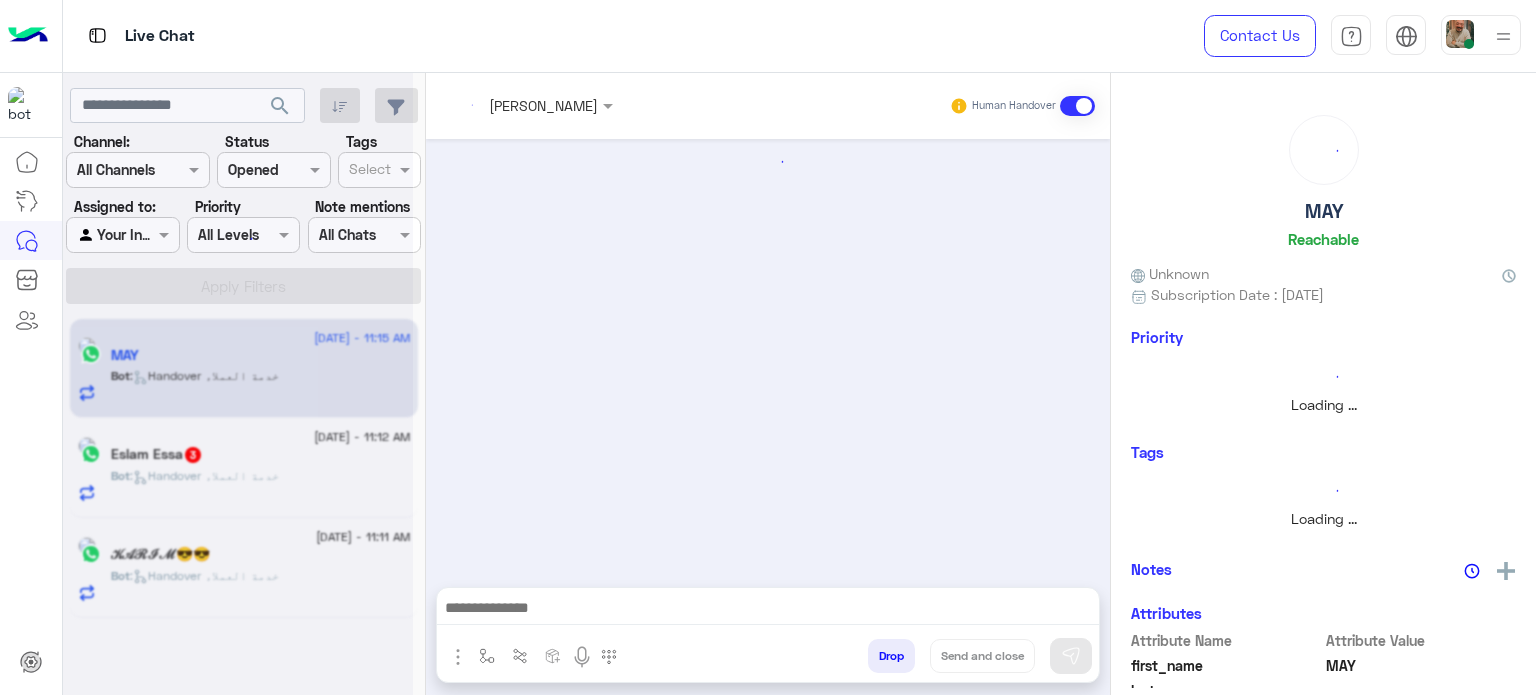 scroll, scrollTop: 0, scrollLeft: 0, axis: both 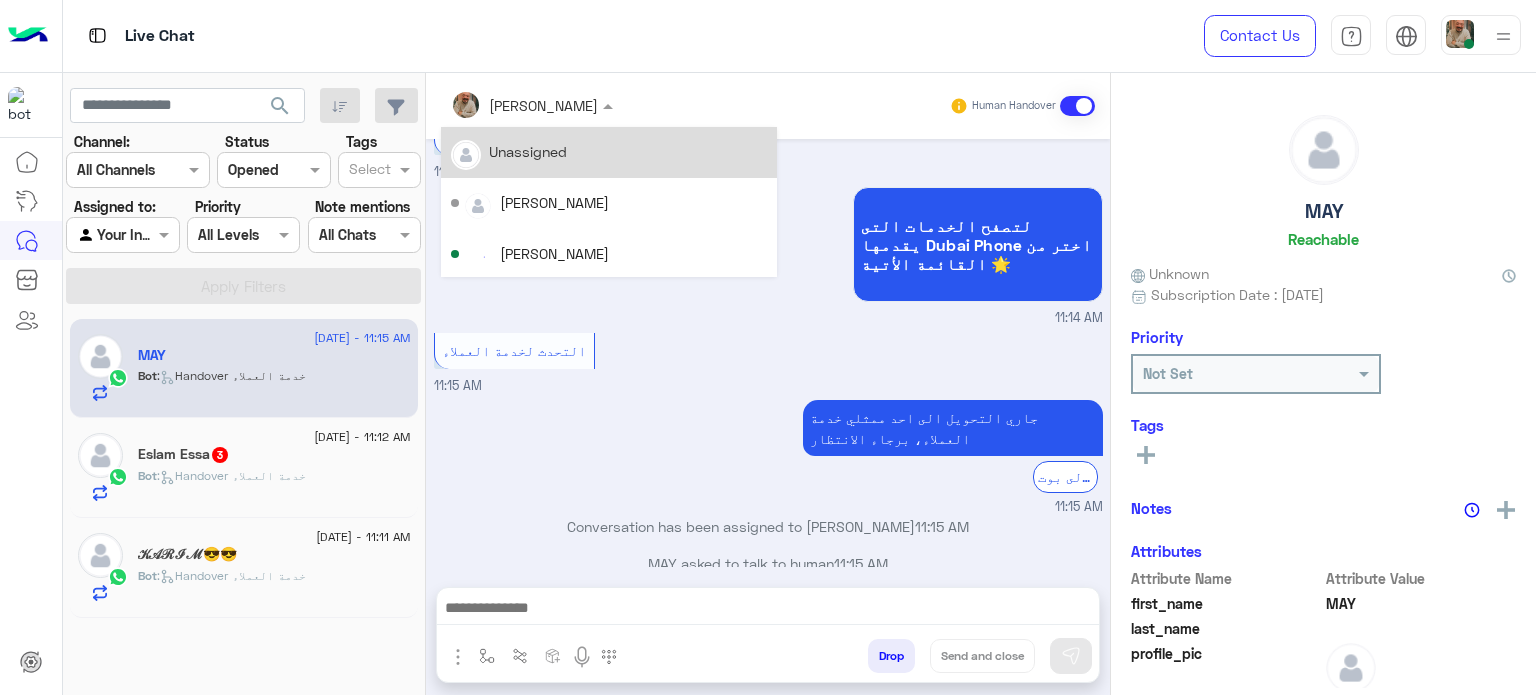 click at bounding box center (505, 105) 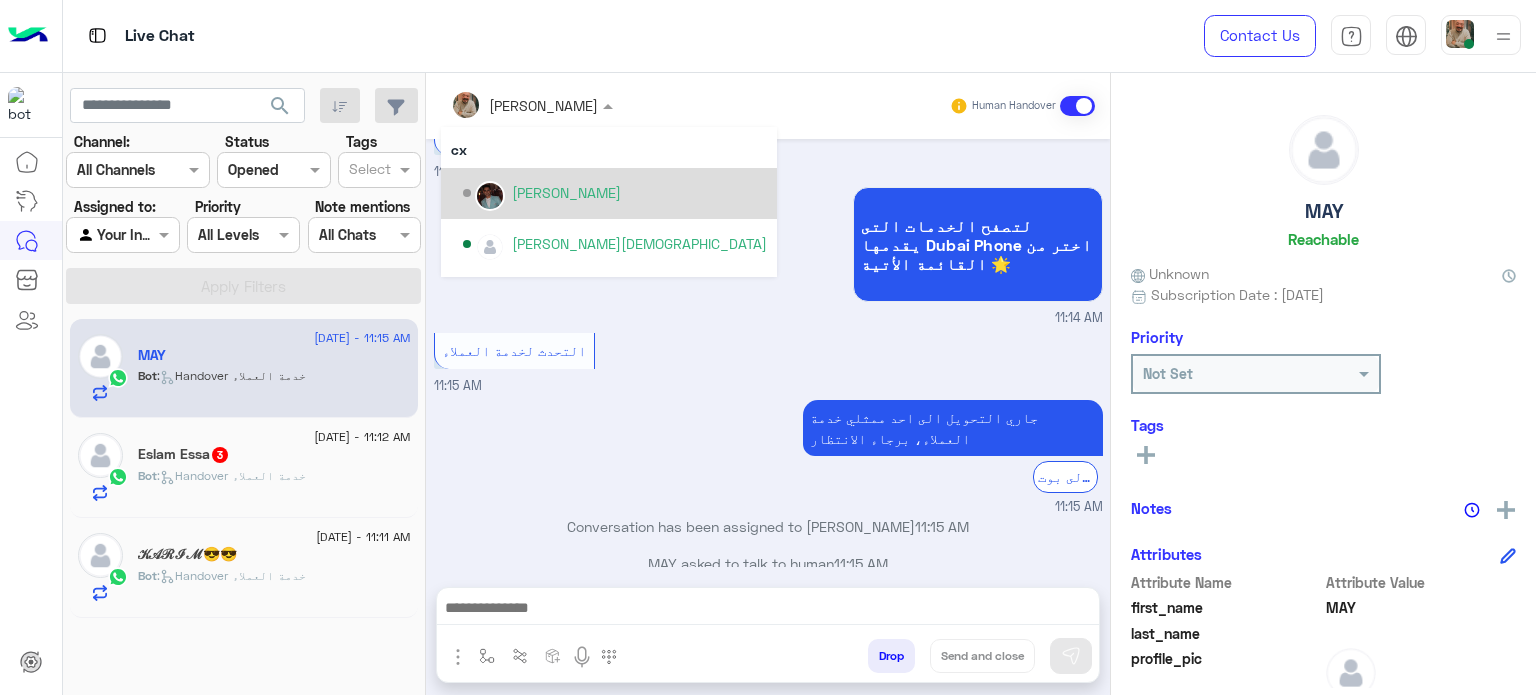 scroll, scrollTop: 300, scrollLeft: 0, axis: vertical 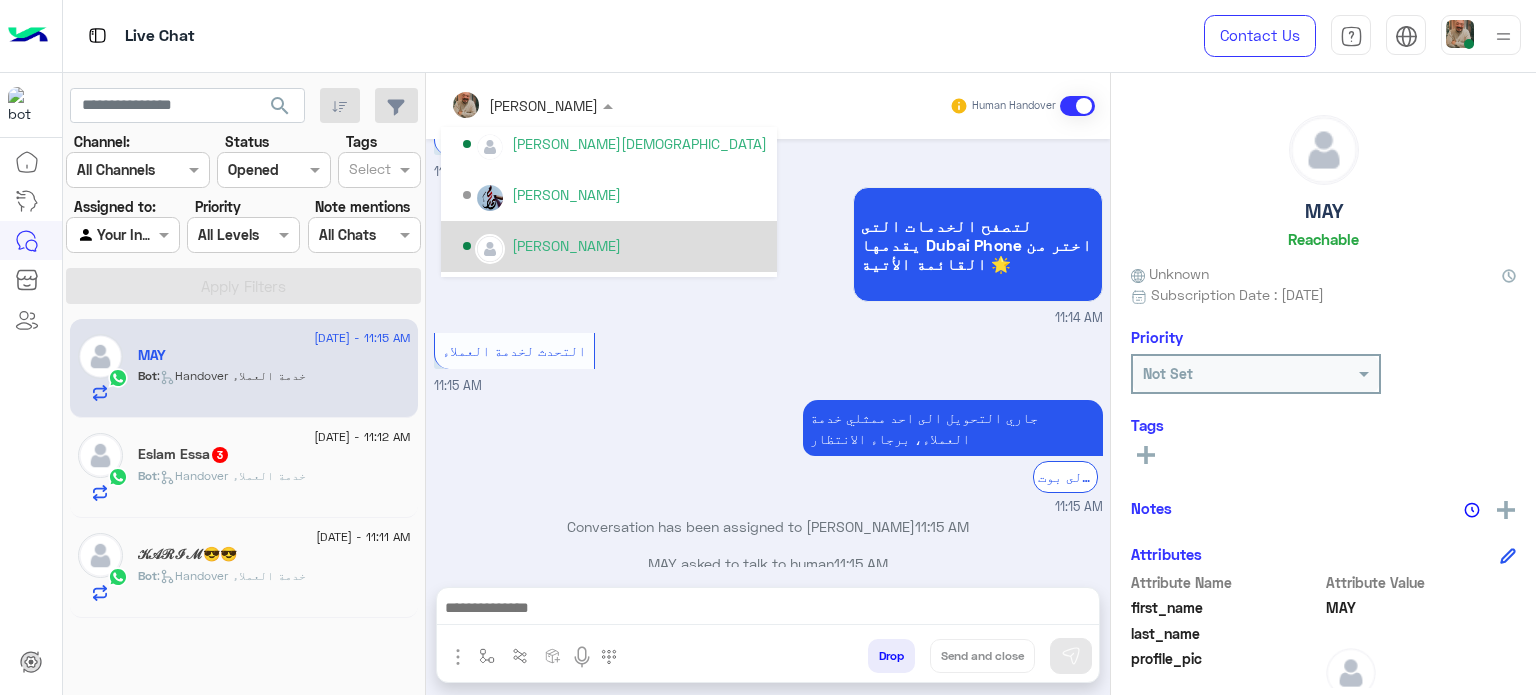 click on "mohaned hassanen" at bounding box center (609, 246) 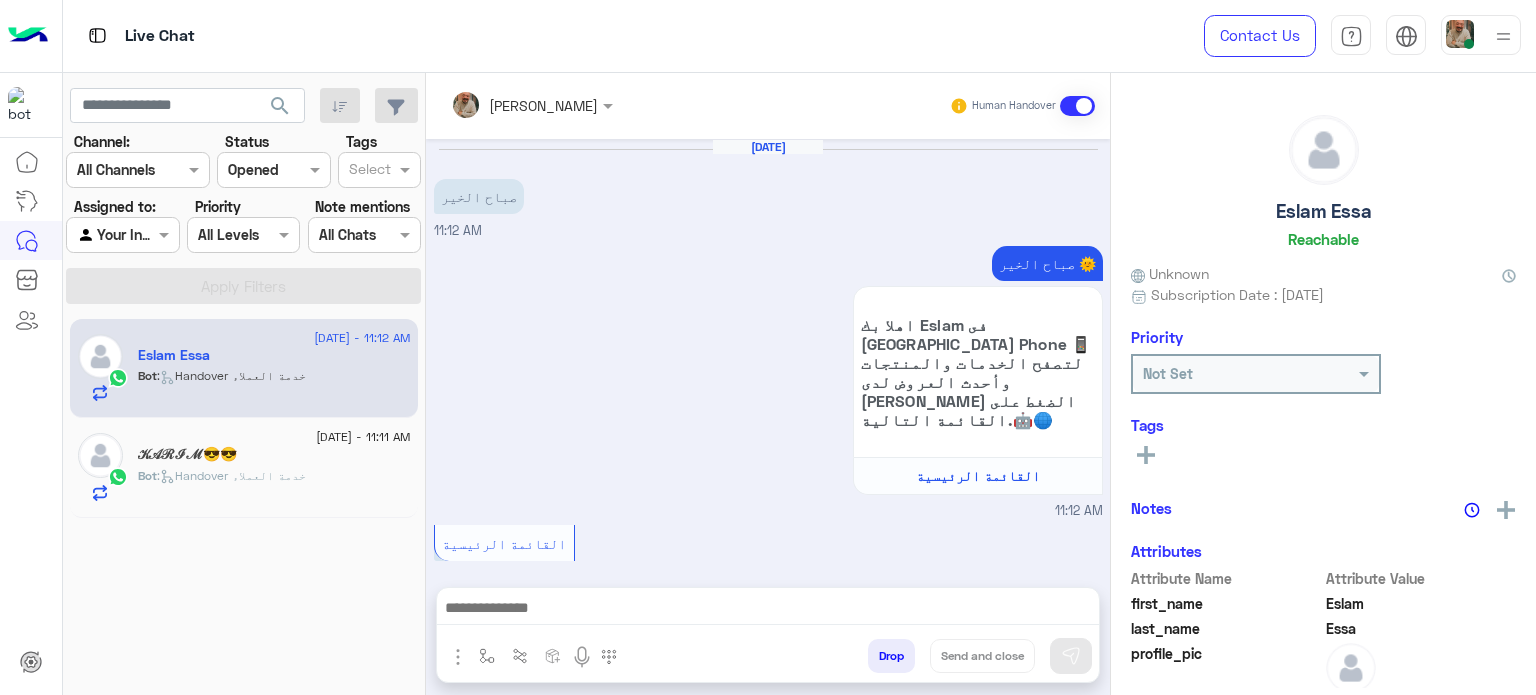 scroll, scrollTop: 406, scrollLeft: 0, axis: vertical 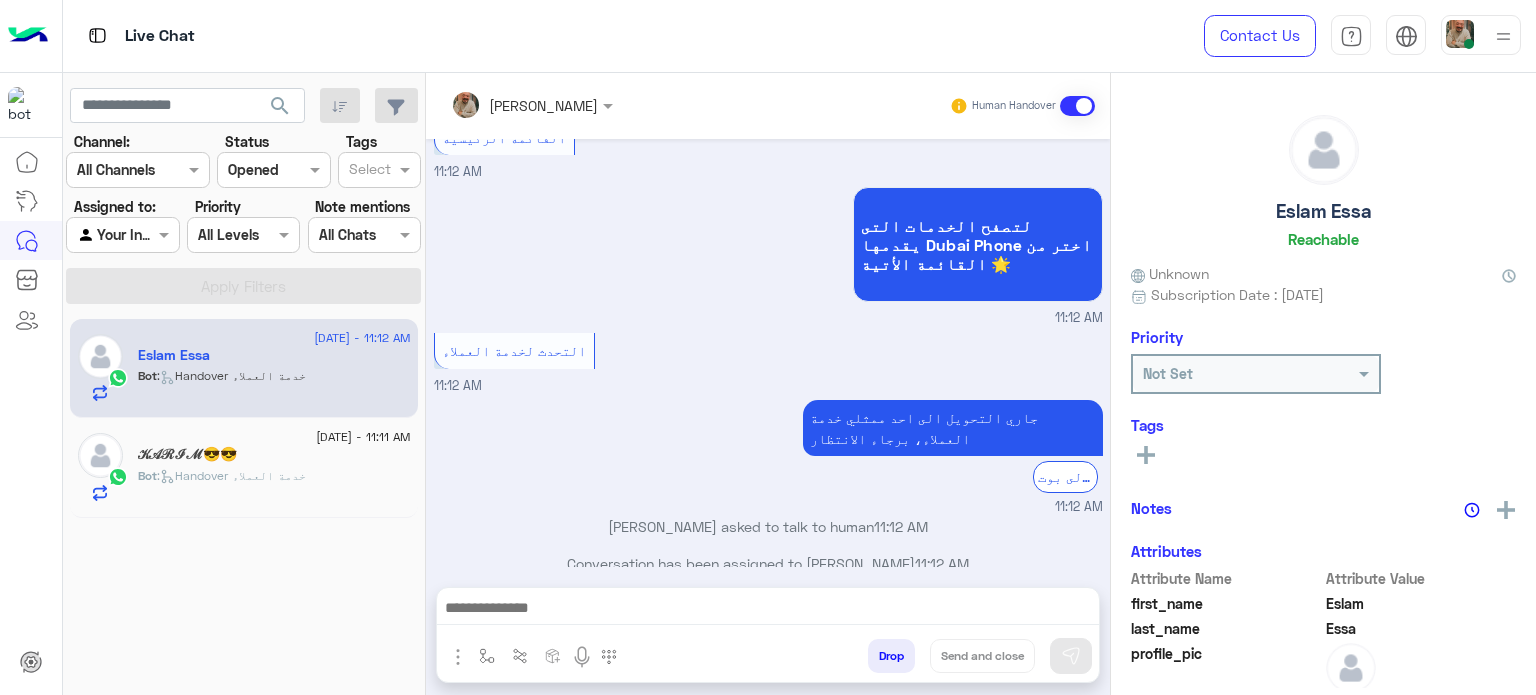 click at bounding box center (505, 105) 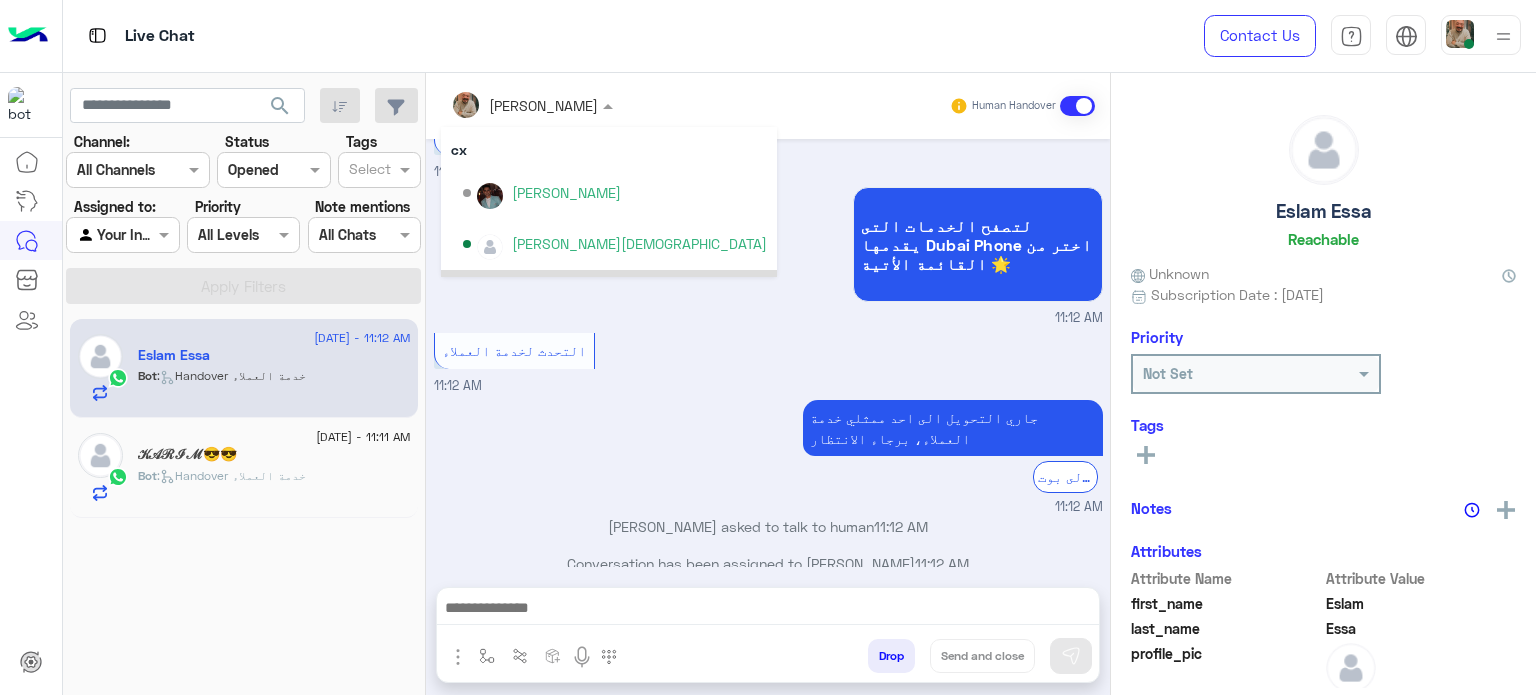 scroll, scrollTop: 300, scrollLeft: 0, axis: vertical 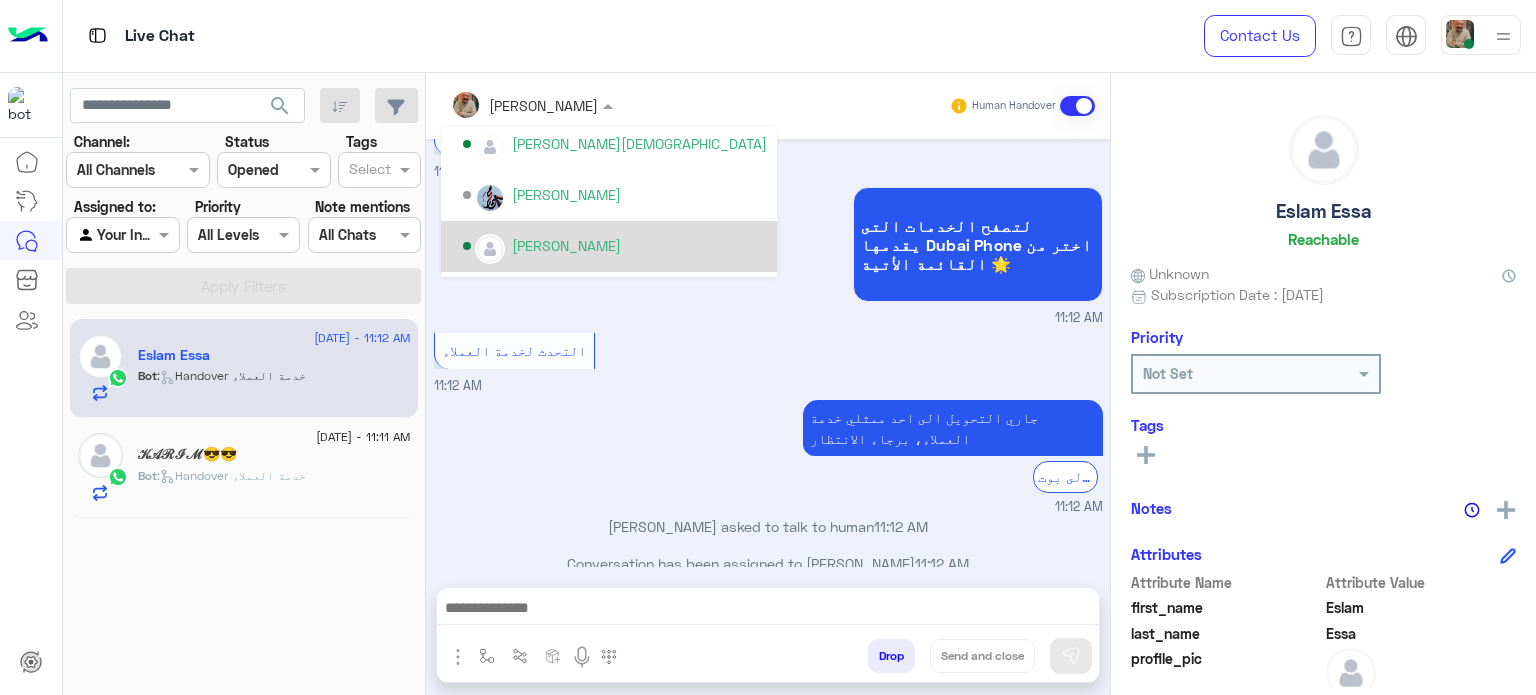 click on "mohaned hassanen" at bounding box center [566, 245] 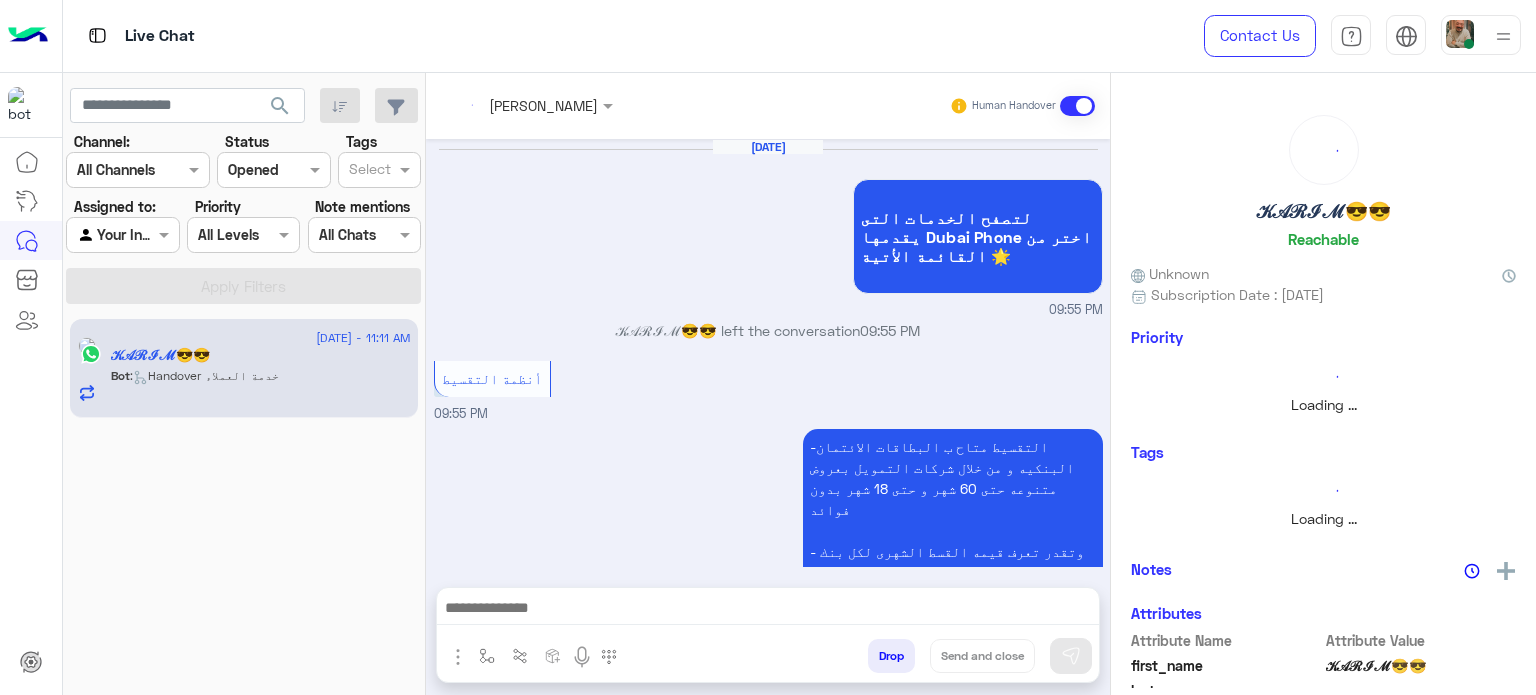 scroll, scrollTop: 695, scrollLeft: 0, axis: vertical 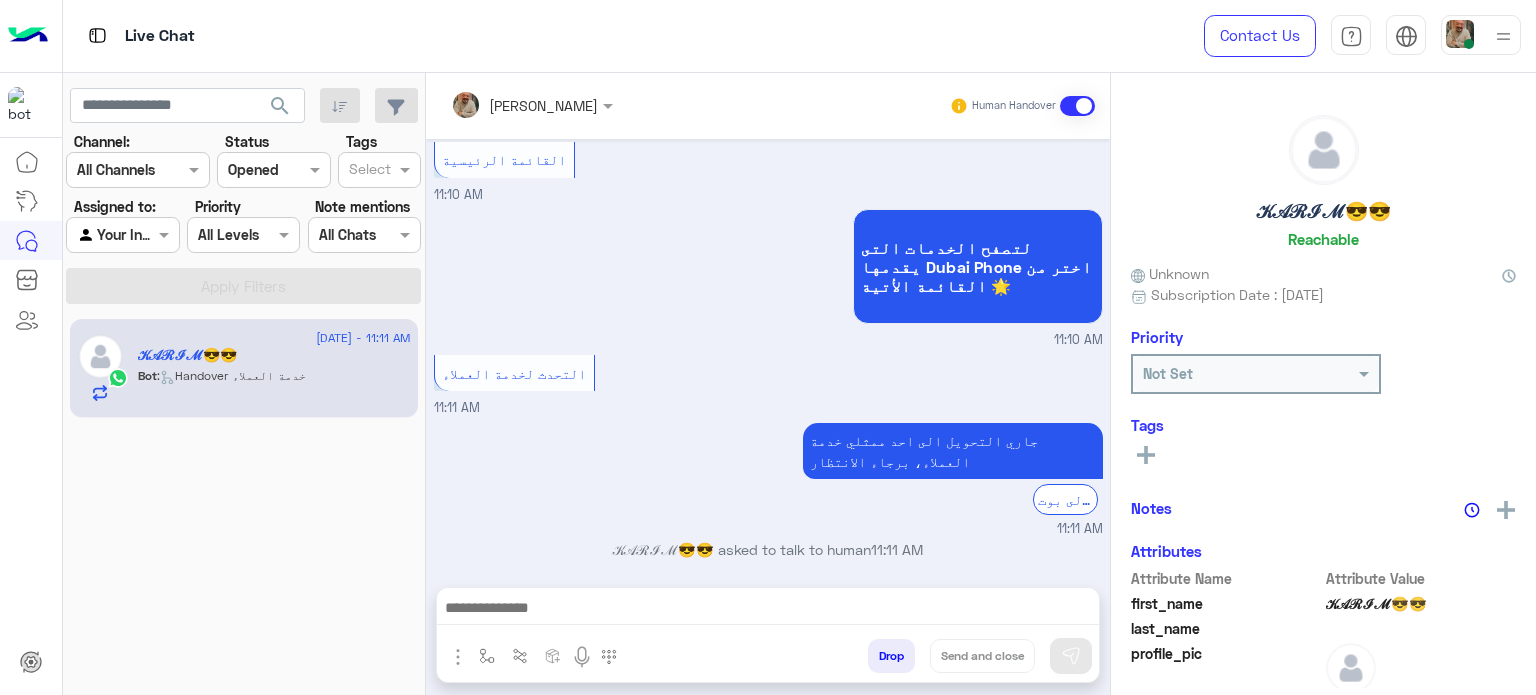 drag, startPoint x: 524, startPoint y: 105, endPoint x: 525, endPoint y: 115, distance: 10.049875 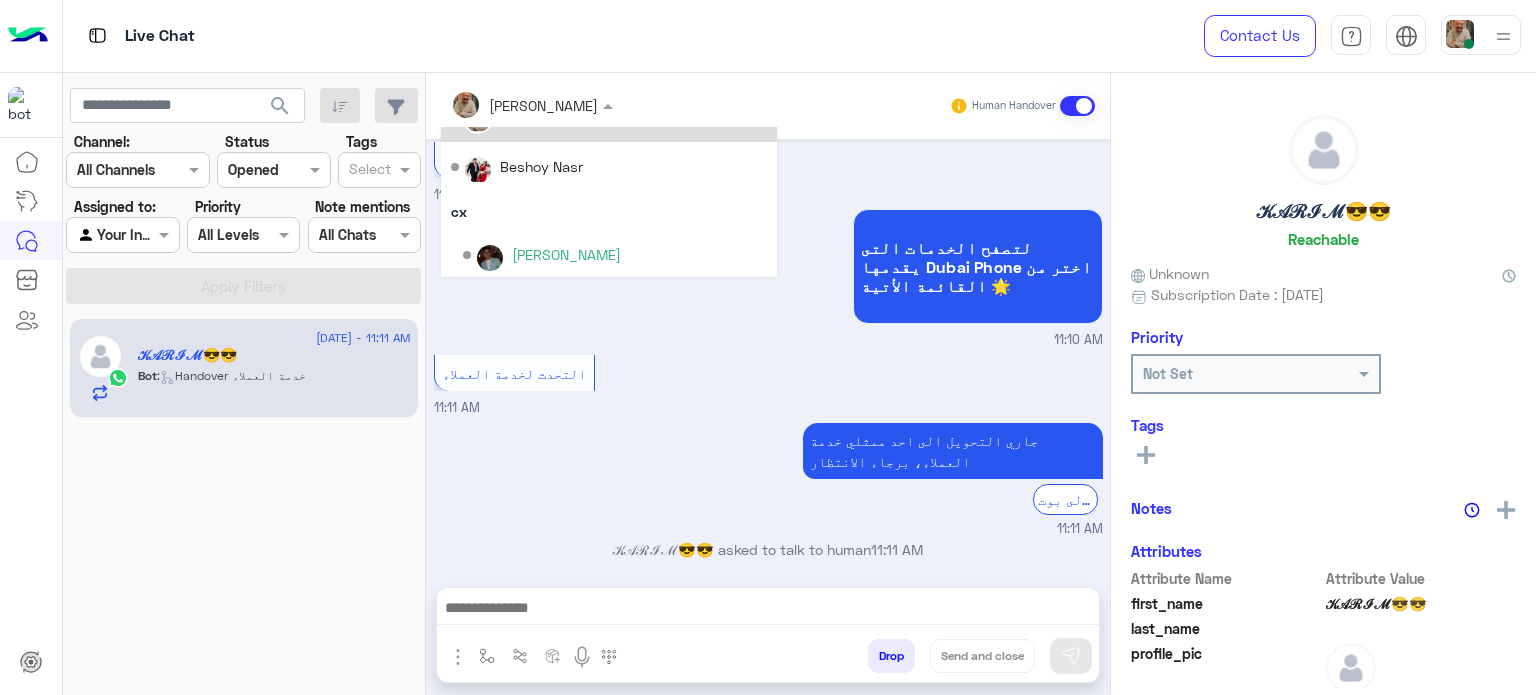 scroll, scrollTop: 200, scrollLeft: 0, axis: vertical 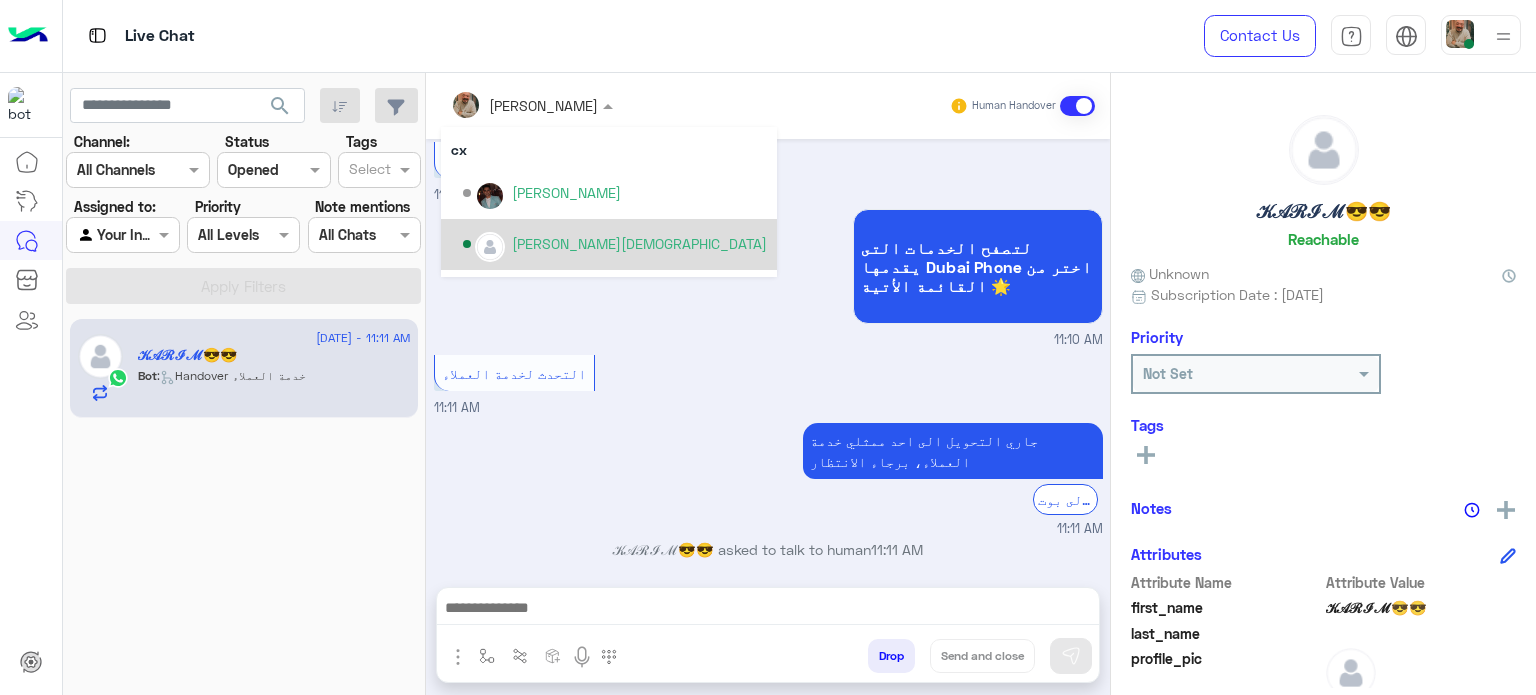 click on "Taghreed Muhammed" at bounding box center (639, 243) 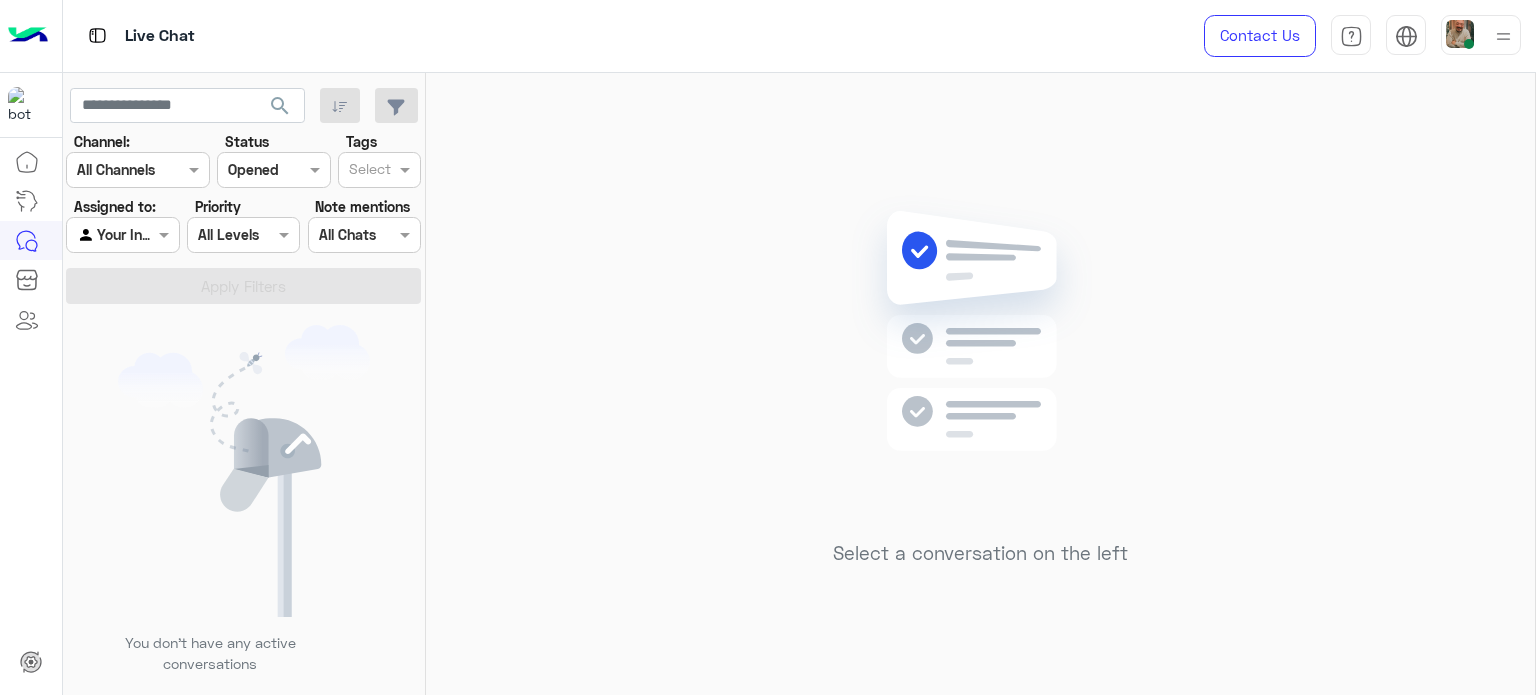 click at bounding box center [1481, 35] 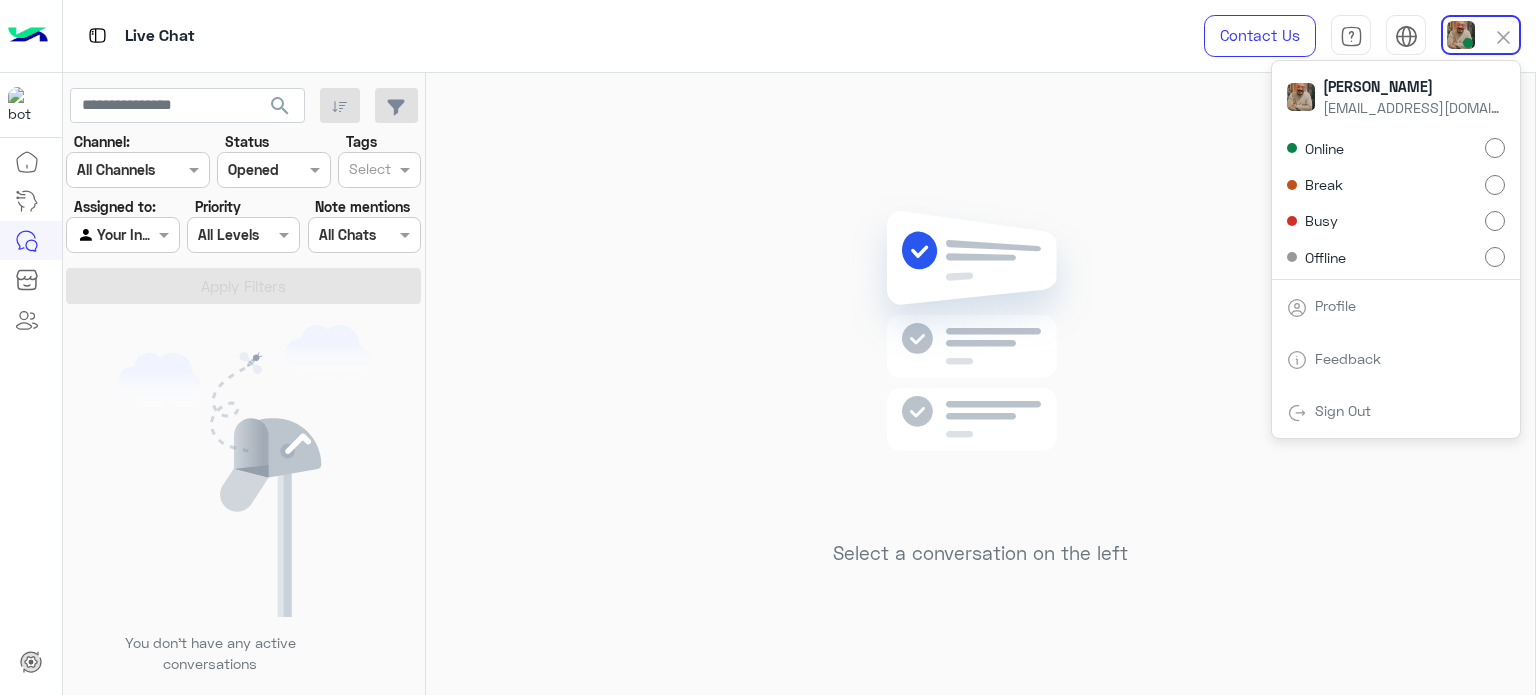 click on "Offline" at bounding box center [1396, 257] 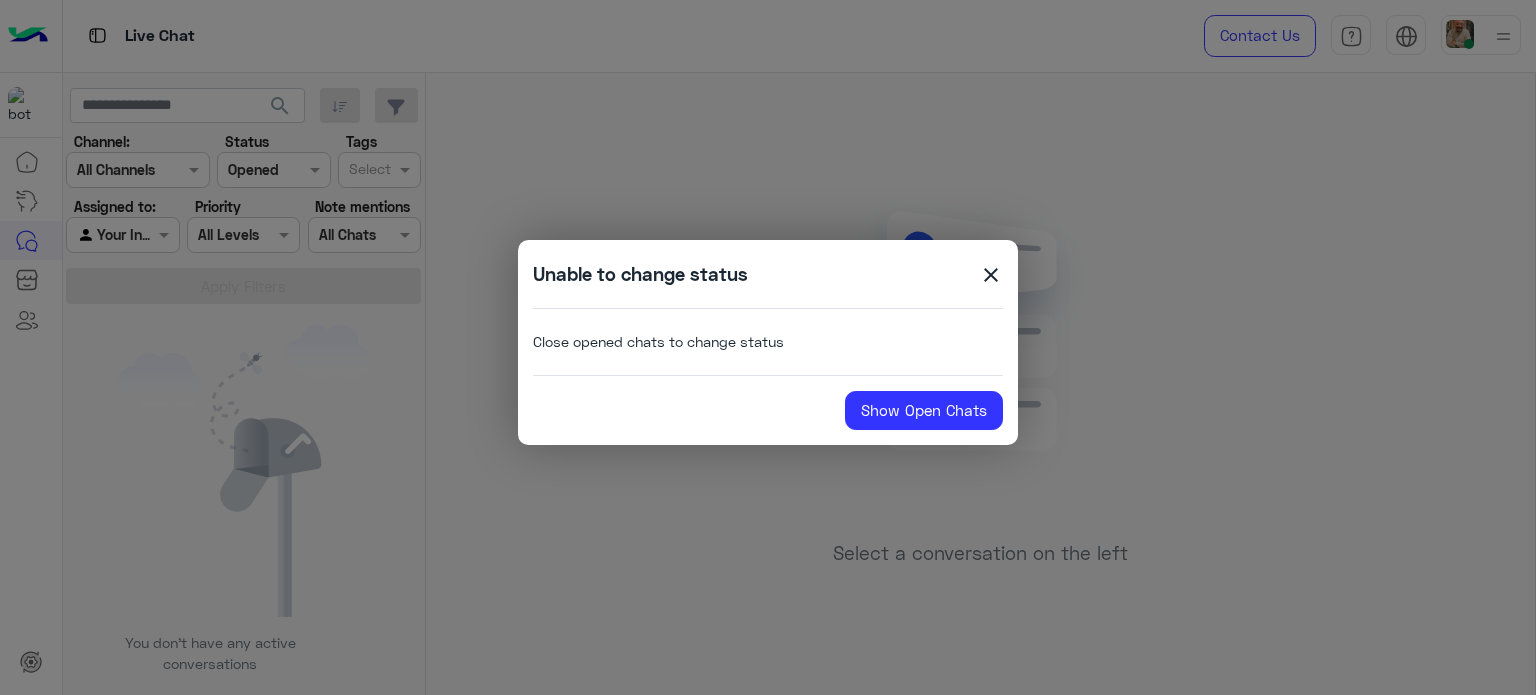 click on "close" 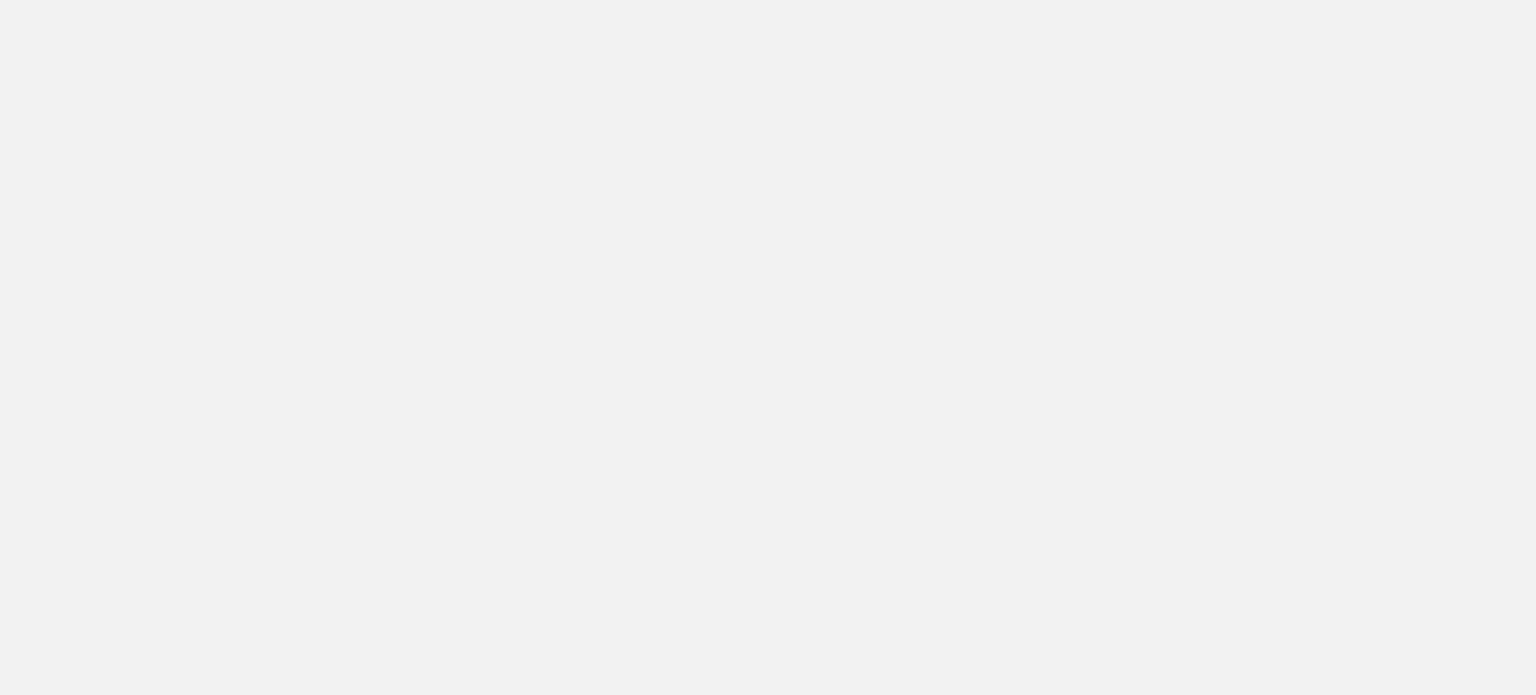 scroll, scrollTop: 0, scrollLeft: 0, axis: both 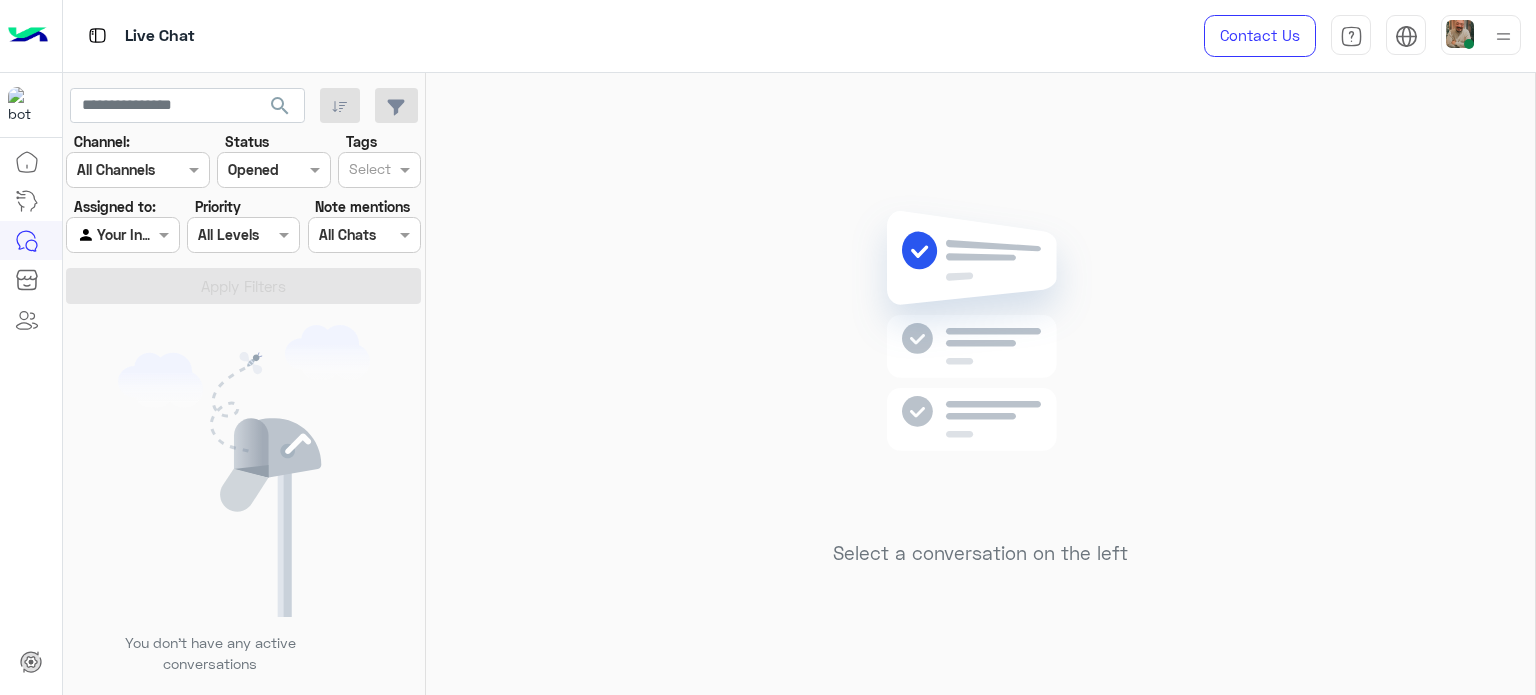 click at bounding box center (1503, 36) 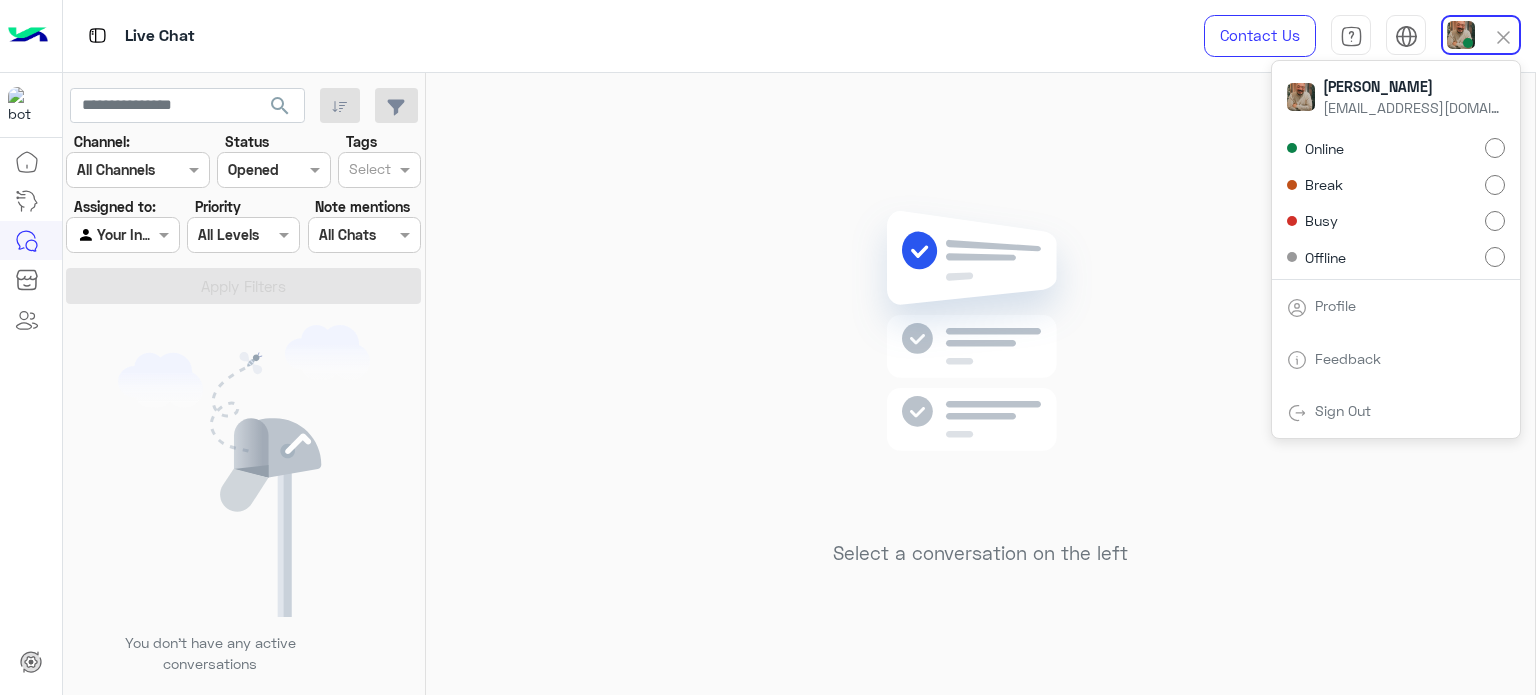 click on "Select a conversation on the left" 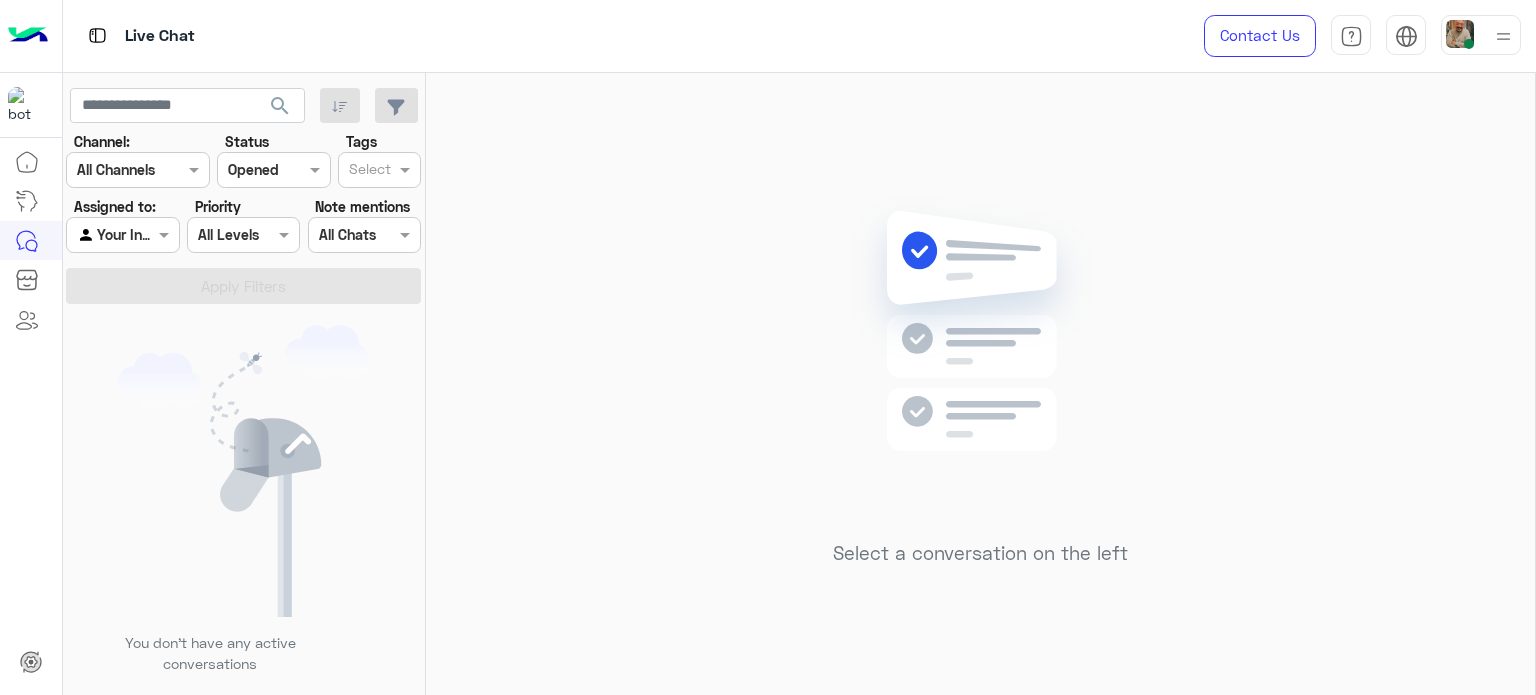 click on "Select a conversation on the left" 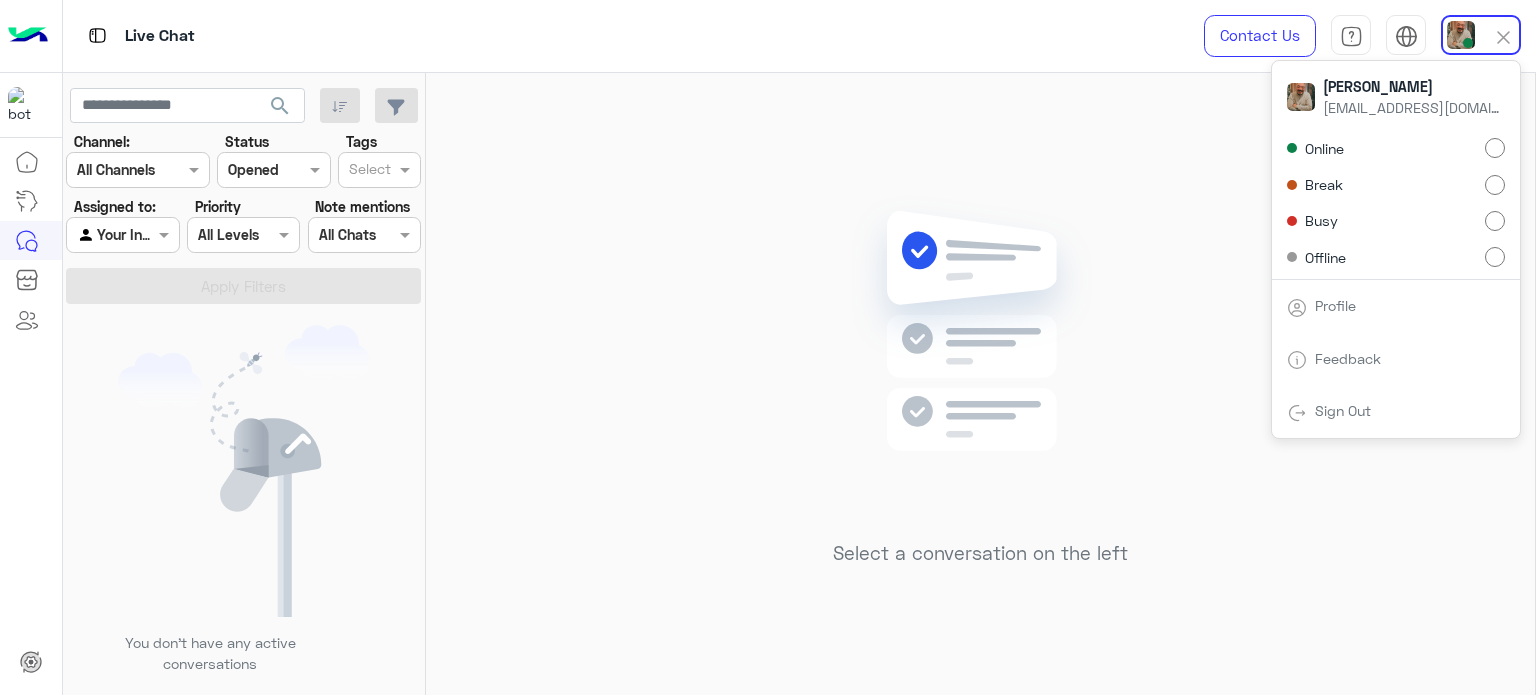 click on "Offline" at bounding box center [1396, 257] 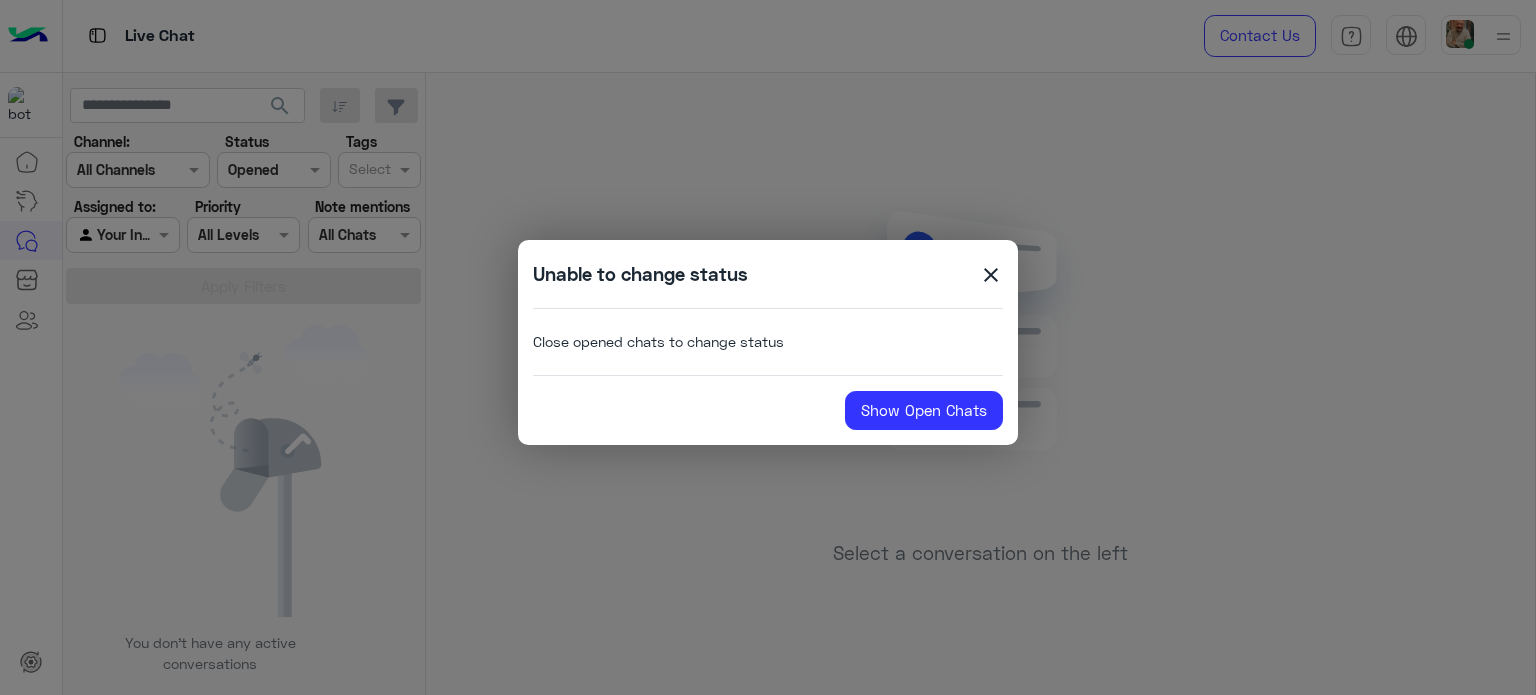 click on "close" 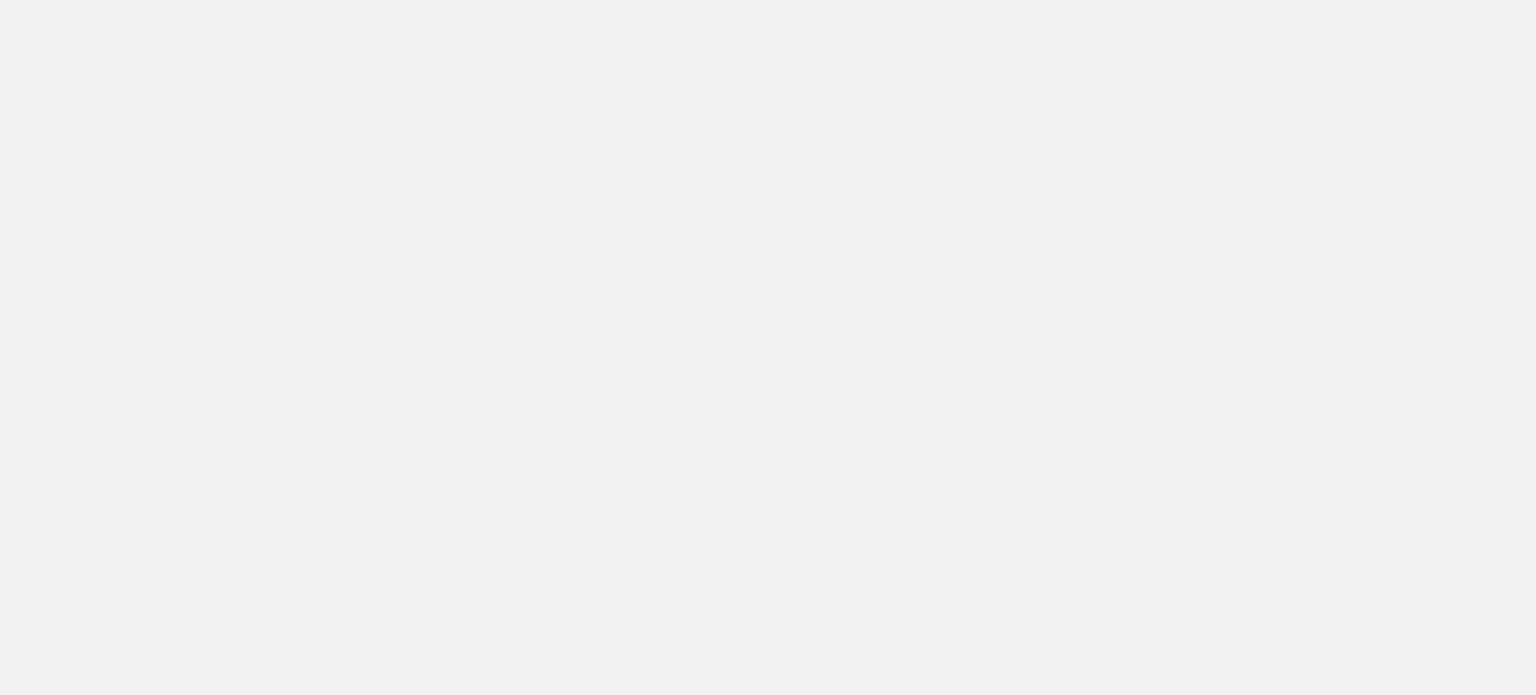 scroll, scrollTop: 0, scrollLeft: 0, axis: both 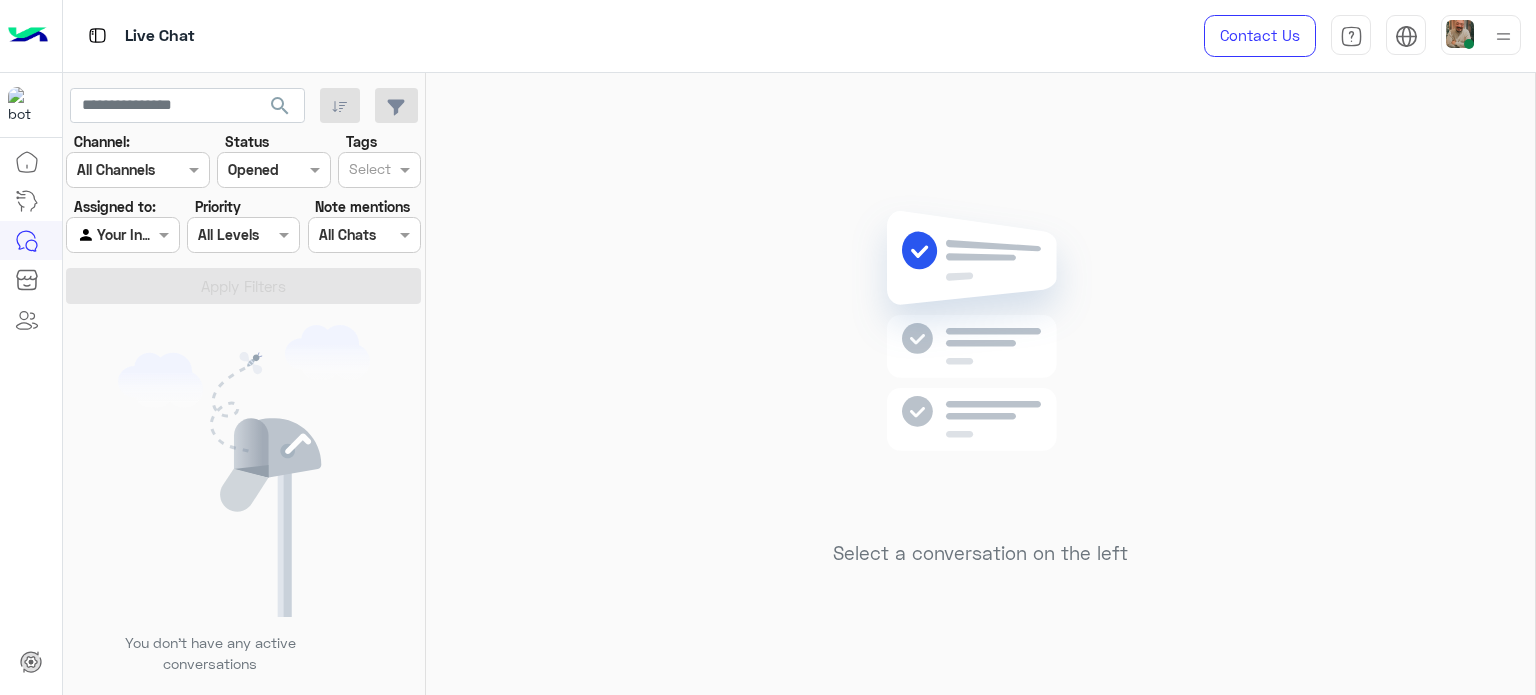 drag, startPoint x: 1531, startPoint y: 331, endPoint x: 1466, endPoint y: 319, distance: 66.09841 